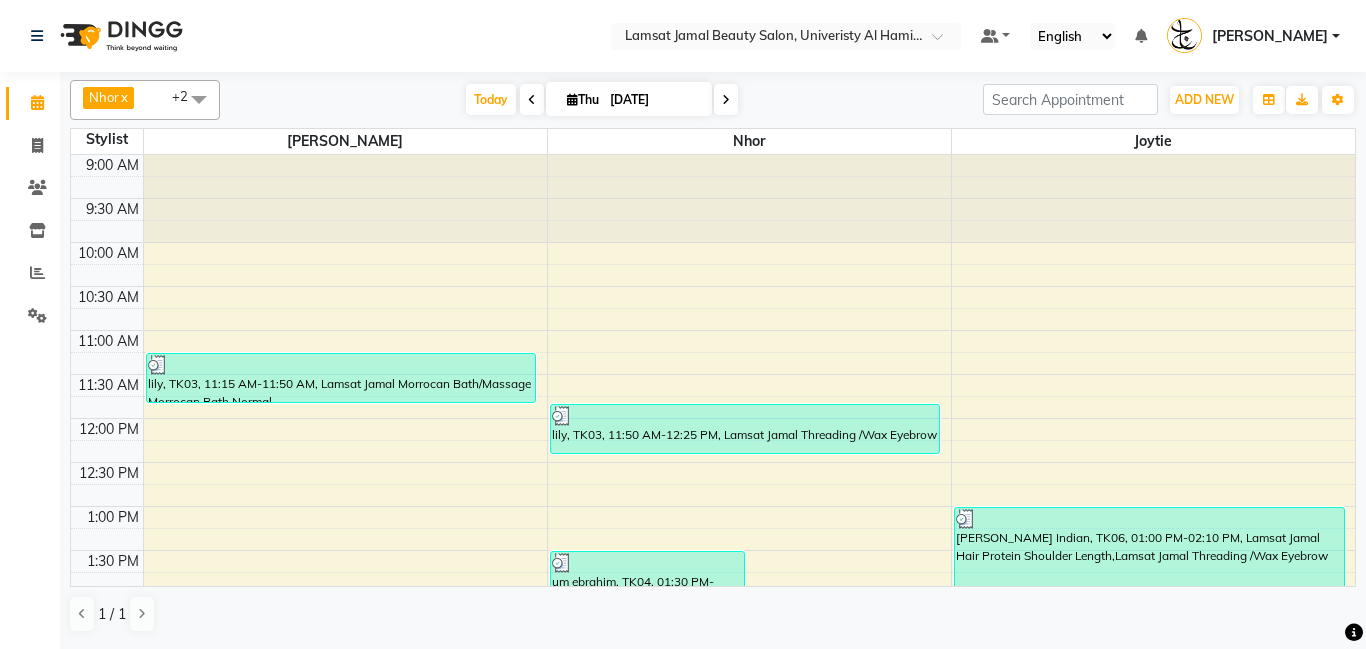 scroll, scrollTop: 0, scrollLeft: 0, axis: both 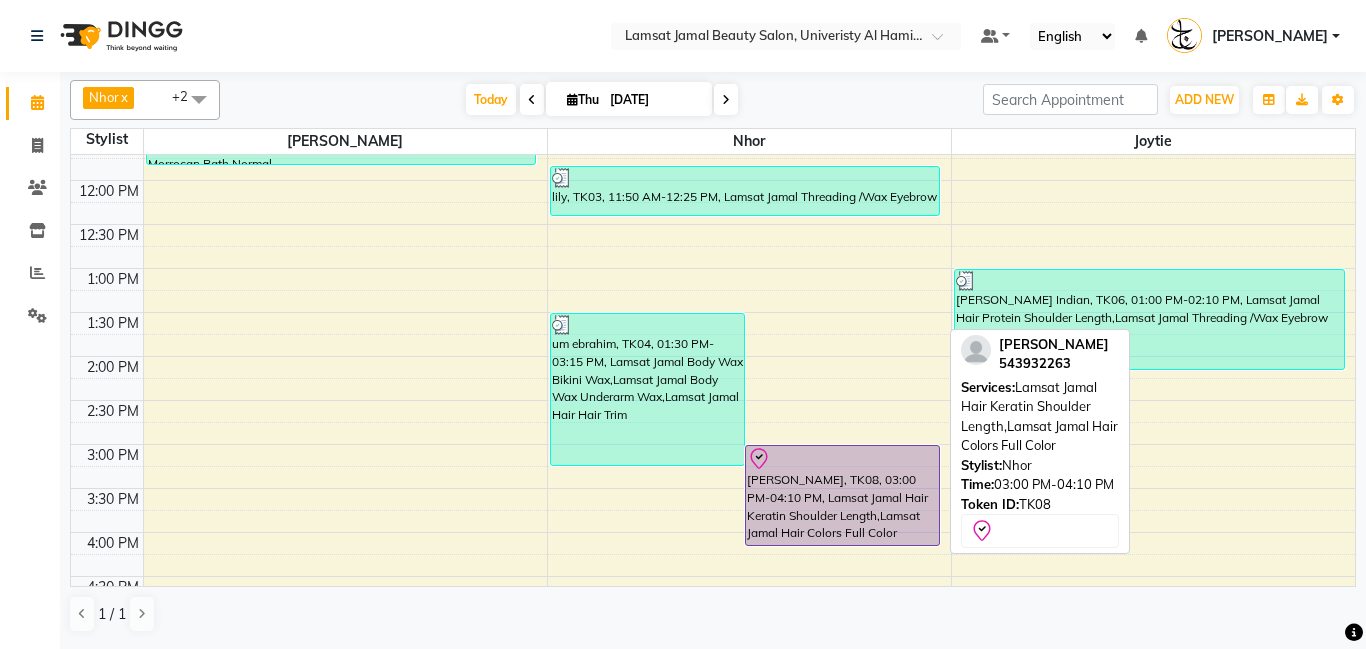 click on "[PERSON_NAME], TK08, 03:00 PM-04:10 PM, Lamsat Jamal Hair Keratin Shoulder Length,Lamsat Jamal Hair Colors Full Color" at bounding box center (842, 495) 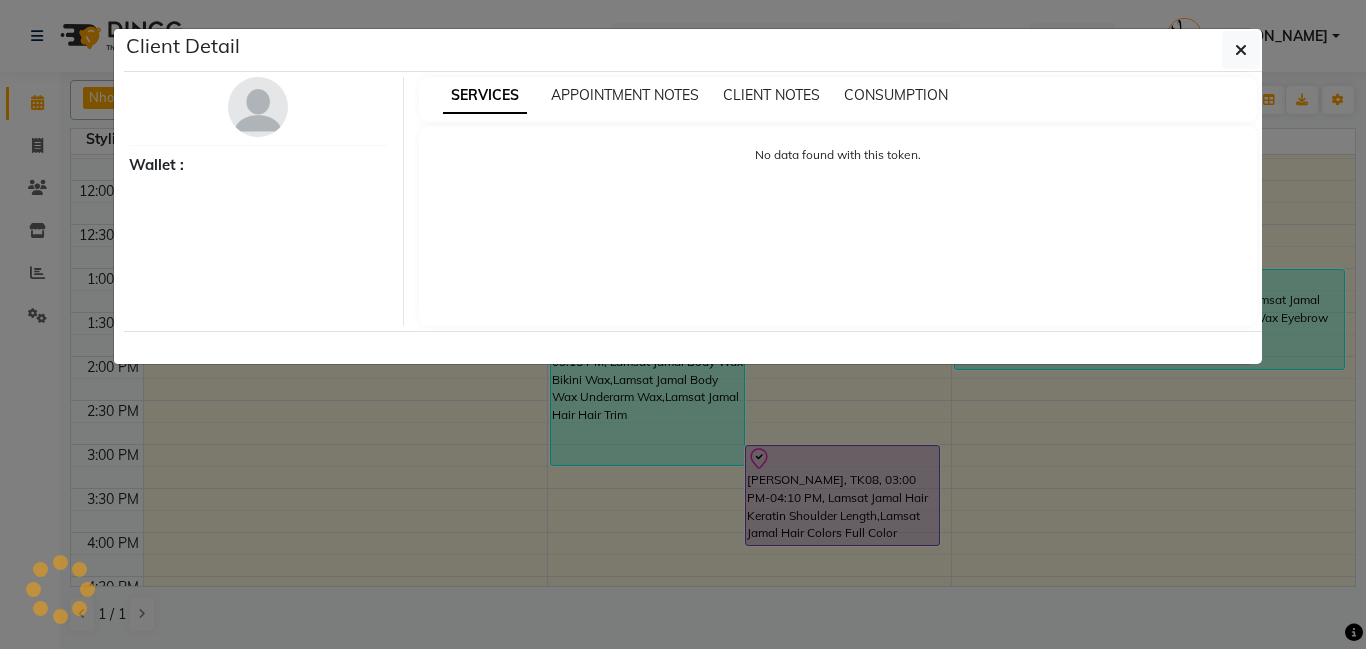 select on "8" 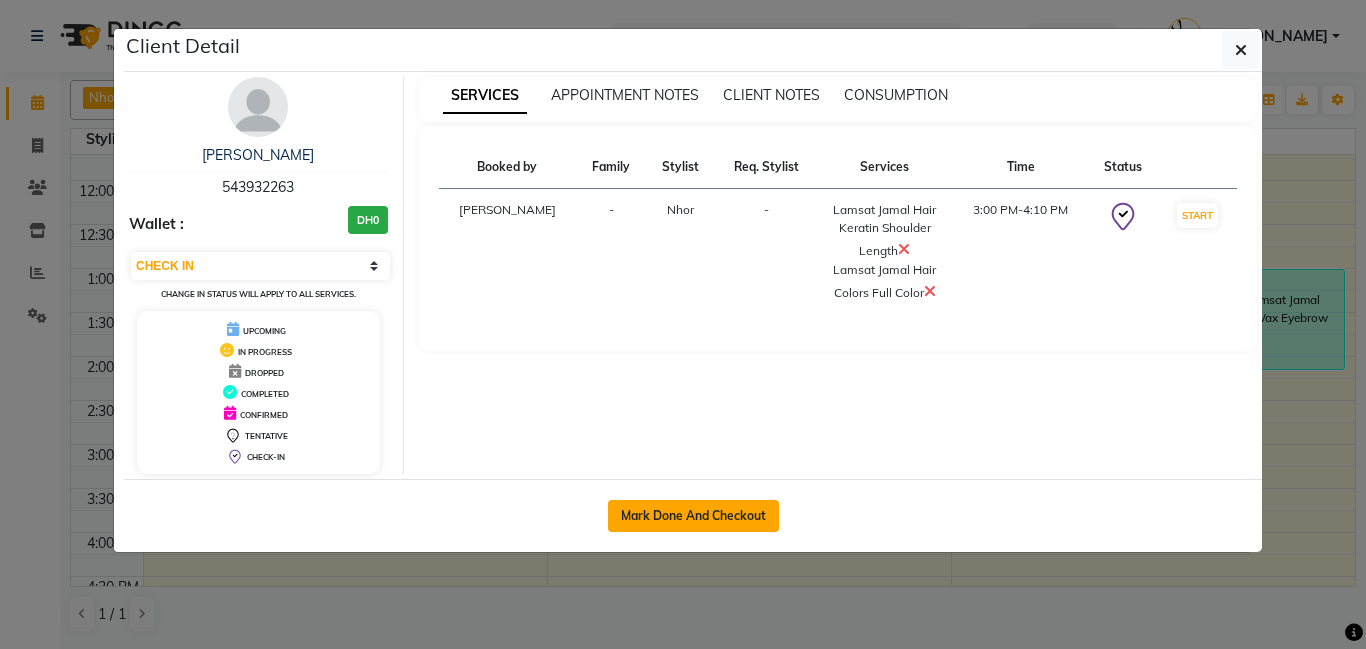 click on "Mark Done And Checkout" 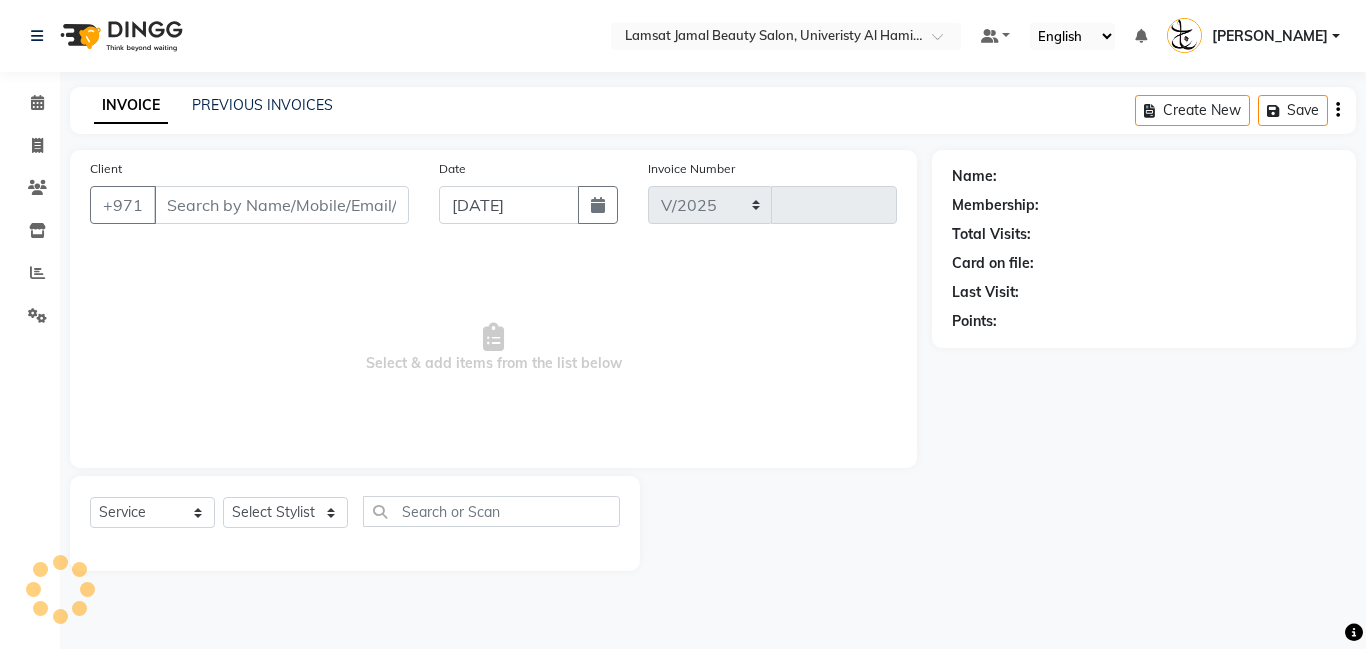 select on "8294" 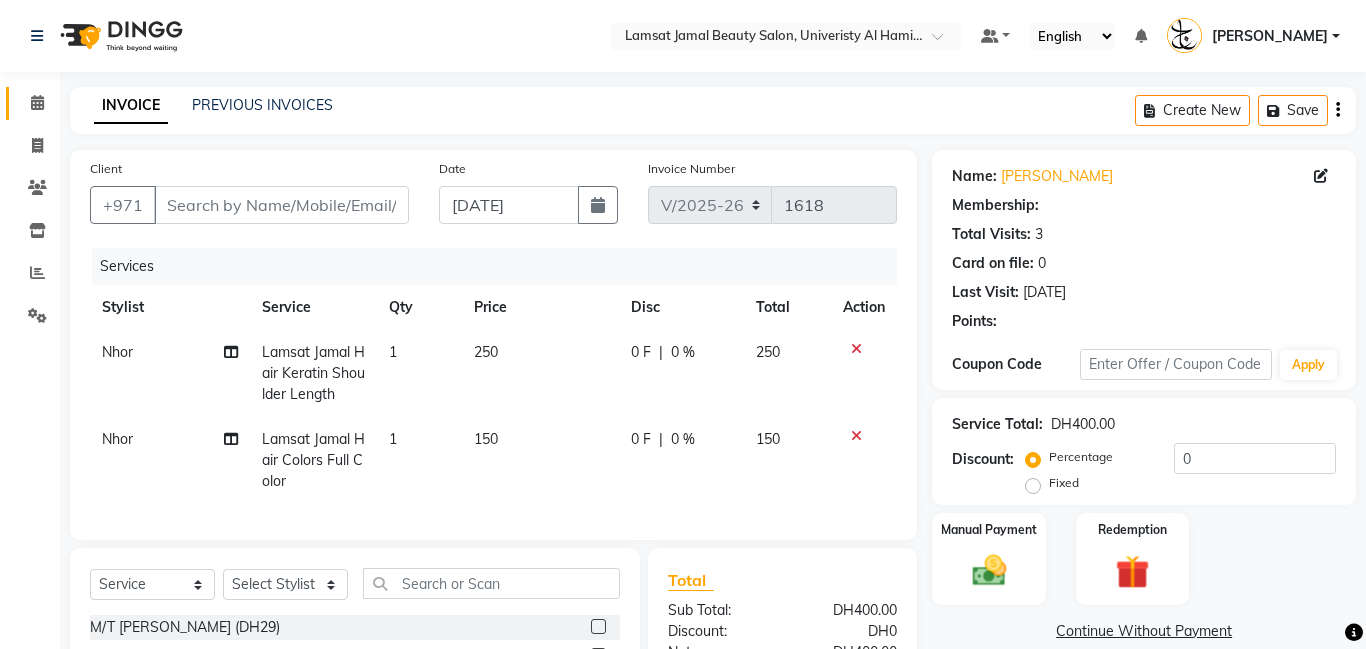 type on "54*****63" 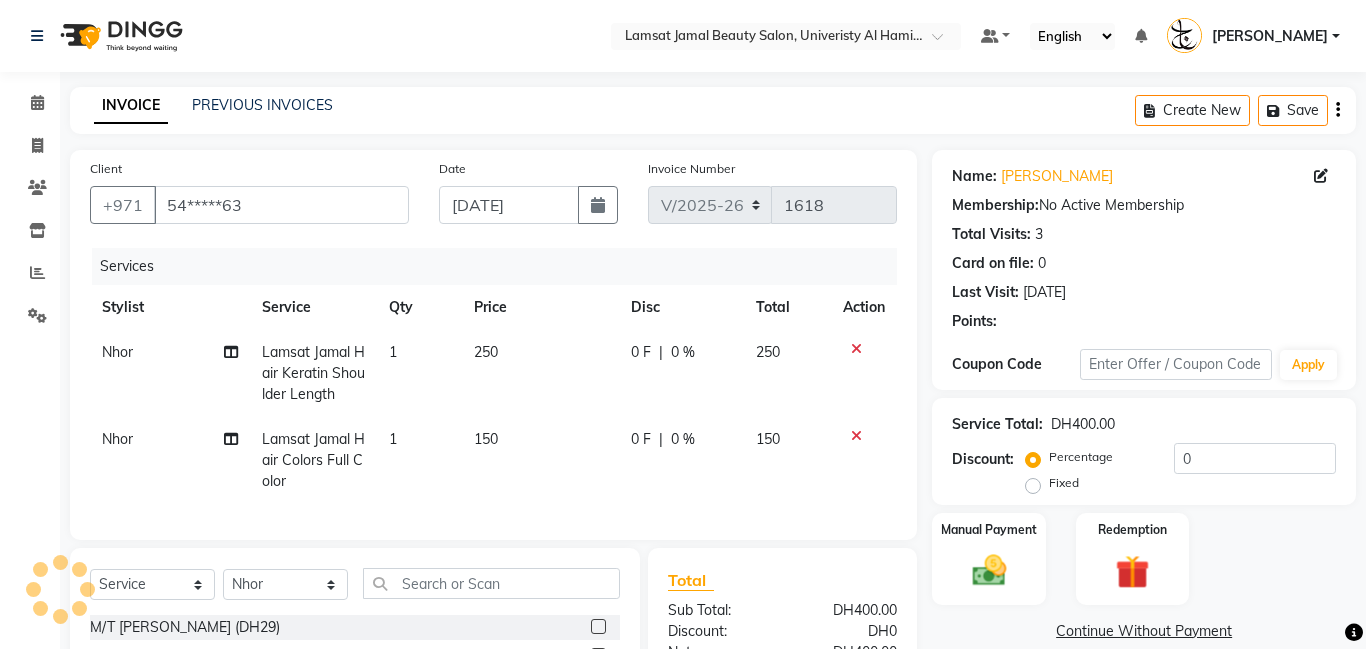 click on "150" 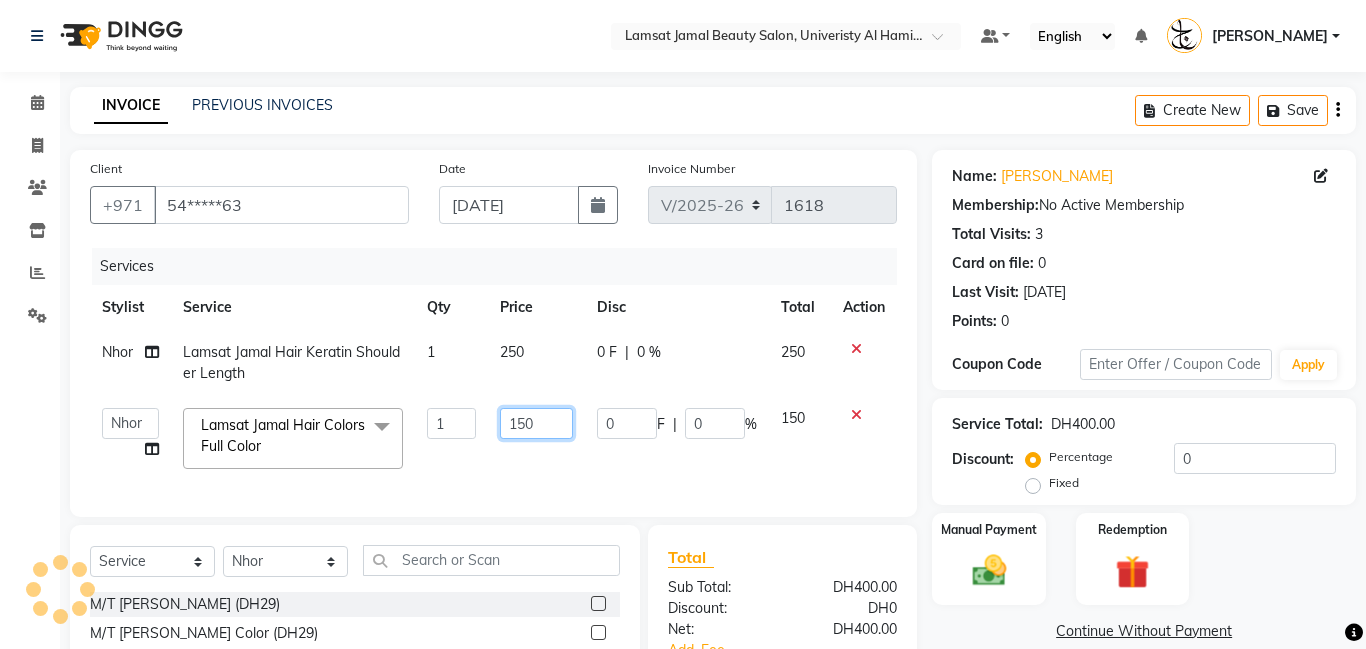 click on "150" 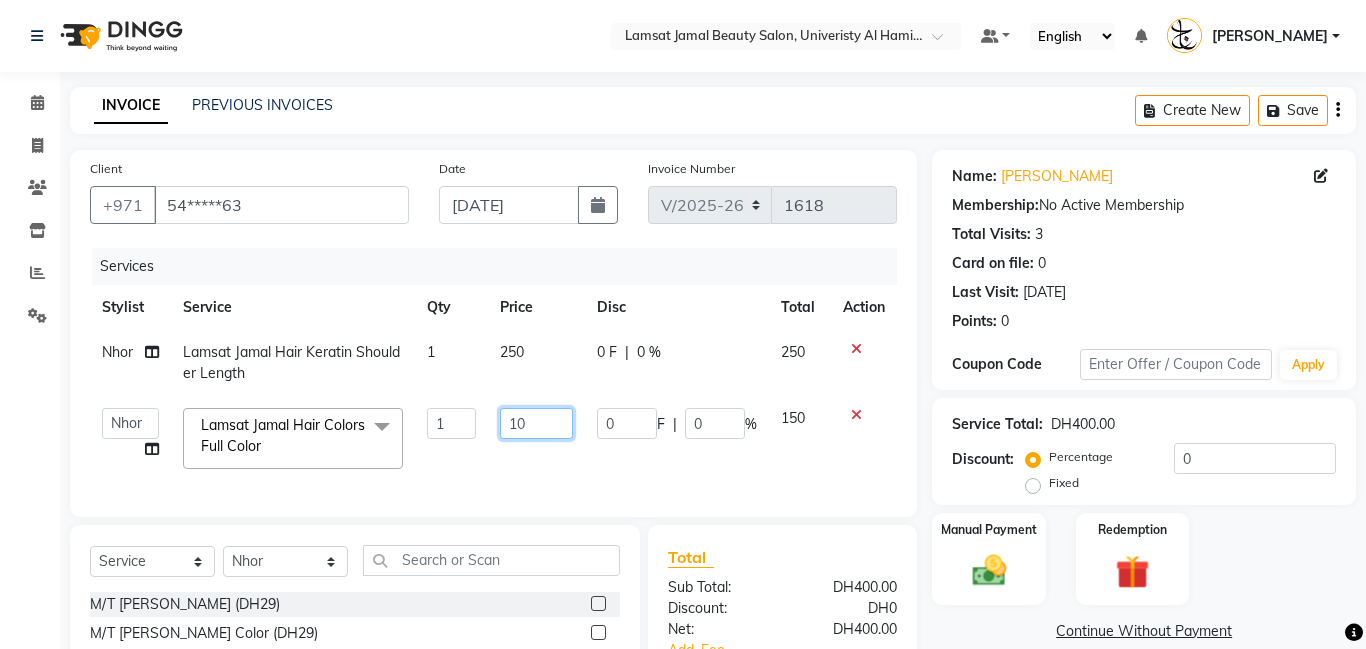 type on "100" 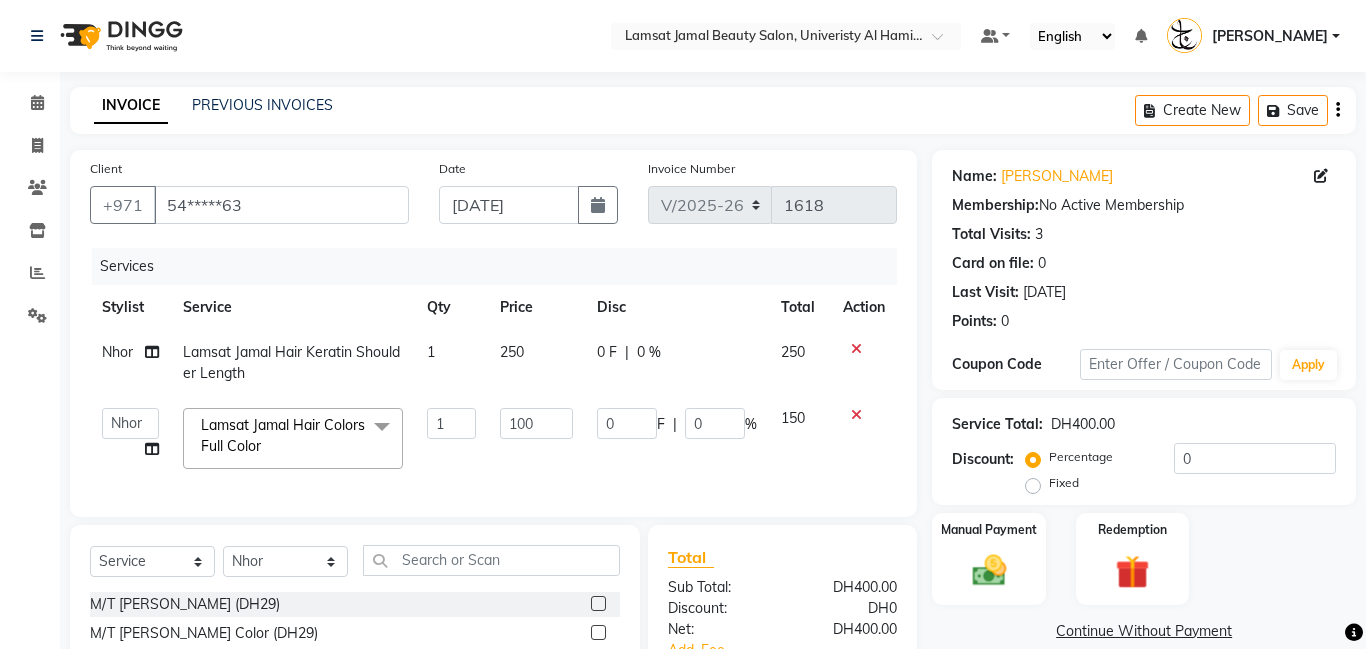 click on "250" 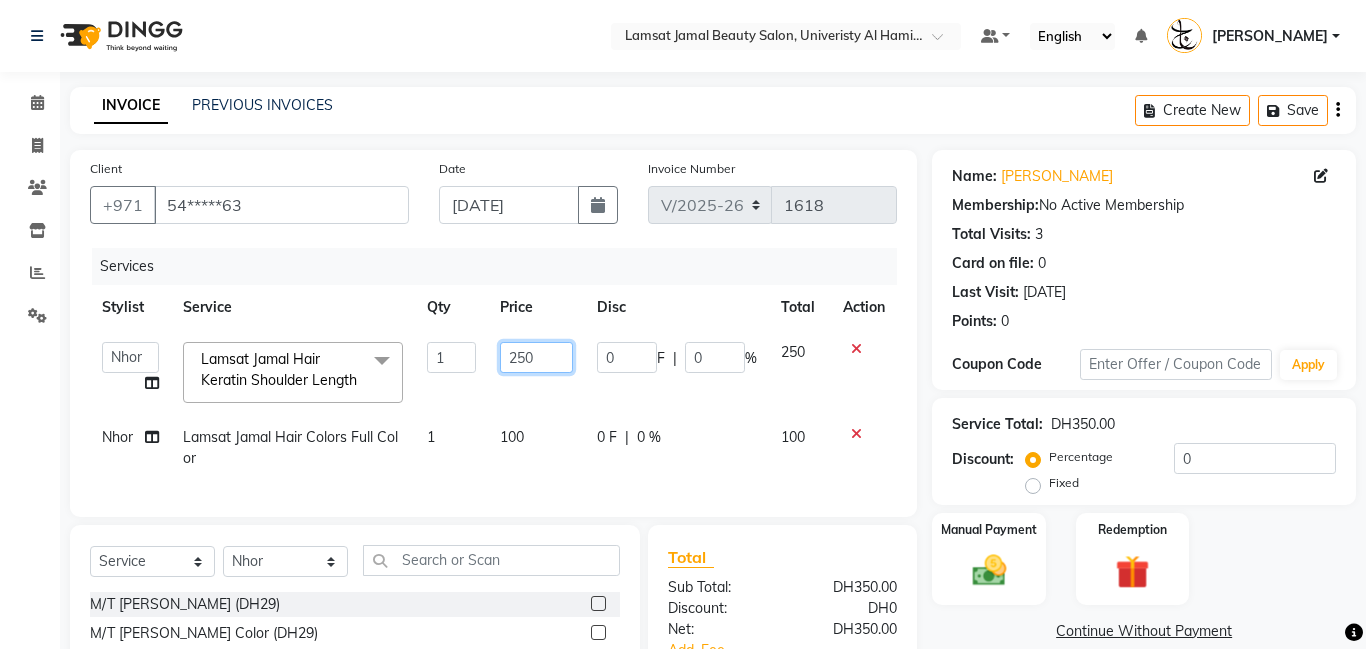 click on "250" 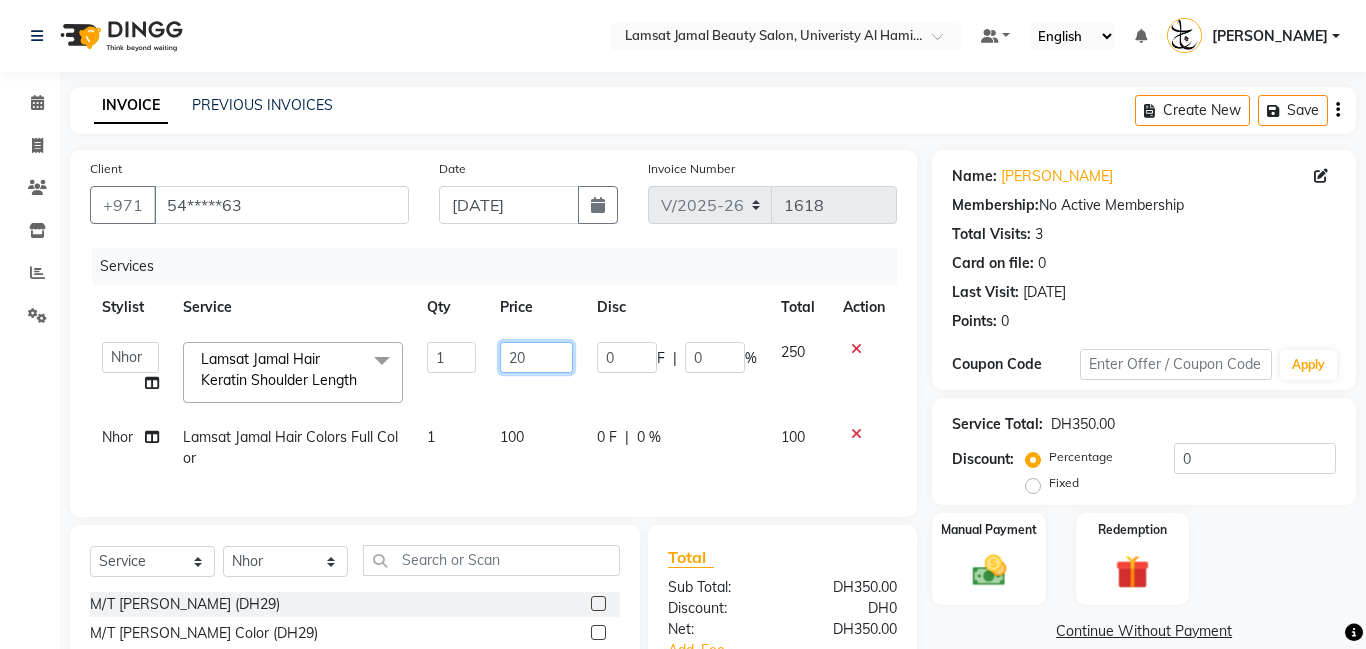 type on "200" 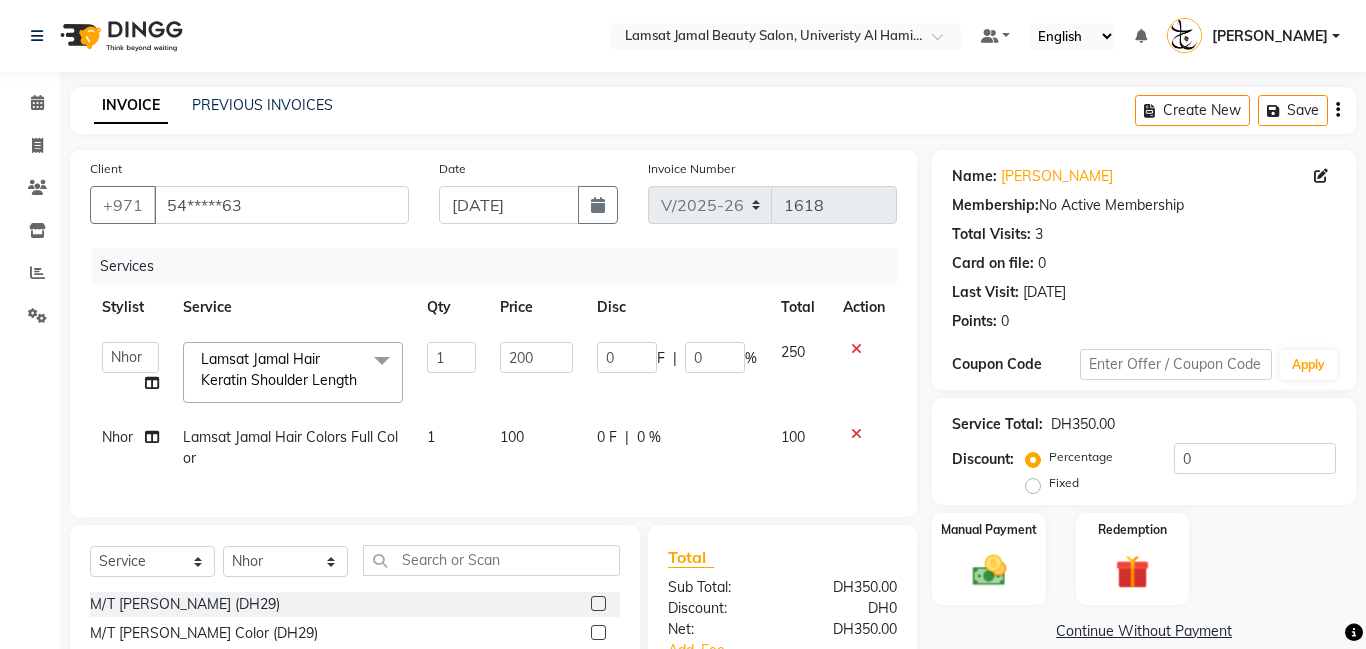 click on "Client +971 54*****63 Date [DATE] Invoice Number V/2025 V/[PHONE_NUMBER] Services Stylist Service Qty Price Disc Total Action  [PERSON_NAME]   Amna   [PERSON_NAME]   [PERSON_NAME] Ebda   Lamsat [PERSON_NAME]   [PERSON_NAME]   [PERSON_NAME]   [PERSON_NAME]   Owner [PERSON_NAME]   [PERSON_NAME] [PERSON_NAME]  Lamsat Jamal Hair Keratin Shoulder Length  x M/T [PERSON_NAME] (DH29) M/T Jamal Gel Color (DH29) M/T Jamal Pedicure (DH29) M/T [PERSON_NAME] (DH29) M/T Jamal Plastic Extension (DH29) M/T [PERSON_NAME] Mini Facial (DH29) M/T [PERSON_NAME] Heads (DH29) M/T [PERSON_NAME]  Face Bleach (DH29) M/T Jamal Eyebrow Tint (DH29) M/T Jamal Hair Trim (DH29) M/T [PERSON_NAME] Bath (DH69) M/T Jamal Soft Gel (DH69) M/T Jamal Roots Color With Hair Trim (DH69) M/T Jamal Hair Spa With Hair Trim (DH69) M/T Jamal Hot Oil With Hair Trim (DH69) M/T Jamal Manicure & Pedicure for 2 Pax (DH199) M/T Jamal Morrocan Bath + 30 Min Massage (DH199) M/T Jamal Normal Facial, Manicure, Pedicure (DH199) Lamsat Jamal Nails Classic Manicure (DH50)" 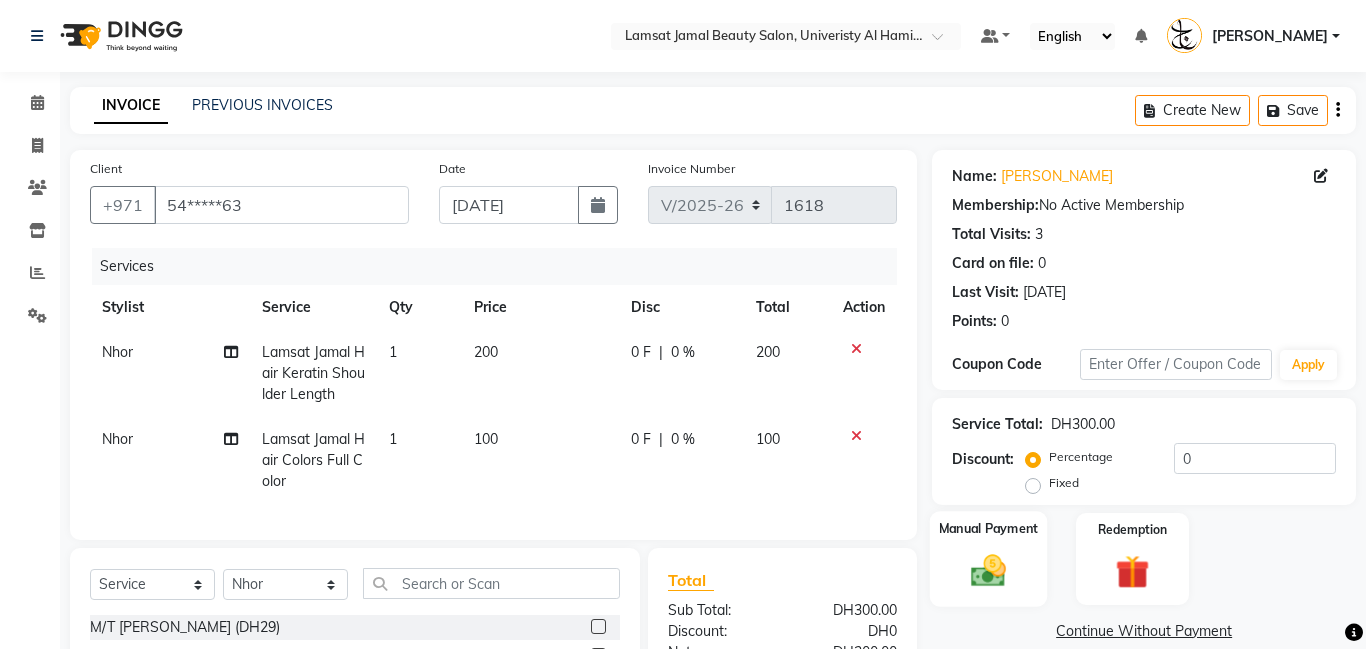 click 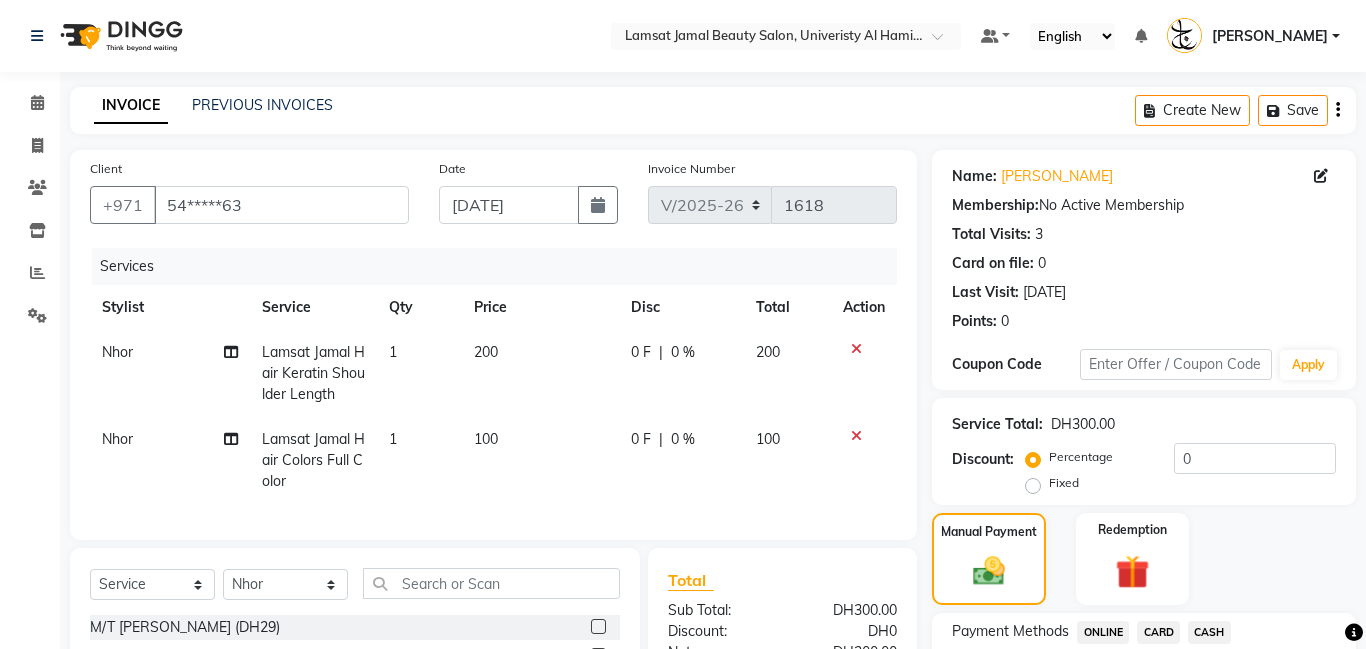 scroll, scrollTop: 224, scrollLeft: 0, axis: vertical 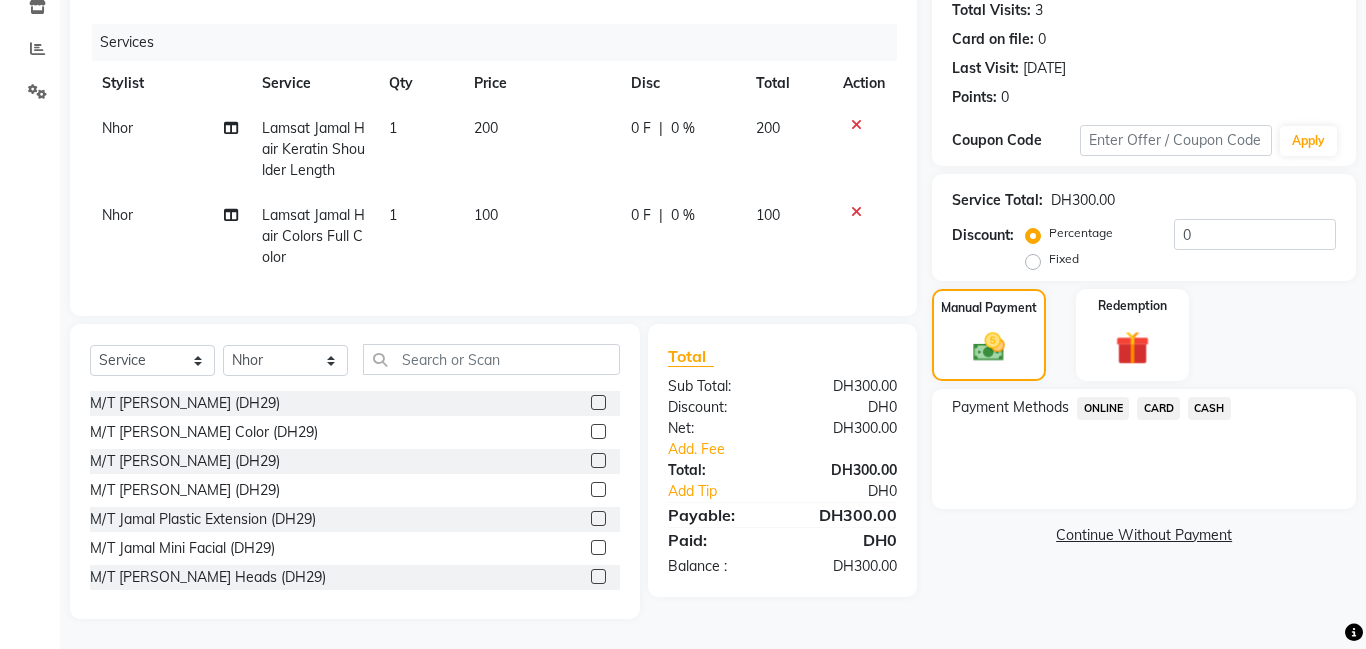 click on "CASH" 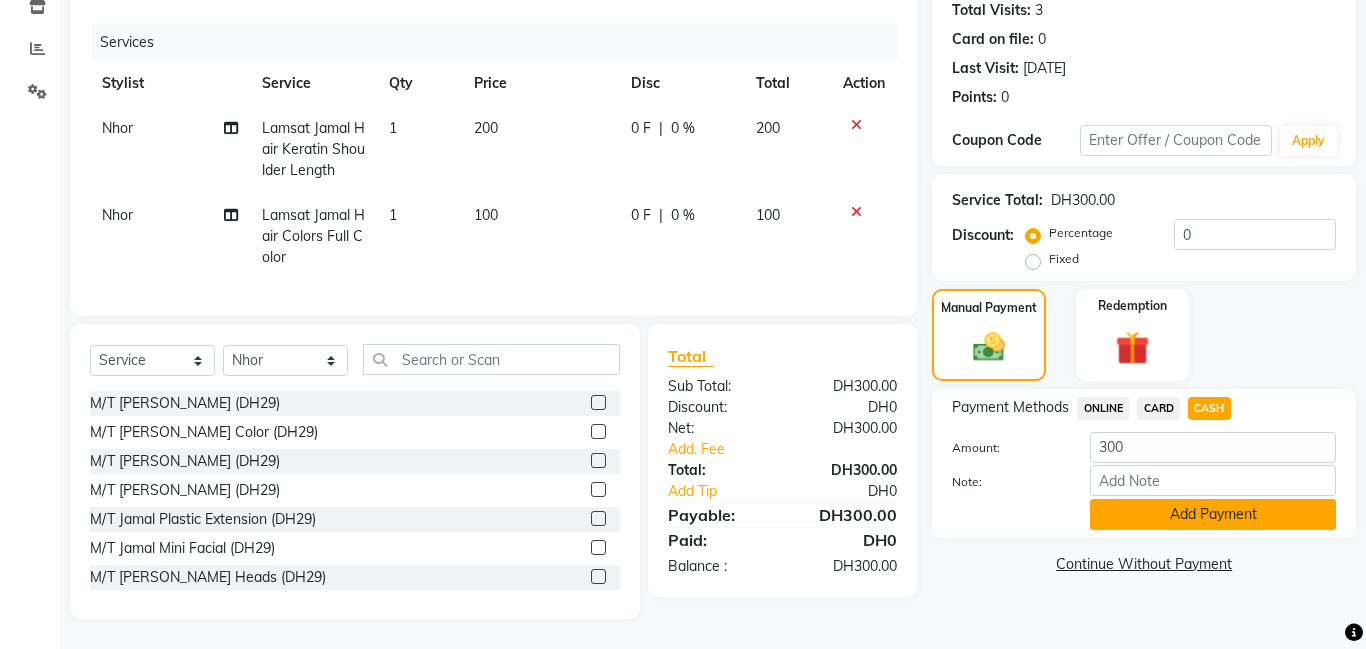 click on "Add Payment" 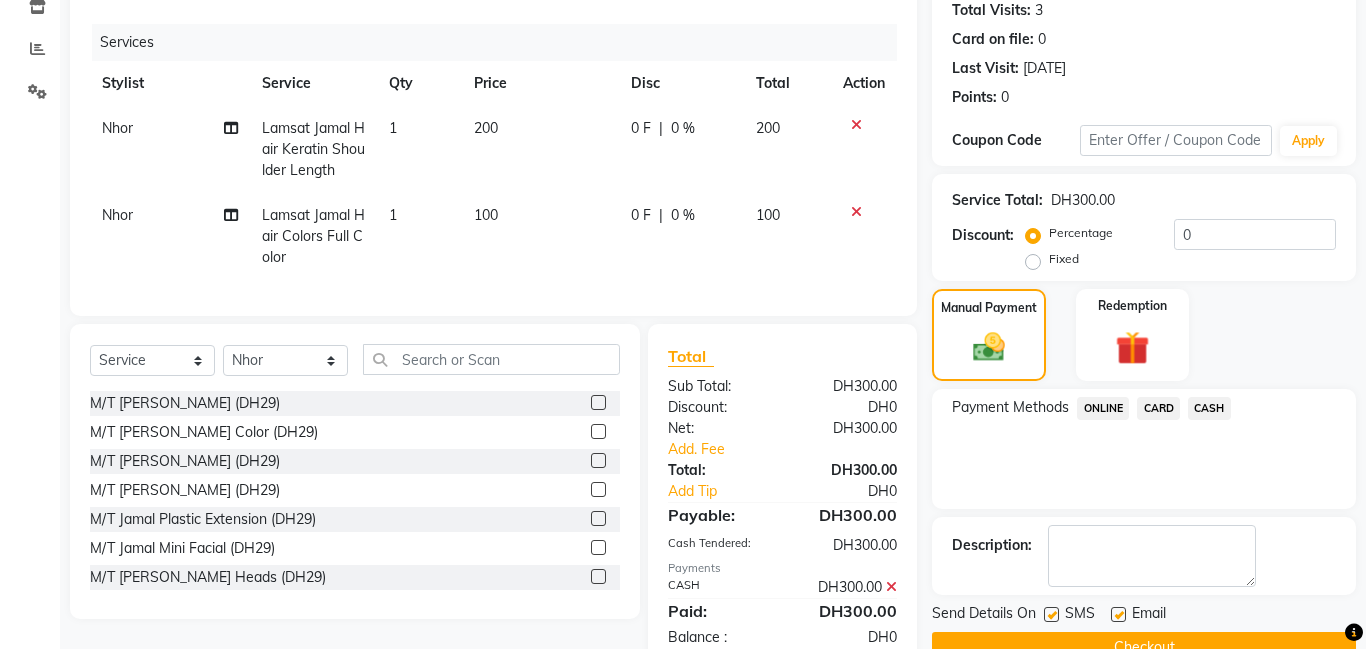 scroll, scrollTop: 273, scrollLeft: 0, axis: vertical 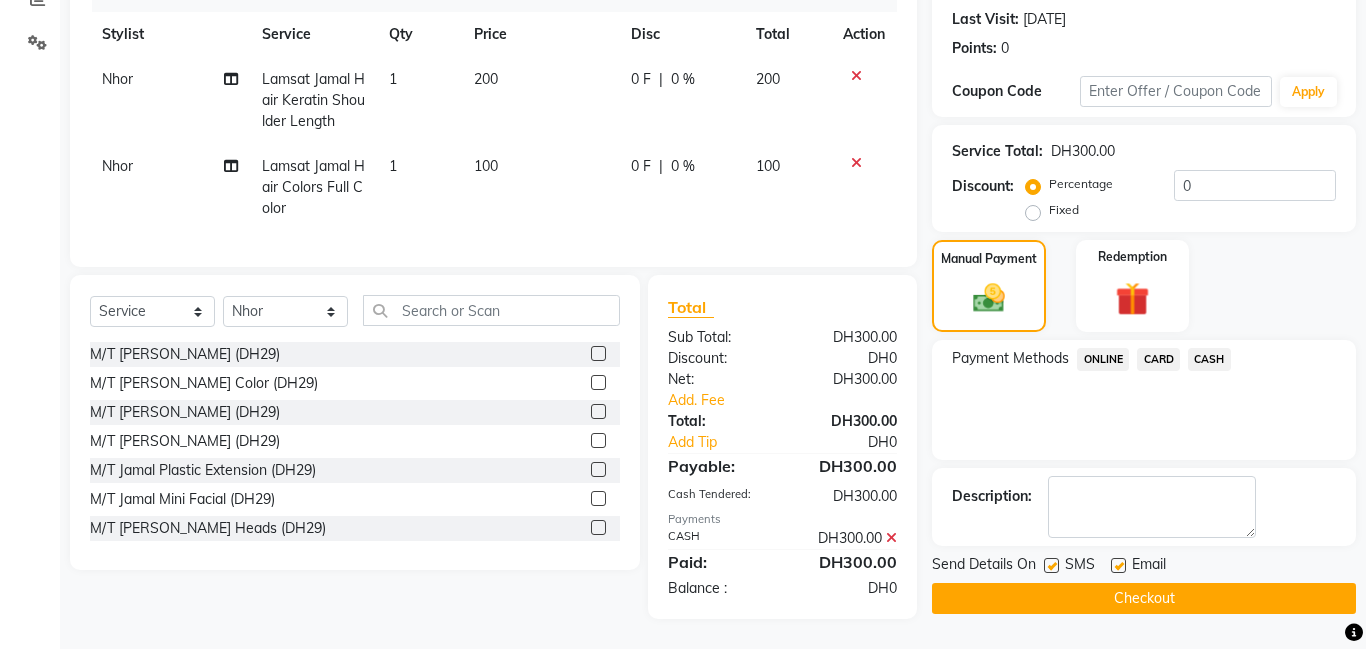 click on "Checkout" 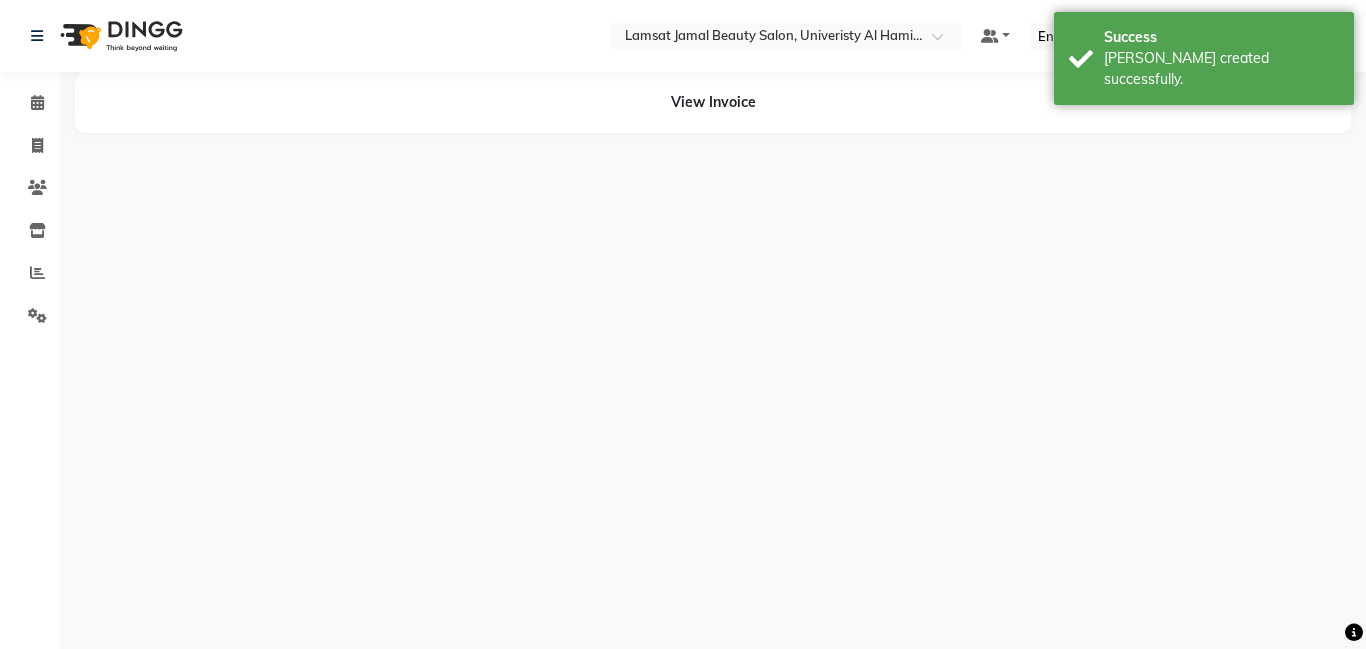 scroll, scrollTop: 0, scrollLeft: 0, axis: both 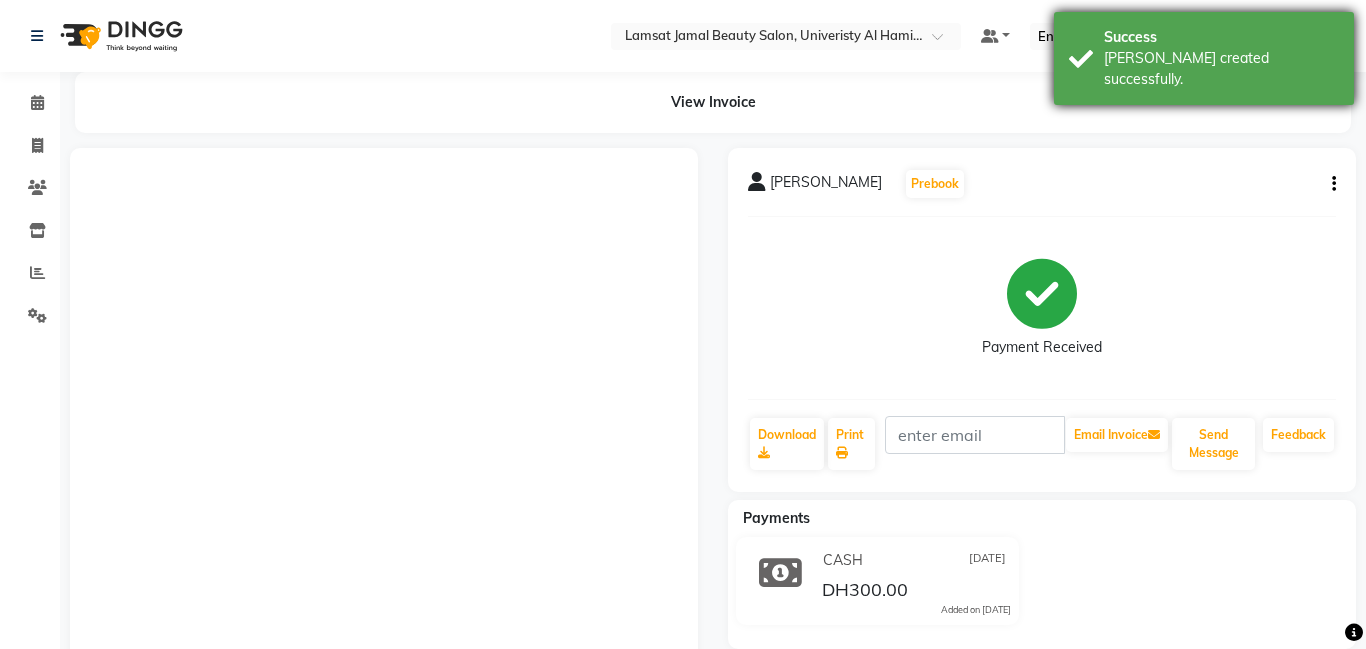 click on "Success   [PERSON_NAME] created successfully." at bounding box center (1204, 58) 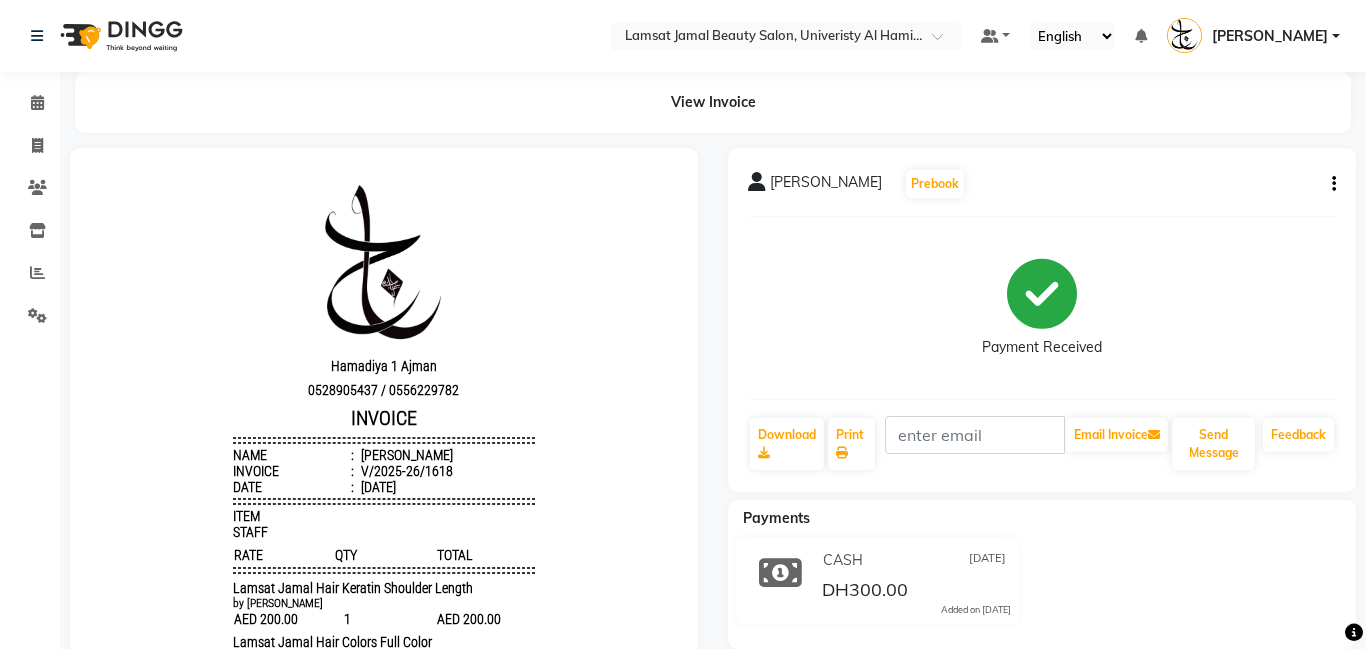 scroll, scrollTop: 0, scrollLeft: 0, axis: both 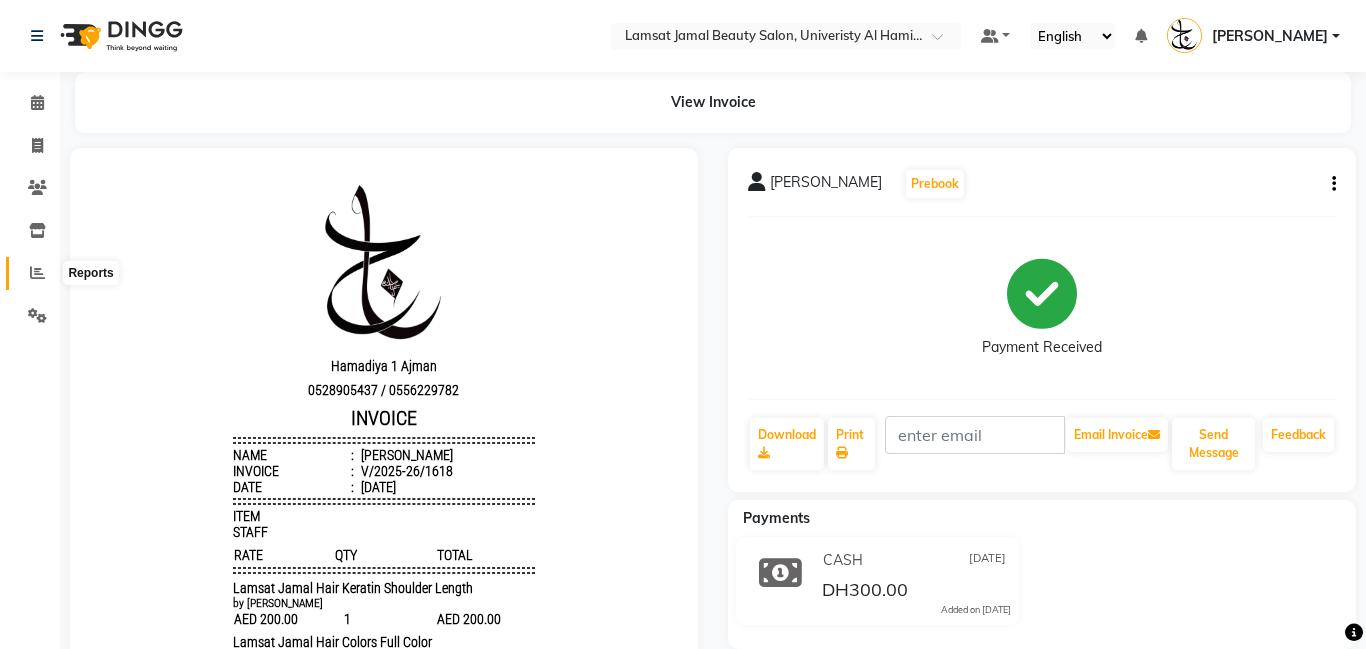 click 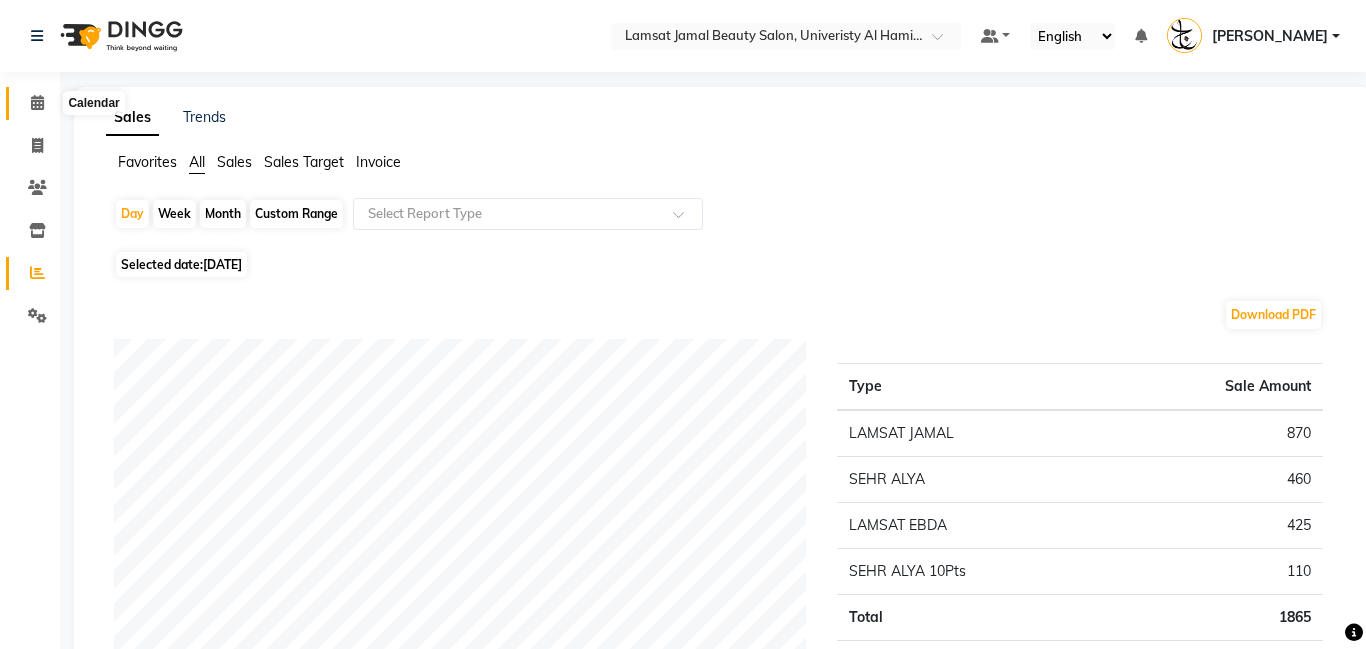 click 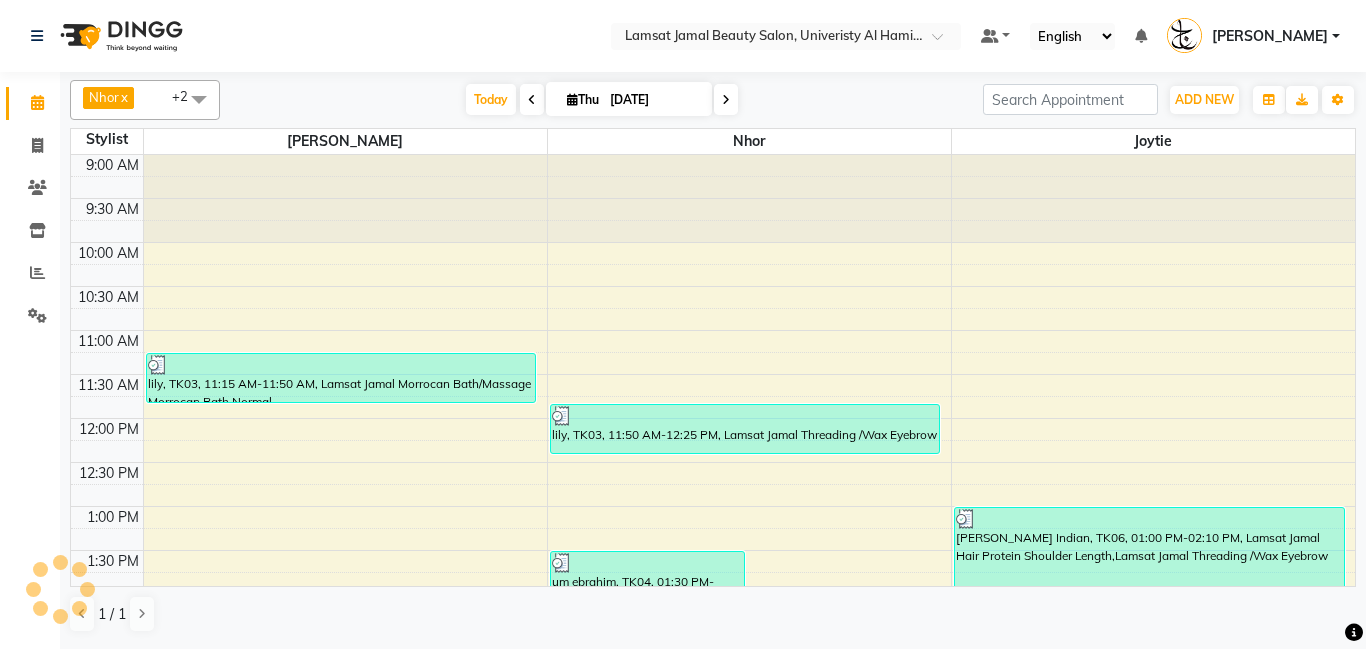 scroll, scrollTop: 0, scrollLeft: 0, axis: both 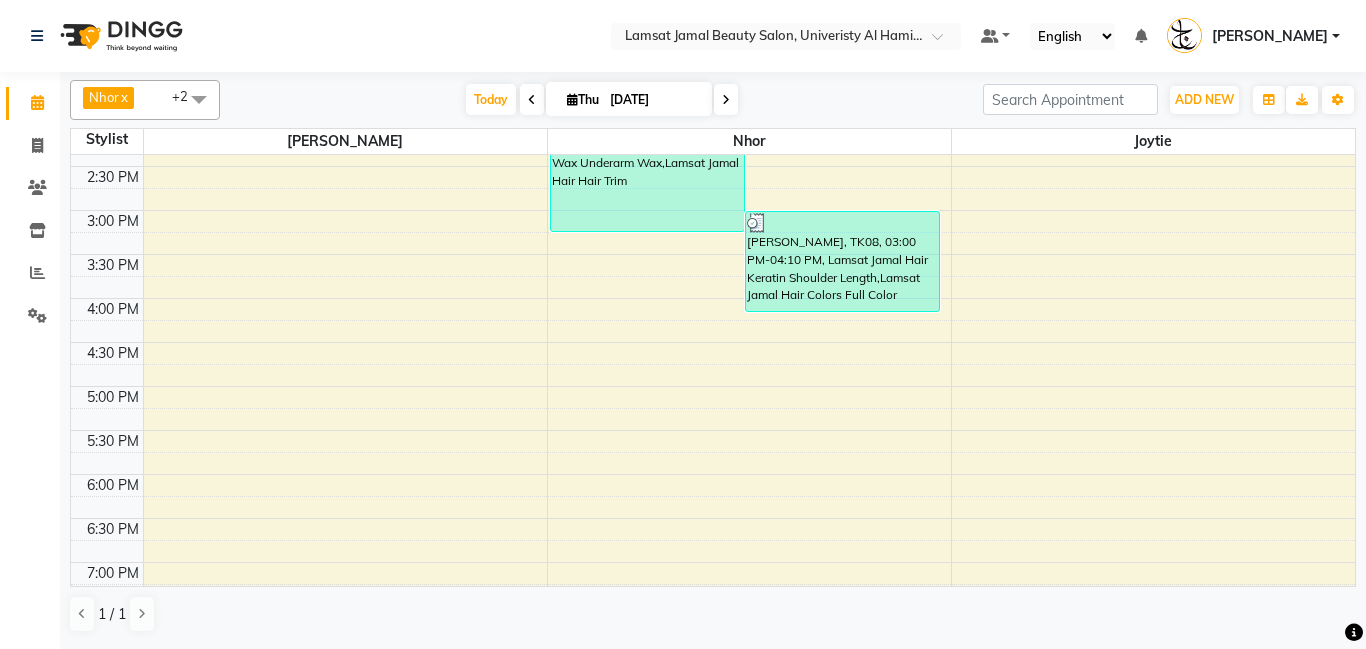 click on "9:00 AM 9:30 AM 10:00 AM 10:30 AM 11:00 AM 11:30 AM 12:00 PM 12:30 PM 1:00 PM 1:30 PM 2:00 PM 2:30 PM 3:00 PM 3:30 PM 4:00 PM 4:30 PM 5:00 PM 5:30 PM 6:00 PM 6:30 PM 7:00 PM 7:30 PM 8:00 PM 8:30 PM 9:00 PM 9:30 PM 10:00 PM 10:30 PM 11:00 PM 11:30 PM     lily, TK03, 11:15 AM-11:50 AM, Lamsat Jamal Morrocan Bath/Massage Morrocan Bath Normal     um ebrahim, TK04, 01:30 PM-03:15 PM, Lamsat Jamal Body Wax Bikini Wax,Lamsat Jamal Body Wax Underarm Wax,Lamsat Jamal Hair Hair Trim     Madam Urroj, TK08, 03:00 PM-04:10 PM, Lamsat Jamal Hair Keratin Shoulder Length,Lamsat Jamal Hair Colors Full Color     lily, TK03, 11:50 AM-12:25 PM, Lamsat Jamal Threading /Wax Eyebrow     [PERSON_NAME] Indian, TK06, 01:00 PM-02:10 PM, Lamsat Jamal Hair Protein Shoulder Length,Lamsat Jamal Threading /Wax Eyebrow" at bounding box center [713, 342] 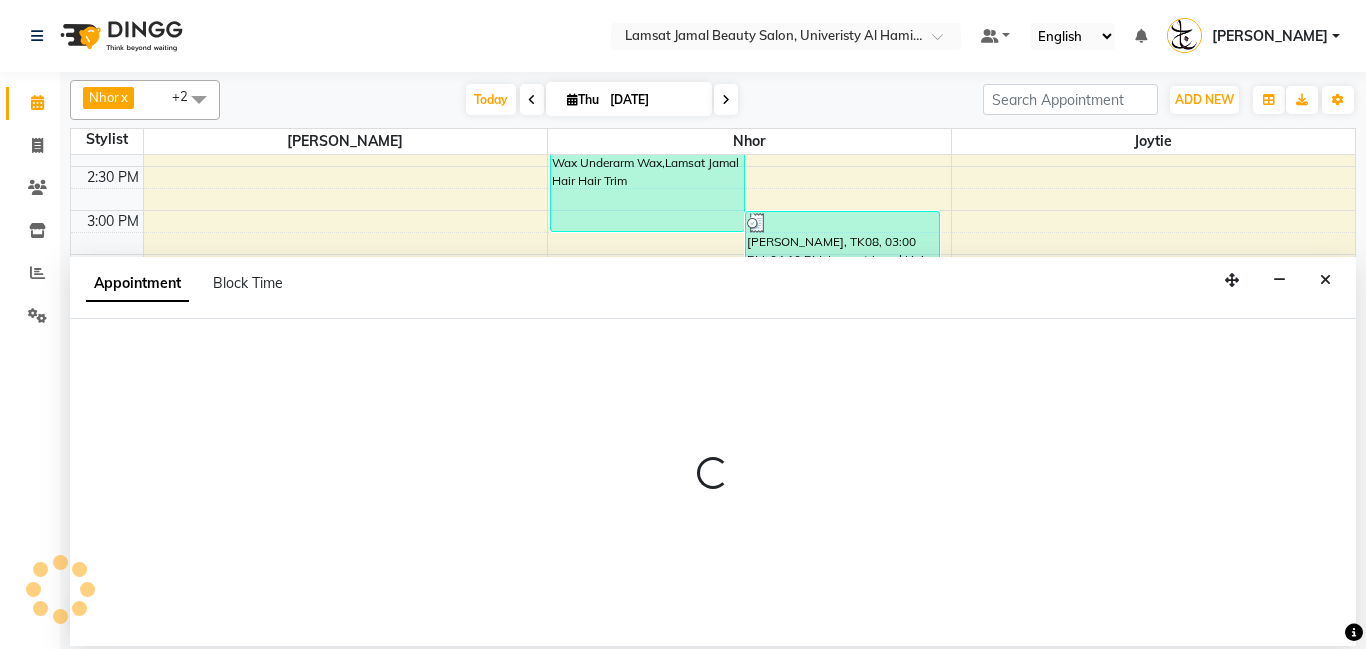 select on "79907" 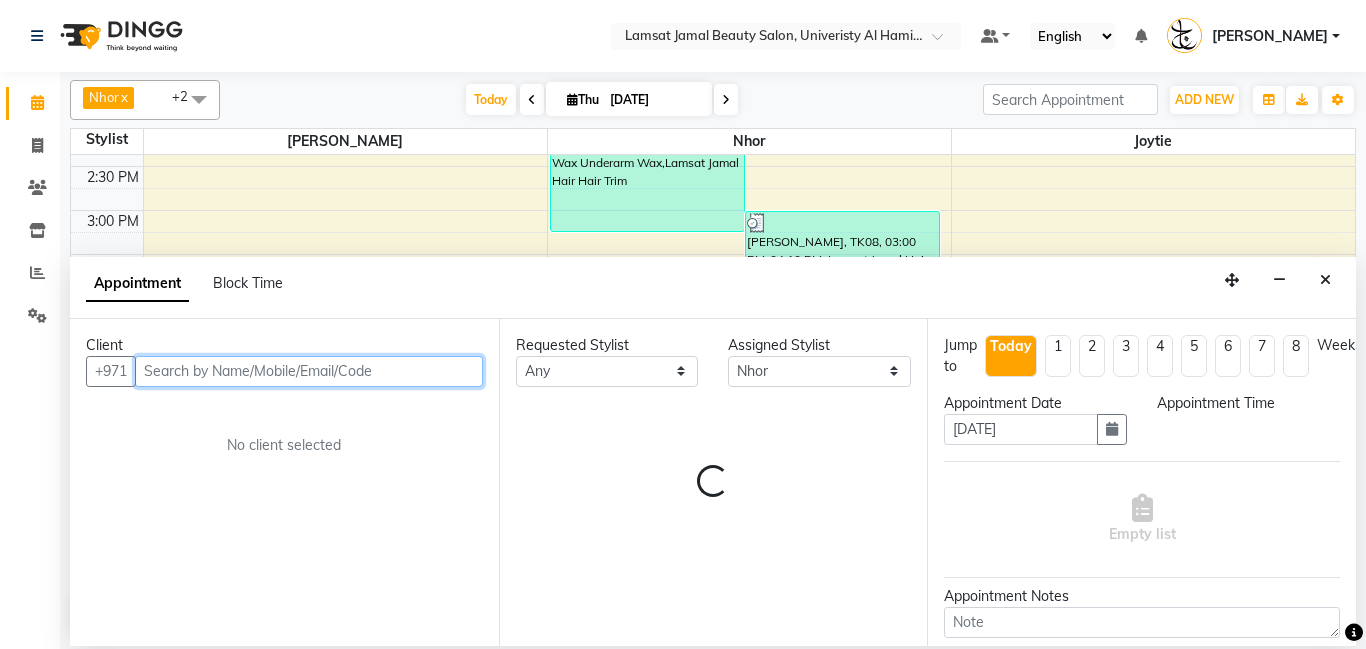 click at bounding box center [309, 371] 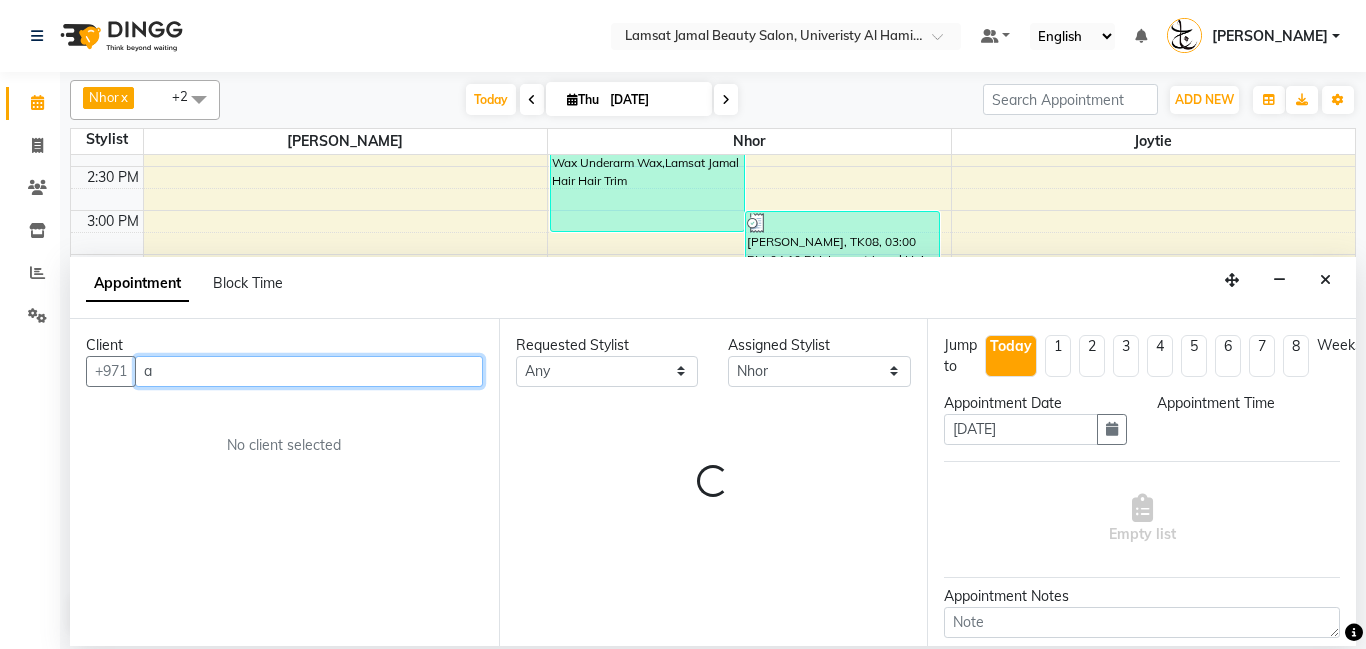 select on "1080" 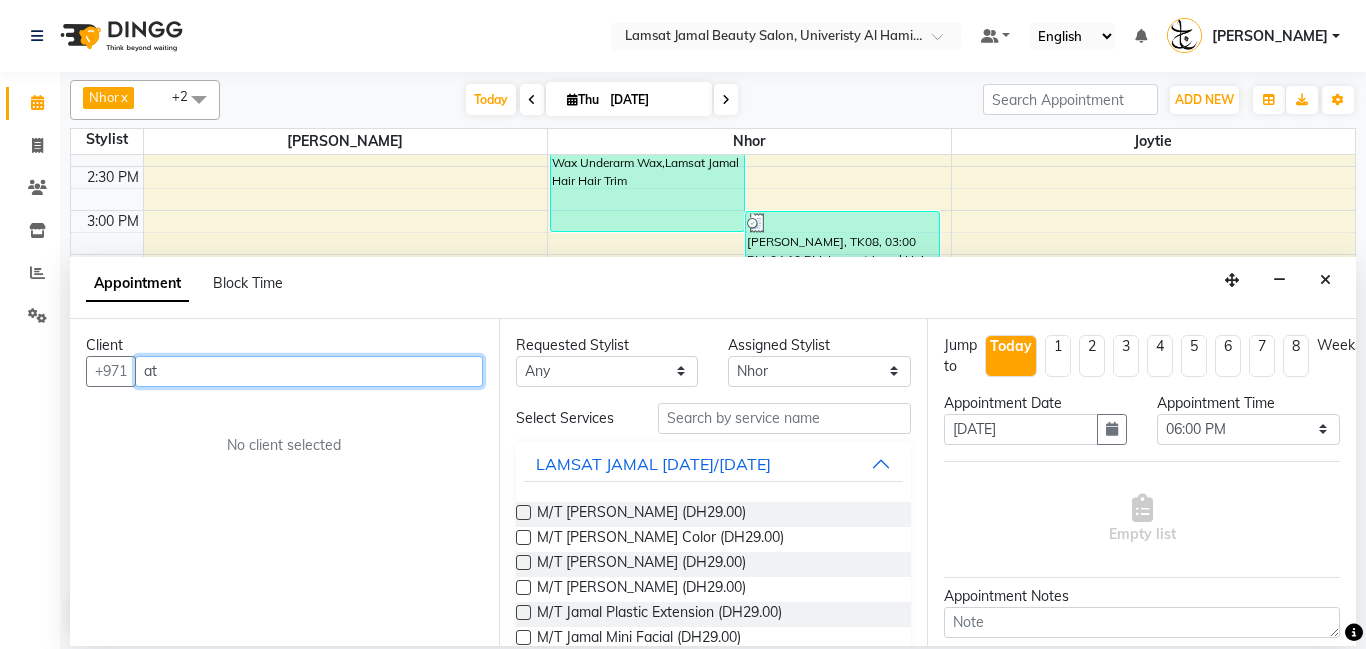 type on "a" 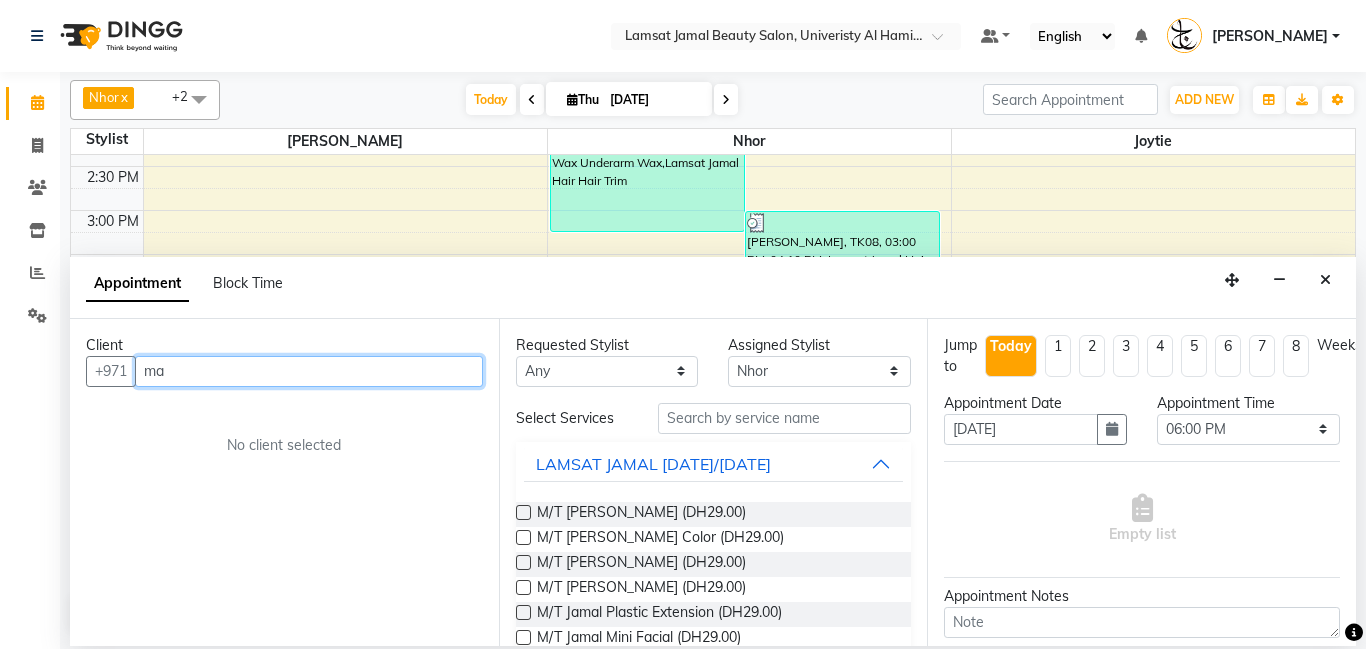 type on "m" 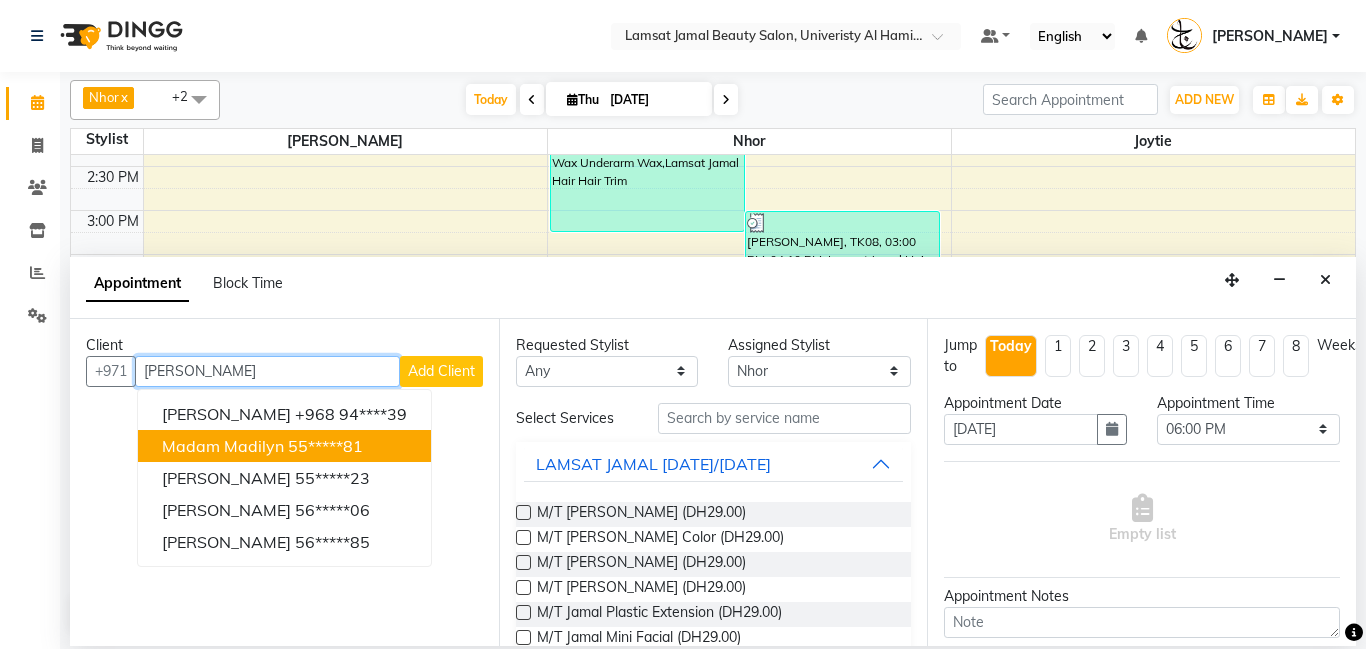 click on "55*****81" at bounding box center (325, 446) 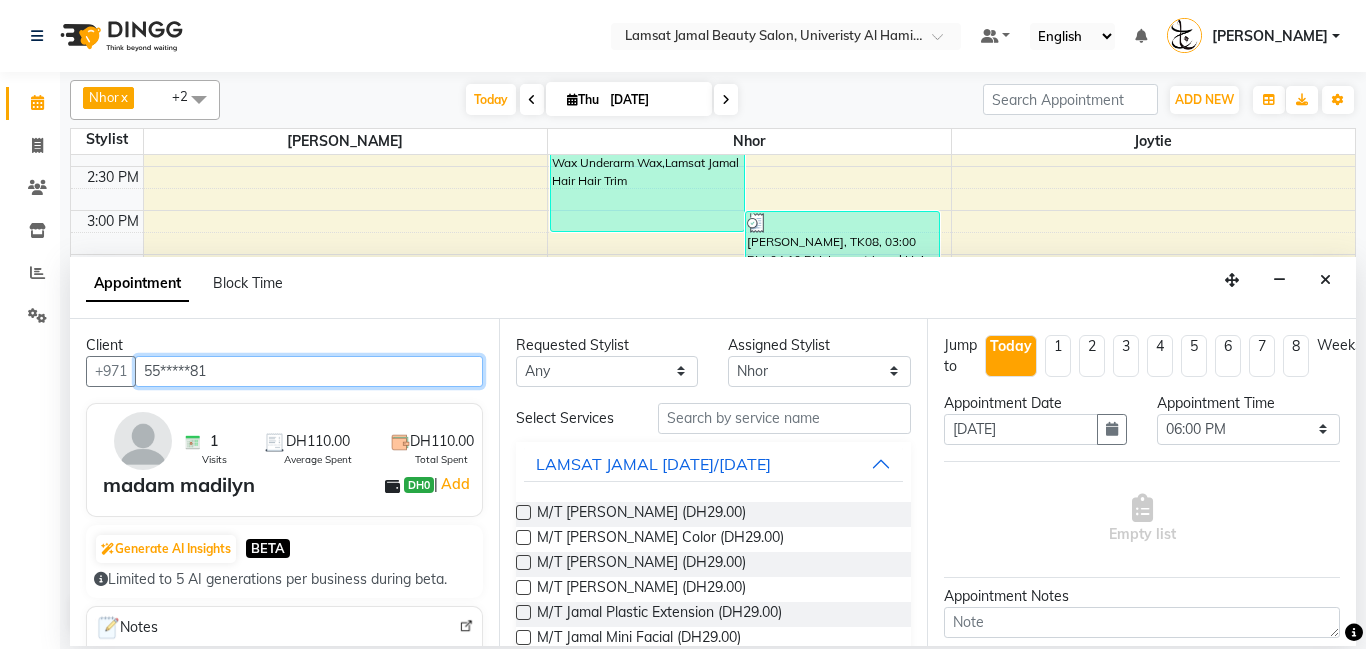 type on "55*****81" 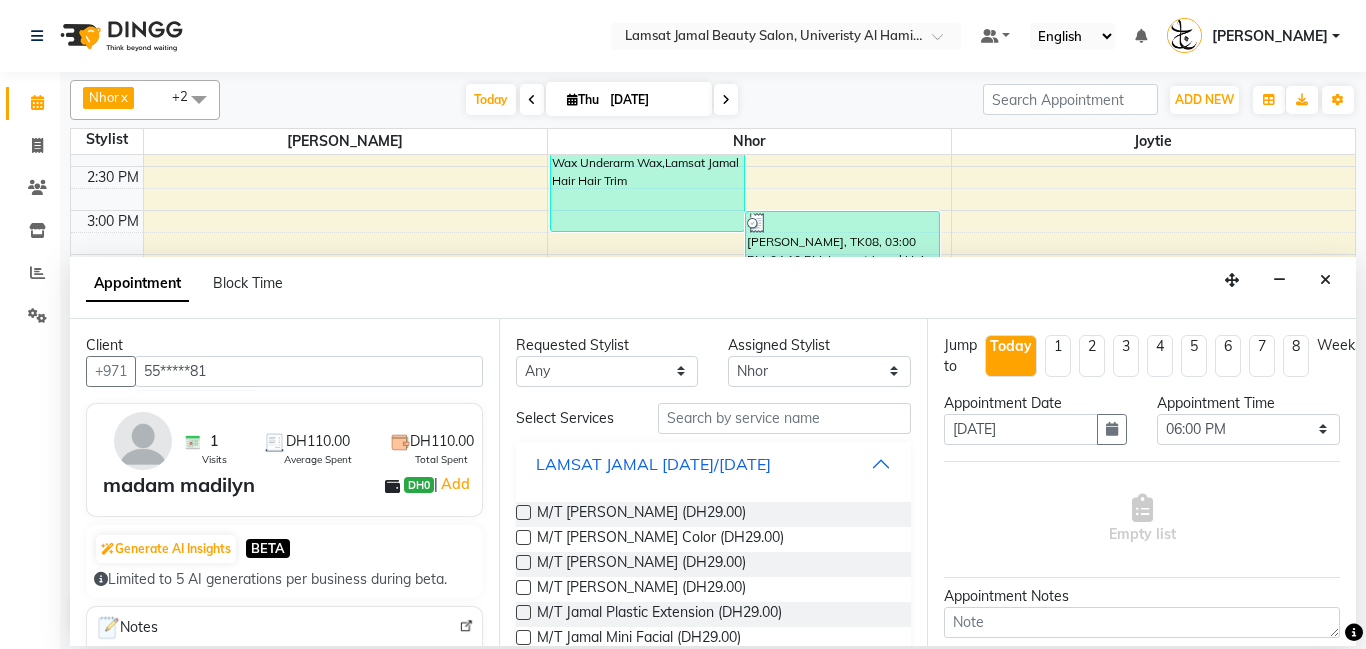 click on "LAMSAT JAMAL [DATE]/[DATE]" at bounding box center [714, 464] 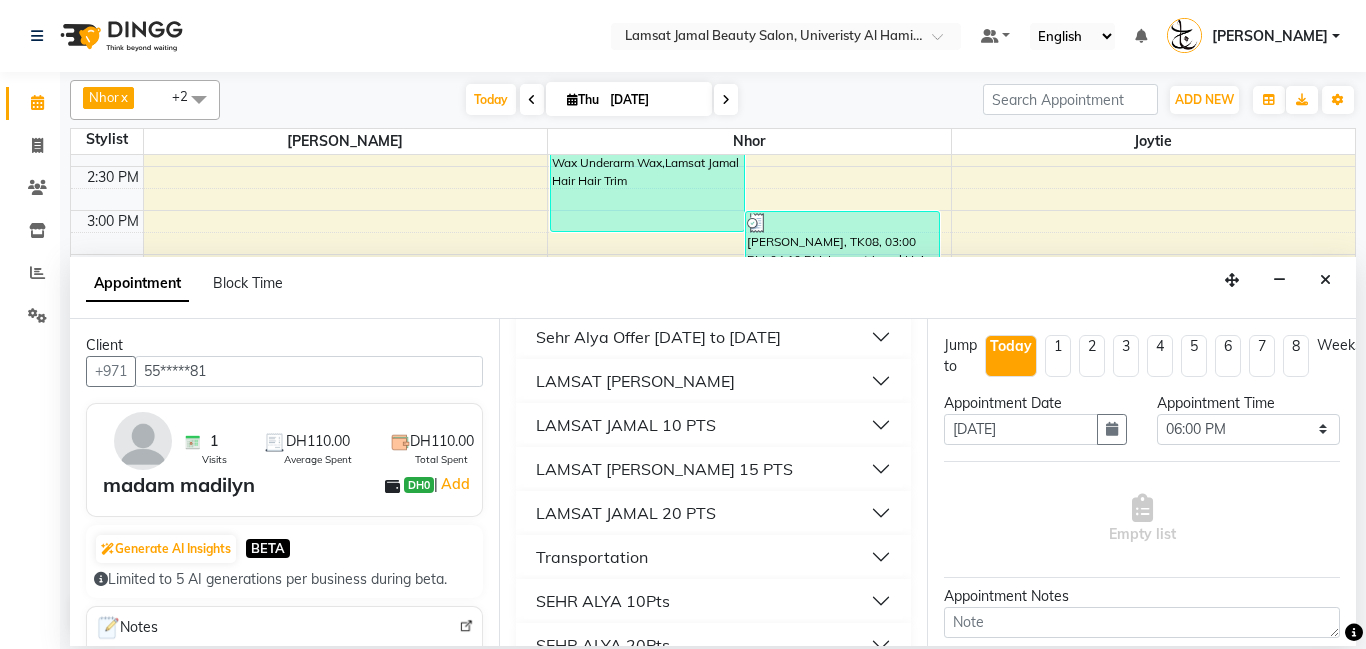scroll, scrollTop: 428, scrollLeft: 0, axis: vertical 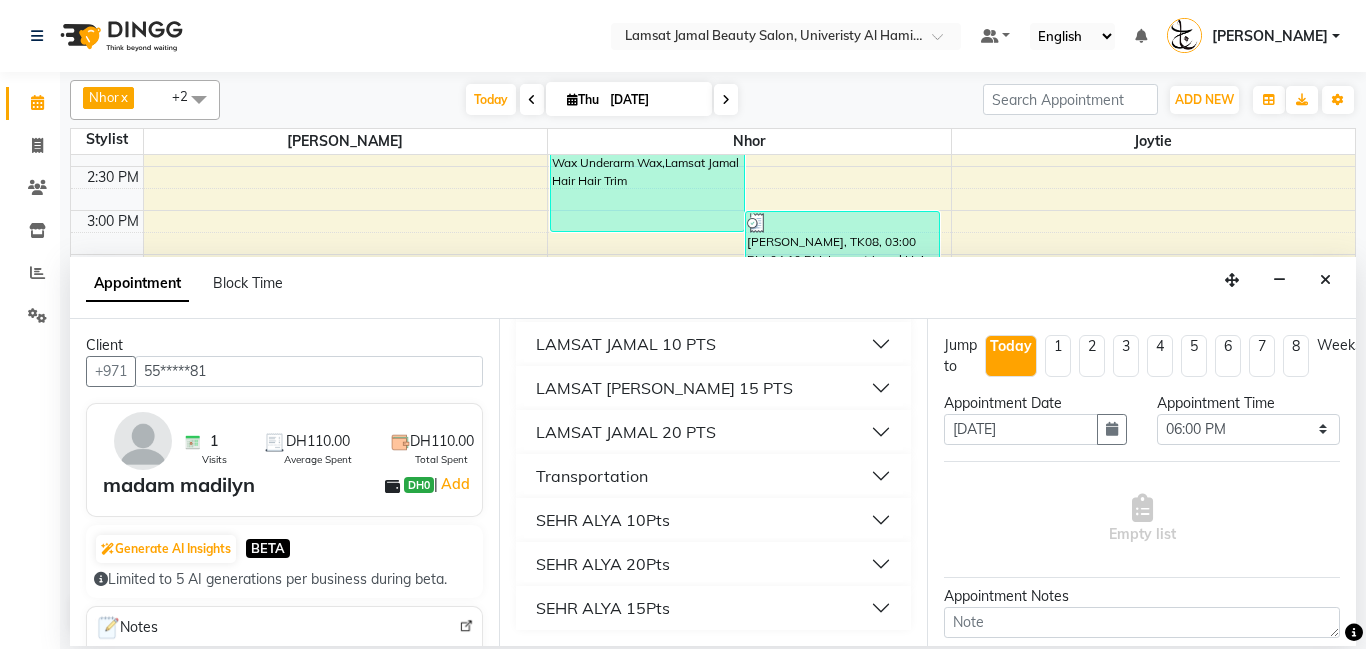 click on "LAMSAT JAMAL 20 PTS" at bounding box center (714, 432) 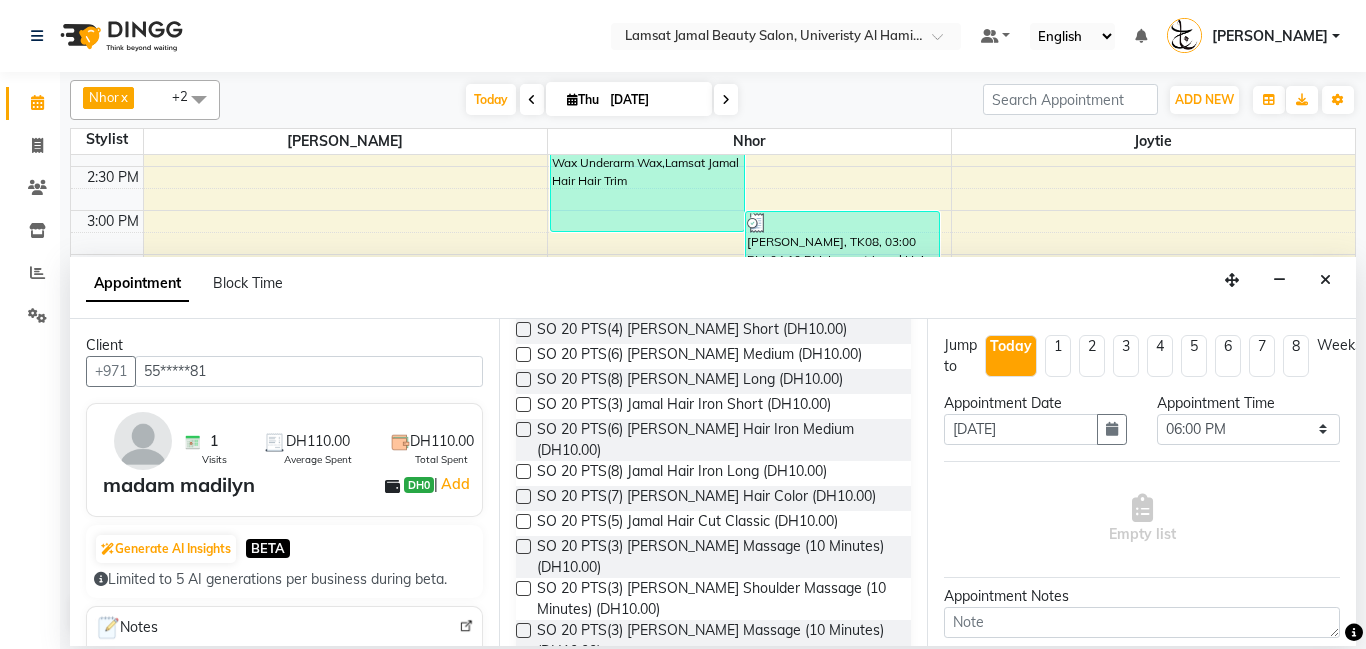 scroll, scrollTop: 913, scrollLeft: 0, axis: vertical 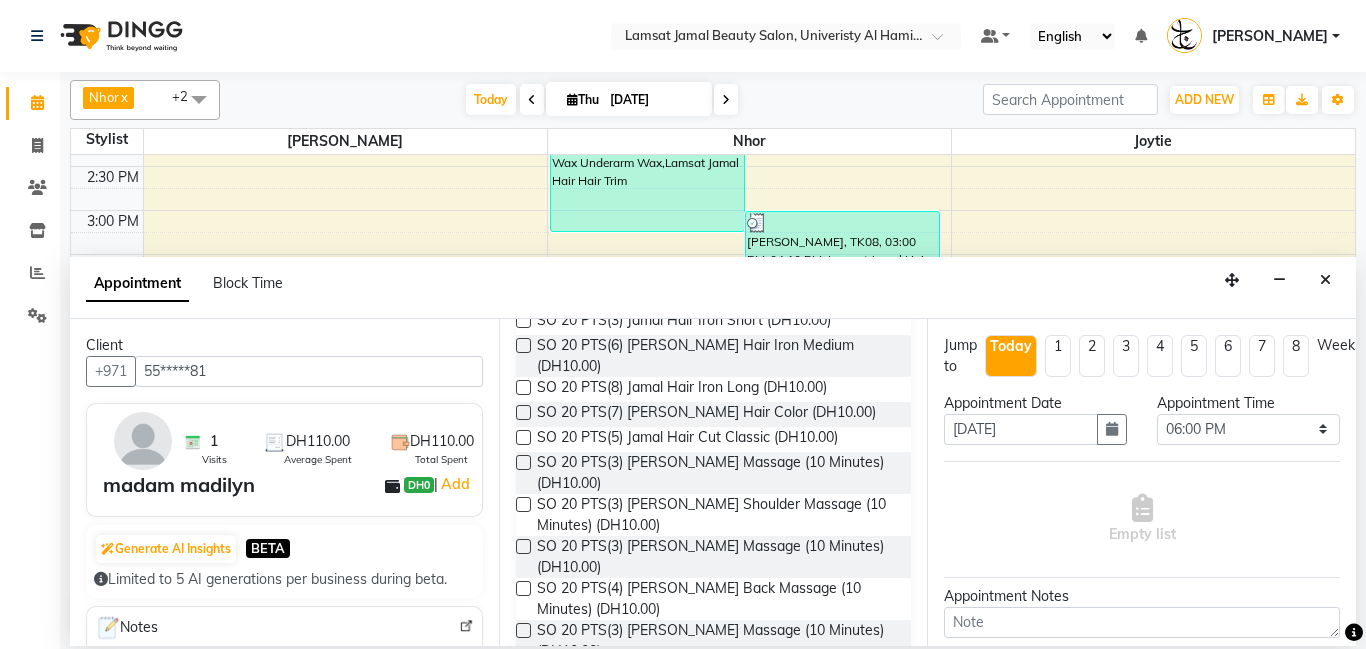 click at bounding box center (523, 412) 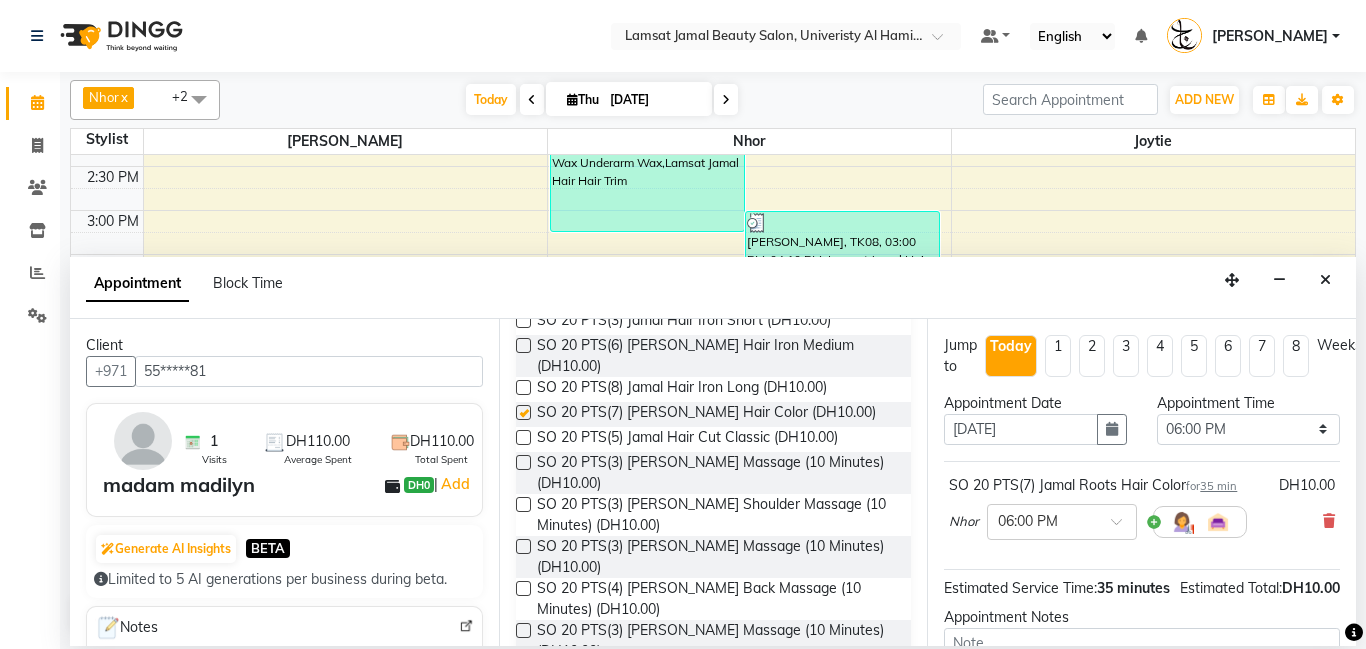checkbox on "false" 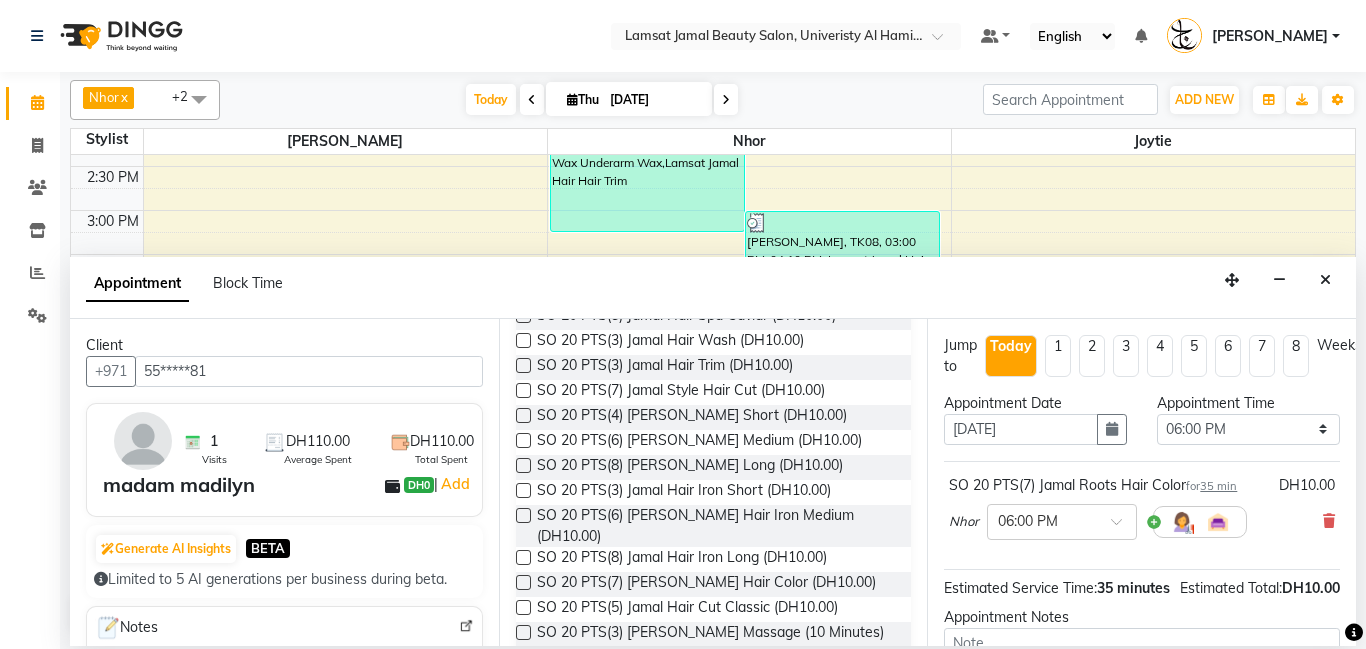 scroll, scrollTop: 711, scrollLeft: 0, axis: vertical 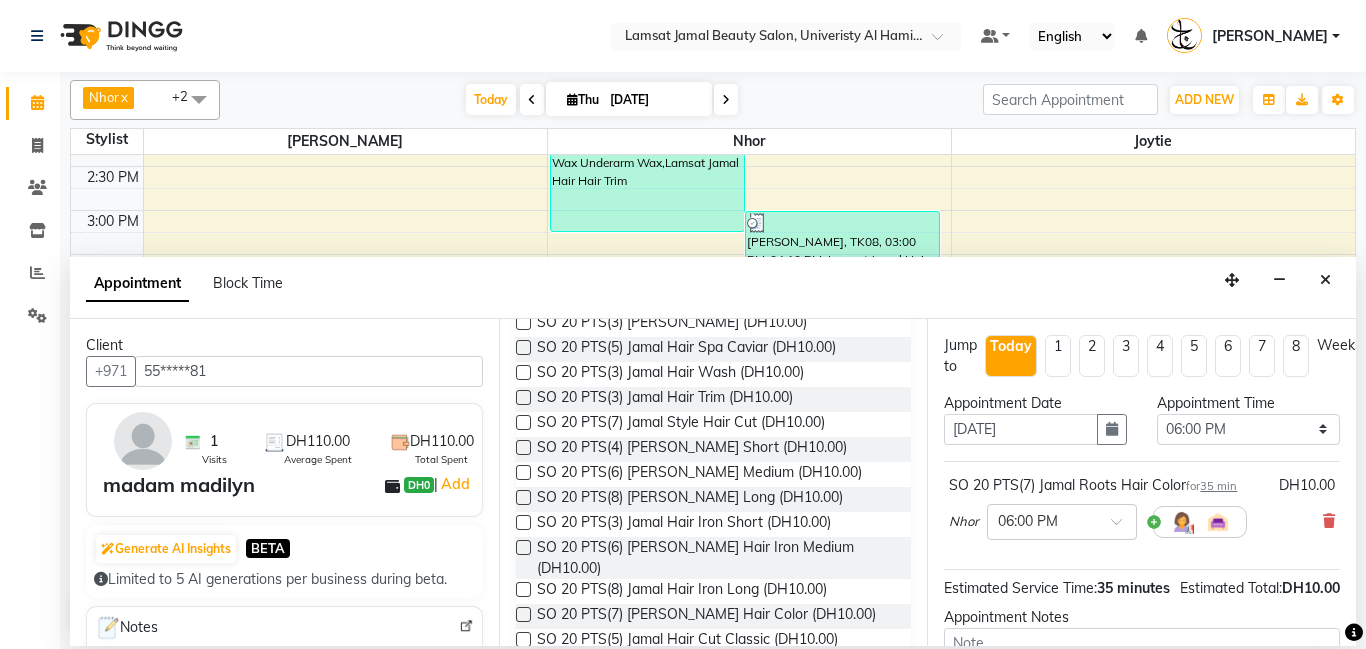 click at bounding box center [523, 422] 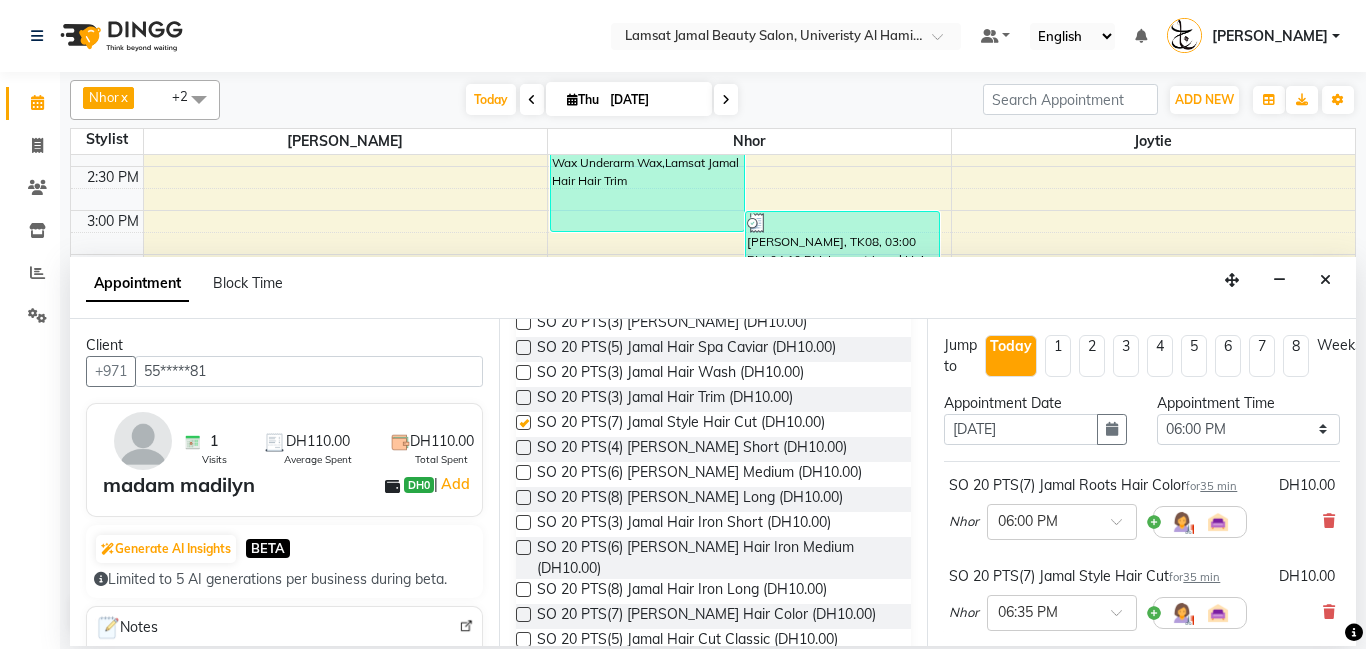 checkbox on "false" 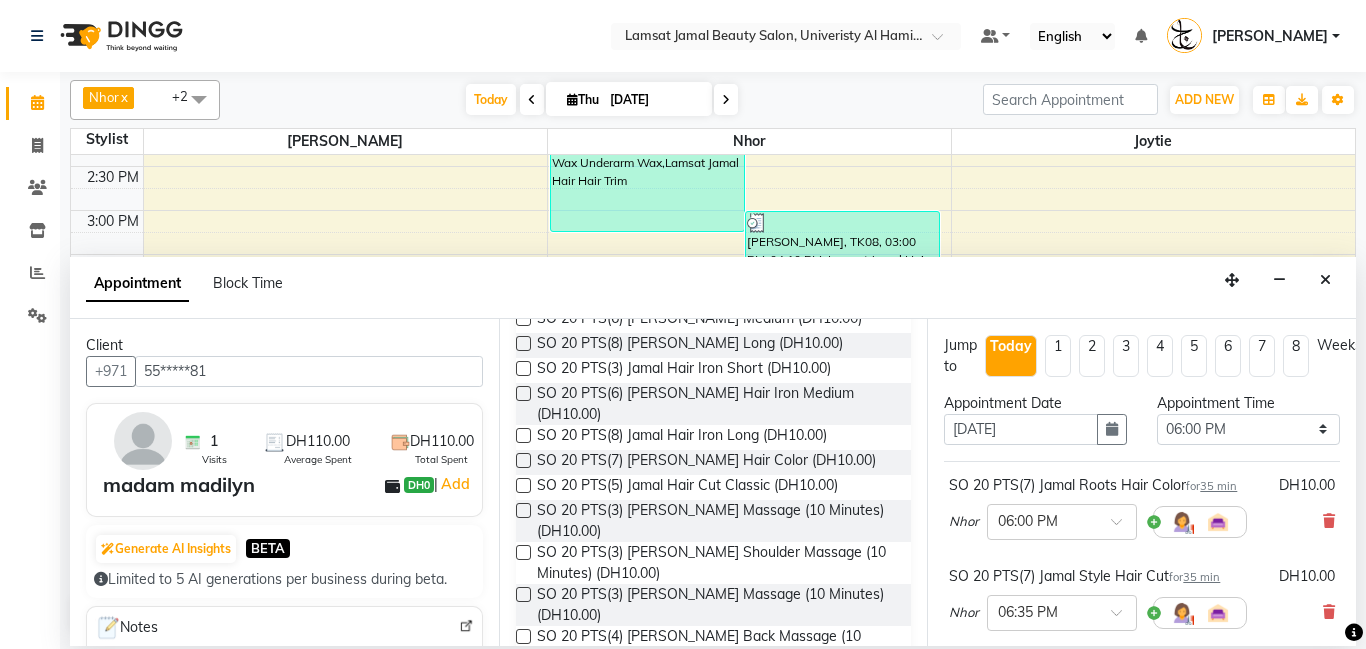 scroll, scrollTop: 1181, scrollLeft: 0, axis: vertical 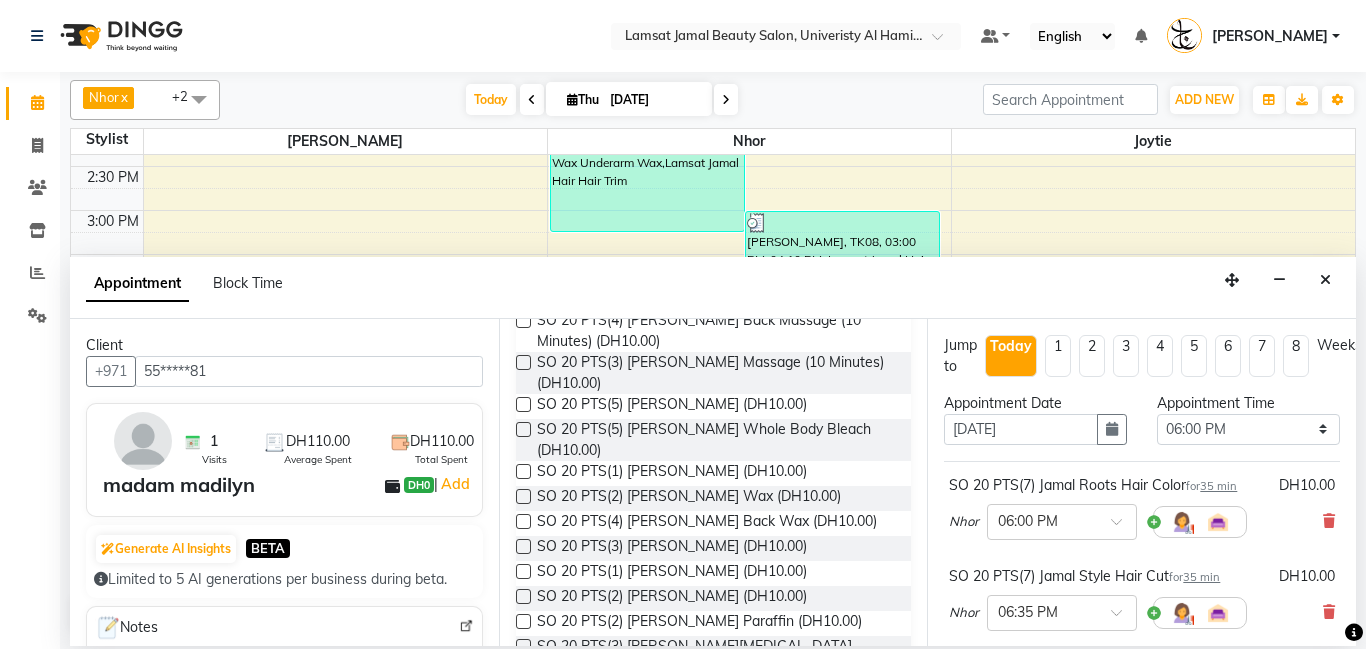 click at bounding box center (523, 546) 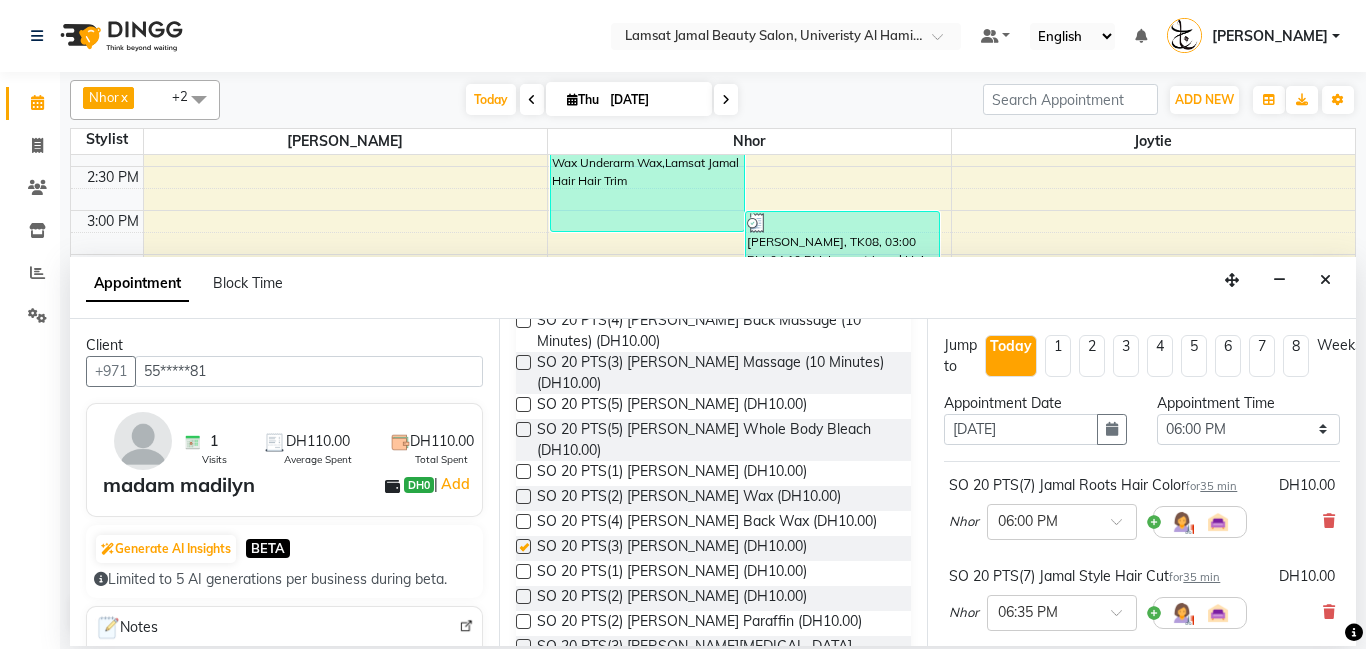 checkbox on "false" 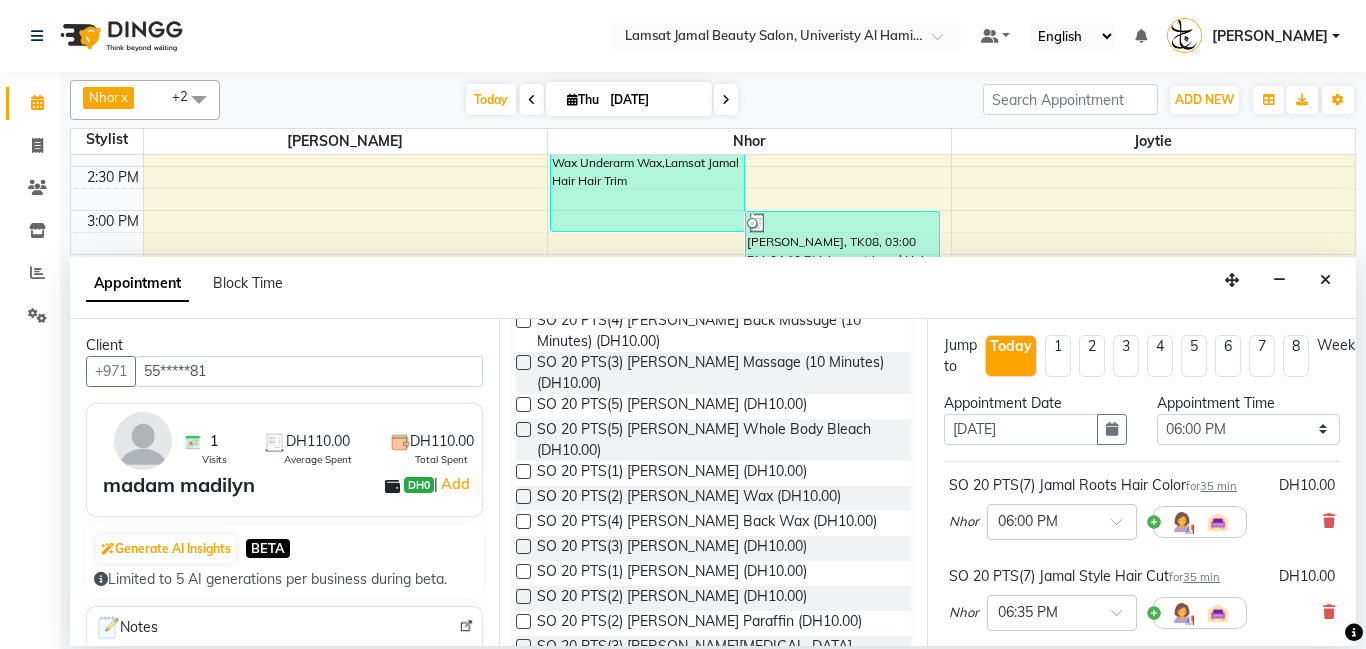 click at bounding box center (523, 571) 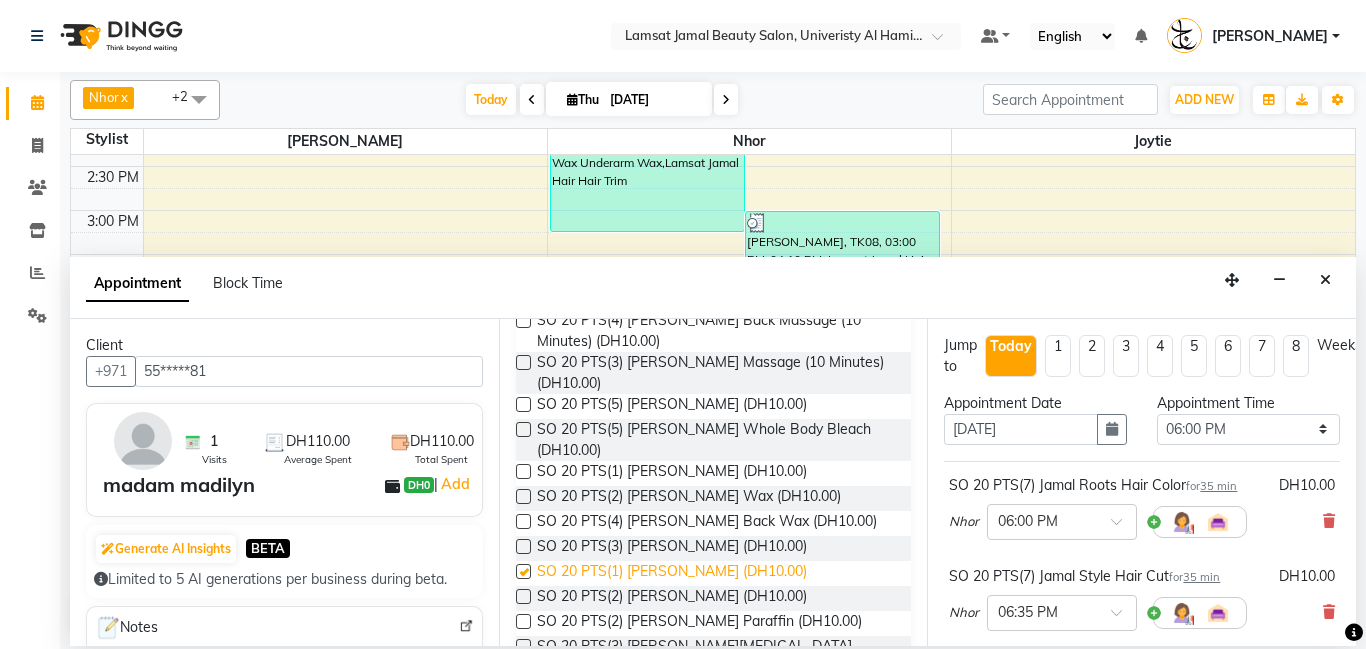 checkbox on "false" 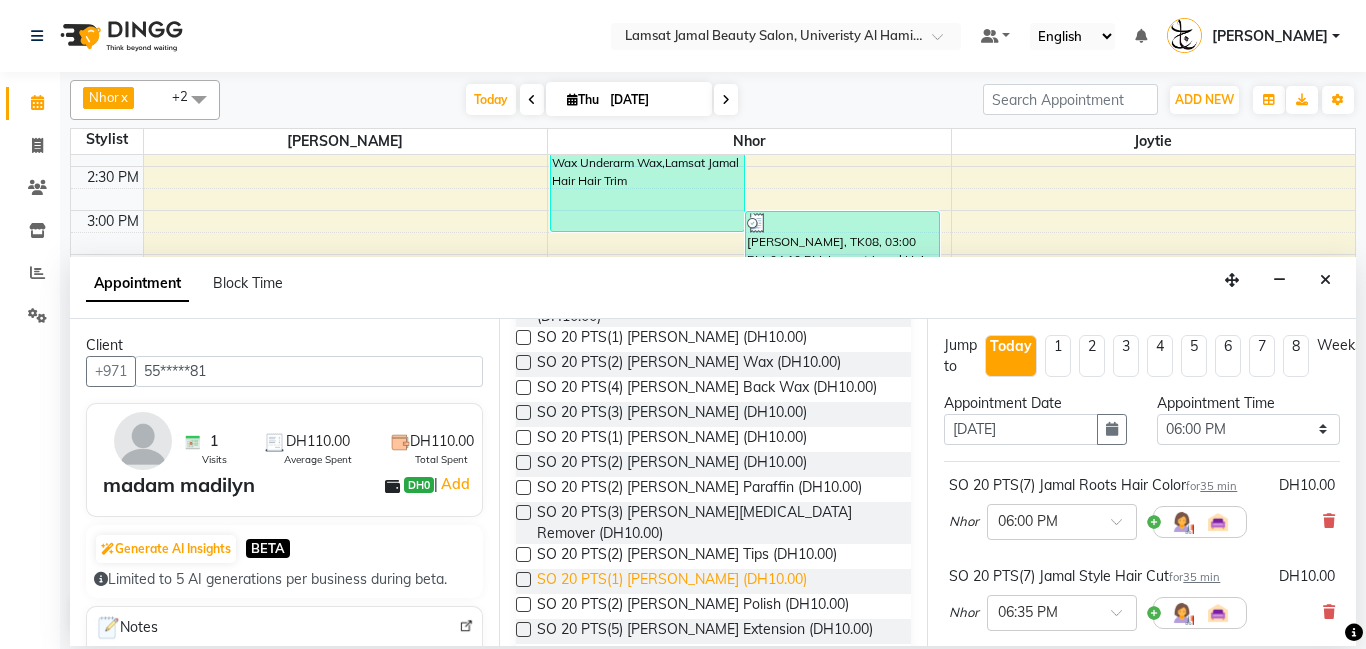 scroll, scrollTop: 1319, scrollLeft: 0, axis: vertical 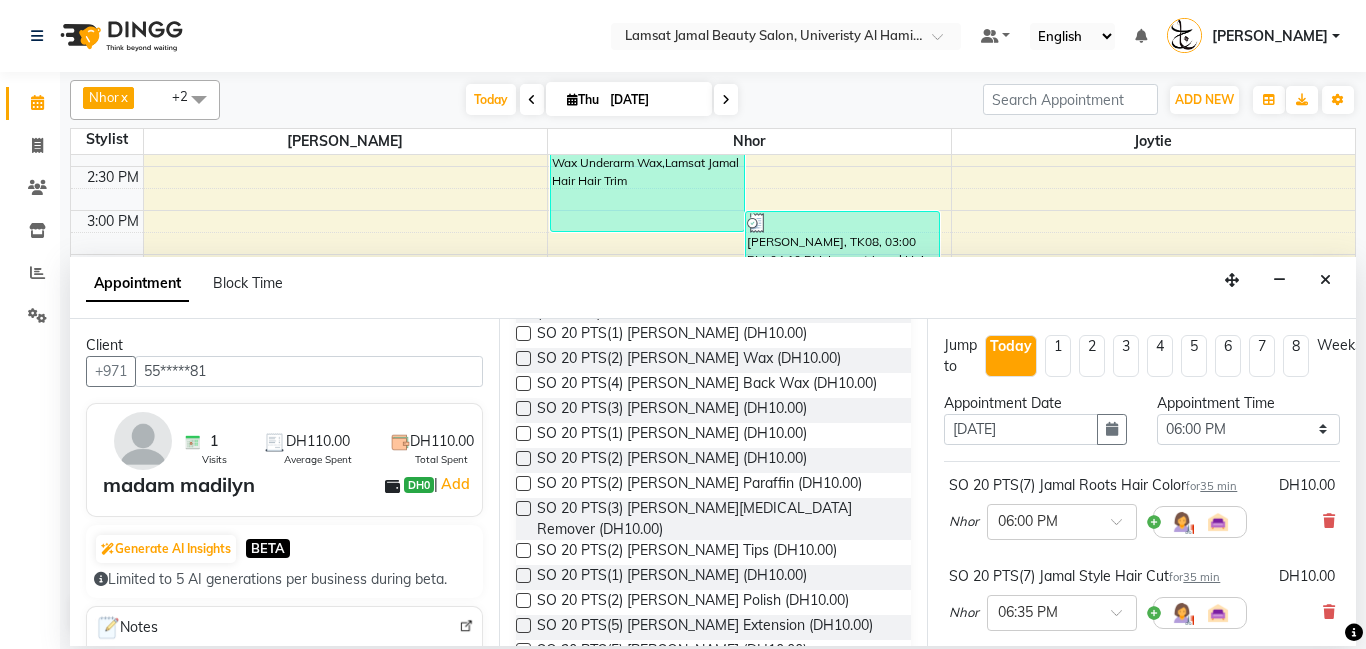 click at bounding box center (523, 575) 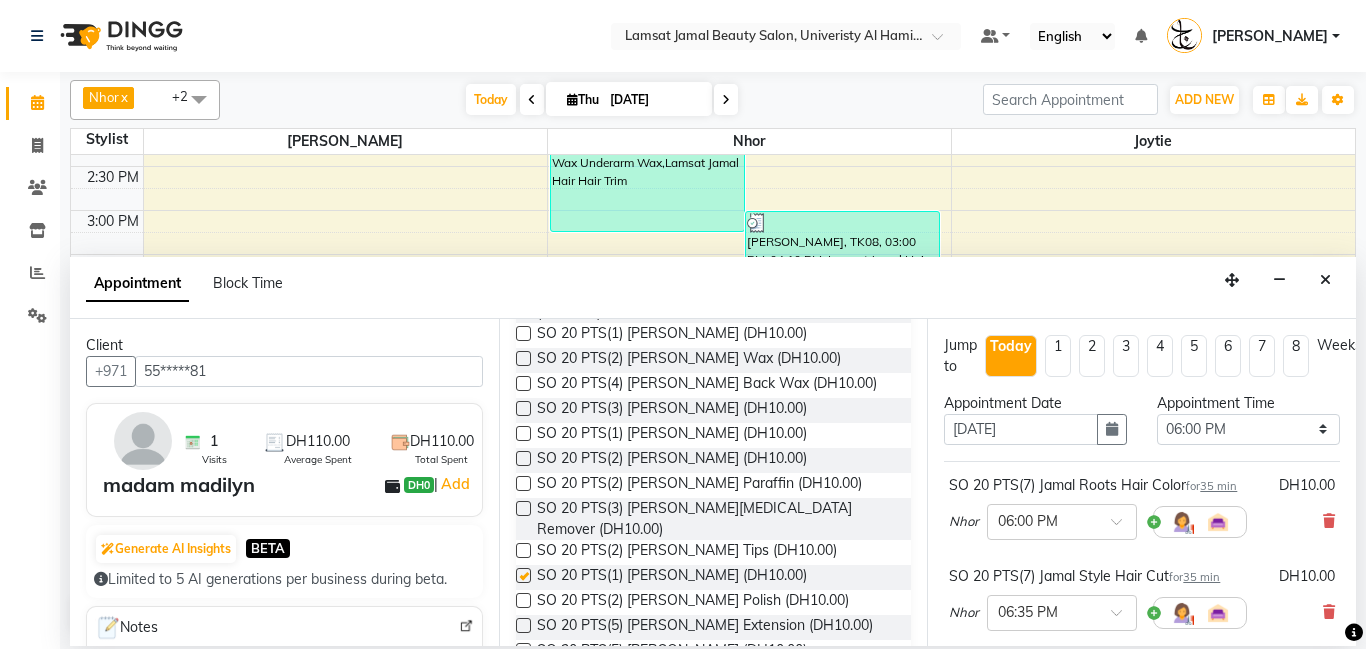 checkbox on "false" 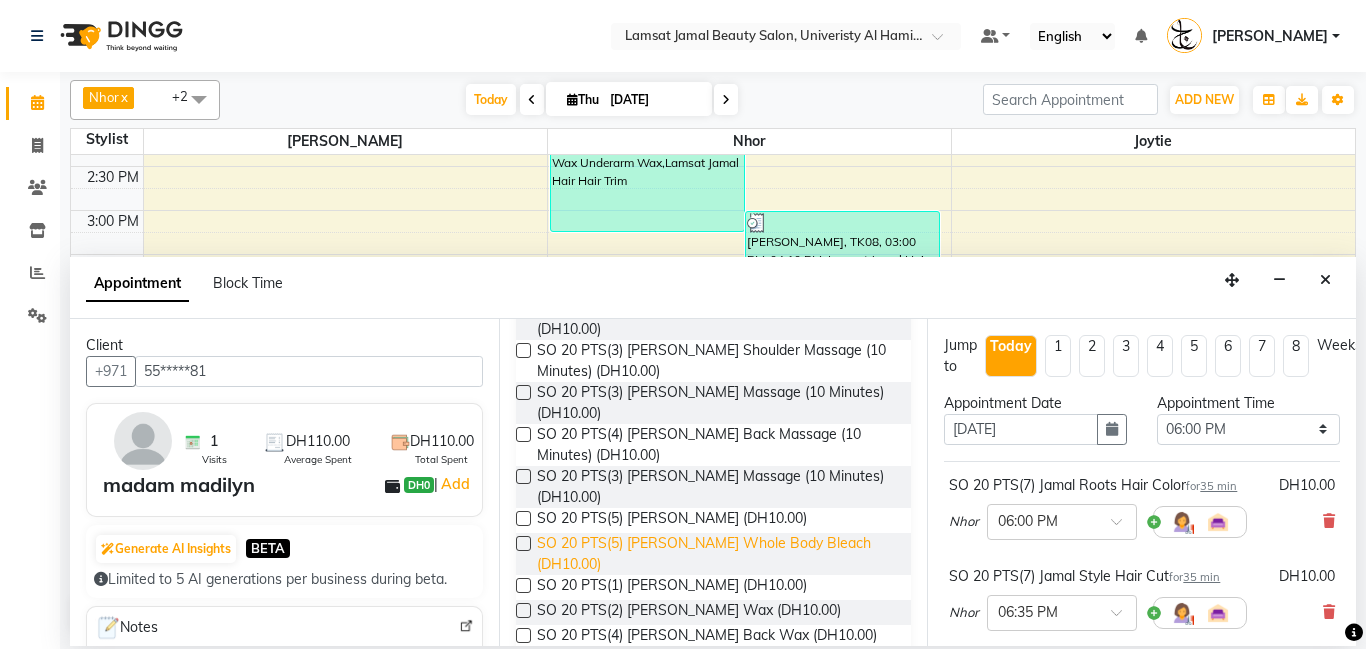 scroll, scrollTop: 1049, scrollLeft: 0, axis: vertical 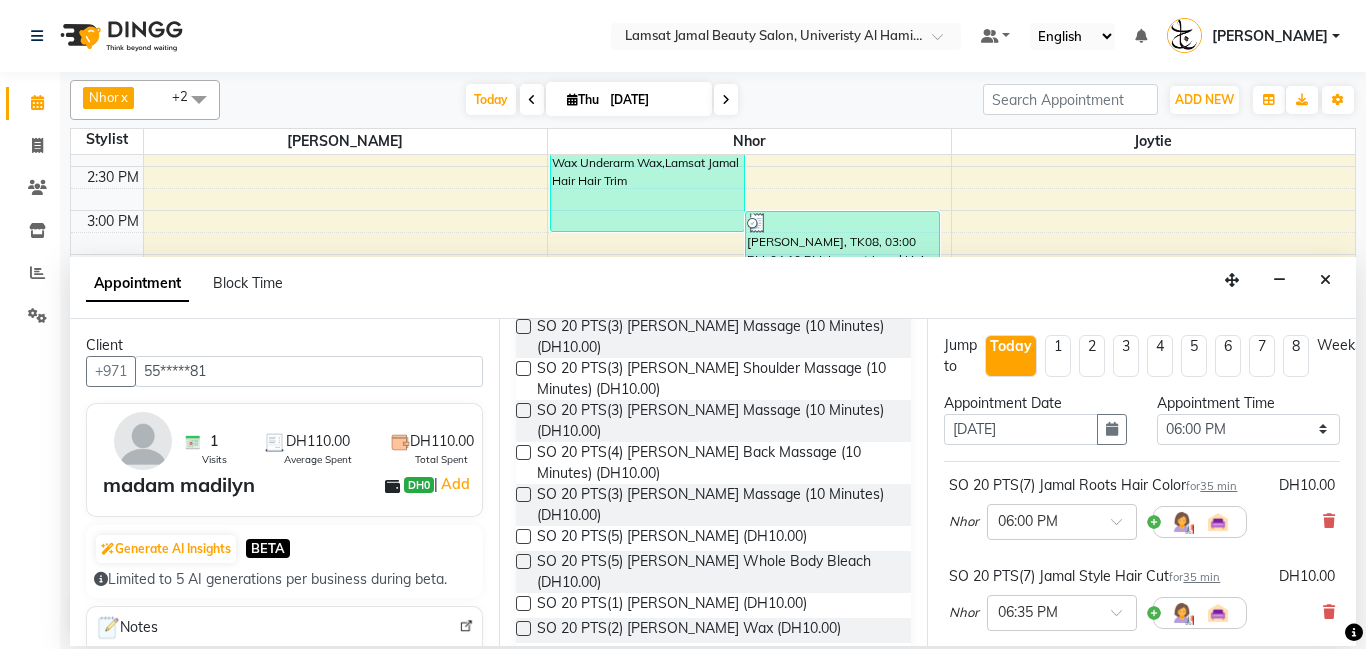 click at bounding box center (523, 410) 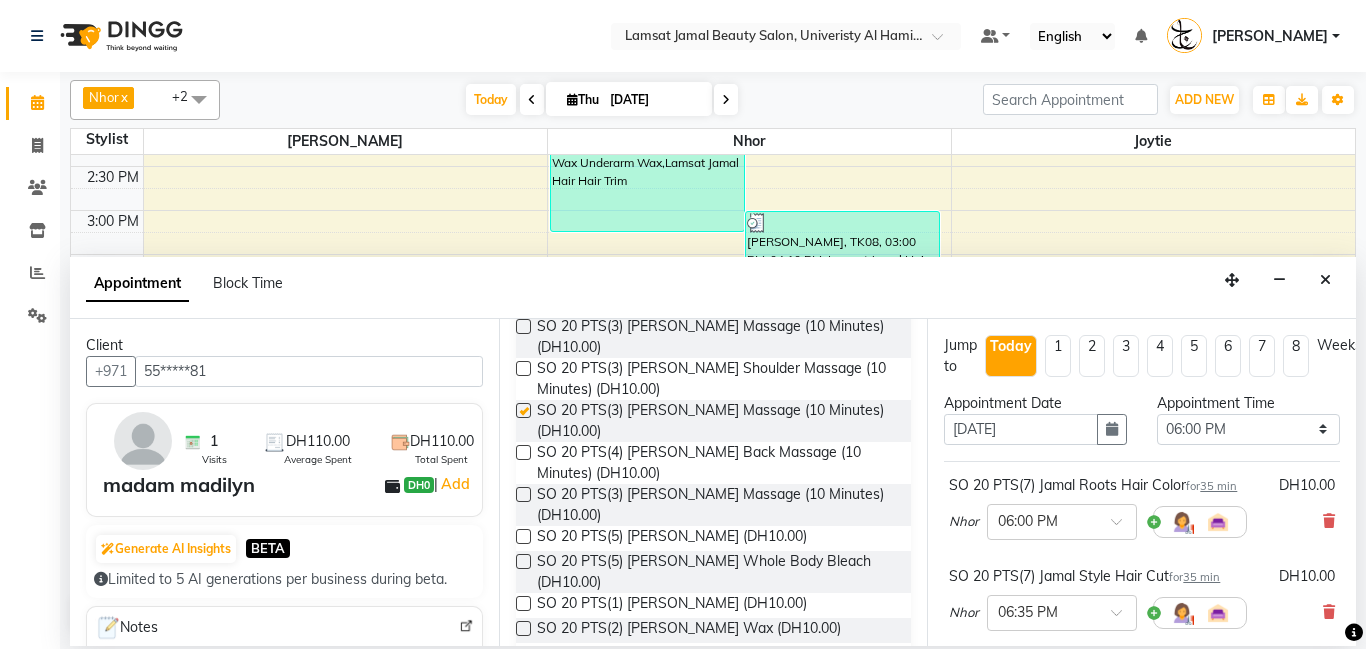 checkbox on "false" 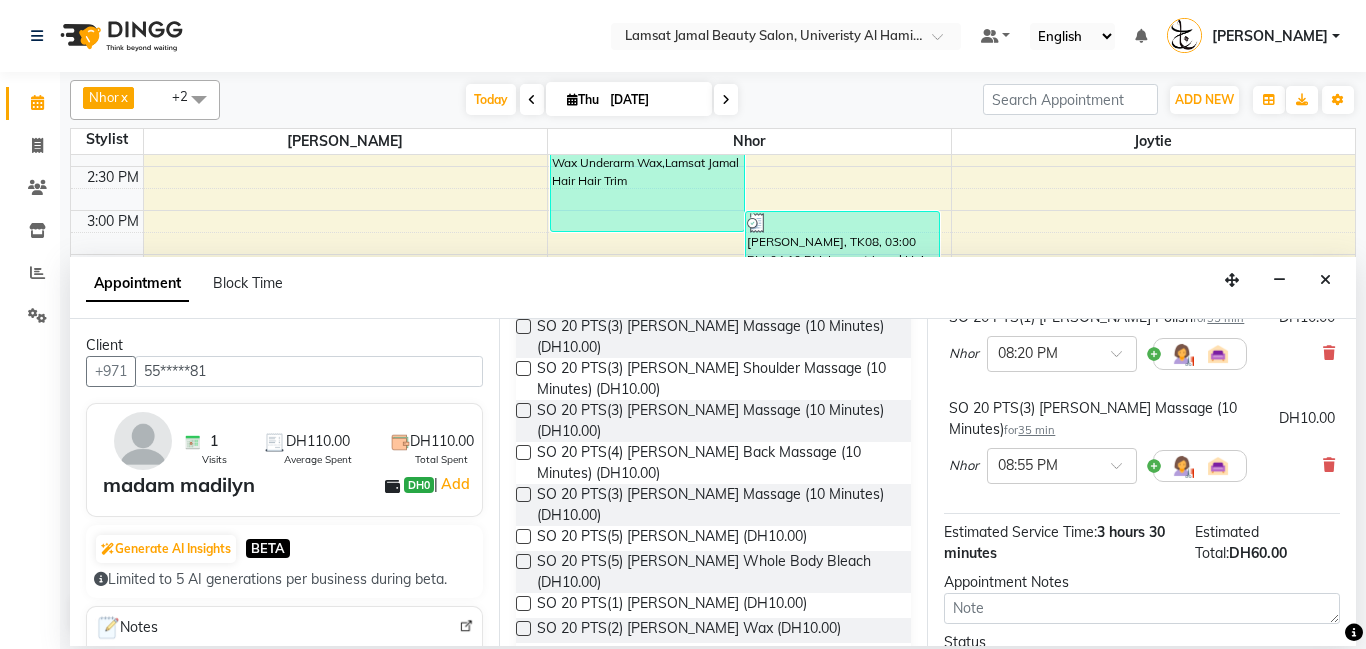 scroll, scrollTop: 485, scrollLeft: 0, axis: vertical 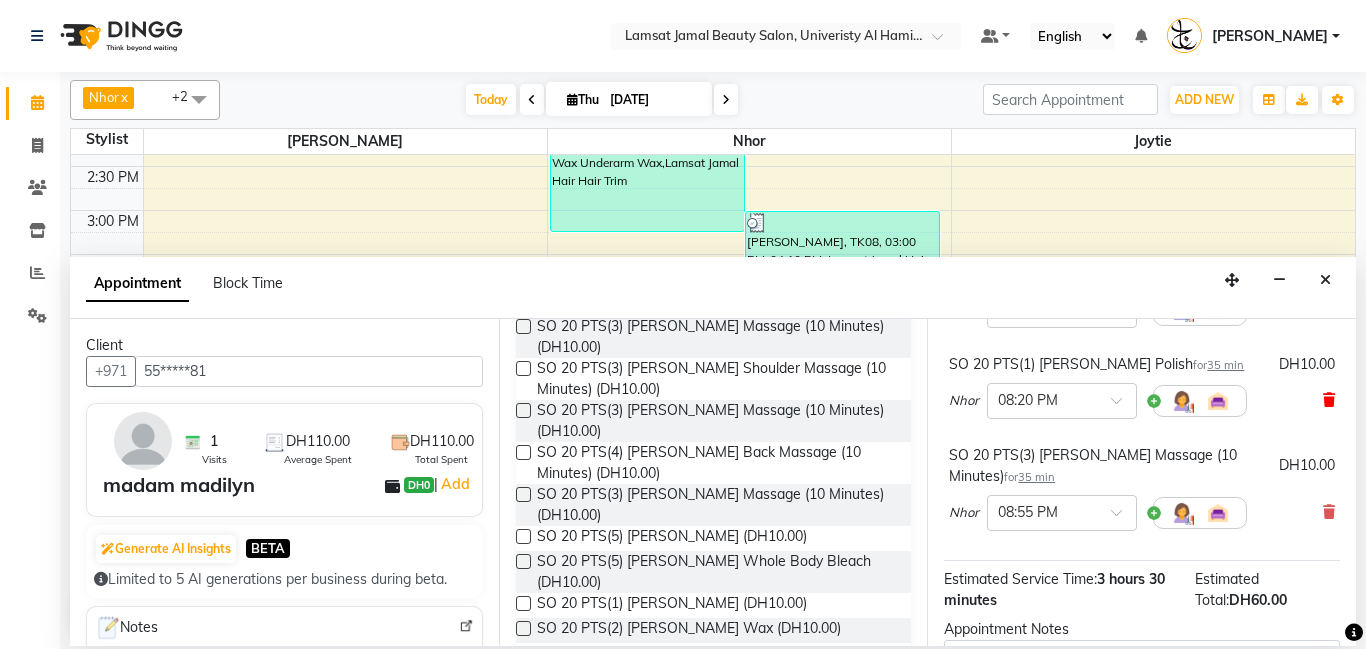 click at bounding box center (1329, 400) 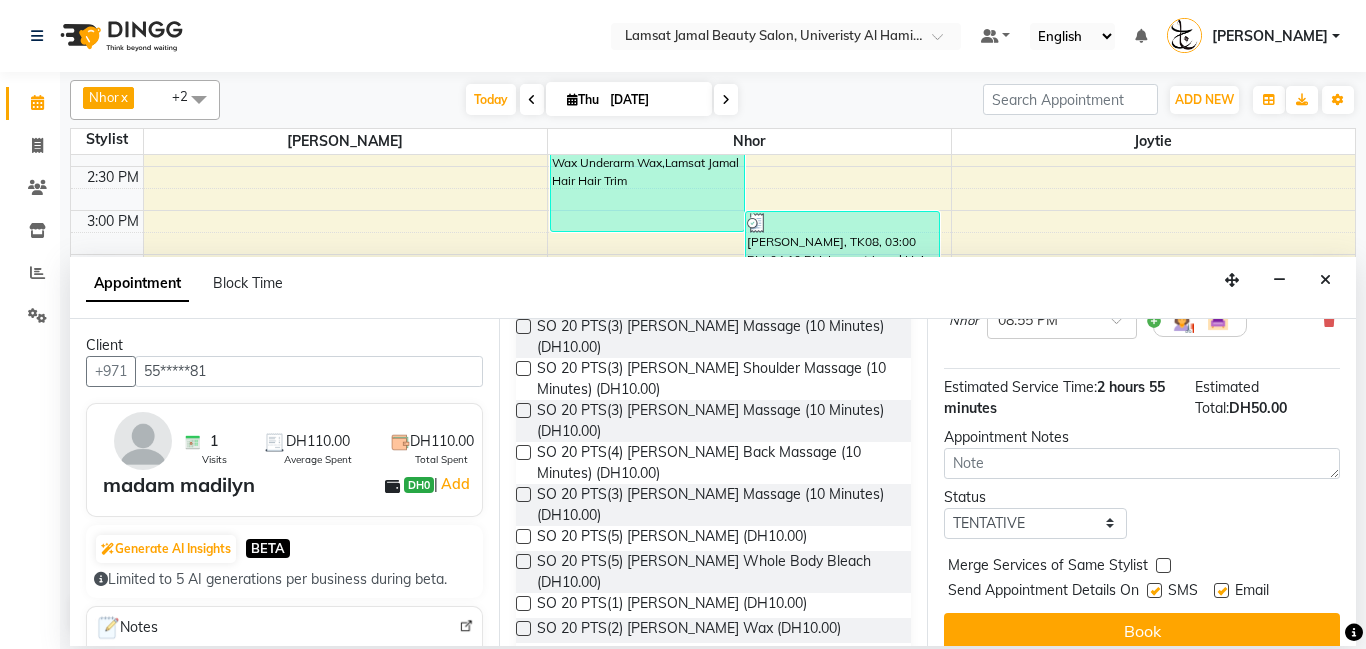 scroll, scrollTop: 605, scrollLeft: 0, axis: vertical 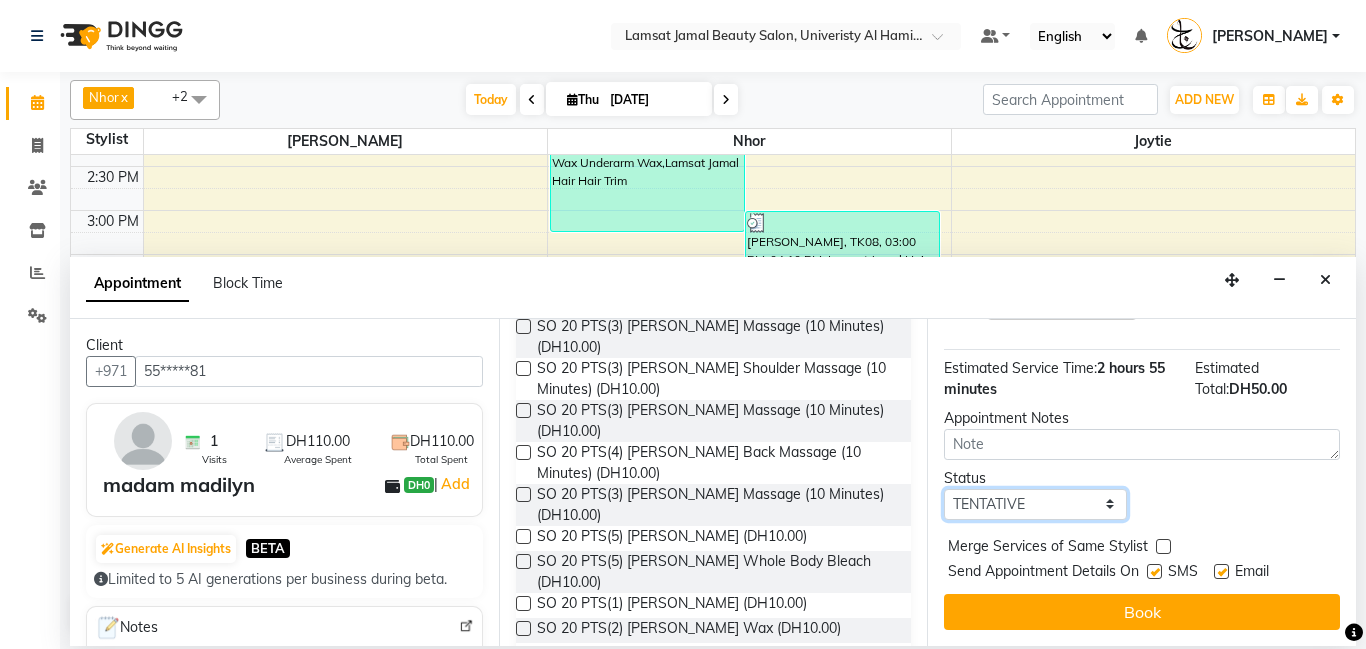 click on "Select TENTATIVE CONFIRM CHECK-IN UPCOMING" at bounding box center [1035, 504] 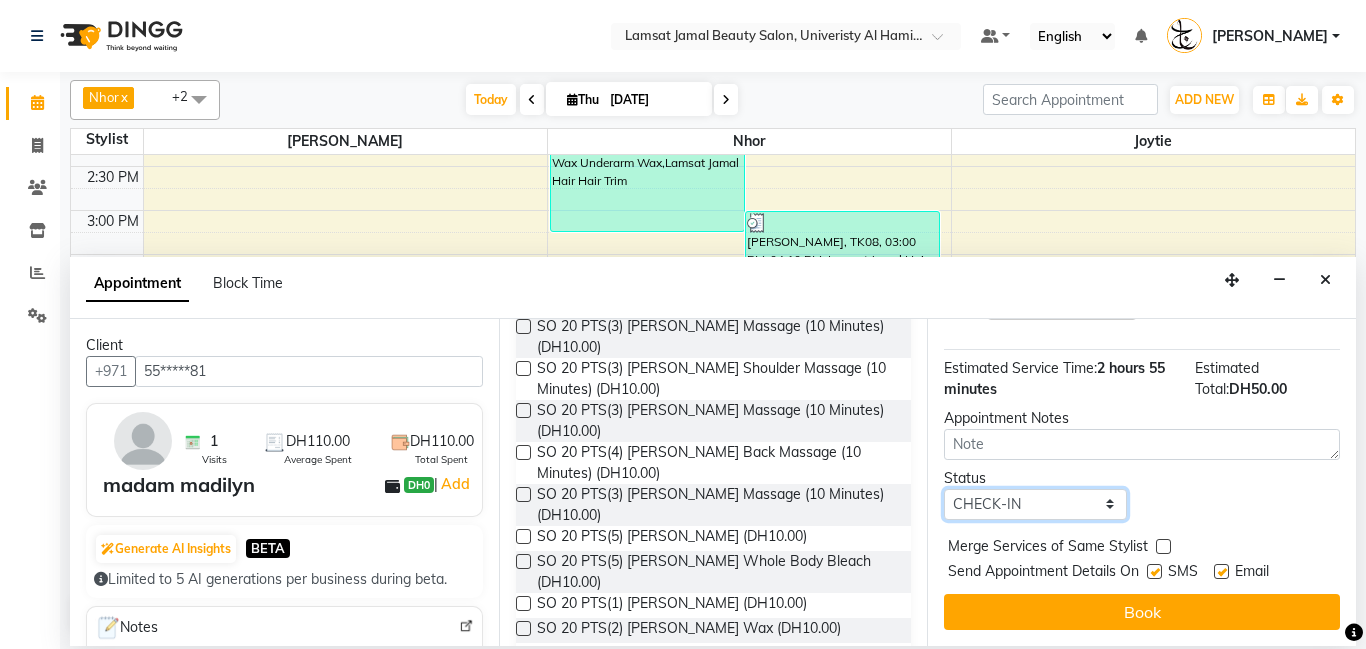 click on "Select TENTATIVE CONFIRM CHECK-IN UPCOMING" at bounding box center (1035, 504) 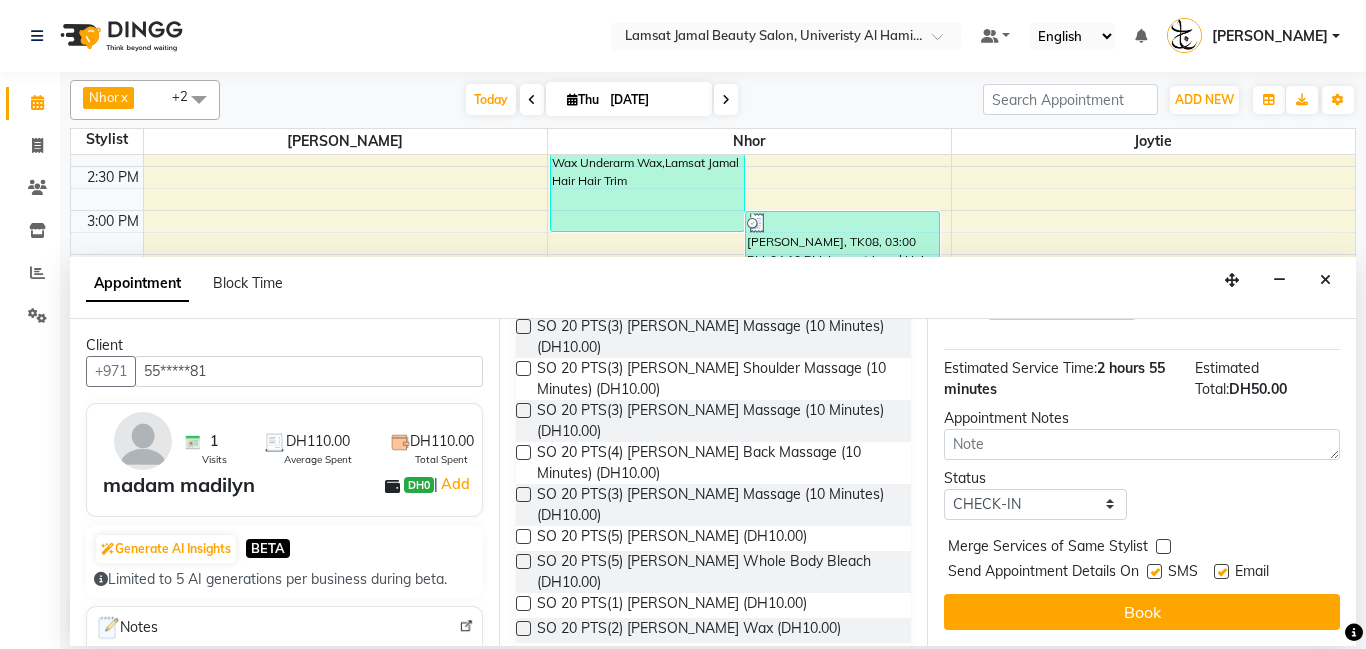 click at bounding box center [1163, 546] 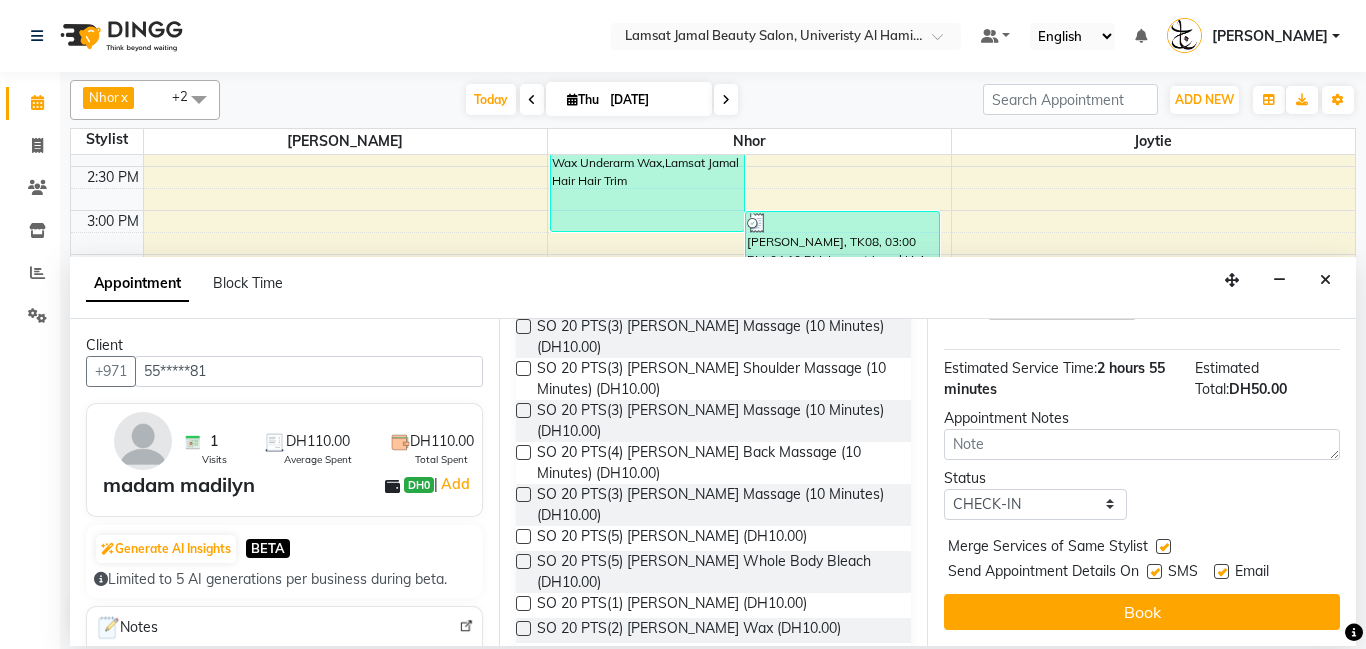 click on "Jump to [DATE] 1 2 3 4 5 6 7 8 Weeks Appointment Date [DATE] Appointment Time Select 10:00 AM 10:05 AM 10:10 AM 10:15 AM 10:20 AM 10:25 AM 10:30 AM 10:35 AM 10:40 AM 10:45 AM 10:50 AM 10:55 AM 11:00 AM 11:05 AM 11:10 AM 11:15 AM 11:20 AM 11:25 AM 11:30 AM 11:35 AM 11:40 AM 11:45 AM 11:50 AM 11:55 AM 12:00 PM 12:05 PM 12:10 PM 12:15 PM 12:20 PM 12:25 PM 12:30 PM 12:35 PM 12:40 PM 12:45 PM 12:50 PM 12:55 PM 01:00 PM 01:05 PM 01:10 PM 01:15 PM 01:20 PM 01:25 PM 01:30 PM 01:35 PM 01:40 PM 01:45 PM 01:50 PM 01:55 PM 02:00 PM 02:05 PM 02:10 PM 02:15 PM 02:20 PM 02:25 PM 02:30 PM 02:35 PM 02:40 PM 02:45 PM 02:50 PM 02:55 PM 03:00 PM 03:05 PM 03:10 PM 03:15 PM 03:20 PM 03:25 PM 03:30 PM 03:35 PM 03:40 PM 03:45 PM 03:50 PM 03:55 PM 04:00 PM 04:05 PM 04:10 PM 04:15 PM 04:20 PM 04:25 PM 04:30 PM 04:35 PM 04:40 PM 04:45 PM 04:50 PM 04:55 PM 05:00 PM 05:05 PM 05:10 PM 05:15 PM 05:20 PM 05:25 PM 05:30 PM 05:35 PM 05:40 PM 05:45 PM 05:50 PM 05:55 PM 06:00 PM 06:05 PM 06:10 PM 06:15 PM 06:20 PM 06:25 PM 06:30 PM 06:35 PM" at bounding box center [1141, 482] 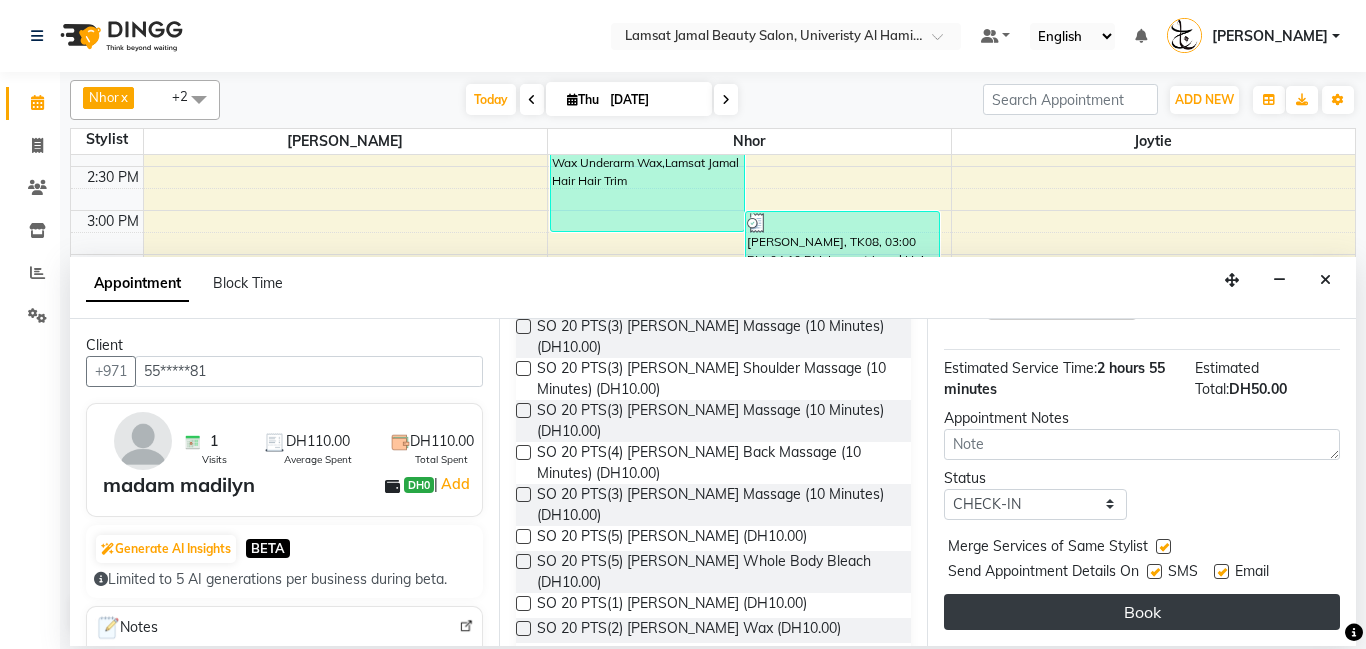 click on "Book" at bounding box center (1142, 612) 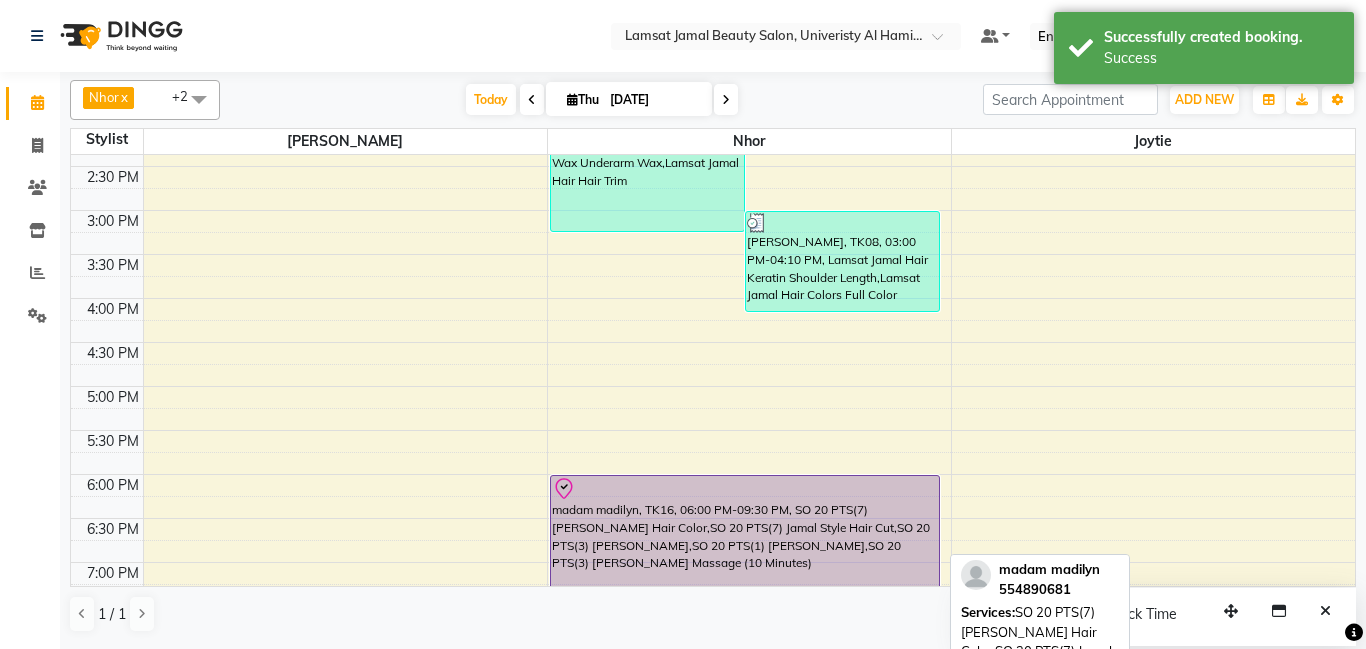 click on "madam madilyn, TK16, 06:00 PM-09:30 PM, SO 20 PTS(7) [PERSON_NAME] Hair Color,SO 20 PTS(7) Jamal Style Hair Cut,SO 20 PTS(3) [PERSON_NAME],SO 20 PTS(1) [PERSON_NAME],SO 20 PTS(3) [PERSON_NAME] Massage (10 Minutes)" at bounding box center [745, 628] 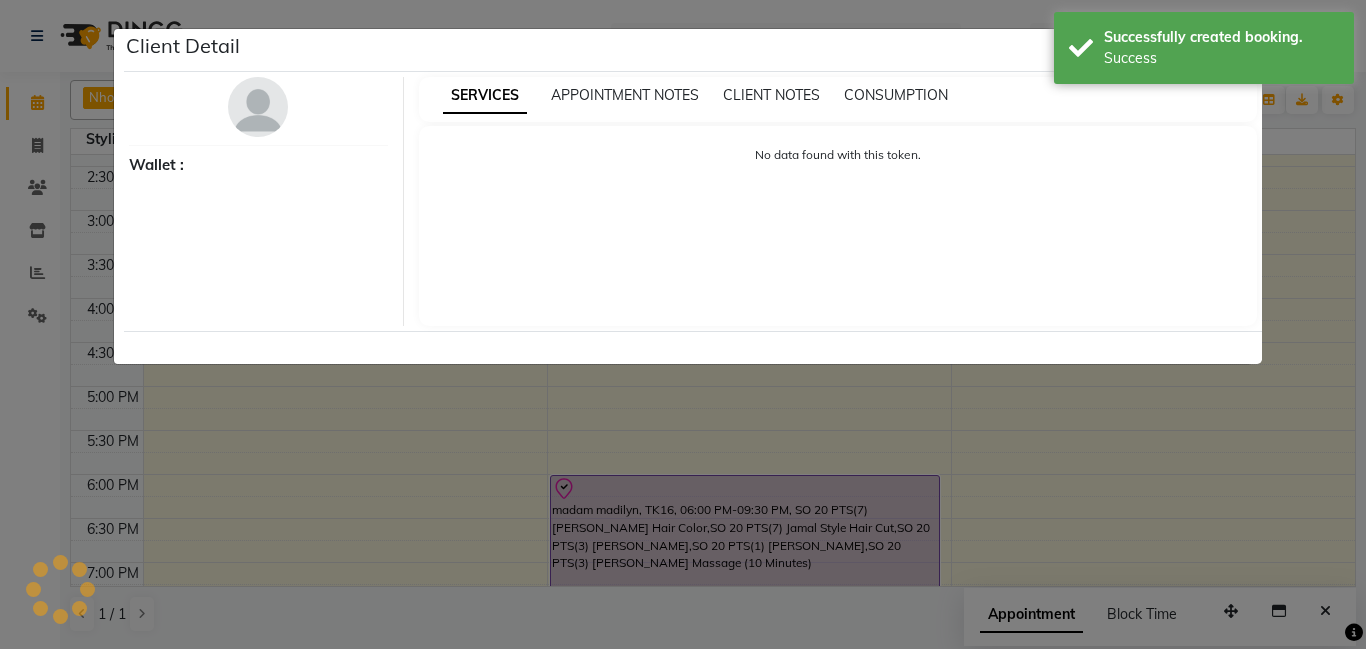 select on "8" 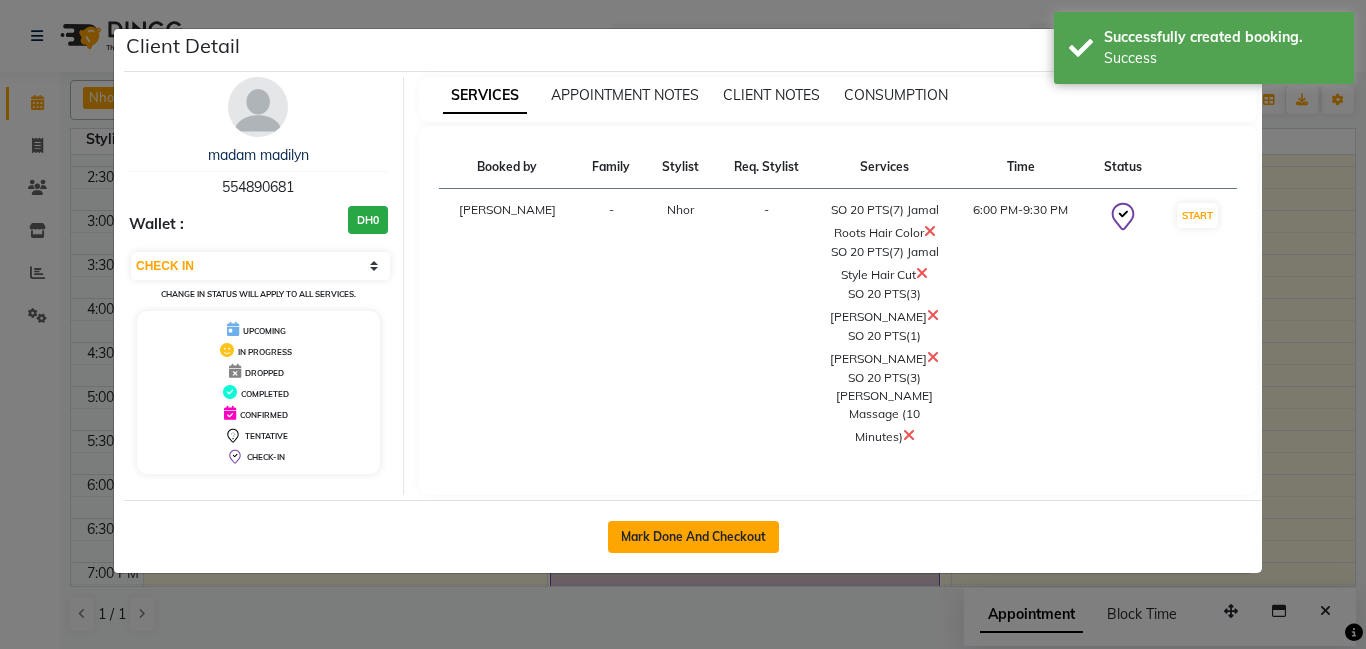 click on "Mark Done And Checkout" 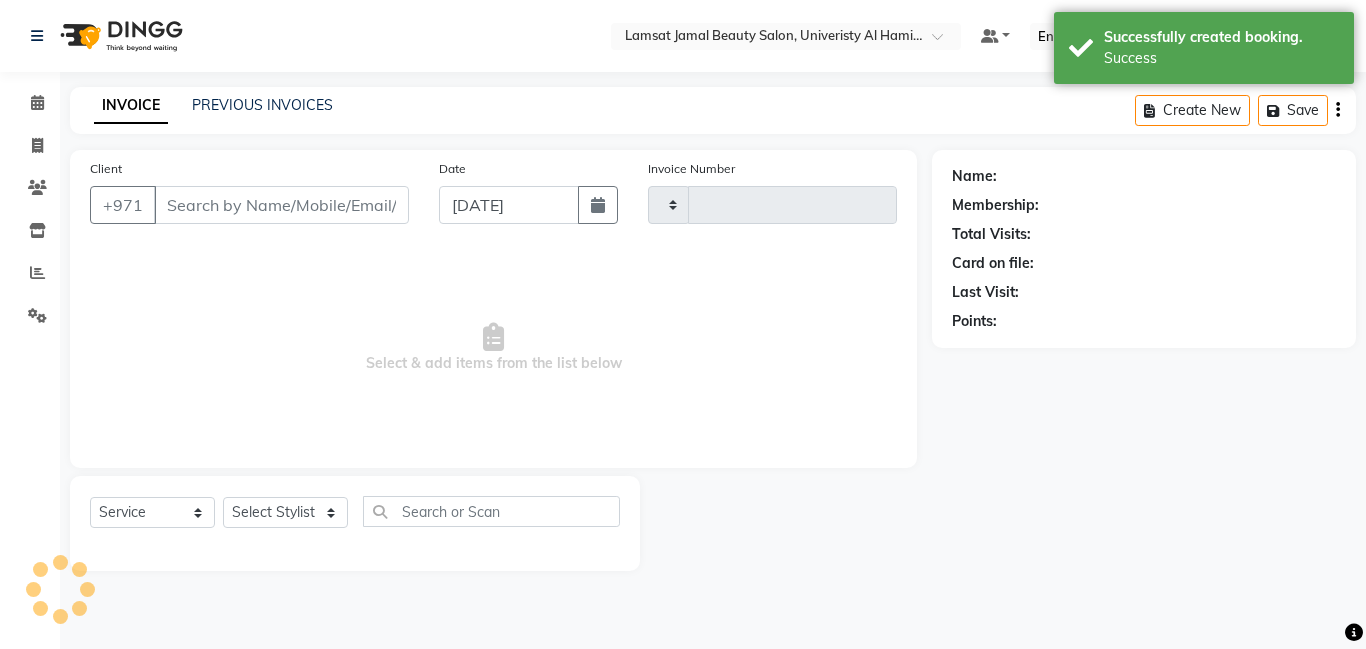 click on "Success" at bounding box center [1221, 58] 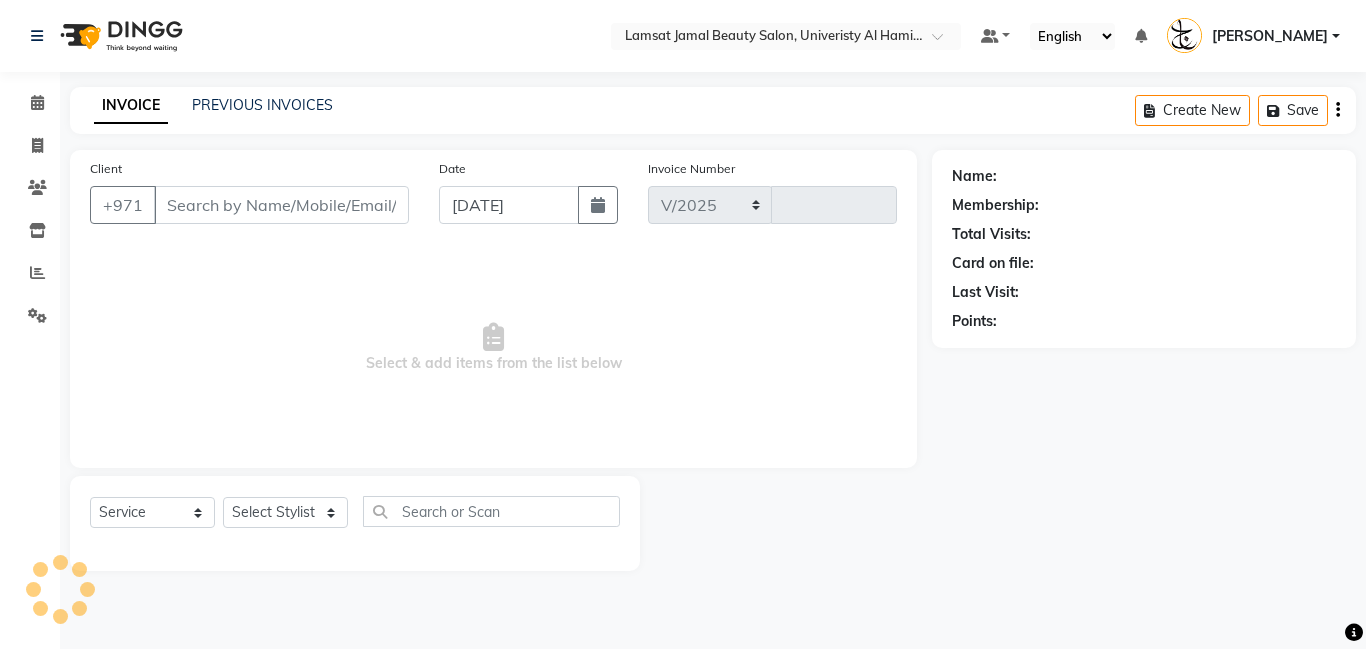 select on "8294" 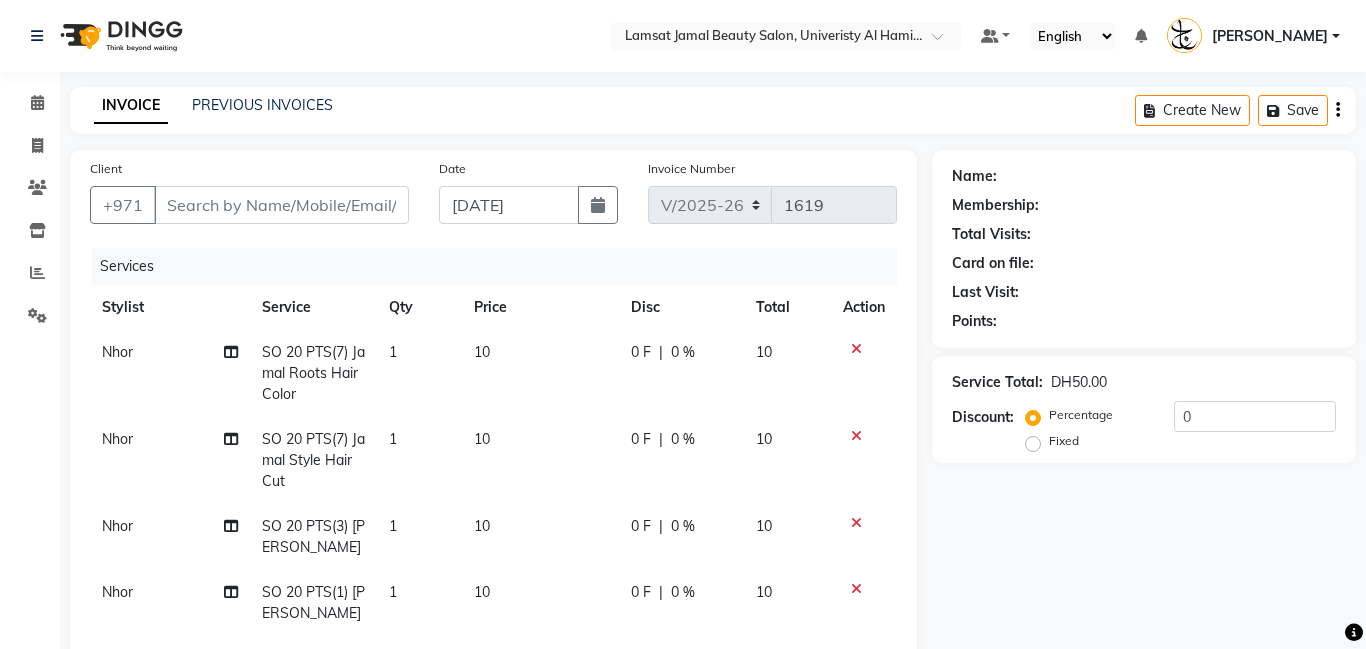 type on "55*****81" 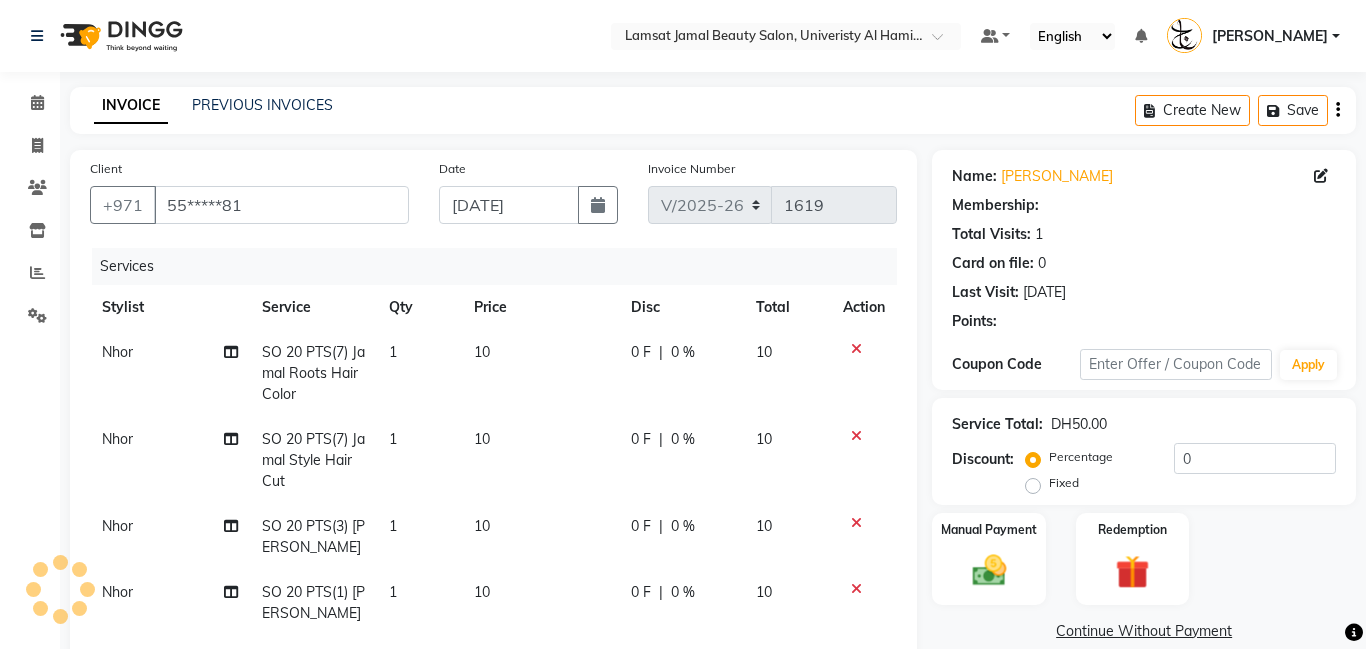 click on "1" 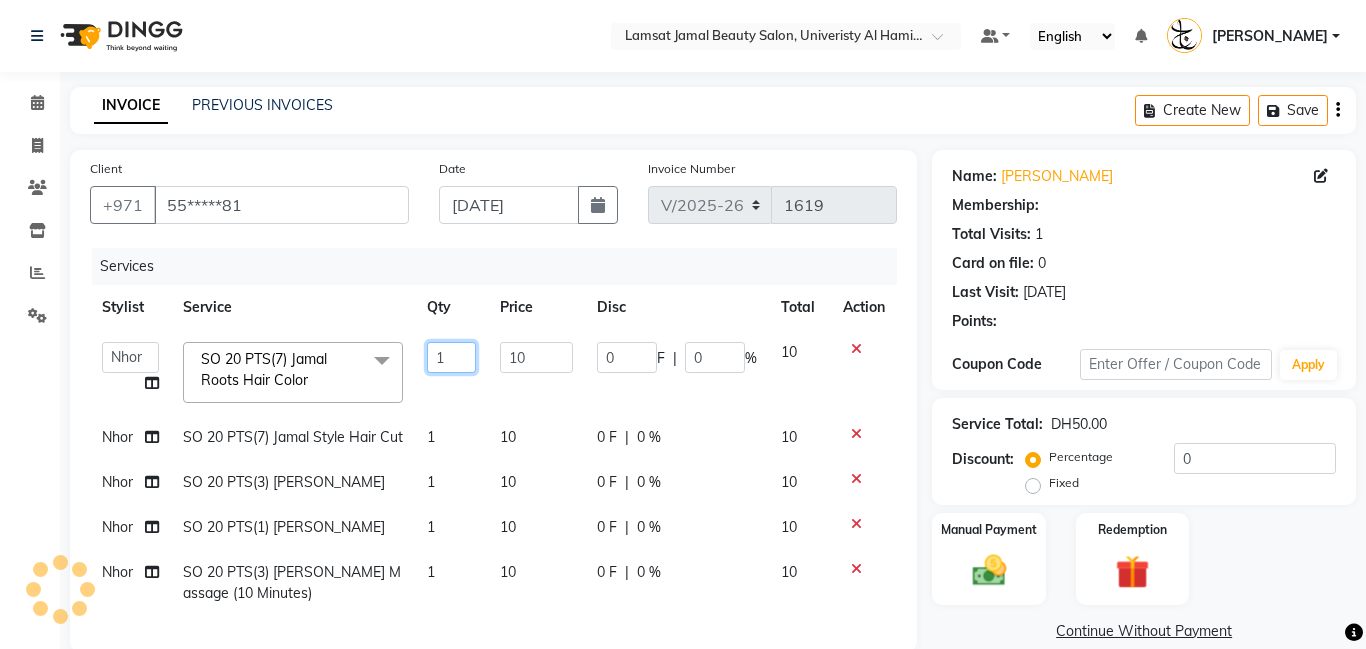 click on "1" 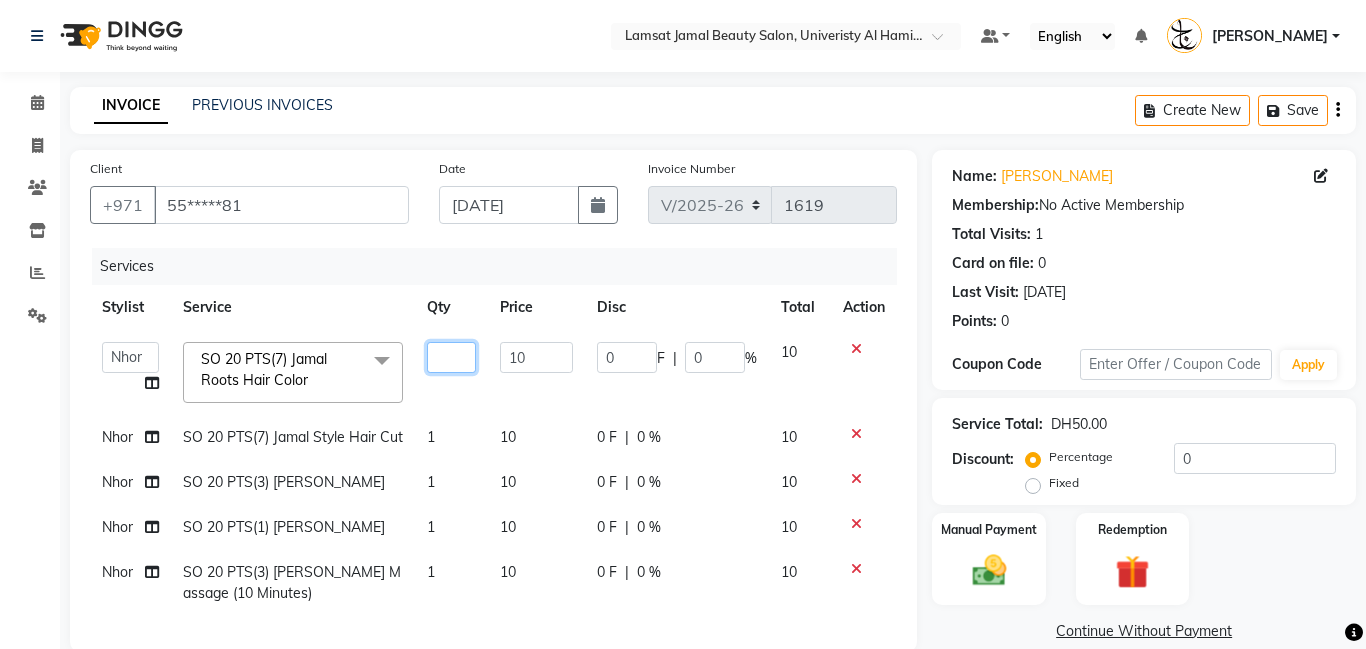 type on "7" 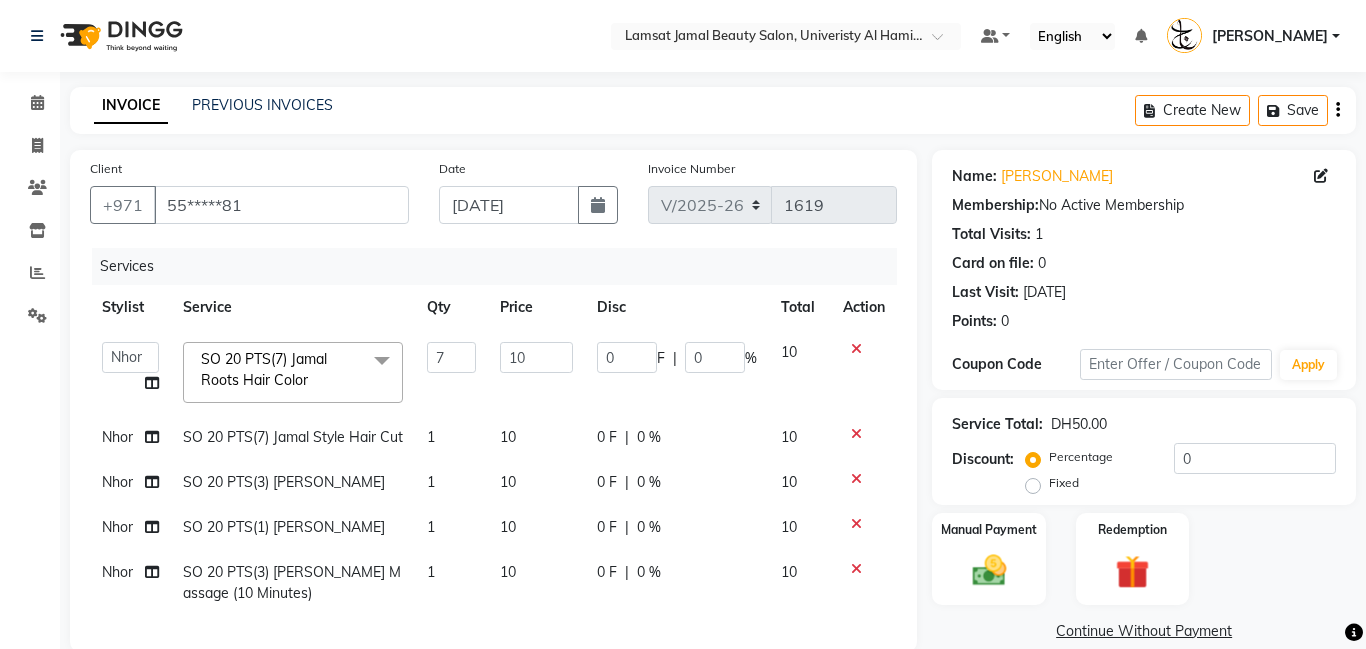click on "1" 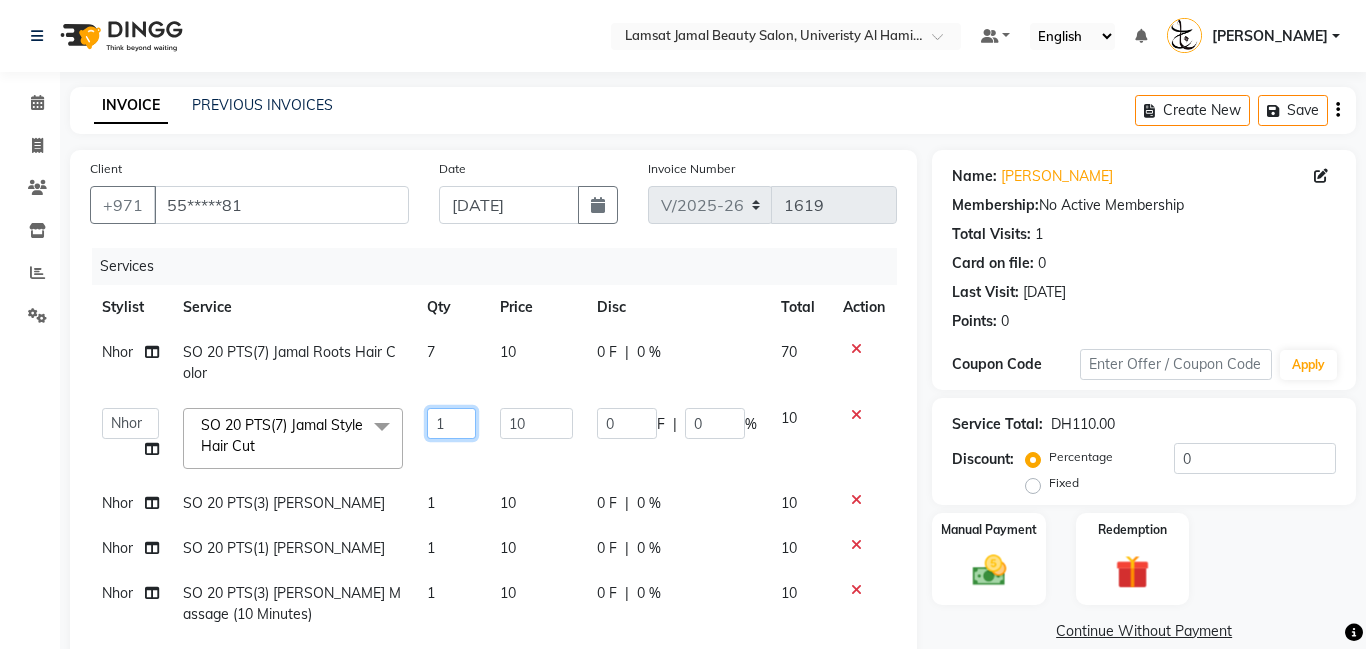 click on "1" 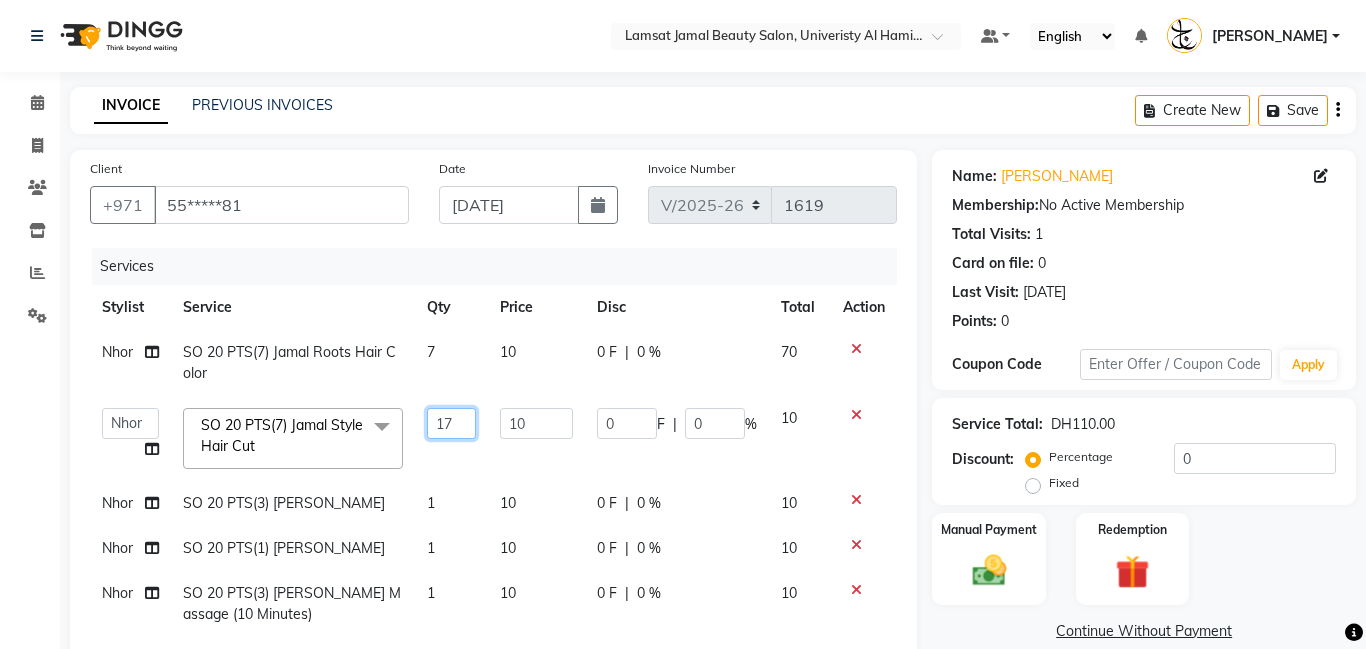 type on "1" 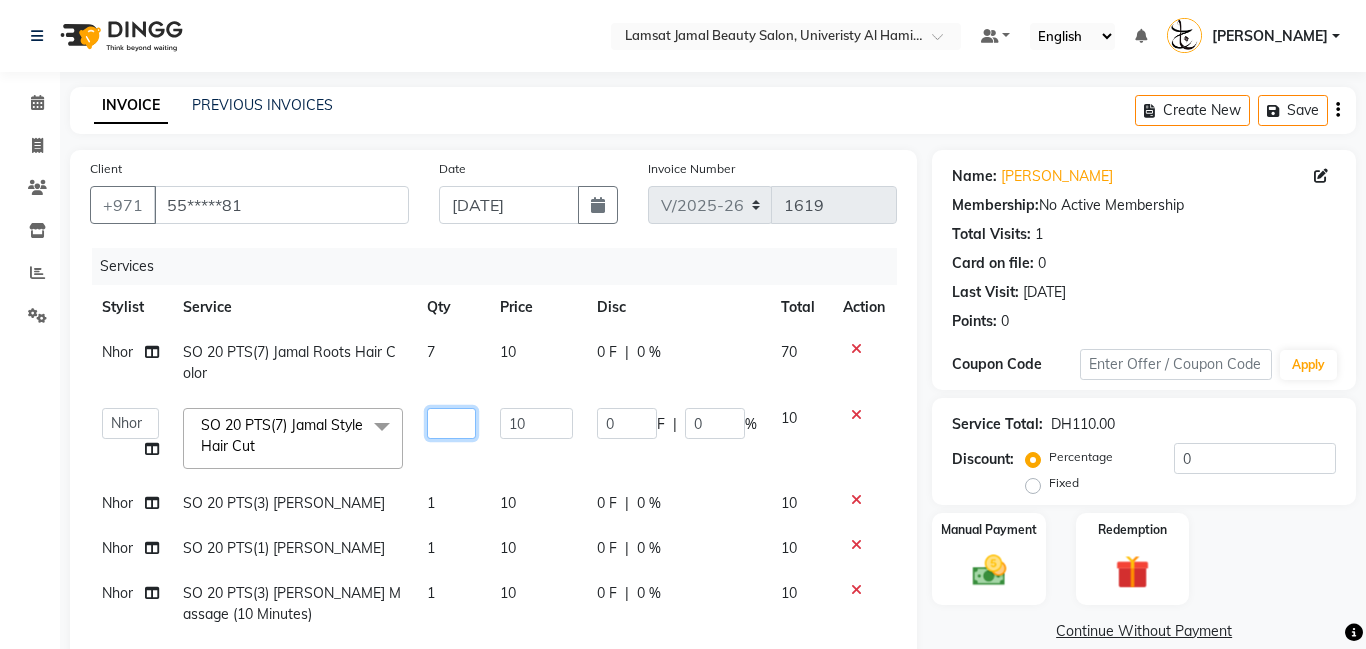 type on "7" 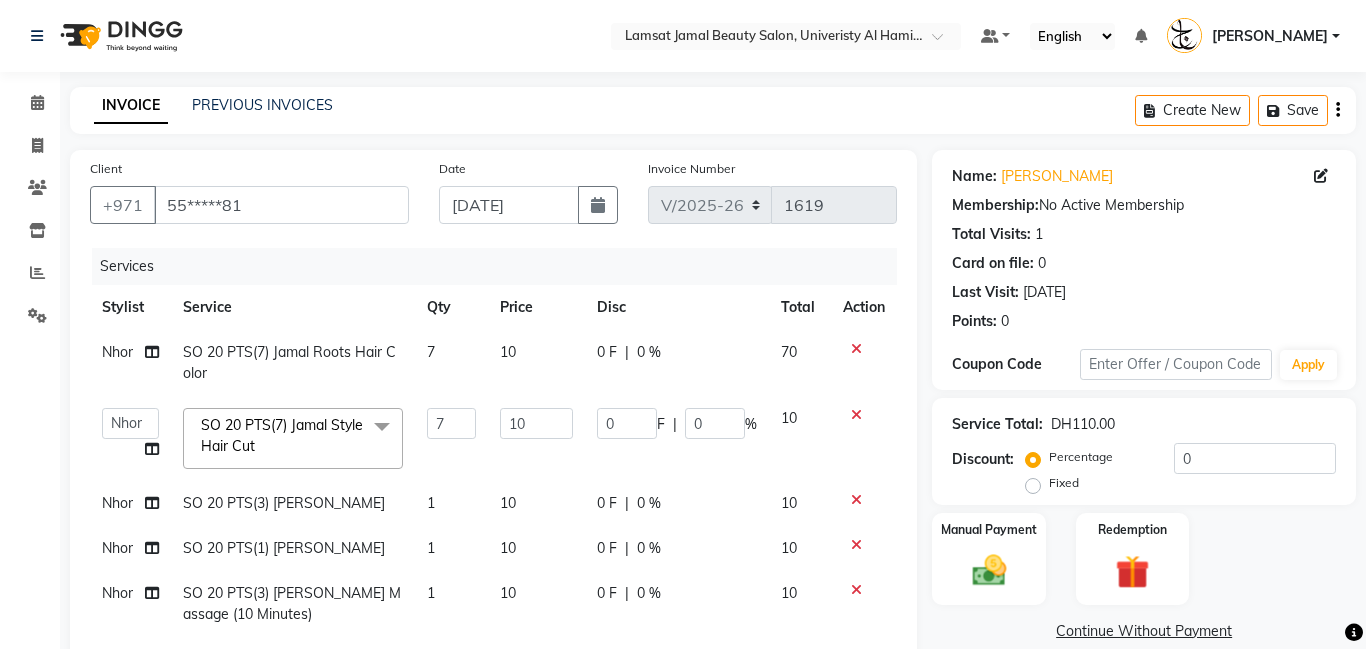 click on "1" 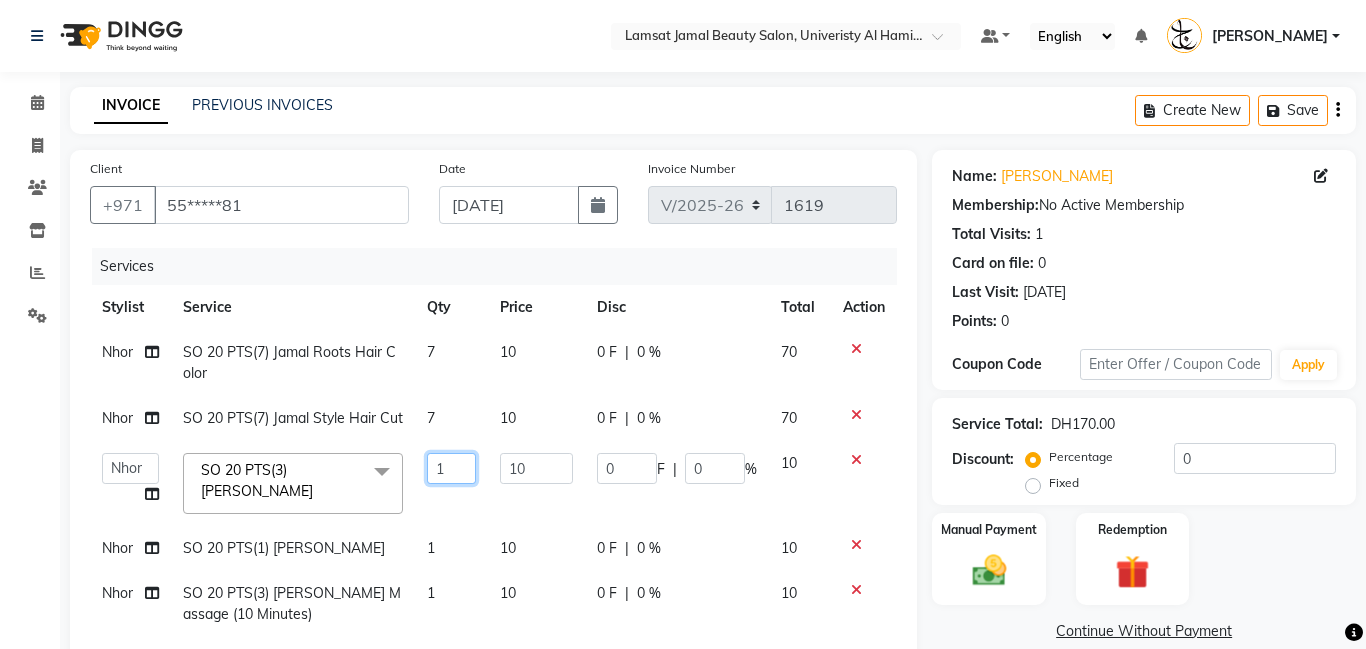 click on "1" 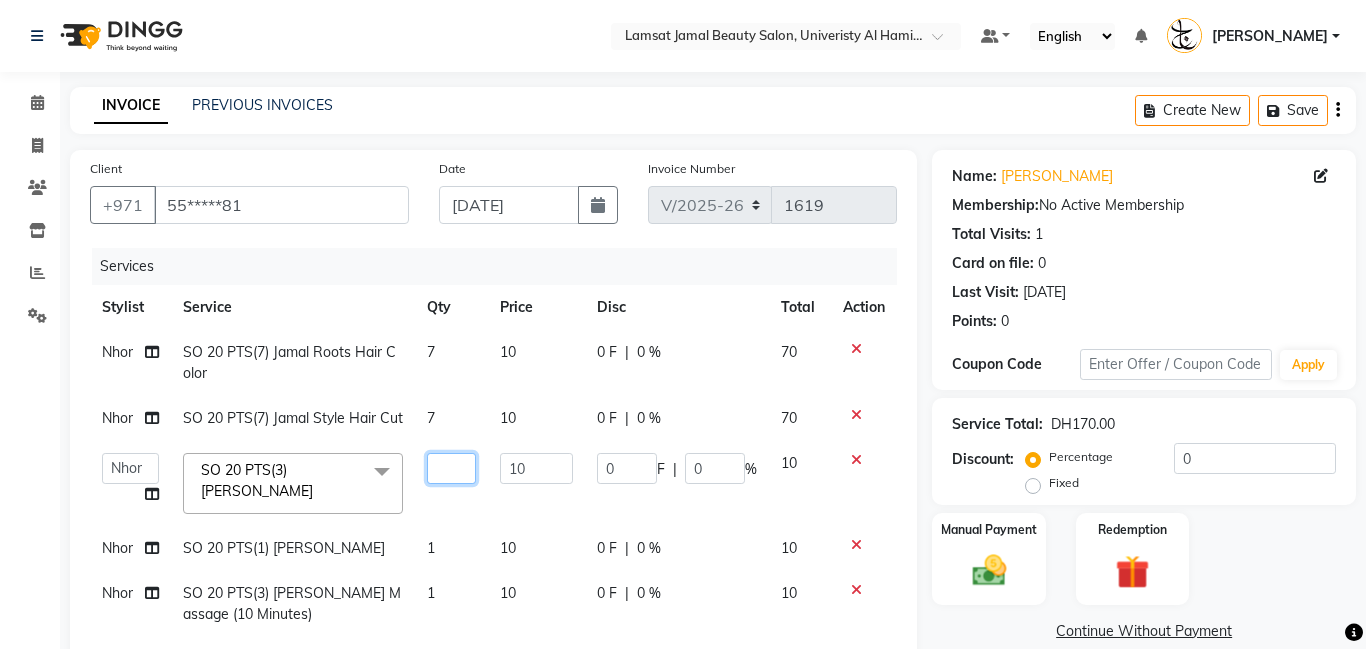 type on "3" 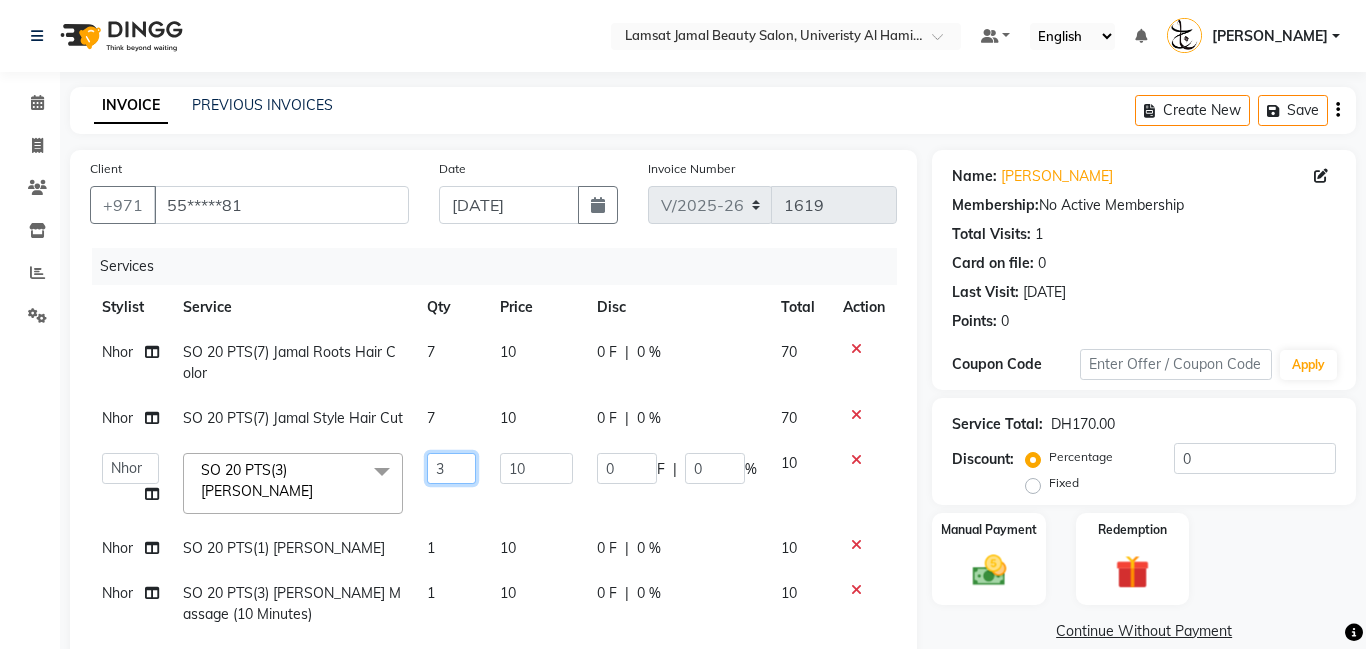 scroll, scrollTop: 241, scrollLeft: 0, axis: vertical 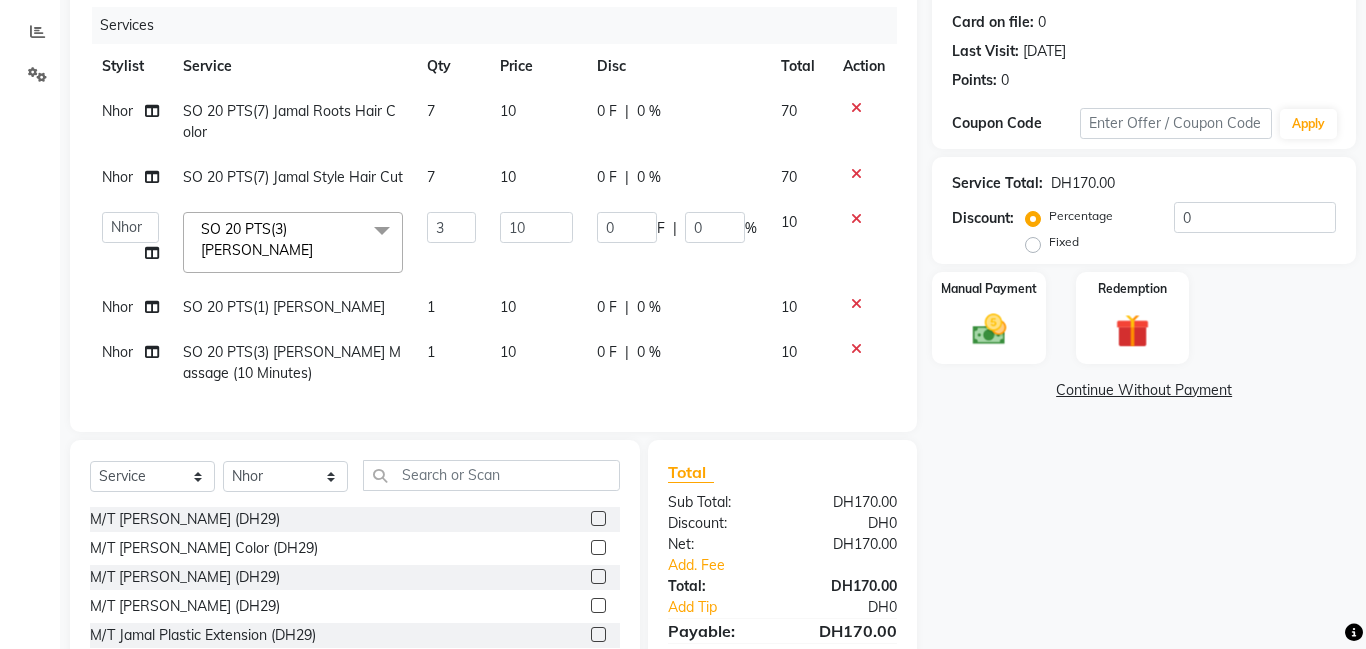 click on "Nhor SO 20 PTS(7) Jamal Roots Hair Color 7 10 0 F | 0 % 70 Nhor SO 20 PTS(7) Jamal Style Hair Cut 7 10 0 F | 0 % 70  Aldie   [PERSON_NAME]   Amna   [PERSON_NAME]   Joytie   [PERSON_NAME] Ebda   Lamsat [PERSON_NAME]   [PERSON_NAME]   [PERSON_NAME]   Owner [PERSON_NAME]   [PERSON_NAME] [PERSON_NAME]  SO 20 PTS(3) [PERSON_NAME]  x M/T [PERSON_NAME] (DH29) M/T [PERSON_NAME] Color (DH29) M/T Jamal Pedicure (DH29) M/T Jamal Footspa (DH29) M/T Jamal Plastic Extension (DH29) M/T [PERSON_NAME] Mini Facial (DH29) M/T [PERSON_NAME] Heads (DH29) M/T Jamal  Face Bleach (DH29) M/T Jamal Eyebrow Tint (DH29) M/T Jamal Hair Trim (DH29) M/T Jamal Morrocan Bath (DH69) M/T Jamal Soft Gel (DH69) M/T Jamal Roots Color With Hair Trim (DH69) M/T Jamal Hair Spa With Hair Trim (DH69) M/T Jamal Hot Oil With Hair Trim (DH69) M/T Jamal Manicure & Pedicure for 2 Pax (DH199) M/T Jamal Morrocan Bath + 30 Min Massage (DH199) M/T Jamal Normal Facial, Manicure, Pedicure (DH199) M/T [PERSON_NAME], Pedicure, With Massage (DH199) 3 10 0 F | 0 % 10" 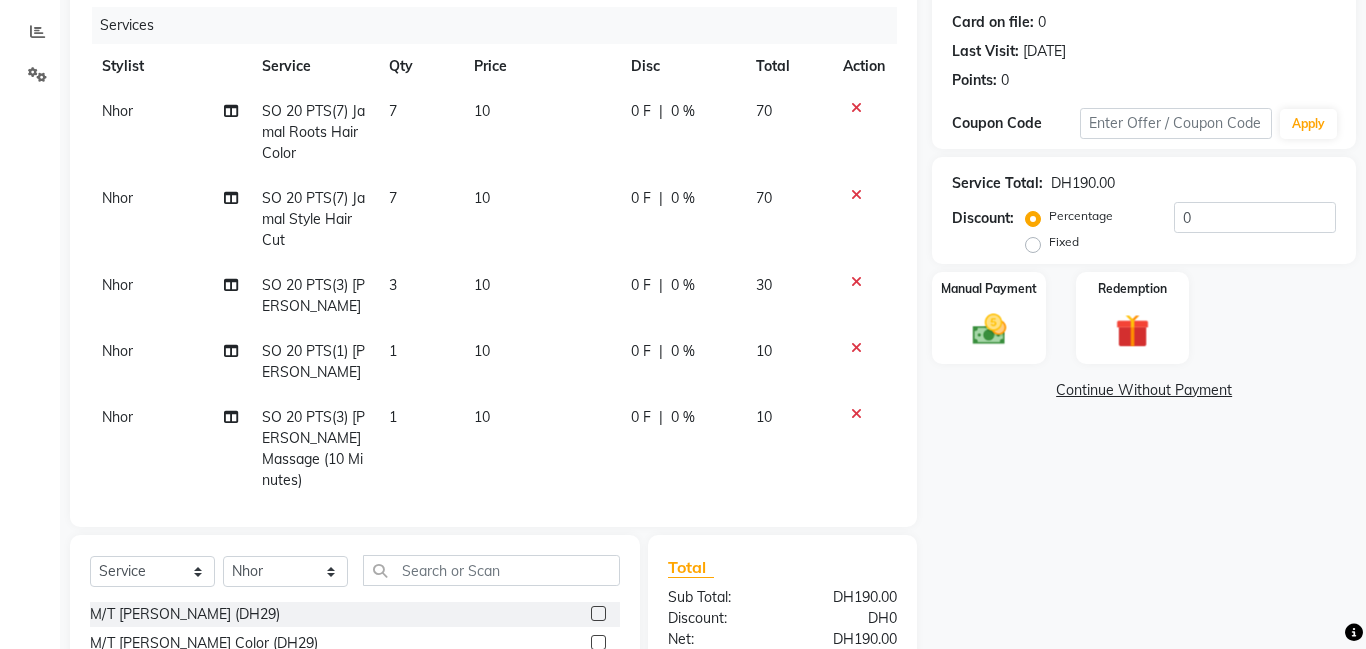 click on "1" 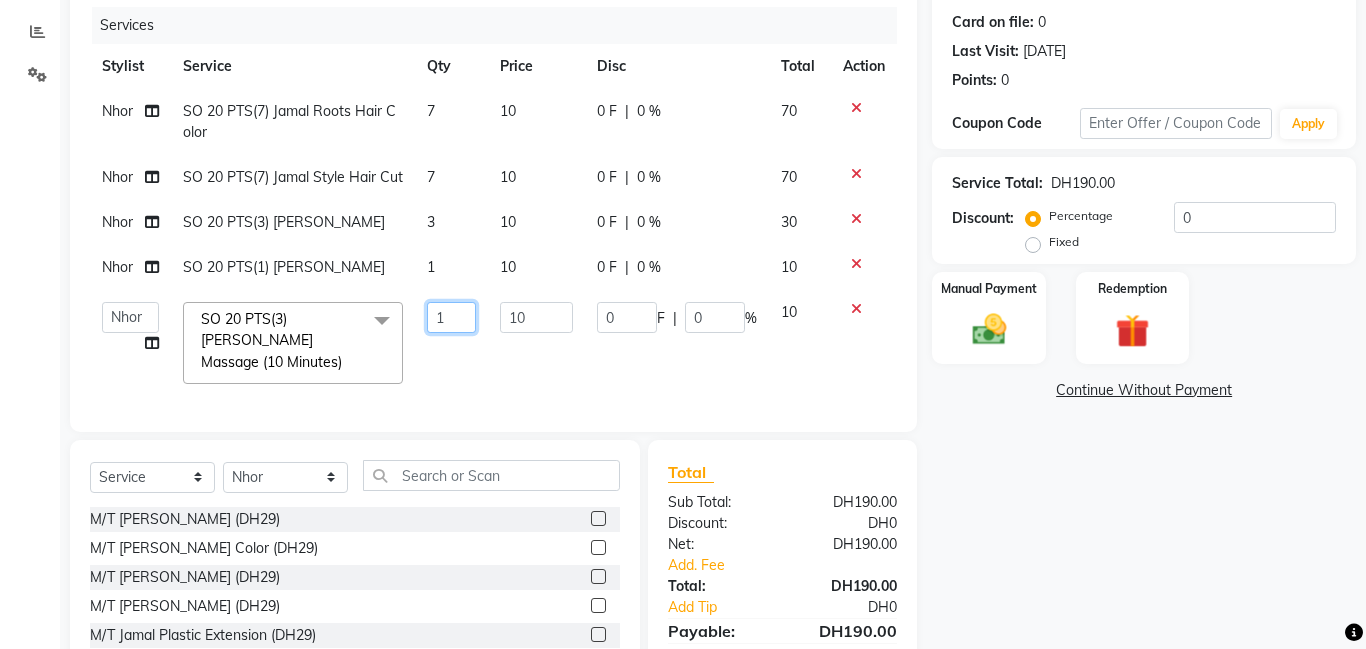 click on "1" 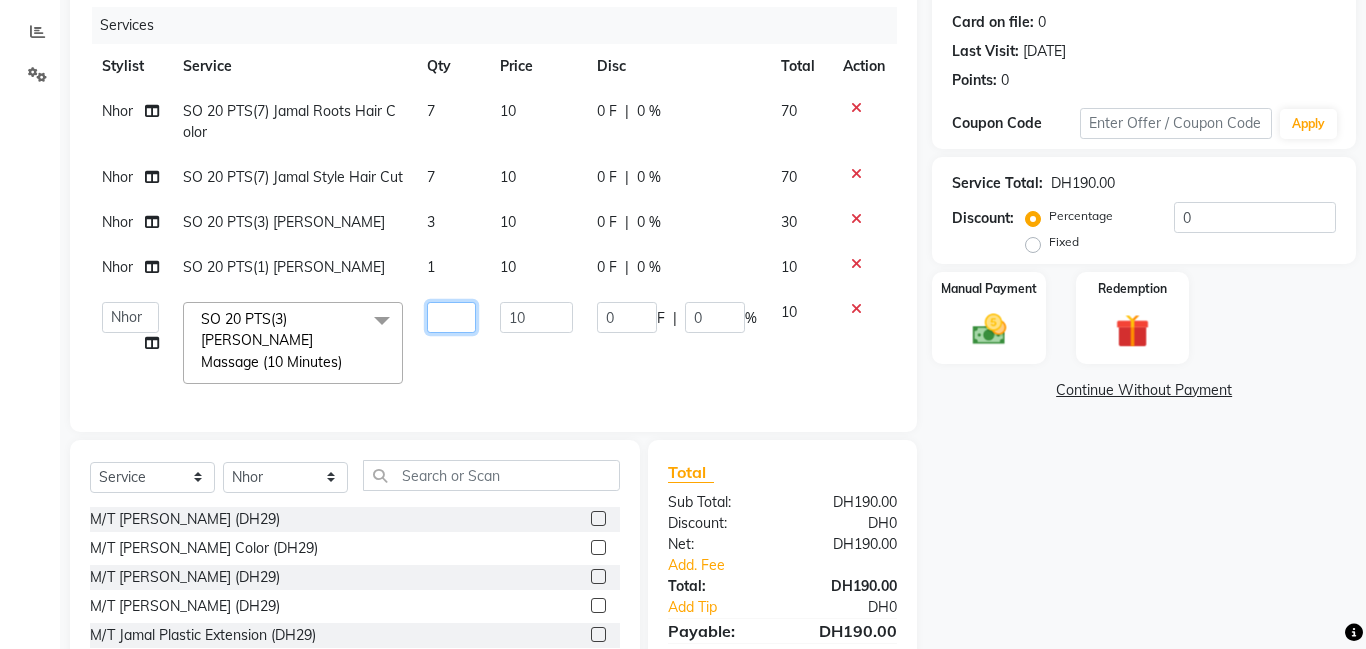type on "2" 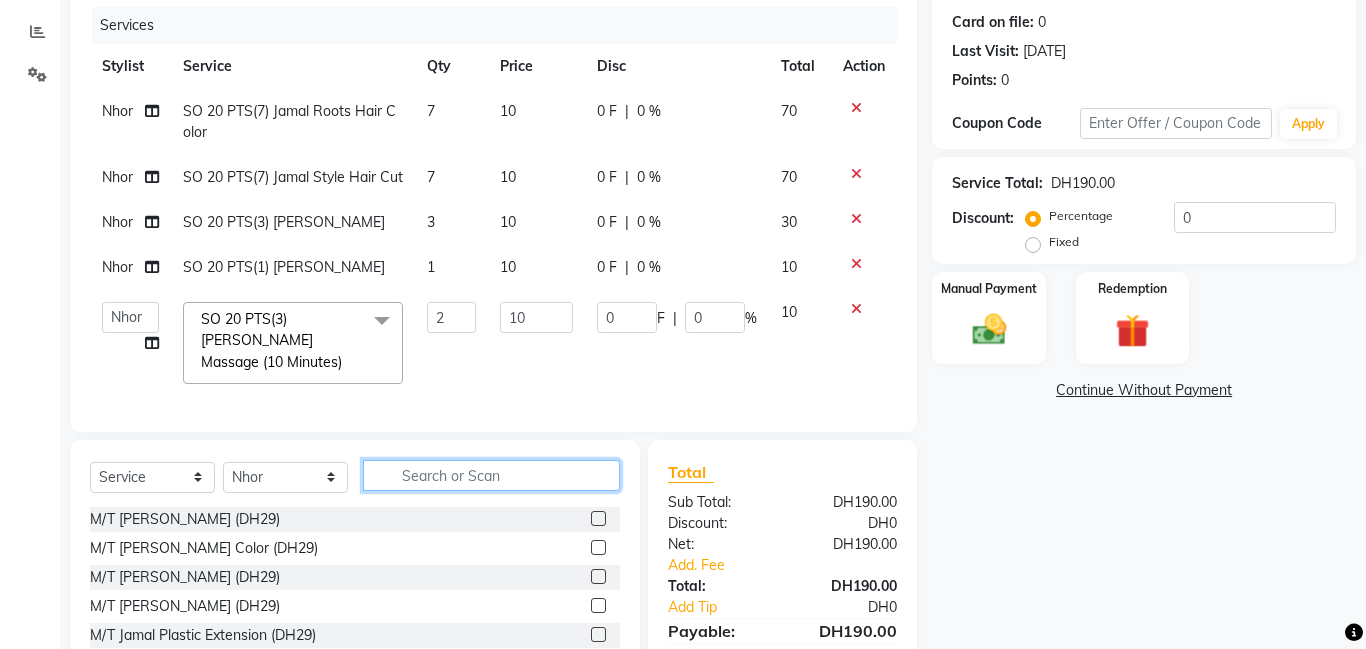click on "Client +971 55*****81 Date [DATE] Invoice Number V/2025 V/[PHONE_NUMBER] Services Stylist Service Qty Price Disc Total Action Nhor SO 20 PTS(7) Jamal Roots Hair Color 7 10 0 F | 0 % 70 Nhor SO 20 PTS(7) Jamal Style Hair Cut 7 10 0 F | 0 % 70 Nhor SO 20 PTS(3) [PERSON_NAME] 3 10 0 F | 0 % 30 Nhor SO 20 PTS(1) [PERSON_NAME] 1 10 0 F | 0 % 10  Aldie   [PERSON_NAME]   Amna   [PERSON_NAME]   Joytie   [PERSON_NAME] Ebda   Lamsat [PERSON_NAME]   [PERSON_NAME]   [PERSON_NAME]   Owner [PERSON_NAME]   [PERSON_NAME] [PERSON_NAME]  SO 20 PTS(3) [PERSON_NAME] Massage (10 Minutes)  x M/T [PERSON_NAME] (DH29) M/T [PERSON_NAME] Color (DH29) M/T [PERSON_NAME] (DH29) M/T [PERSON_NAME] (DH29) M/T Jamal Plastic Extension (DH29) M/T Jamal Mini Facial (DH29) M/T [PERSON_NAME] Heads (DH29) M/T Jamal  Face Bleach (DH29) M/T Jamal Eyebrow Tint (DH29) M/T Jamal Hair Trim (DH29) M/T [PERSON_NAME] Bath (DH69) M/T Jamal Soft Gel (DH69) M/T Jamal Roots Color With Hair Trim (DH69) M/T Jamal Hair Spa With Hair Trim (DH69) 2 10 0 F |" 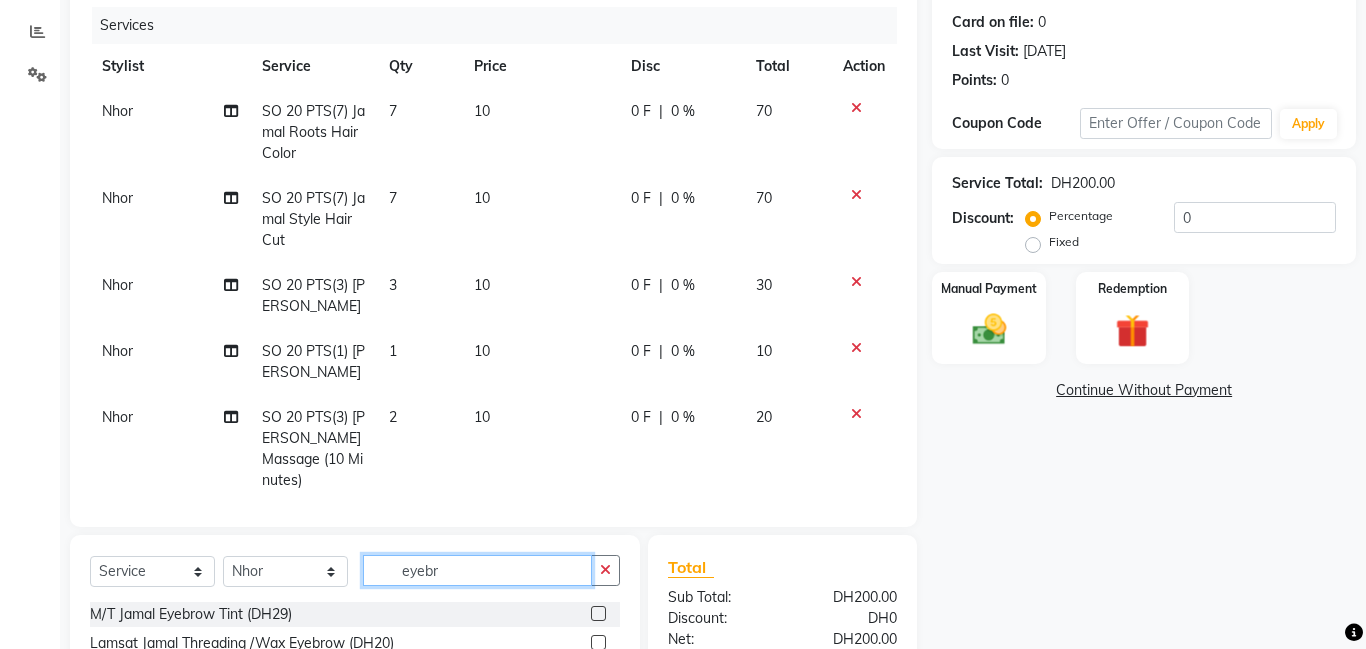 scroll, scrollTop: 12, scrollLeft: 0, axis: vertical 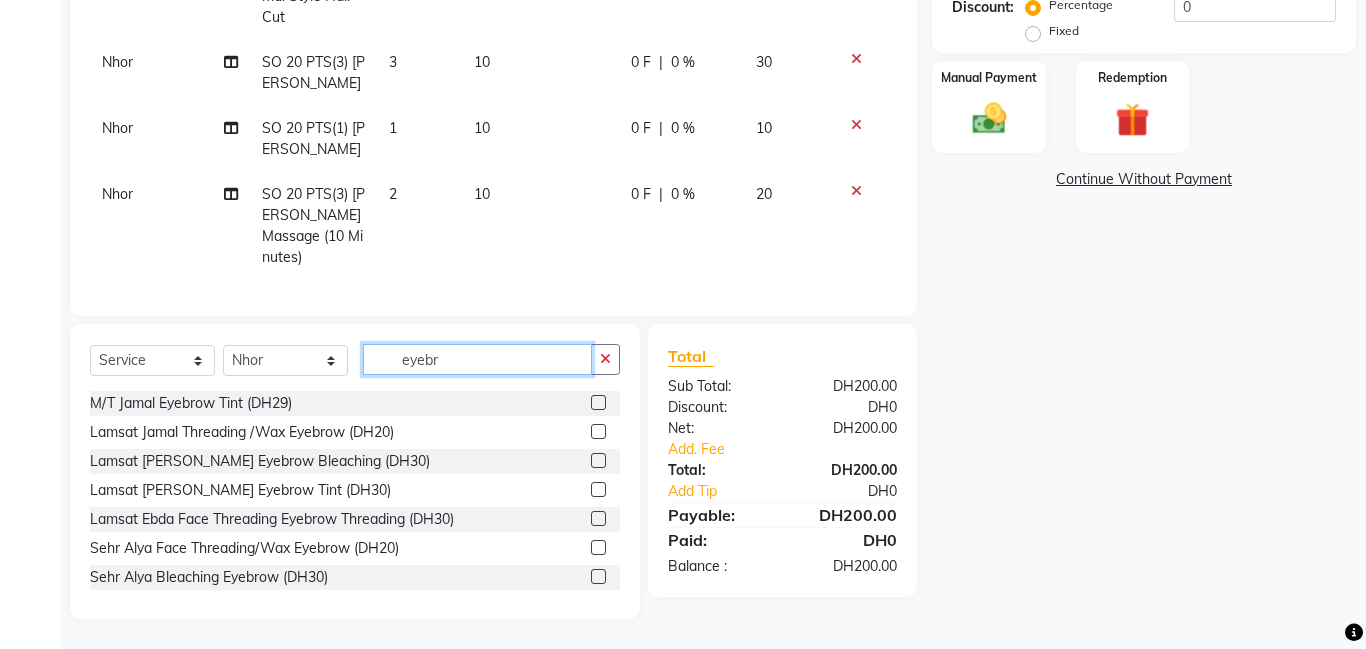 type on "eyebr" 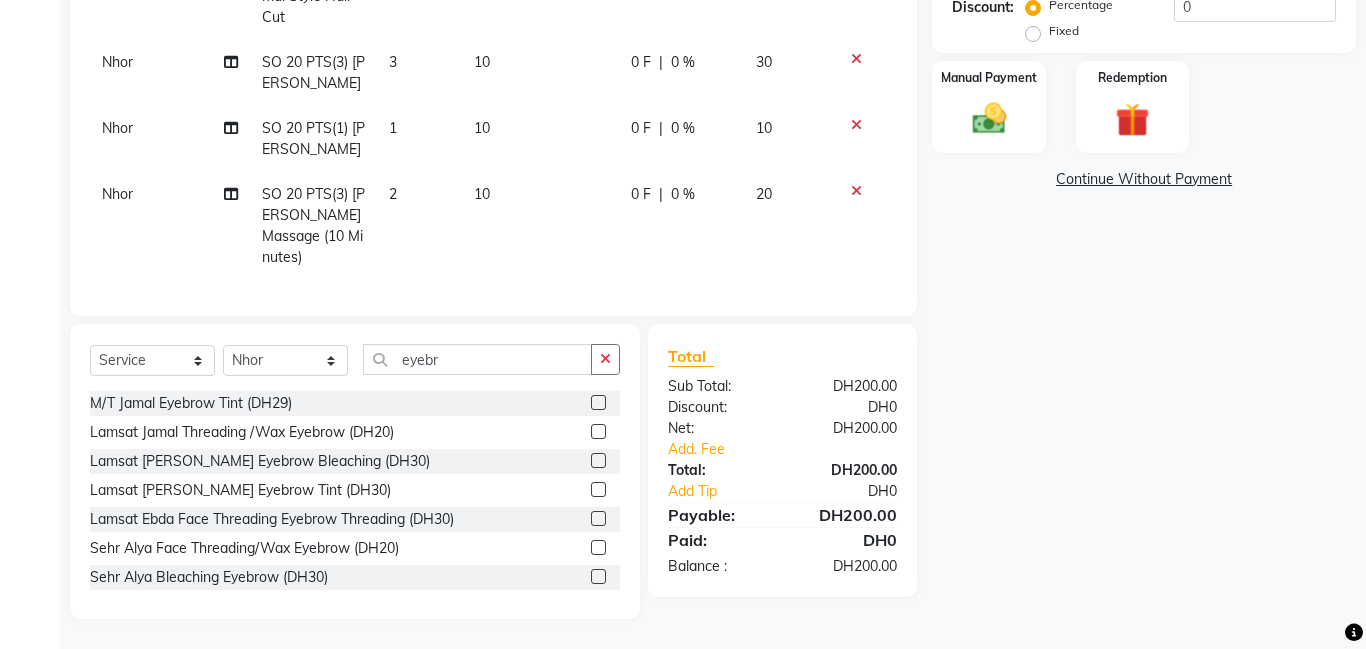 click 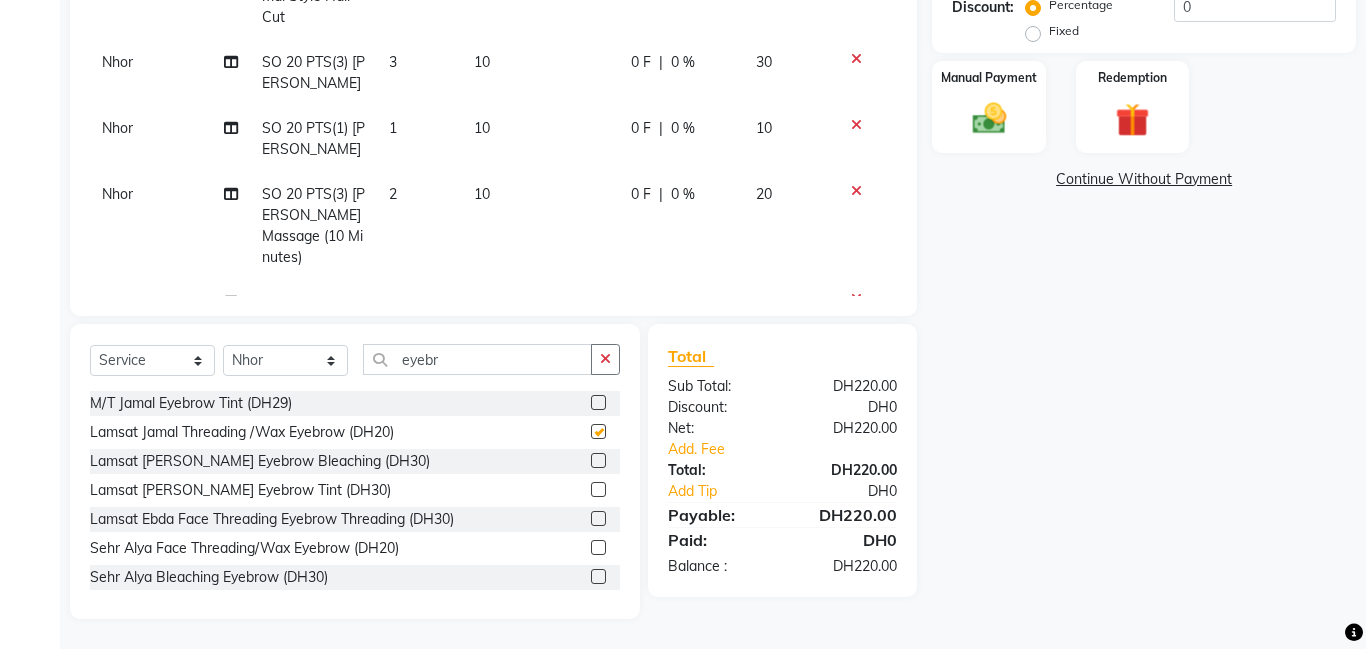 checkbox on "false" 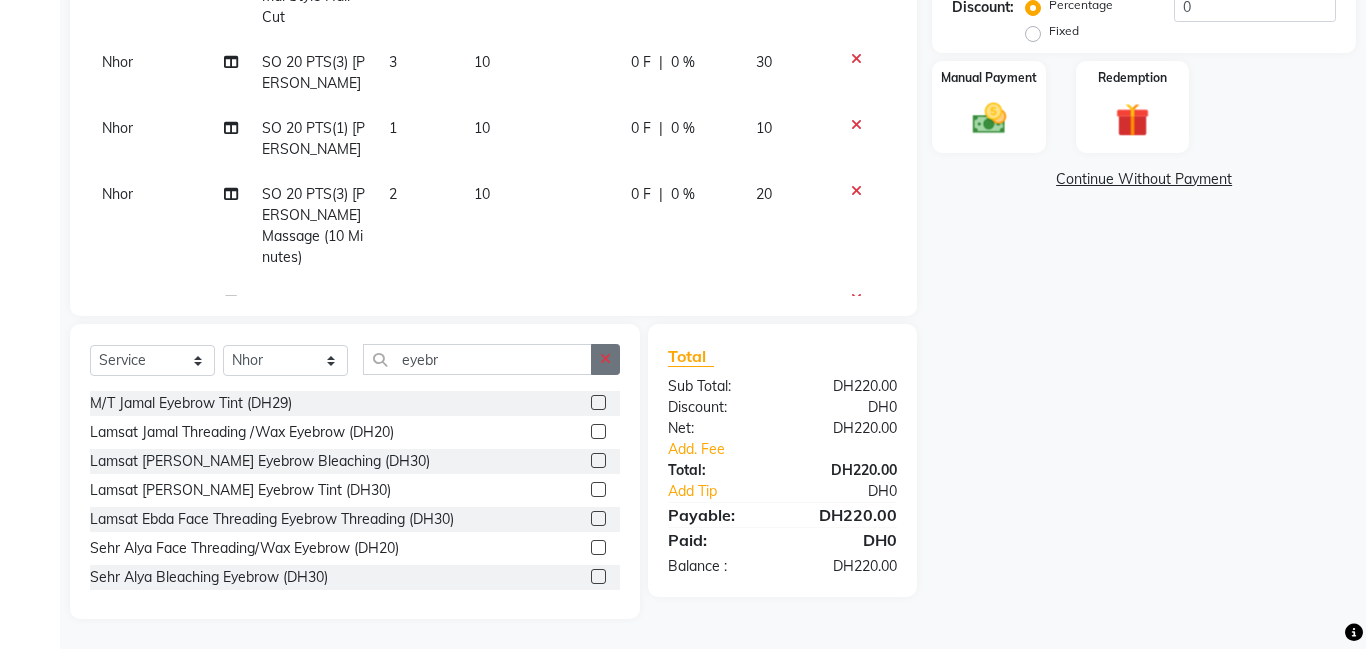 click 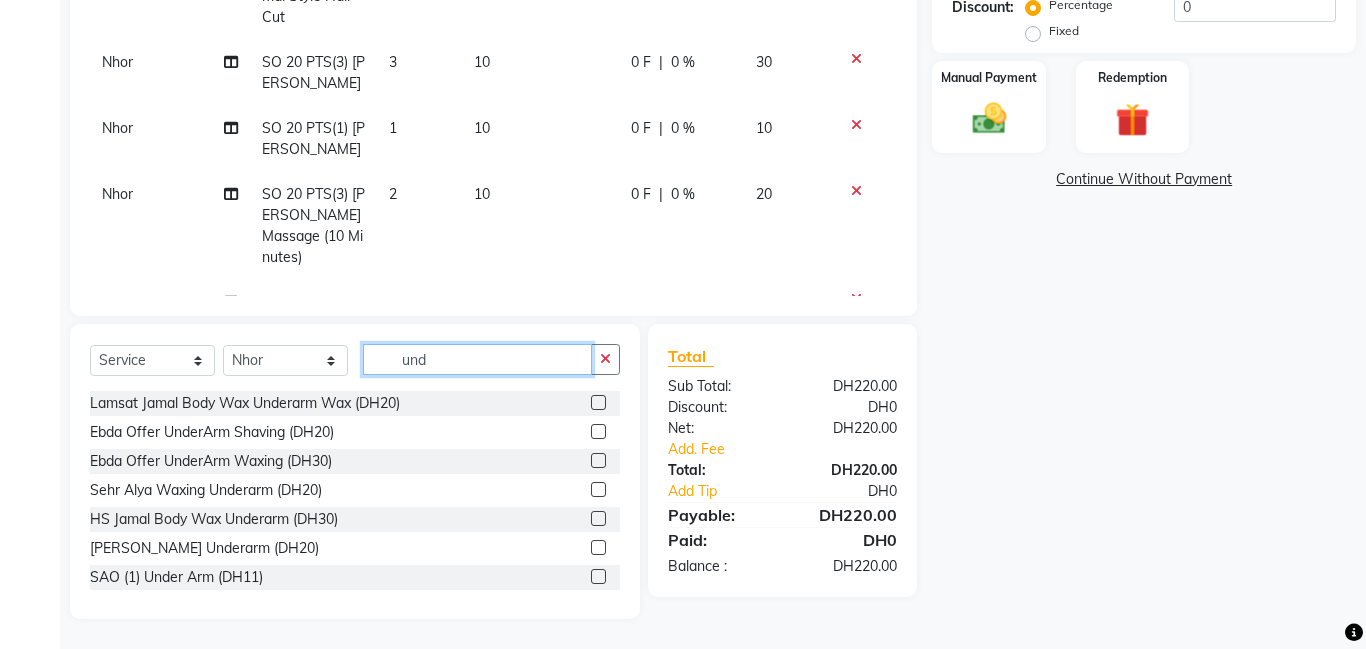 type on "und" 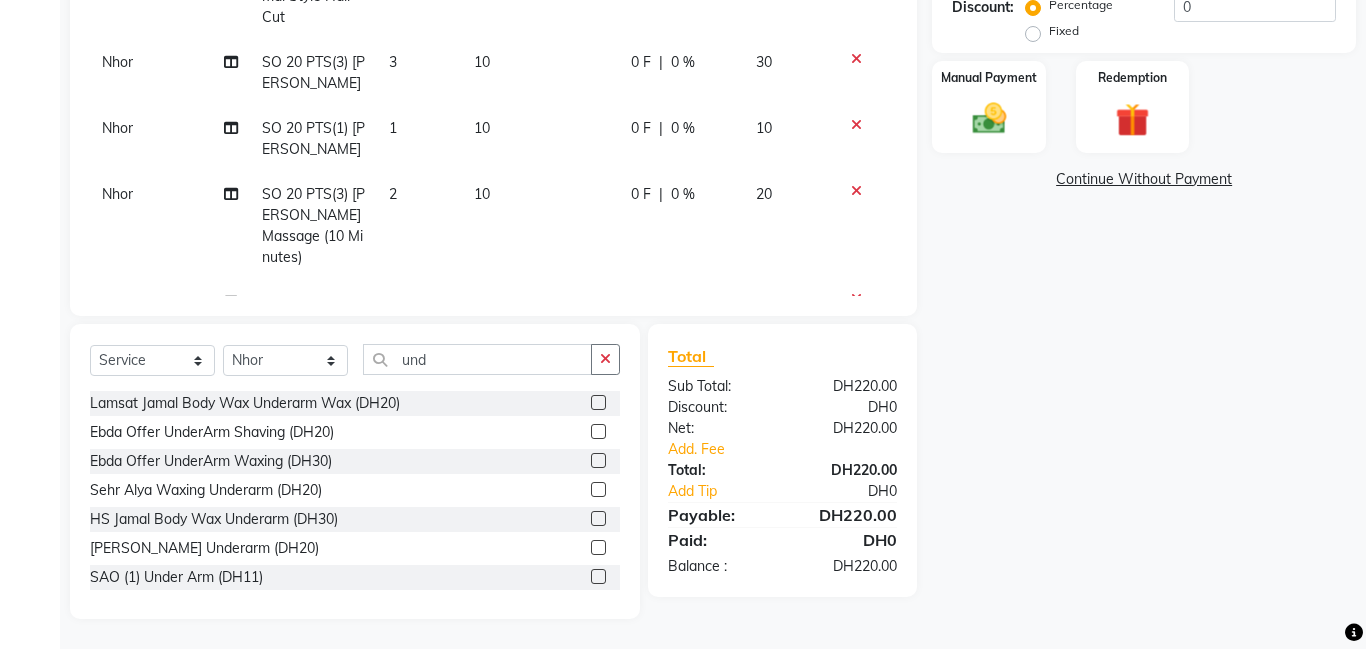 click 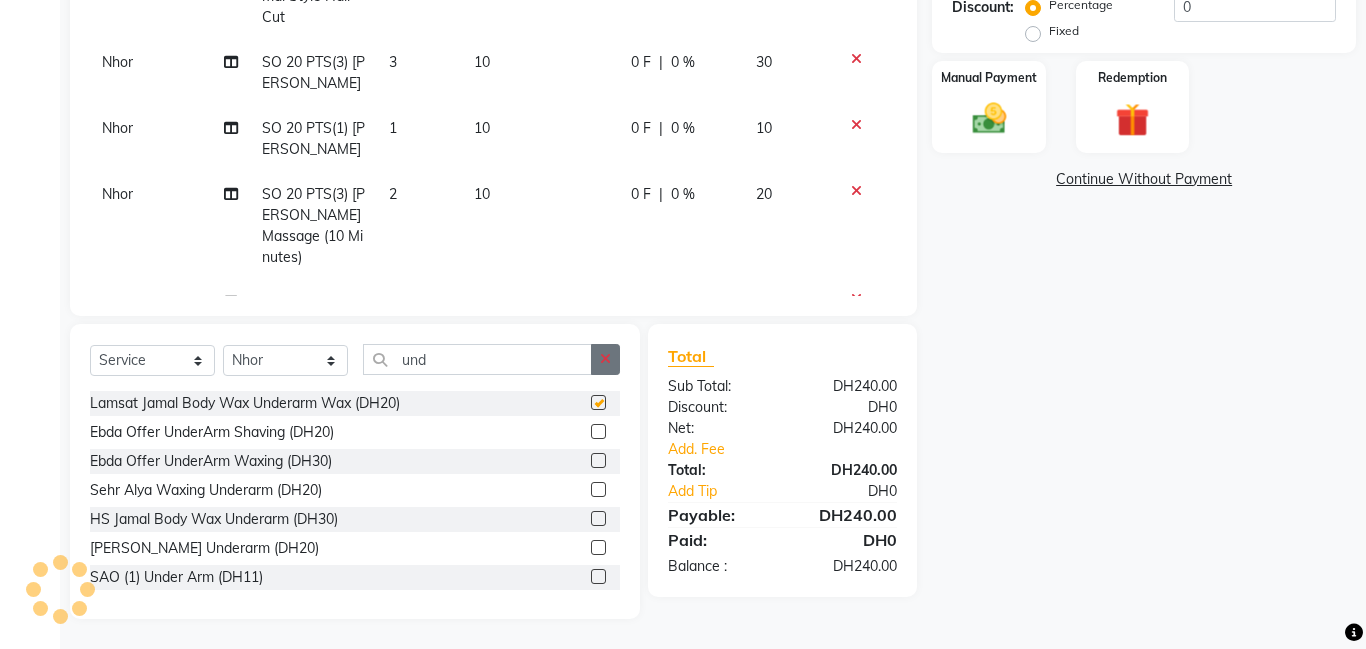 checkbox on "false" 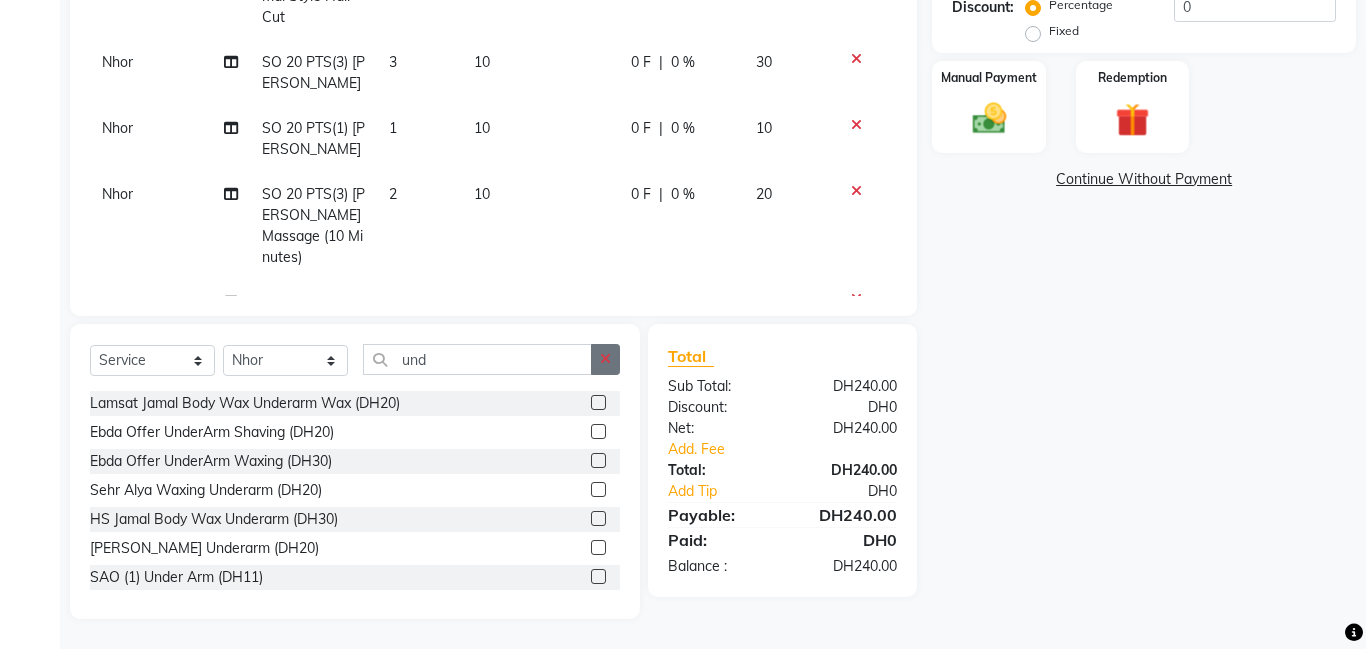 click 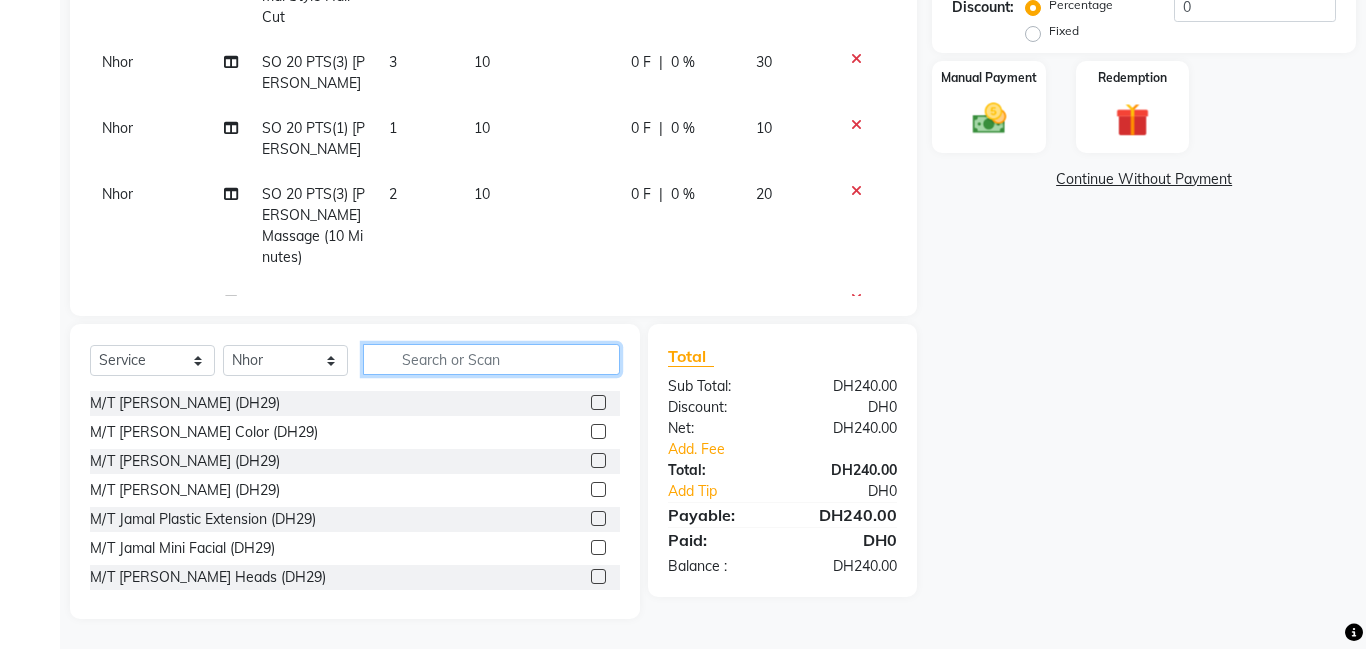 click 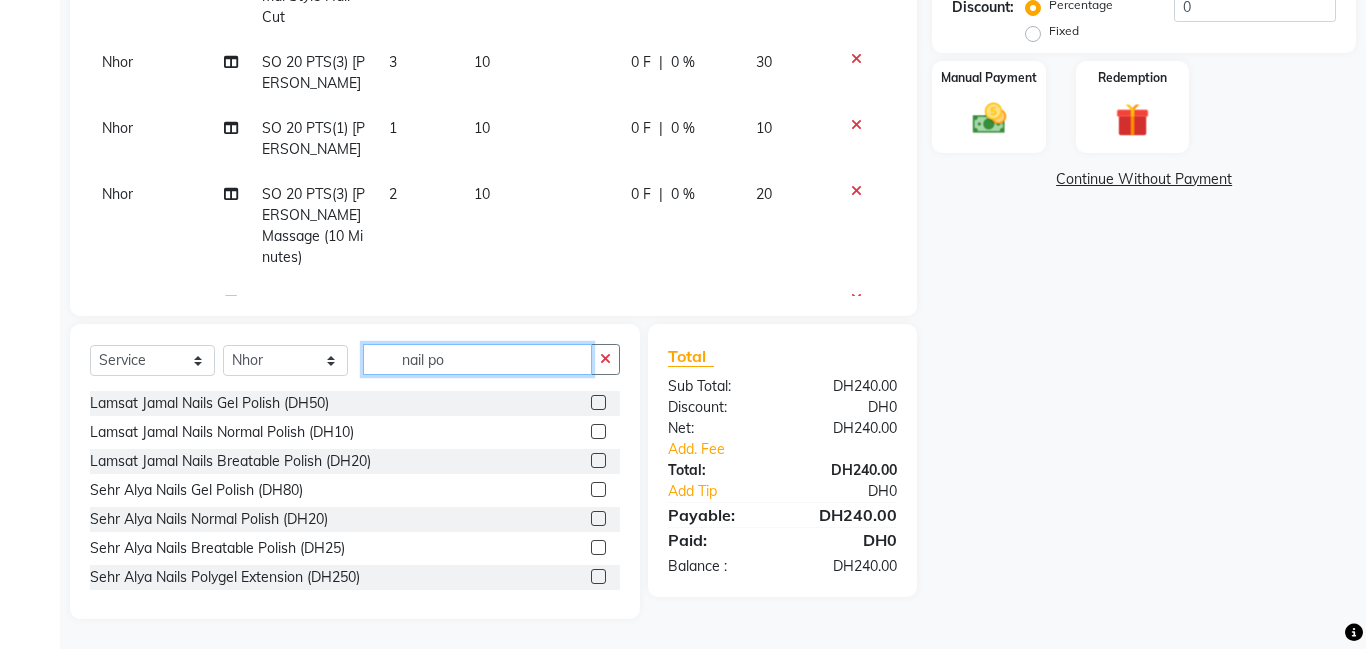 type on "nail po" 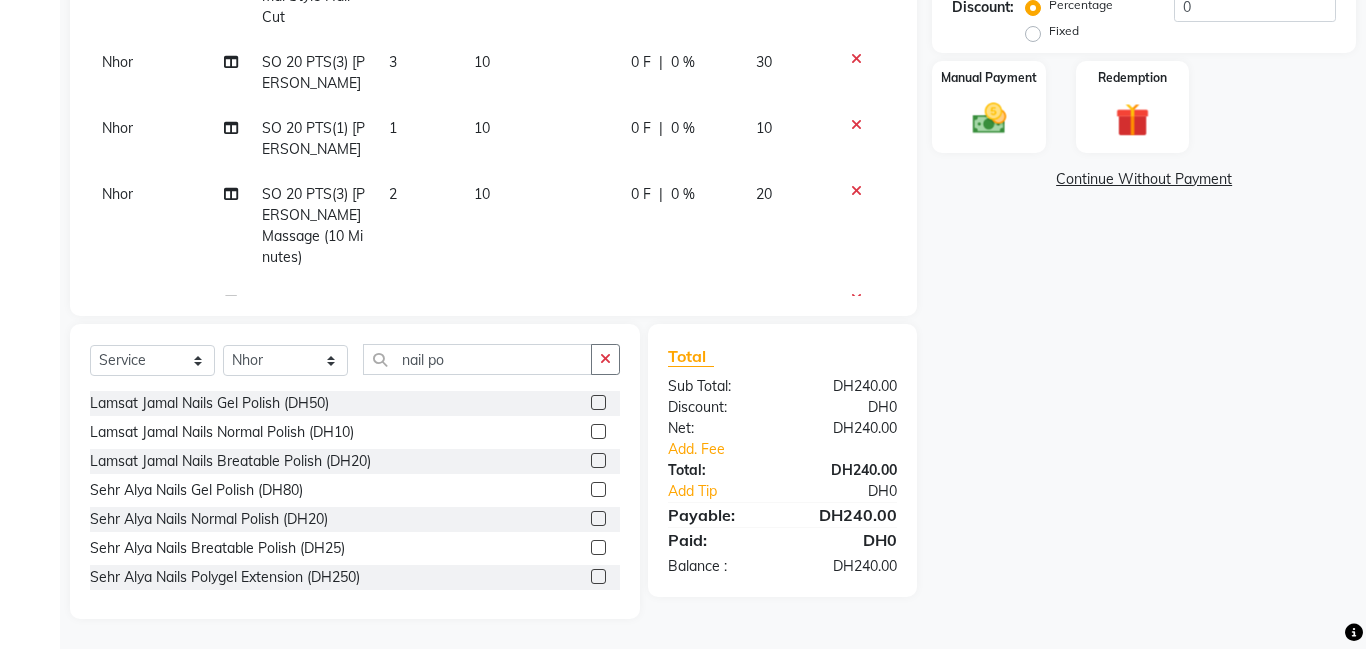click 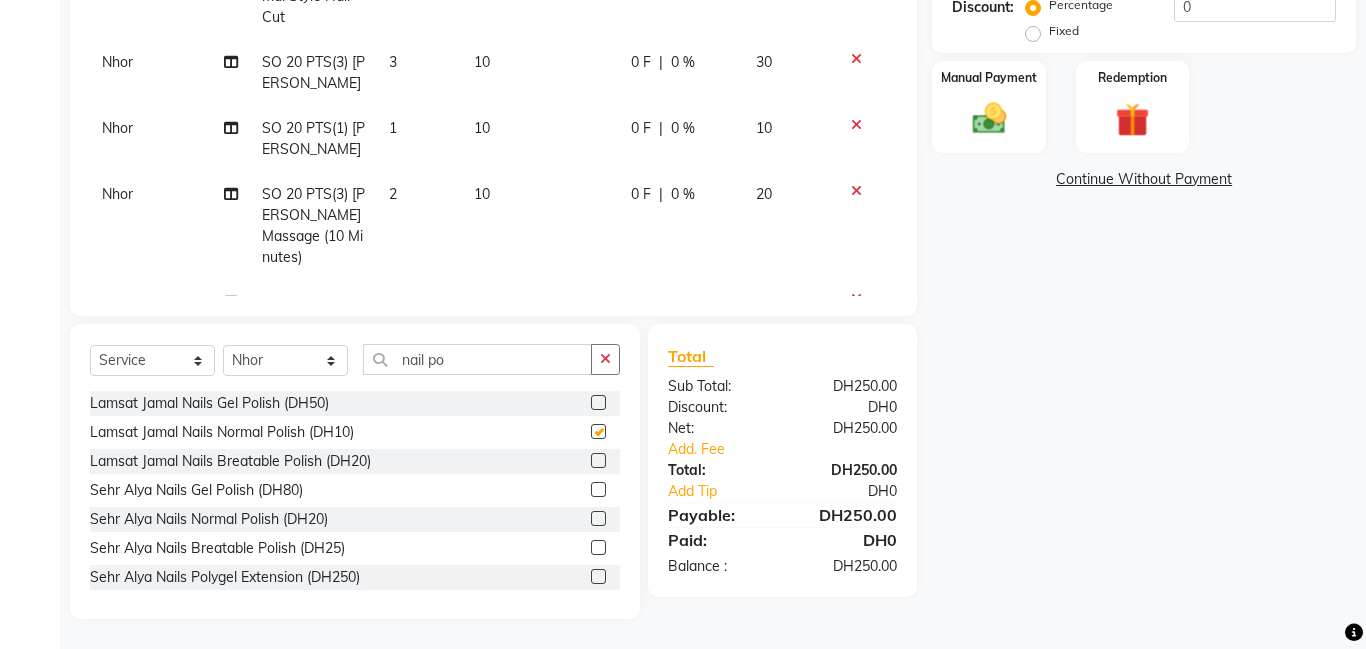 checkbox on "false" 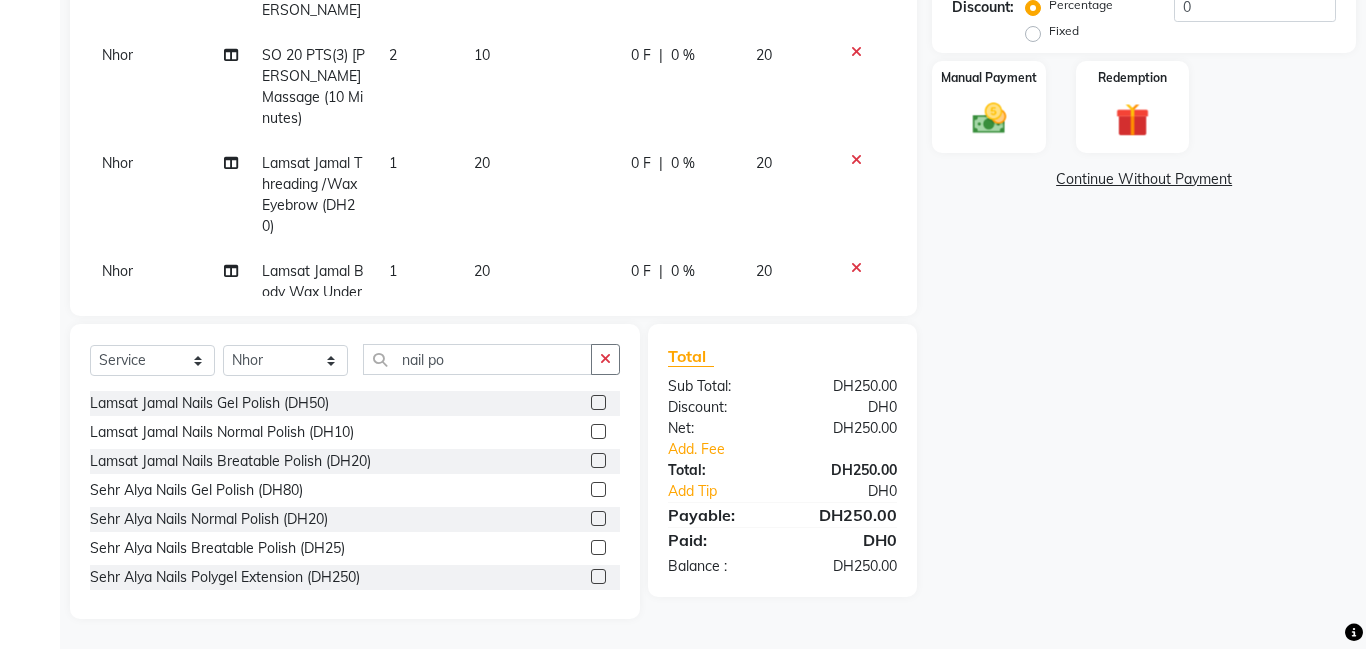 scroll, scrollTop: 315, scrollLeft: 0, axis: vertical 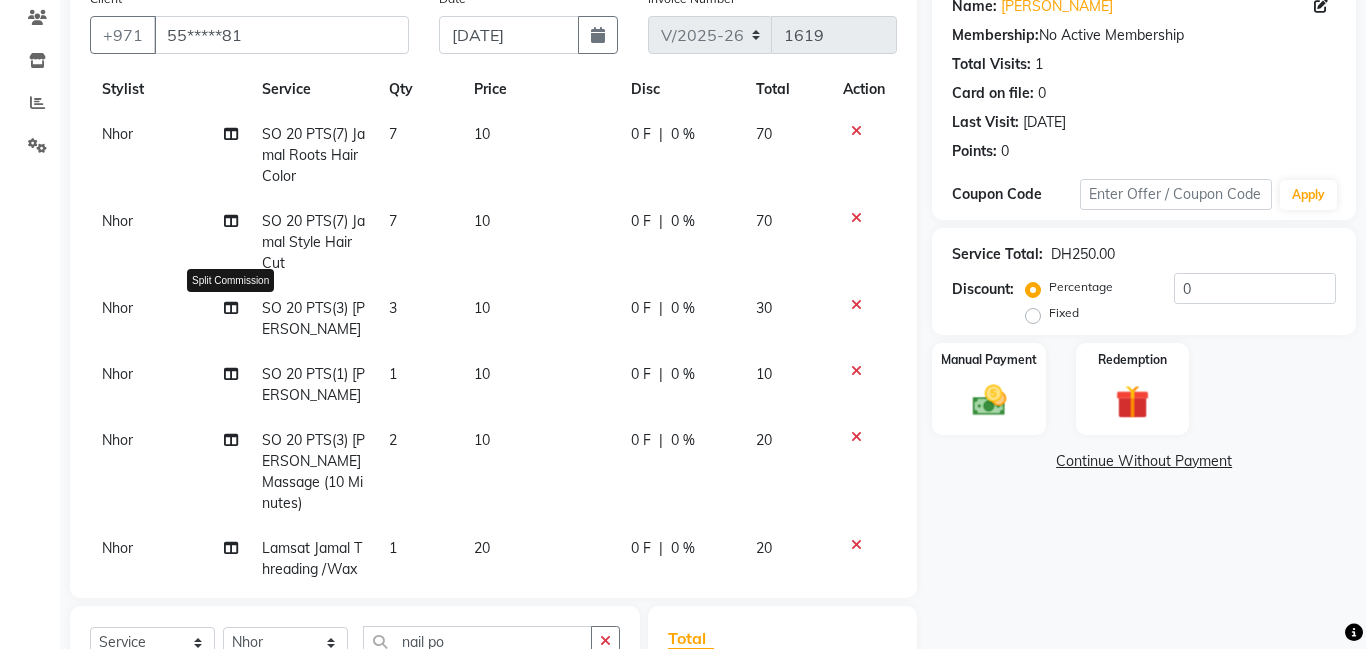 click 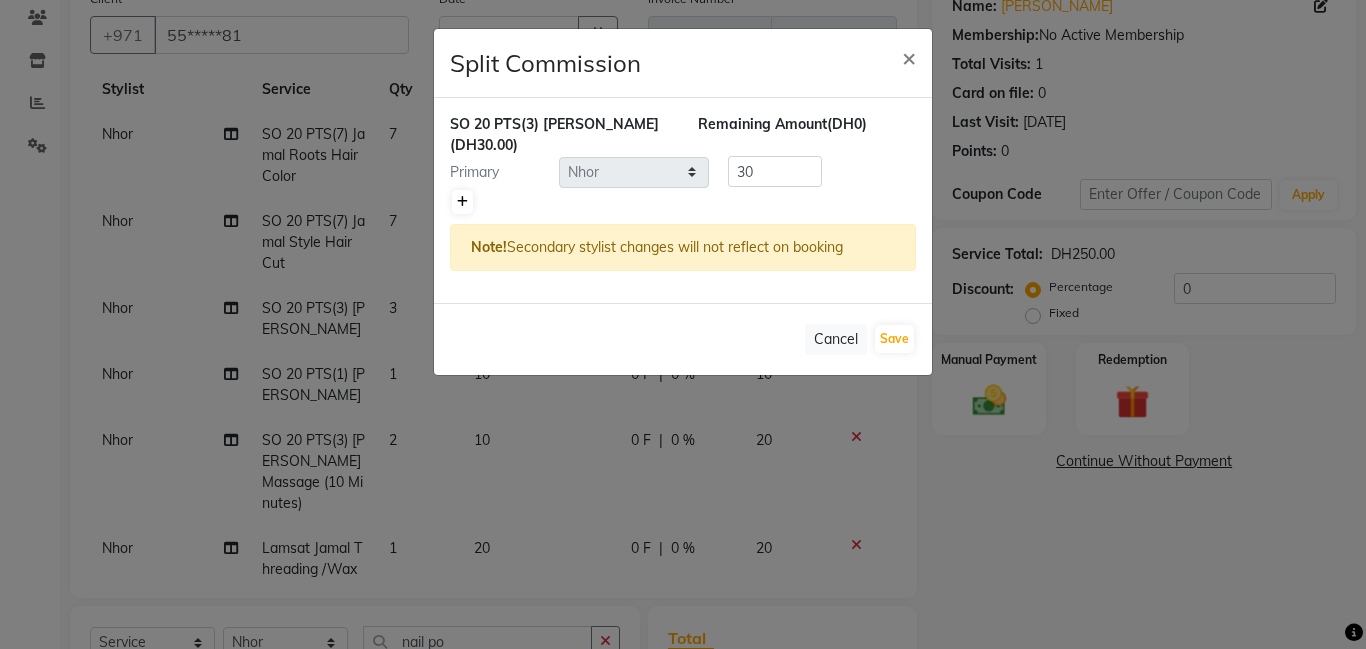 click 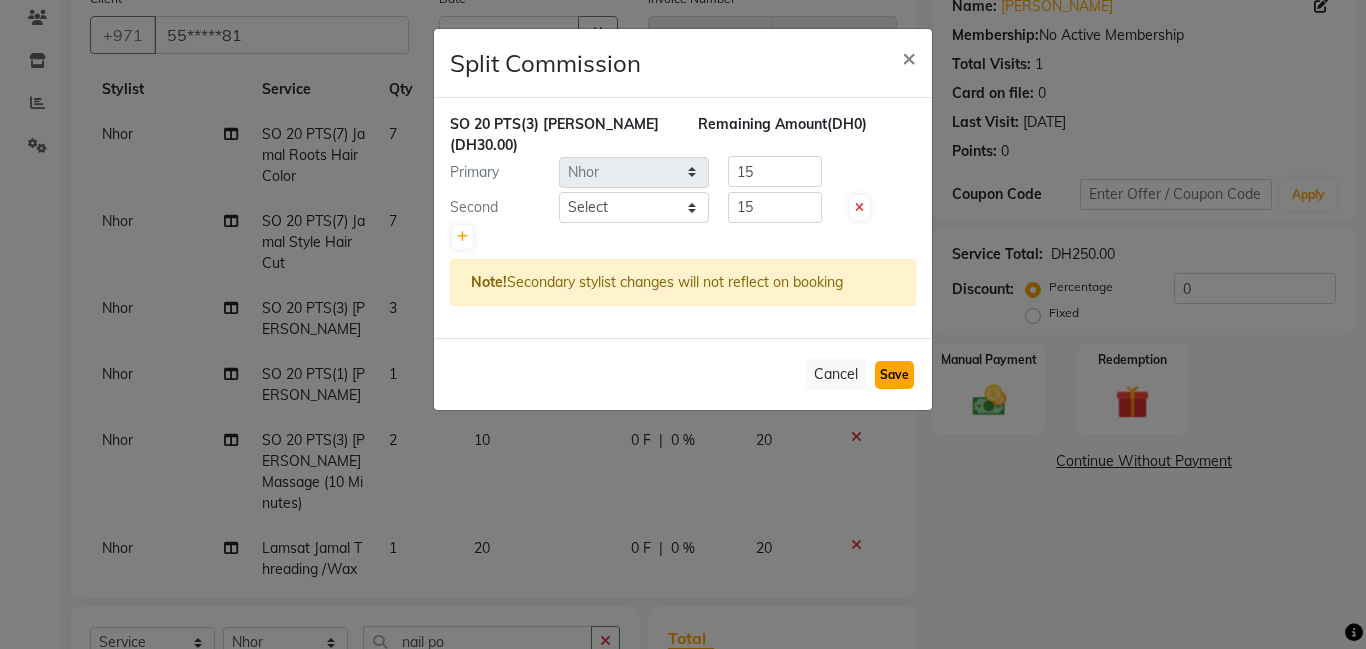 click on "Save" 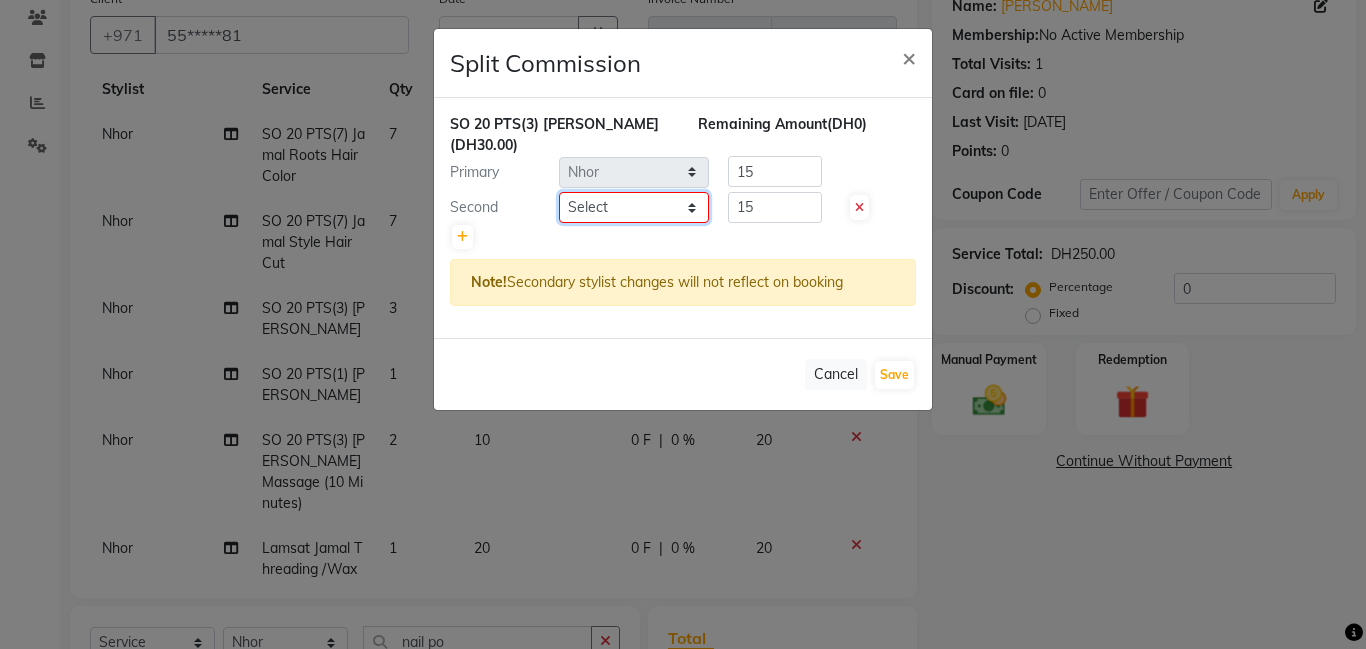 click on "Select  [PERSON_NAME]   Amna   [PERSON_NAME]   [PERSON_NAME] Ebda   Lamsat [PERSON_NAME]   [PERSON_NAME]   [PERSON_NAME]   Neha   Nhor   Owner [PERSON_NAME]   Rods   Sana   Sehr [PERSON_NAME]" 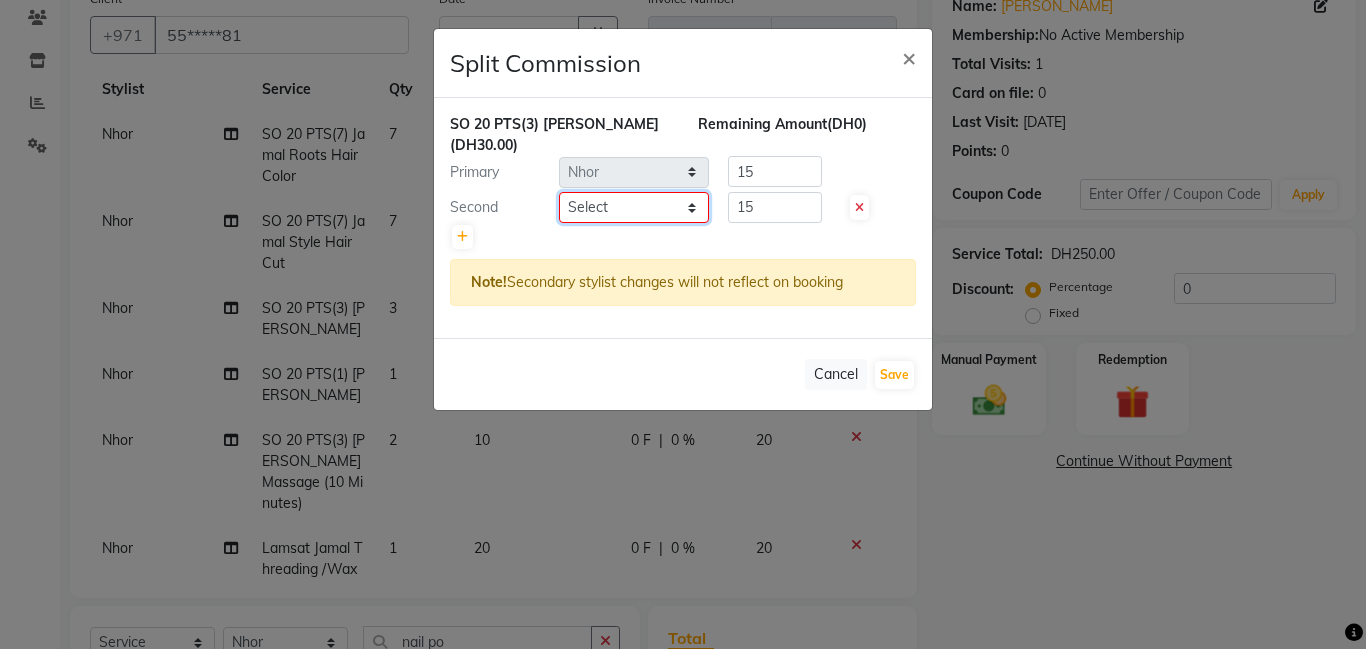 select on "79902" 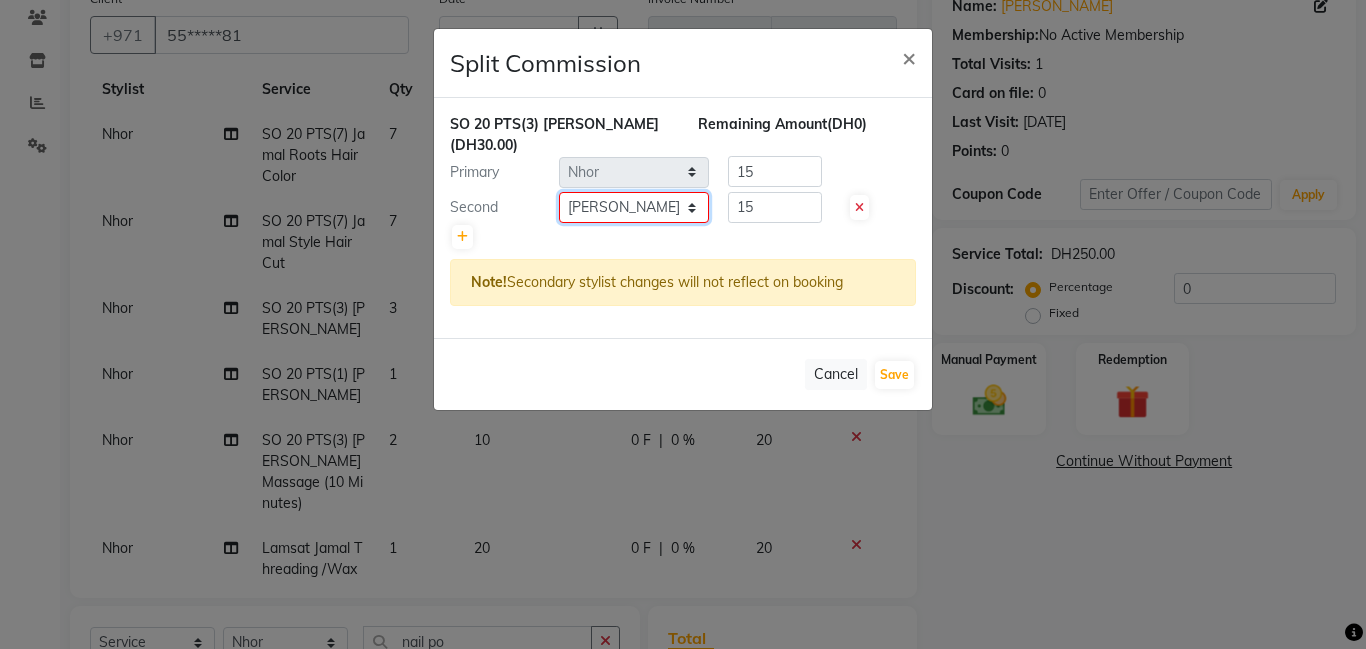 click on "Select  [PERSON_NAME]   Amna   [PERSON_NAME]   [PERSON_NAME] Ebda   Lamsat [PERSON_NAME]   [PERSON_NAME]   [PERSON_NAME]   Neha   Nhor   Owner [PERSON_NAME]   Rods   Sana   Sehr [PERSON_NAME]" 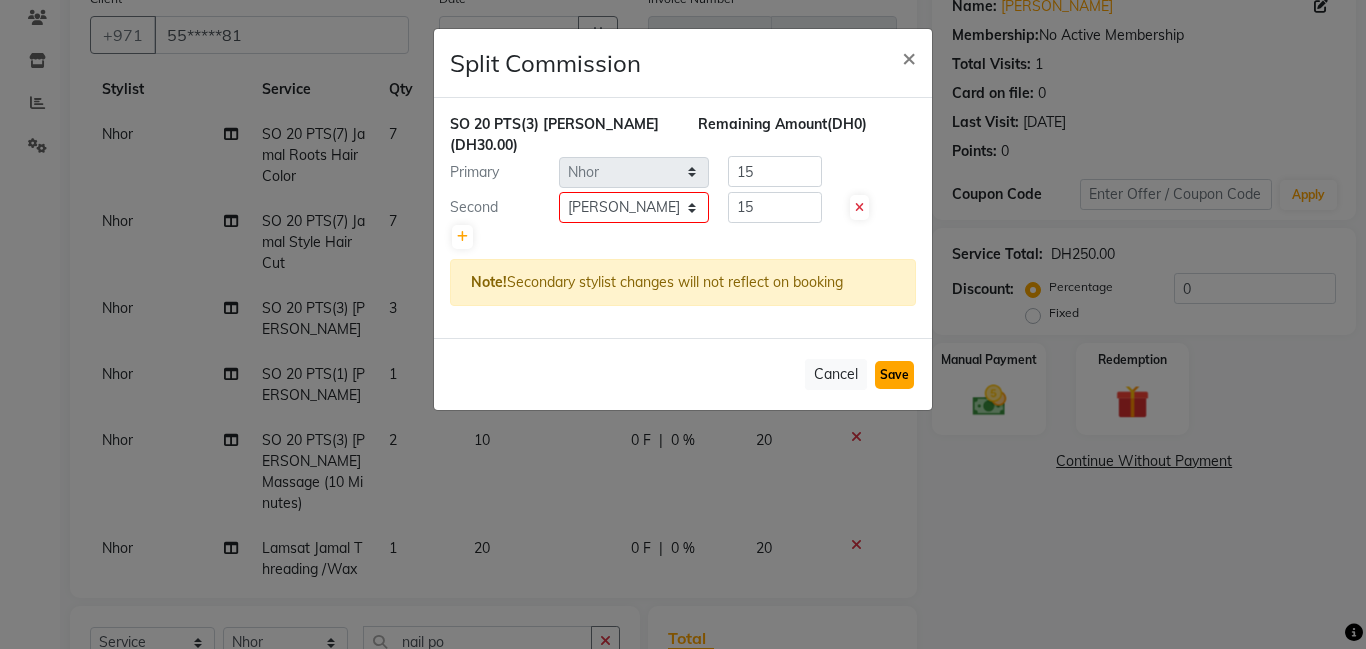 click on "Save" 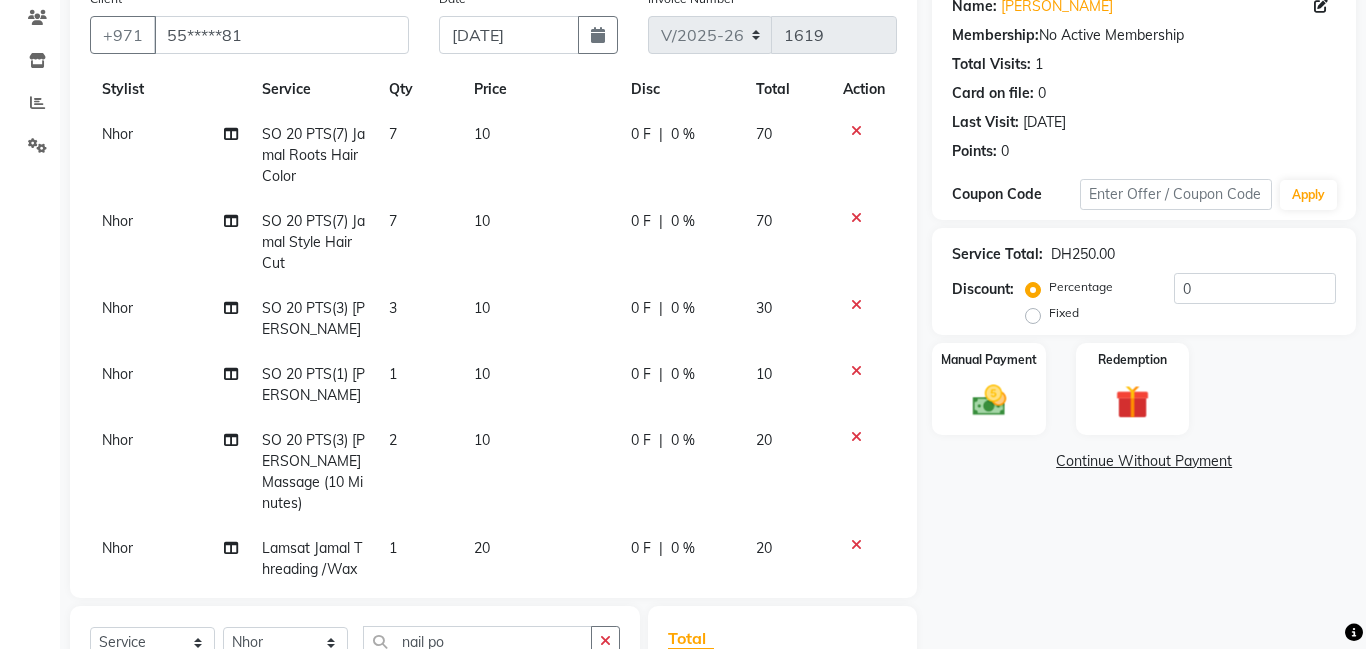 select on "Select" 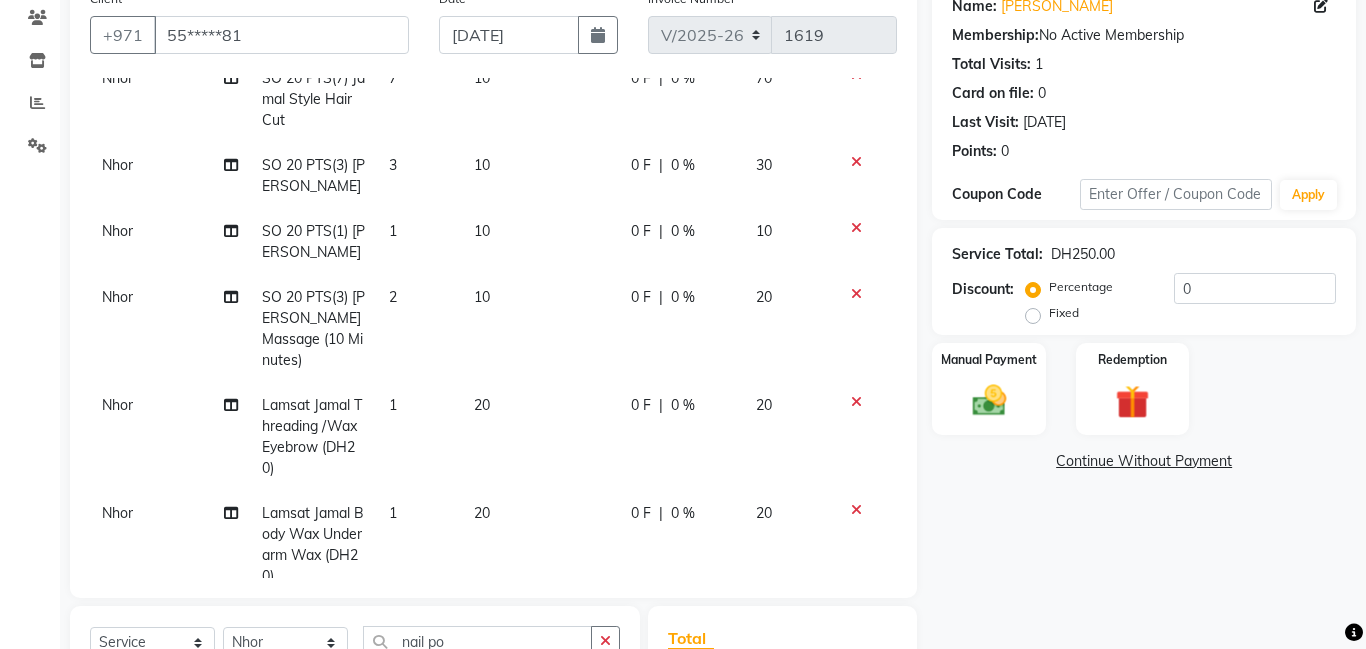 scroll, scrollTop: 212, scrollLeft: 0, axis: vertical 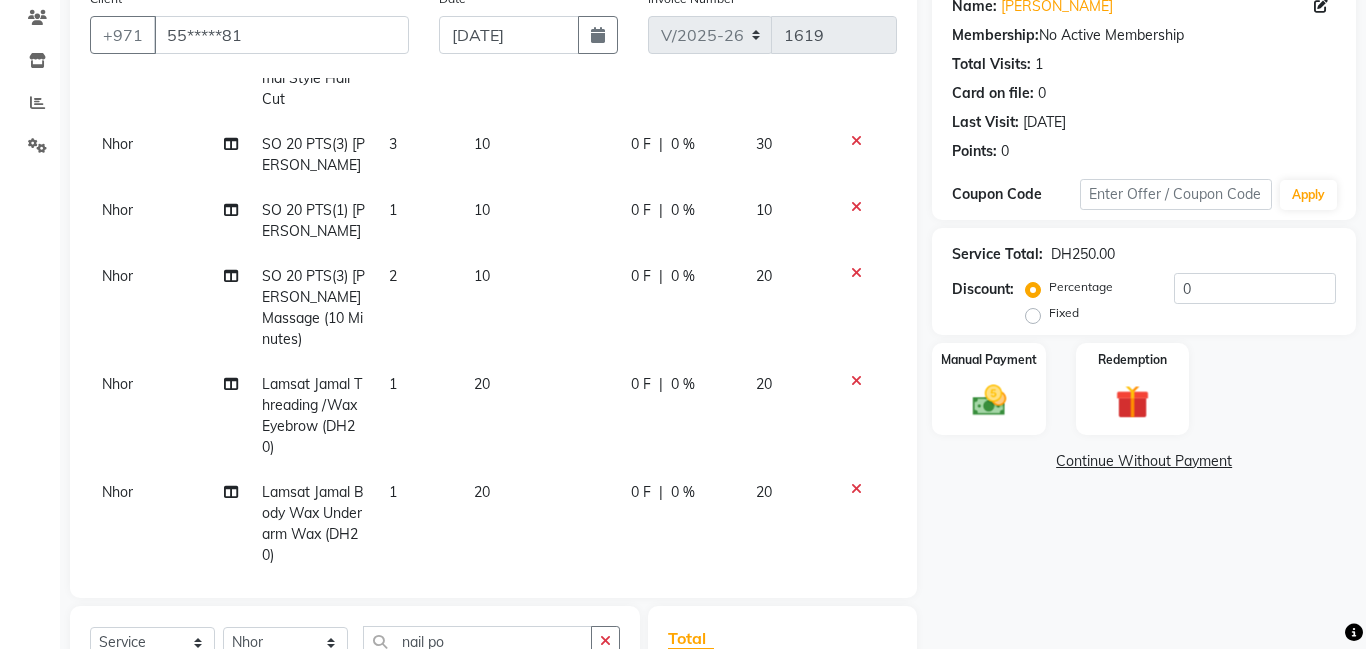 click on "Nhor" 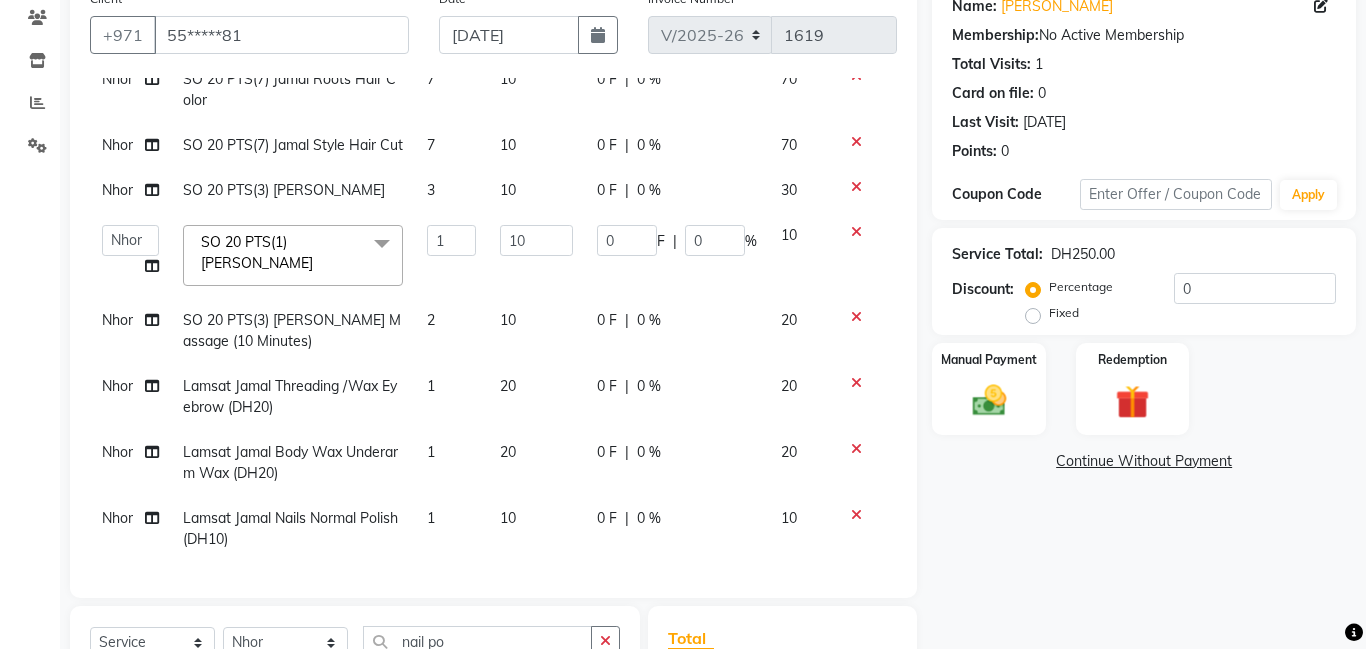 scroll, scrollTop: 124, scrollLeft: 0, axis: vertical 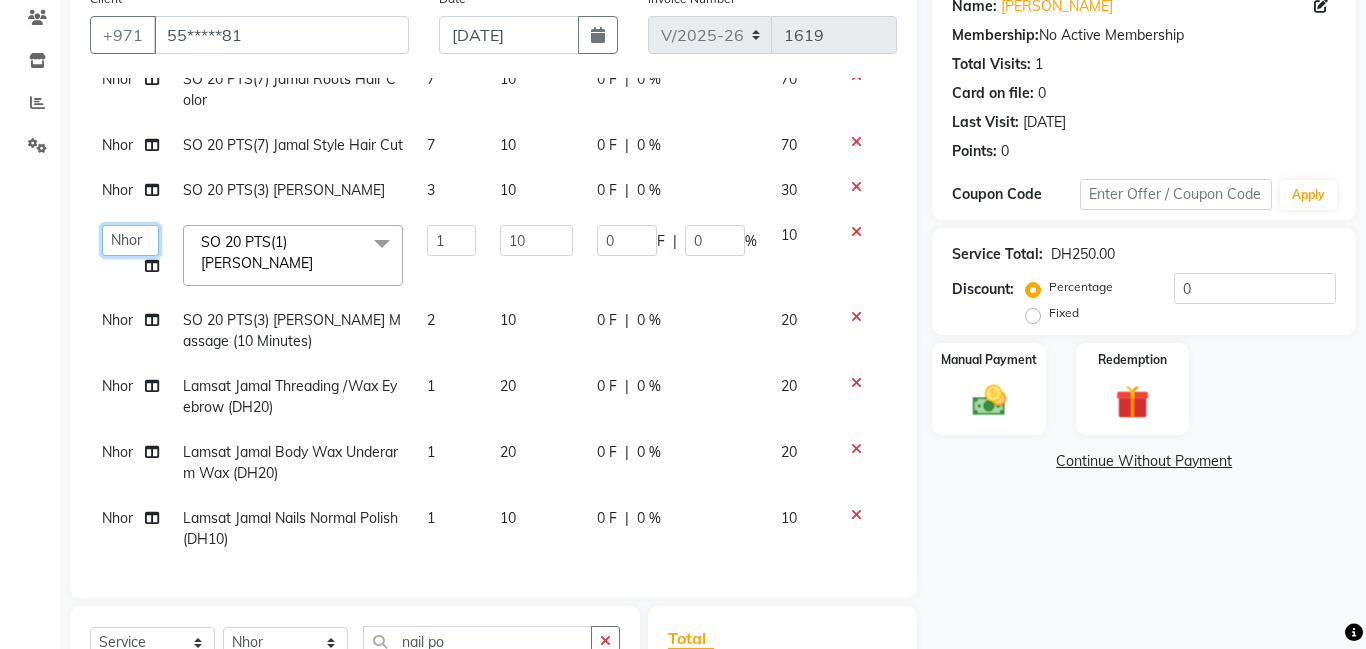 click on "[PERSON_NAME]   Amna   [PERSON_NAME]   [PERSON_NAME] Ebda   Lamsat [PERSON_NAME]   [PERSON_NAME]   [PERSON_NAME]   Neha   Nhor   Owner [PERSON_NAME]   Rods   Sana   Sehr [PERSON_NAME]" 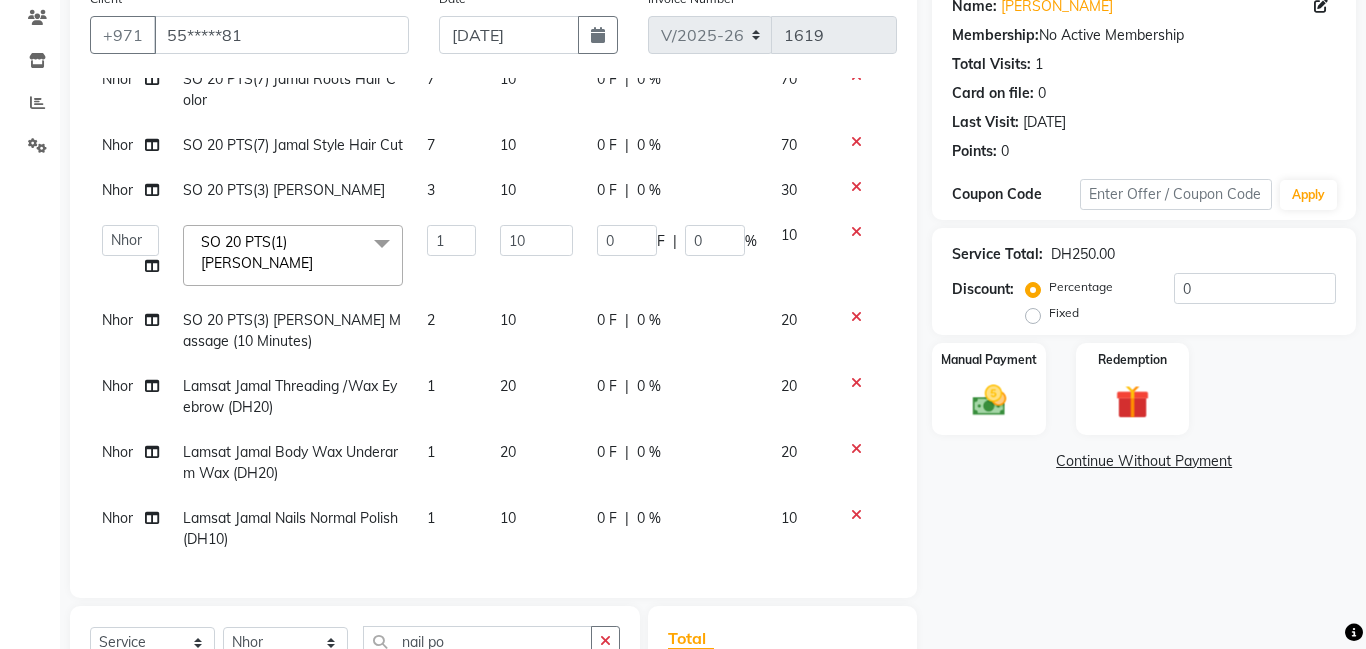 click on "Calendar  Invoice  Clients  Inventory  Reports  Settings Completed InProgress Upcoming Dropped Tentative Check-In Confirm Bookings Segments Page Builder" 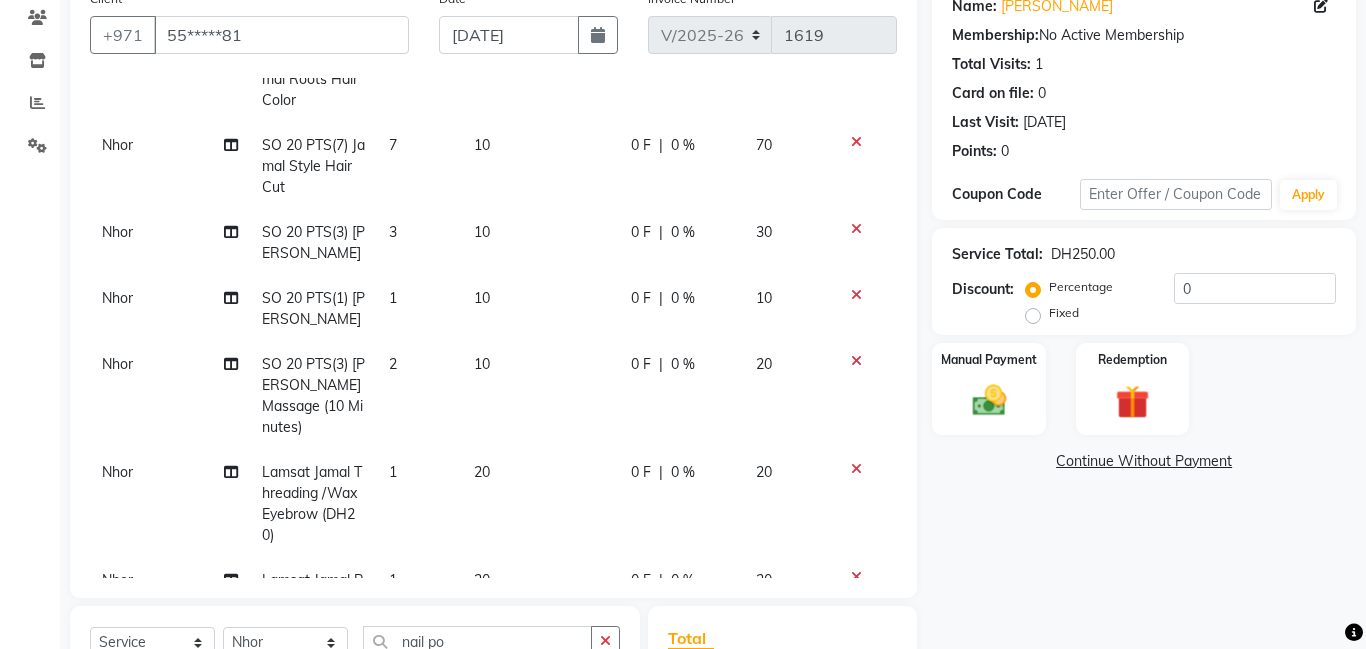 scroll, scrollTop: 135, scrollLeft: 0, axis: vertical 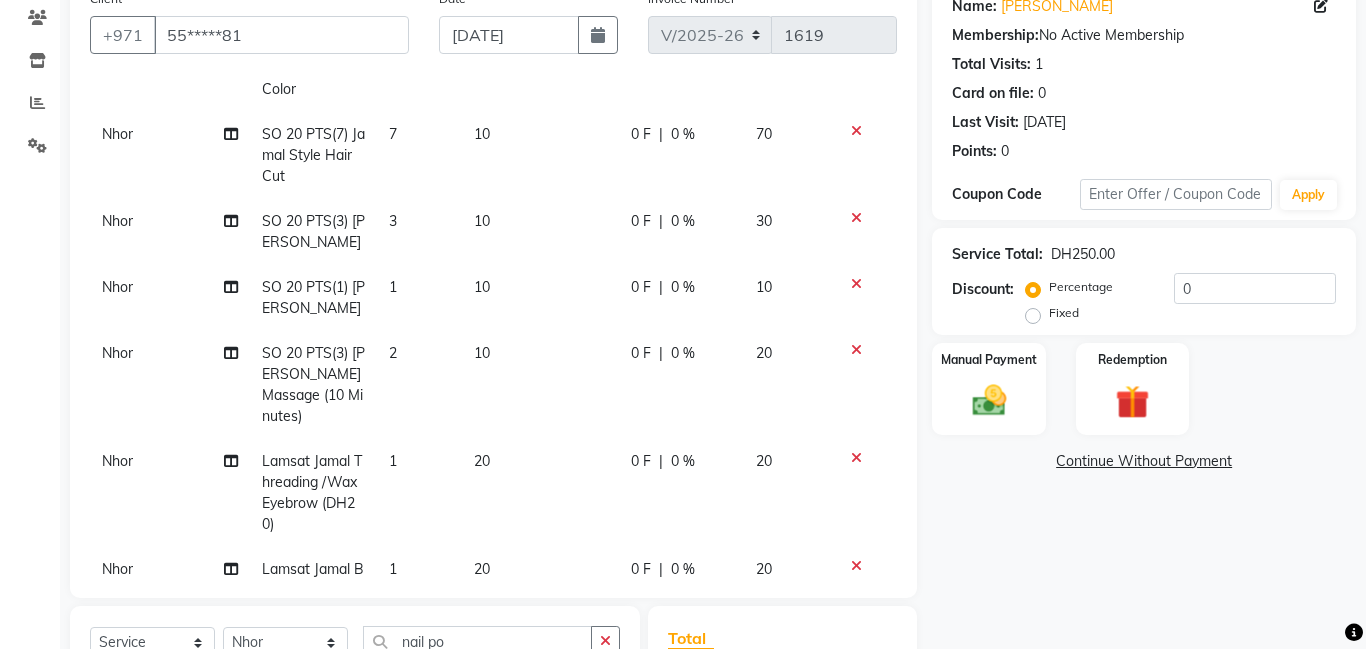 click on "Nhor" 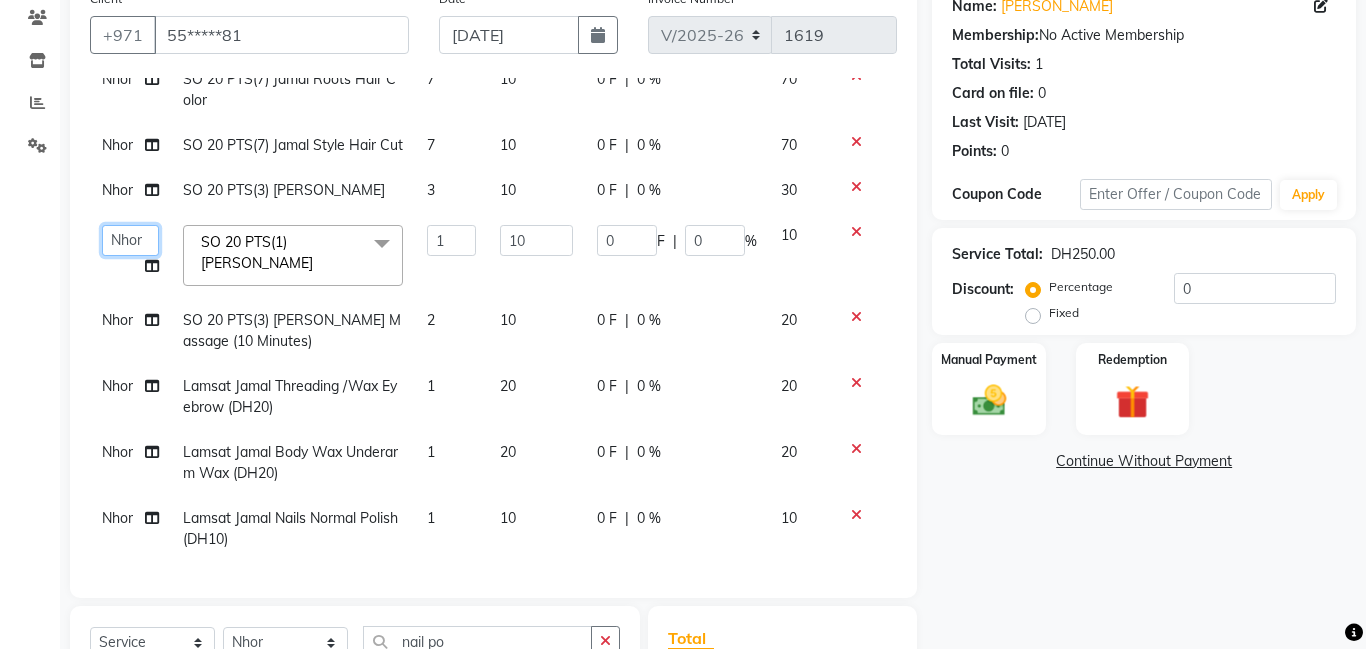click on "[PERSON_NAME]   Amna   [PERSON_NAME]   [PERSON_NAME] Ebda   Lamsat [PERSON_NAME]   [PERSON_NAME]   [PERSON_NAME]   Neha   Nhor   Owner [PERSON_NAME]   Rods   Sana   Sehr [PERSON_NAME]" 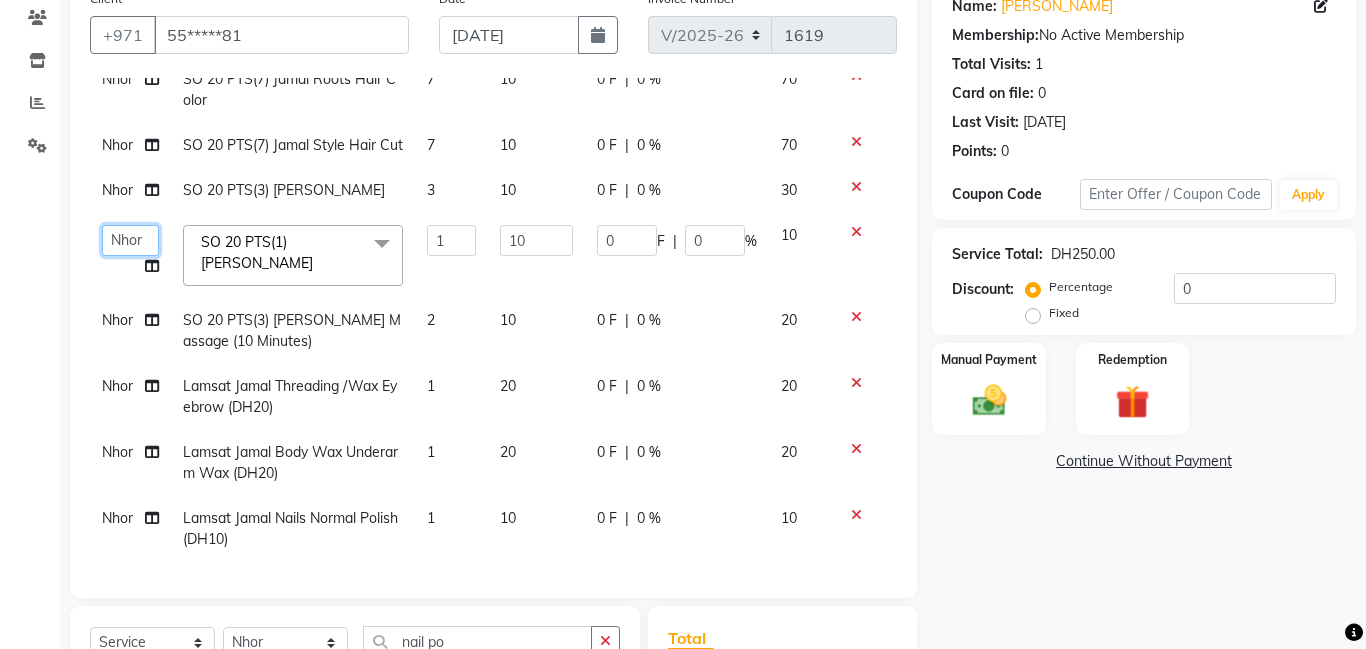 scroll, scrollTop: 124, scrollLeft: 0, axis: vertical 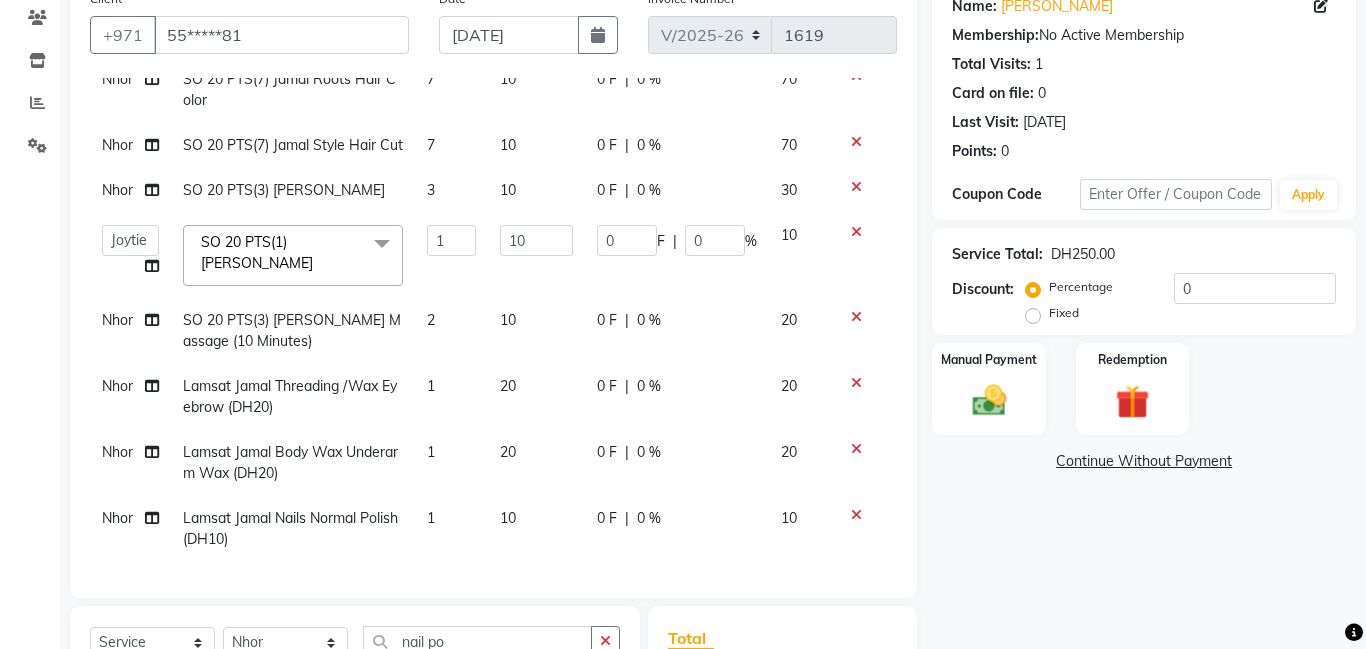 select on "79908" 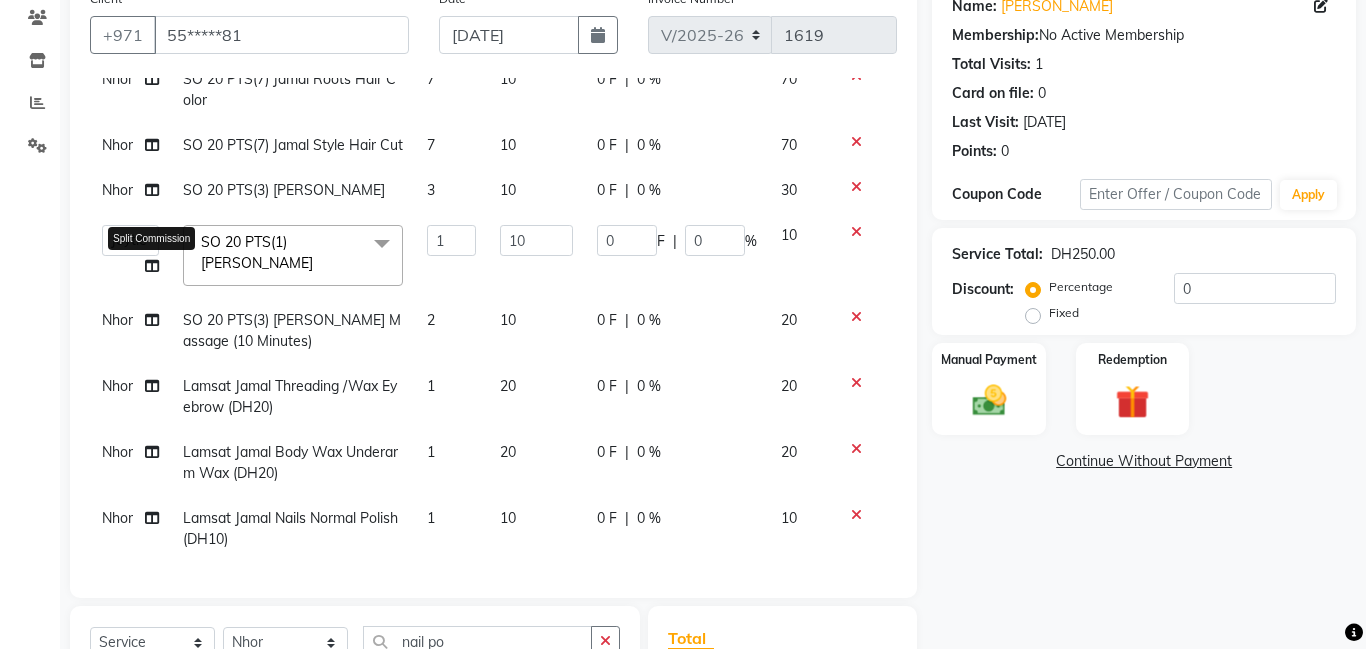 click 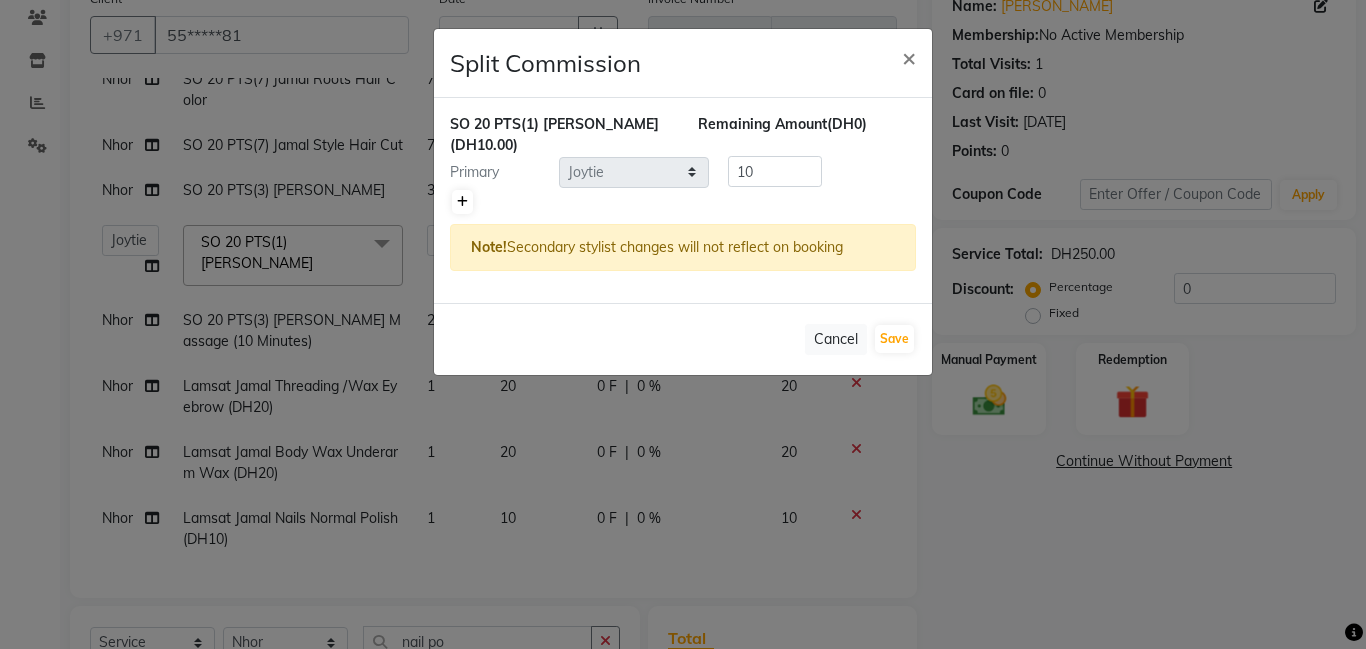 click 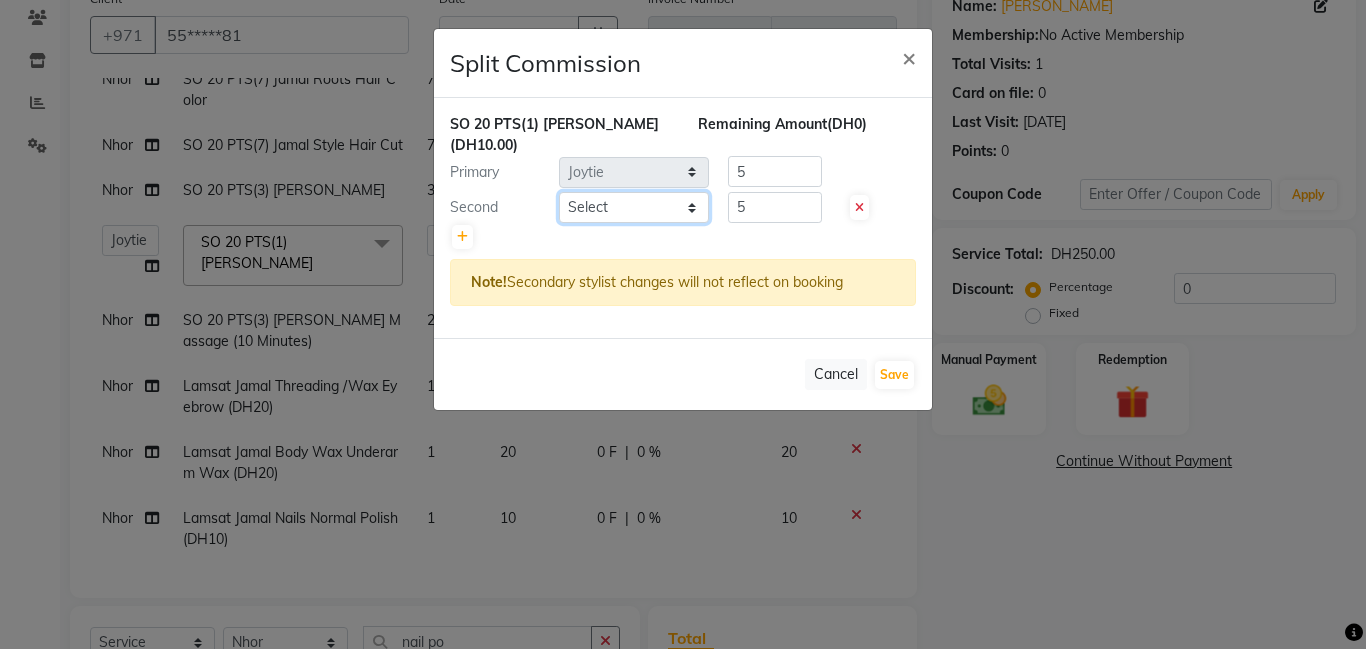click on "Select  [PERSON_NAME]   Amna   [PERSON_NAME]   [PERSON_NAME] Ebda   Lamsat [PERSON_NAME]   [PERSON_NAME]   [PERSON_NAME]   Neha   Nhor   Owner [PERSON_NAME]   Rods   Sana   Sehr [PERSON_NAME]" 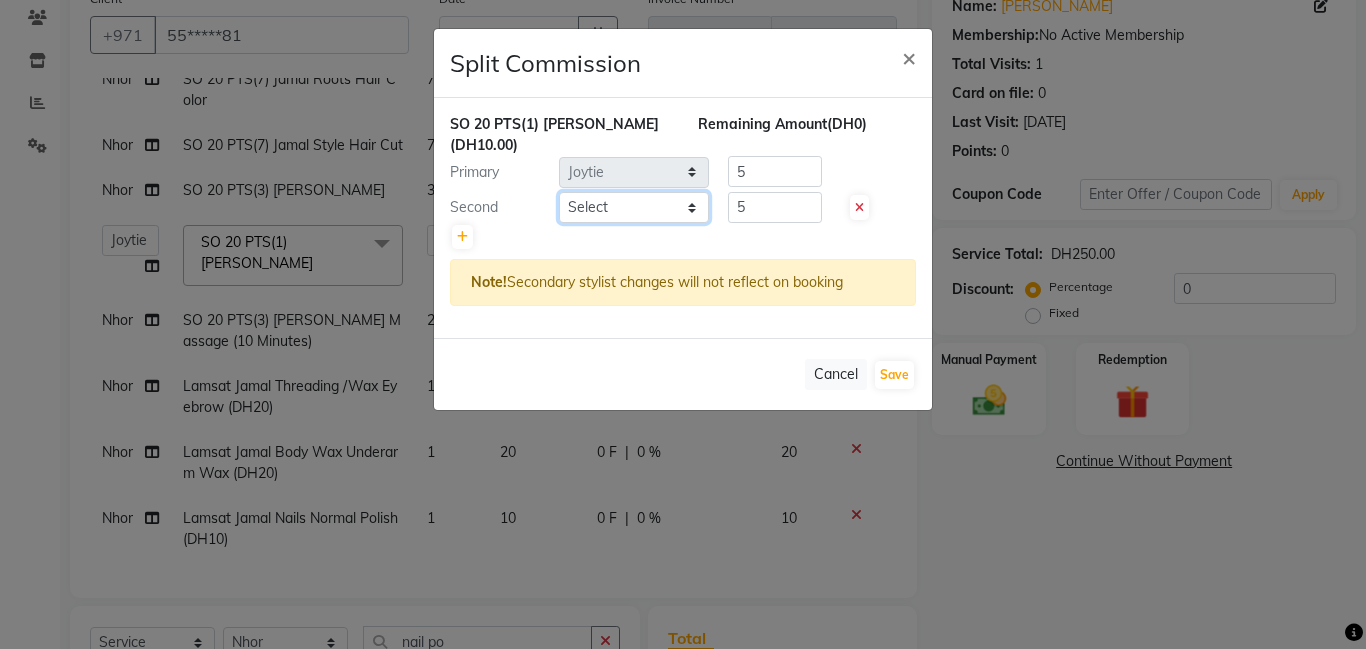 select on "79907" 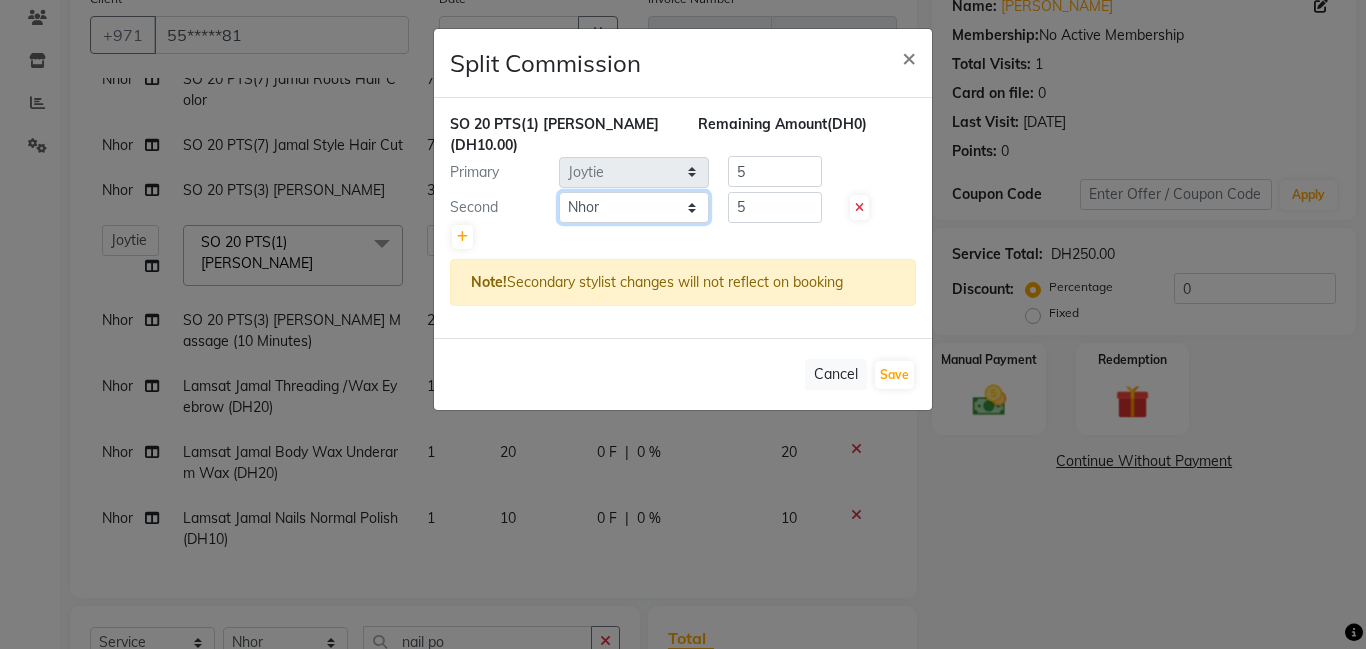 click on "Select  [PERSON_NAME]   Amna   [PERSON_NAME]   [PERSON_NAME] Ebda   Lamsat [PERSON_NAME]   [PERSON_NAME]   [PERSON_NAME]   Neha   Nhor   Owner [PERSON_NAME]   Rods   Sana   Sehr [PERSON_NAME]" 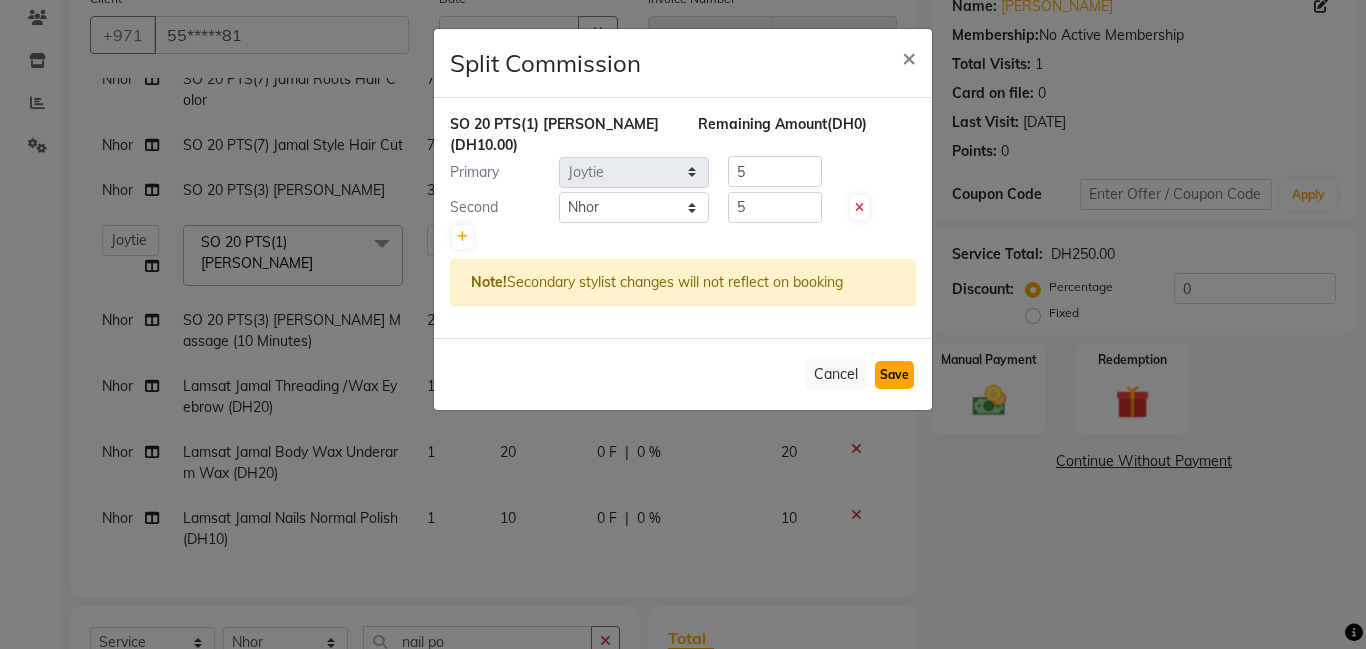 click on "Save" 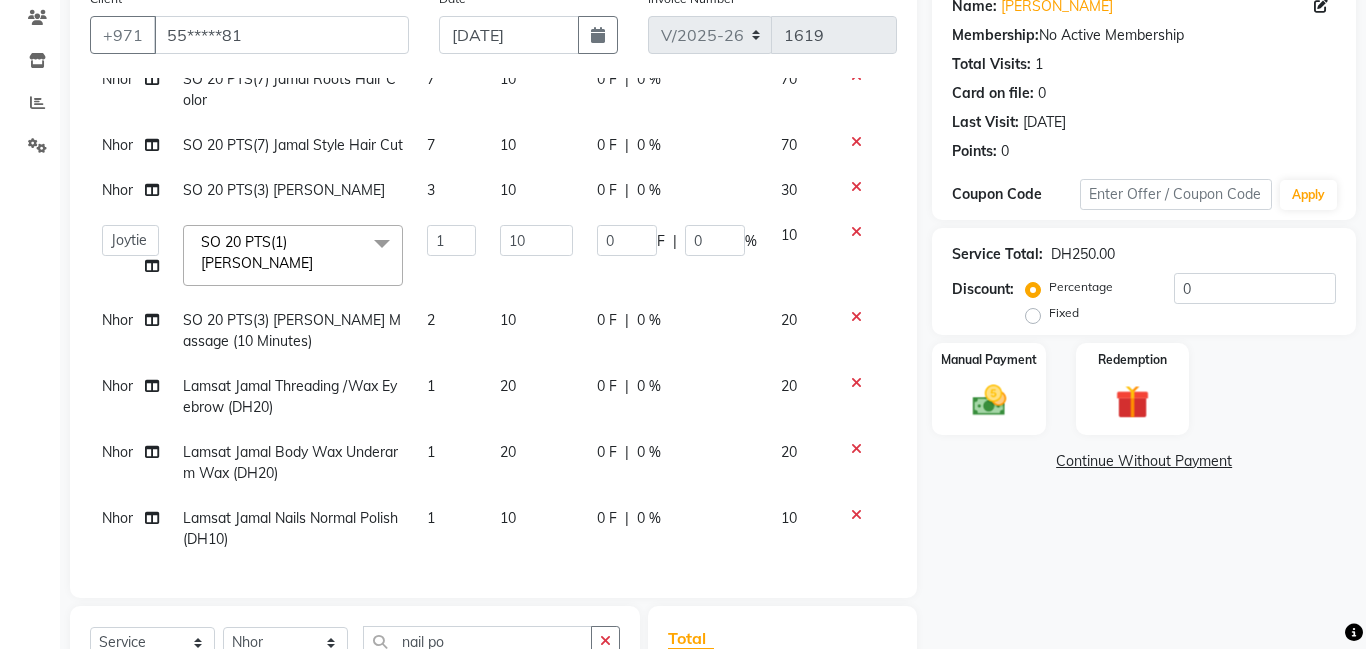 select on "Select" 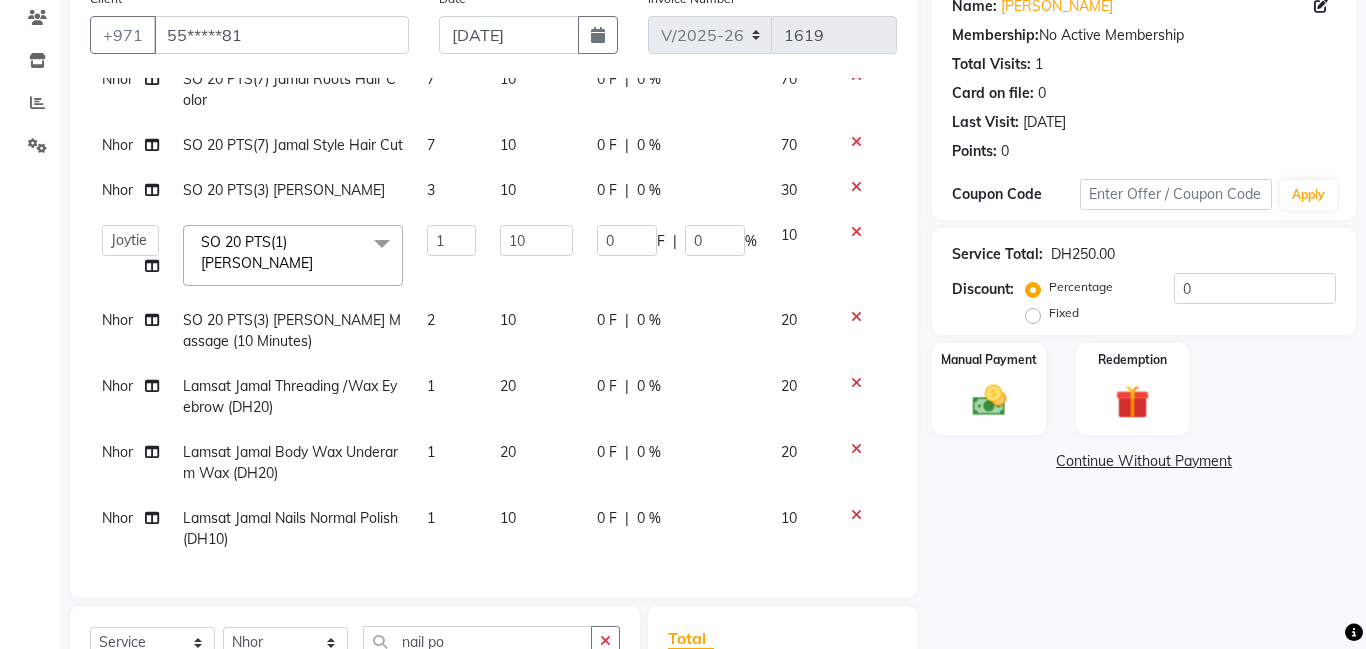 scroll, scrollTop: 452, scrollLeft: 0, axis: vertical 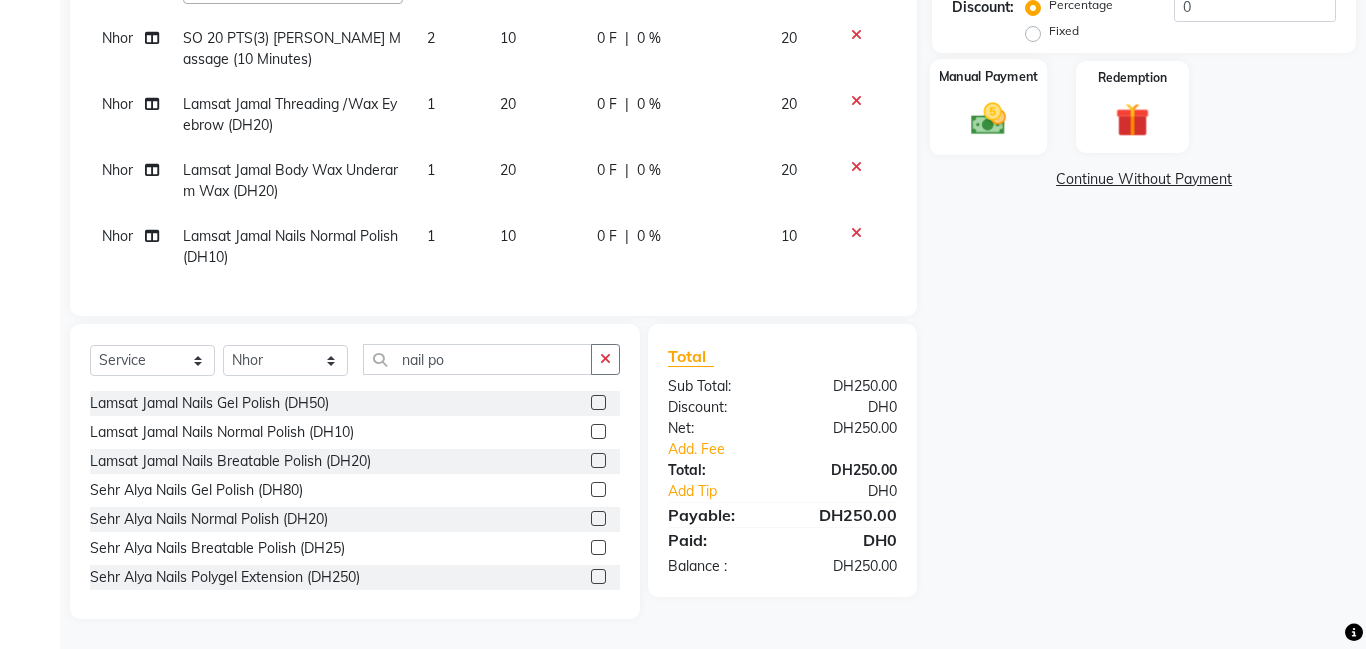 click on "Manual Payment" 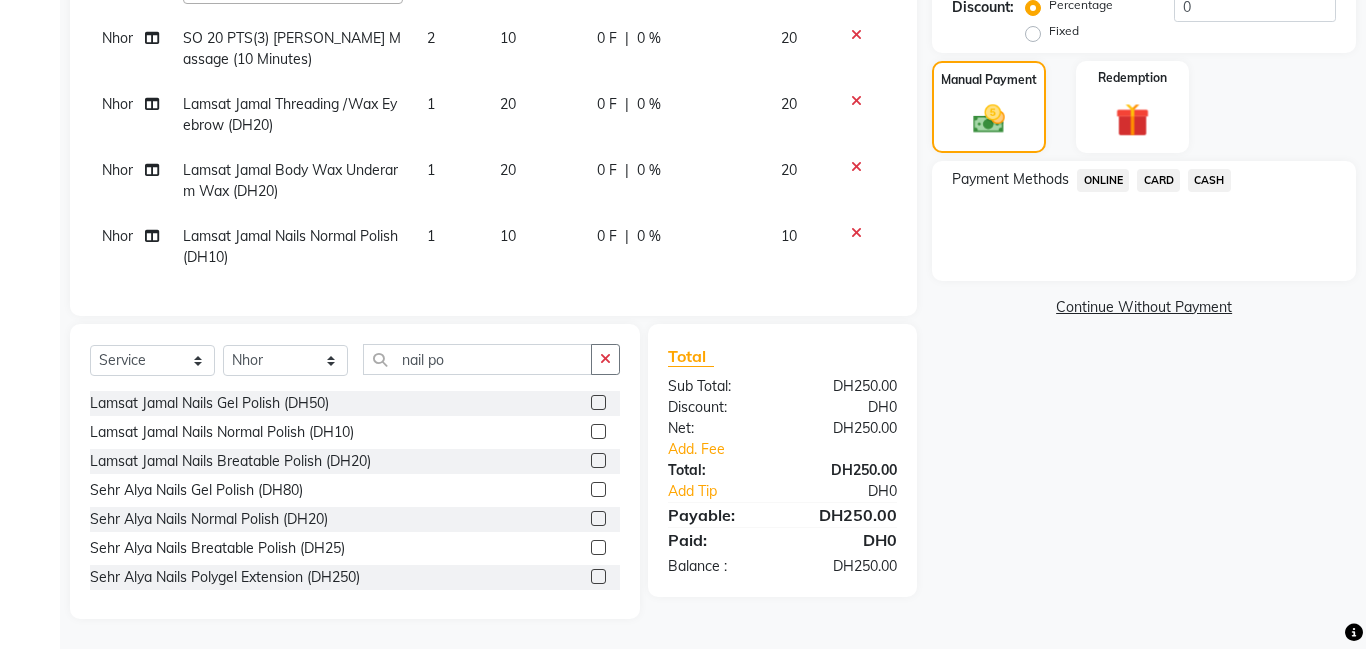 click on "CASH" 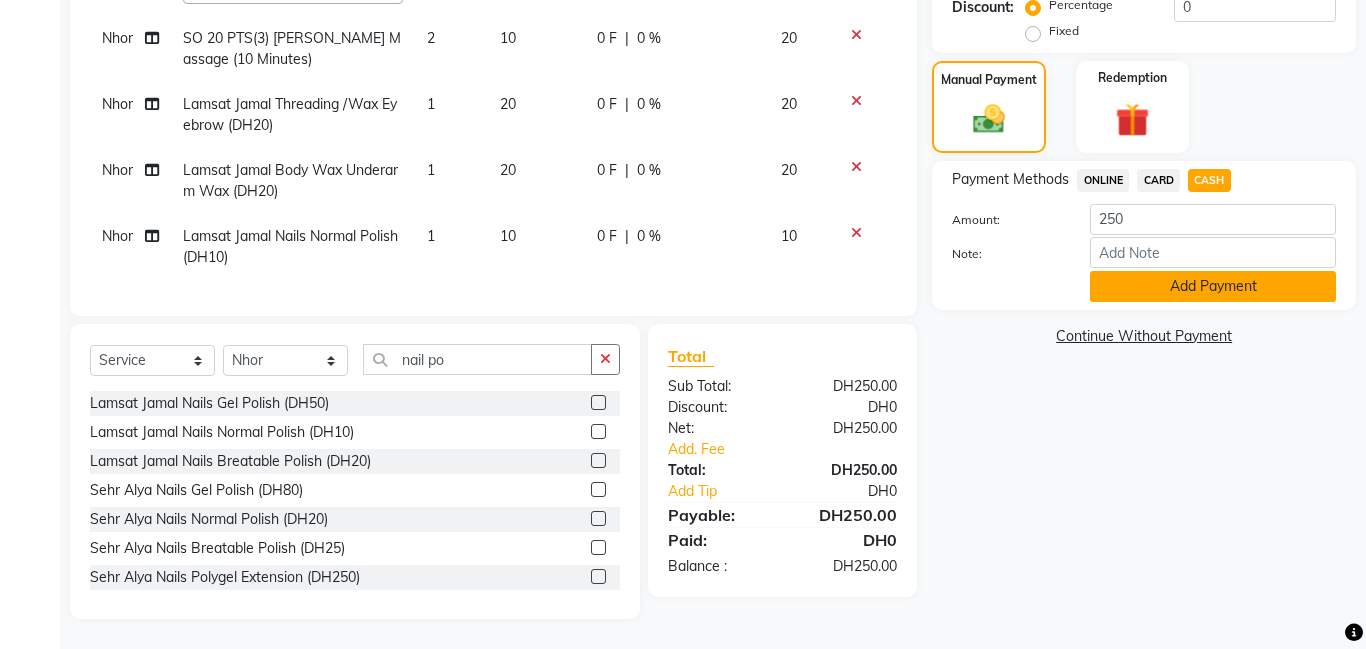 click on "Add Payment" 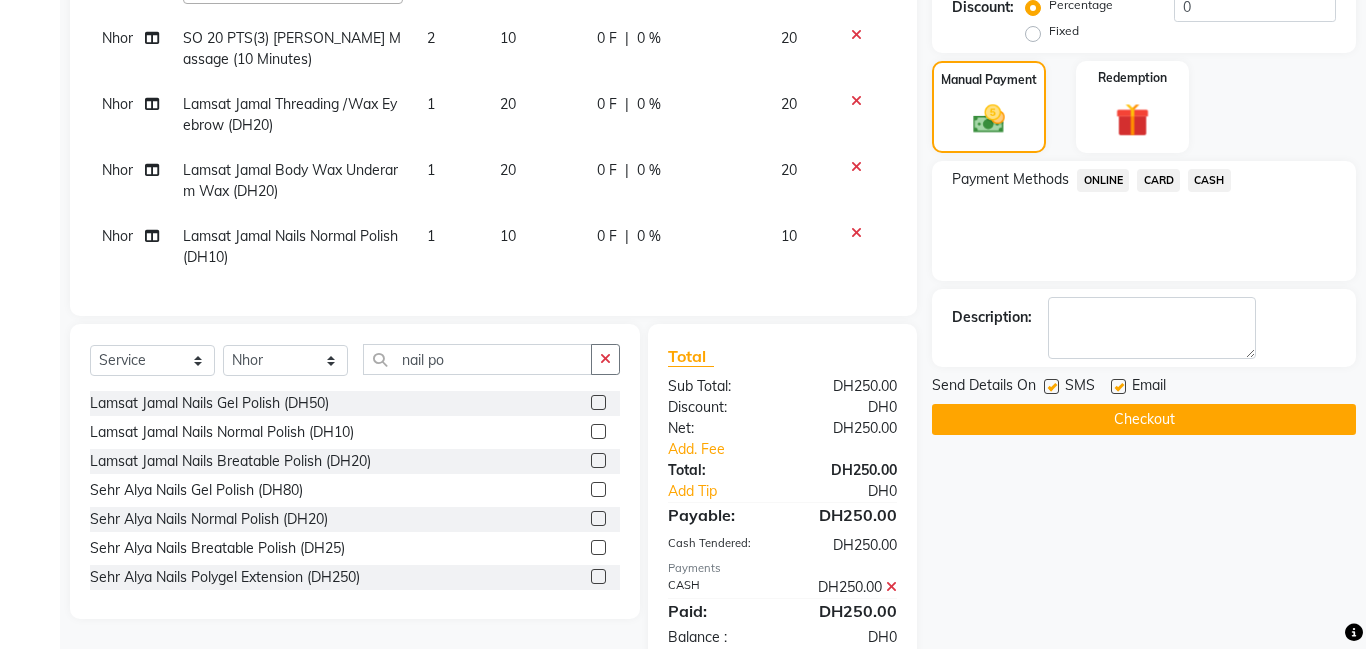 scroll, scrollTop: 501, scrollLeft: 0, axis: vertical 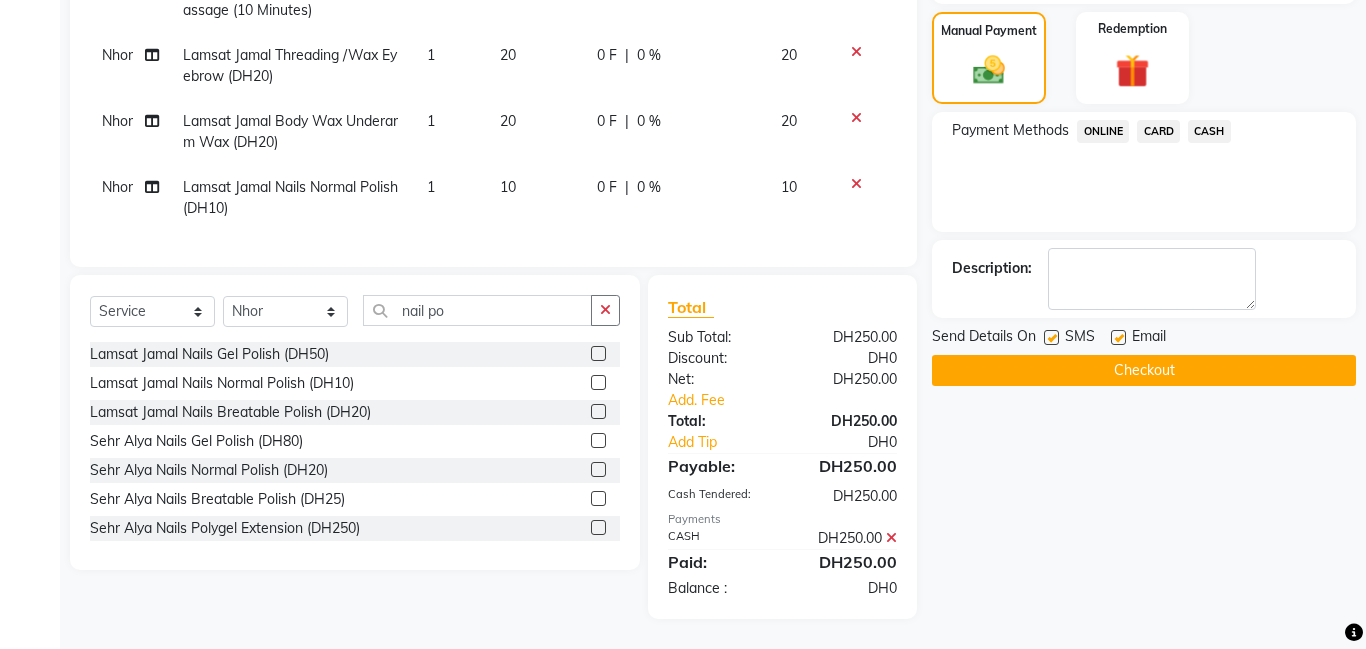 click on "Checkout" 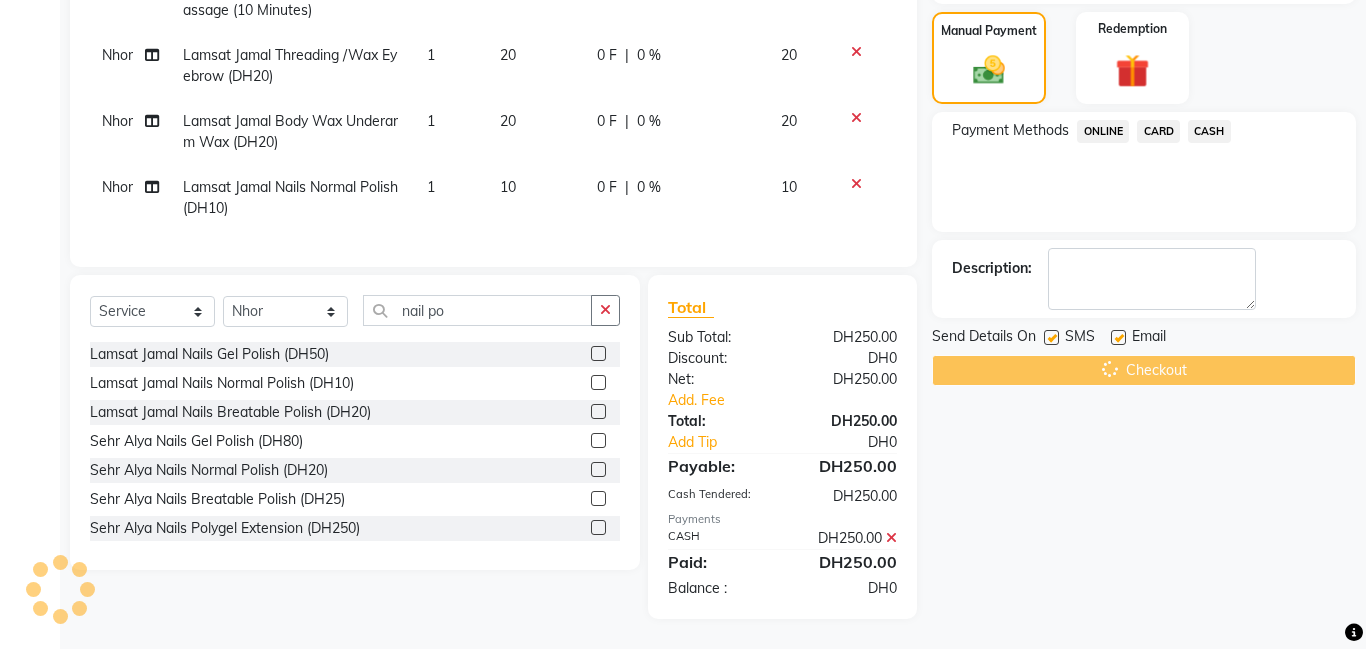 scroll, scrollTop: 0, scrollLeft: 0, axis: both 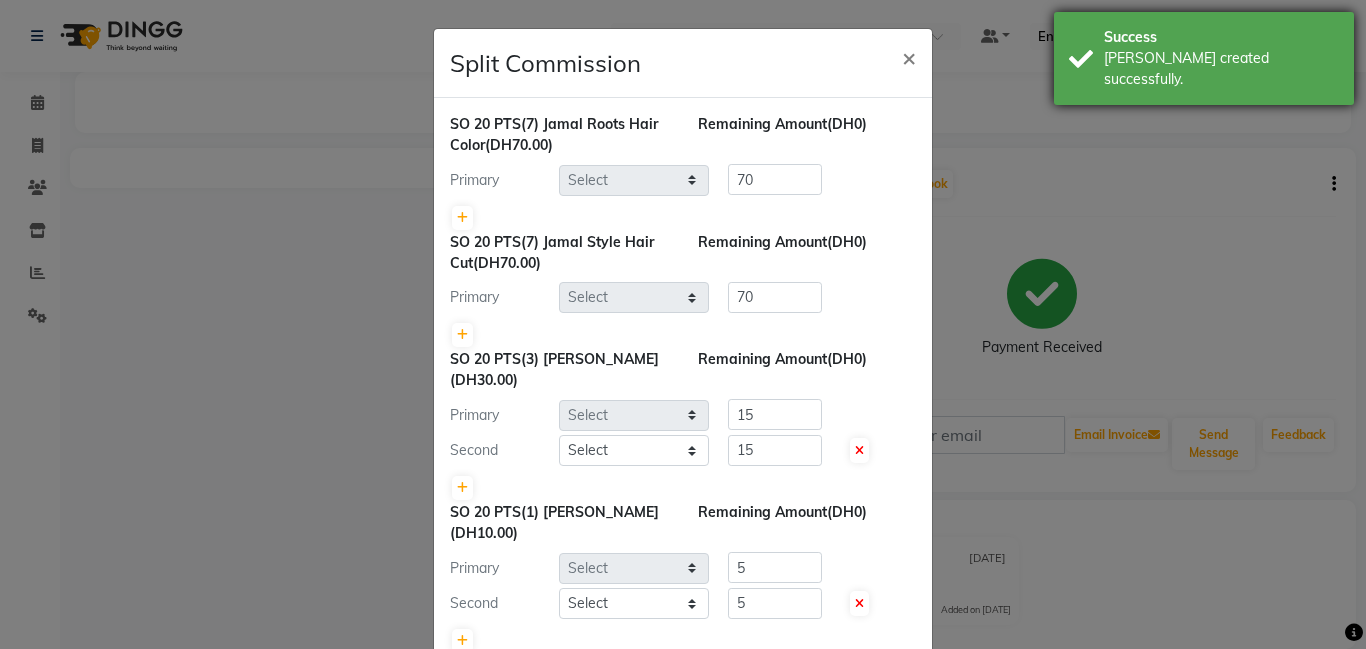 click on "Success" at bounding box center [1221, 37] 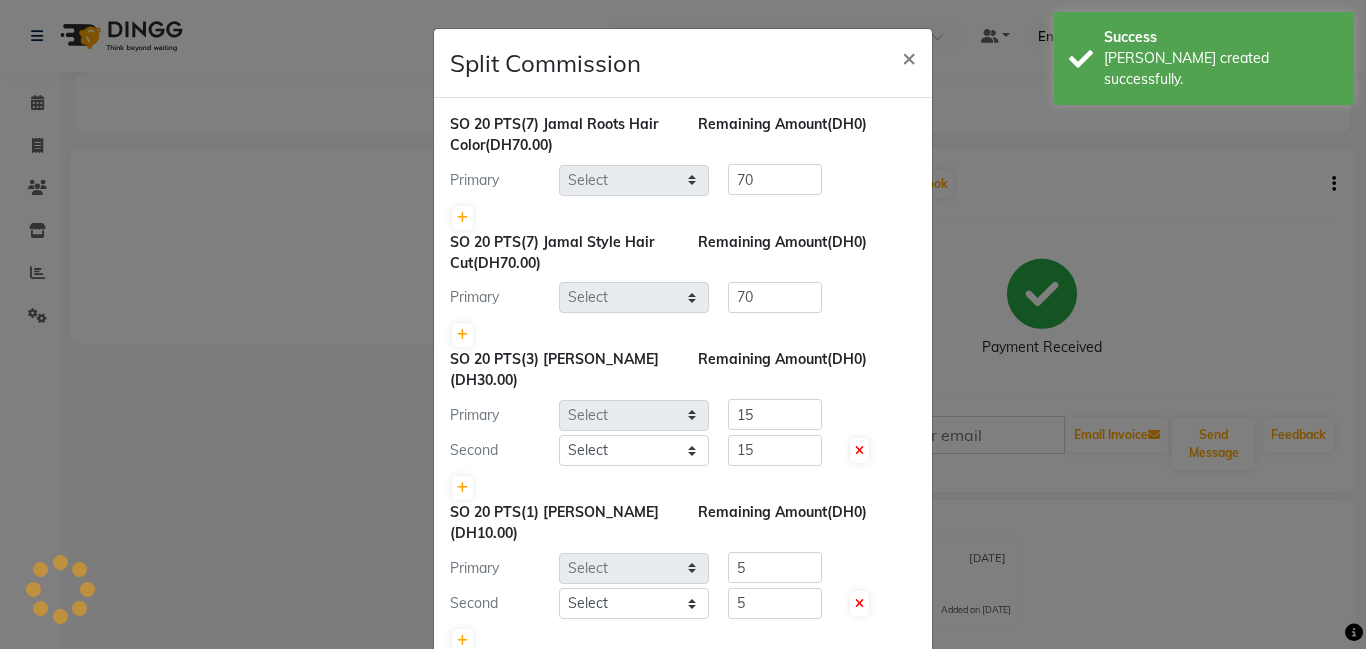 select on "79907" 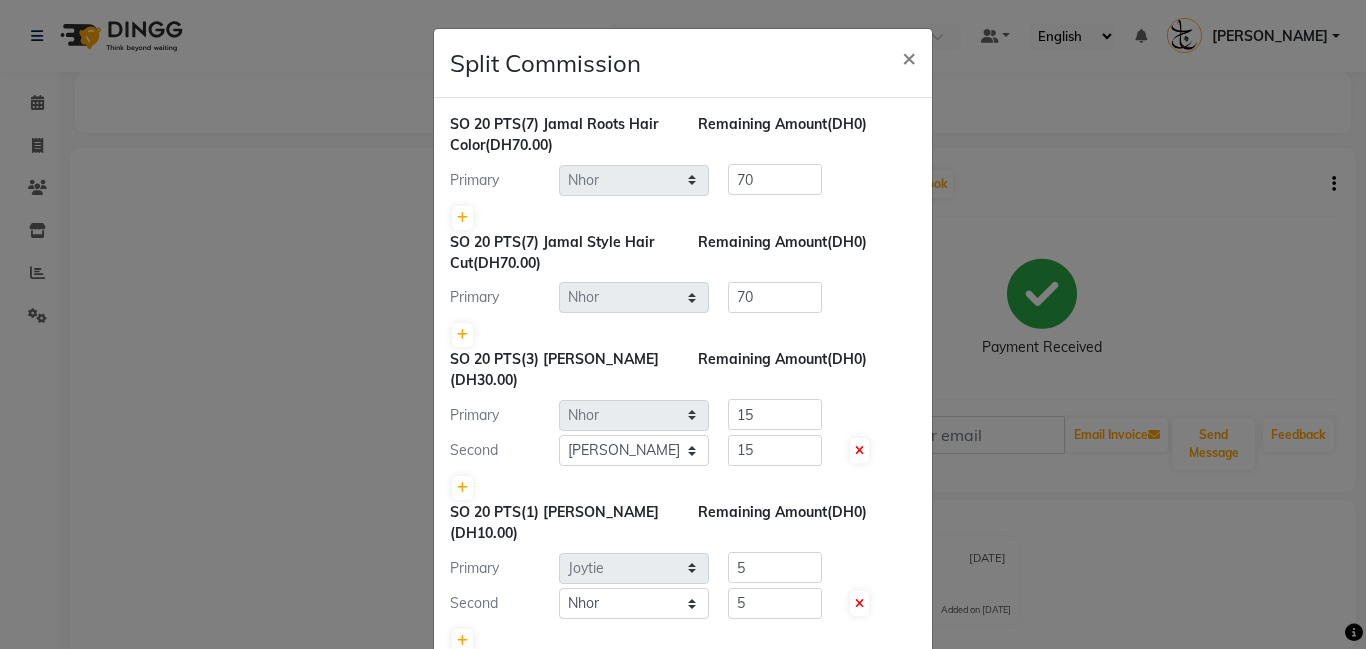 scroll, scrollTop: 581, scrollLeft: 0, axis: vertical 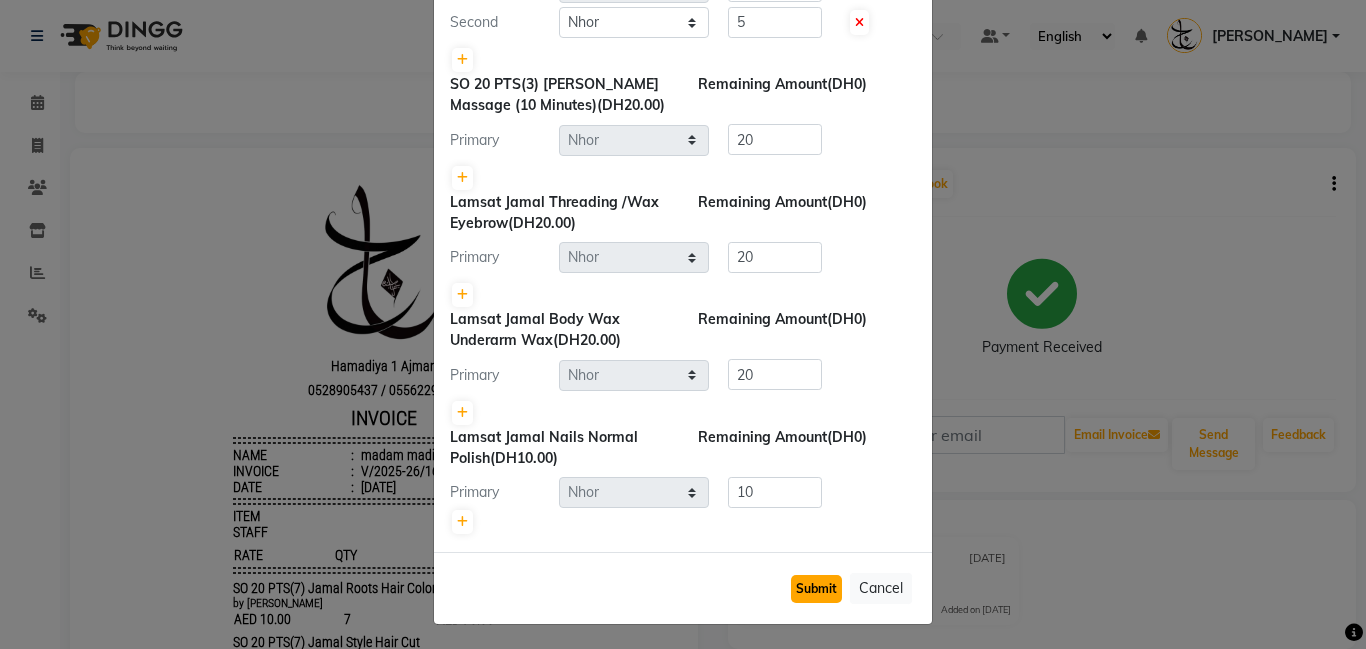 click on "Submit" 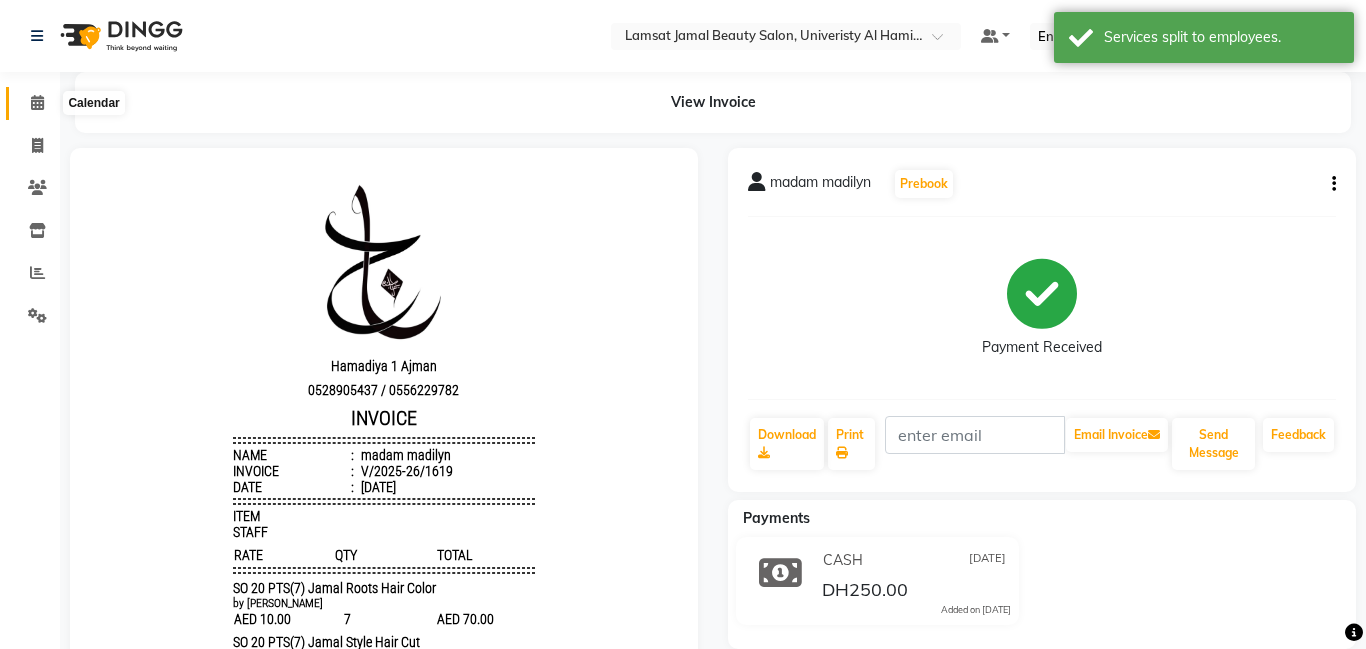 click 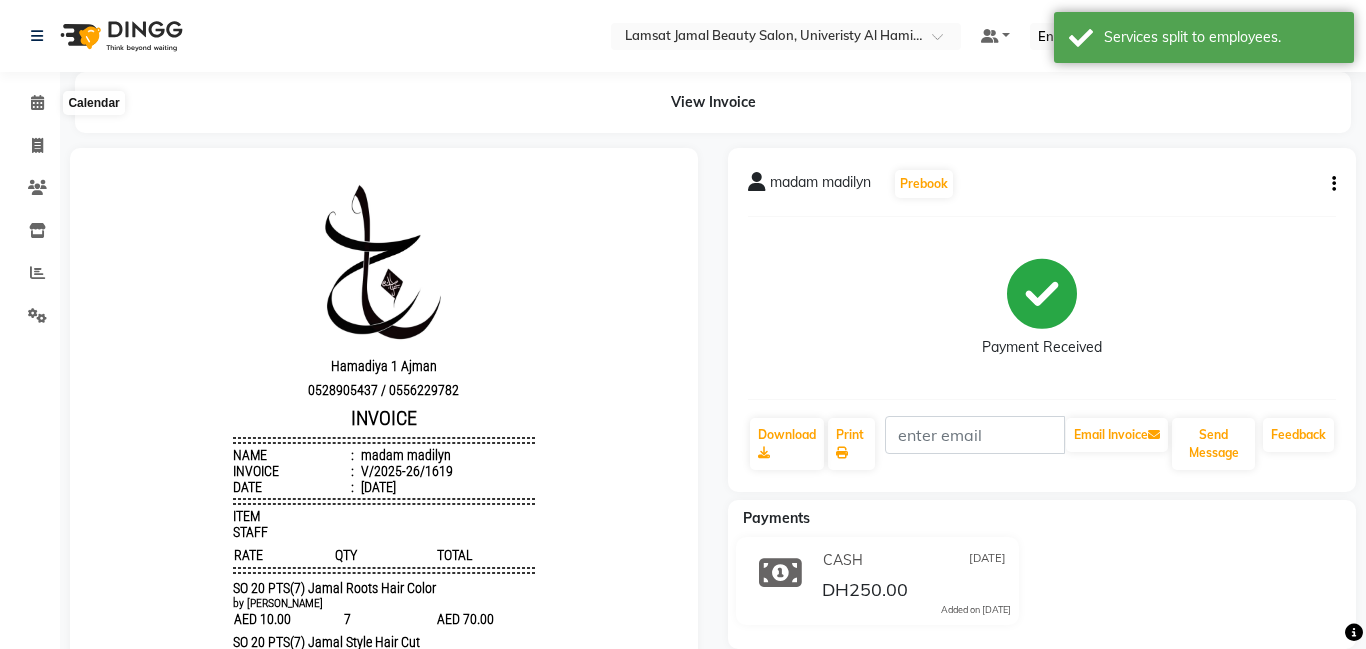 click on "Select Location × Lamsat Jamal Beauty Salon, Univeristy [PERSON_NAME] Default Panel My Panel English ENGLISH Español العربية मराठी हिंदी ગુજરાતી தமிழ் 中文 Notifications nothing to show [PERSON_NAME] Manage Profile Change Password Sign out  Version:3.15.3" 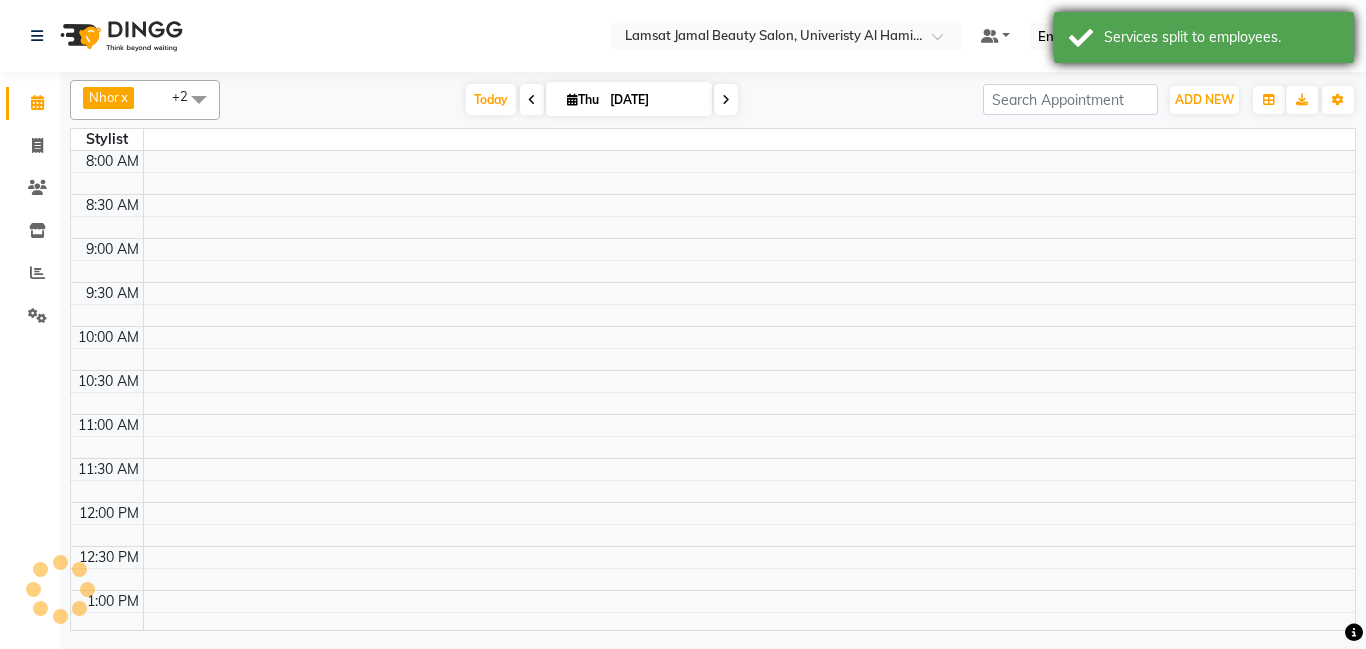 click on "Services split to employees." at bounding box center [1204, 37] 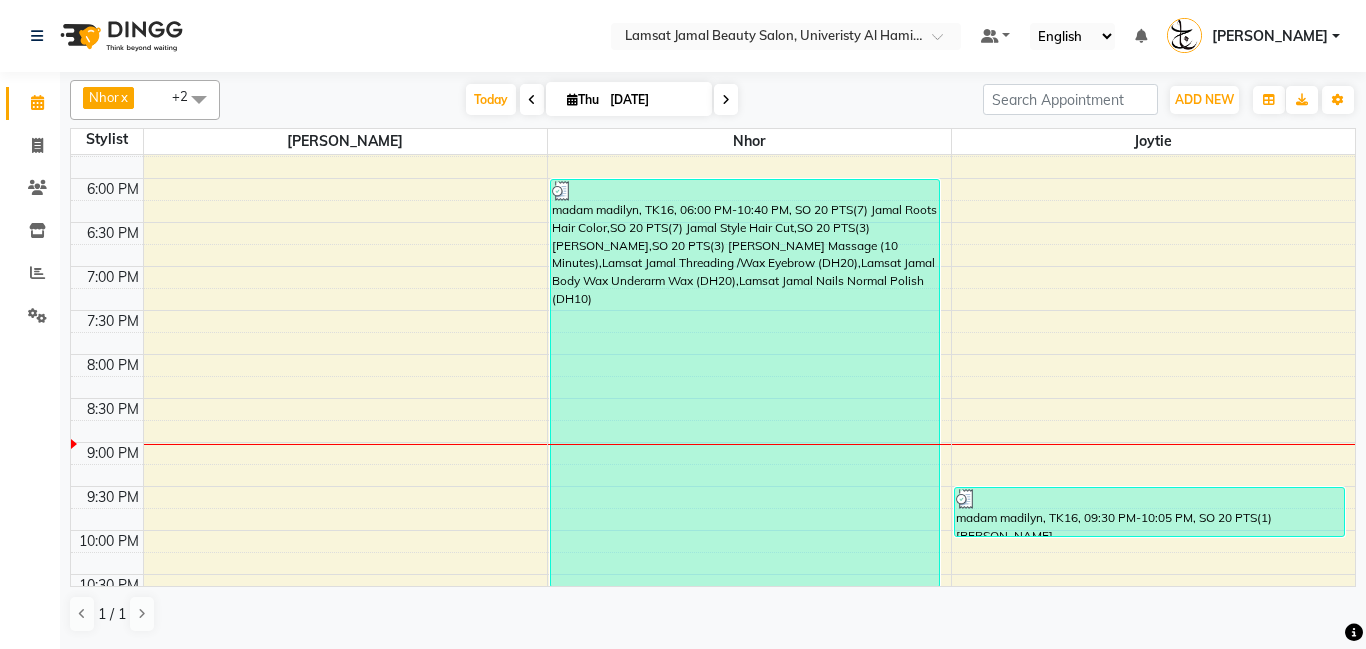 scroll, scrollTop: 745, scrollLeft: 0, axis: vertical 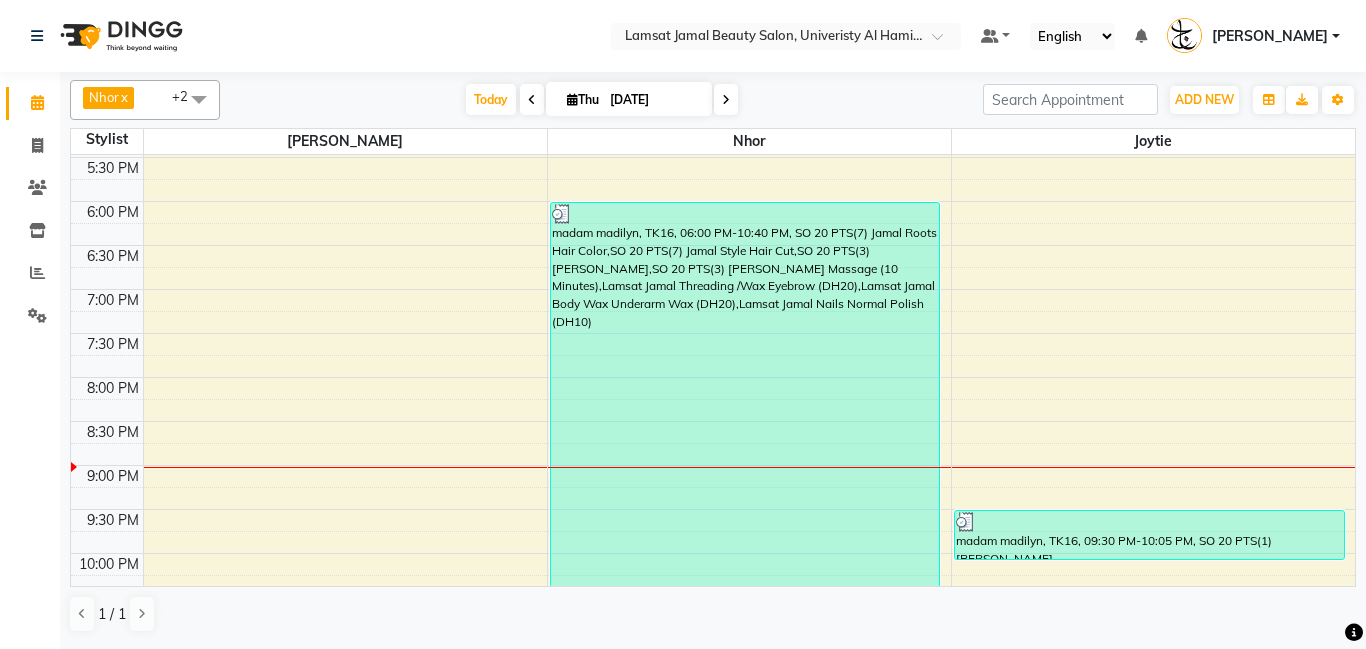 click on "9:00 AM 9:30 AM 10:00 AM 10:30 AM 11:00 AM 11:30 AM 12:00 PM 12:30 PM 1:00 PM 1:30 PM 2:00 PM 2:30 PM 3:00 PM 3:30 PM 4:00 PM 4:30 PM 5:00 PM 5:30 PM 6:00 PM 6:30 PM 7:00 PM 7:30 PM 8:00 PM 8:30 PM 9:00 PM 9:30 PM 10:00 PM 10:30 PM 11:00 PM 11:30 PM     lily, TK03, 11:15 AM-11:50 AM, Lamsat Jamal Morrocan Bath/Massage Morrocan Bath Normal     um ebrahim, TK04, 01:30 PM-03:15 PM, Lamsat Jamal Body Wax Bikini Wax,Lamsat Jamal Body Wax Underarm Wax,Lamsat Jamal Hair Hair Trim     Madam Urroj, TK08, 03:00 PM-04:10 PM, Lamsat Jamal Hair Keratin Shoulder Length,Lamsat Jamal Hair Colors Full Color     lily, TK03, 11:50 AM-12:25 PM, Lamsat Jamal Threading /Wax Eyebrow     madam madilyn, TK16, 06:00 PM-10:40 PM, SO 20 PTS(7) Jamal Roots Hair Color,SO 20 PTS(7) [PERSON_NAME] Style Hair Cut,SO 20 PTS(3) [PERSON_NAME],SO 20 PTS(3) Jamal Foot Massage (10 Minutes),Lamsat Jamal Threading /Wax Eyebrow (DH20),Lamsat Jamal Body Wax Underarm Wax (DH20),Lamsat Jamal Nails Normal Polish (DH10)" at bounding box center (713, 69) 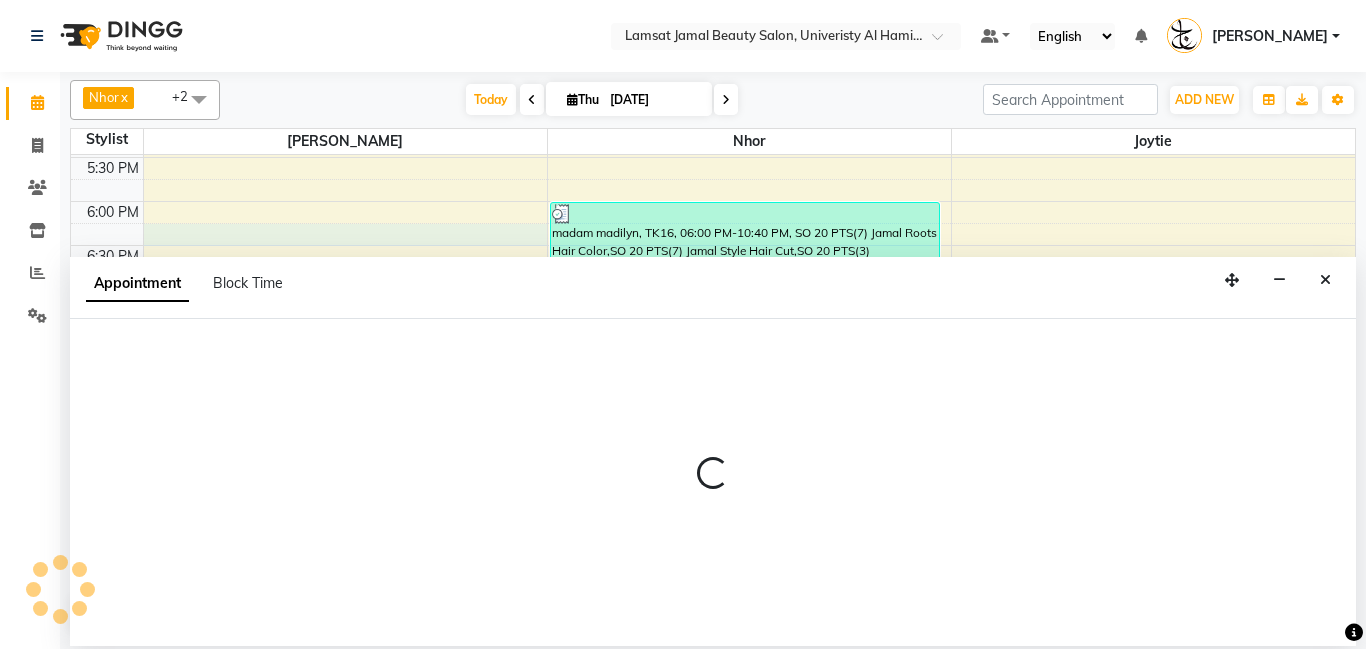 select on "79902" 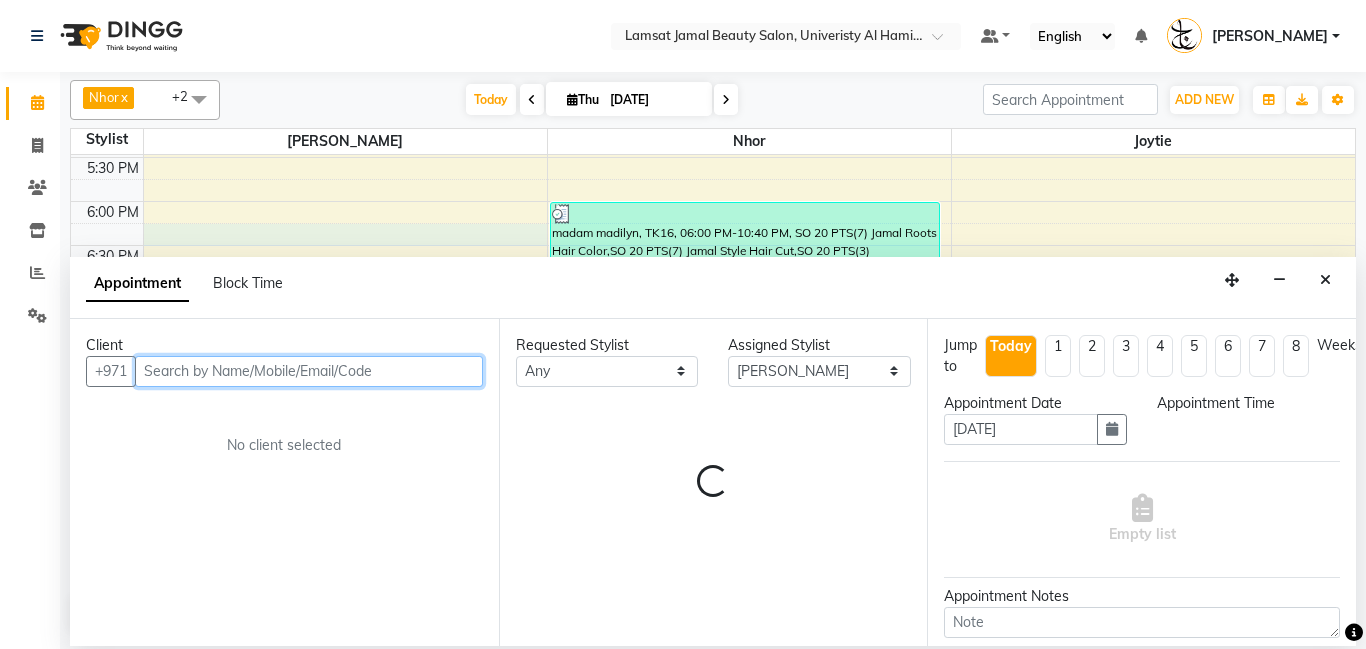 select on "1095" 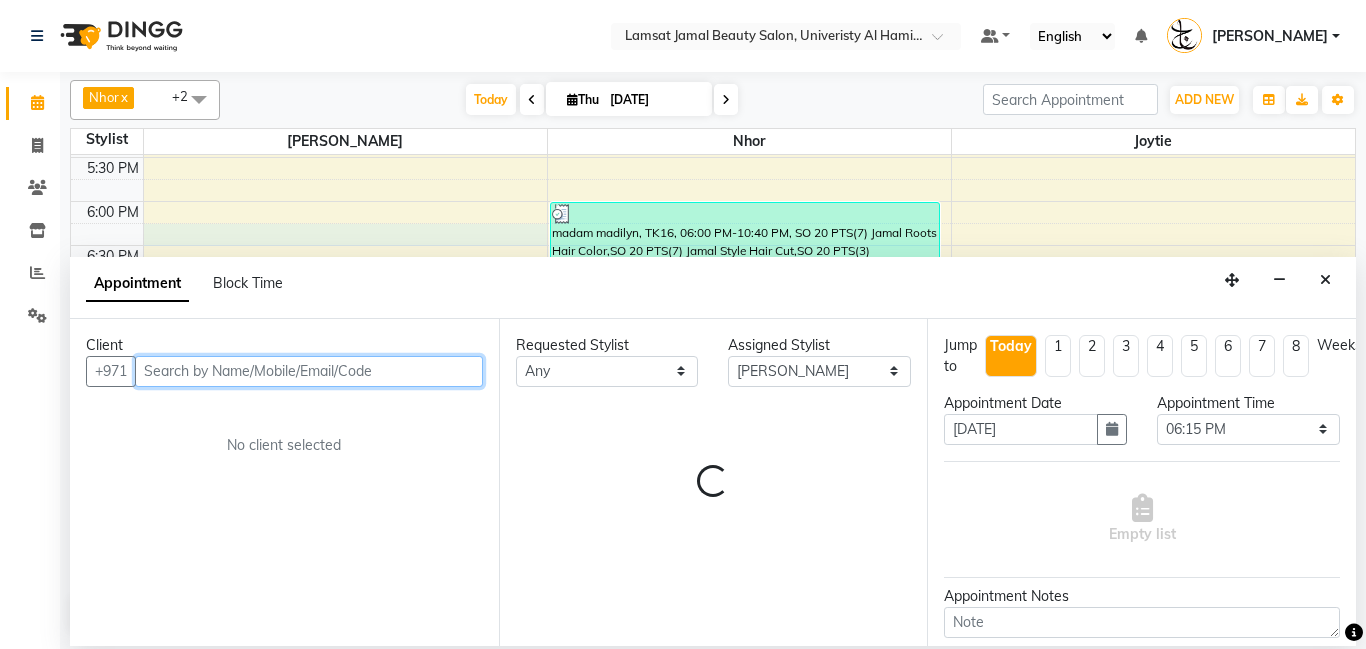 click at bounding box center [309, 371] 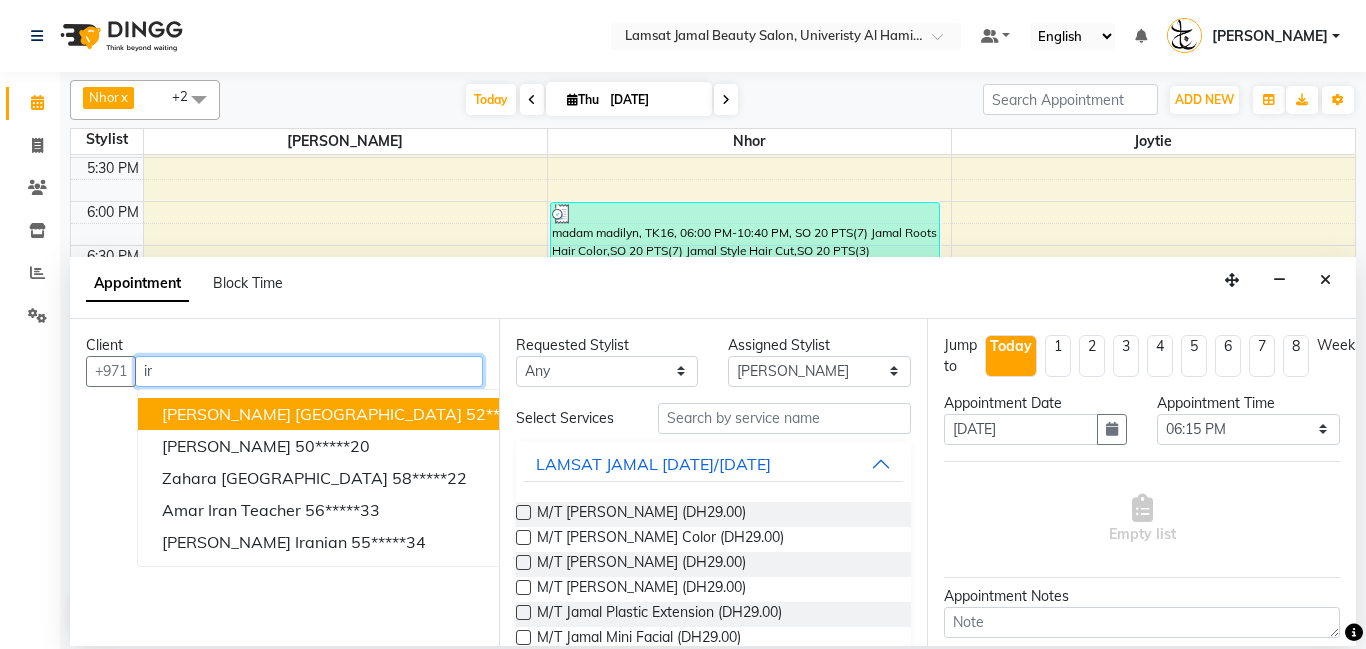 type on "i" 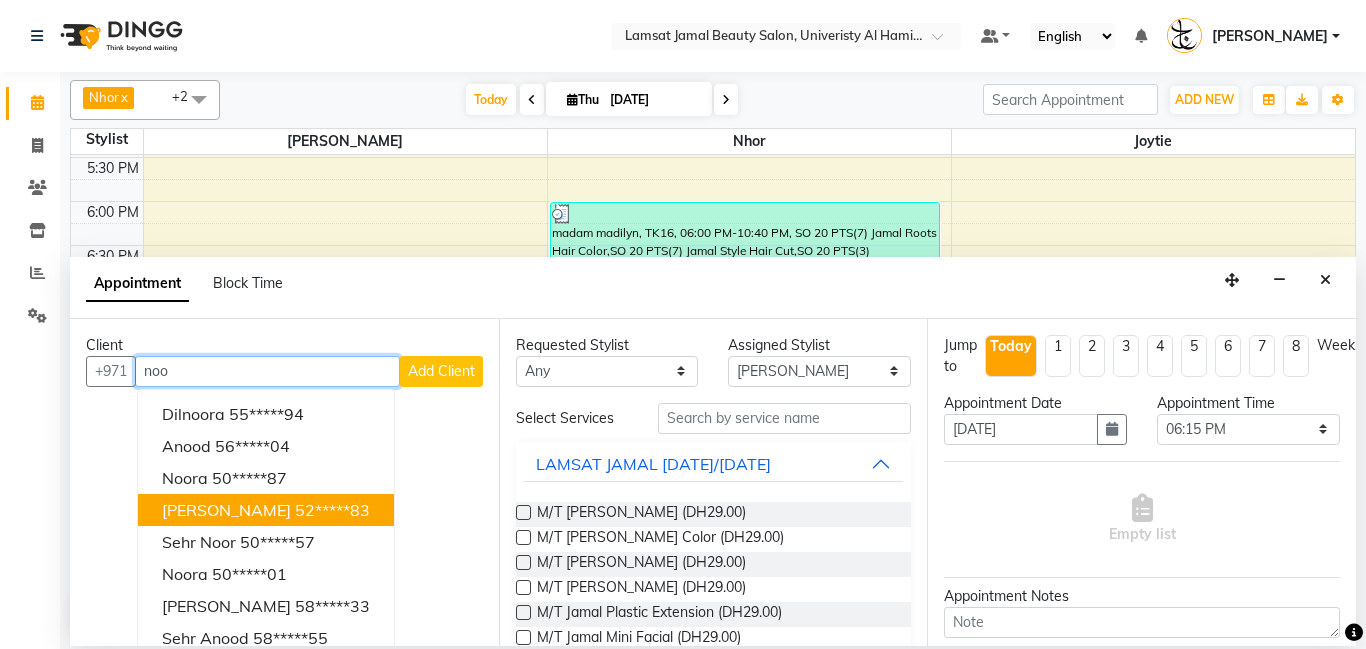 click on "52*****83" at bounding box center (332, 510) 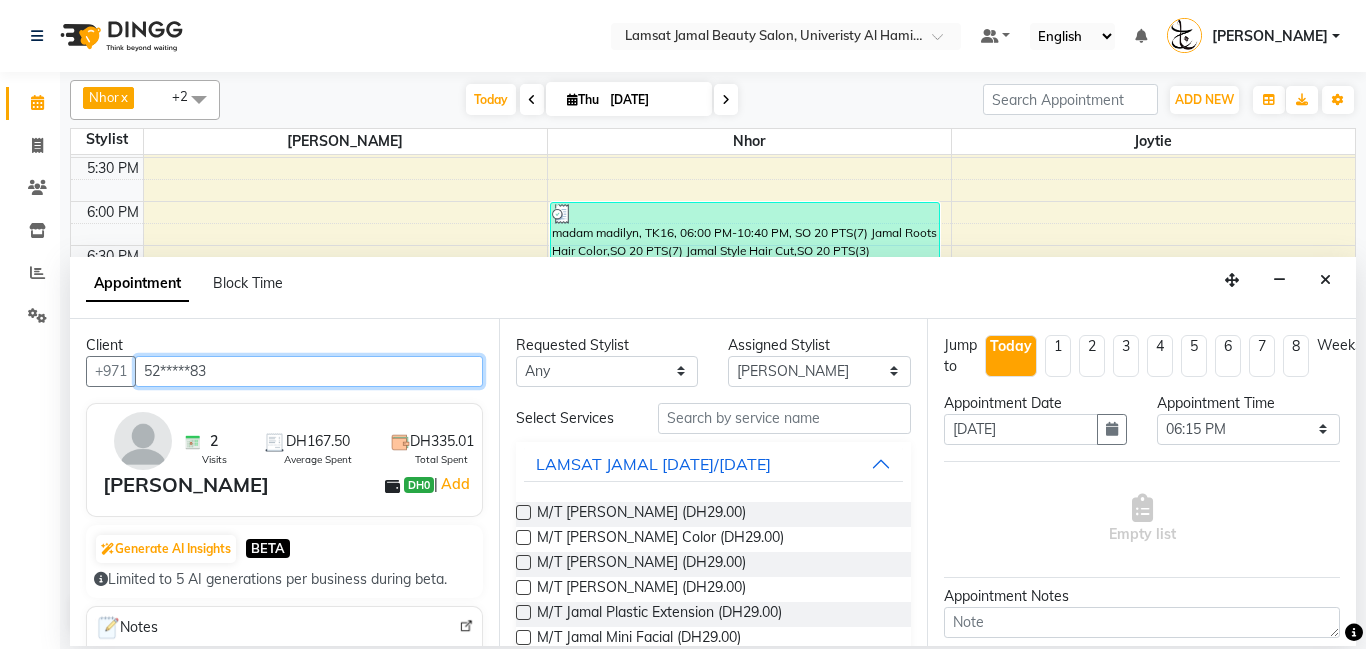 type on "52*****83" 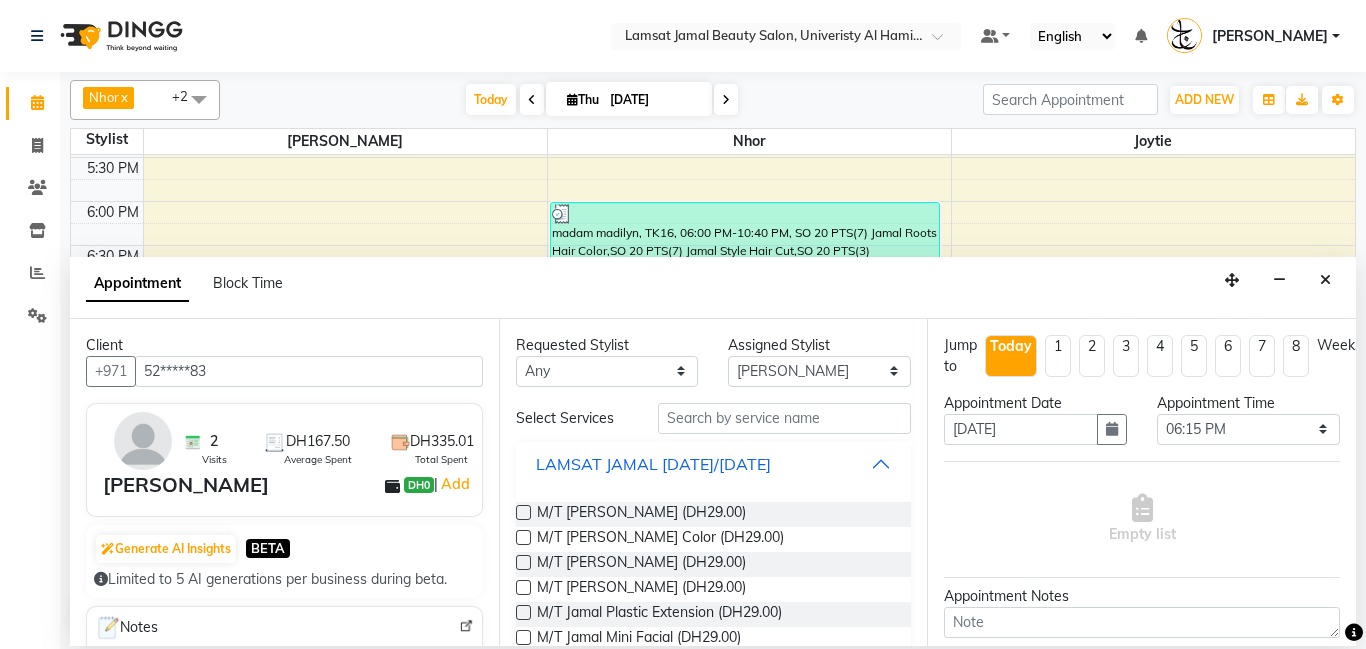 click on "LAMSAT JAMAL [DATE]/[DATE]" at bounding box center (714, 464) 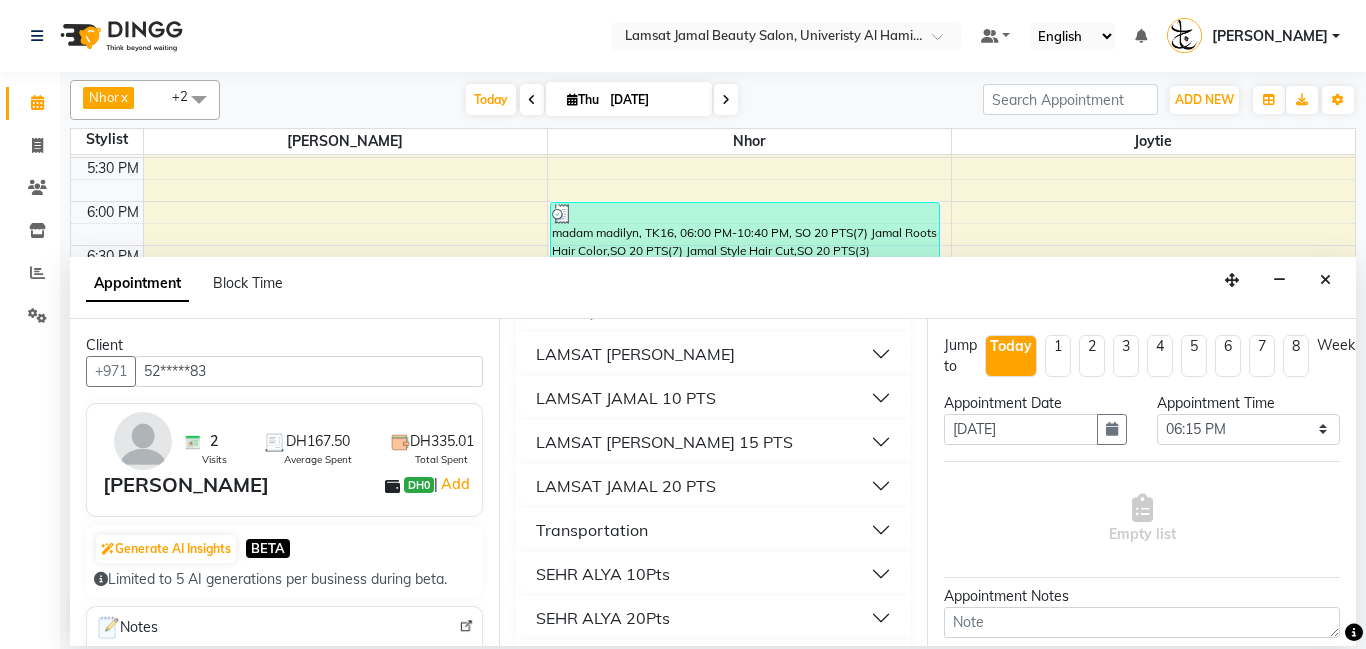 scroll, scrollTop: 376, scrollLeft: 0, axis: vertical 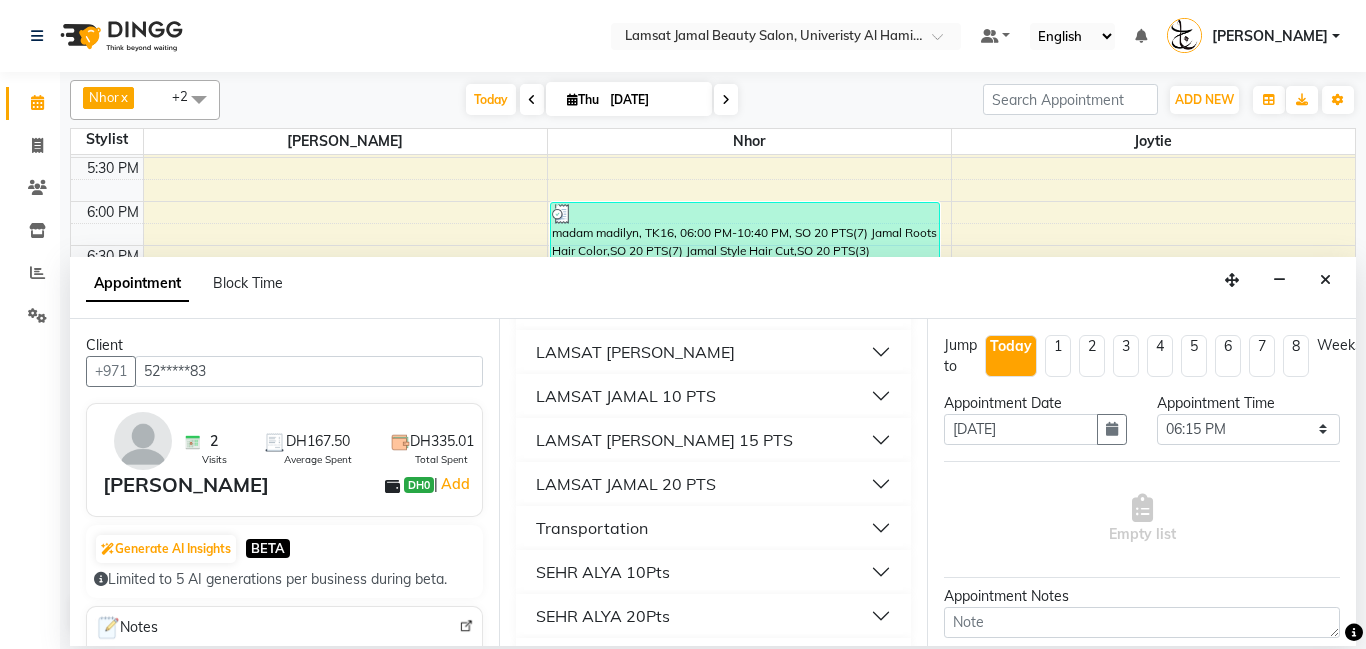 click on "LAMSAT JAMAL 20 PTS" at bounding box center [714, 484] 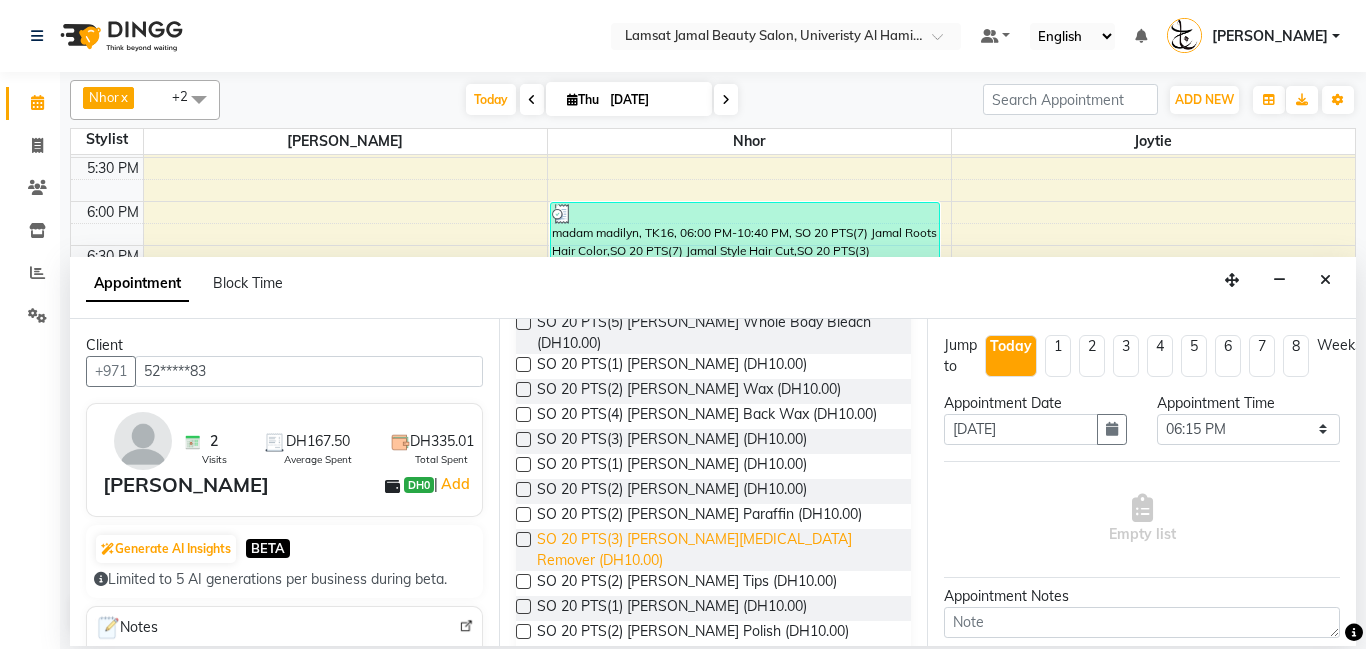 scroll, scrollTop: 1329, scrollLeft: 0, axis: vertical 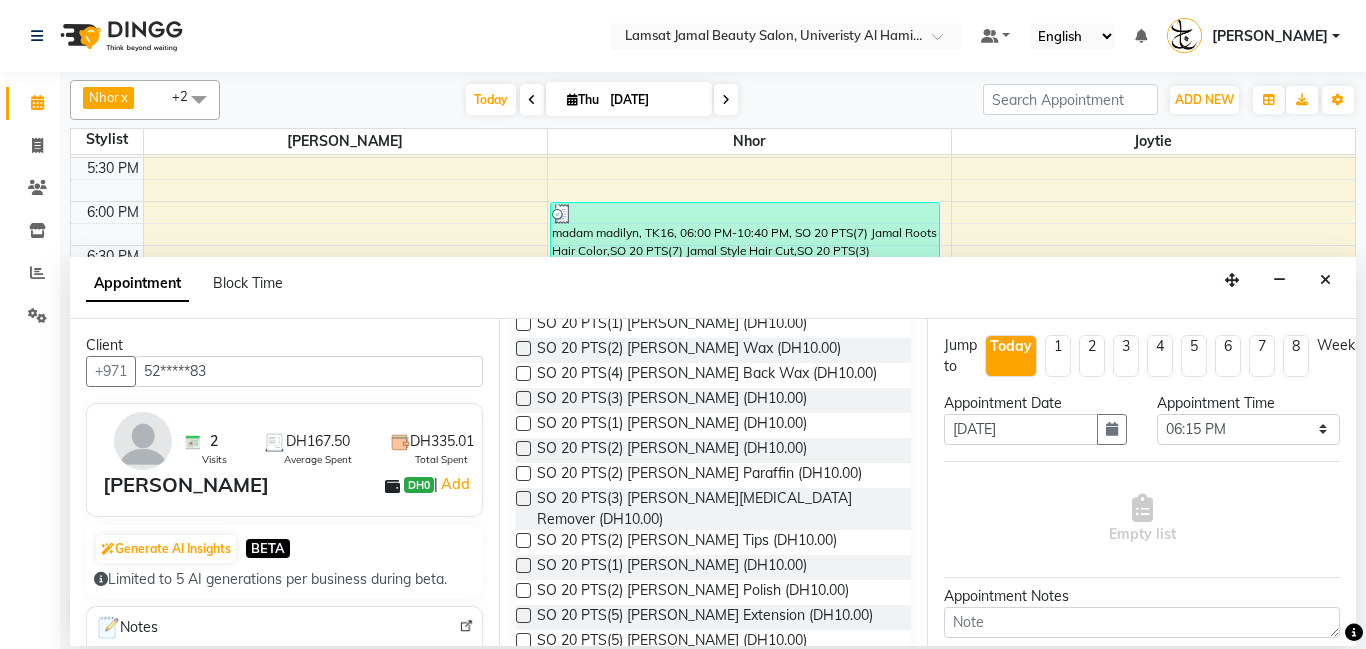 click at bounding box center (523, 398) 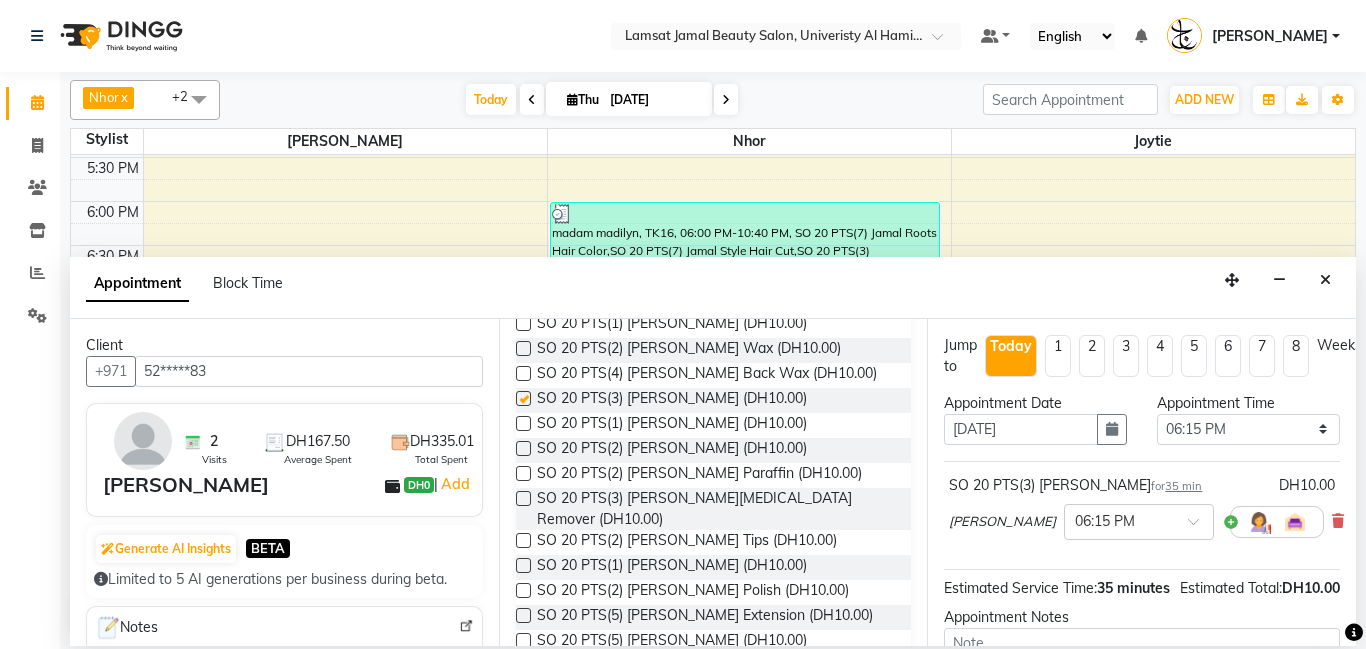checkbox on "false" 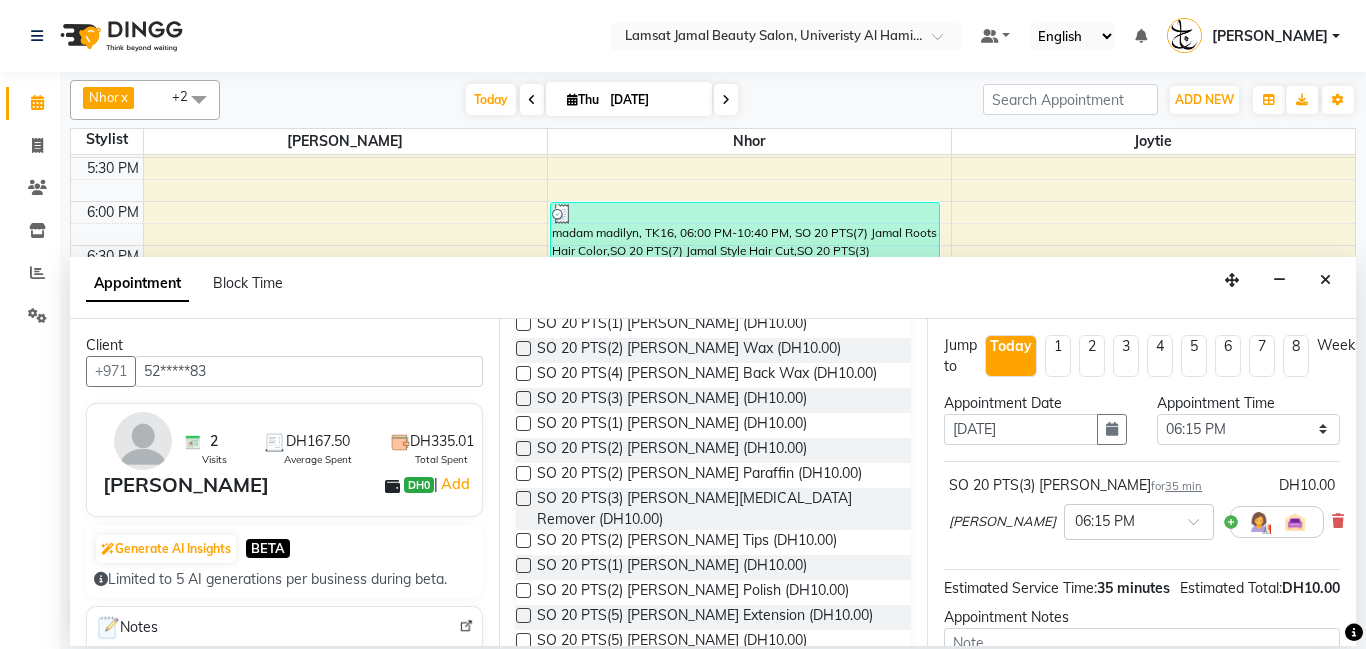 click at bounding box center [523, 423] 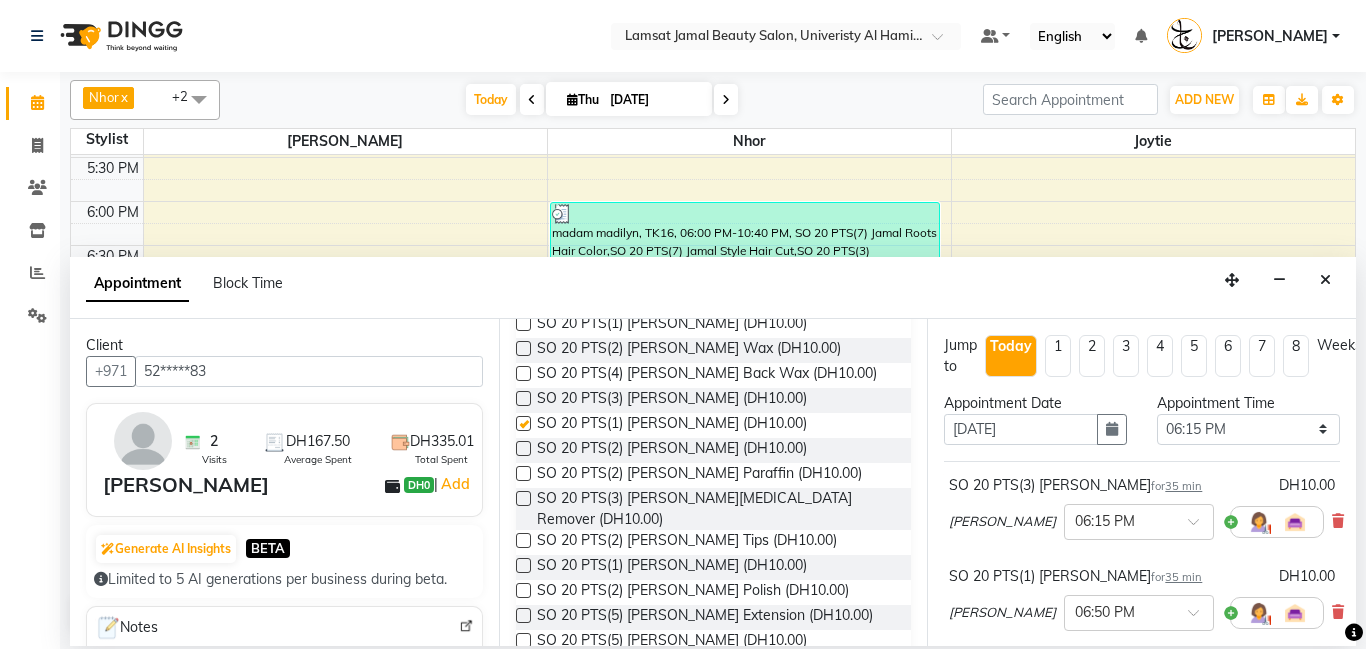 checkbox on "false" 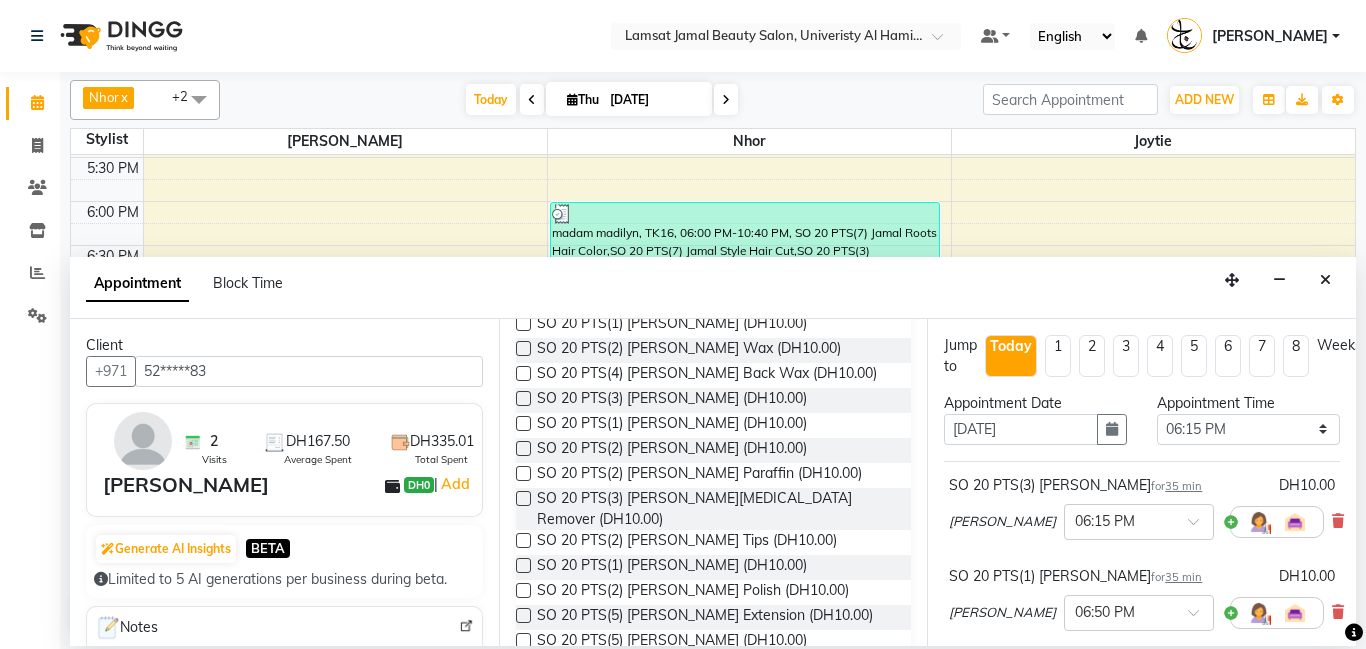 click at bounding box center (523, 640) 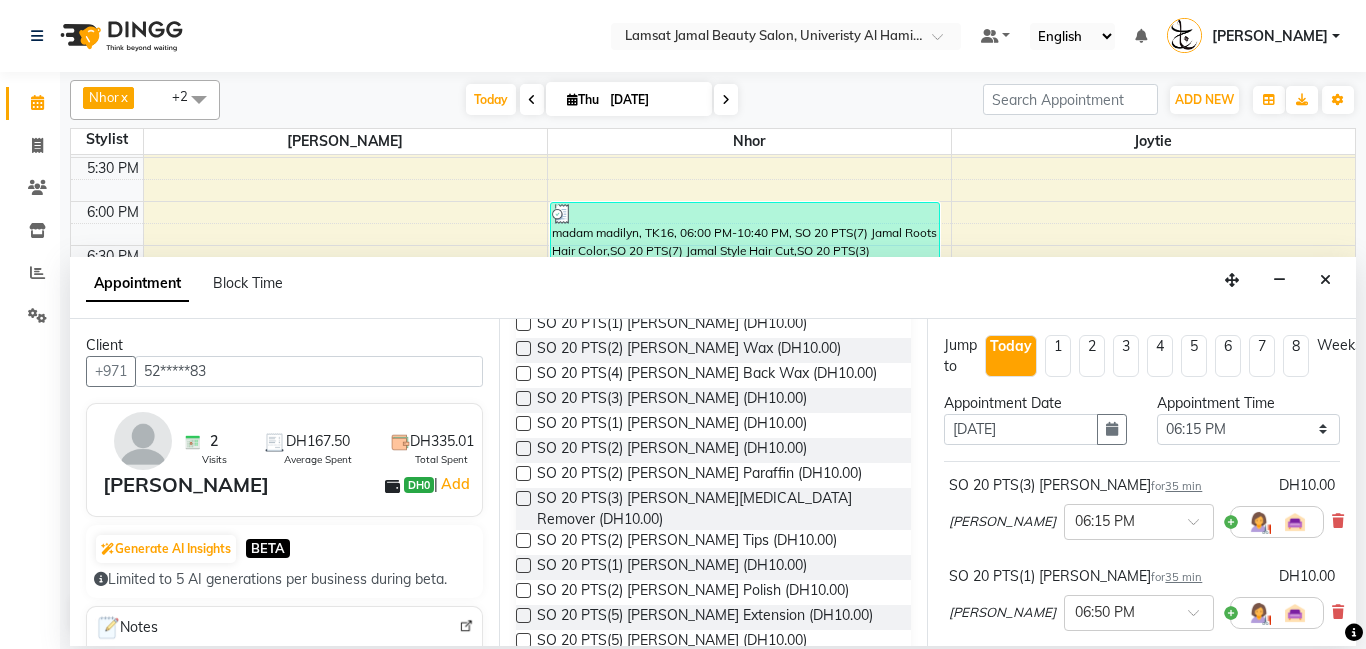 click at bounding box center (523, 640) 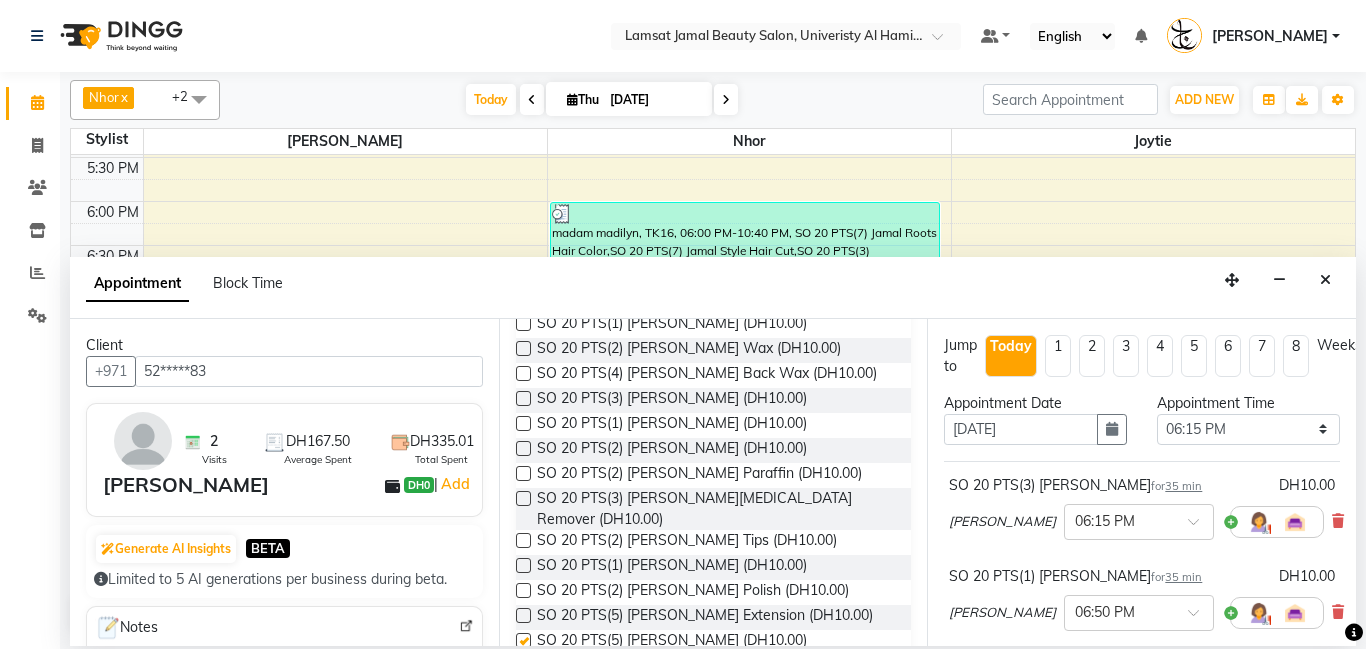 checkbox on "false" 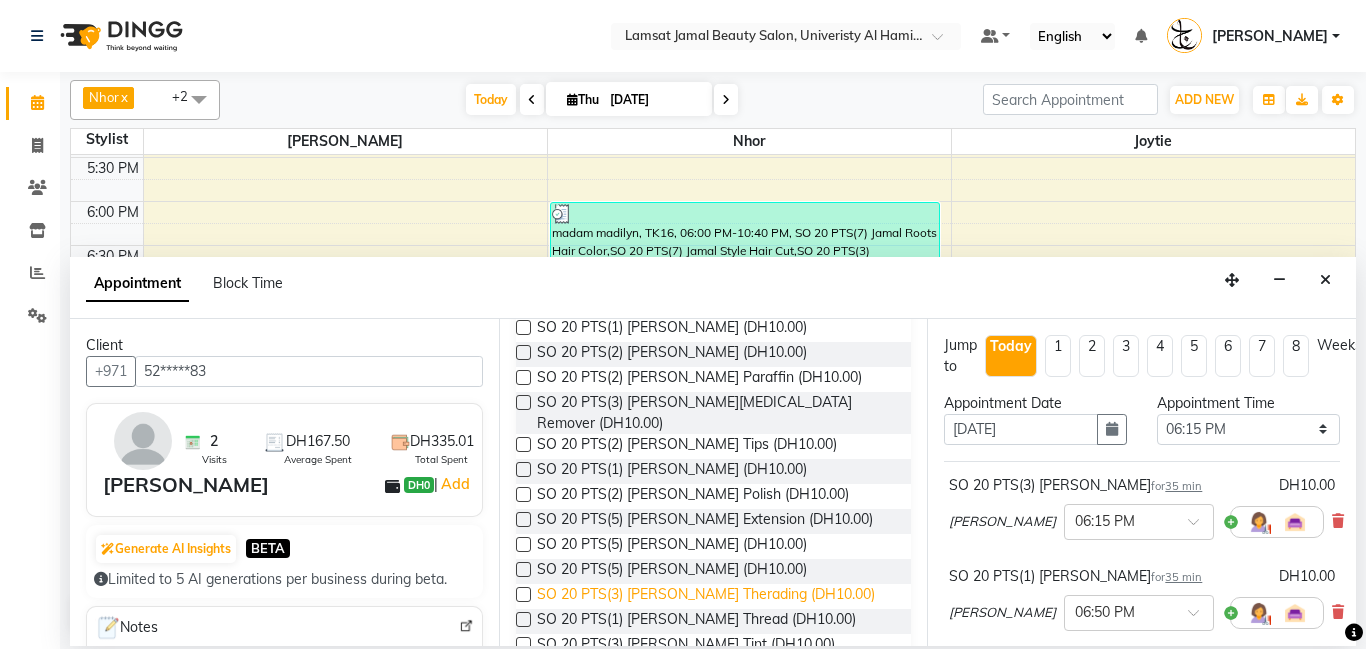 scroll, scrollTop: 1426, scrollLeft: 0, axis: vertical 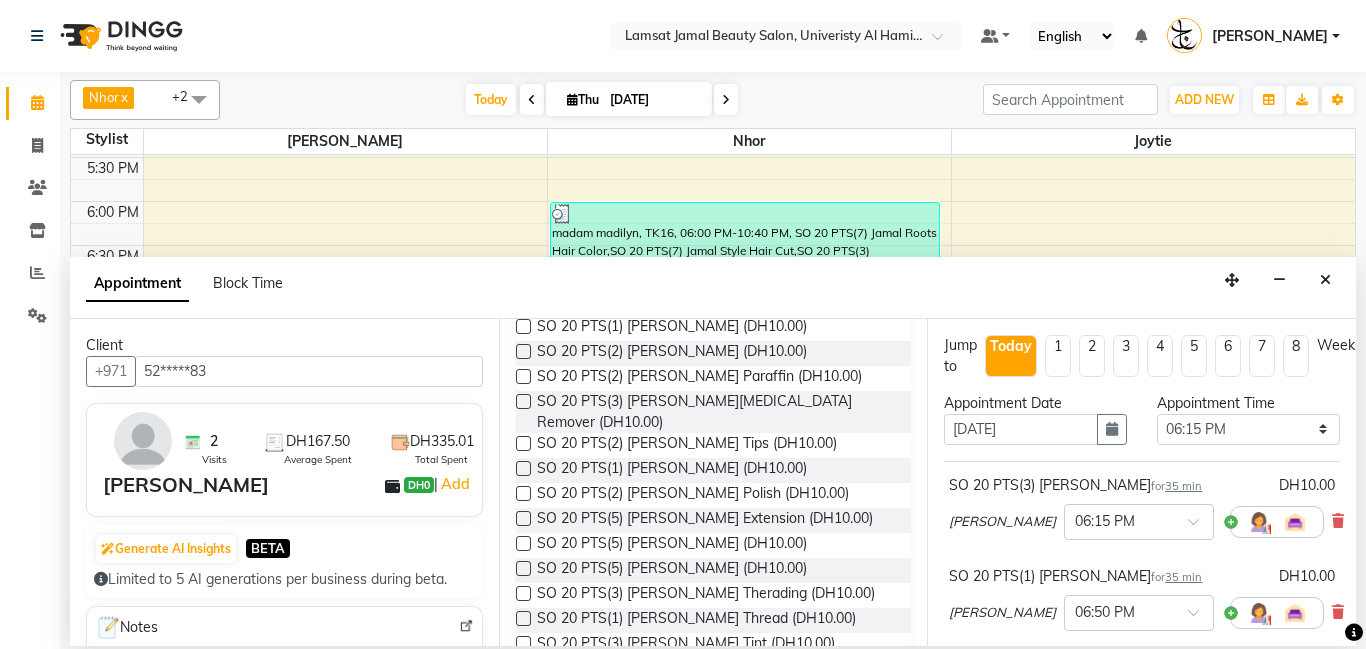 click at bounding box center (523, 593) 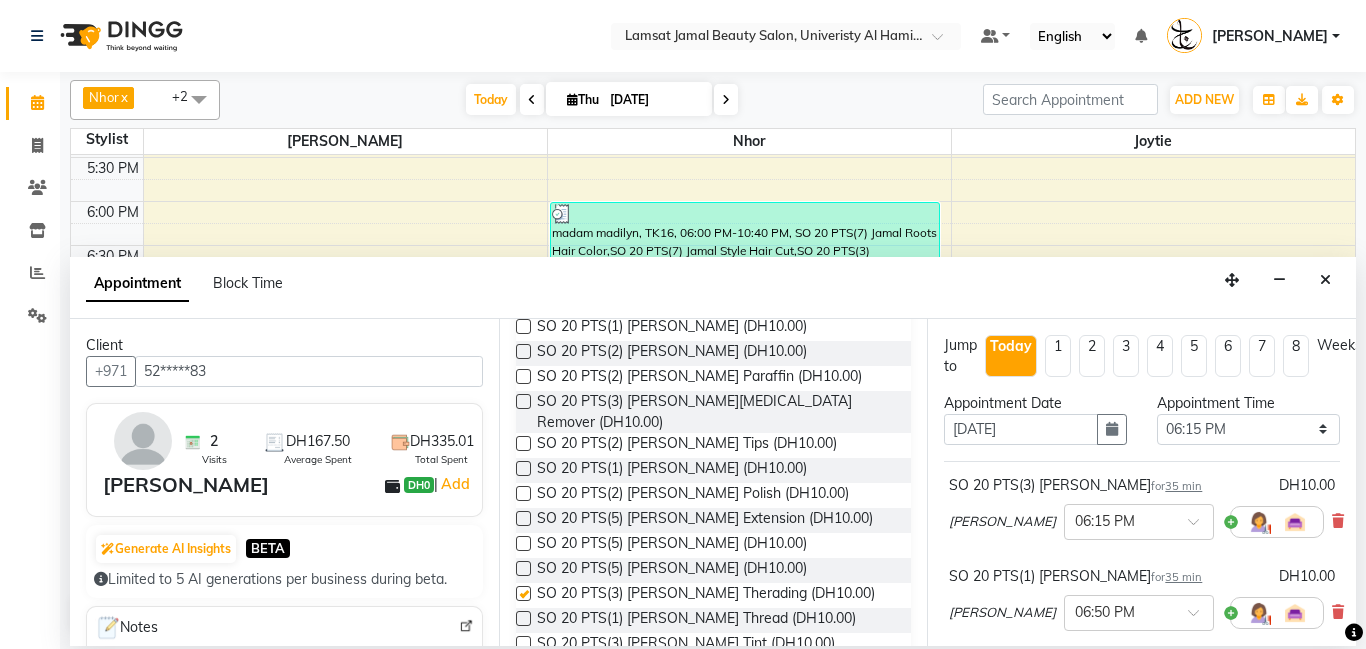 checkbox on "false" 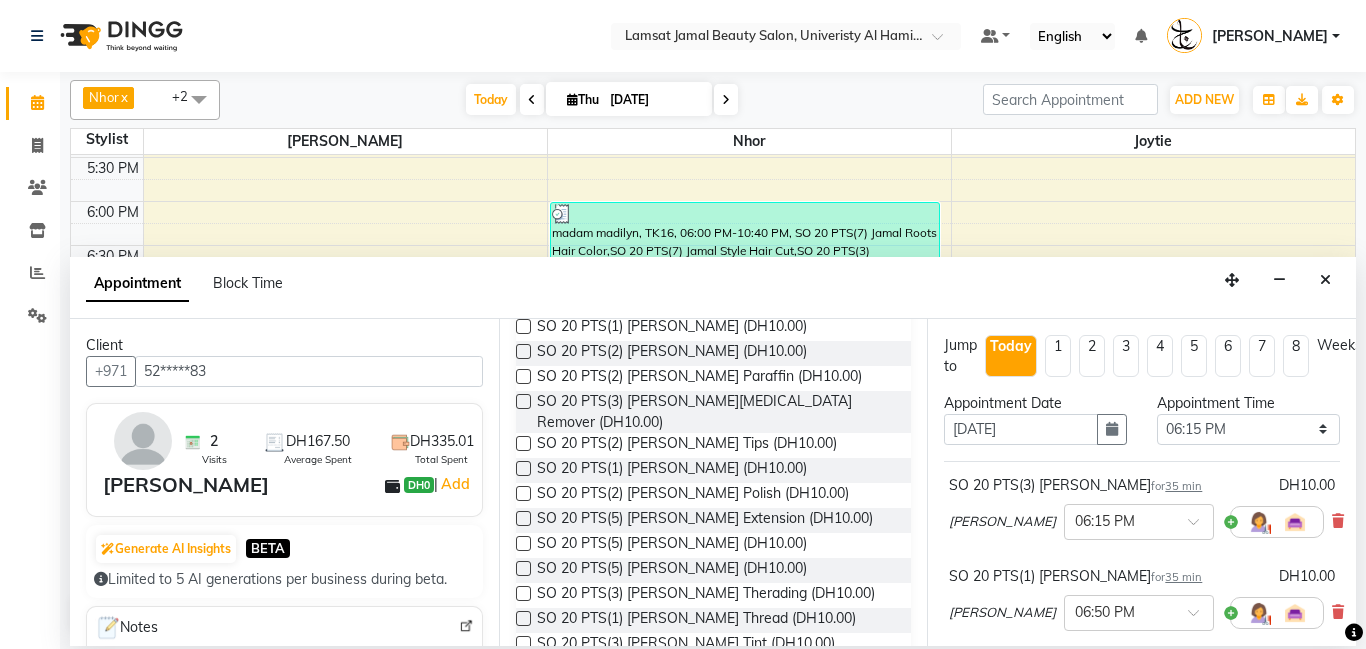 click at bounding box center (523, 643) 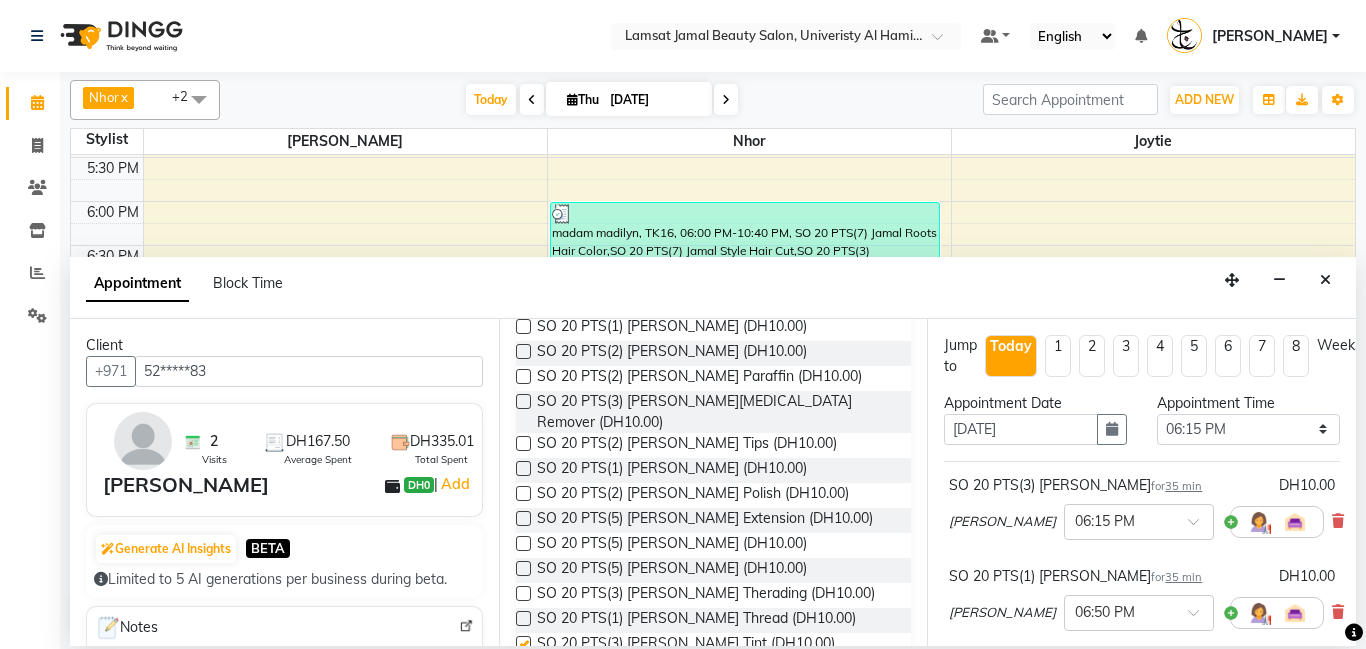 checkbox on "false" 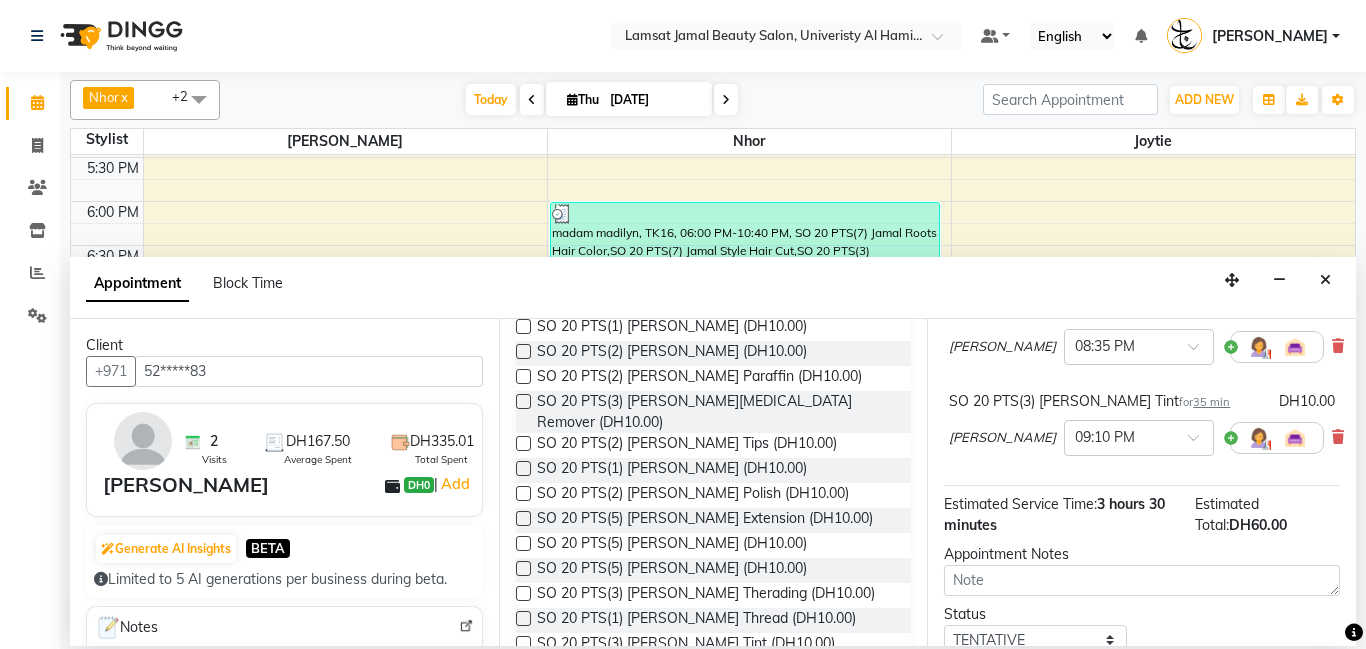 scroll, scrollTop: 675, scrollLeft: 0, axis: vertical 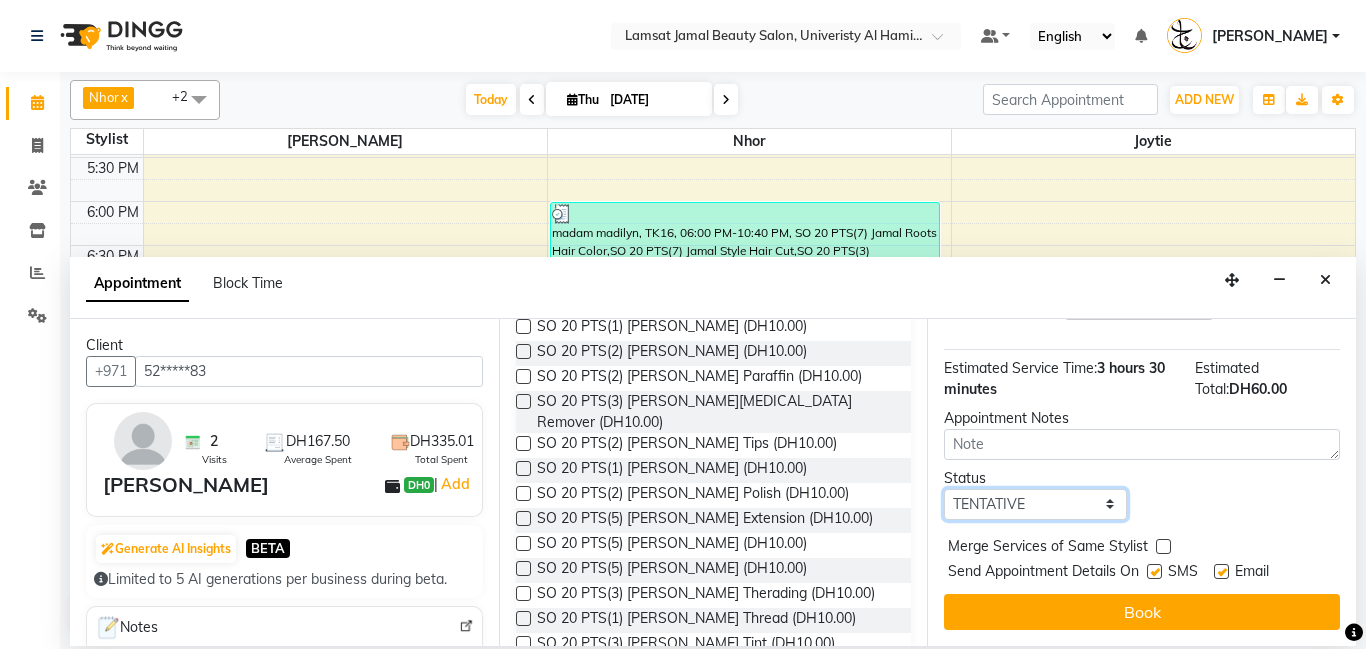 click on "Select TENTATIVE CONFIRM CHECK-IN UPCOMING" at bounding box center [1035, 504] 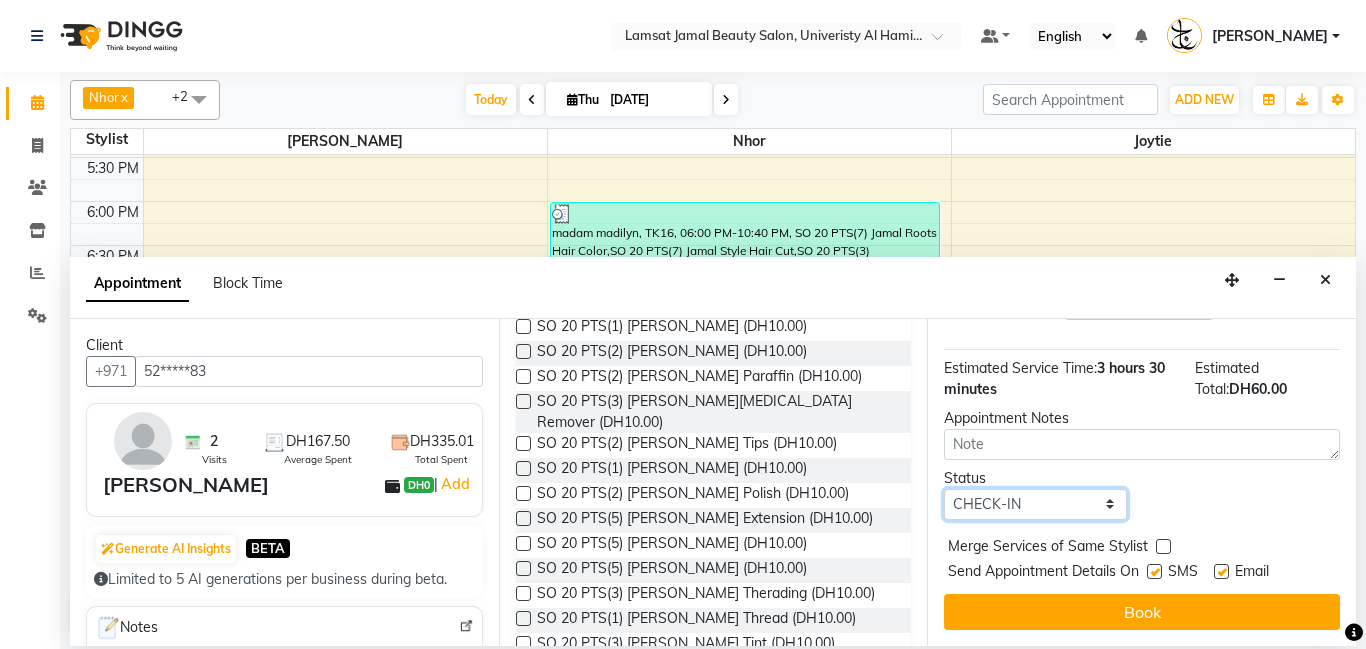 click on "Select TENTATIVE CONFIRM CHECK-IN UPCOMING" at bounding box center [1035, 504] 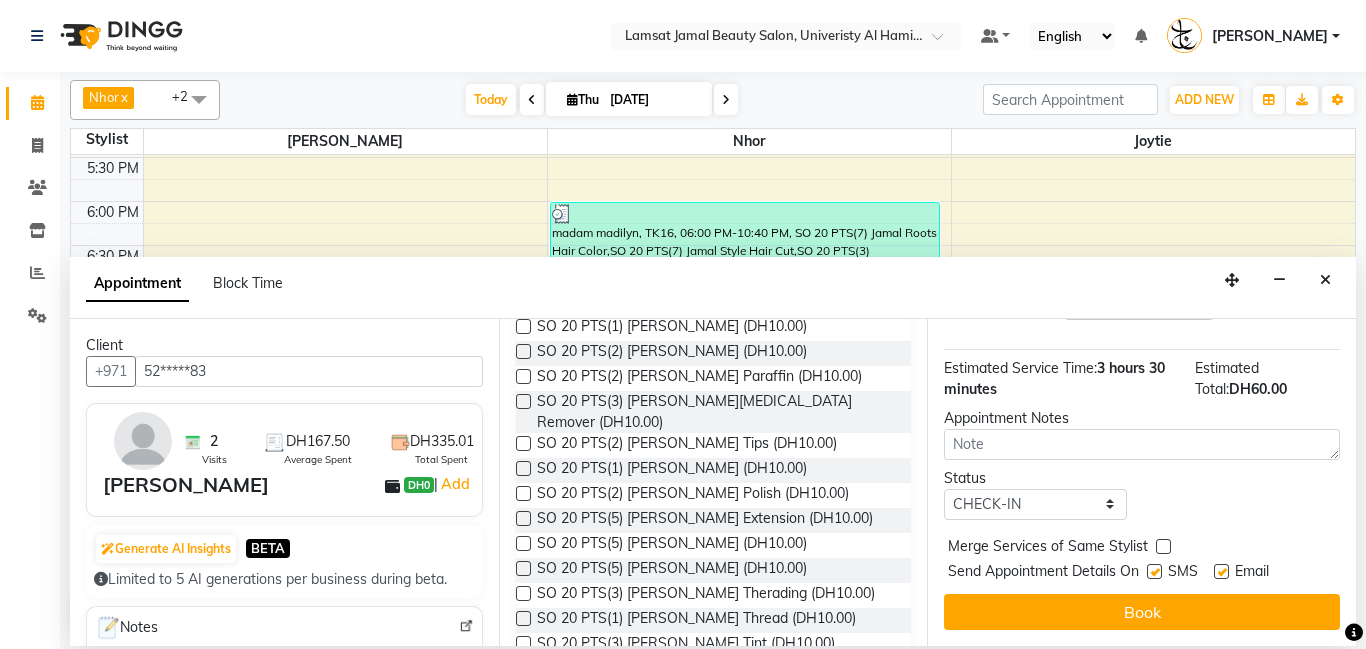 click at bounding box center (1163, 546) 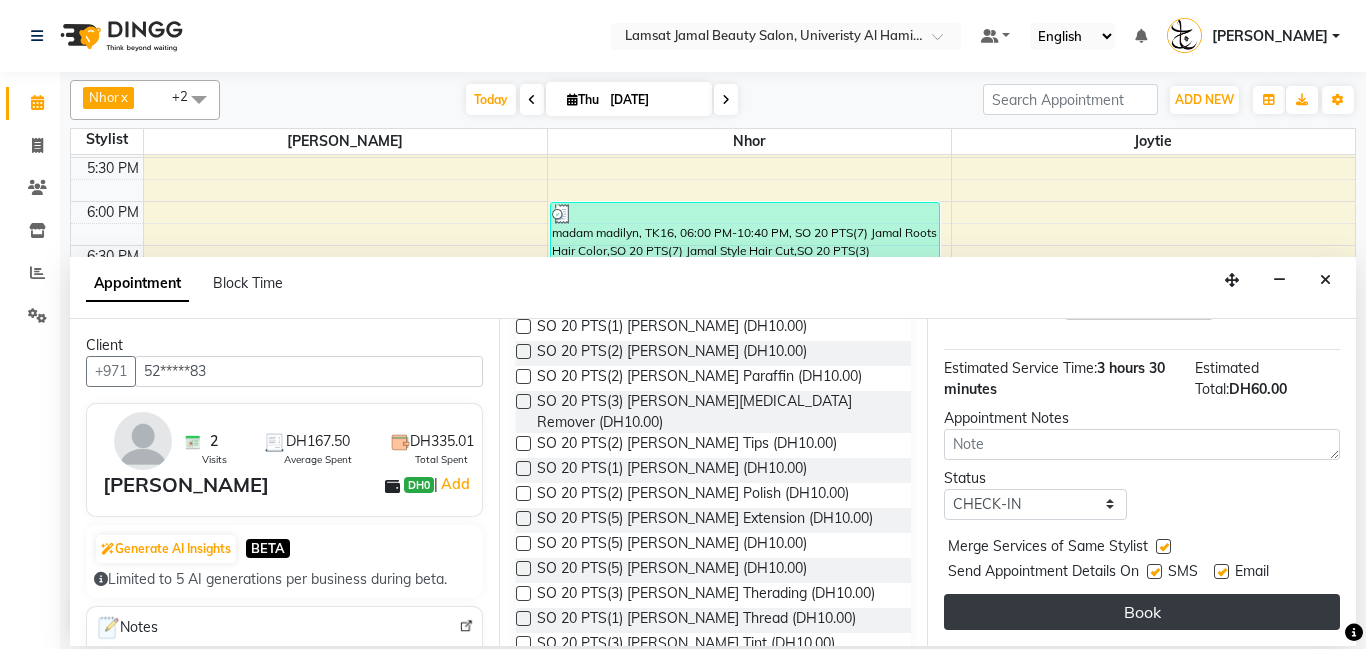 click on "Book" at bounding box center (1142, 612) 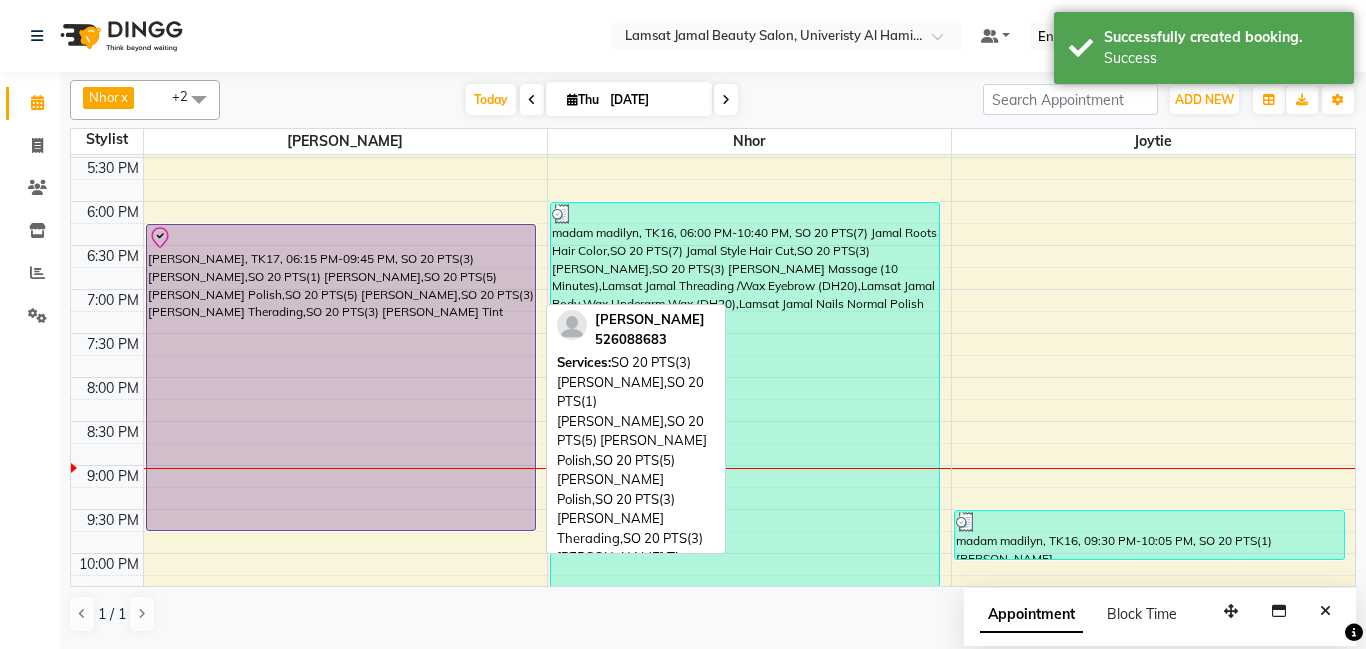 click on "[PERSON_NAME], TK17, 06:15 PM-09:45 PM, SO 20 PTS(3) [PERSON_NAME],SO 20 PTS(1) [PERSON_NAME],SO 20 PTS(5) [PERSON_NAME] Polish,SO 20 PTS(5) [PERSON_NAME],SO 20 PTS(3) [PERSON_NAME] Therading,SO 20 PTS(3) [PERSON_NAME] Tint" at bounding box center (341, 377) 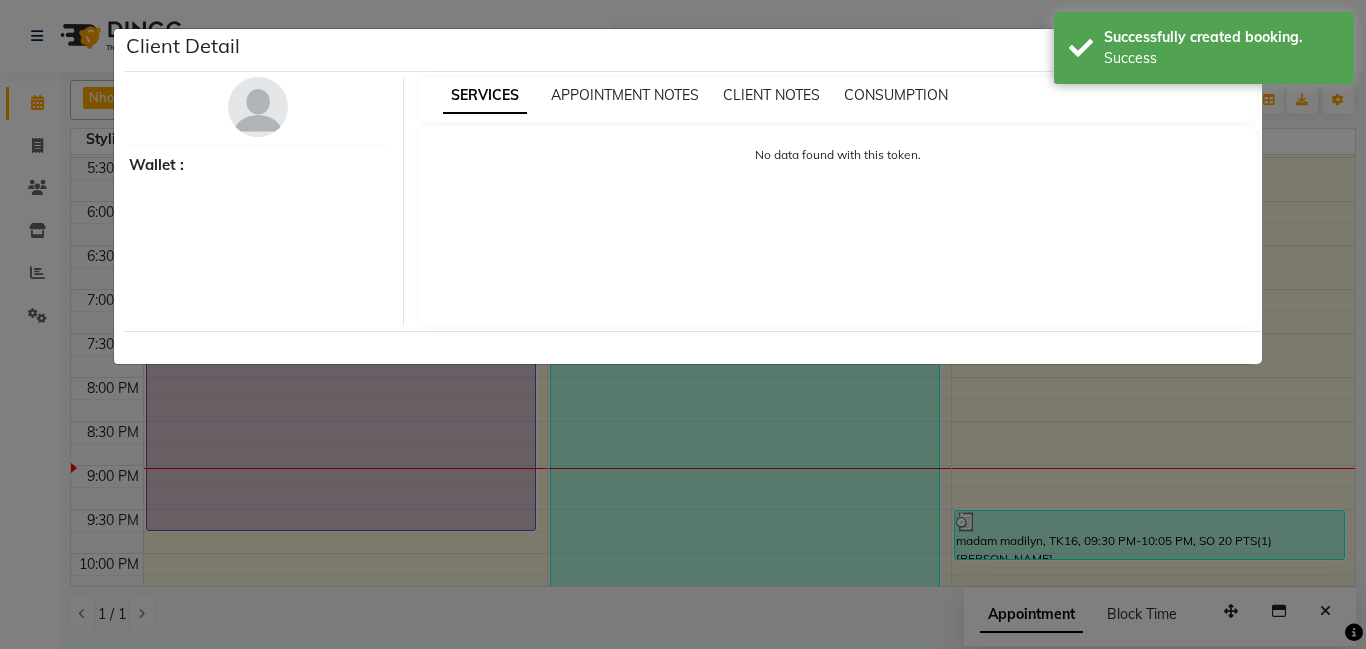 select on "8" 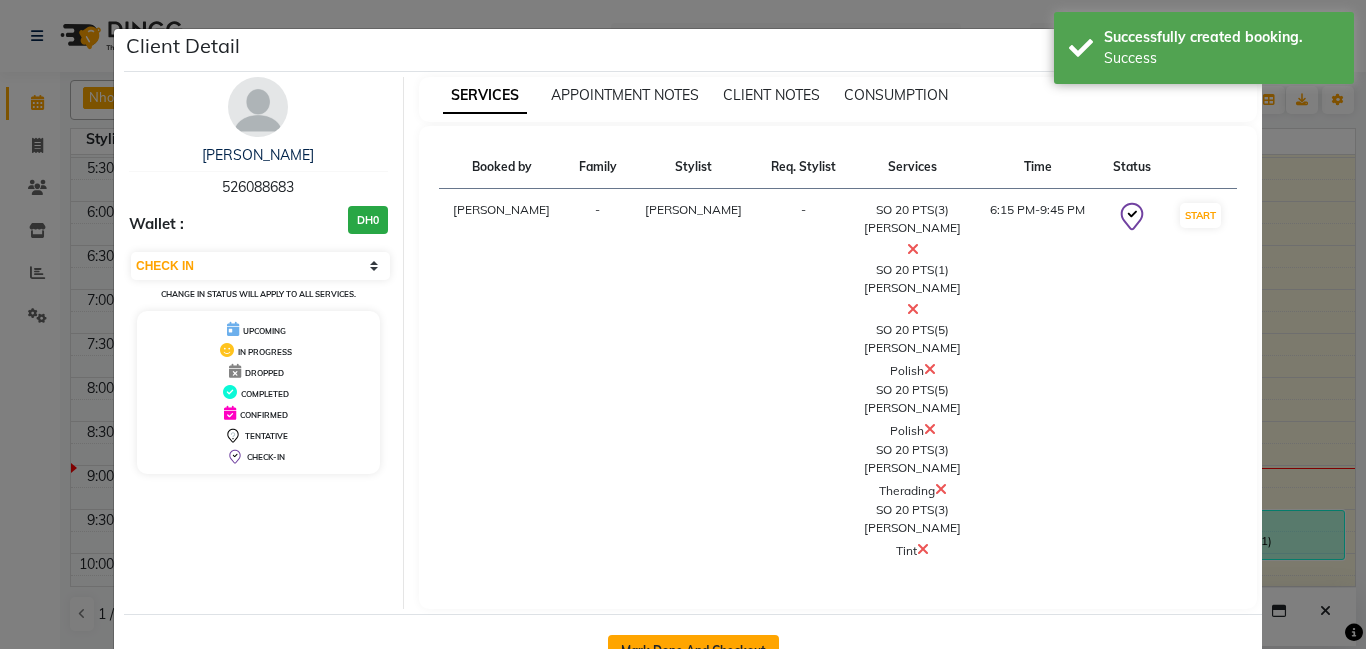 click on "Mark Done And Checkout" 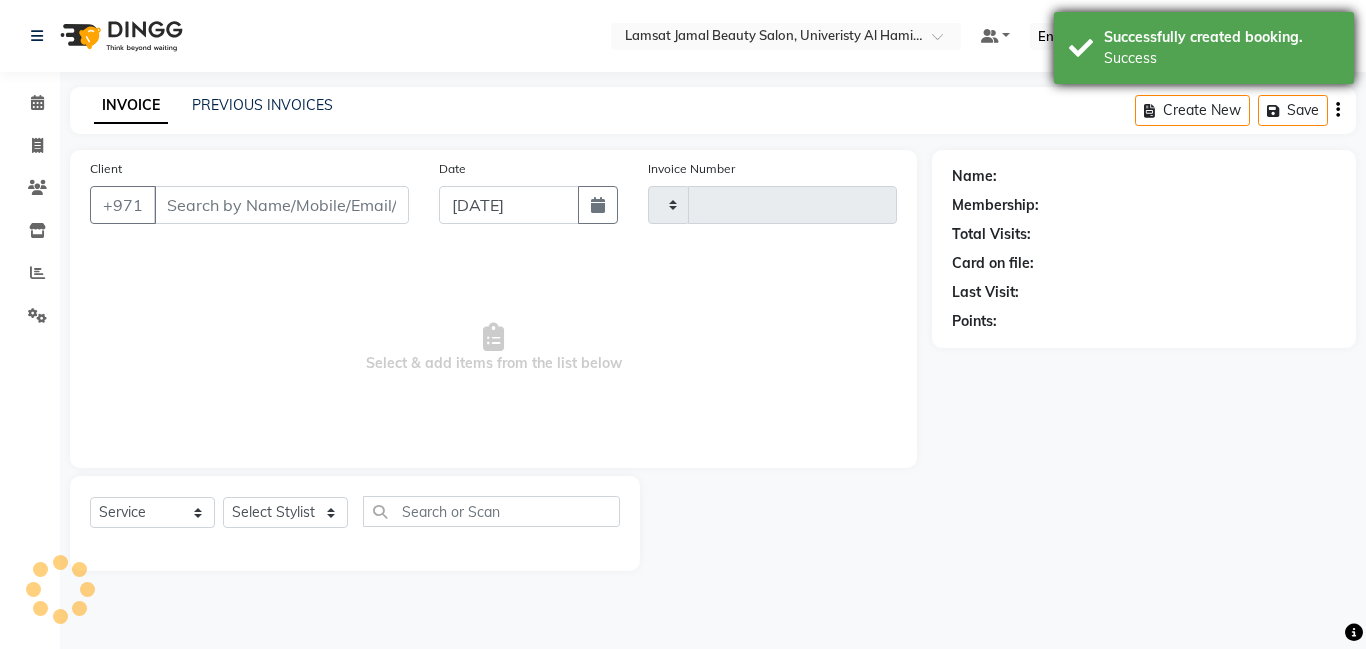 click on "Successfully created booking.   Success" at bounding box center [1204, 48] 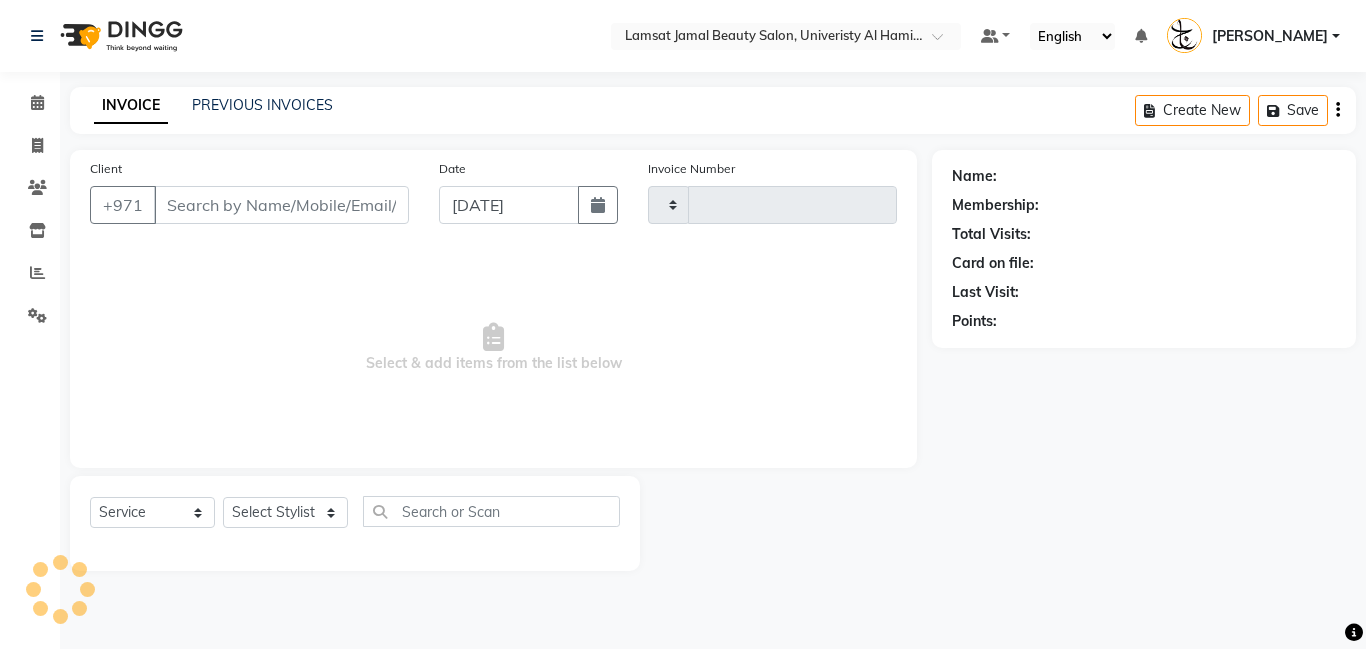 type on "1620" 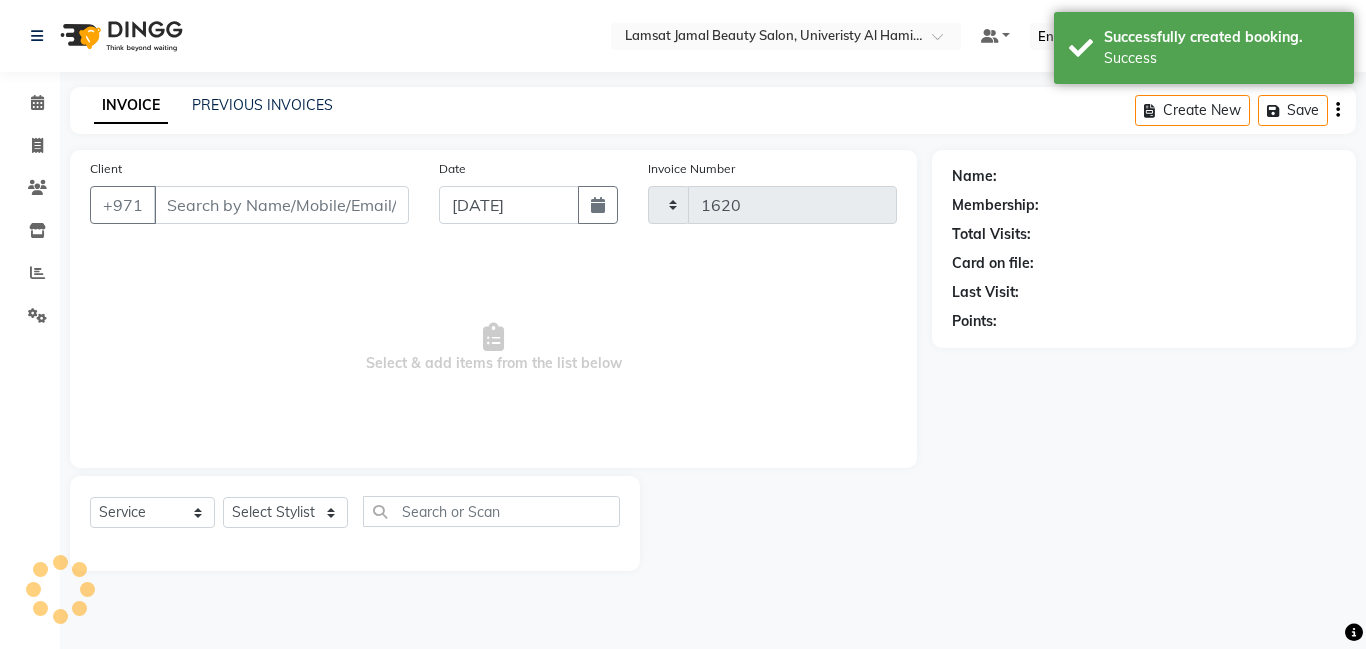 select on "8294" 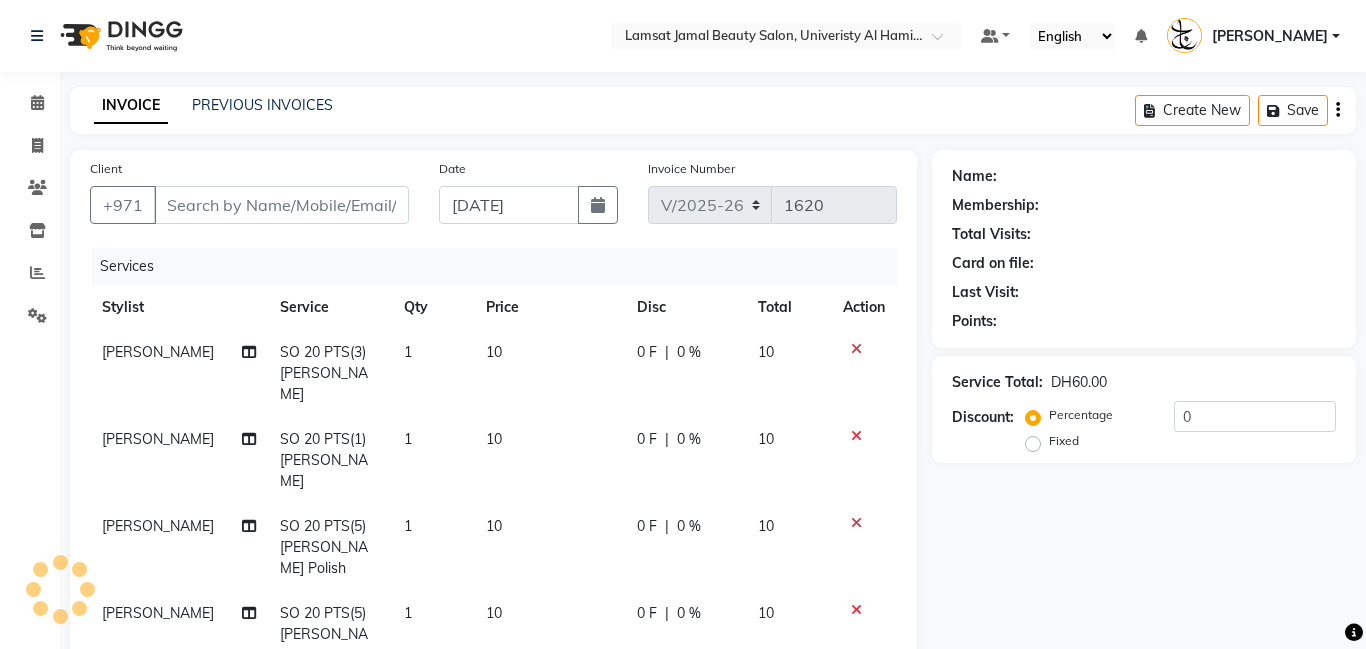 type on "52*****83" 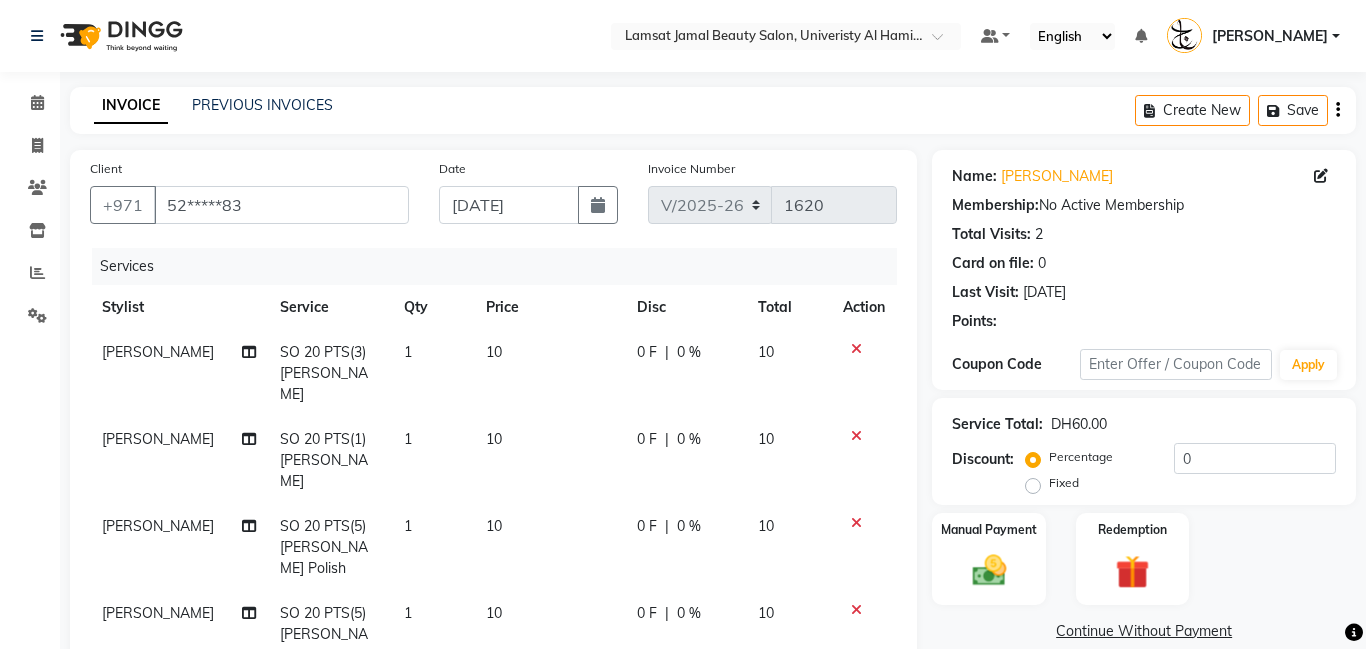scroll, scrollTop: 452, scrollLeft: 0, axis: vertical 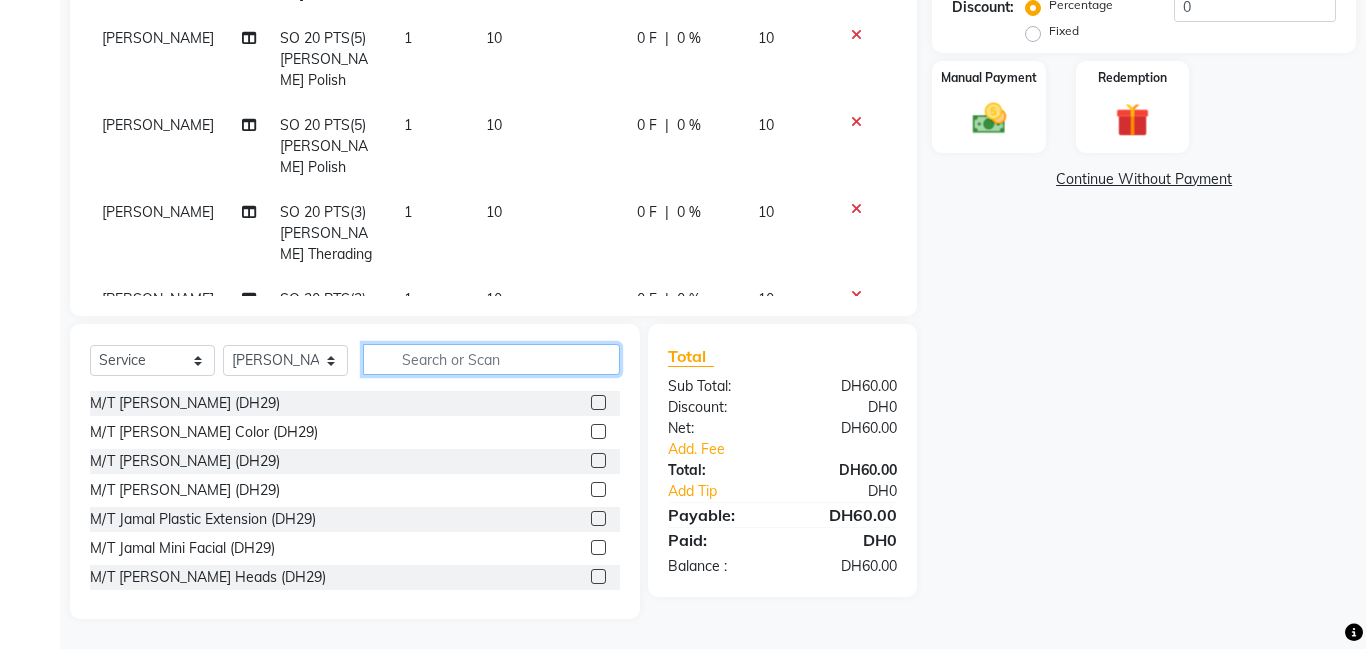click 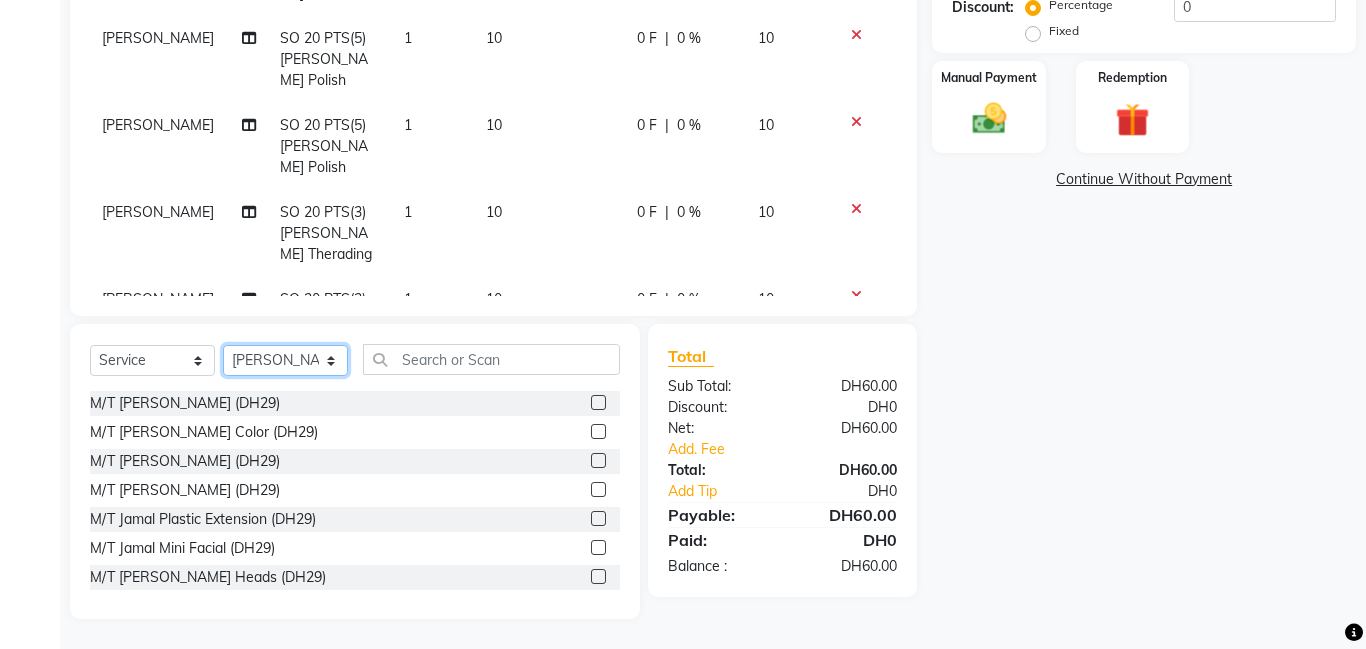 click on "Select Stylist [PERSON_NAME] [PERSON_NAME] [PERSON_NAME] Ebda Lamsat [PERSON_NAME] [PERSON_NAME] [PERSON_NAME] Neha Nhor Owner [PERSON_NAME] Rods [PERSON_NAME] [PERSON_NAME]" 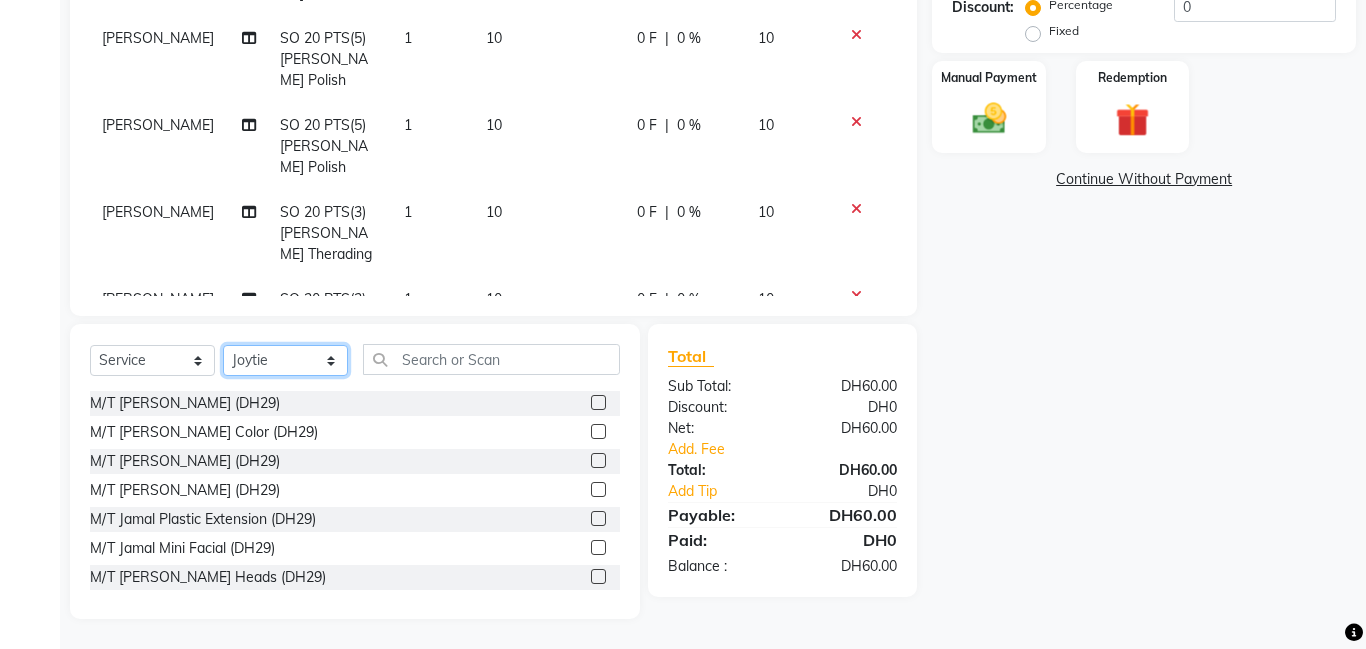 click on "Select Stylist [PERSON_NAME] [PERSON_NAME] [PERSON_NAME] Ebda Lamsat [PERSON_NAME] [PERSON_NAME] [PERSON_NAME] Neha Nhor Owner [PERSON_NAME] Rods [PERSON_NAME] [PERSON_NAME]" 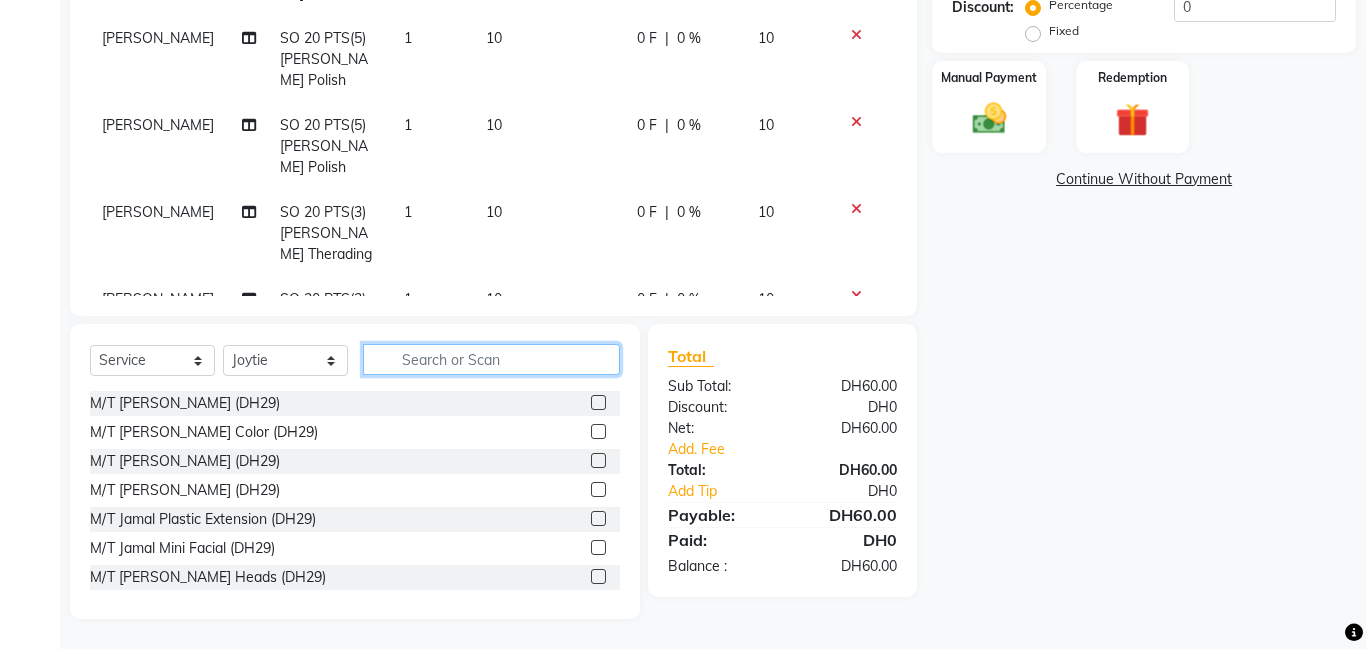click 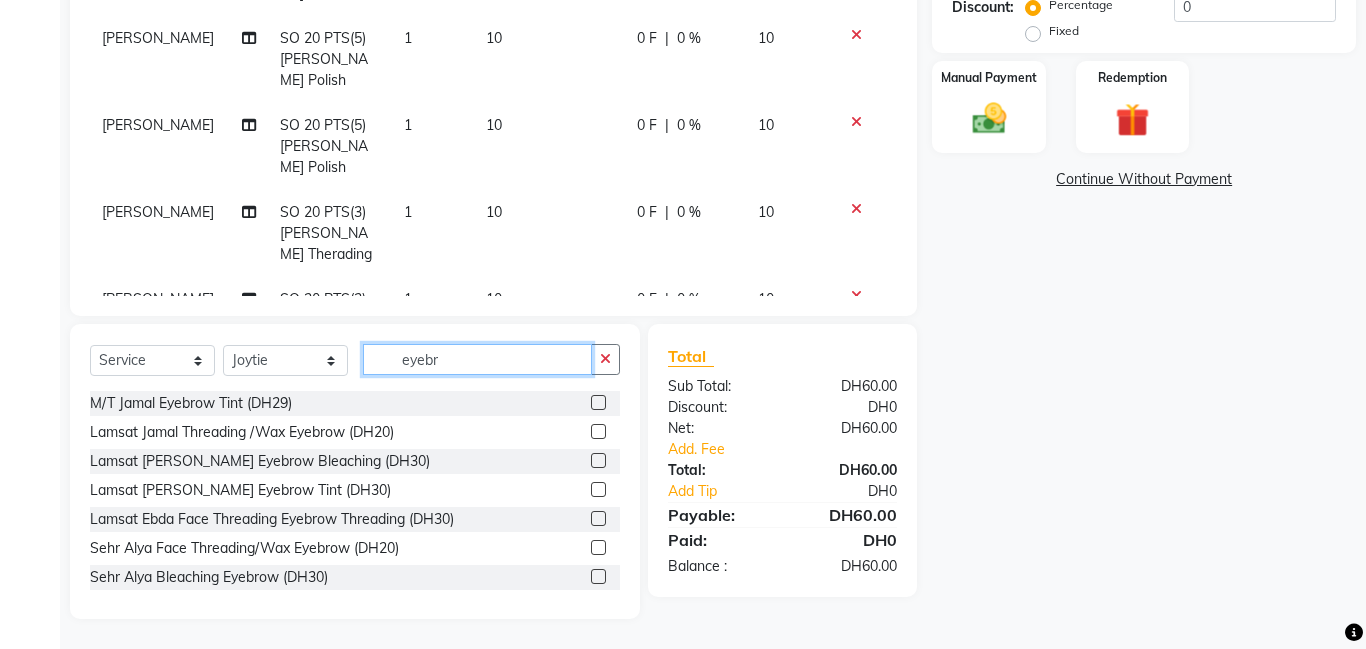 type on "eyebr" 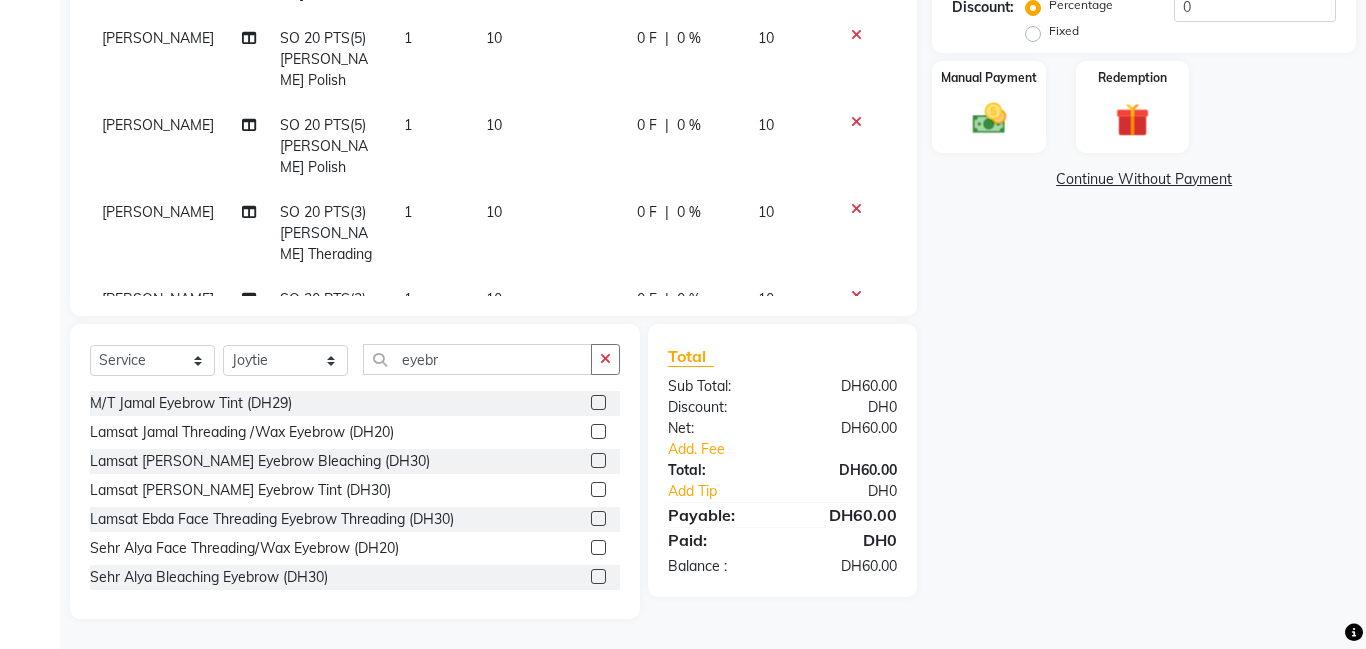 click 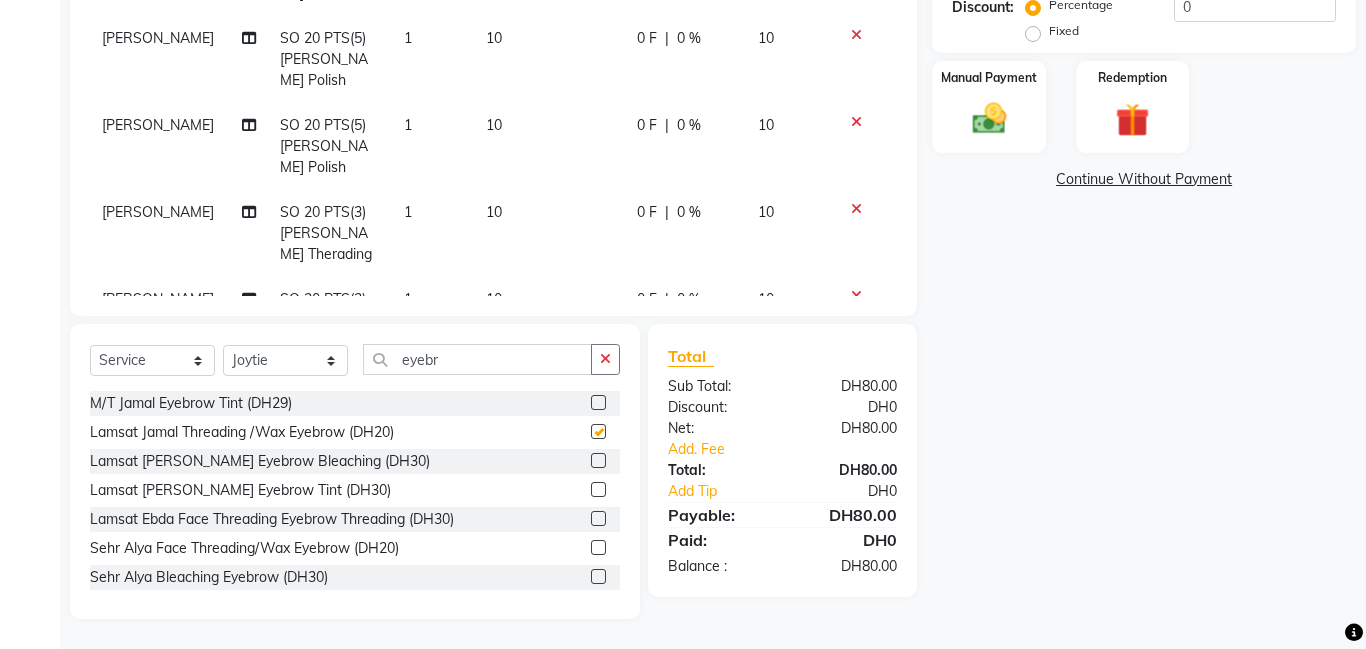 checkbox on "false" 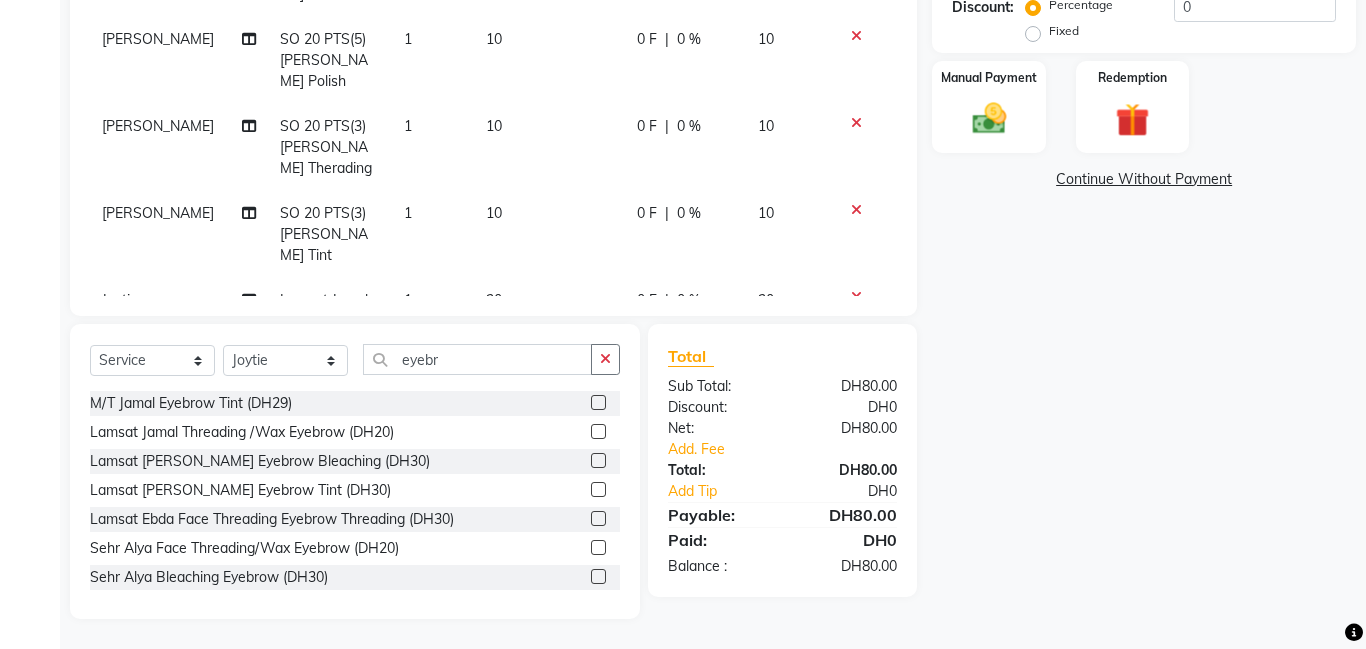 scroll, scrollTop: 144, scrollLeft: 0, axis: vertical 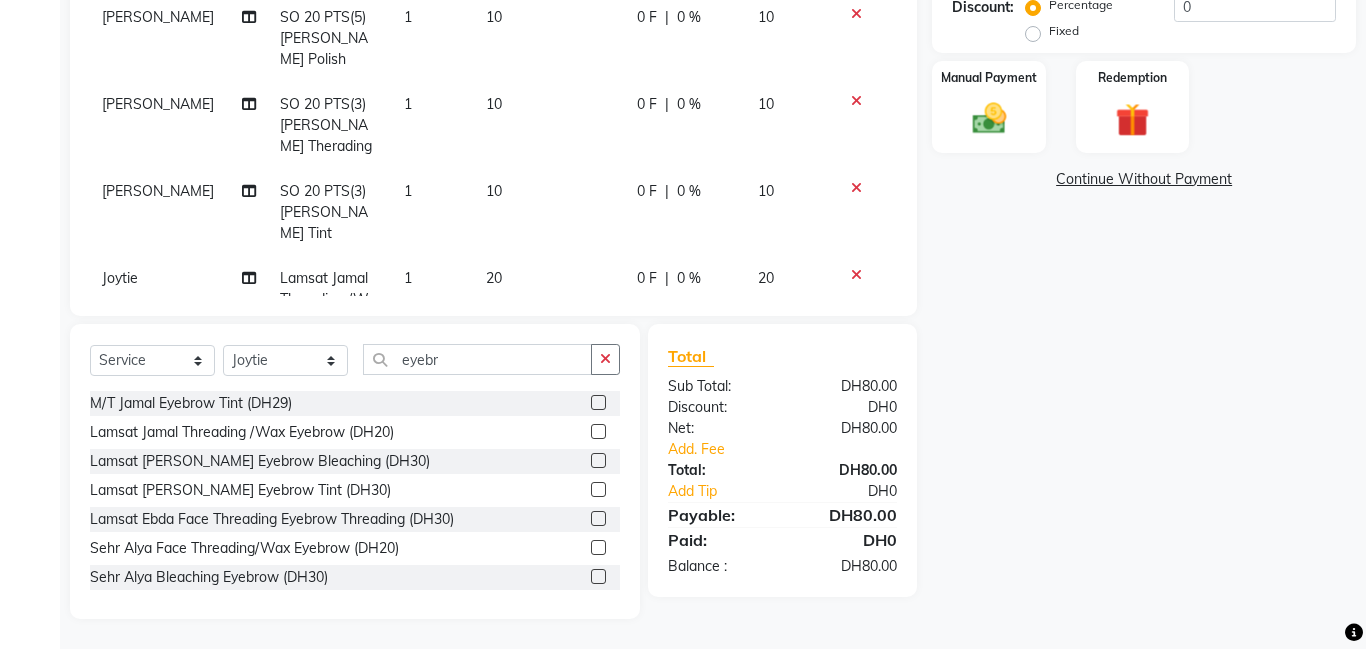 click on "[PERSON_NAME]" 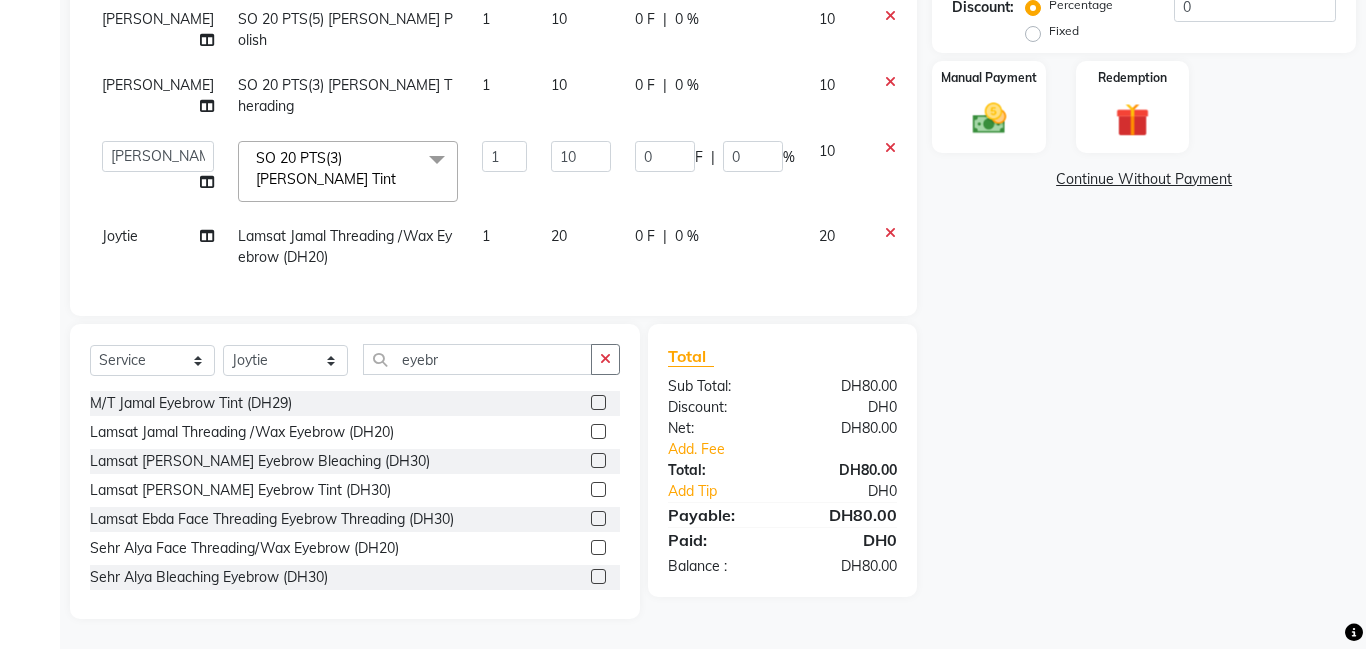 scroll, scrollTop: 447, scrollLeft: 0, axis: vertical 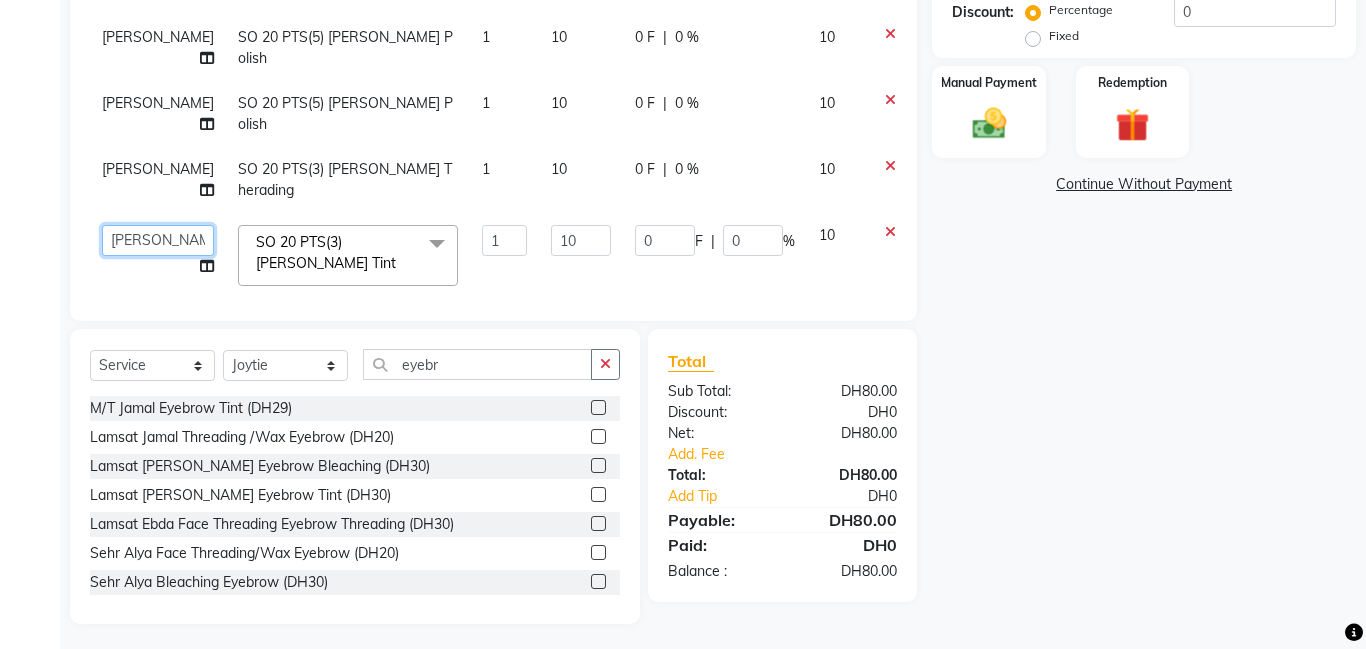 click on "[PERSON_NAME]   Amna   [PERSON_NAME]   [PERSON_NAME] Ebda   Lamsat [PERSON_NAME]   [PERSON_NAME]   [PERSON_NAME]   Neha   Nhor   Owner [PERSON_NAME]   Rods   Sana   Sehr [PERSON_NAME]" 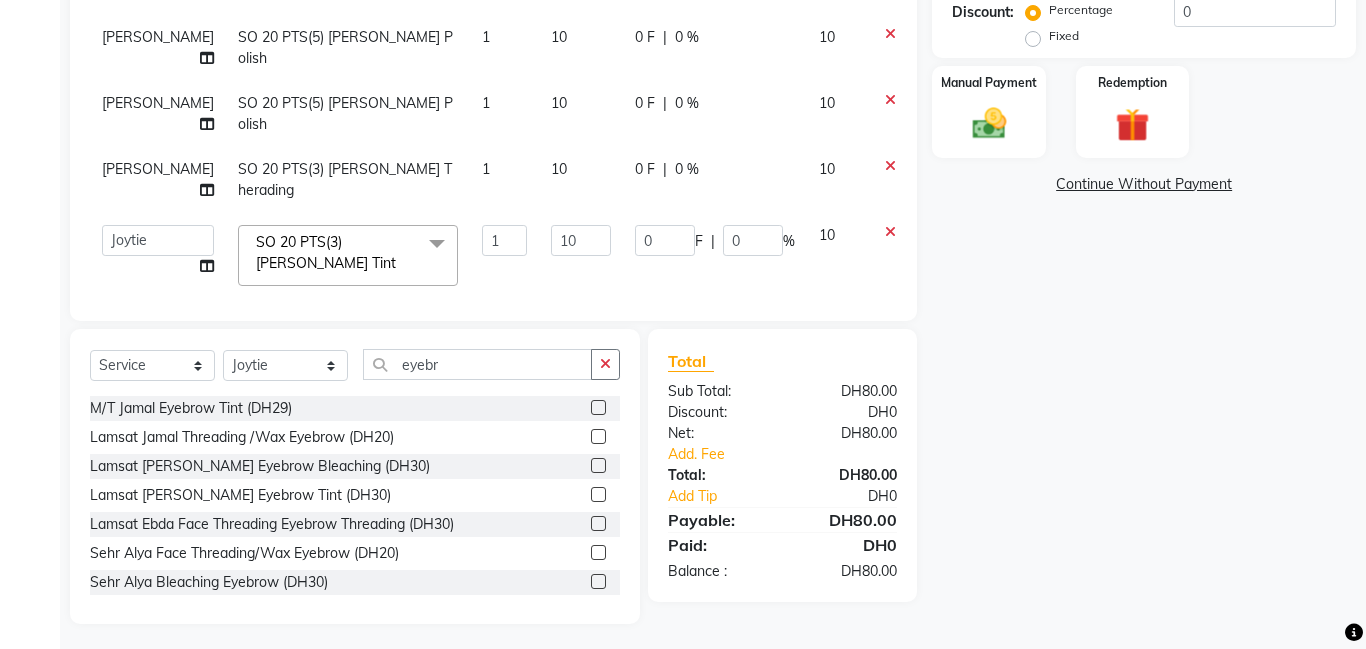 select on "79908" 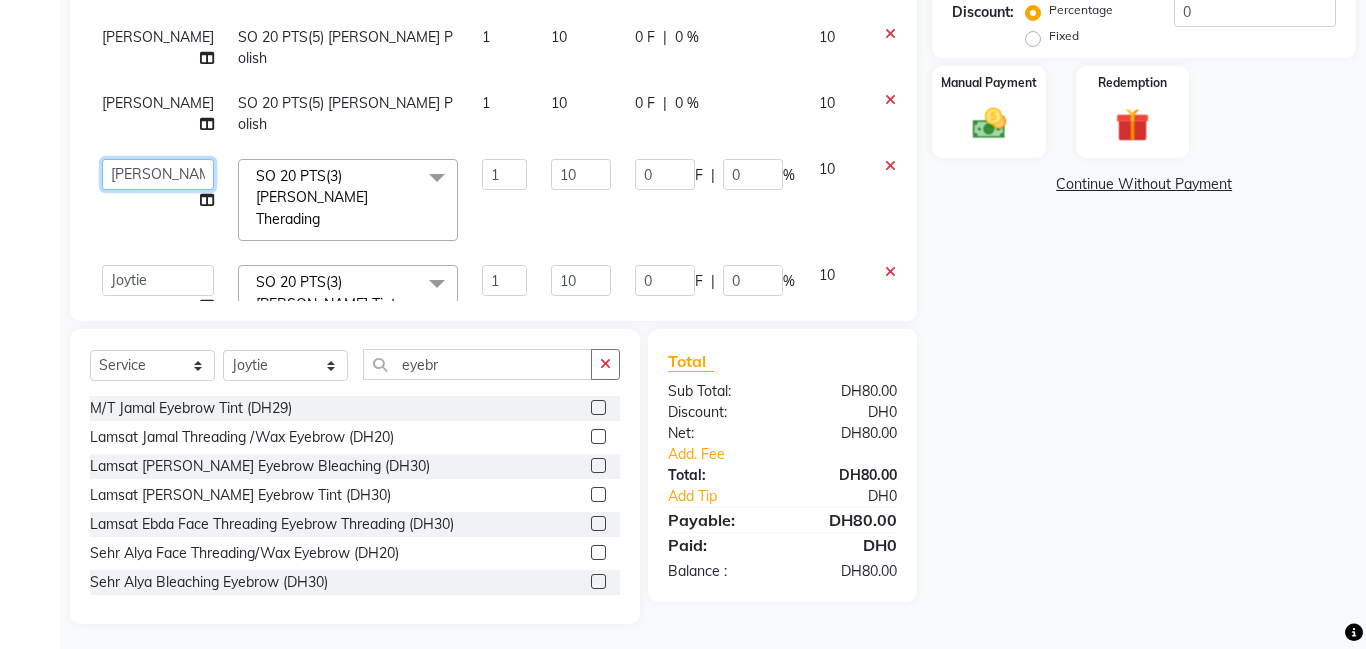 click on "[PERSON_NAME]   Amna   [PERSON_NAME]   [PERSON_NAME] Ebda   Lamsat [PERSON_NAME]   [PERSON_NAME]   [PERSON_NAME]   Neha   Nhor   Owner [PERSON_NAME]   Rods   Sana   Sehr [PERSON_NAME]" 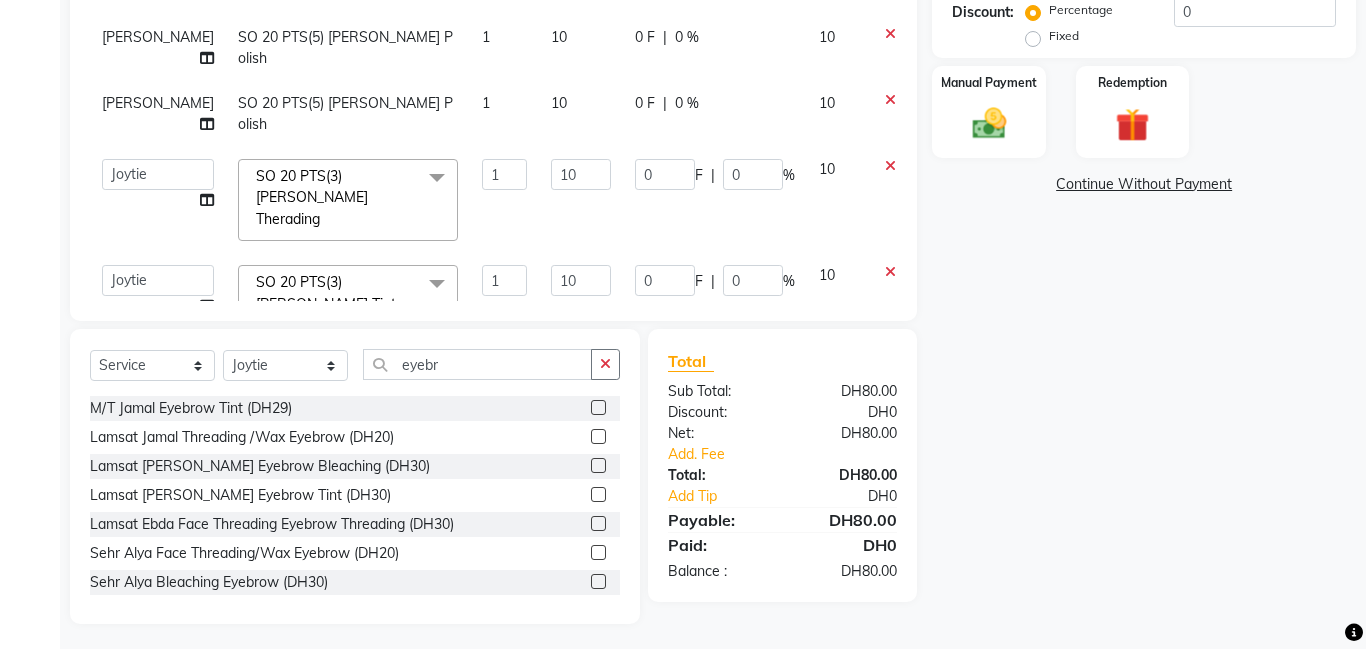 select on "79908" 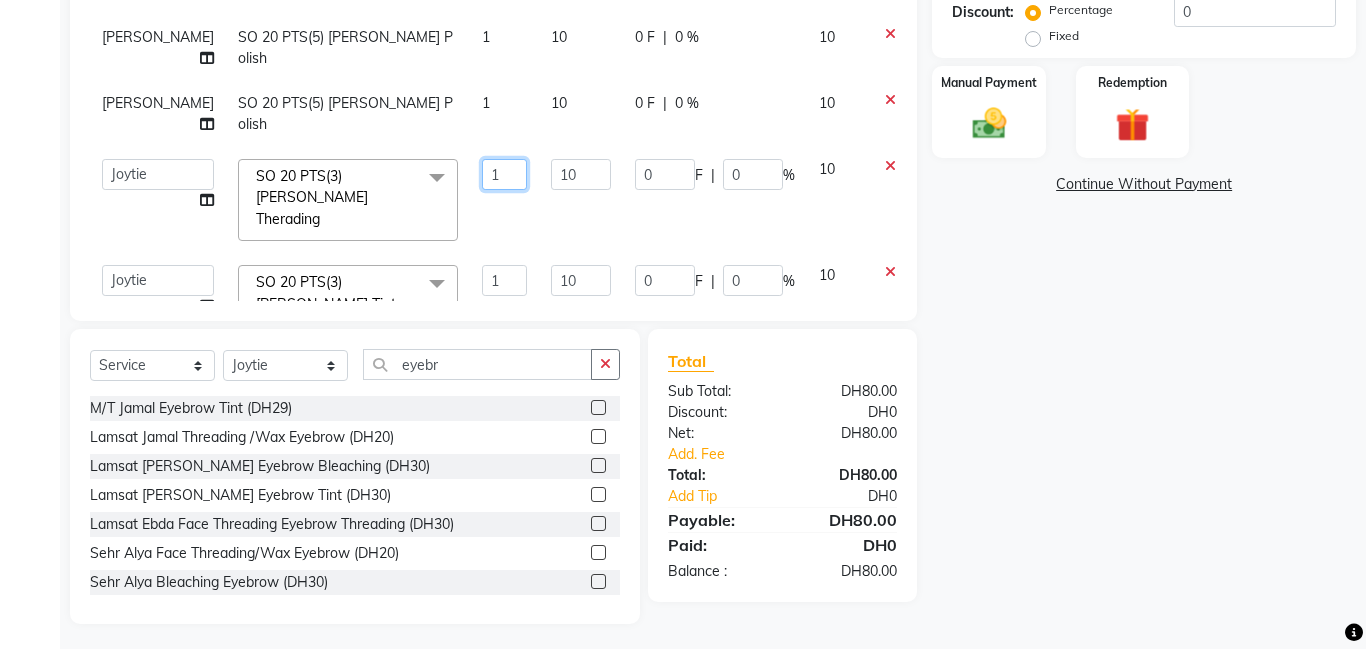 click on "1" 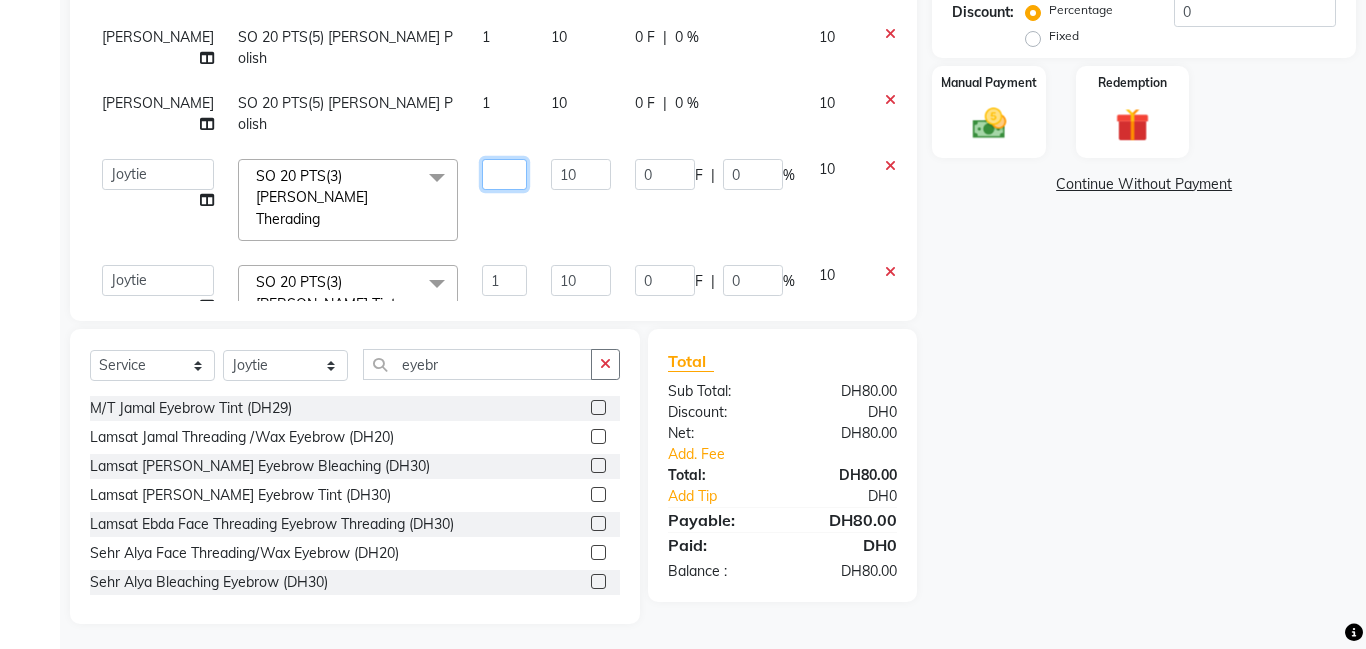 type on "3" 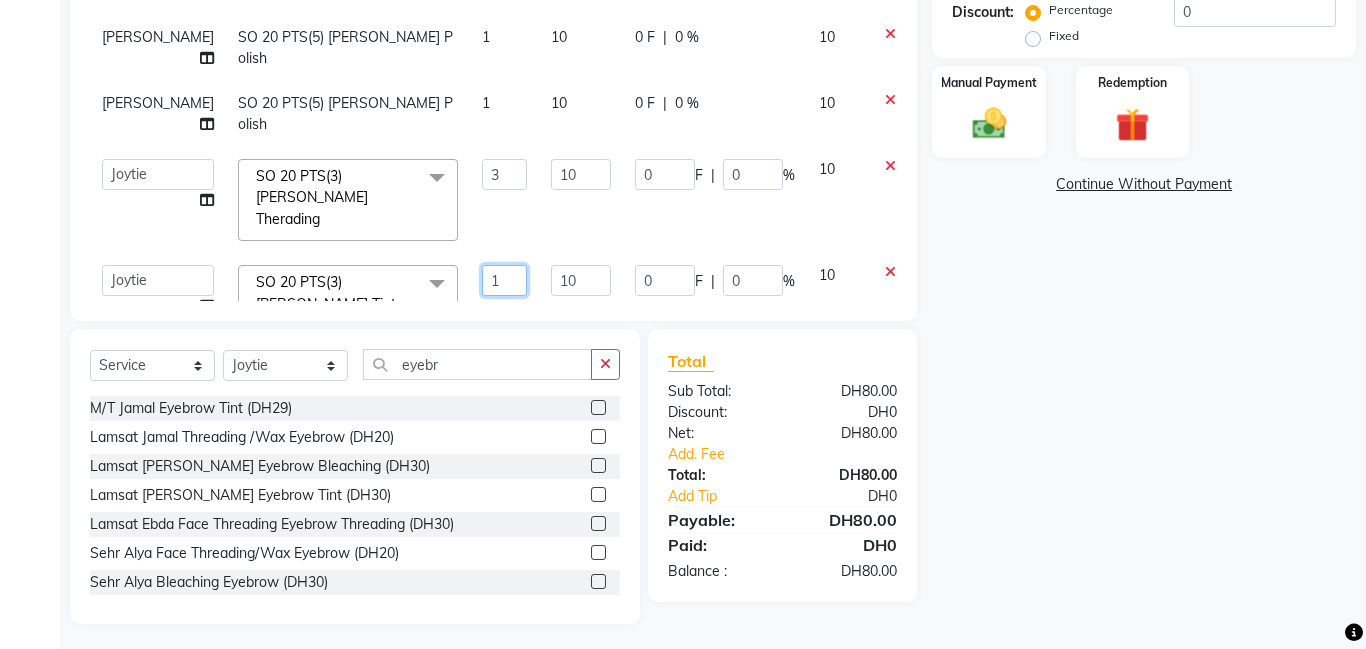 click on "1" 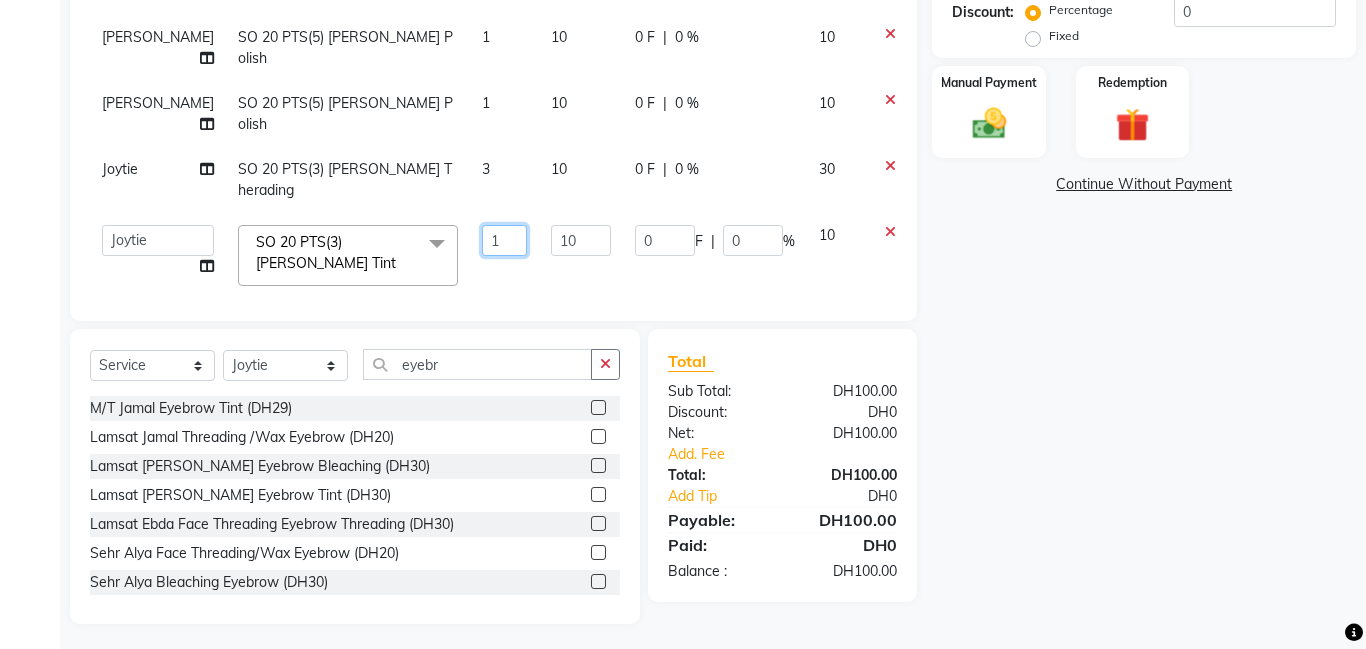 click on "1" 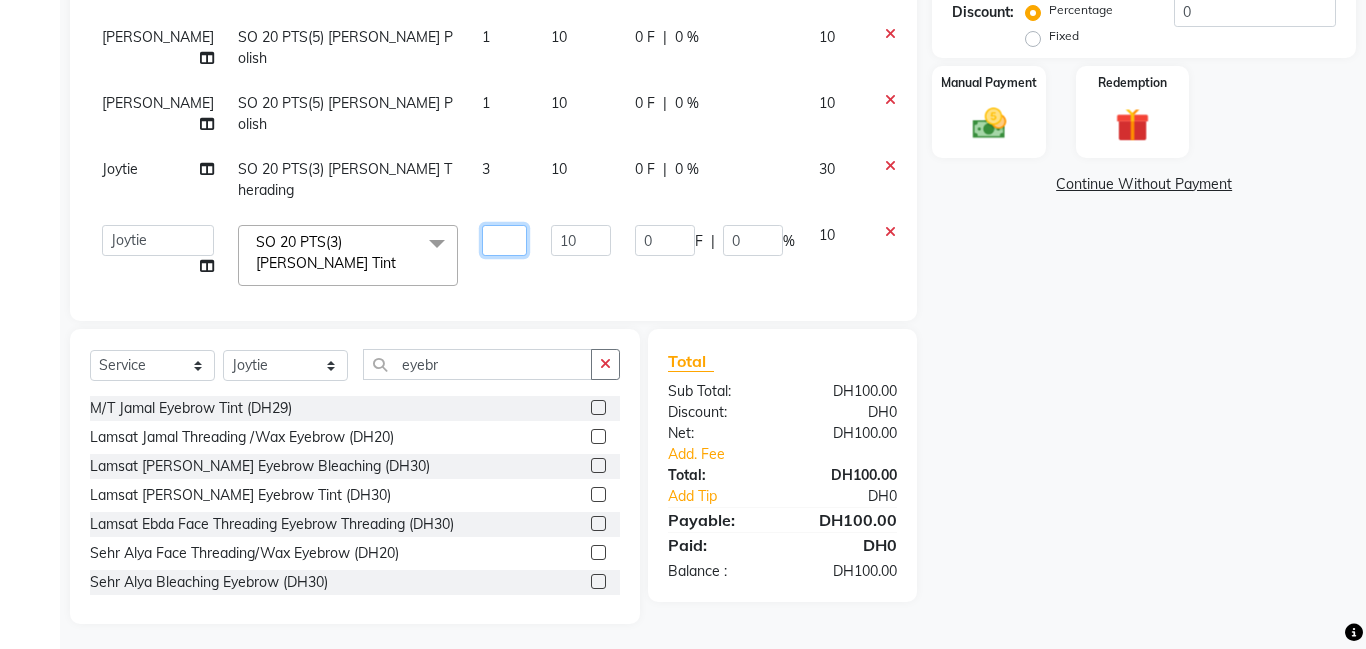 type on "3" 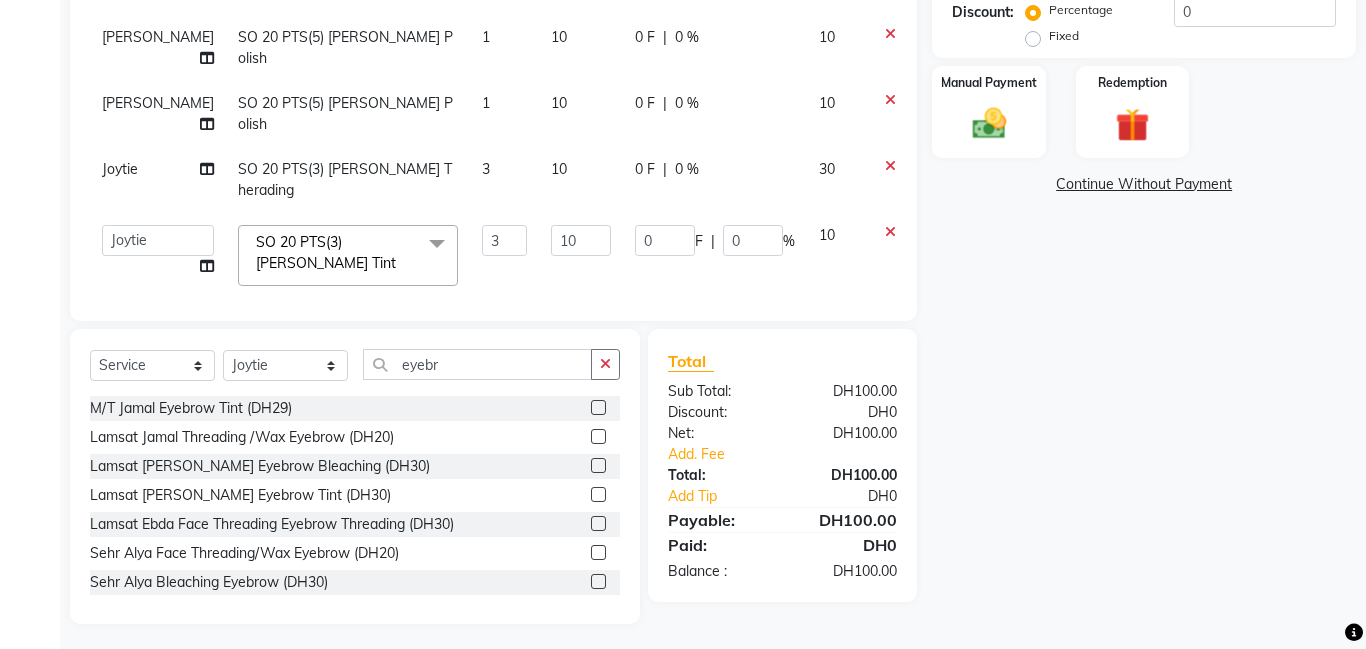 click on "[PERSON_NAME] SO 20 PTS(3) [PERSON_NAME] 1 10 0 F | 0 % 10 Jude SO 20 PTS(1) [PERSON_NAME] 1 10 0 F | 0 % 10 Jude SO 20 PTS(5) [PERSON_NAME] Polish 1 10 0 F | 0 % 10 [PERSON_NAME] SO 20 PTS(5) [PERSON_NAME] Polish 1 10 0 F | 0 % 10 Joytie SO 20 PTS(3) [PERSON_NAME] Therading 3 10 0 F | 0 % 30  Aldie   [PERSON_NAME]   Amna   [PERSON_NAME]   Joytie   [PERSON_NAME] Ebda   Lamsat [PERSON_NAME]   [PERSON_NAME]   [PERSON_NAME]   Neha   Nhor   Owner [PERSON_NAME]   Rods   Sana   Sehr [PERSON_NAME]  SO 20 PTS(3) [PERSON_NAME] Tint  x M/T [PERSON_NAME] M/[PERSON_NAME] Gel Color M/T Jamal Pedicure M/T [PERSON_NAME] M/T [PERSON_NAME] Plastic Extension M/T [PERSON_NAME] Mini Facial M/[PERSON_NAME] Heads M/T [PERSON_NAME]  Face Bleach M/T Jamal Eyebrow Tint M/T Jamal Hair Trim M/T Jamal Morrocan Bath M/T Jamal Soft Gel M/T Jamal Roots Color With Hair Trim M/T Jamal Hair Spa With Hair Trim M/T Jamal Hot Oil With Hair Trim M/T Jamal Manicure & Pedicure for 2 Pax M/T [PERSON_NAME] Bath + 30 Min Massage M/T Jamal Normal Facial, Manicure, Pedicure M/T Jamal Manicure, Pedicure, With Massage" 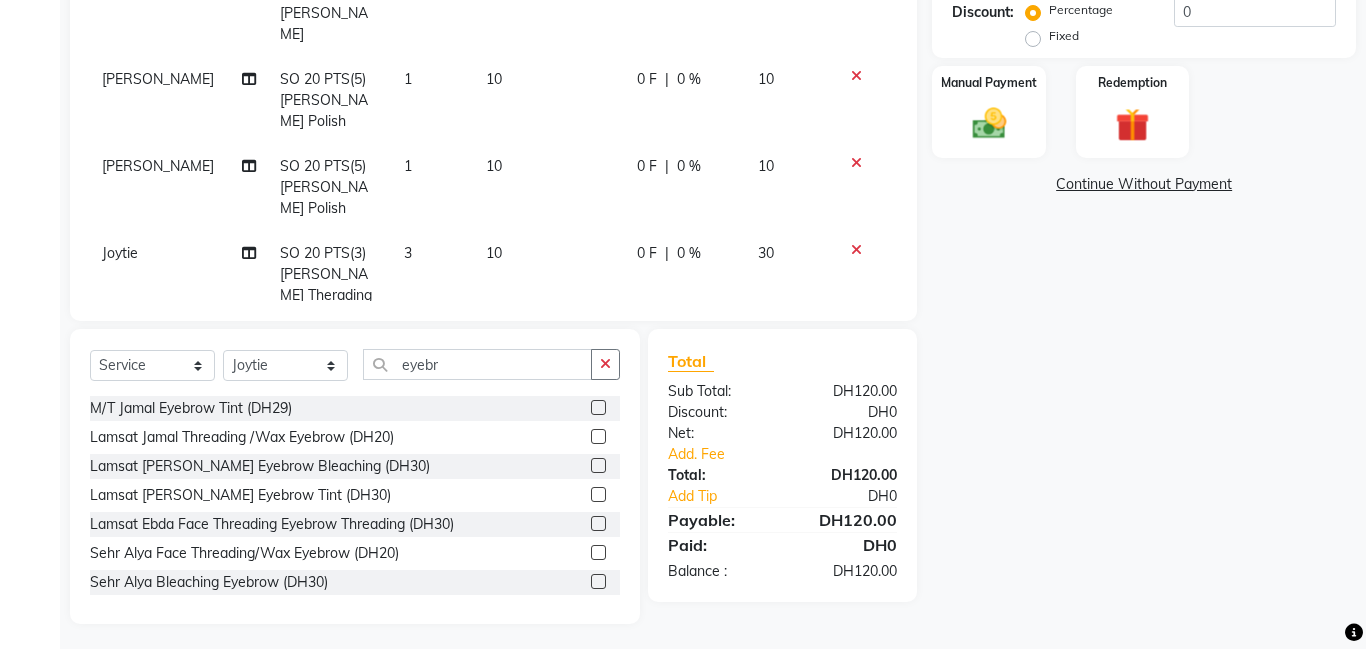 click on "1" 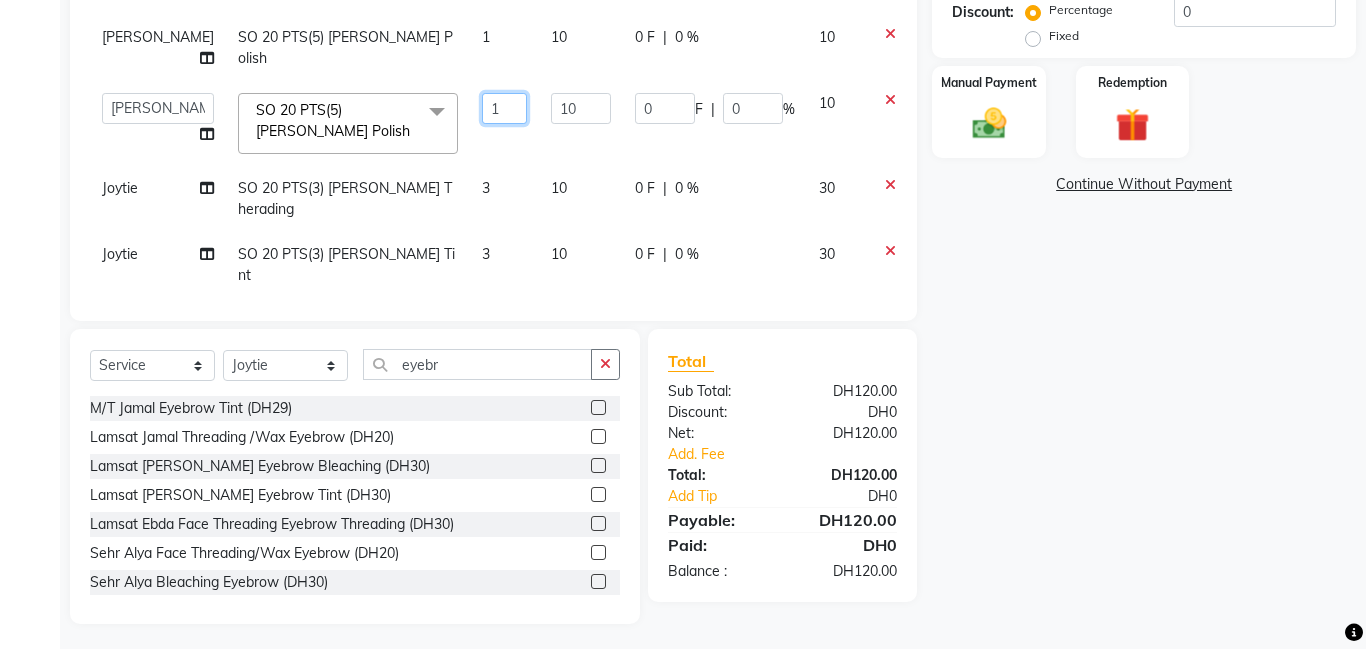 click on "1" 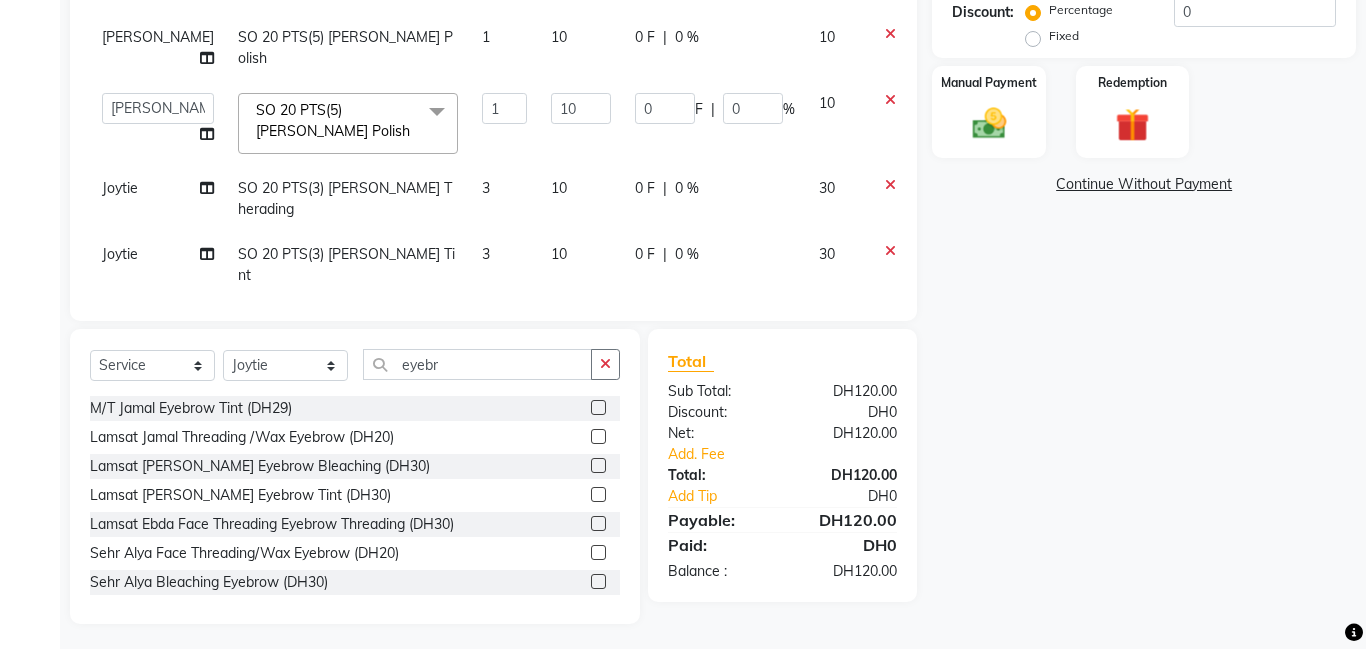 click on "[PERSON_NAME] SO 20 PTS(3) [PERSON_NAME] 1 10 0 F | 0 % 10 [PERSON_NAME] SO 20 PTS(1) [PERSON_NAME] 1 10 0 F | 0 % 10 Jude SO 20 PTS(5) [PERSON_NAME] Polish 1 10 0 F | 0 % 10  Aldie   [PERSON_NAME]   Amna   [PERSON_NAME]   Joytie   [PERSON_NAME] Ebda   Lamsat [PERSON_NAME]   [PERSON_NAME]   [PERSON_NAME]   Owner [PERSON_NAME]   Priya   Rods   [PERSON_NAME] [PERSON_NAME]  SO 20 PTS(5) [PERSON_NAME] Polish  x M/T [PERSON_NAME] (DH29) M/T Jamal Gel Color (DH29) M/T Jamal Pedicure (DH29) M/T [PERSON_NAME] (DH29) M/T [PERSON_NAME] Plastic Extension (DH29) M/[PERSON_NAME] Mini Facial (DH29) M/T [PERSON_NAME] Heads (DH29) M/T Jamal  Face Bleach (DH29) M/T Jamal Eyebrow Tint (DH29) M/T Jamal Hair Trim (DH29) M/T [PERSON_NAME] Bath (DH69) M/T Jamal Soft Gel (DH69) M/T Jamal Roots Color With Hair Trim (DH69) M/T Jamal Hair Spa With Hair Trim (DH69) M/T Jamal Hot Oil With Hair Trim (DH69) M/T Jamal Manicure & Pedicure for 2 Pax (DH199) M/T Jamal Morrocan Bath + 30 Min Massage (DH199) M/T Jamal Normal Facial, Manicure, Pedicure (DH199) Lamsat [PERSON_NAME] (DH40) 1" 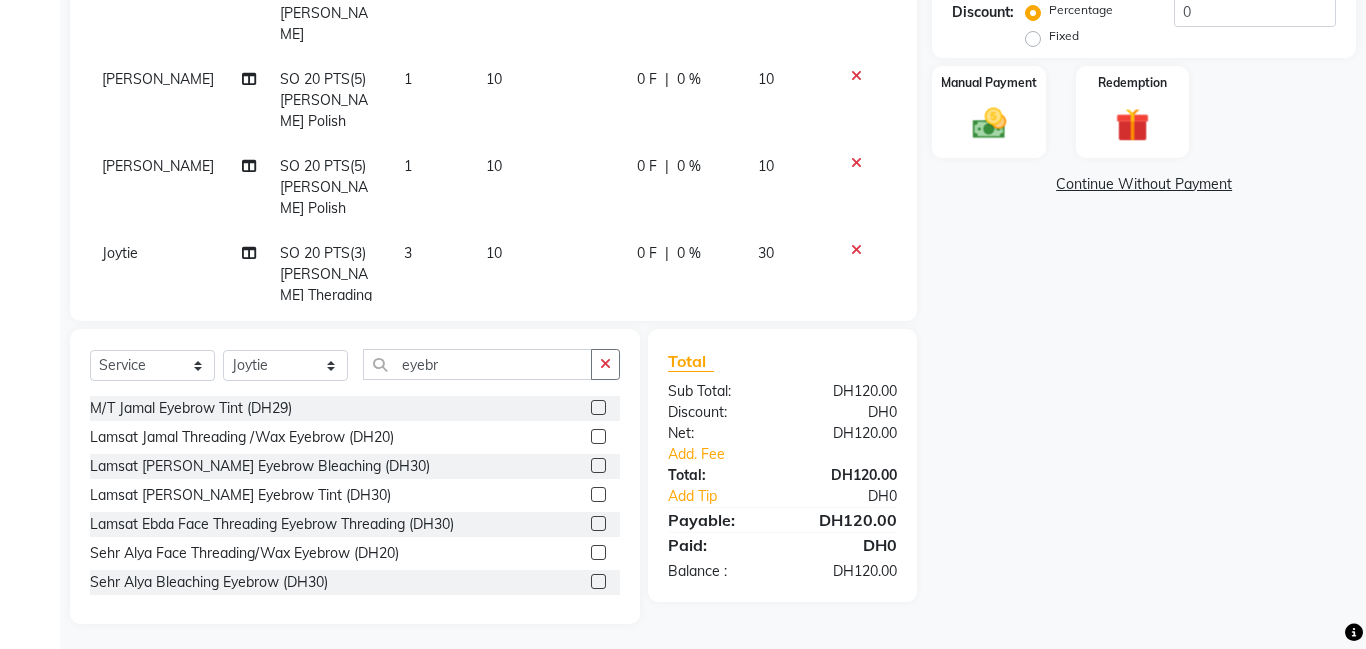 click on "1" 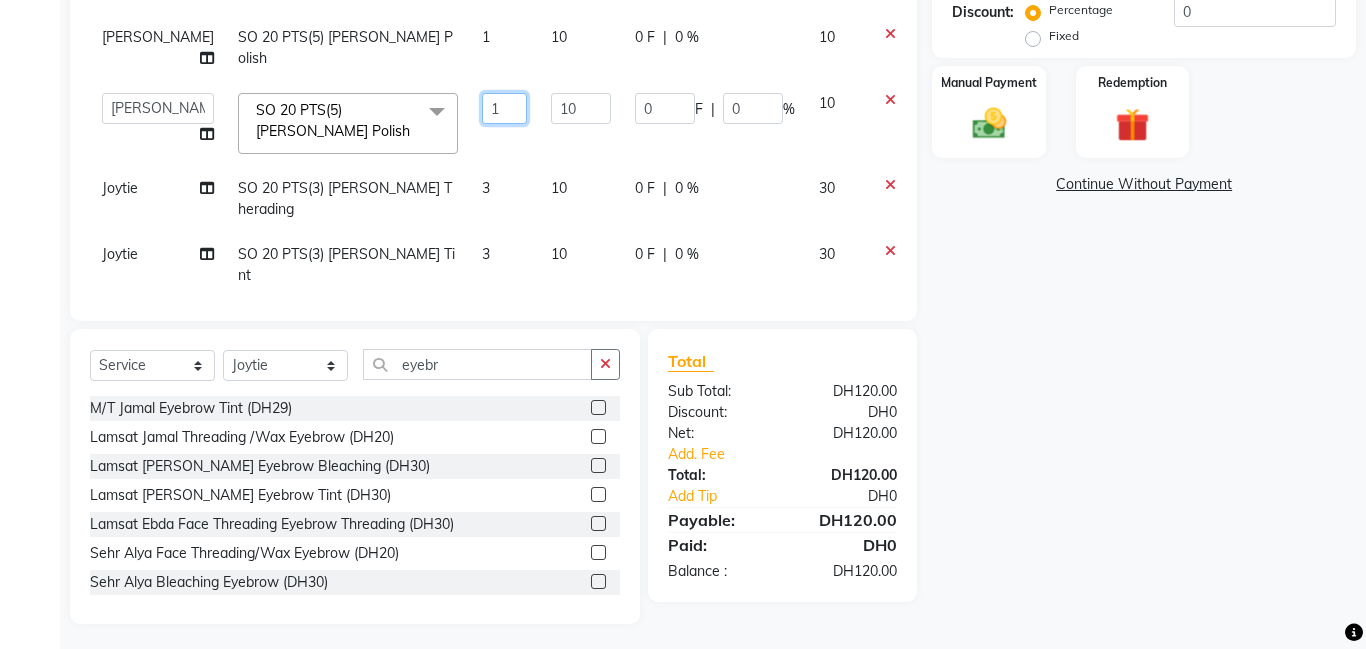 click on "1" 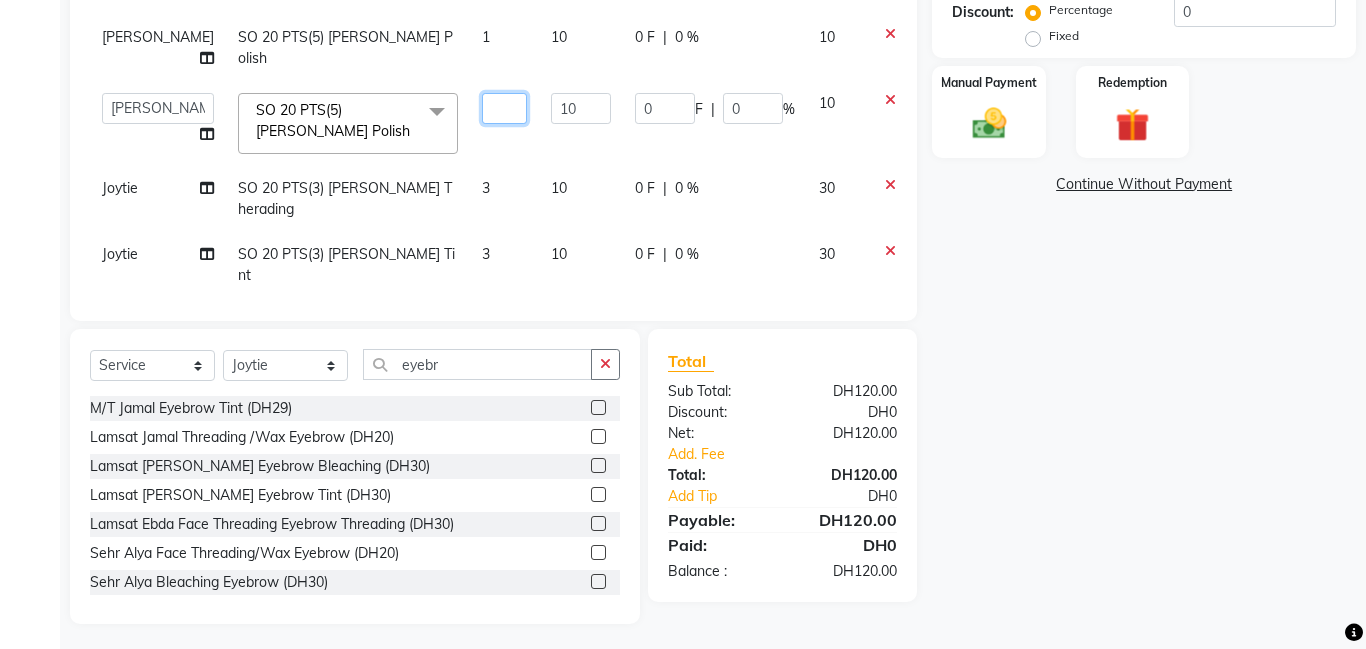 type on "5" 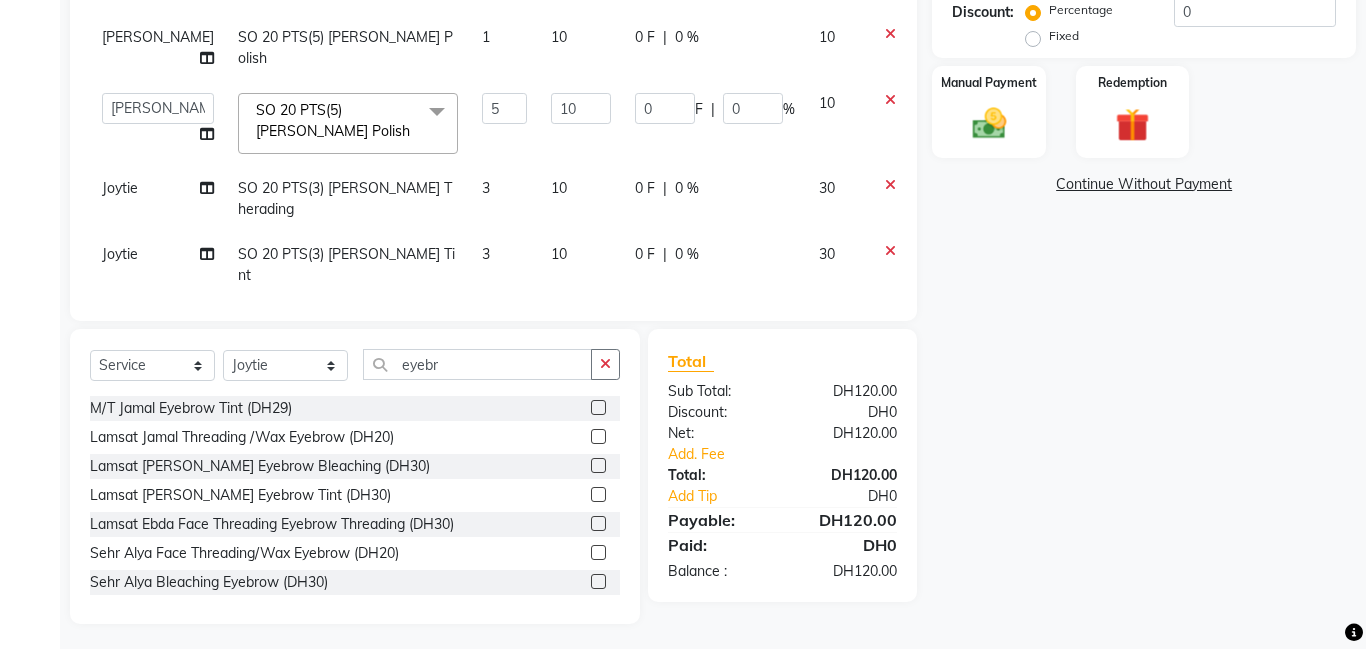 click on "Calendar  Invoice  Clients  Inventory  Reports  Settings Completed InProgress Upcoming Dropped Tentative Check-In Confirm Bookings Segments Page Builder" 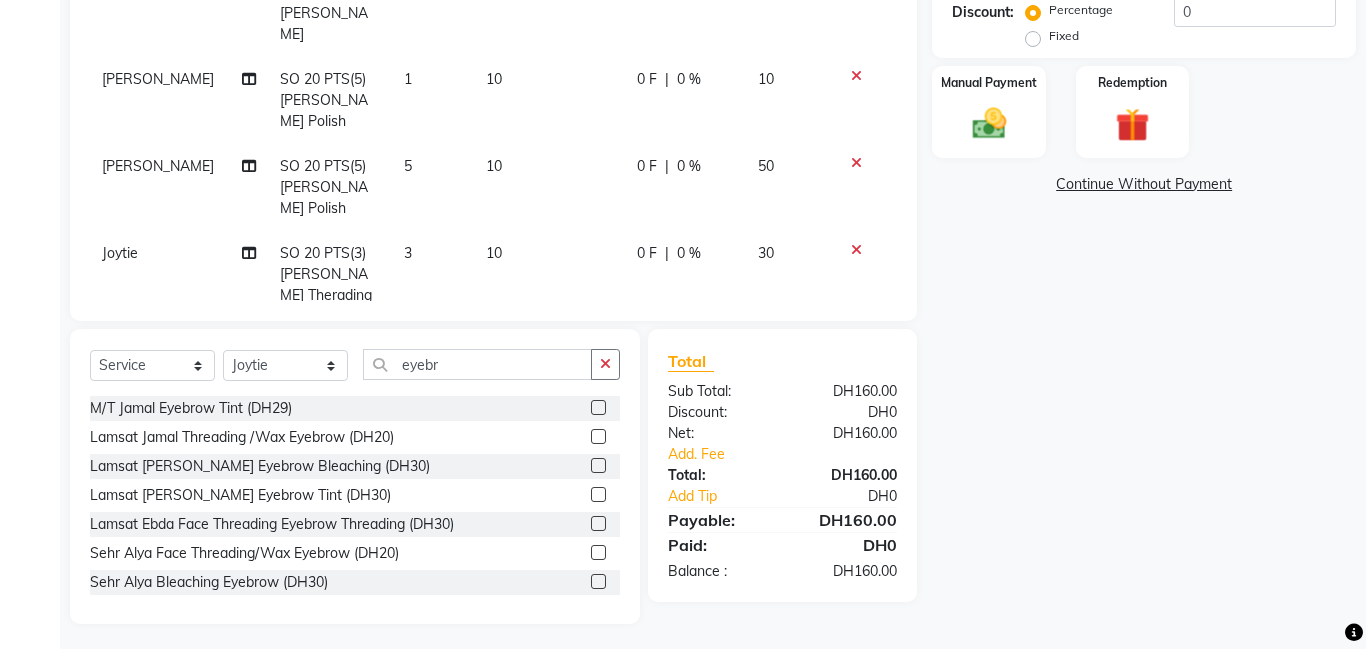 scroll, scrollTop: 280, scrollLeft: 0, axis: vertical 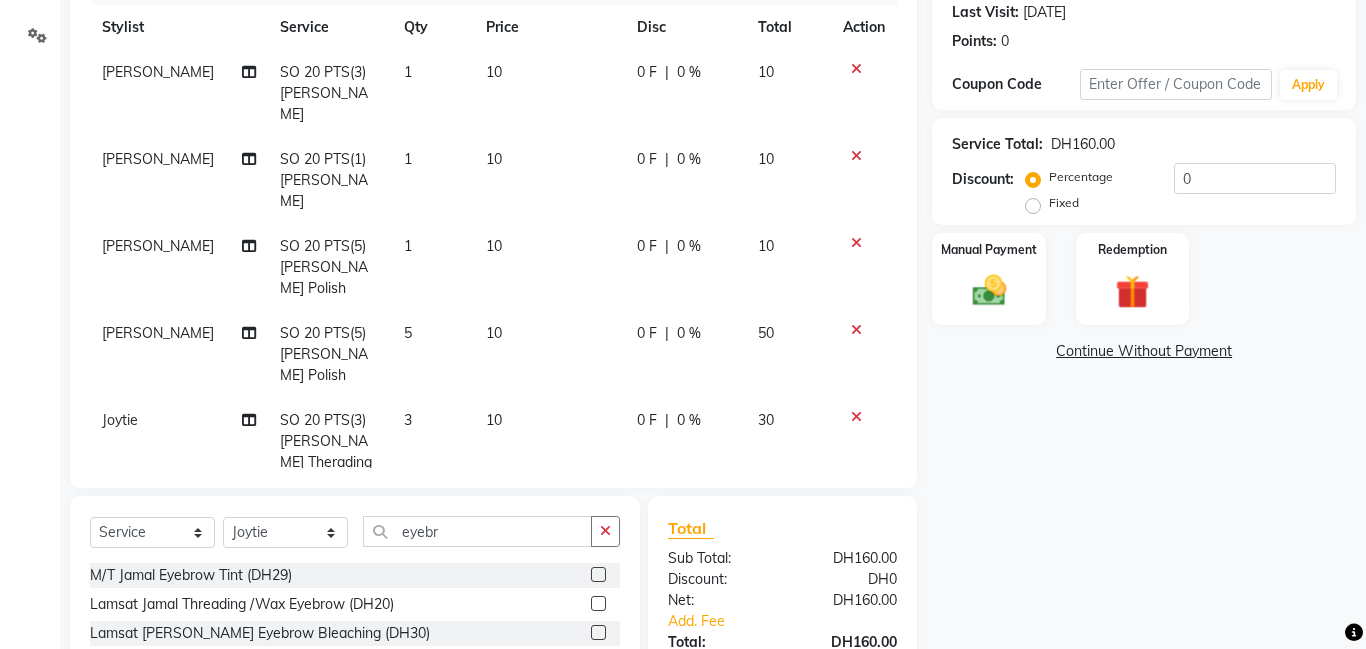 click on "1" 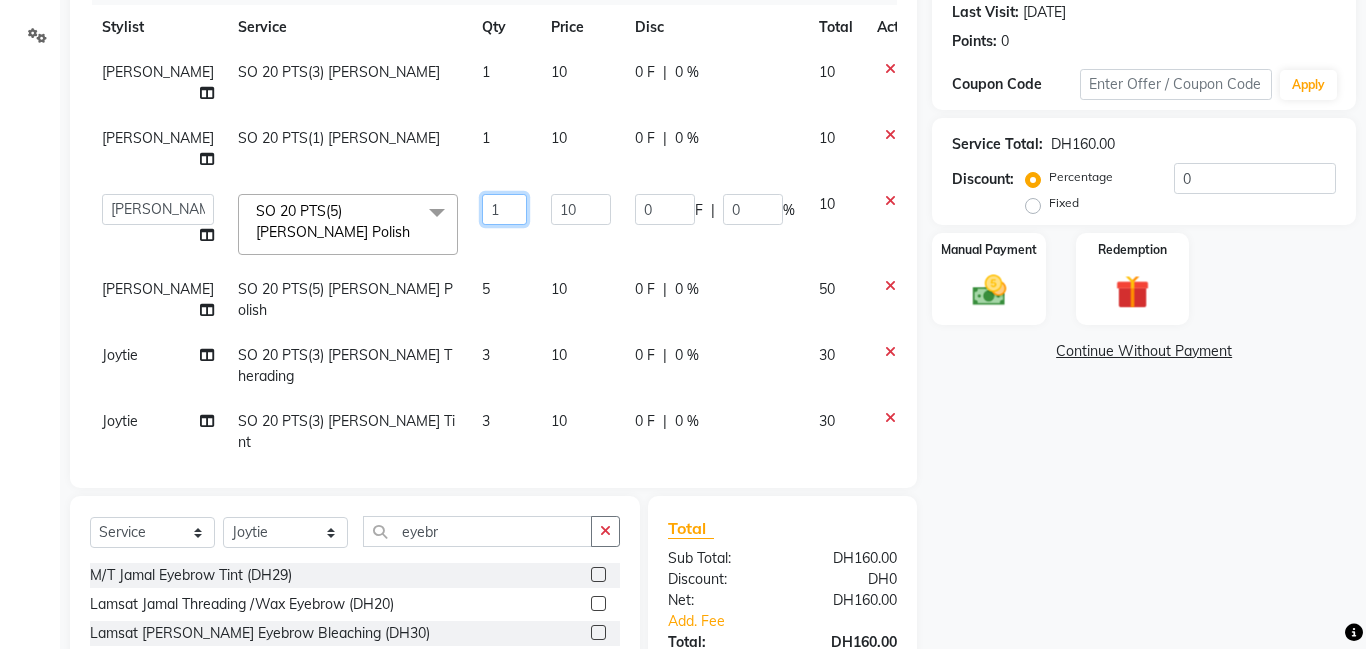 click on "1" 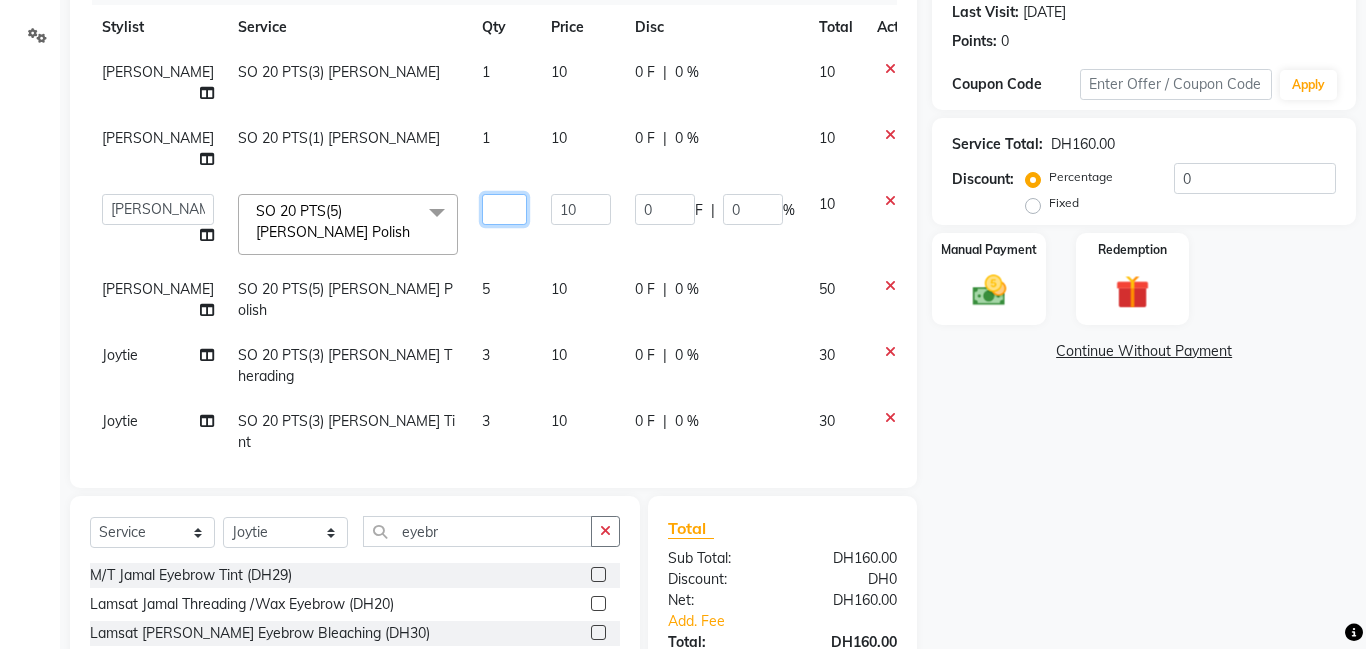 type on "5" 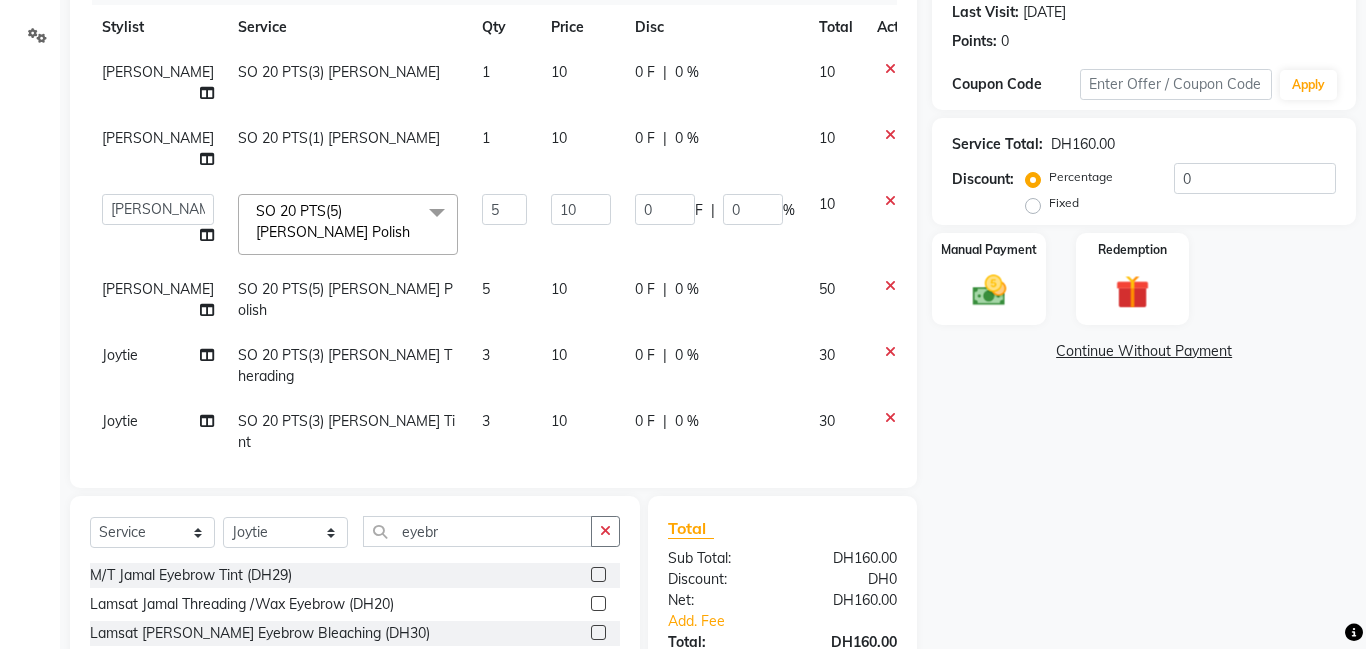 click on "[PERSON_NAME] SO 20 PTS(3) [PERSON_NAME] 1 10 0 F | 0 % 10" 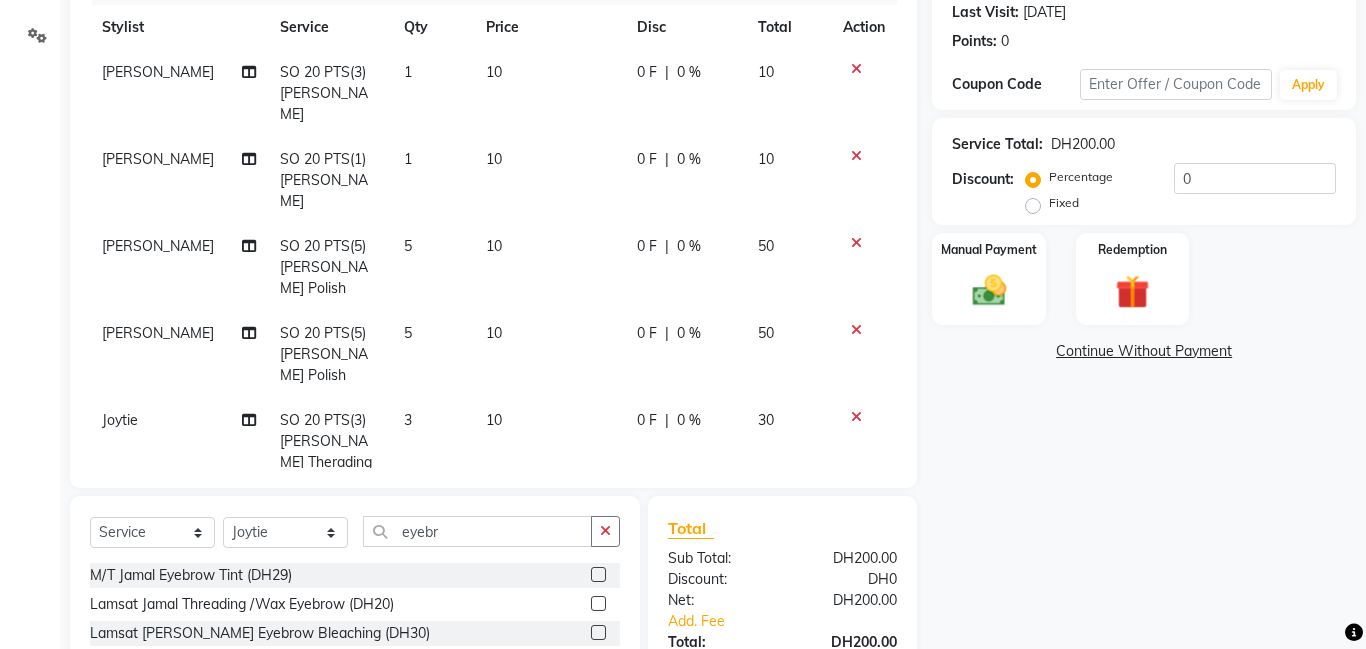 click on "1" 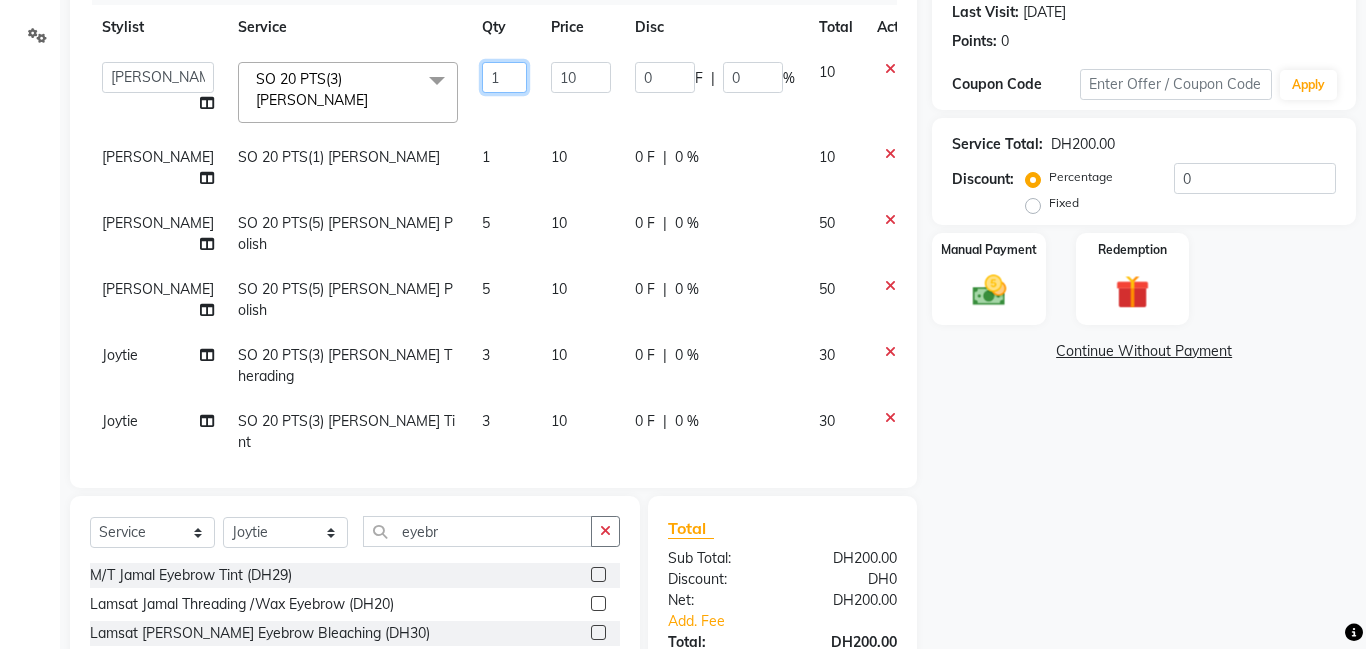 click on "1" 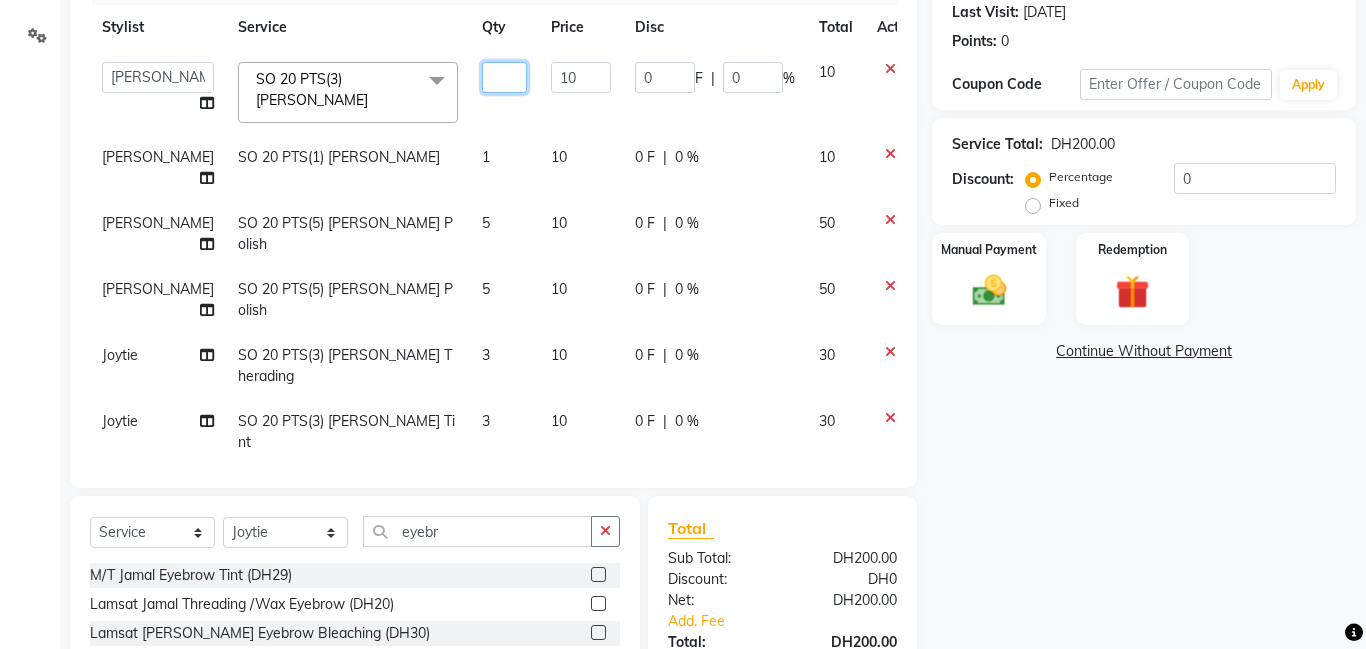 type on "3" 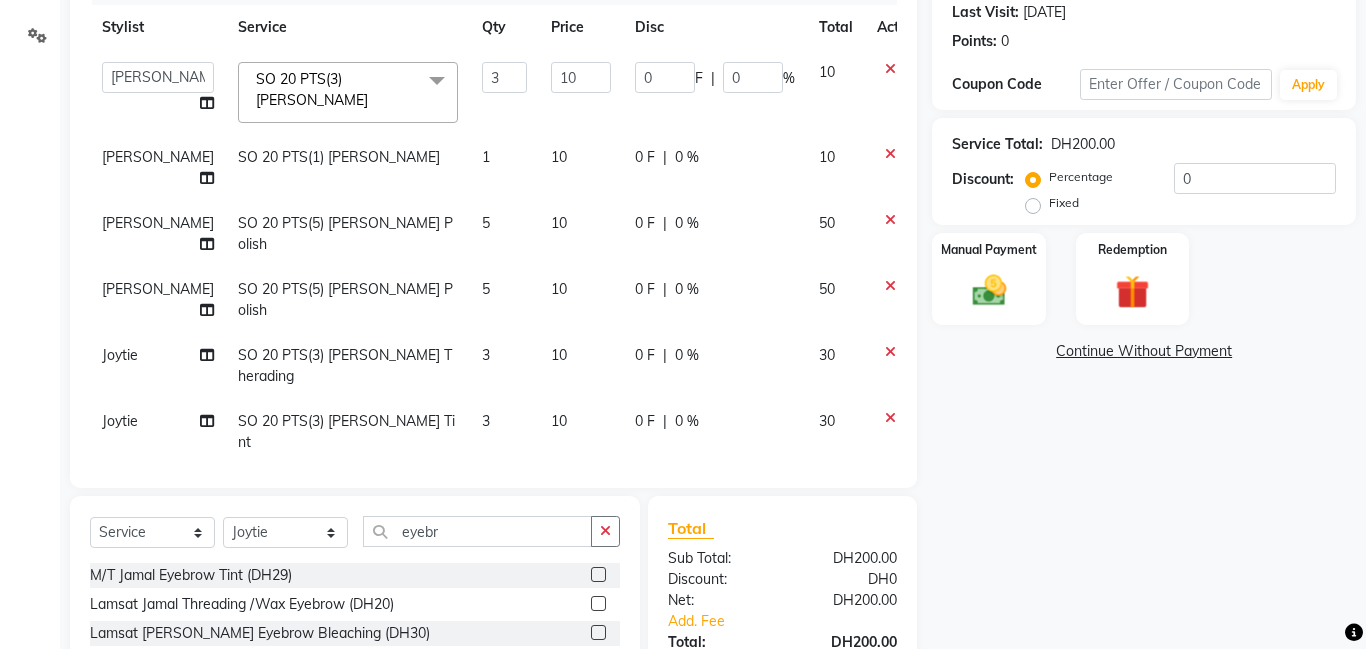 click on "Name: [PERSON_NAME] Membership:  No Active Membership  Total Visits:  2 Card on file:  0 Last Visit:   [DATE] Points:   0  Coupon Code Apply Service Total:  DH200.00  Discount:  Percentage   Fixed  0 Manual Payment Redemption  Continue Without Payment" 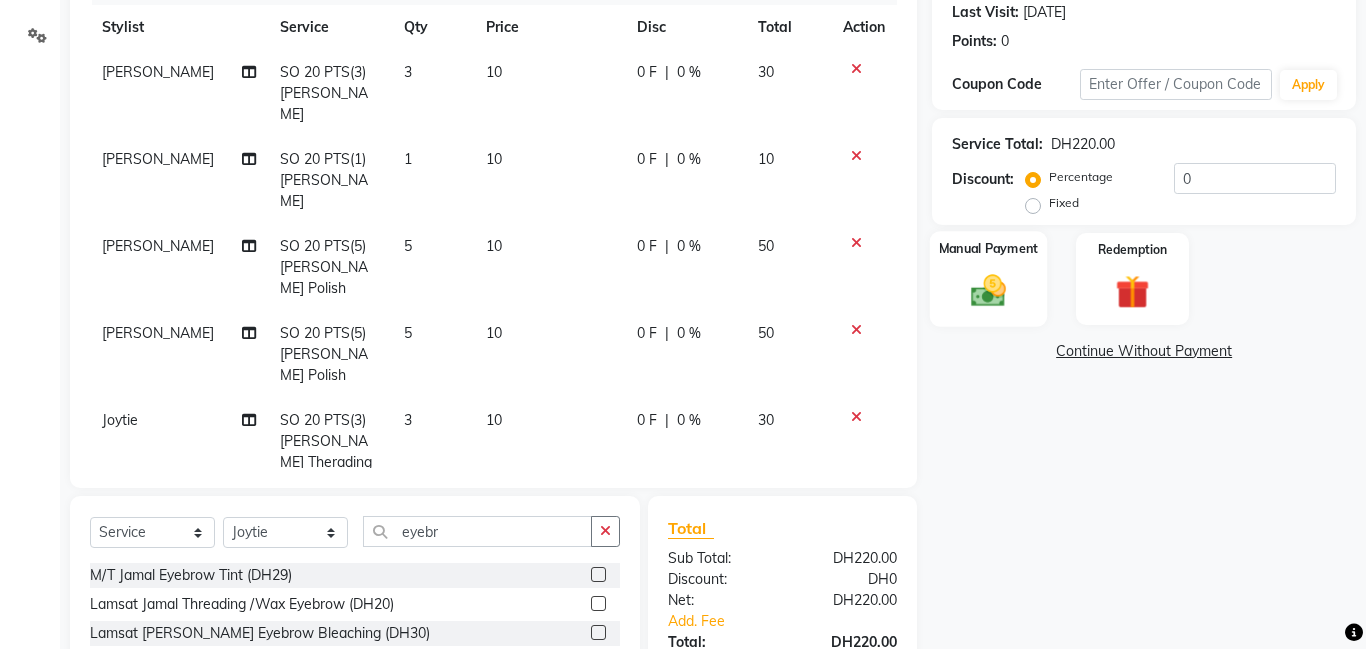 click 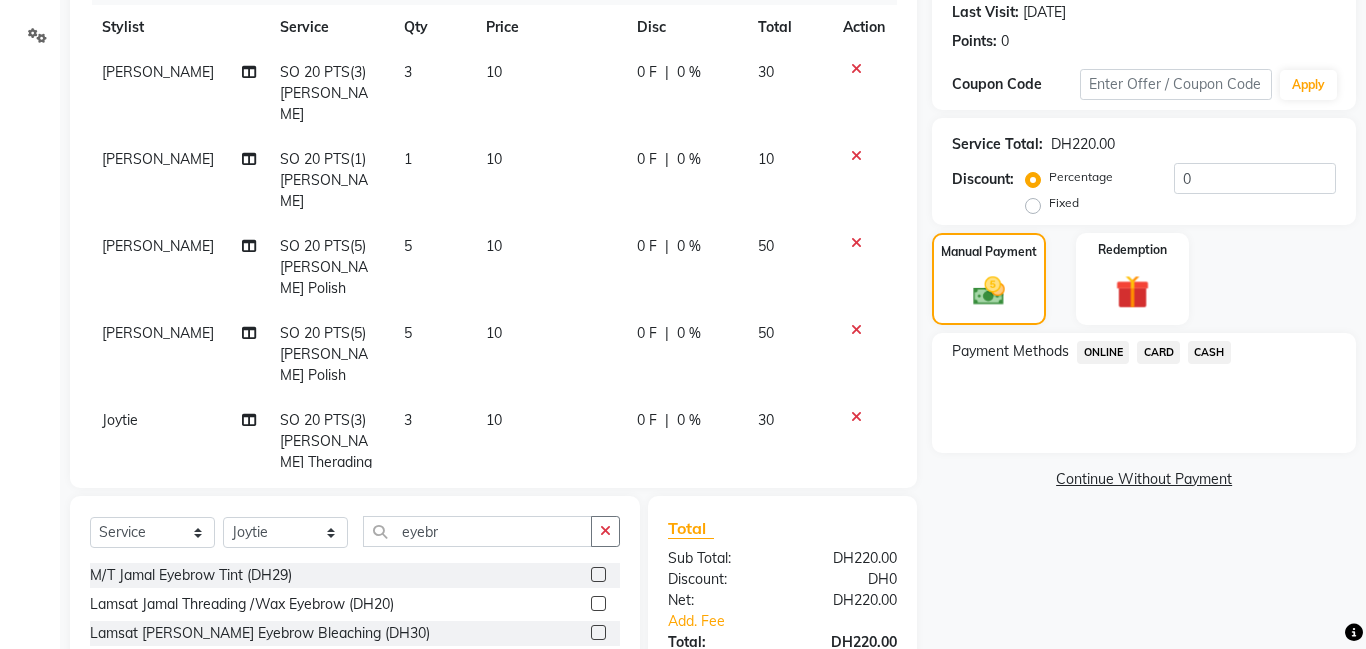 scroll, scrollTop: 452, scrollLeft: 0, axis: vertical 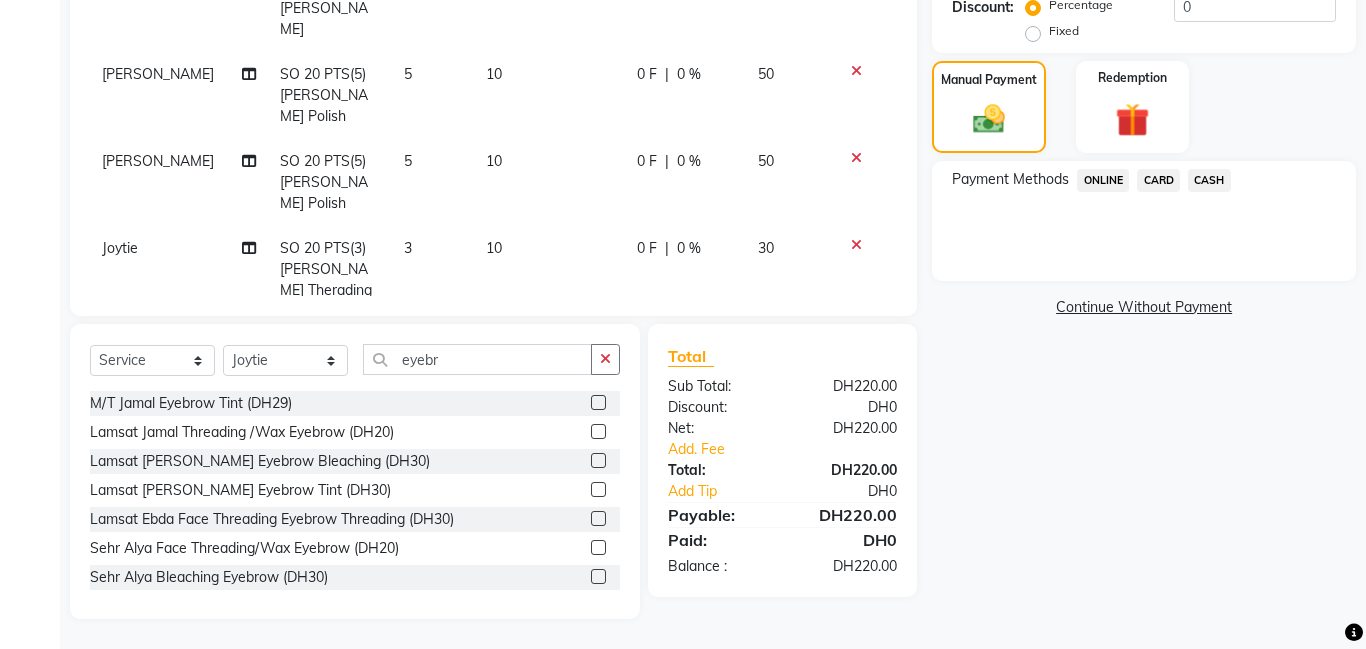 click on "CASH" 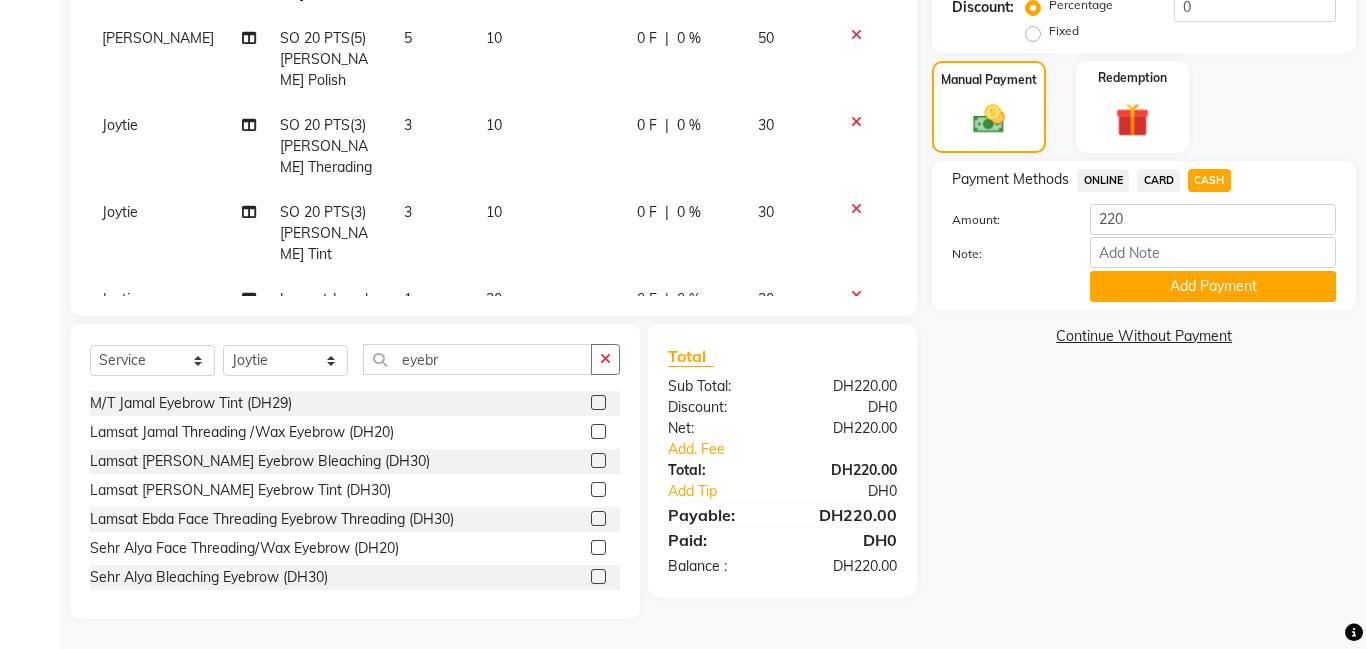 scroll, scrollTop: 144, scrollLeft: 0, axis: vertical 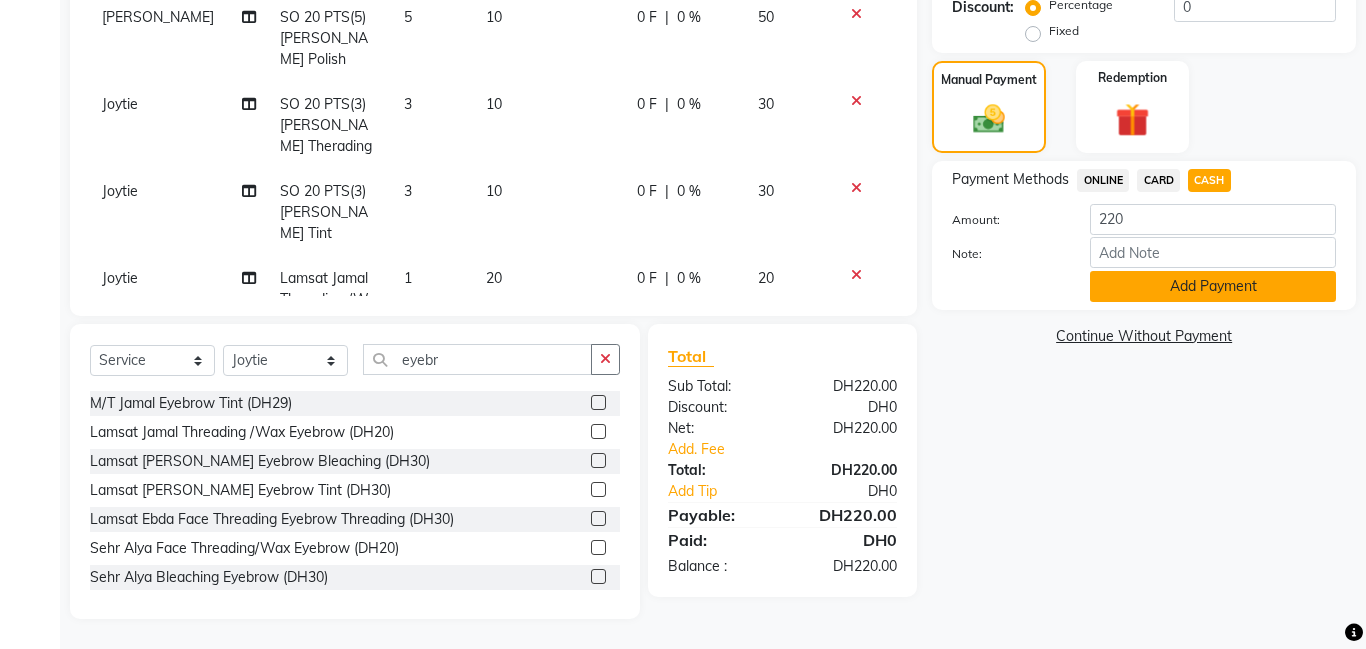 click on "Add Payment" 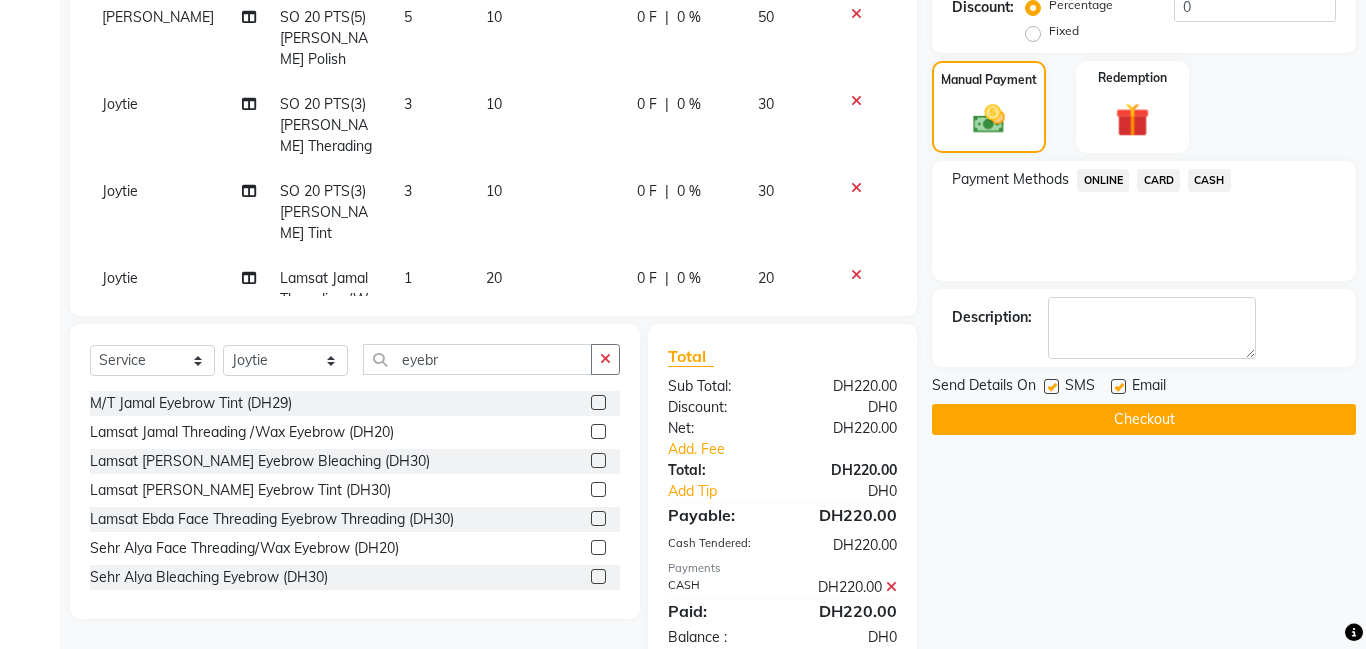 click on "Name: [PERSON_NAME] Membership:  No Active Membership  Total Visits:  2 Card on file:  0 Last Visit:   [DATE] Points:   0  Coupon Code Apply Service Total:  DH220.00  Discount:  Percentage   Fixed  0 Manual Payment Redemption Payment Methods  ONLINE   CARD   CASH  Description:                  Send Details On SMS Email  Checkout" 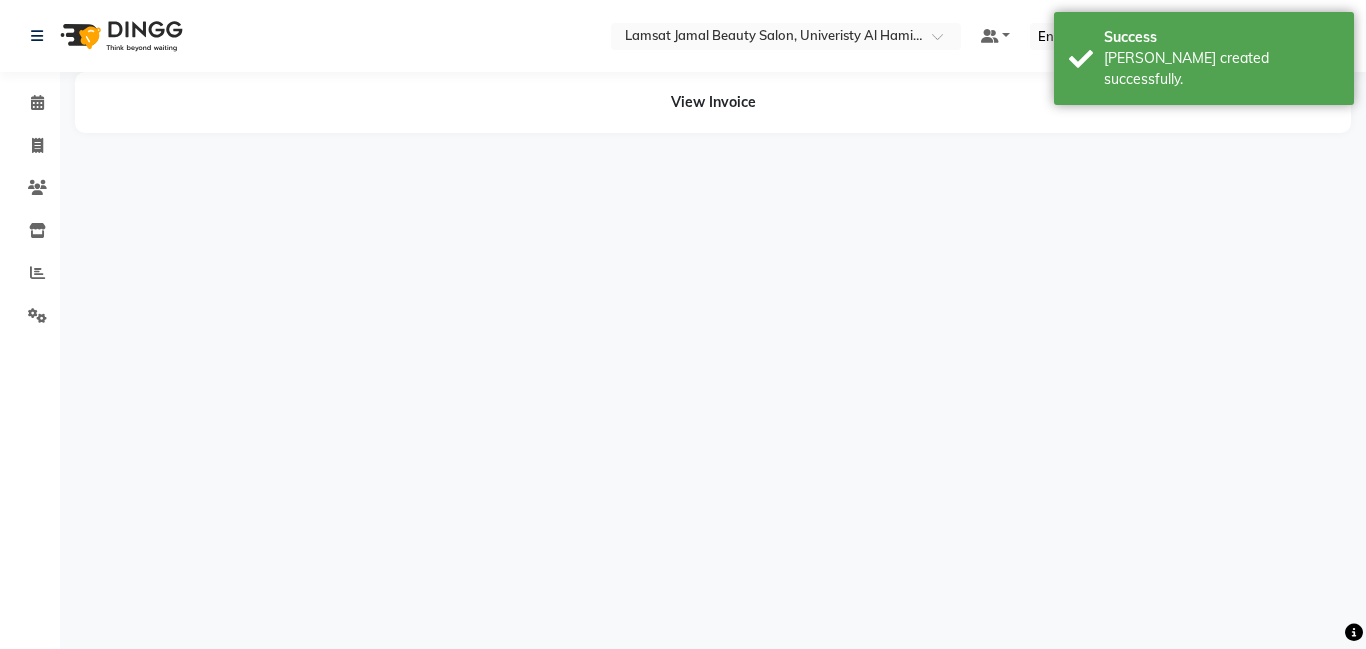 scroll, scrollTop: 0, scrollLeft: 0, axis: both 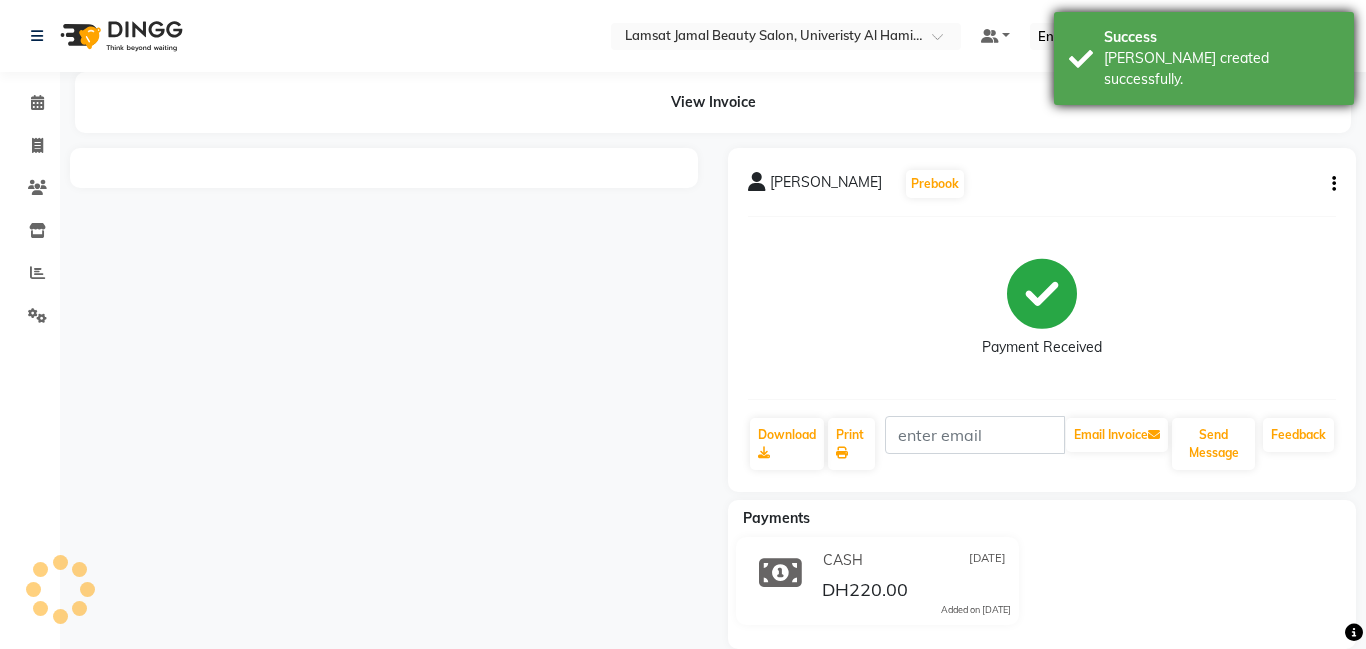 click on "[PERSON_NAME] created successfully." at bounding box center [1221, 69] 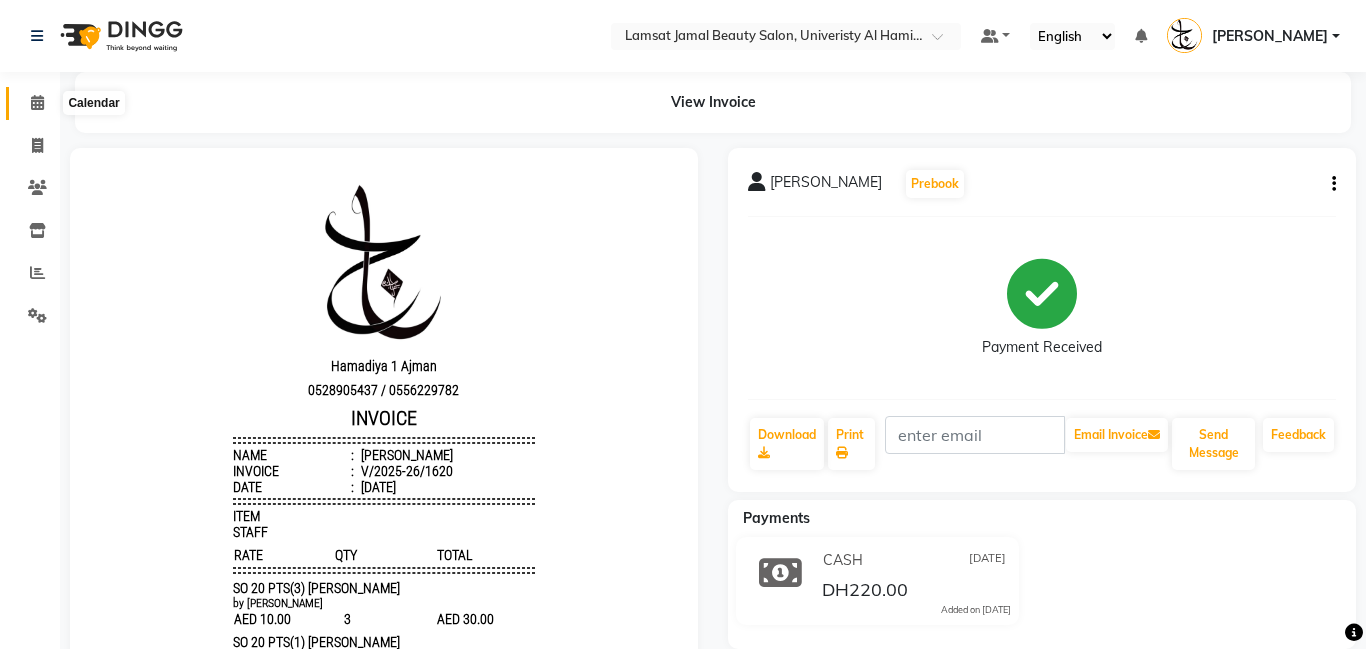 scroll, scrollTop: 0, scrollLeft: 0, axis: both 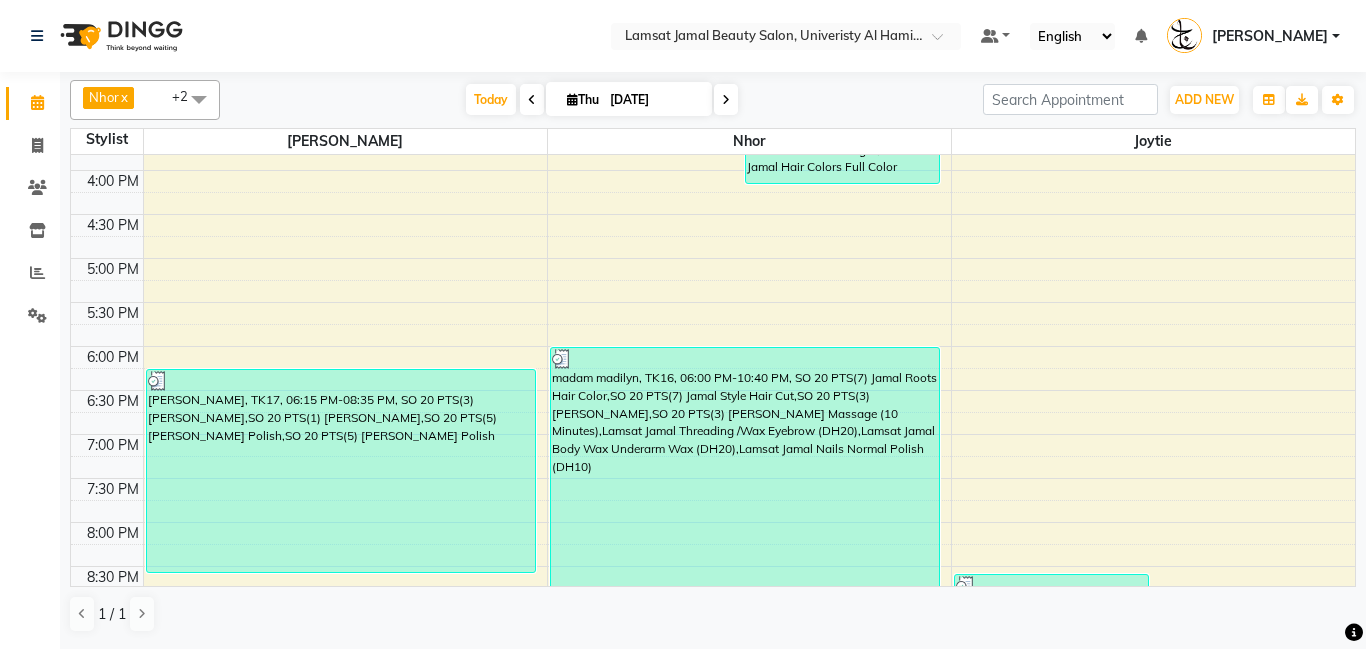 click on "9:00 AM 9:30 AM 10:00 AM 10:30 AM 11:00 AM 11:30 AM 12:00 PM 12:30 PM 1:00 PM 1:30 PM 2:00 PM 2:30 PM 3:00 PM 3:30 PM 4:00 PM 4:30 PM 5:00 PM 5:30 PM 6:00 PM 6:30 PM 7:00 PM 7:30 PM 8:00 PM 8:30 PM 9:00 PM 9:30 PM 10:00 PM 10:30 PM 11:00 PM 11:30 PM     lily, TK03, 11:15 AM-11:50 AM, Lamsat [PERSON_NAME] Bath/Massage Morrocan Bath Normal     [PERSON_NAME], TK17, 06:15 PM-08:35 PM, SO 20 PTS(3) [PERSON_NAME],SO 20 PTS(1) [PERSON_NAME],SO 20 PTS(5) [PERSON_NAME] Polish,SO 20 PTS(5) [PERSON_NAME] Gel Polish     um ebrahim, TK04, 01:30 PM-03:15 PM, Lamsat Jamal Body Wax Bikini Wax,Lamsat Jamal Body Wax Underarm Wax,Lamsat Jamal Hair Hair Trim     Madam Urroj, TK08, 03:00 PM-04:10 PM, Lamsat Jamal Hair Keratin Shoulder Length,Lamsat Jamal Hair Colors Full Color     lily, TK03, 11:50 AM-12:25 PM, Lamsat Jamal Threading /Wax Eyebrow         [PERSON_NAME], TK17, 08:35 PM-09:45 PM, SO 20 PTS(3) [PERSON_NAME] Therading,SO 20 PTS(3) [PERSON_NAME] Tint     madam madilyn, TK16, 09:30 PM-10:05 PM, SO 20 PTS(1) [PERSON_NAME]" at bounding box center [713, 214] 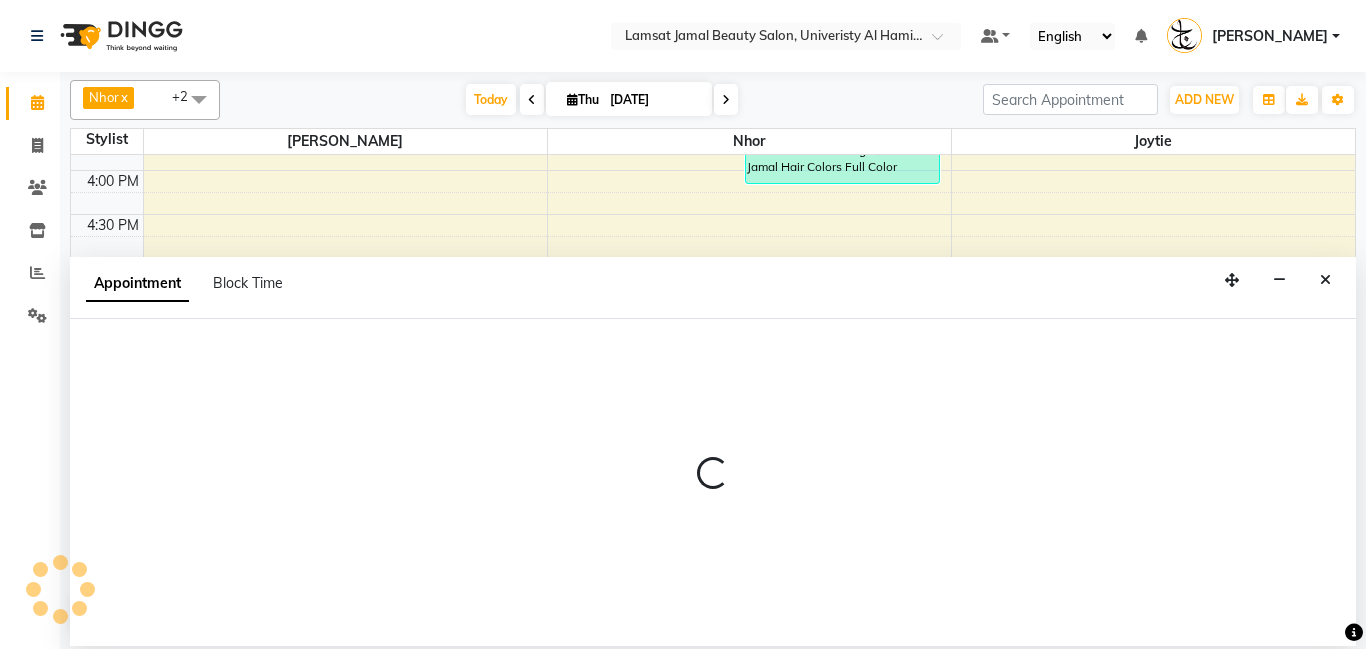 select on "79908" 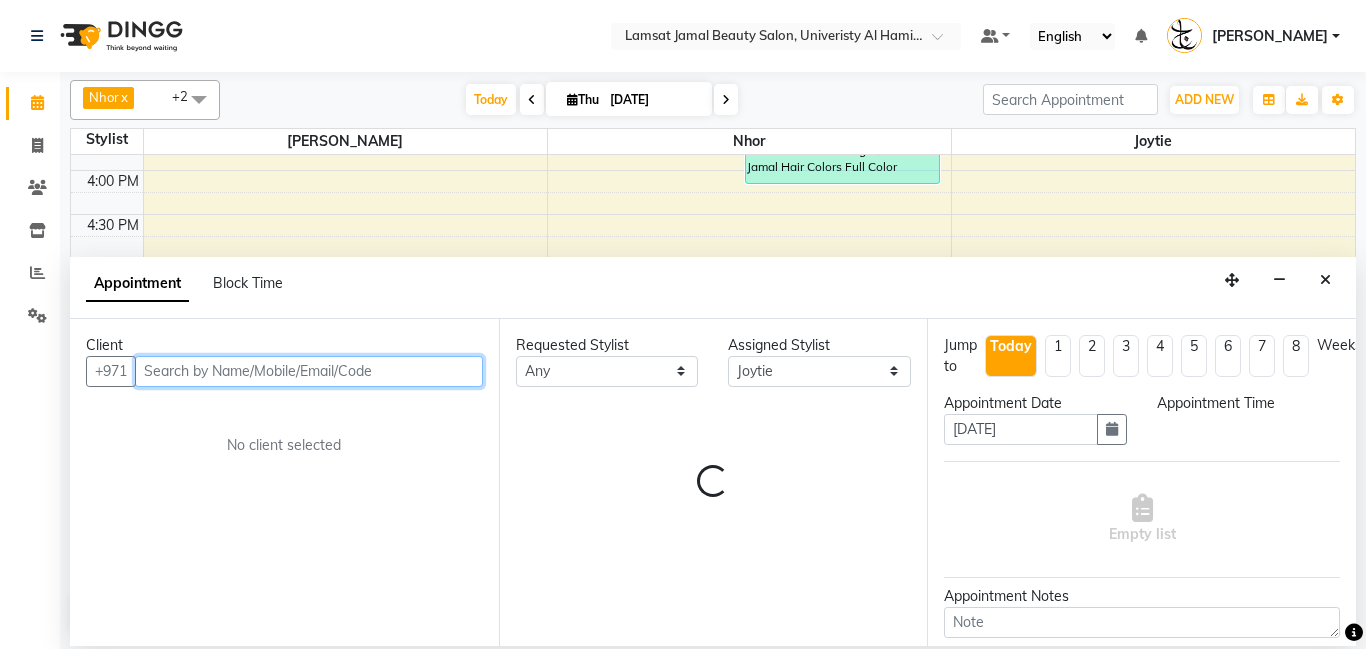 select on "1080" 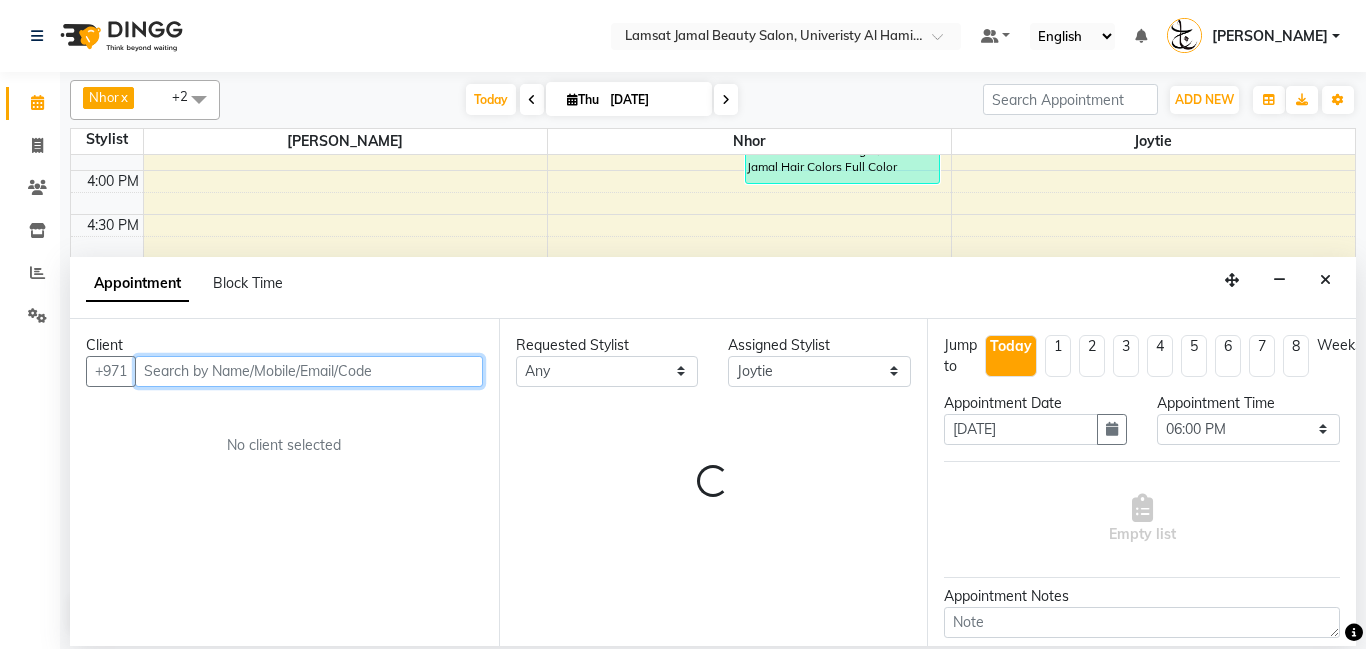 click at bounding box center [309, 371] 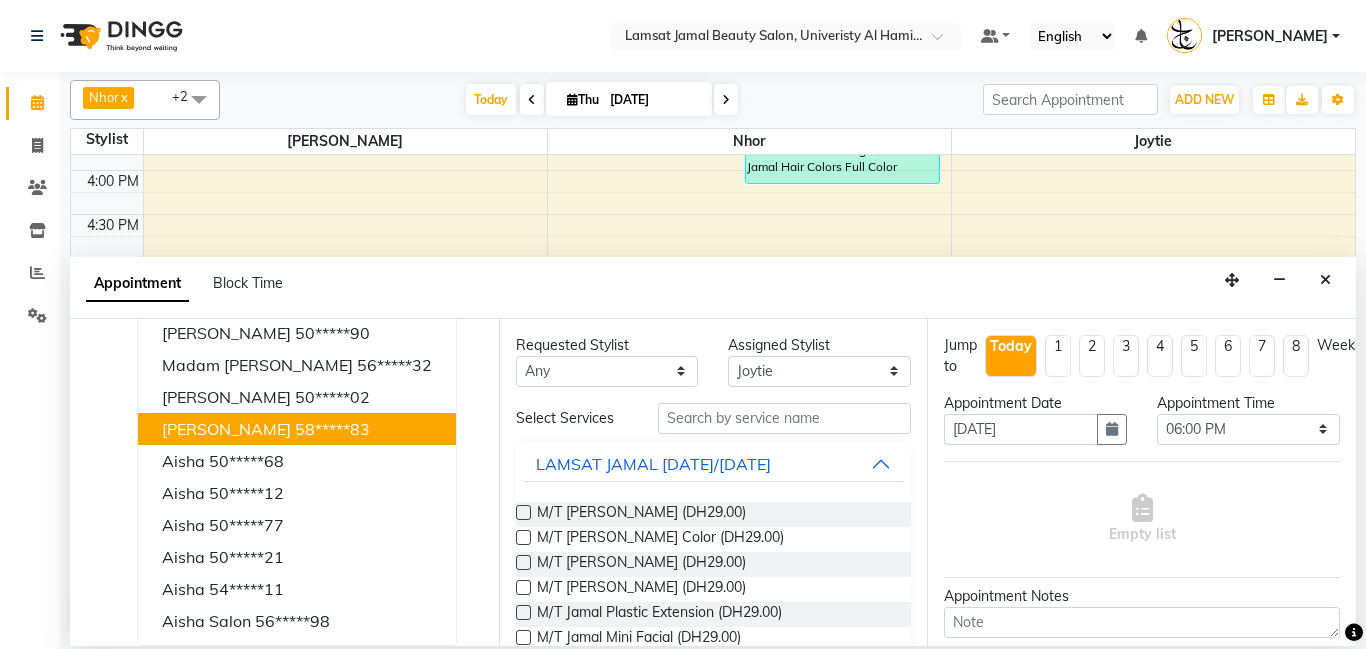 scroll, scrollTop: 0, scrollLeft: 0, axis: both 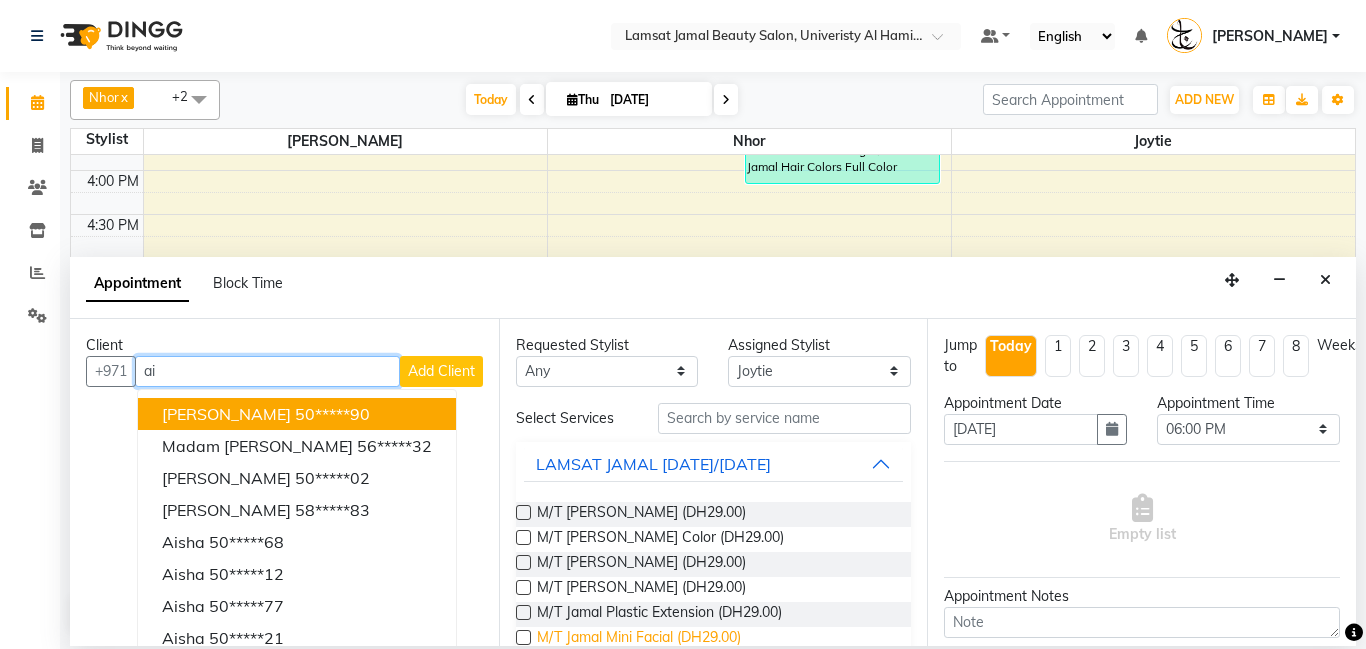 type on "a" 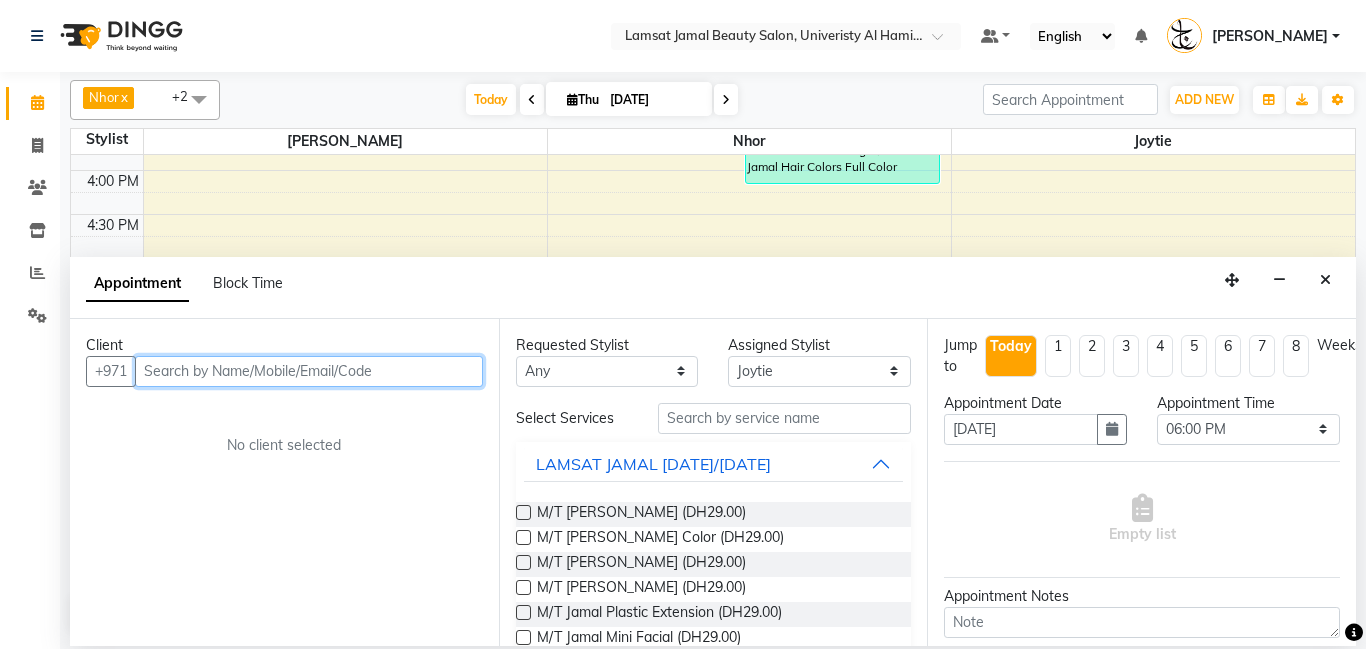 click at bounding box center [309, 371] 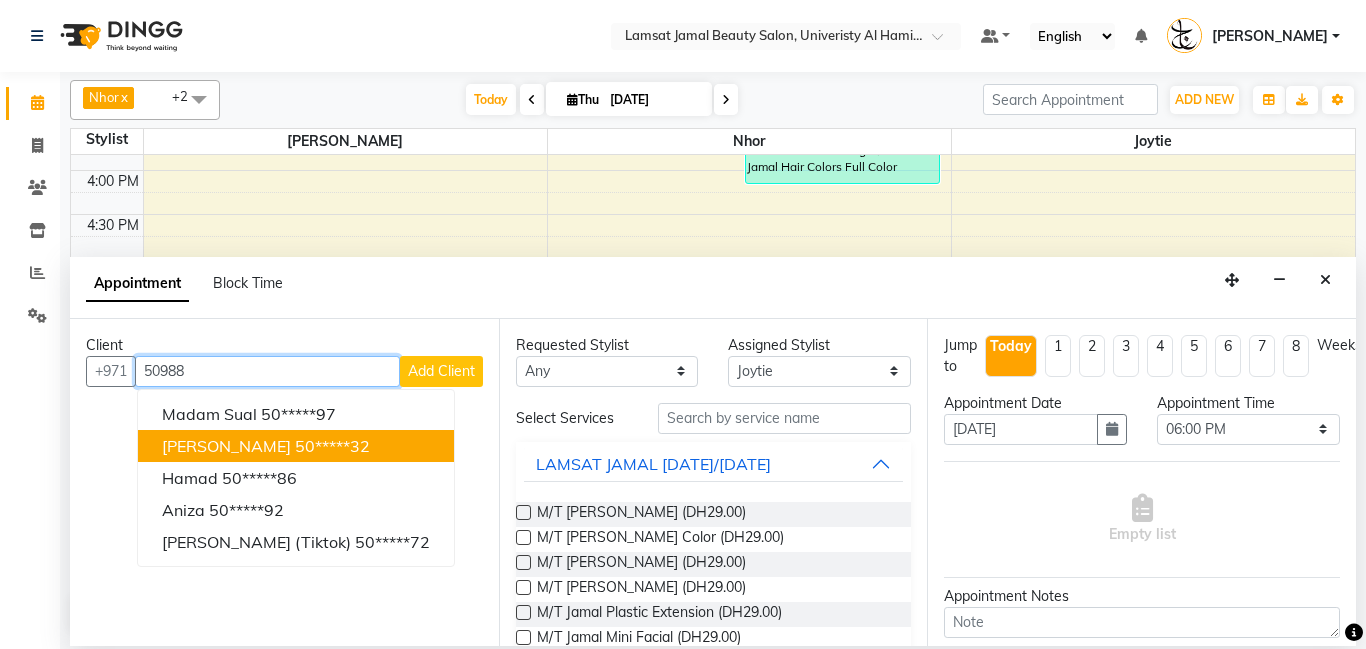 click on "[PERSON_NAME]" at bounding box center (226, 446) 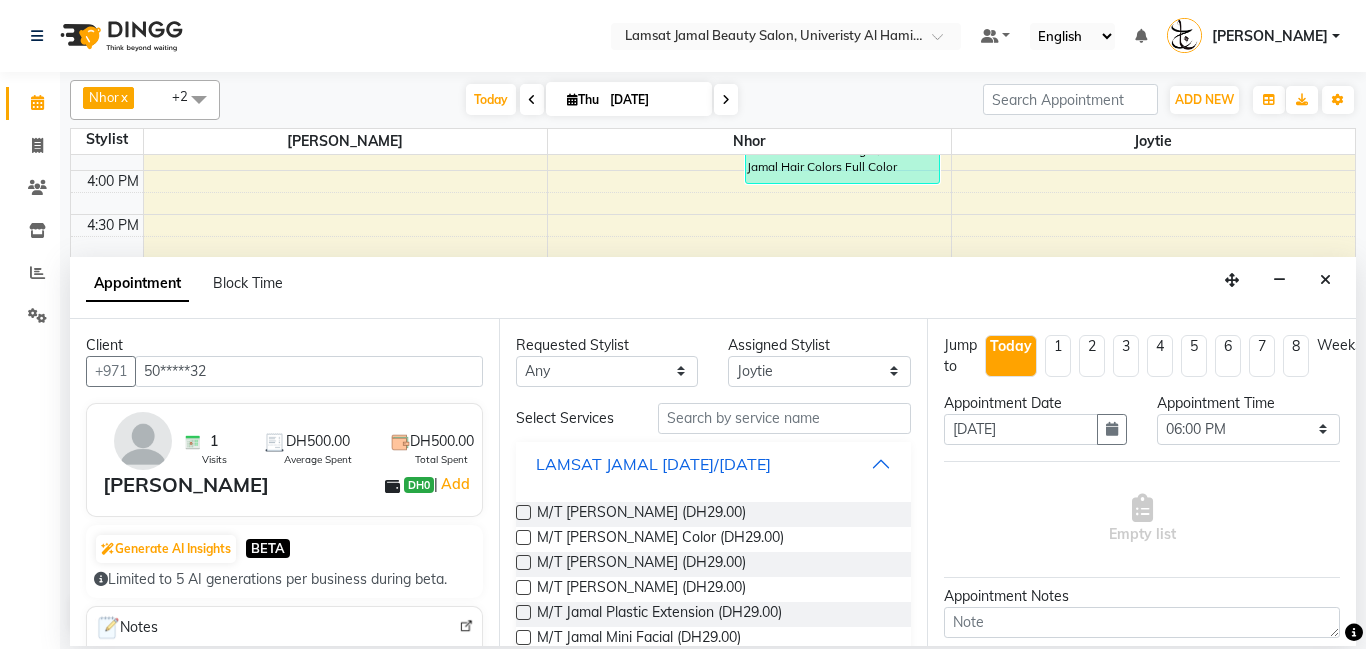 click on "LAMSAT JAMAL [DATE]/[DATE]" at bounding box center (714, 464) 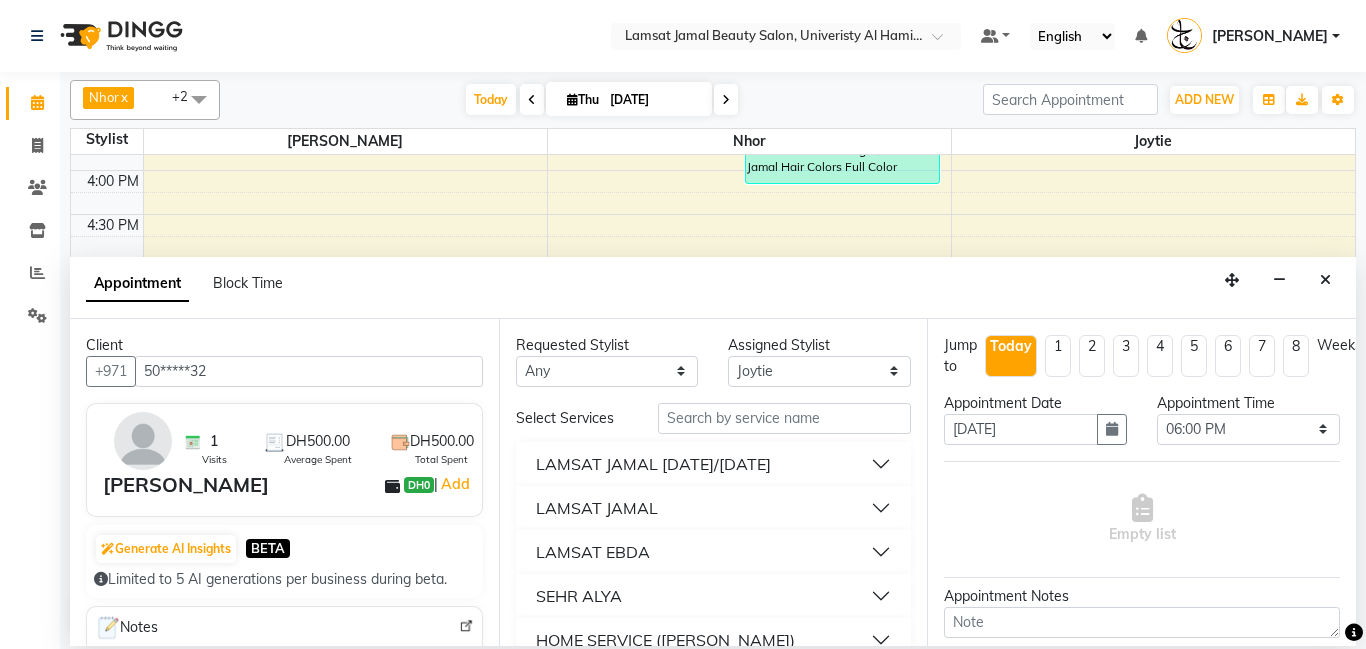 click on "LAMSAT JAMAL" at bounding box center [714, 508] 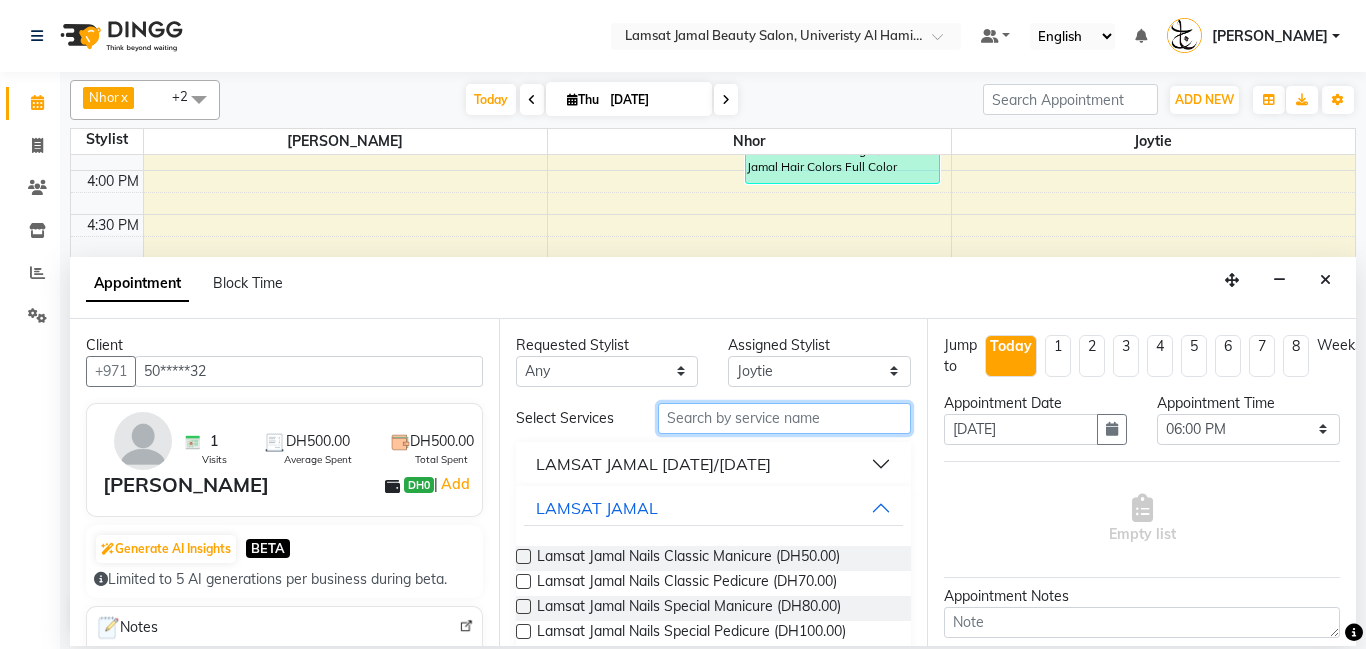 click at bounding box center (785, 418) 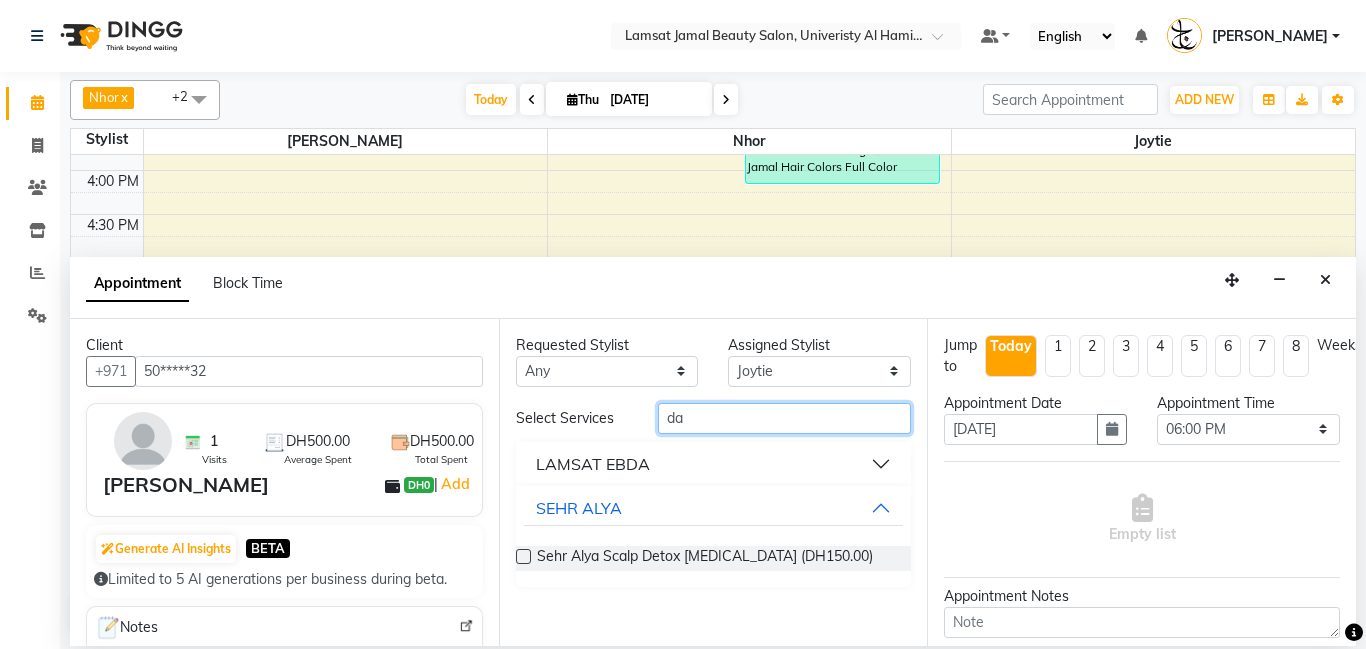 type on "d" 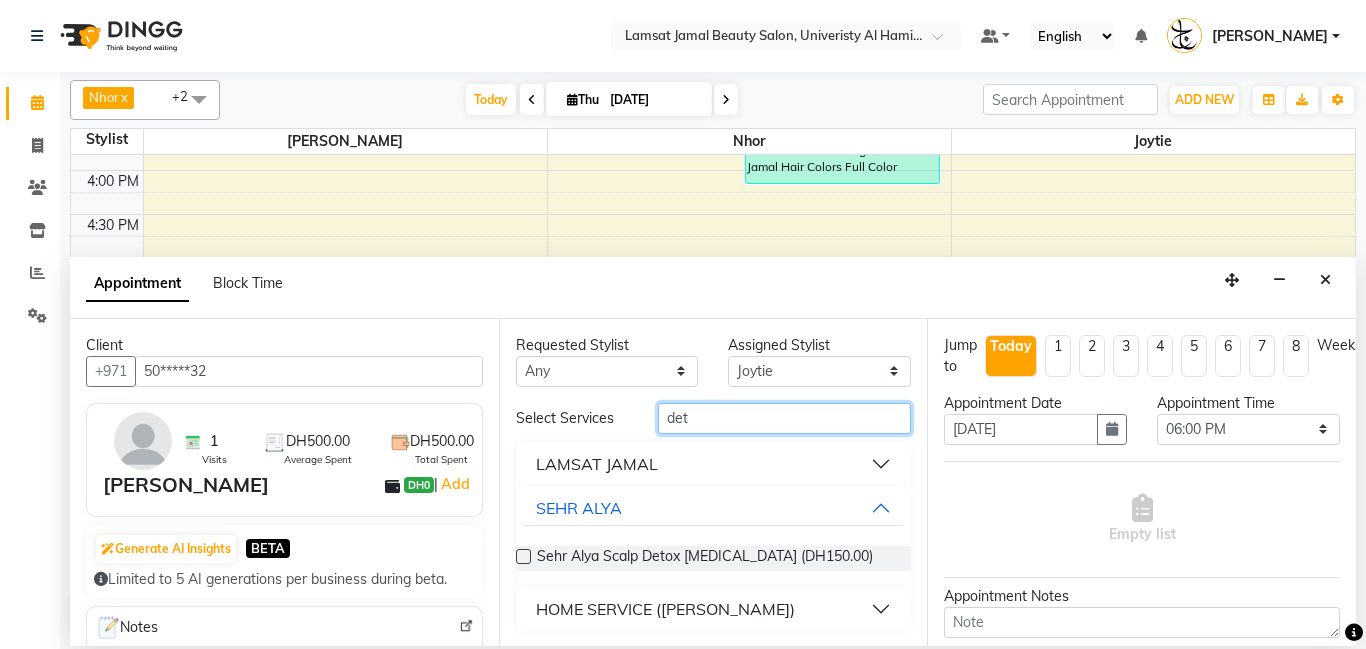 type on "det" 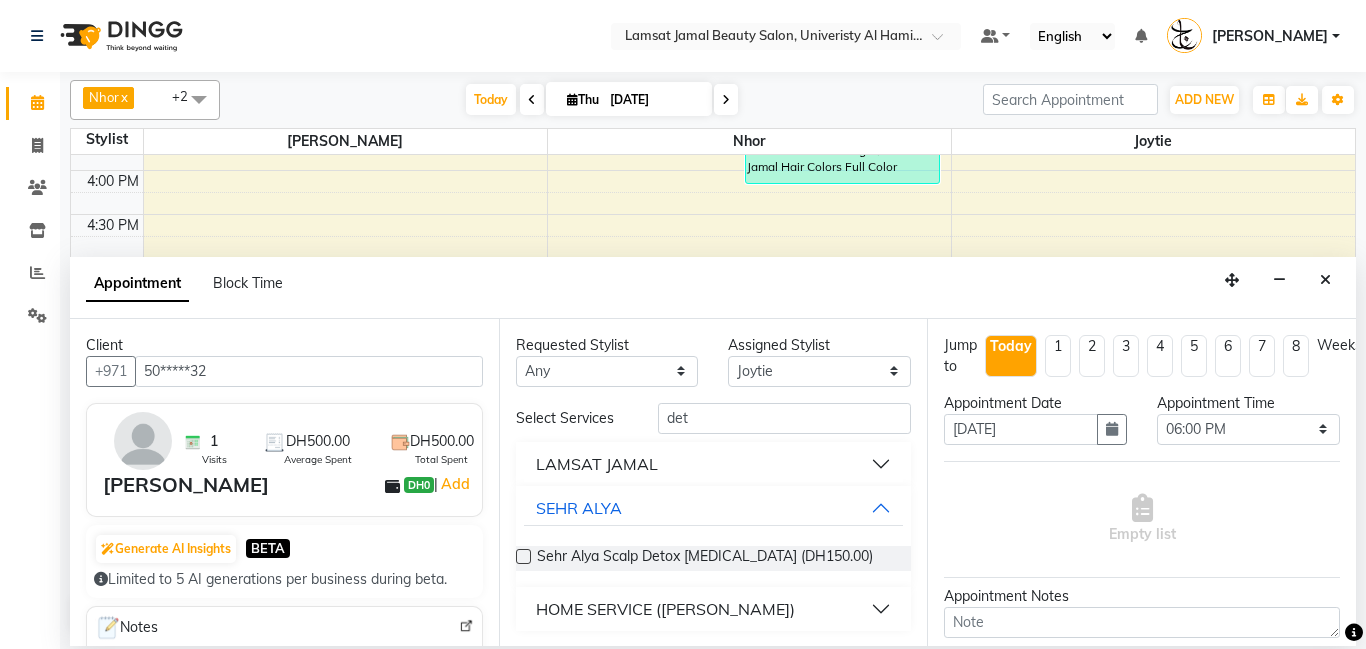 click on "LAMSAT JAMAL" at bounding box center (714, 464) 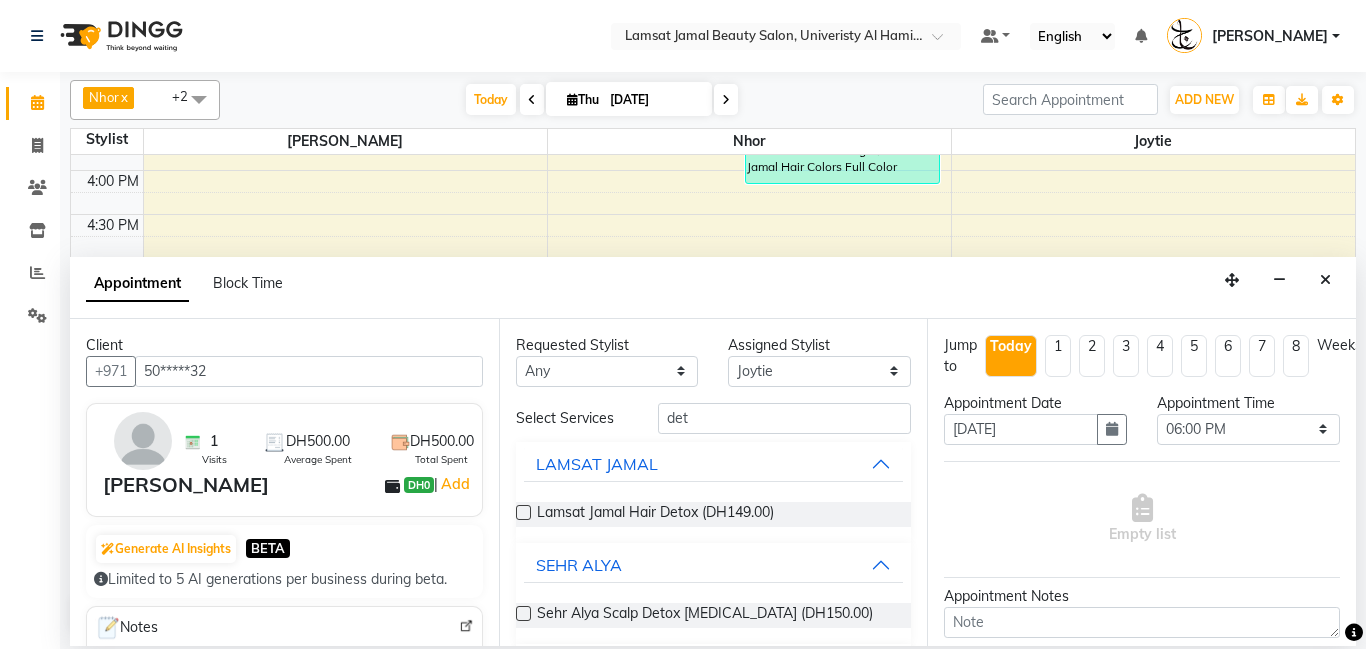 click at bounding box center [523, 512] 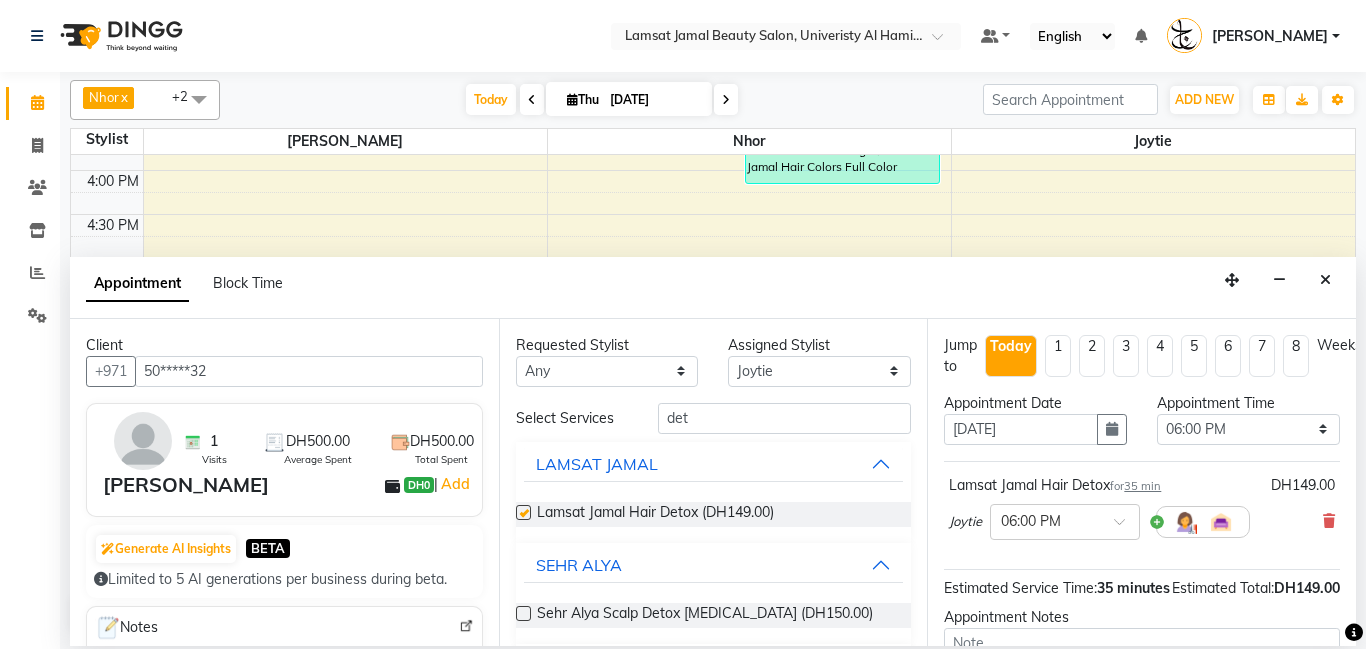 checkbox on "false" 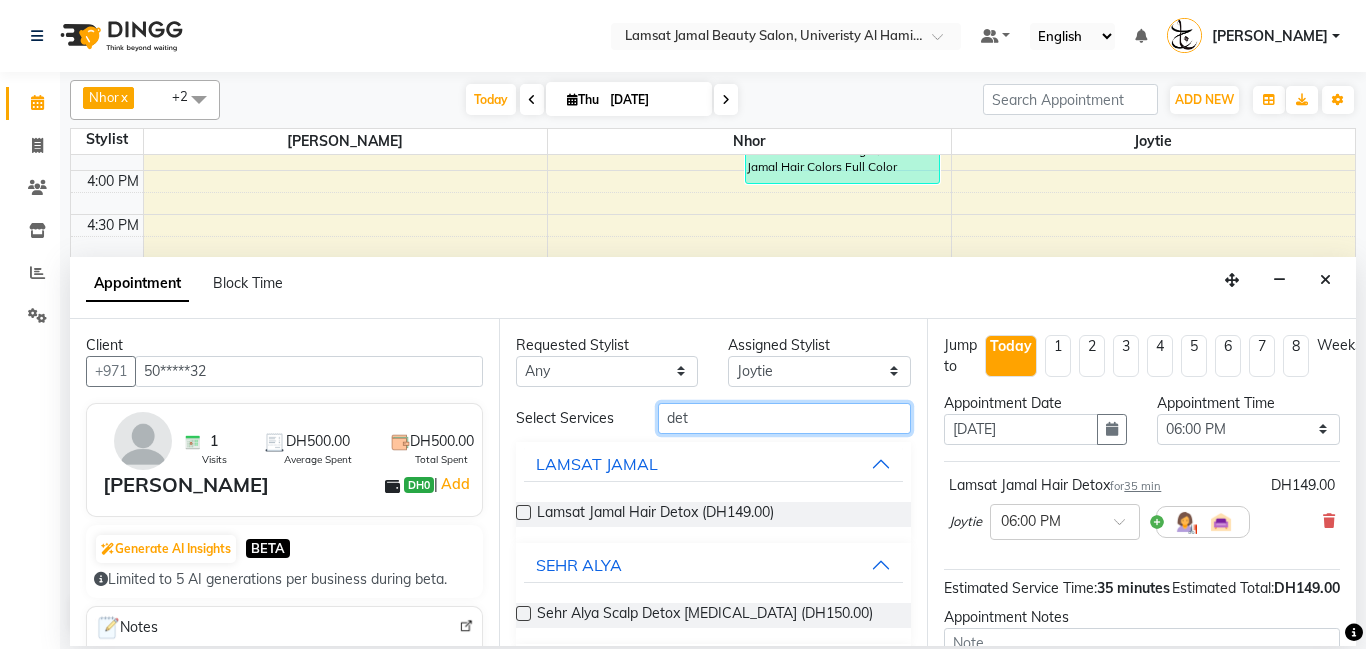 click on "det" at bounding box center [785, 418] 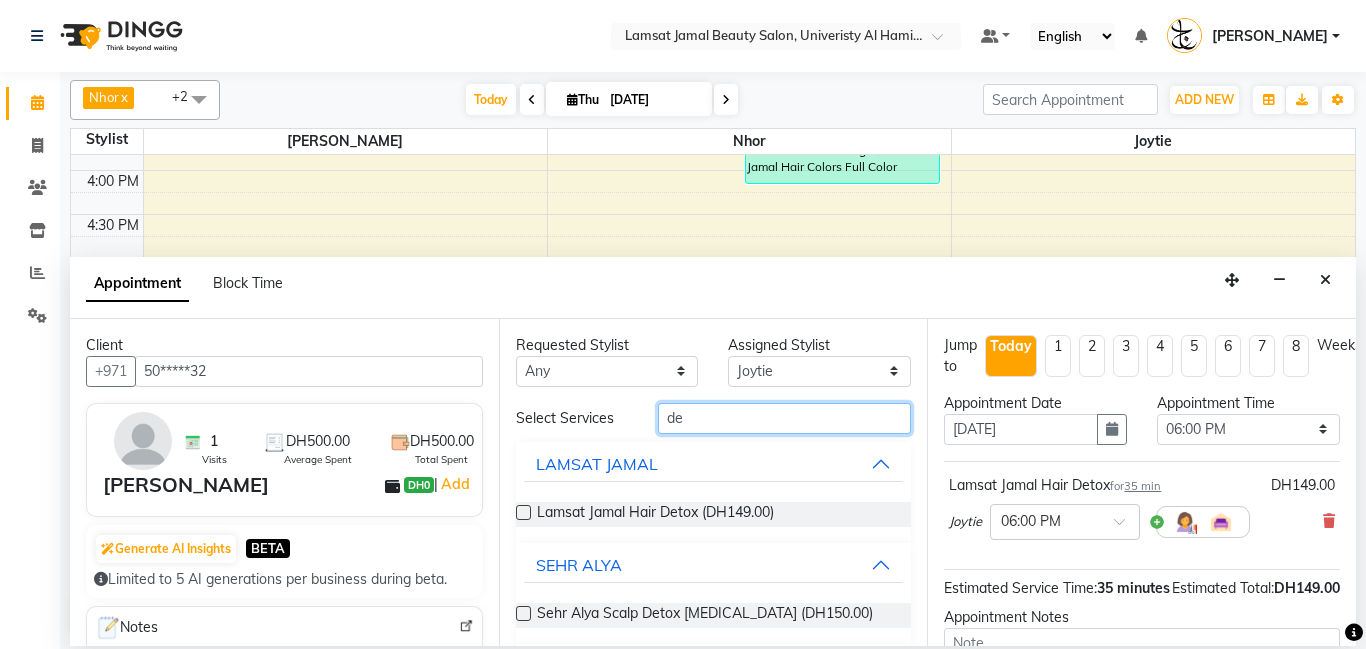 type on "d" 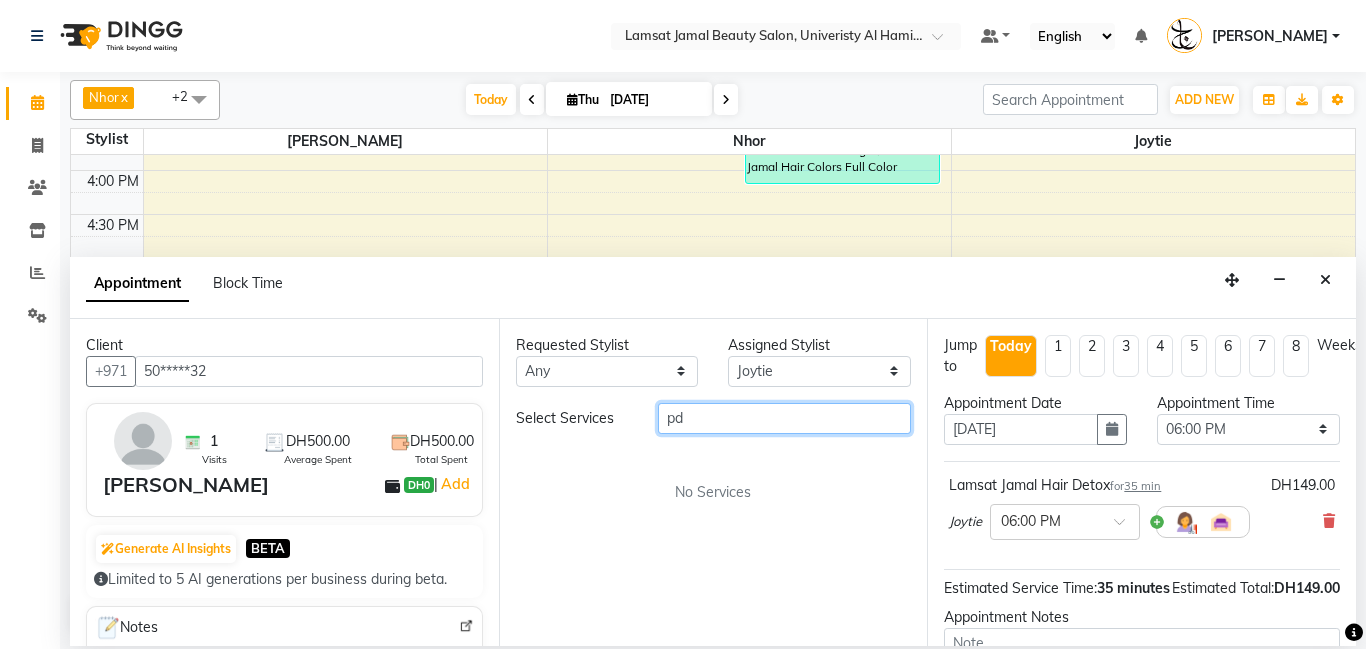 type on "p" 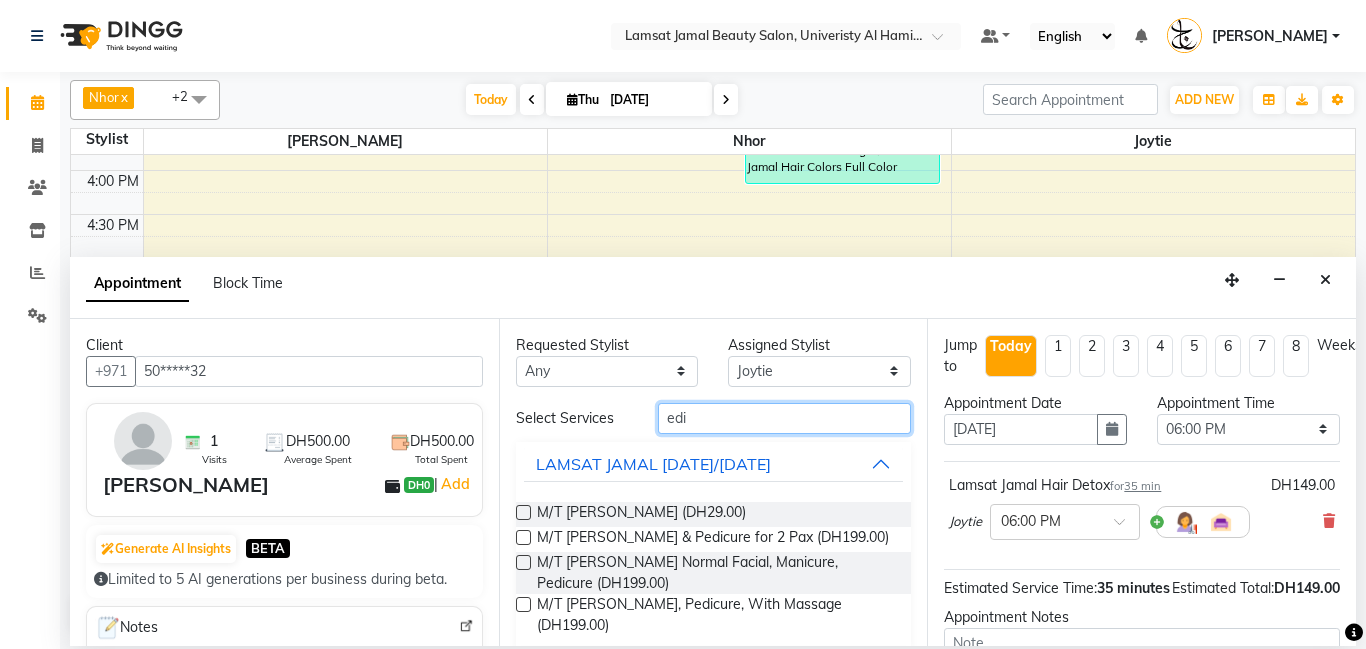 type on "edi" 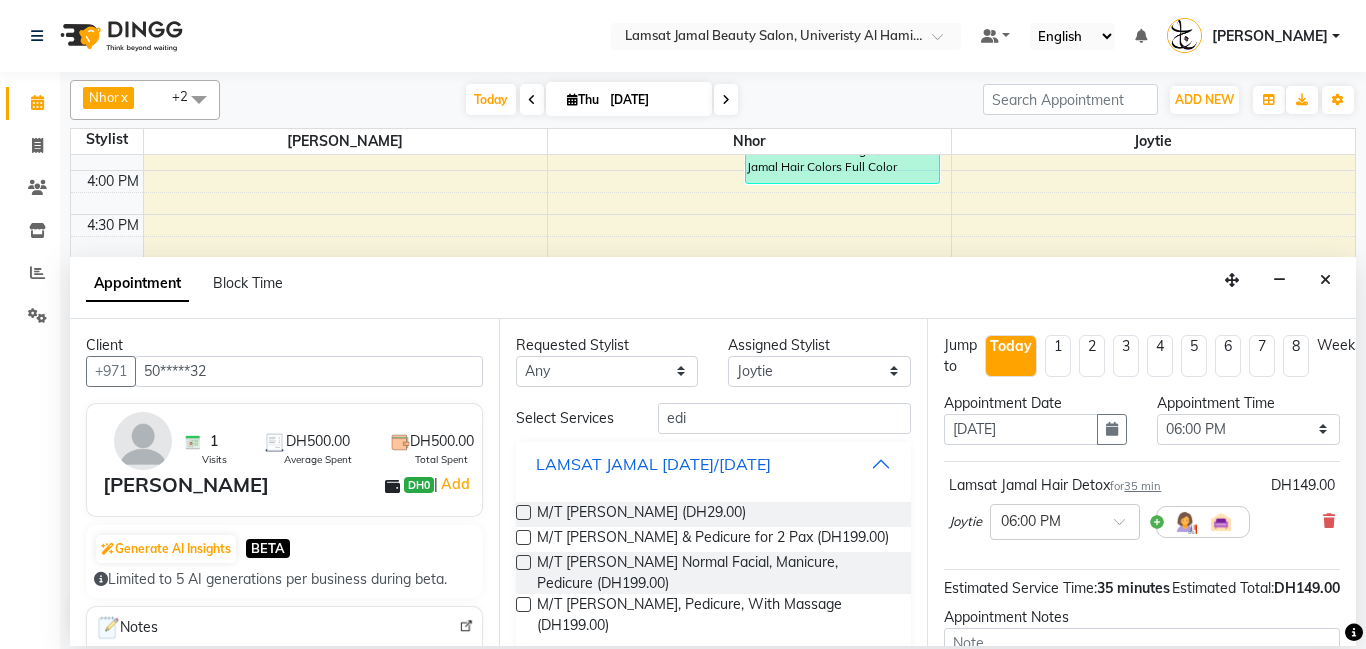 click on "LAMSAT JAMAL [DATE]/[DATE]" at bounding box center [714, 464] 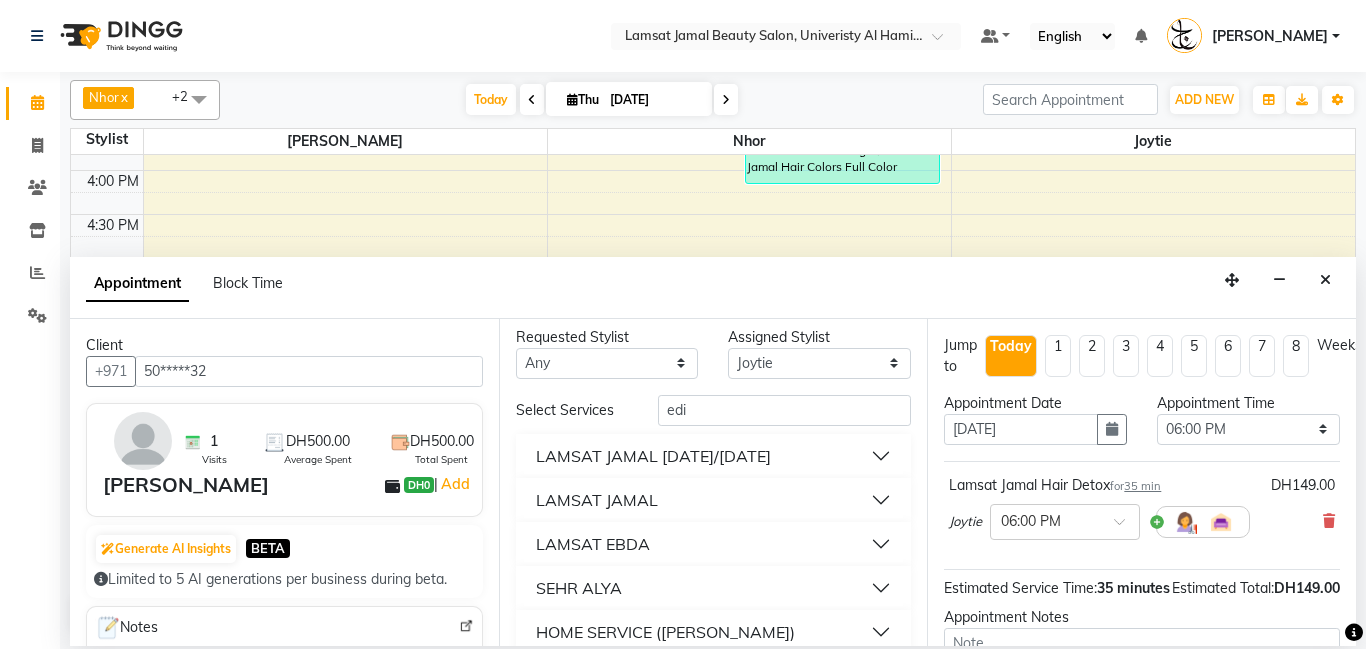 scroll, scrollTop: 10, scrollLeft: 0, axis: vertical 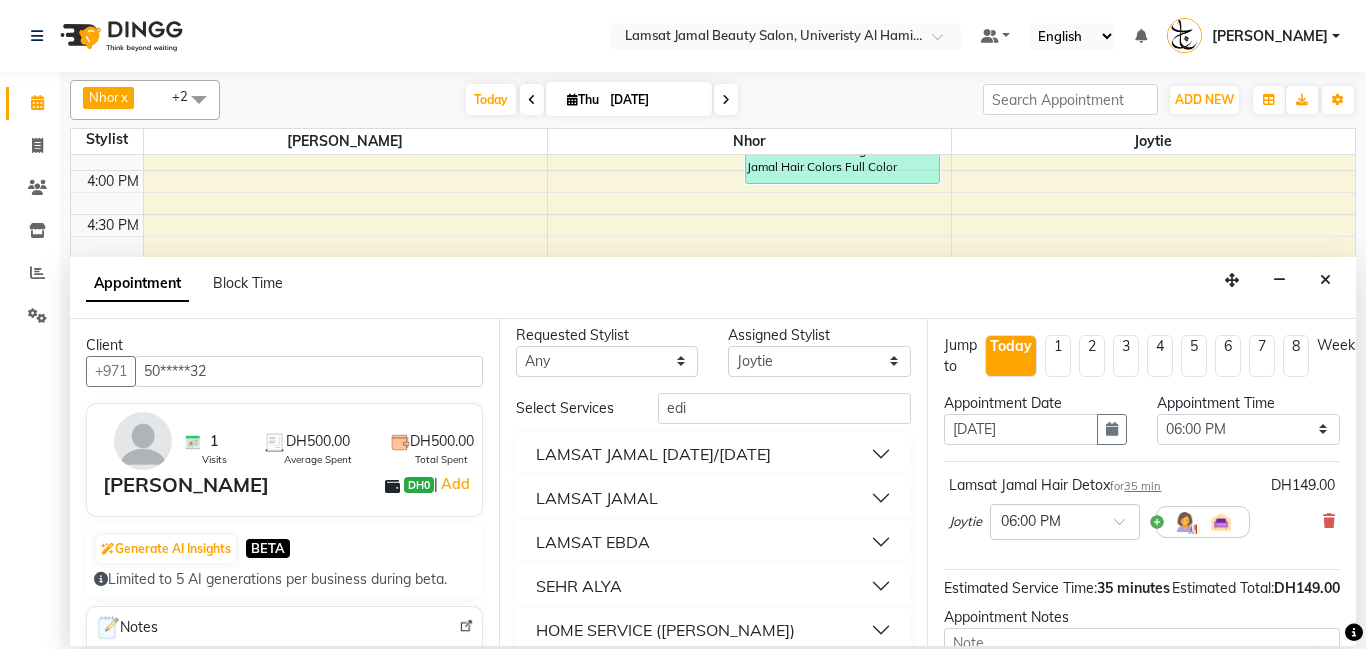 click on "LAMSAT JAMAL" at bounding box center (714, 498) 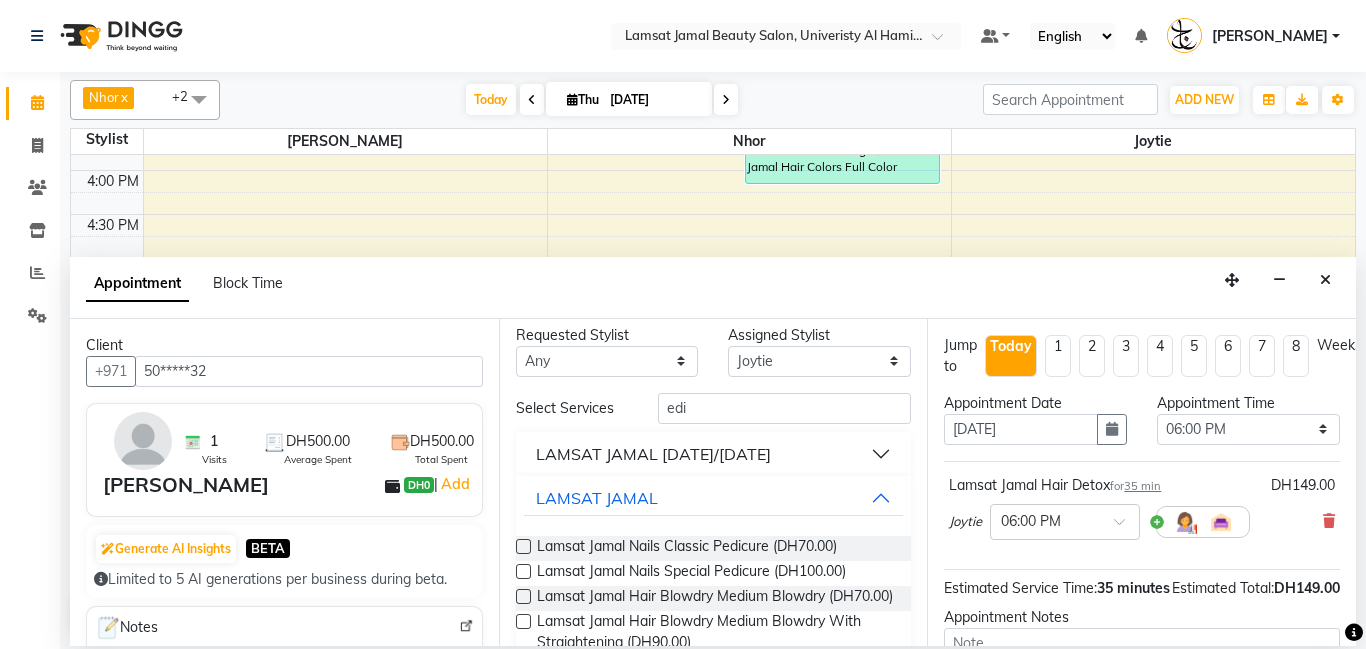 click at bounding box center [523, 546] 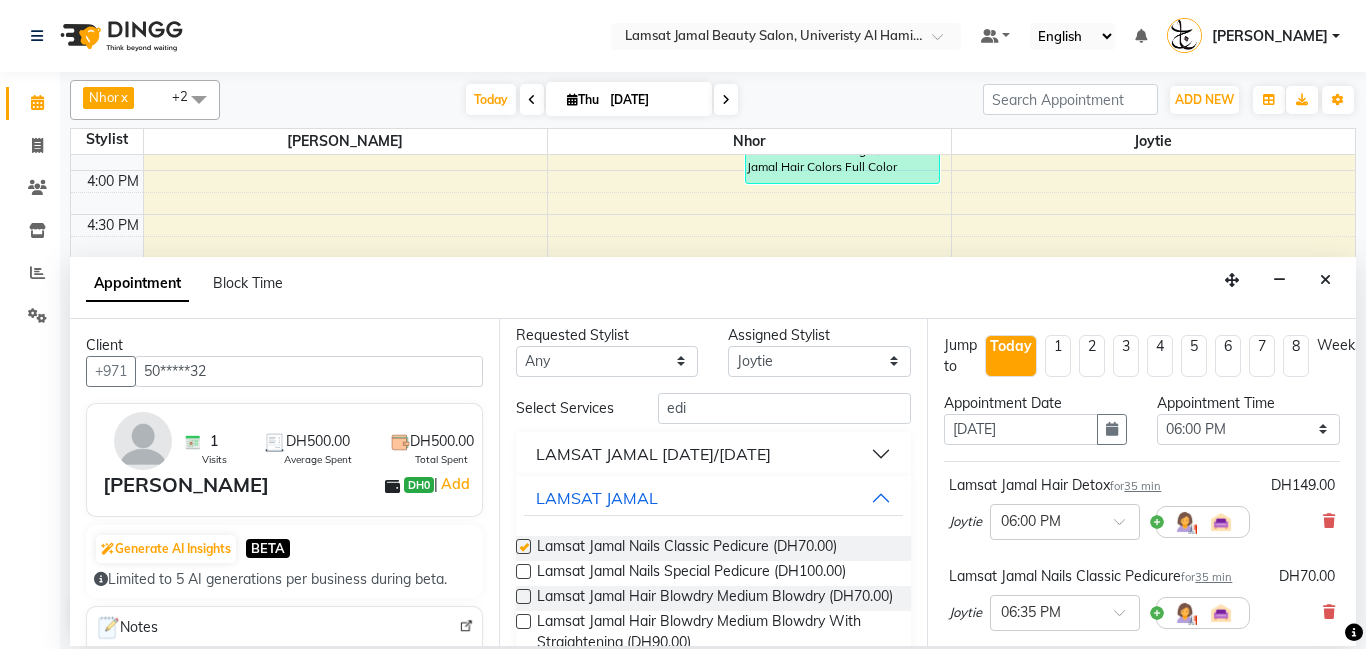 checkbox on "false" 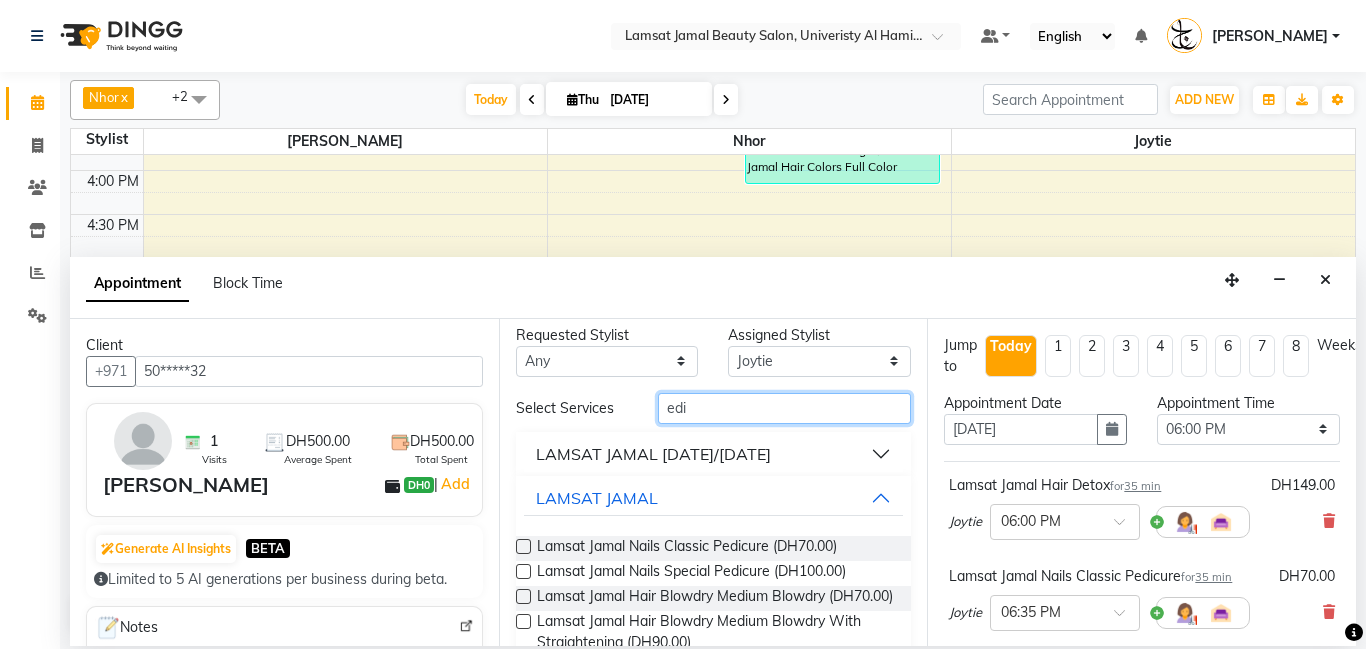 click on "edi" at bounding box center [785, 408] 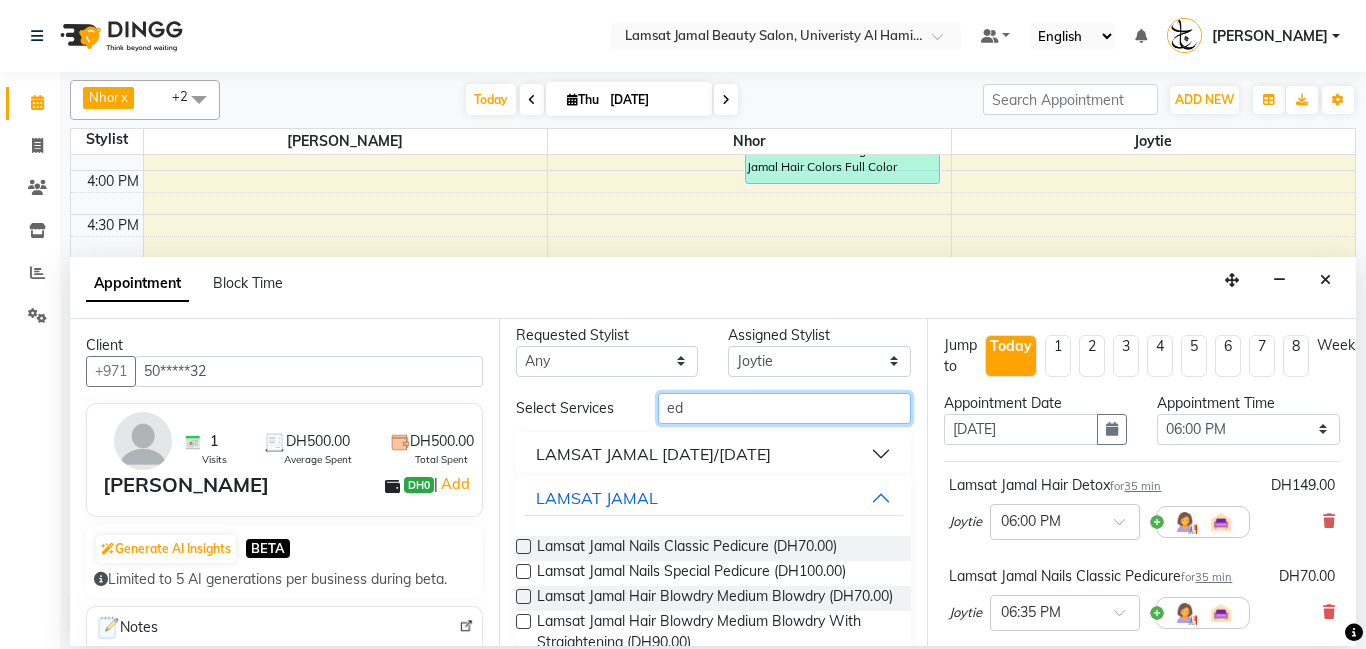 type on "e" 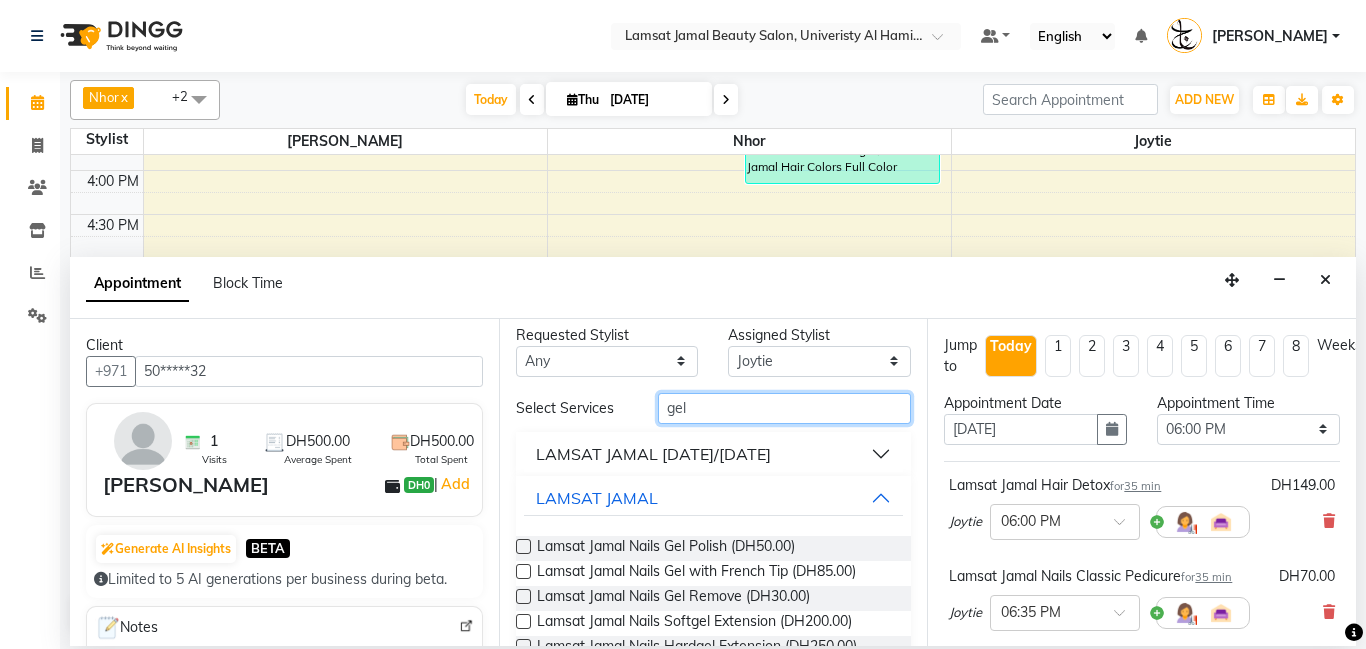 type on "gel" 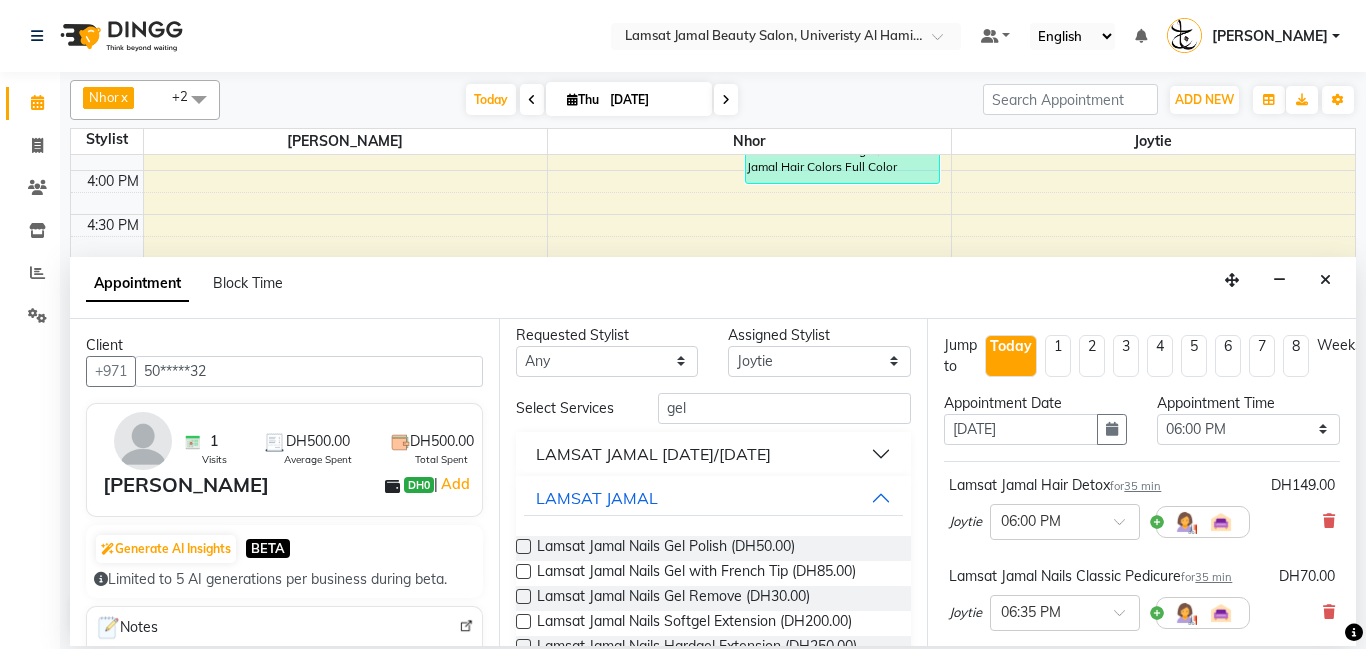 click at bounding box center (523, 546) 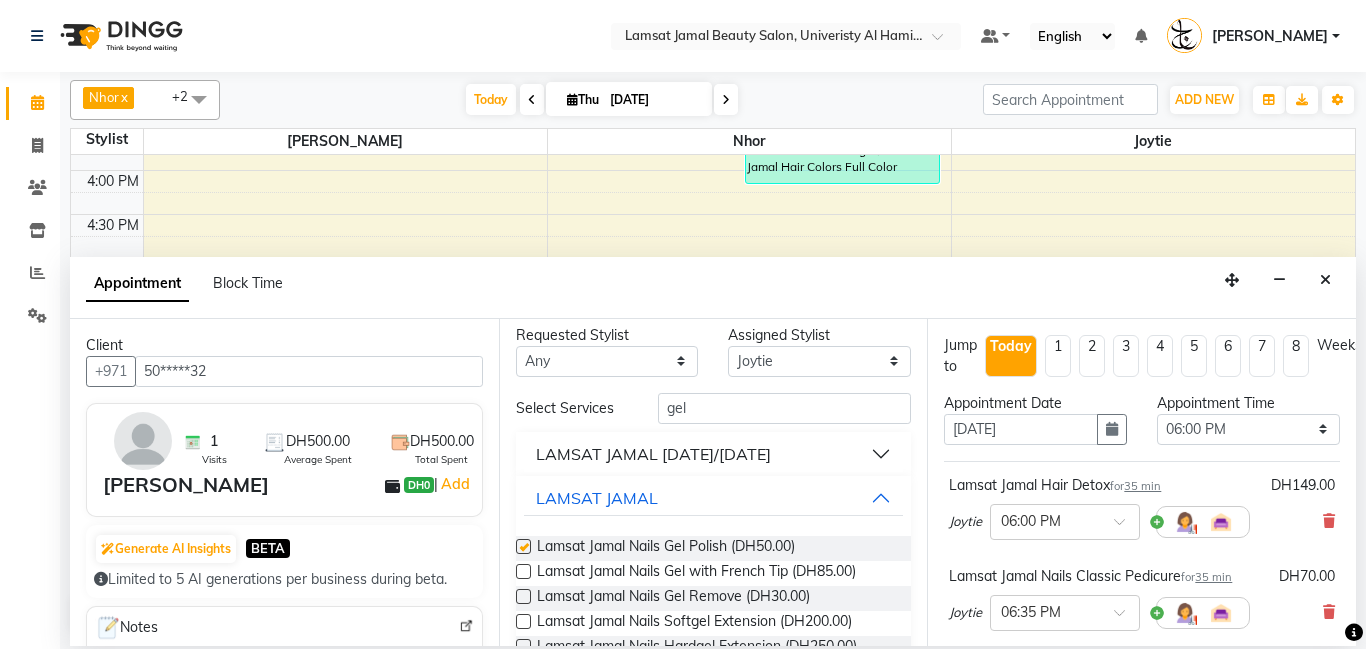 checkbox on "false" 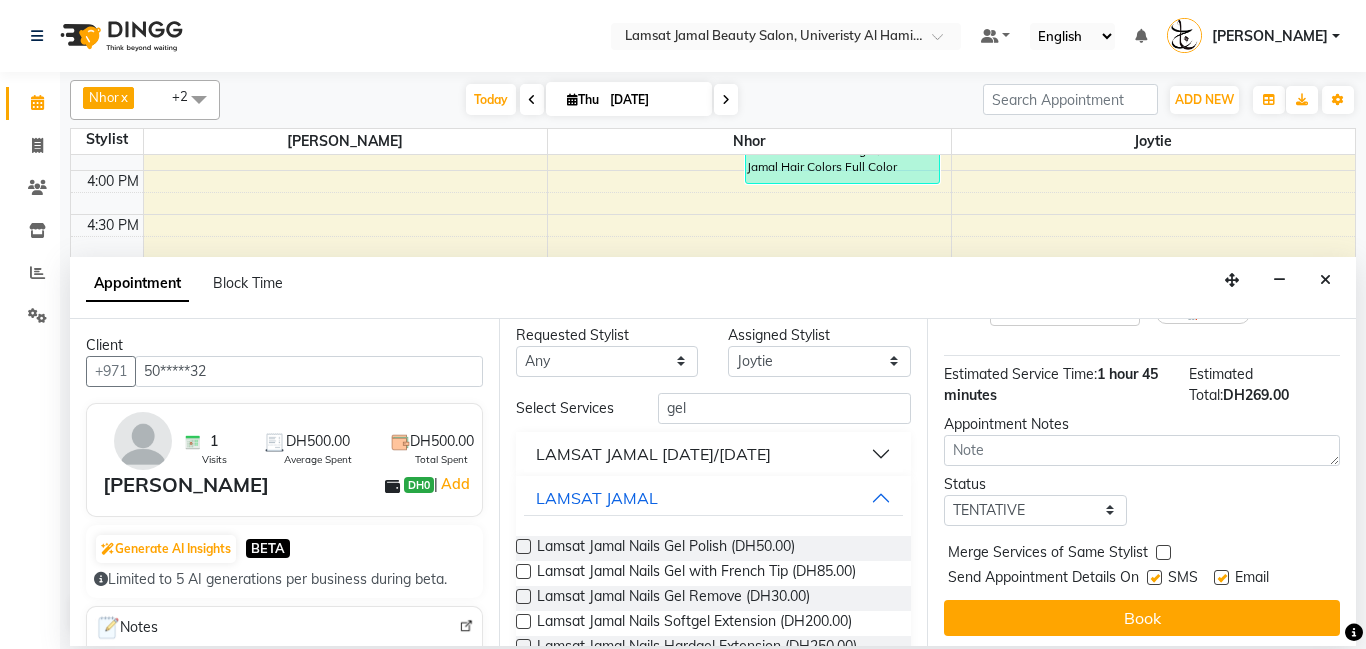 scroll, scrollTop: 402, scrollLeft: 0, axis: vertical 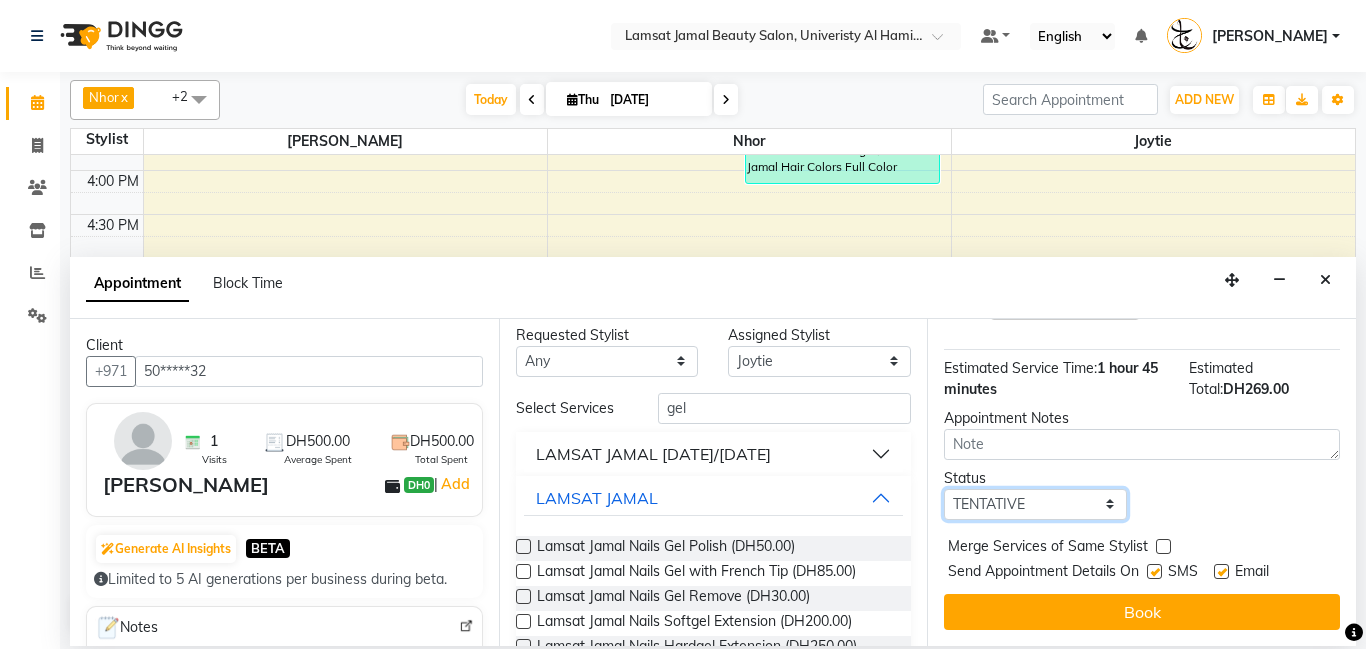 click on "Select TENTATIVE CONFIRM CHECK-IN UPCOMING" at bounding box center [1035, 504] 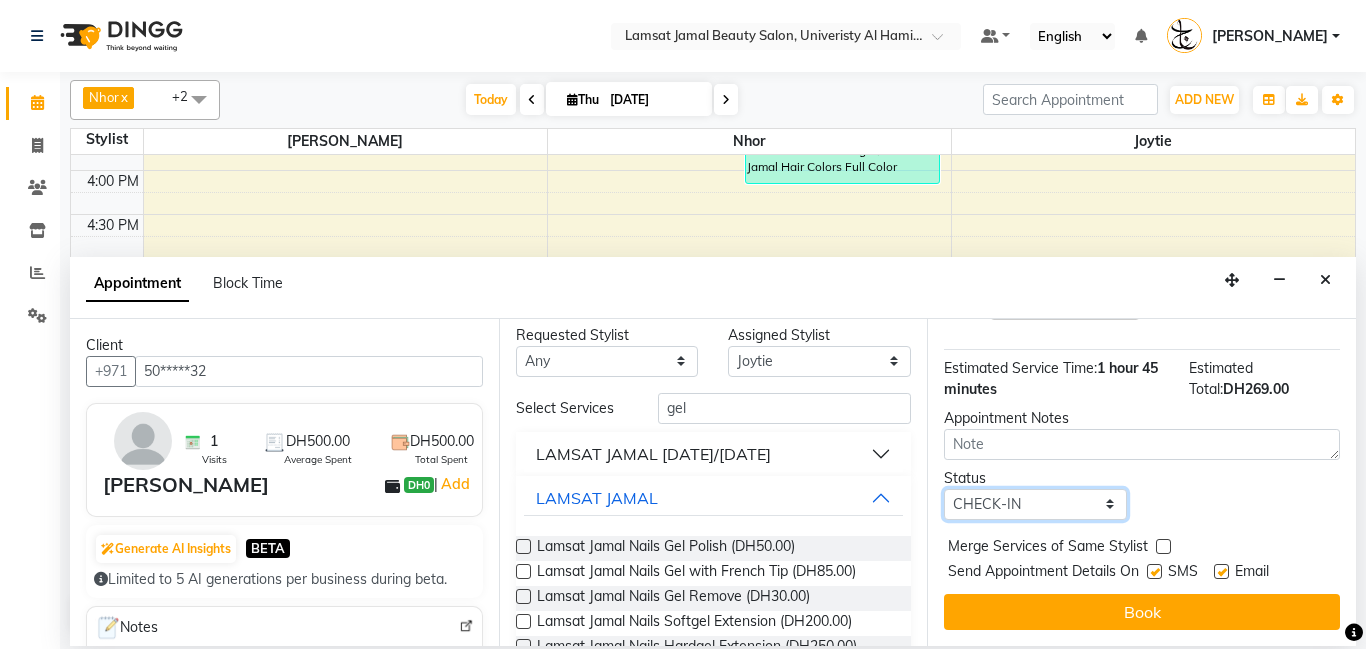 click on "Select TENTATIVE CONFIRM CHECK-IN UPCOMING" at bounding box center (1035, 504) 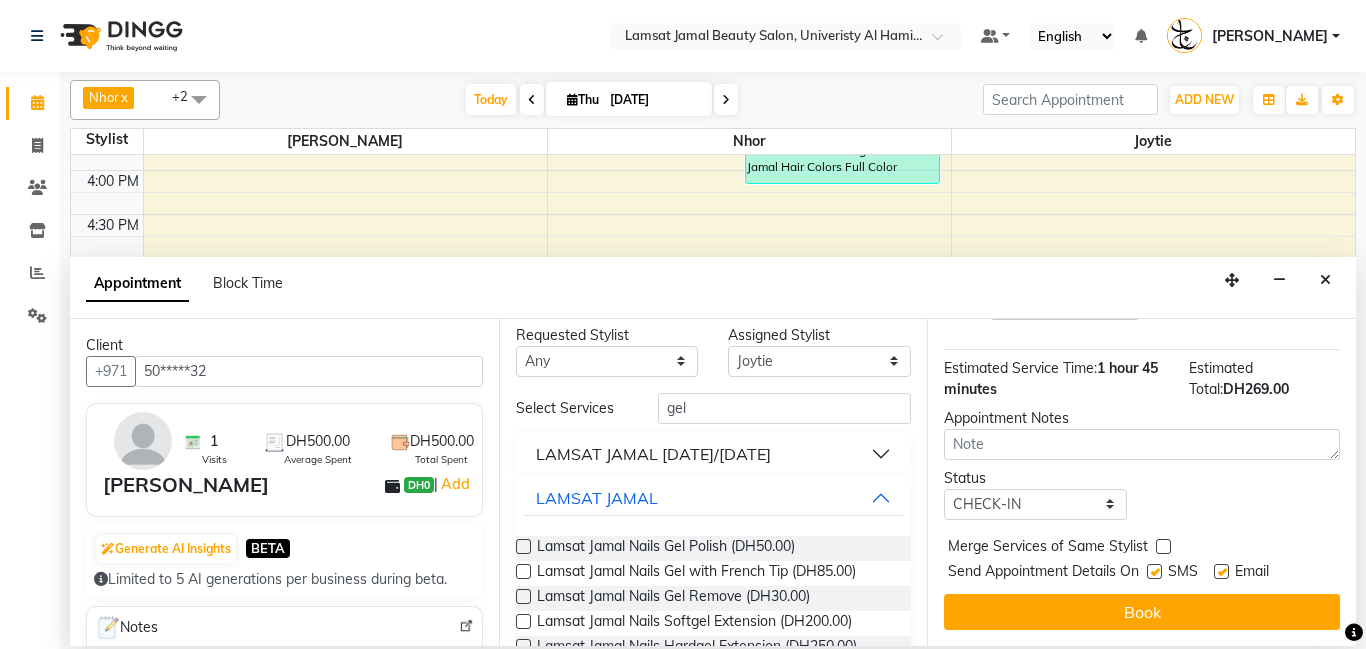 click at bounding box center [1163, 546] 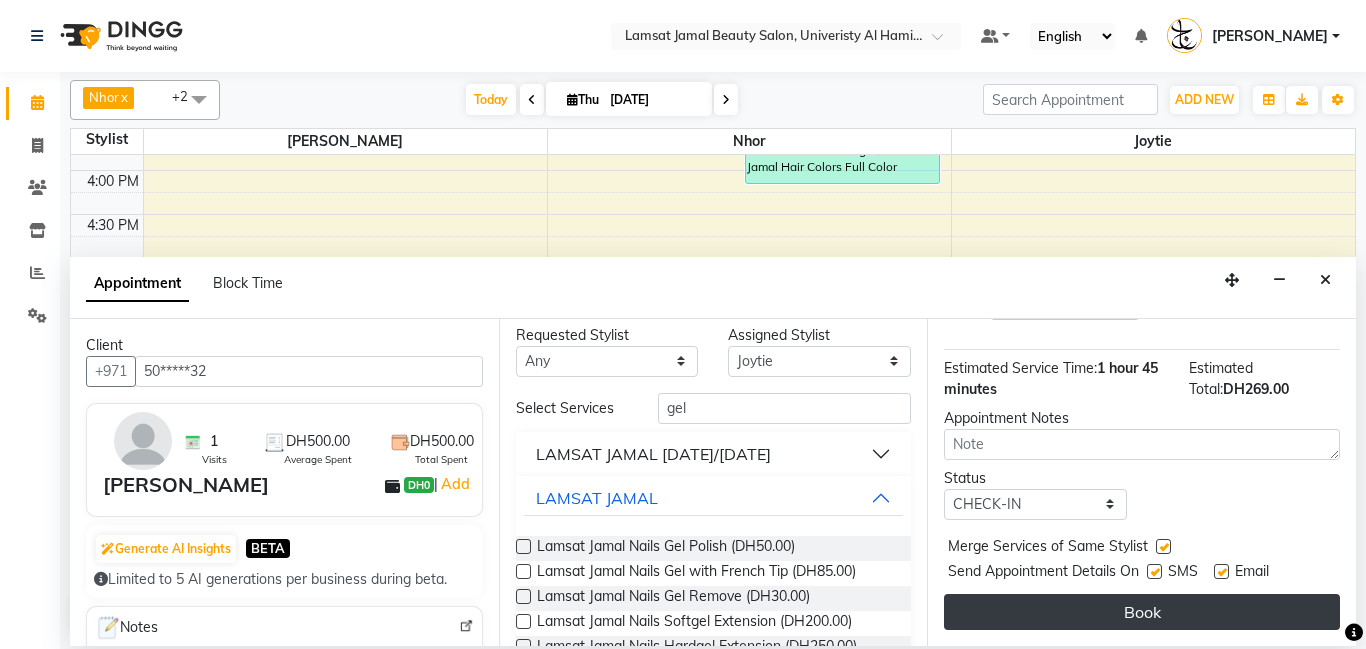 click on "Book" at bounding box center [1142, 612] 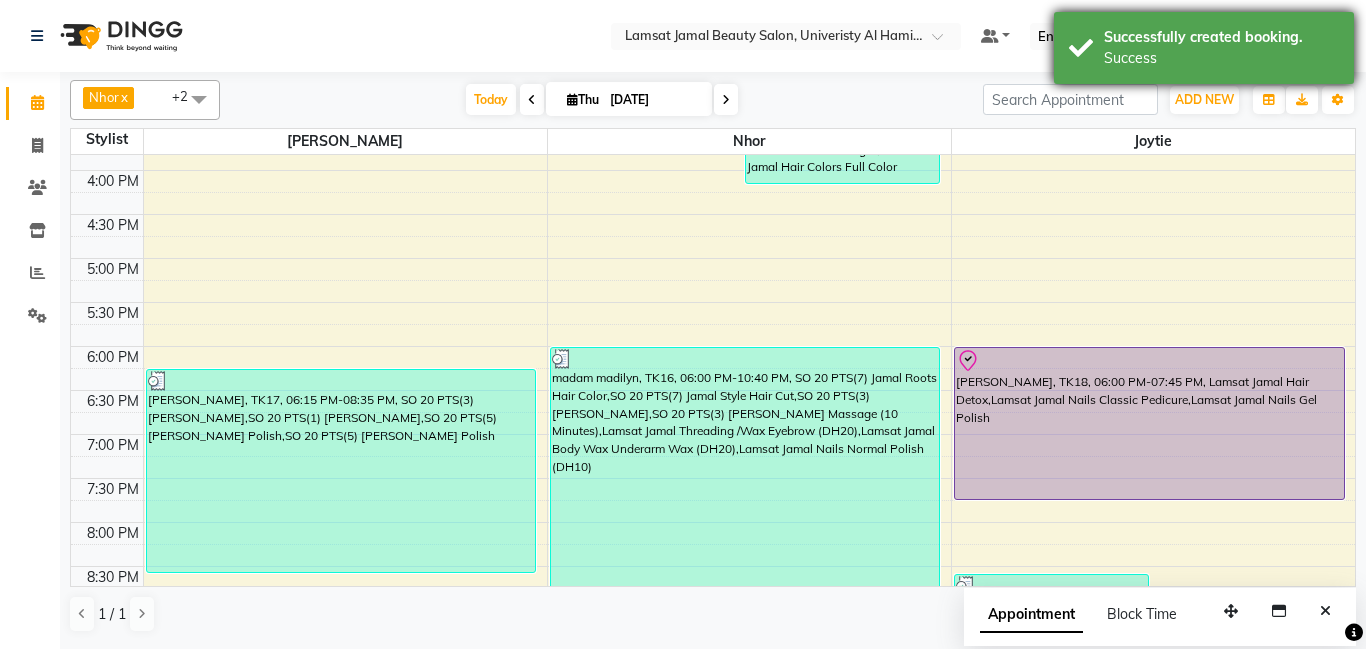 click on "Success" at bounding box center [1221, 58] 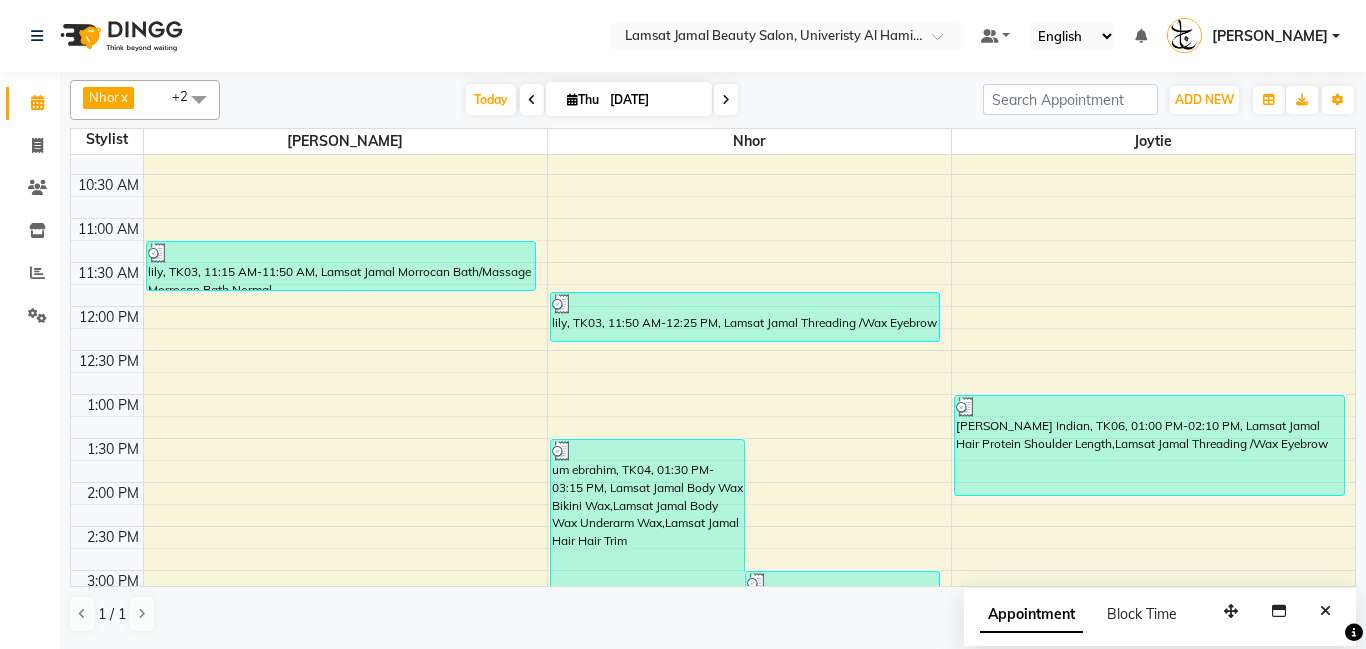 scroll, scrollTop: 107, scrollLeft: 0, axis: vertical 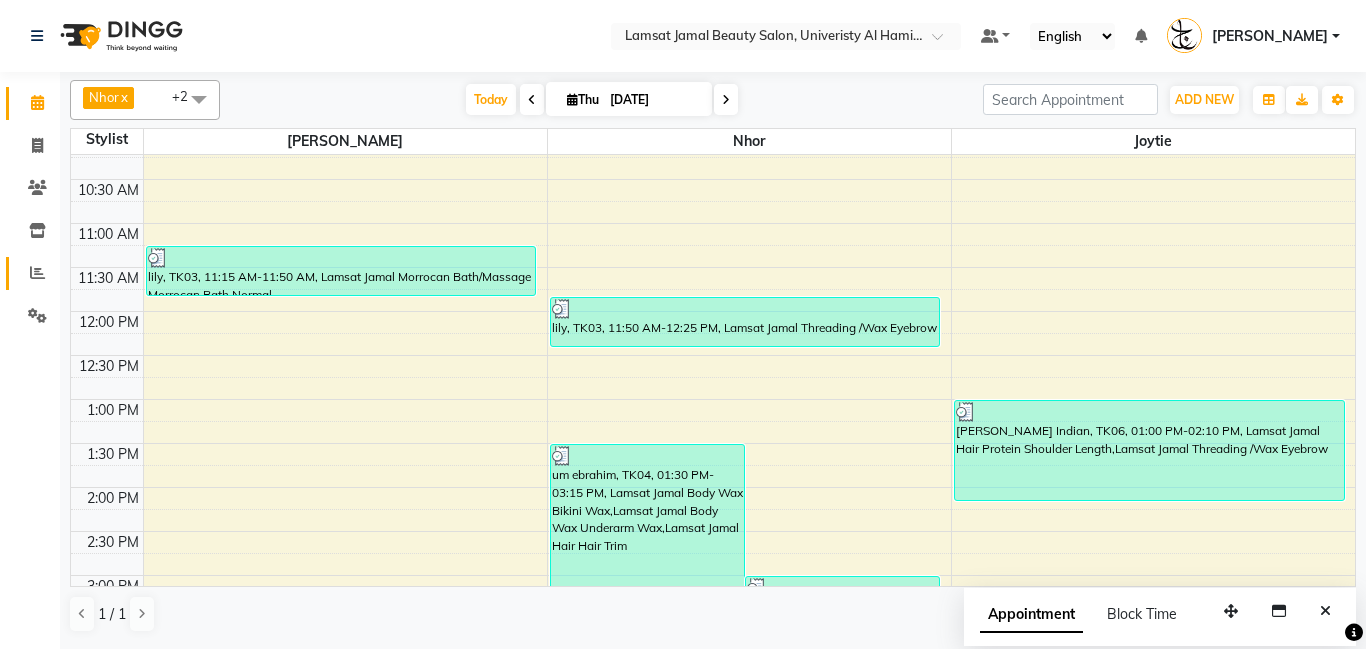 click 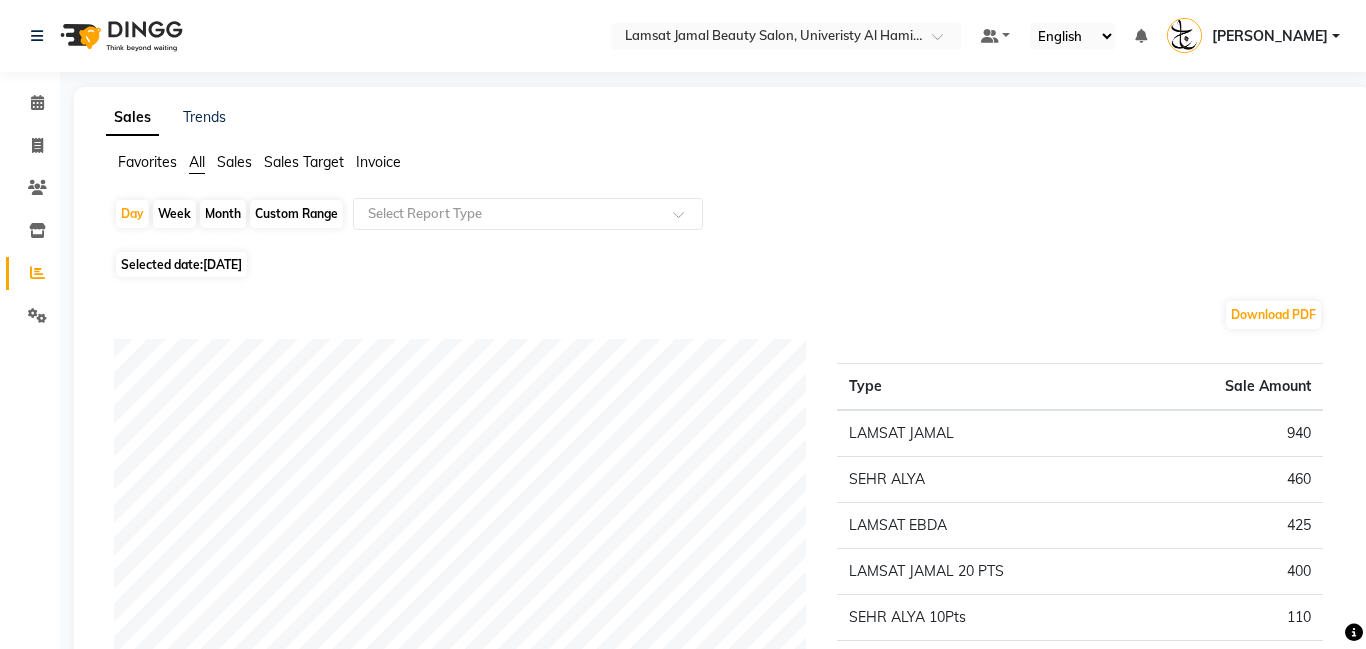 scroll, scrollTop: 120, scrollLeft: 0, axis: vertical 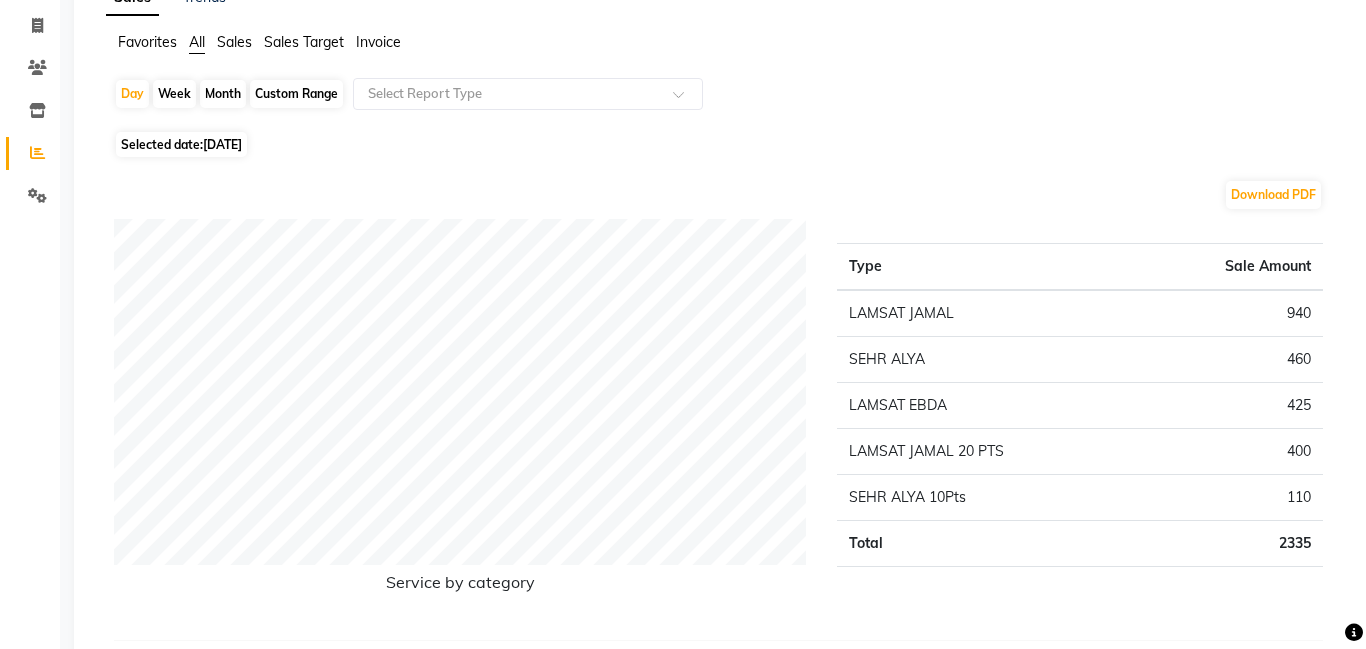 click on "[DATE]" 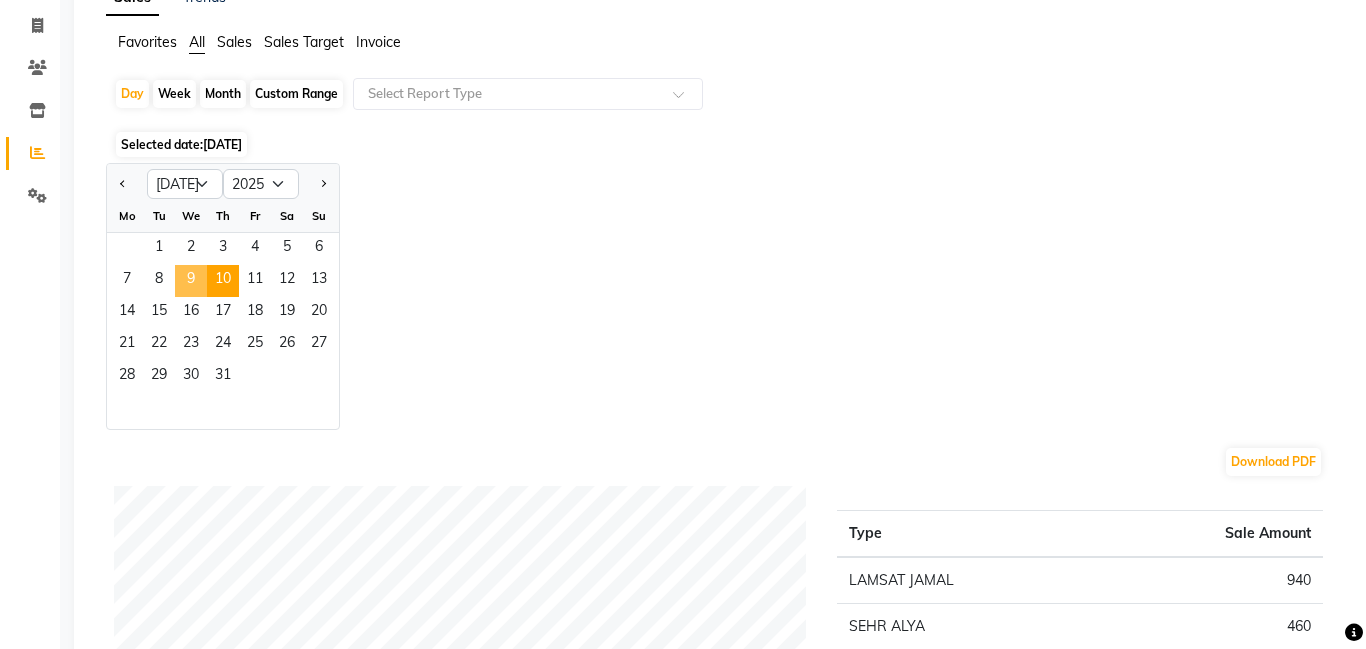 click on "9" 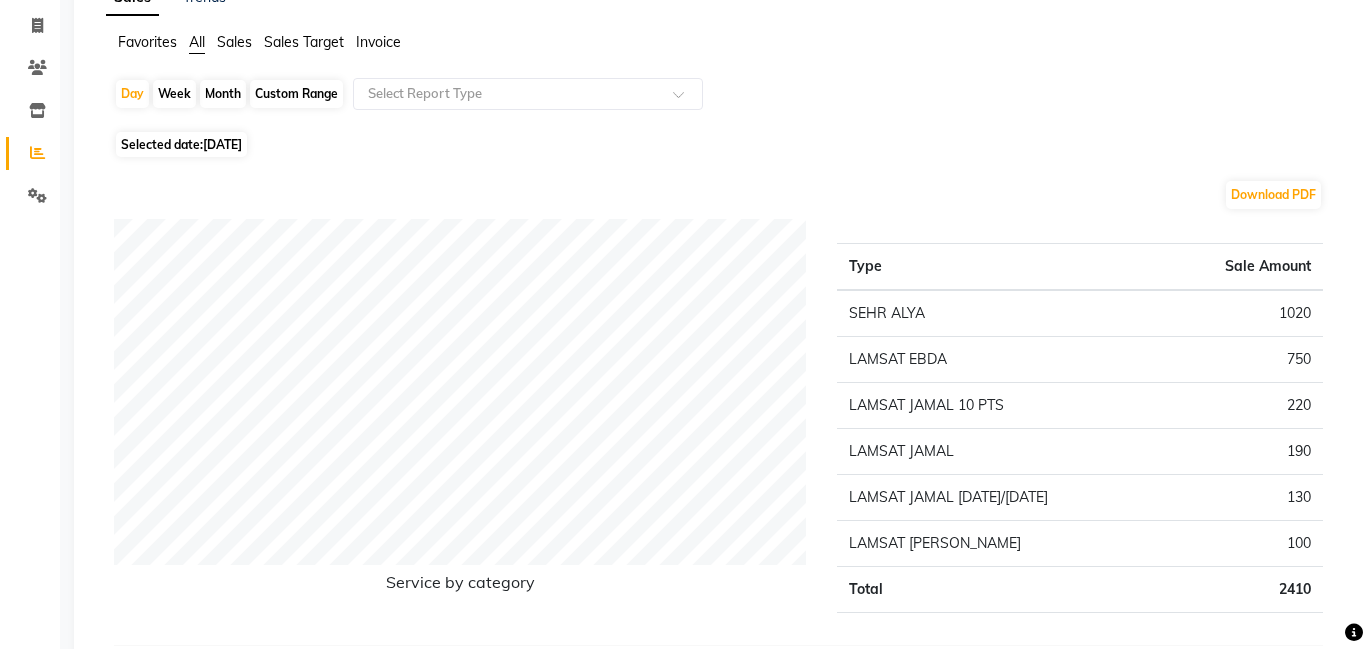 scroll, scrollTop: 0, scrollLeft: 0, axis: both 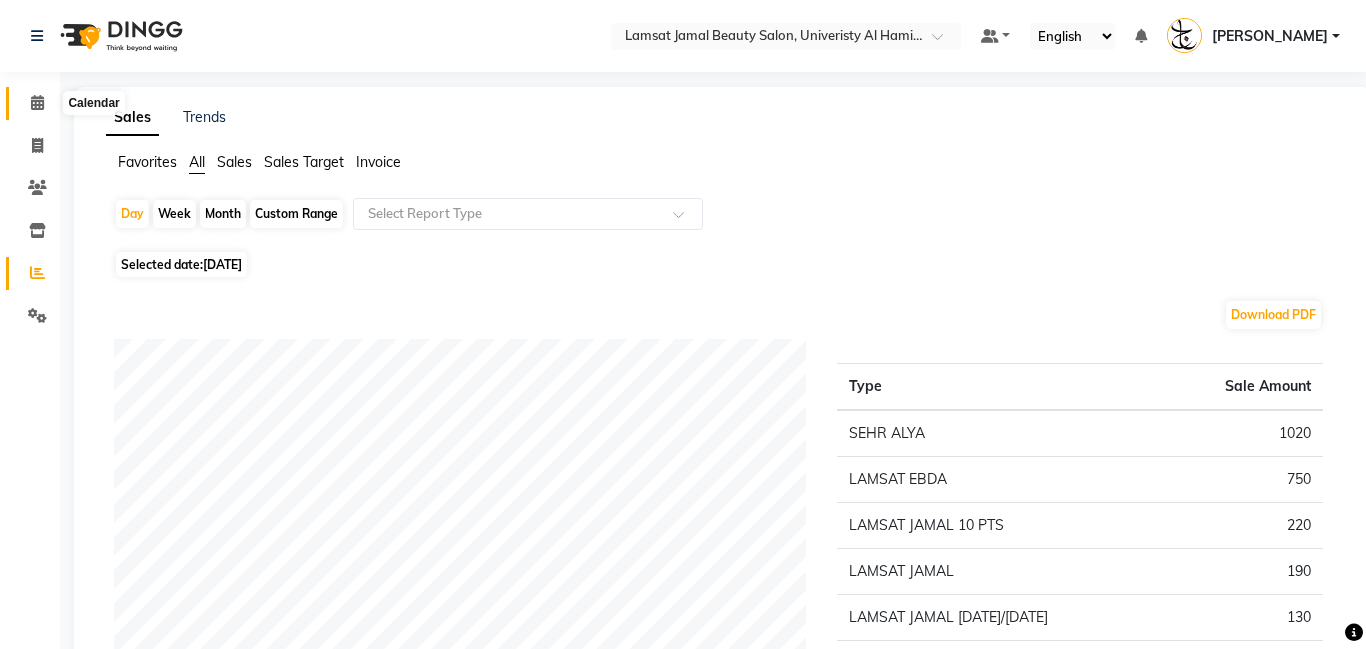 click 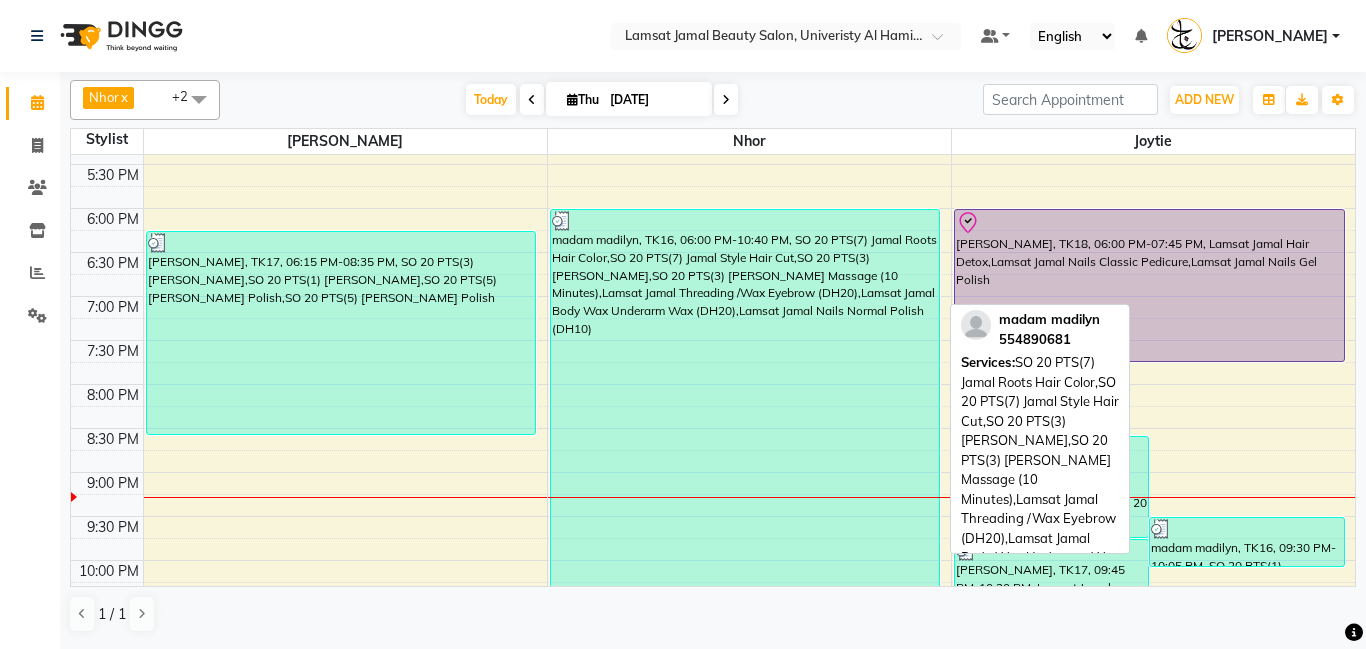 scroll, scrollTop: 761, scrollLeft: 0, axis: vertical 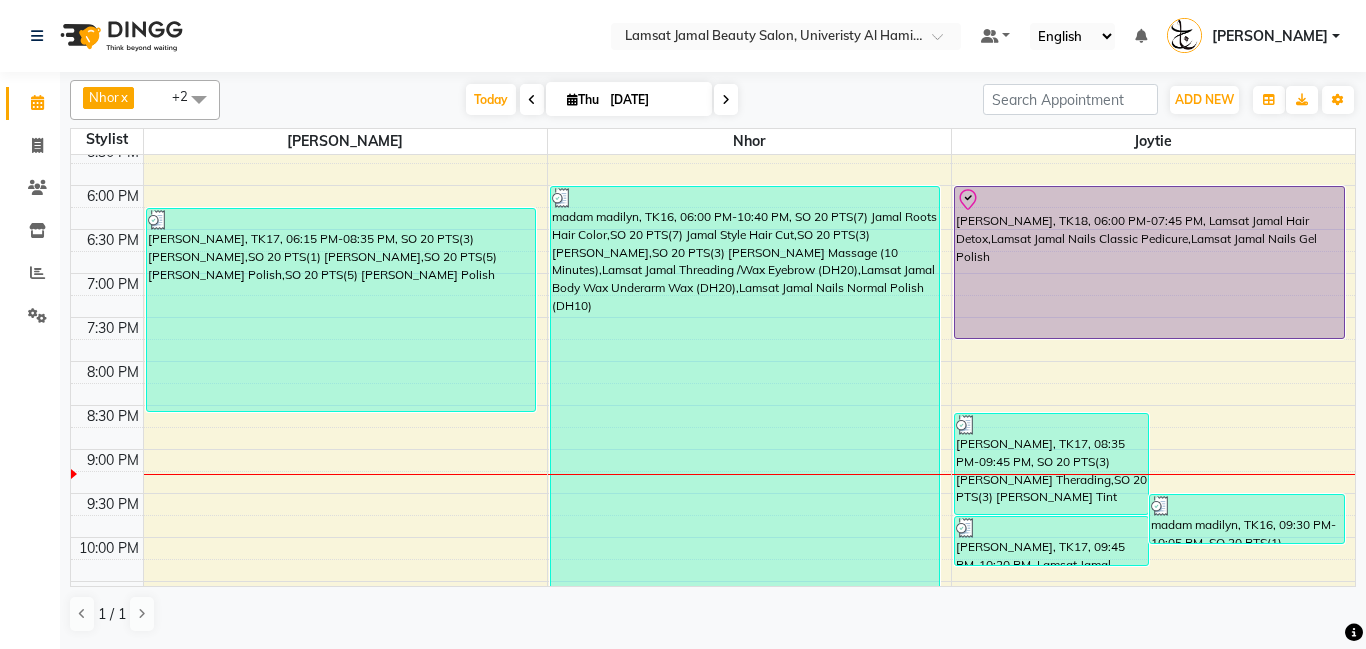 click on "[PERSON_NAME], TK18, 06:00 PM-07:45 PM, Lamsat Jamal  Hair Detox,Lamsat Jamal Nails Classic Pedicure,Lamsat Jamal Nails Gel Polish" at bounding box center [1149, 262] 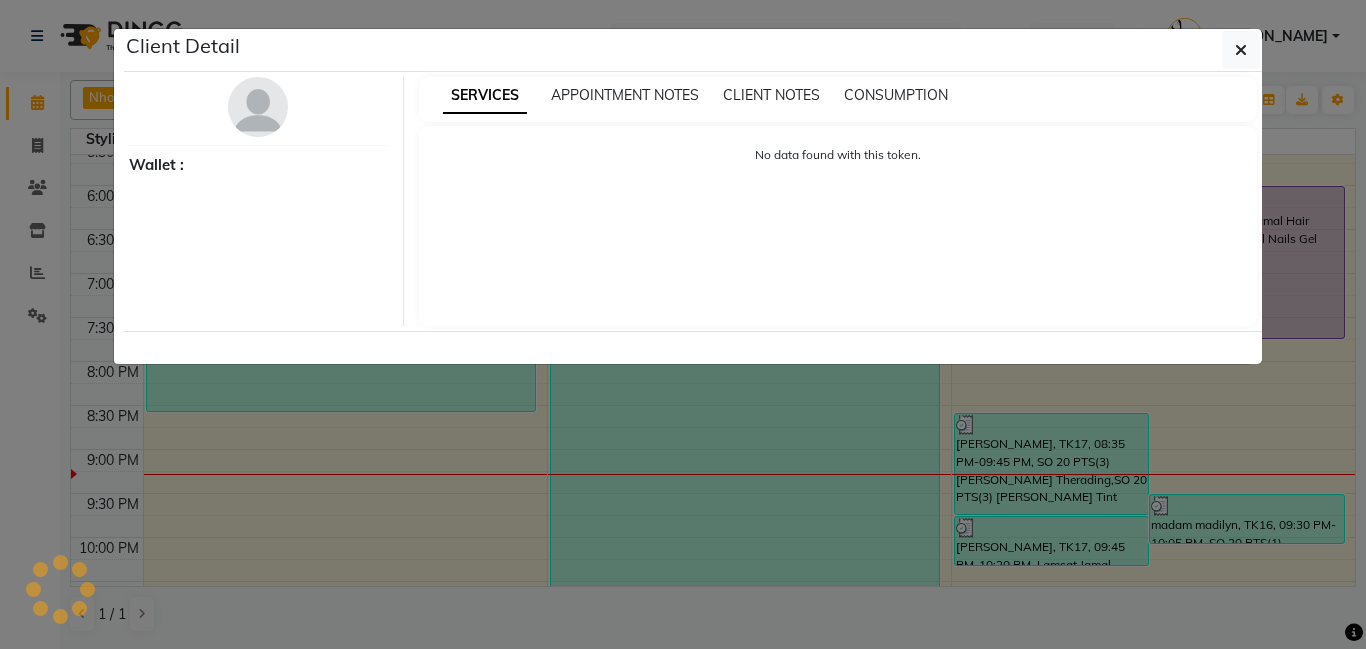 select on "8" 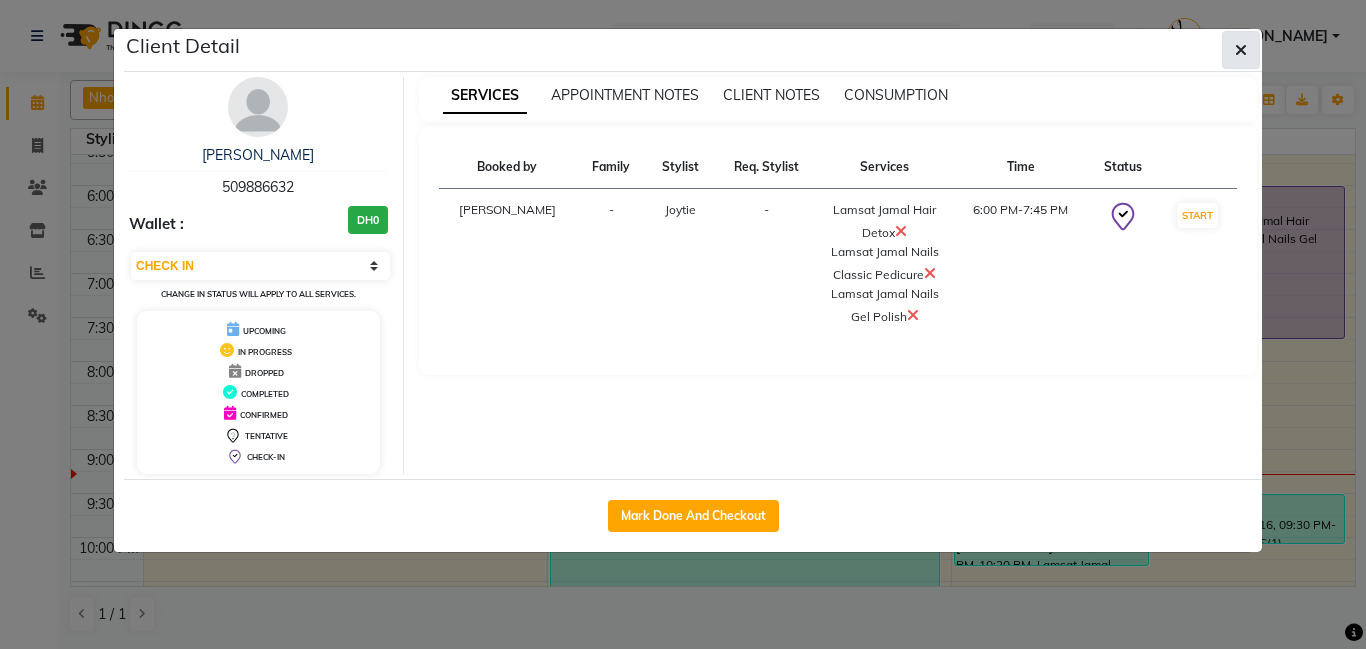 click 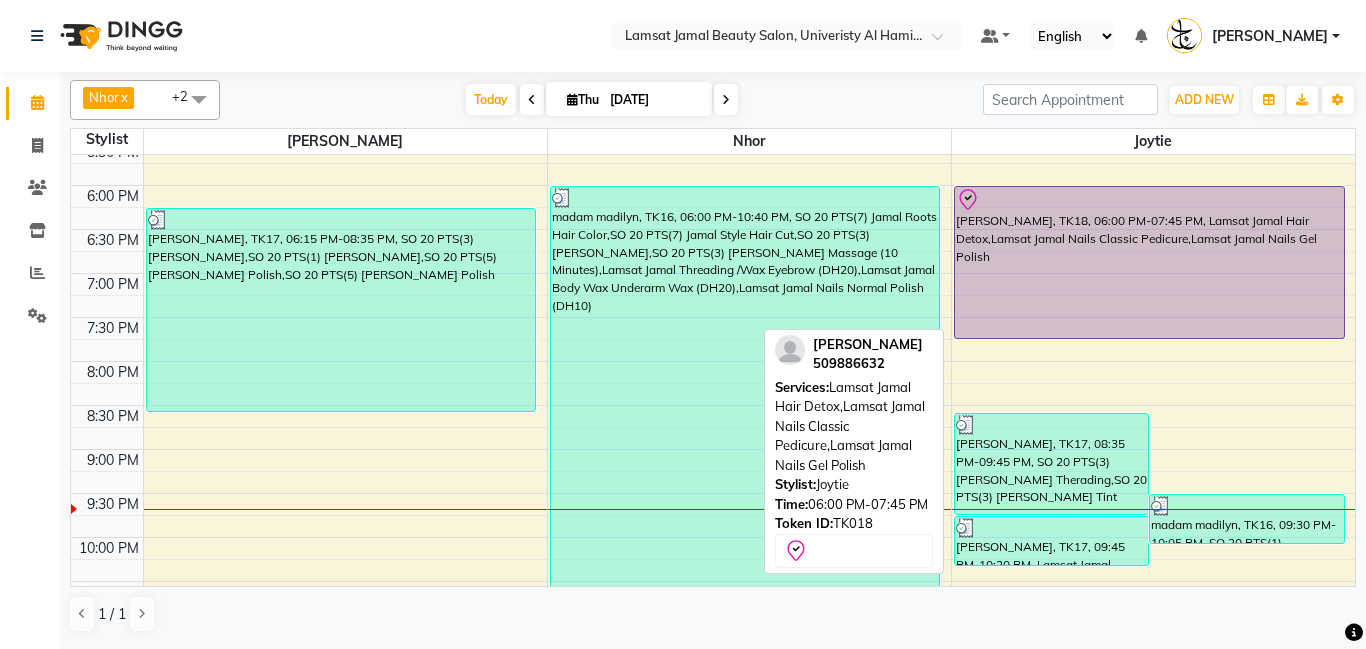 click at bounding box center [1149, 200] 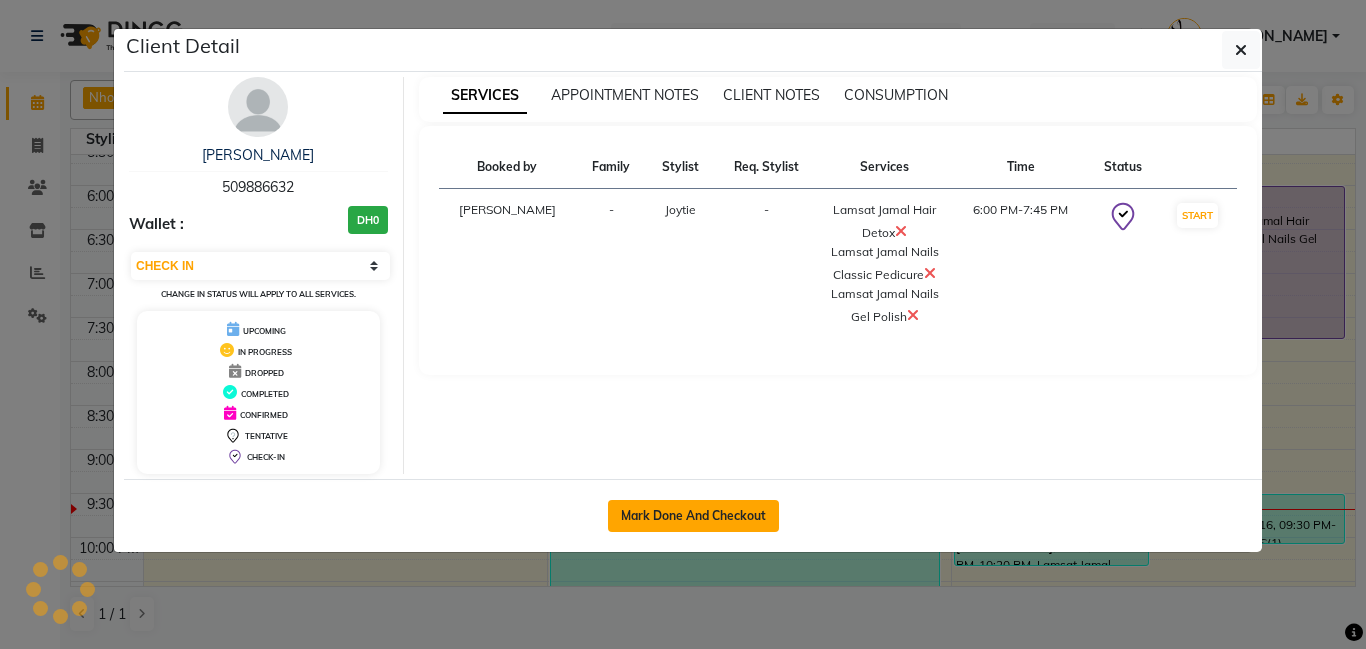 click on "Mark Done And Checkout" 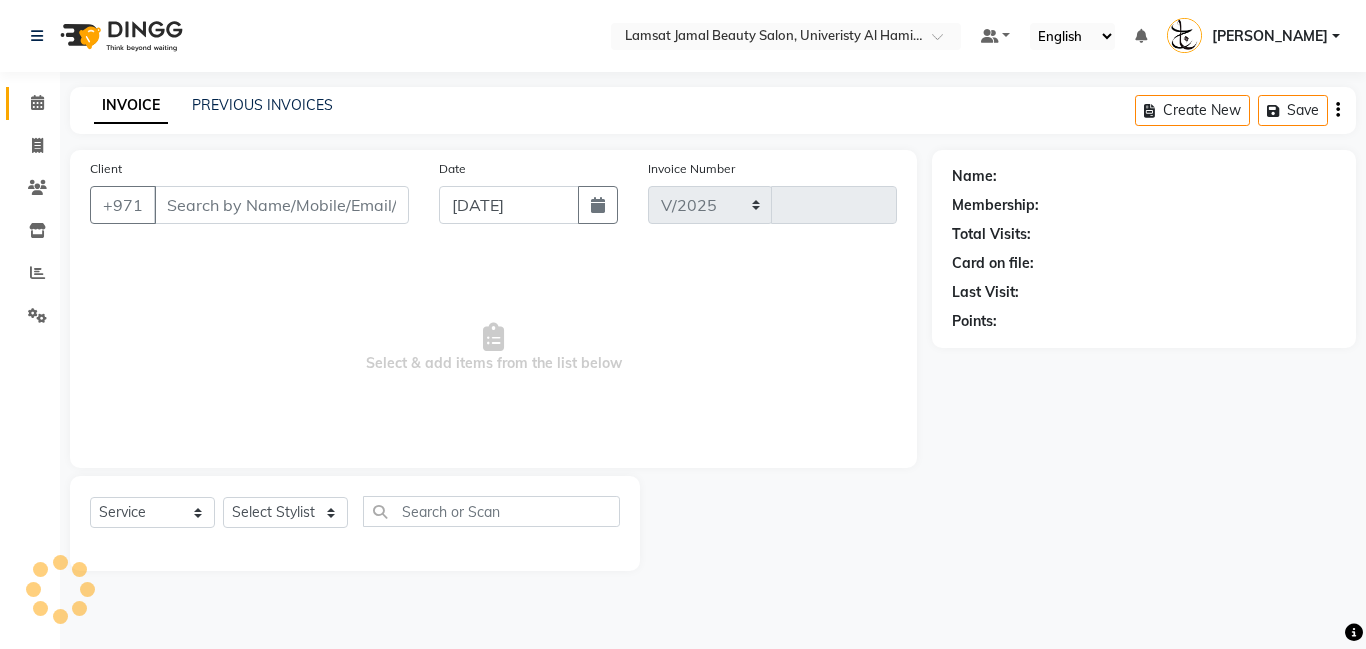 select on "8294" 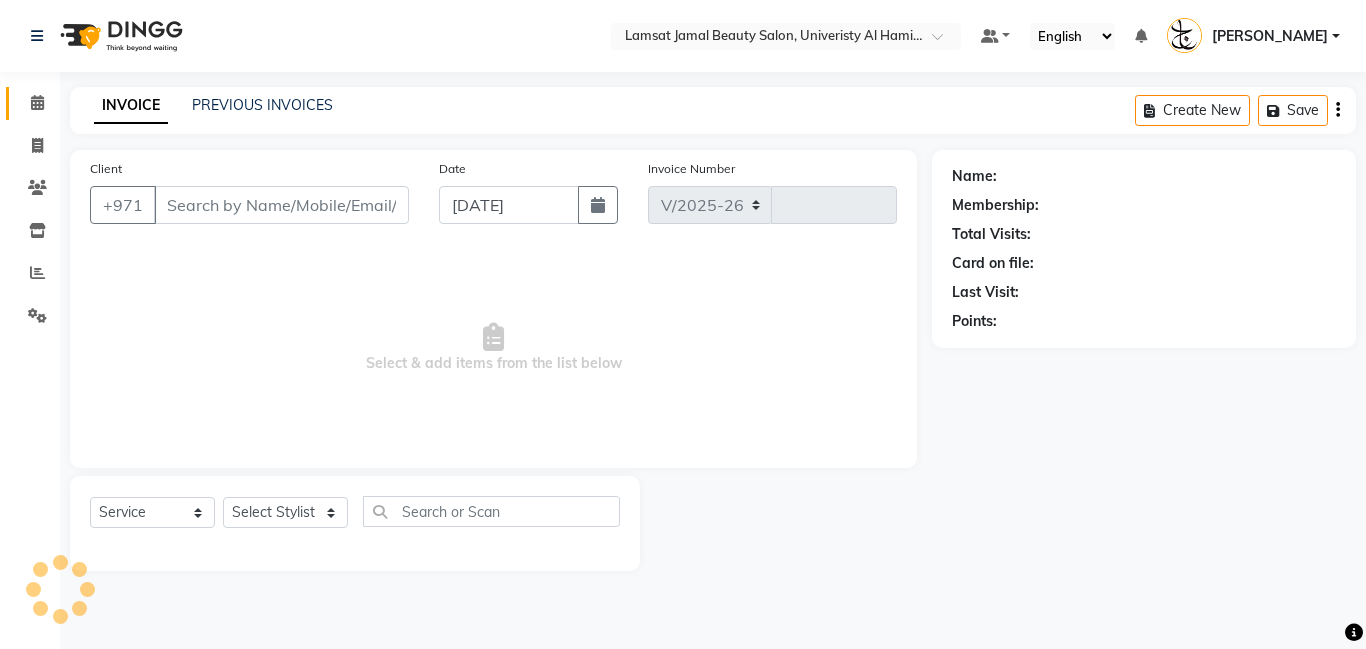 type on "1622" 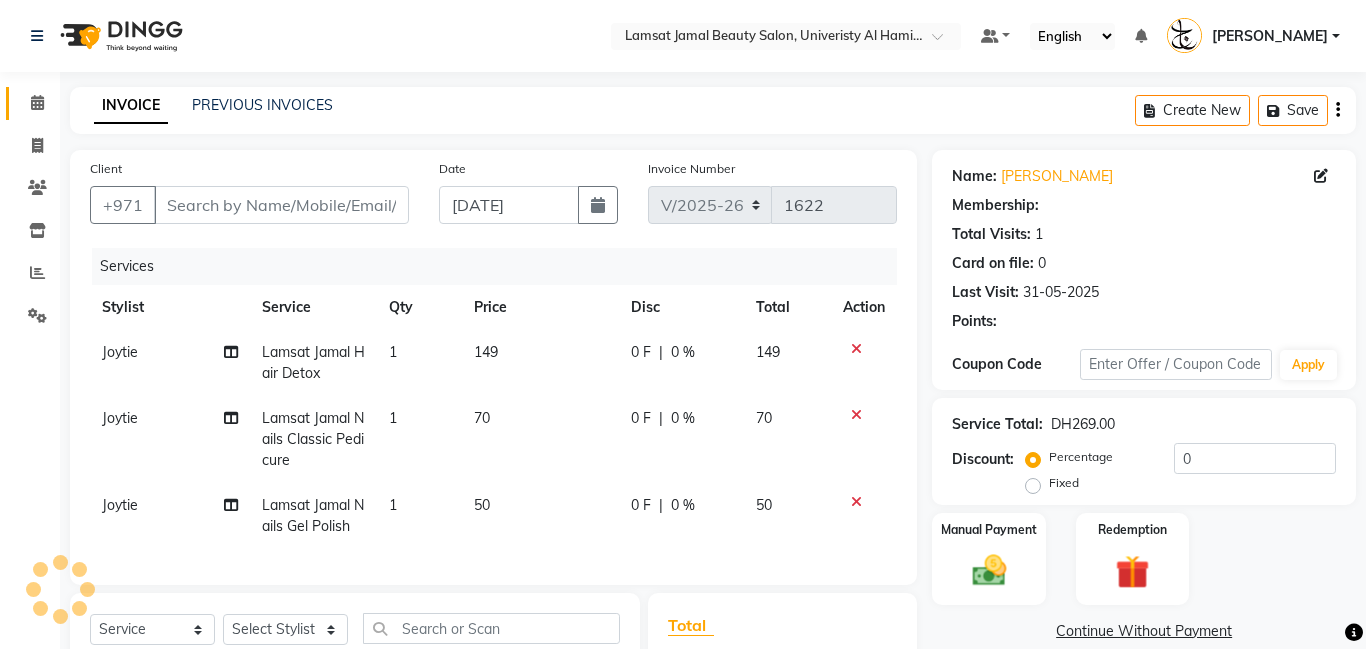 type on "50*****32" 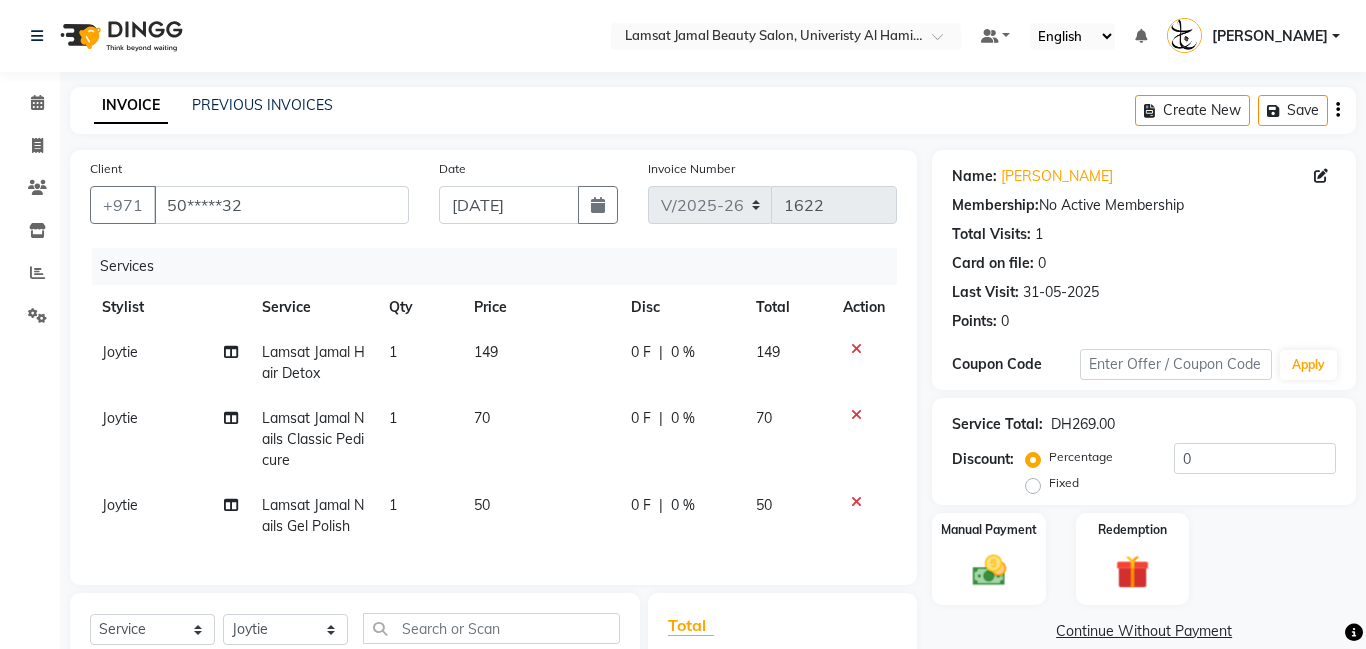 click on "149" 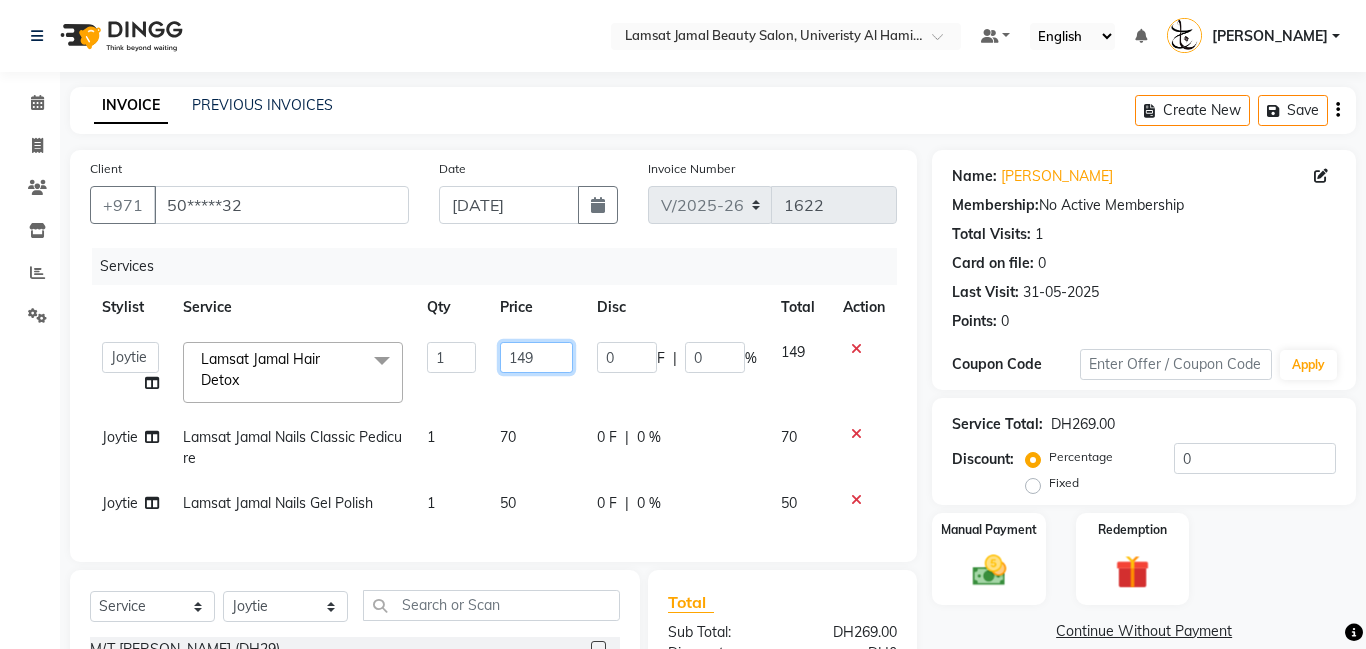 click on "149" 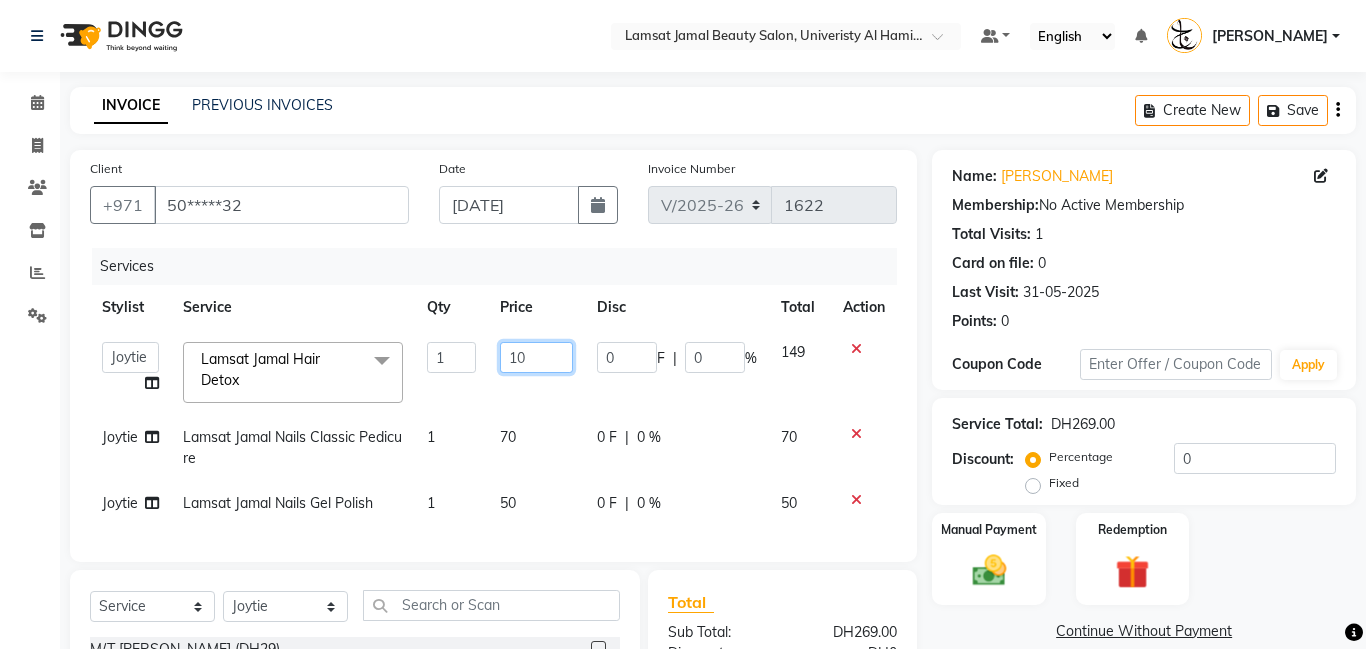 type on "100" 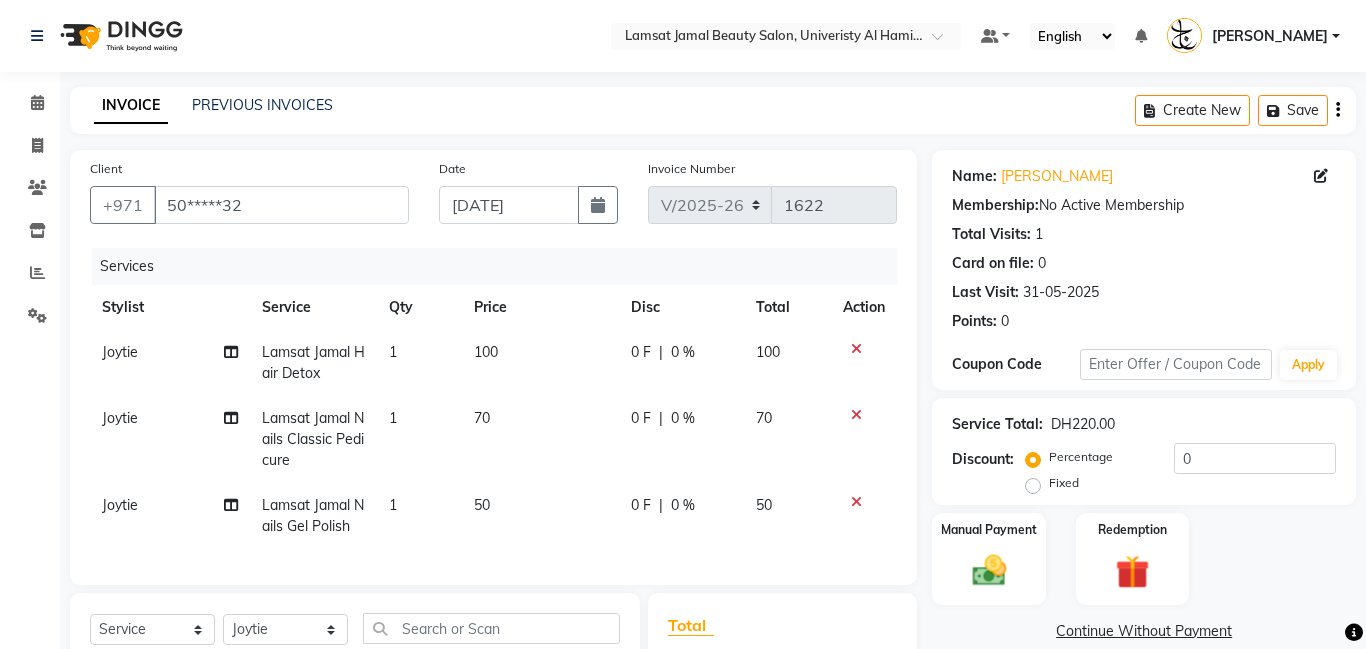click on "Joytie" 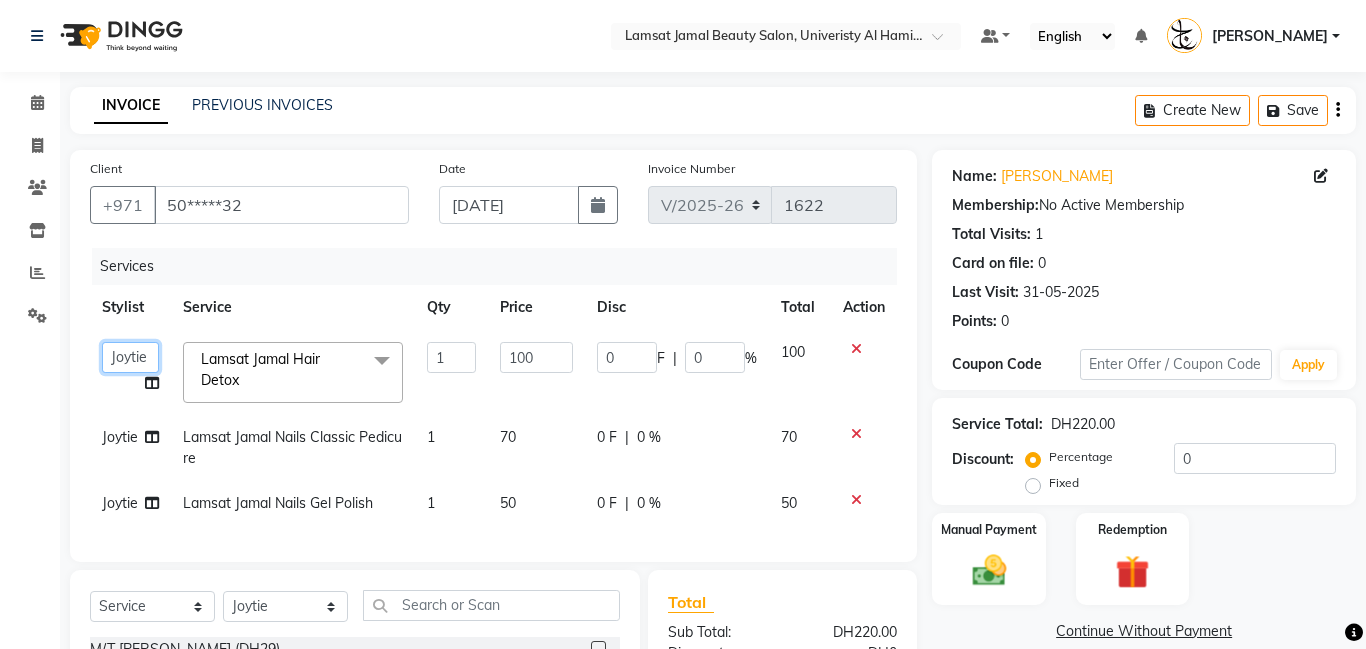 click on "[PERSON_NAME]   Amna   [PERSON_NAME]   [PERSON_NAME] Ebda   Lamsat [PERSON_NAME]   [PERSON_NAME]   [PERSON_NAME]   Neha   Nhor   Owner [PERSON_NAME]   Rods   Sana   Sehr [PERSON_NAME]" 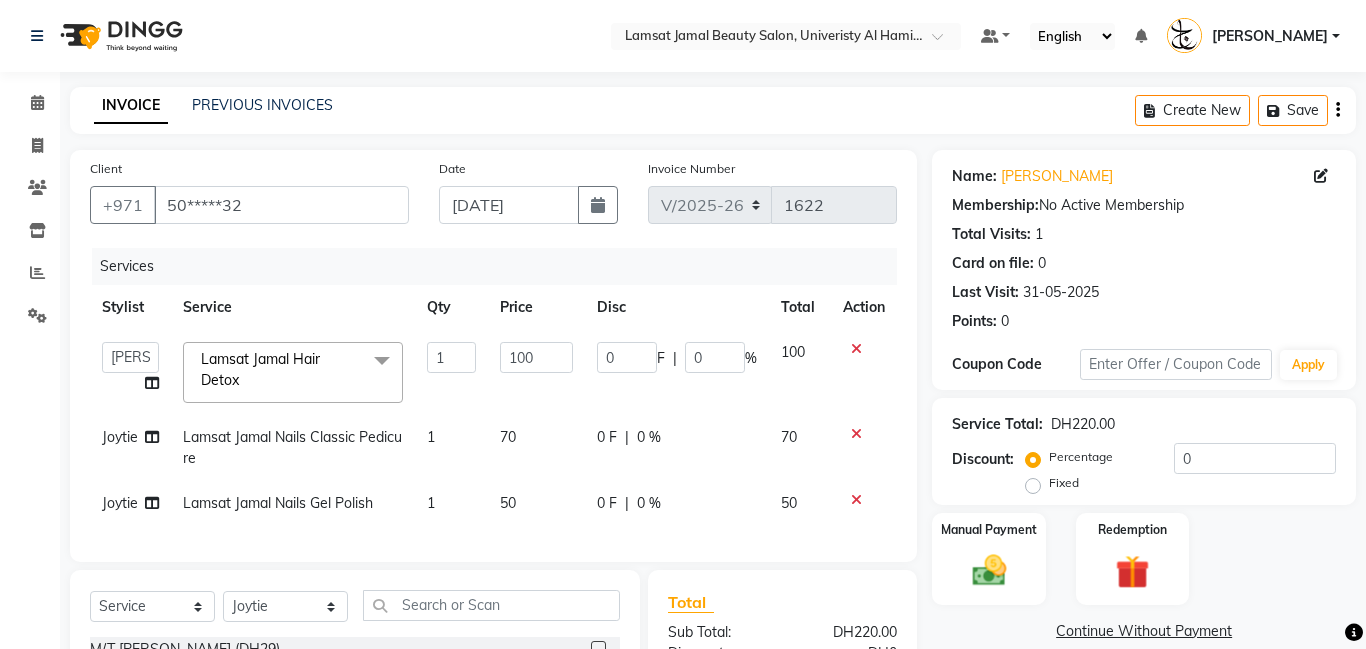 select on "79902" 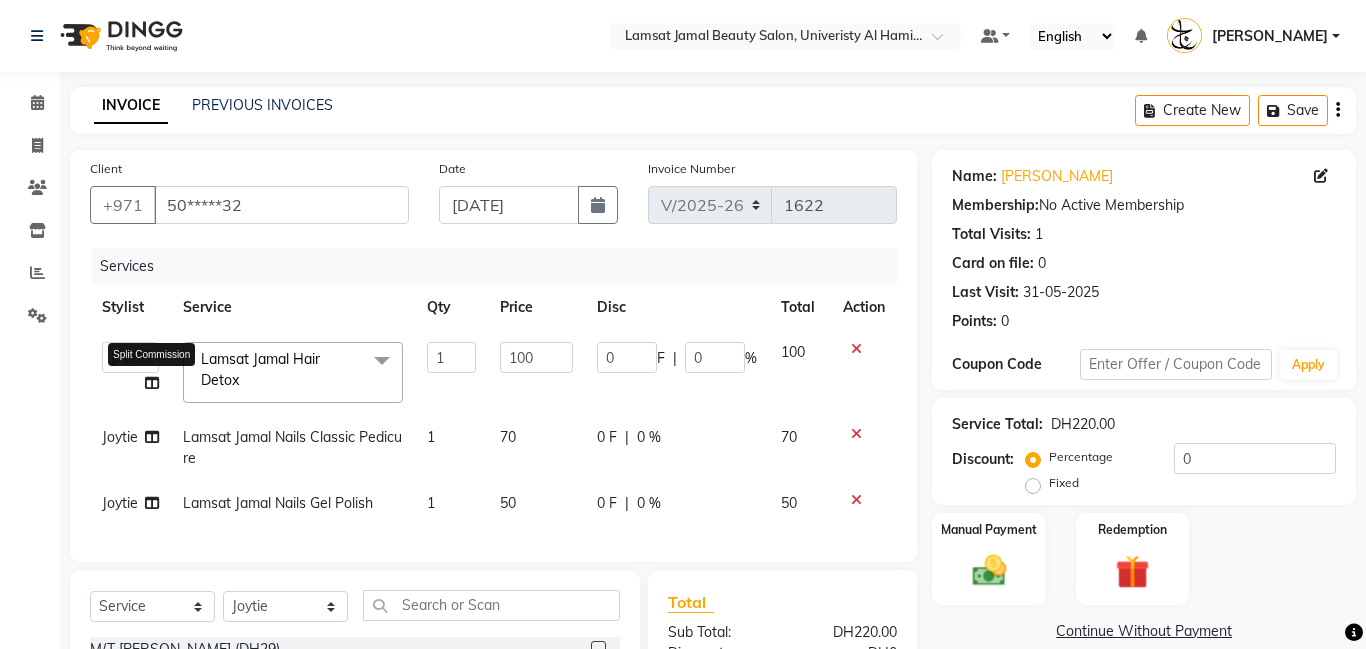 click 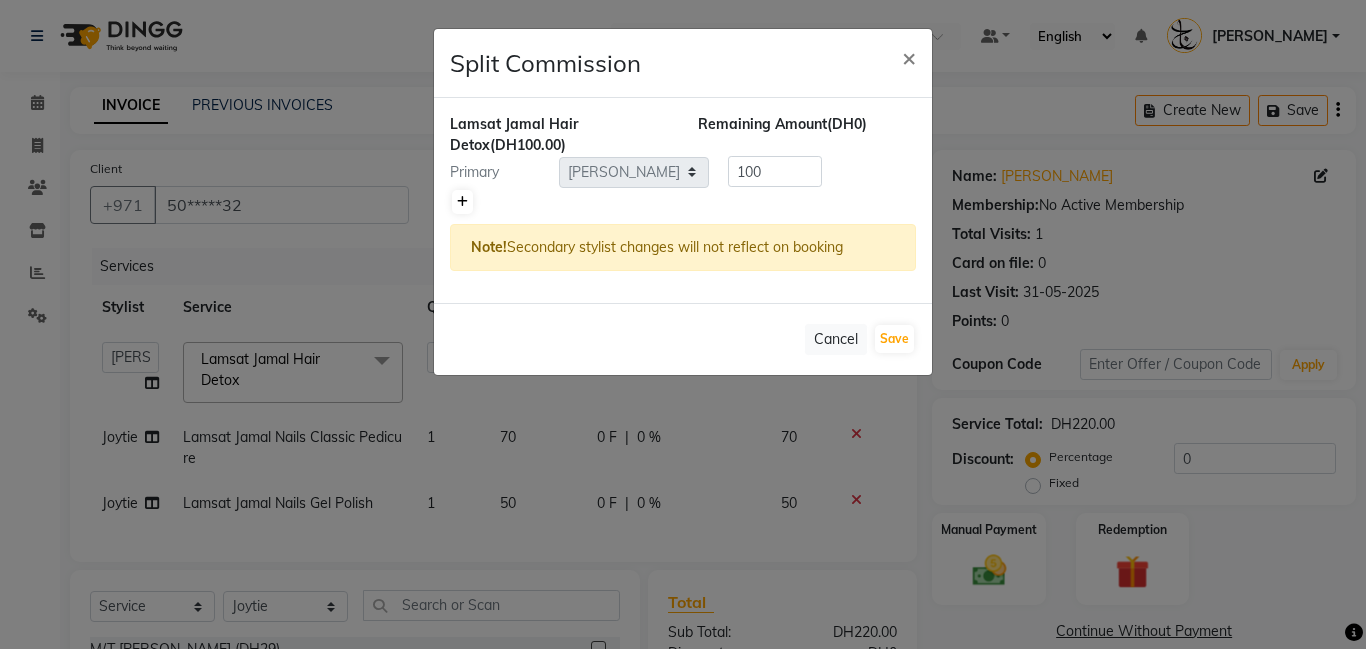 click 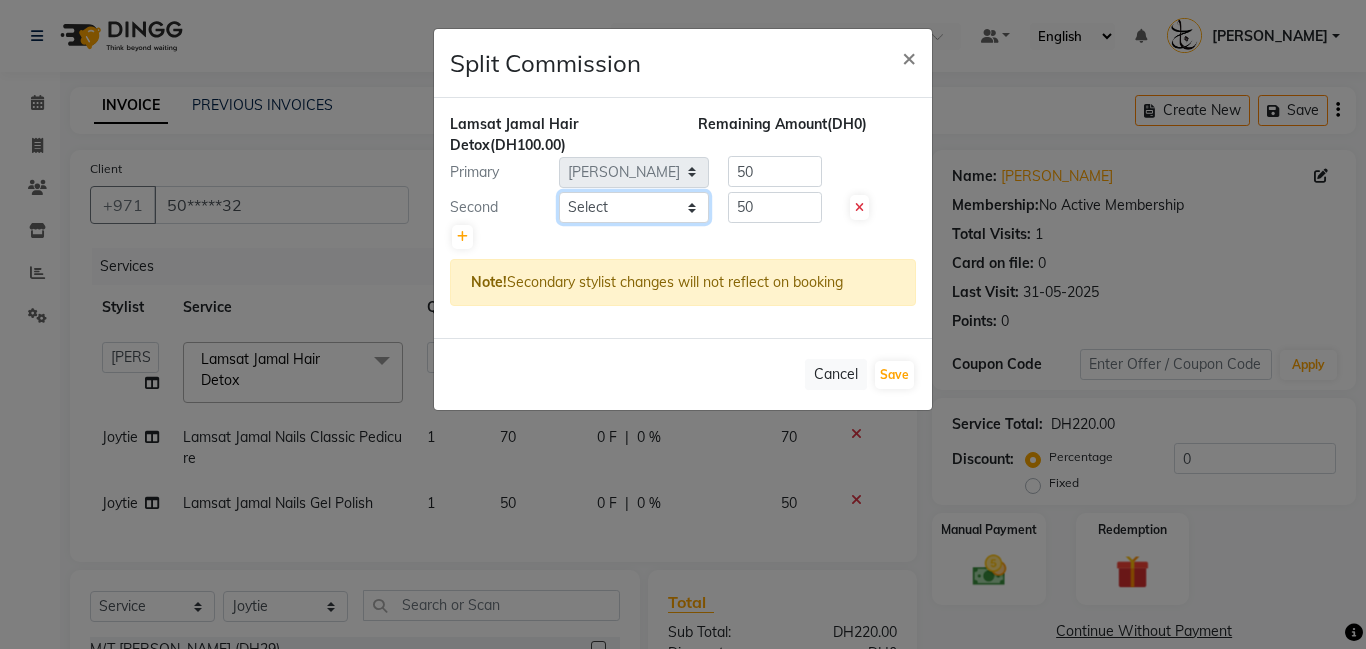 click on "Select  [PERSON_NAME]   Amna   [PERSON_NAME]   [PERSON_NAME] Ebda   Lamsat [PERSON_NAME]   [PERSON_NAME]   [PERSON_NAME]   Neha   Nhor   Owner [PERSON_NAME]   Rods   Sana   Sehr [PERSON_NAME]" 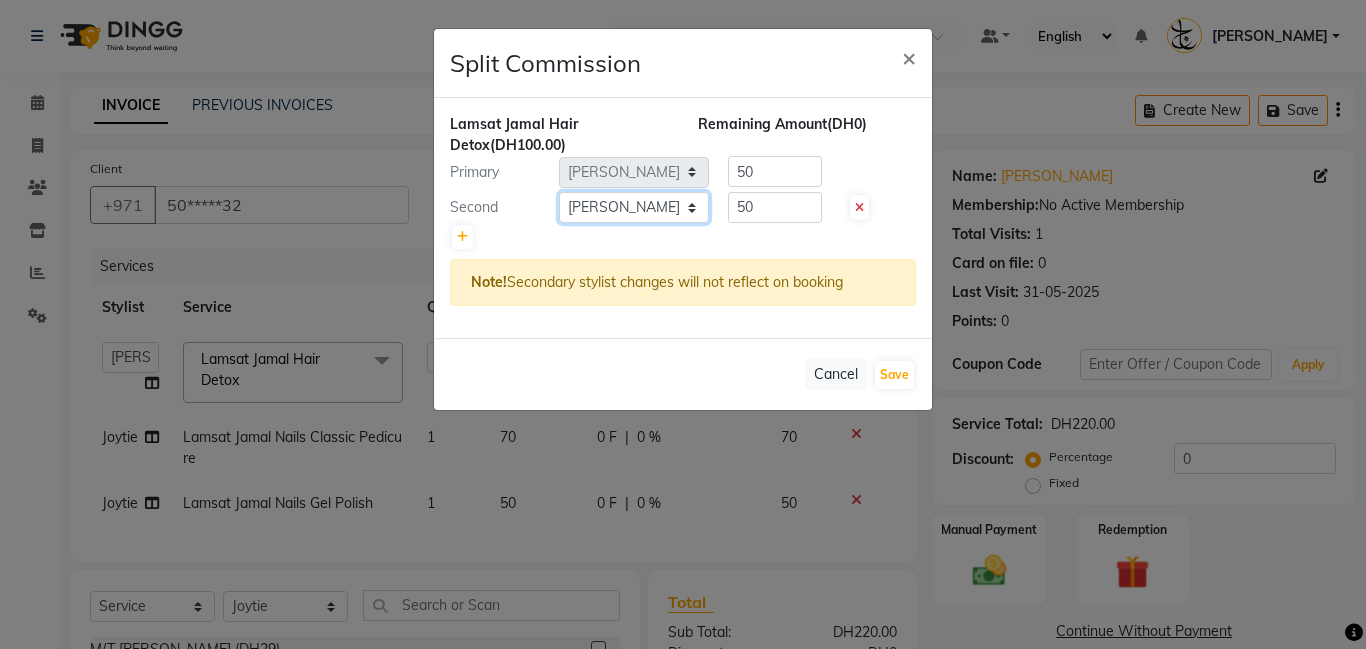 click on "Select  [PERSON_NAME]   Amna   [PERSON_NAME]   [PERSON_NAME] Ebda   Lamsat [PERSON_NAME]   [PERSON_NAME]   [PERSON_NAME]   Neha   Nhor   Owner [PERSON_NAME]   Rods   Sana   Sehr [PERSON_NAME]" 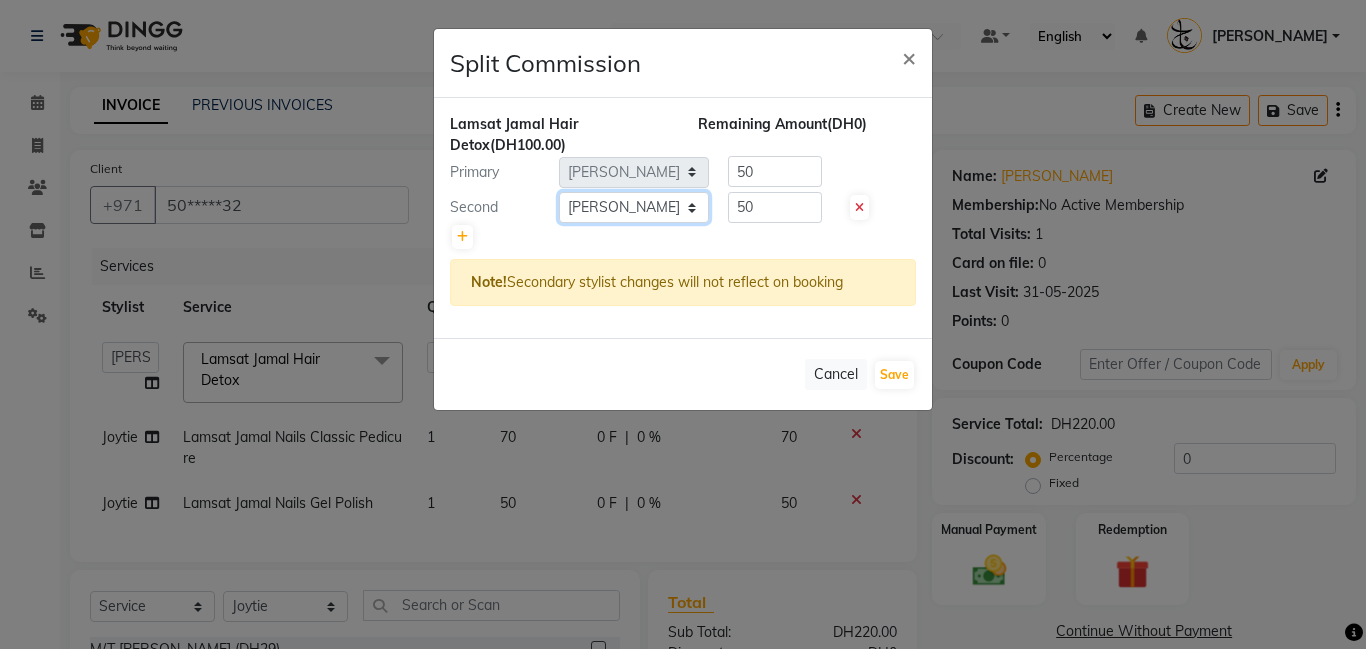 click on "Select  [PERSON_NAME]   Amna   [PERSON_NAME]   [PERSON_NAME] Ebda   Lamsat [PERSON_NAME]   [PERSON_NAME]   [PERSON_NAME]   Neha   Nhor   Owner [PERSON_NAME]   Rods   Sana   Sehr [PERSON_NAME]" 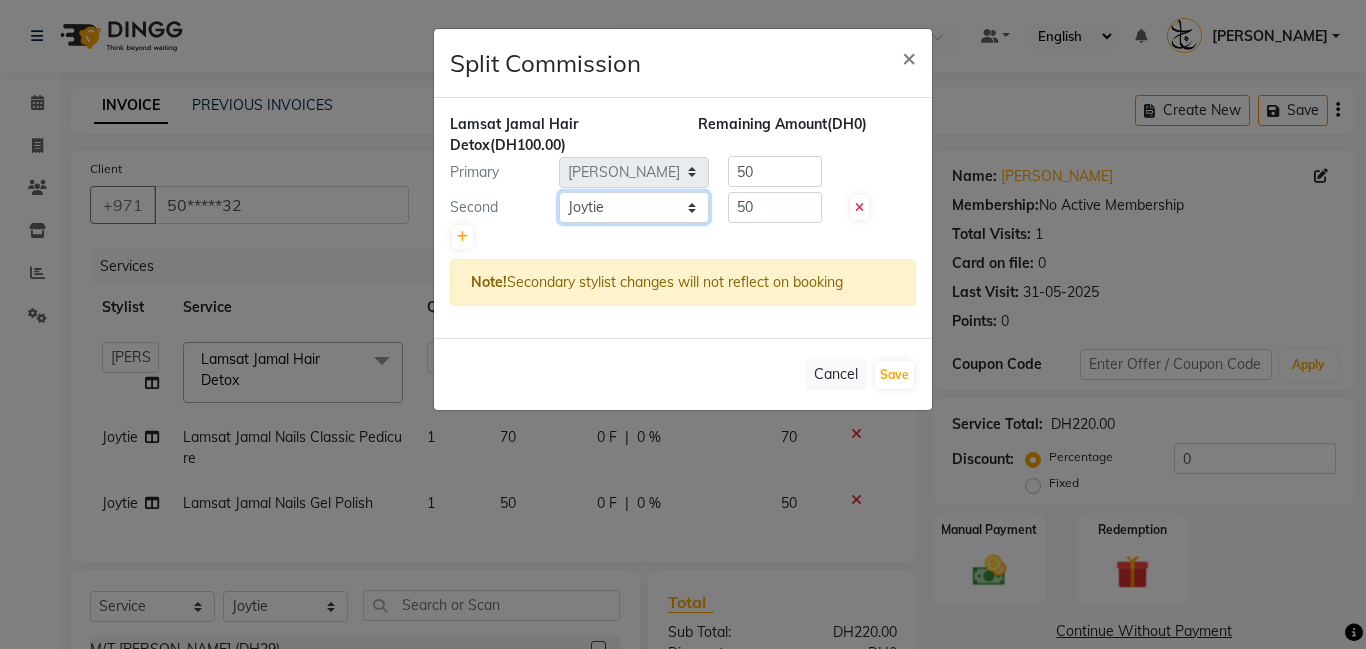 click on "Select  [PERSON_NAME]   Amna   [PERSON_NAME]   [PERSON_NAME] Ebda   Lamsat [PERSON_NAME]   [PERSON_NAME]   [PERSON_NAME]   Neha   Nhor   Owner [PERSON_NAME]   Rods   Sana   Sehr [PERSON_NAME]" 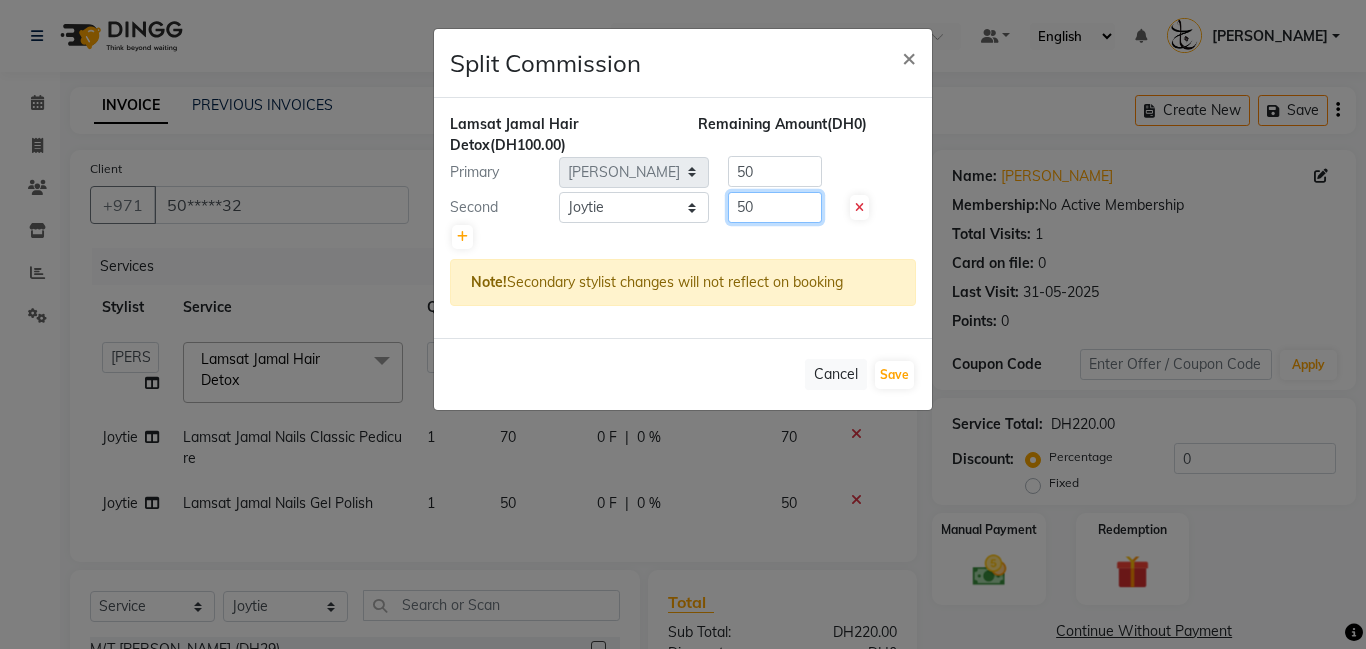 click on "50" 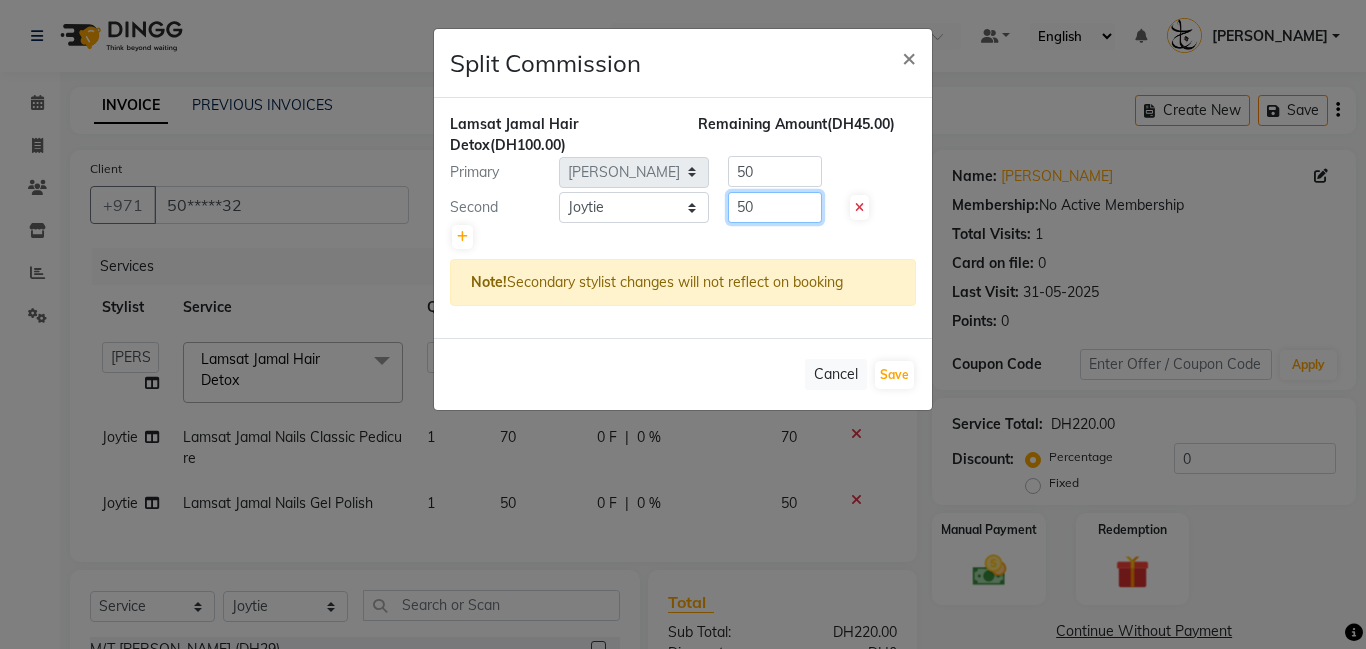 type on "5" 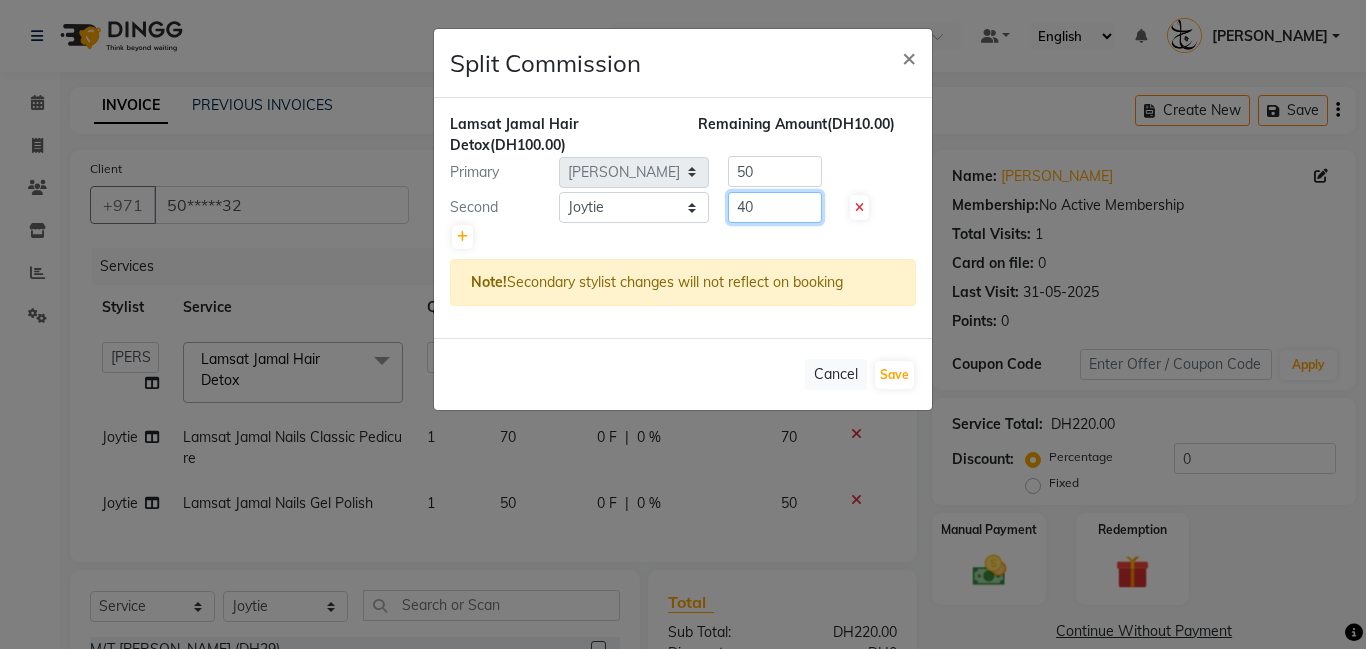 type on "40" 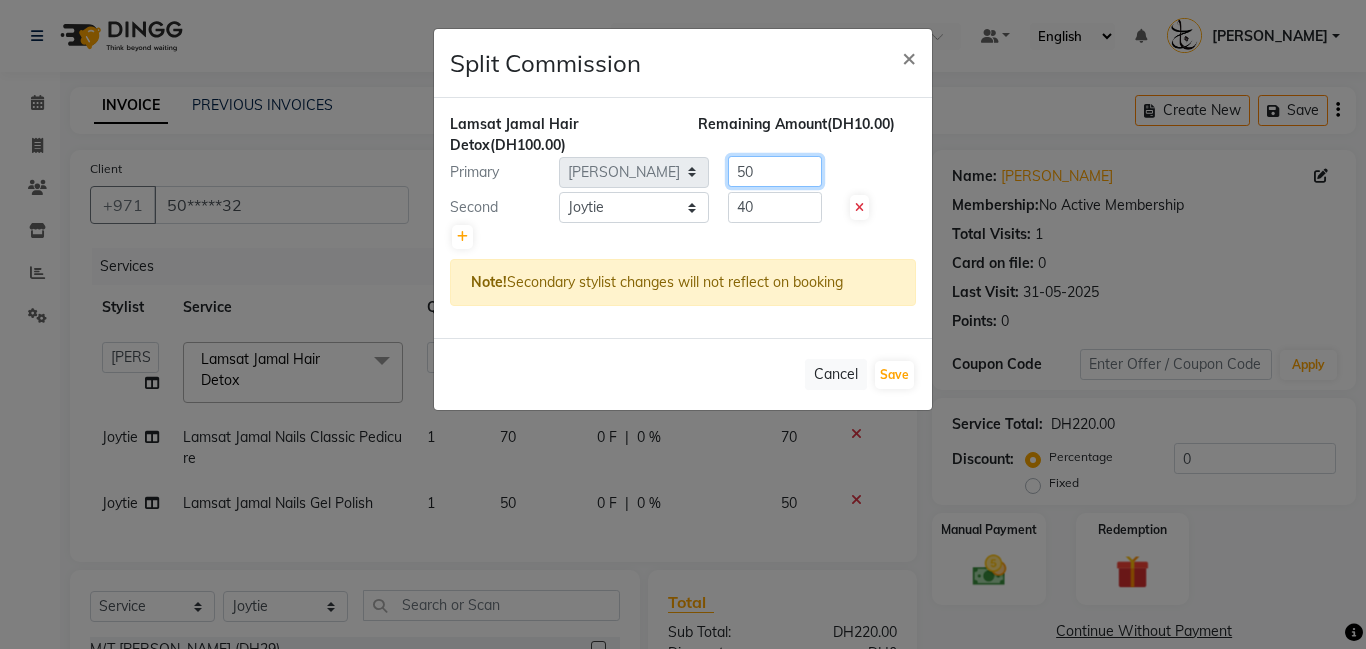 click on "50" 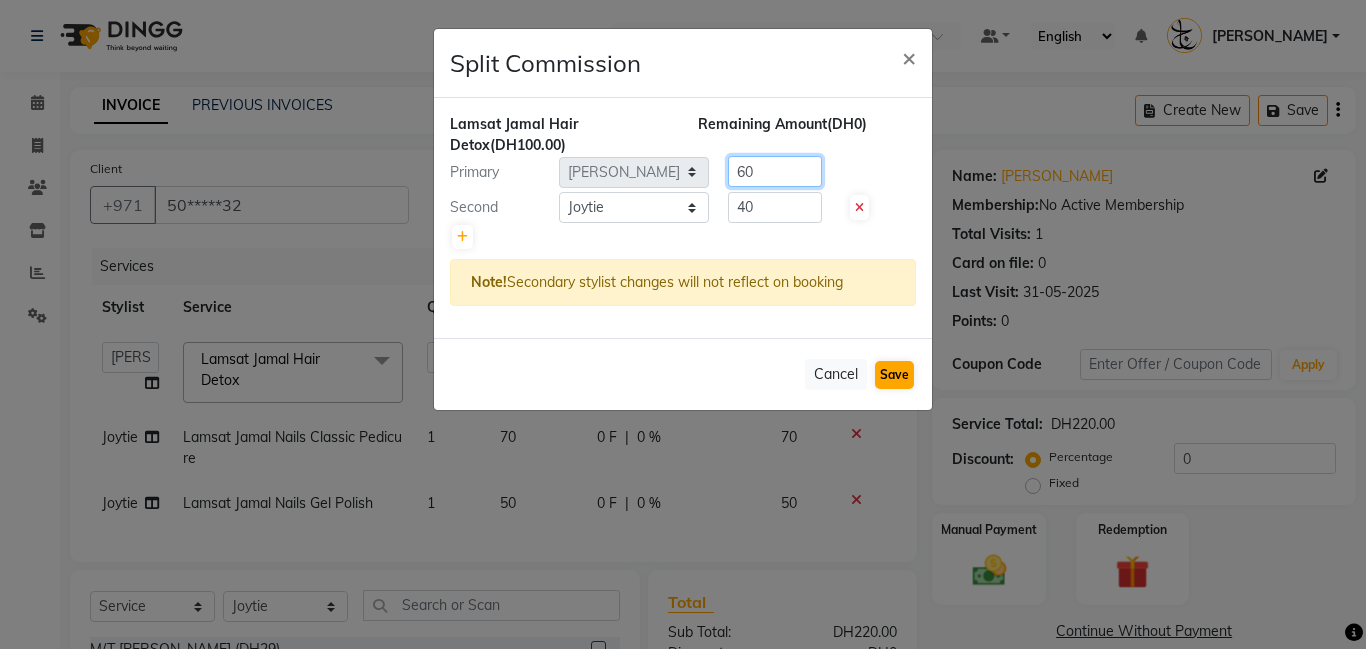 type on "60" 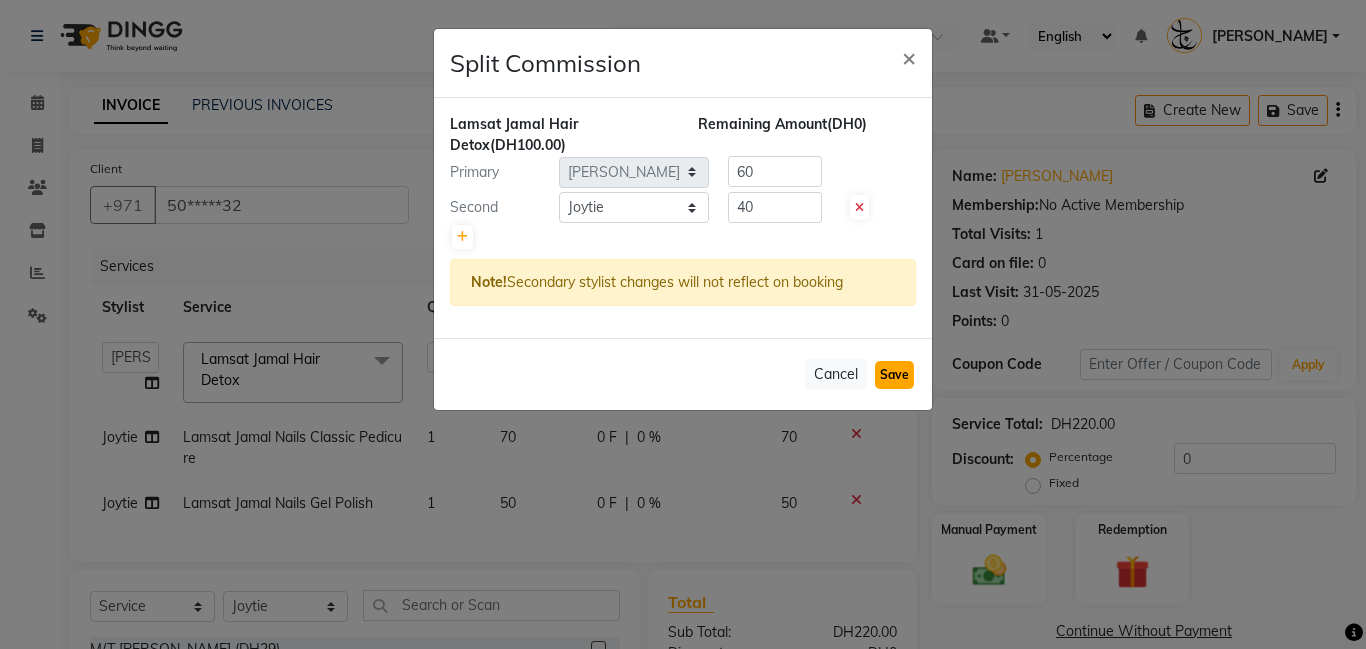 click on "Save" 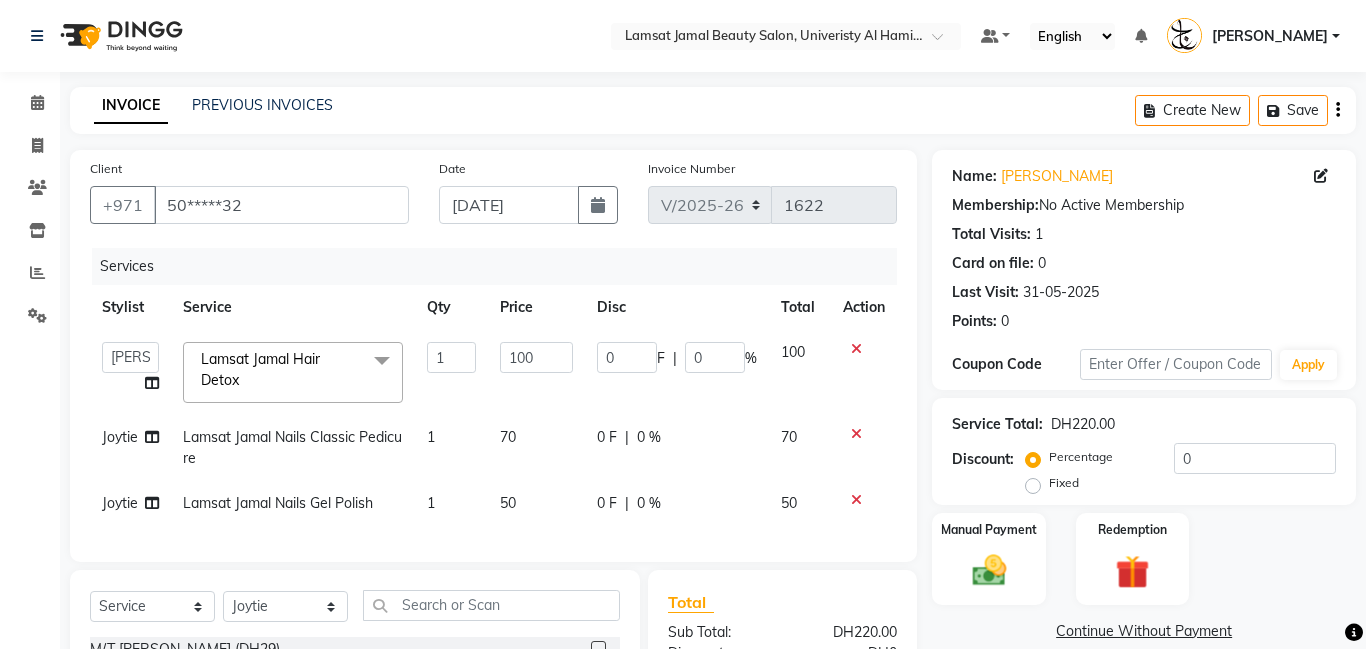 select on "Select" 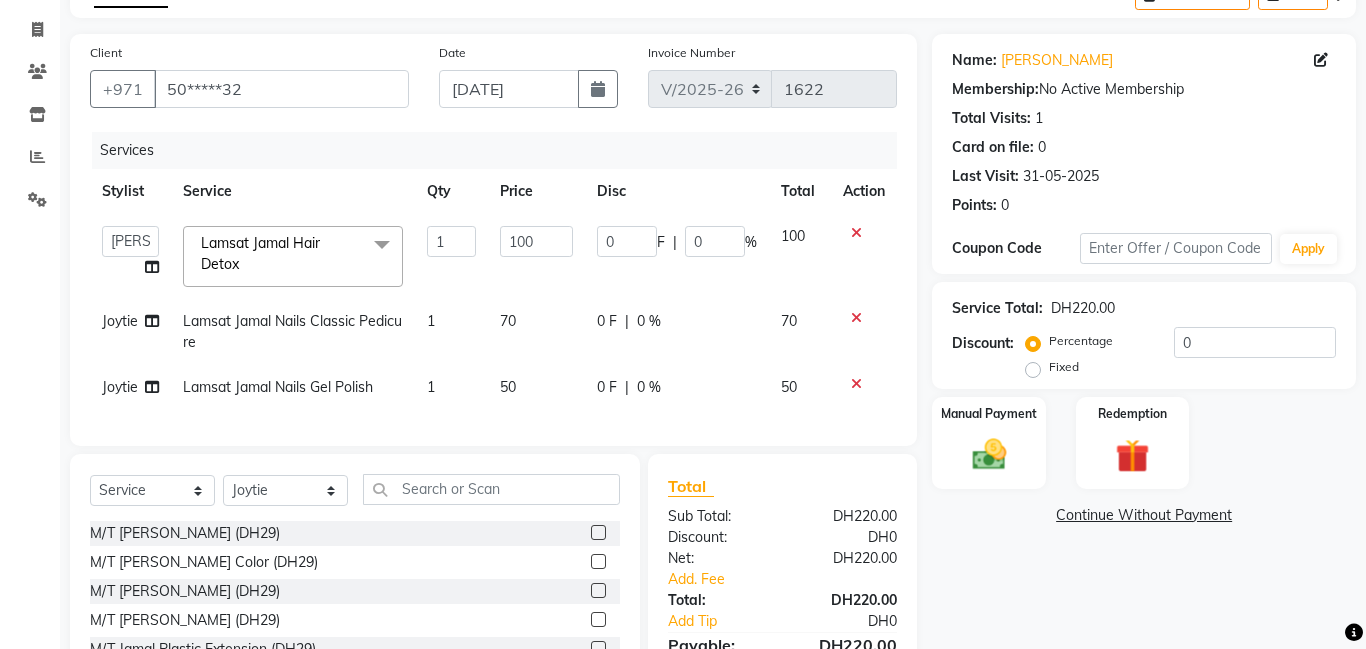 click on "Fixed" 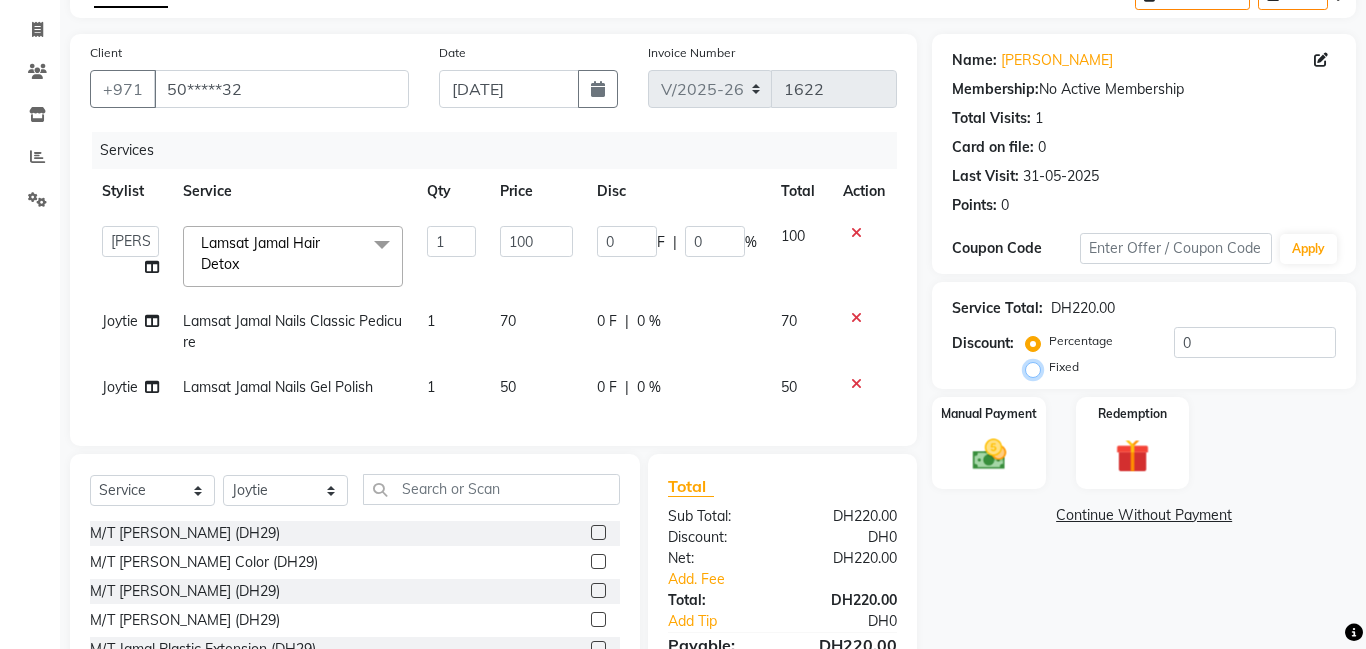 click on "Fixed" at bounding box center (1037, 367) 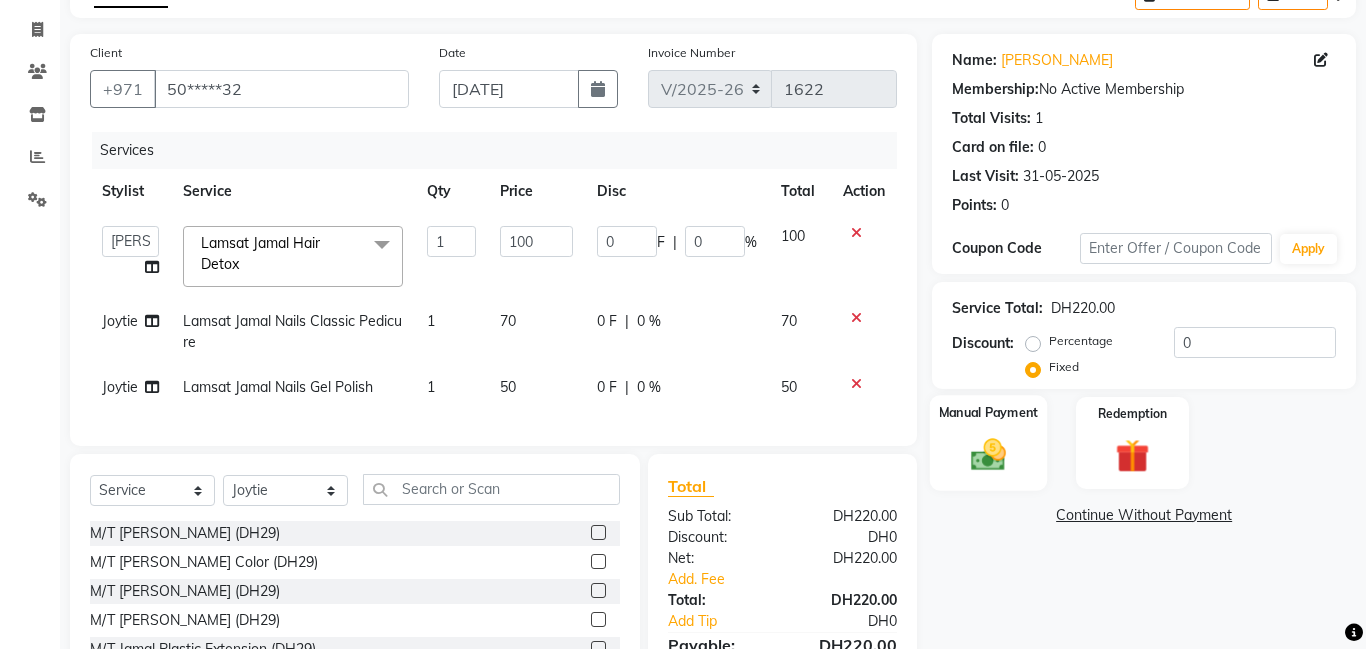 click on "Manual Payment" 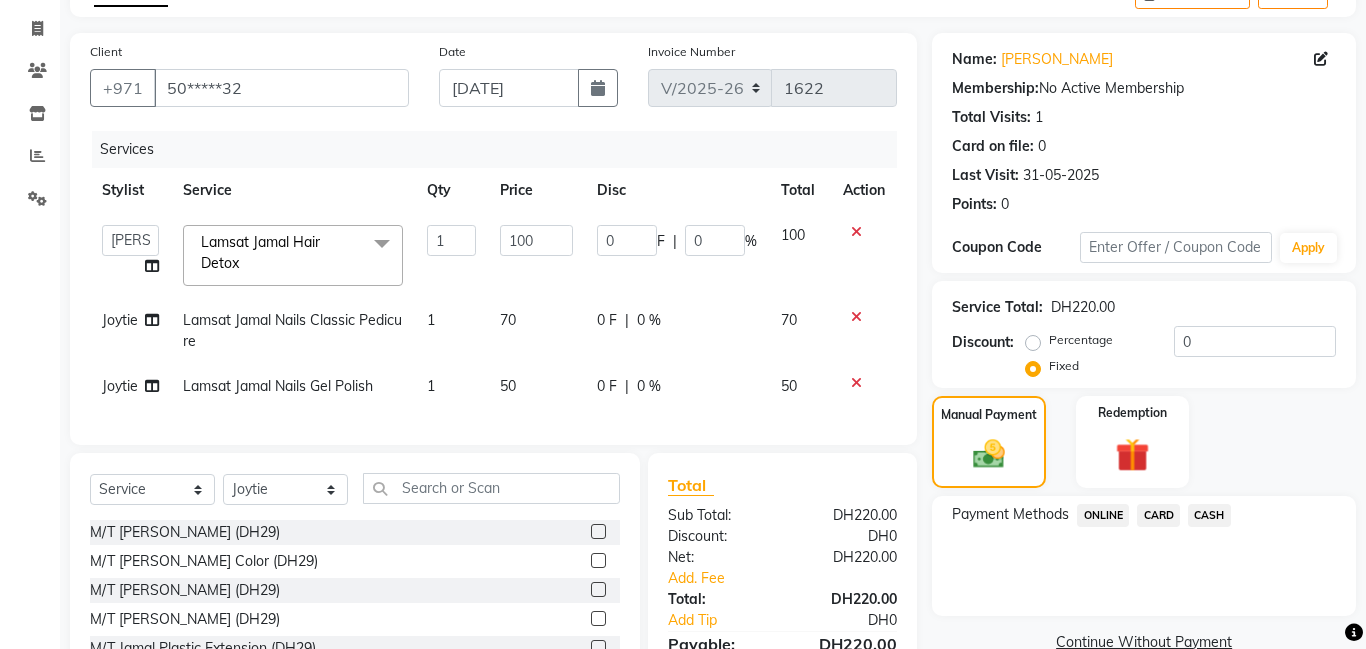 click on "Payment Methods  ONLINE   CARD   CASH" 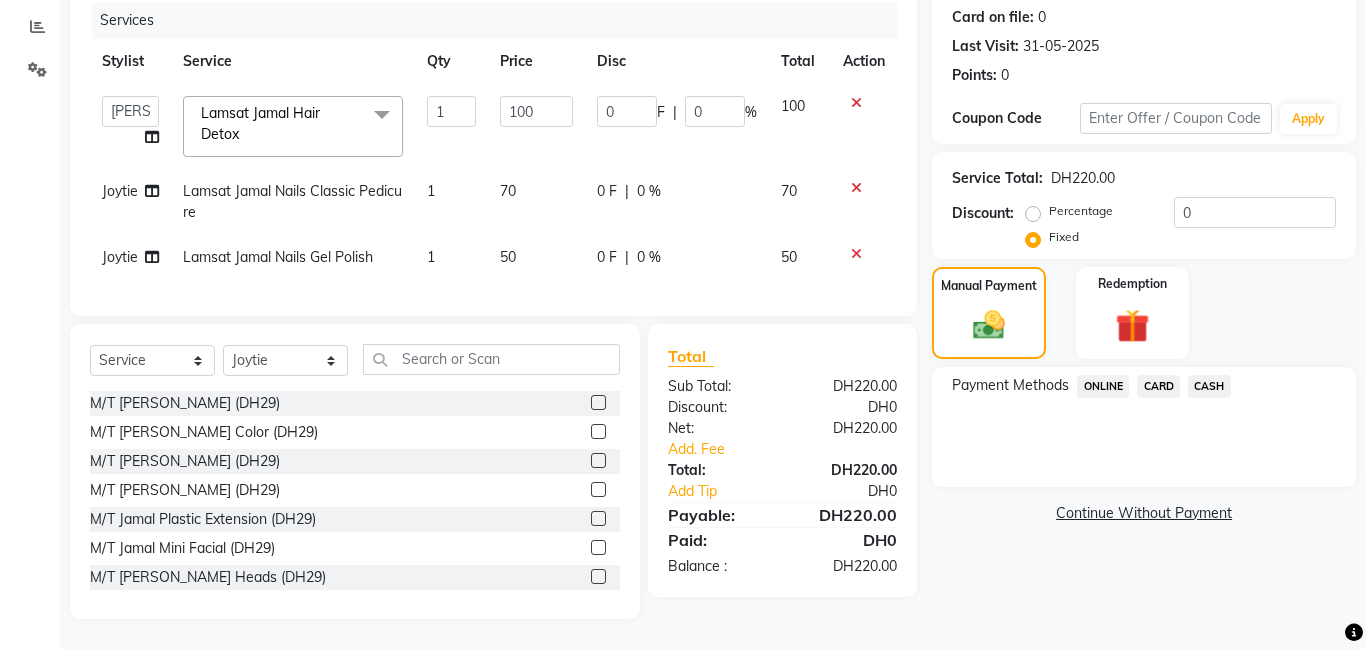 click on "ONLINE" 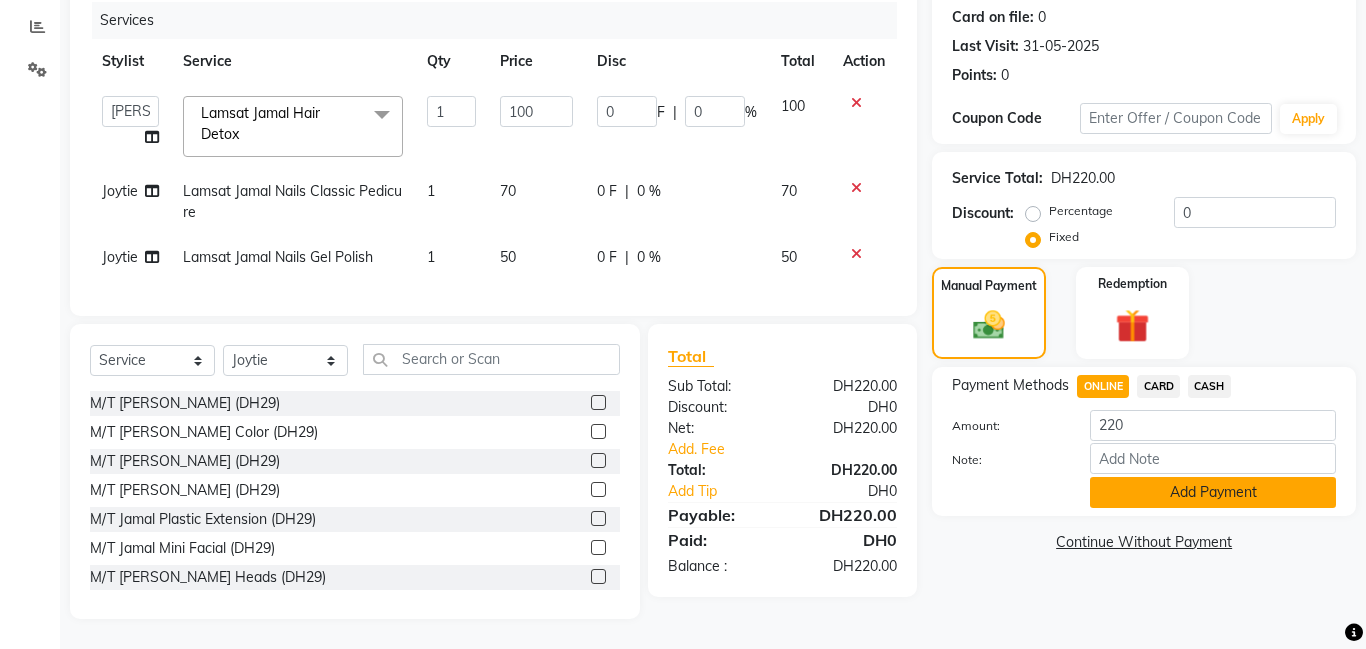 click on "Add Payment" 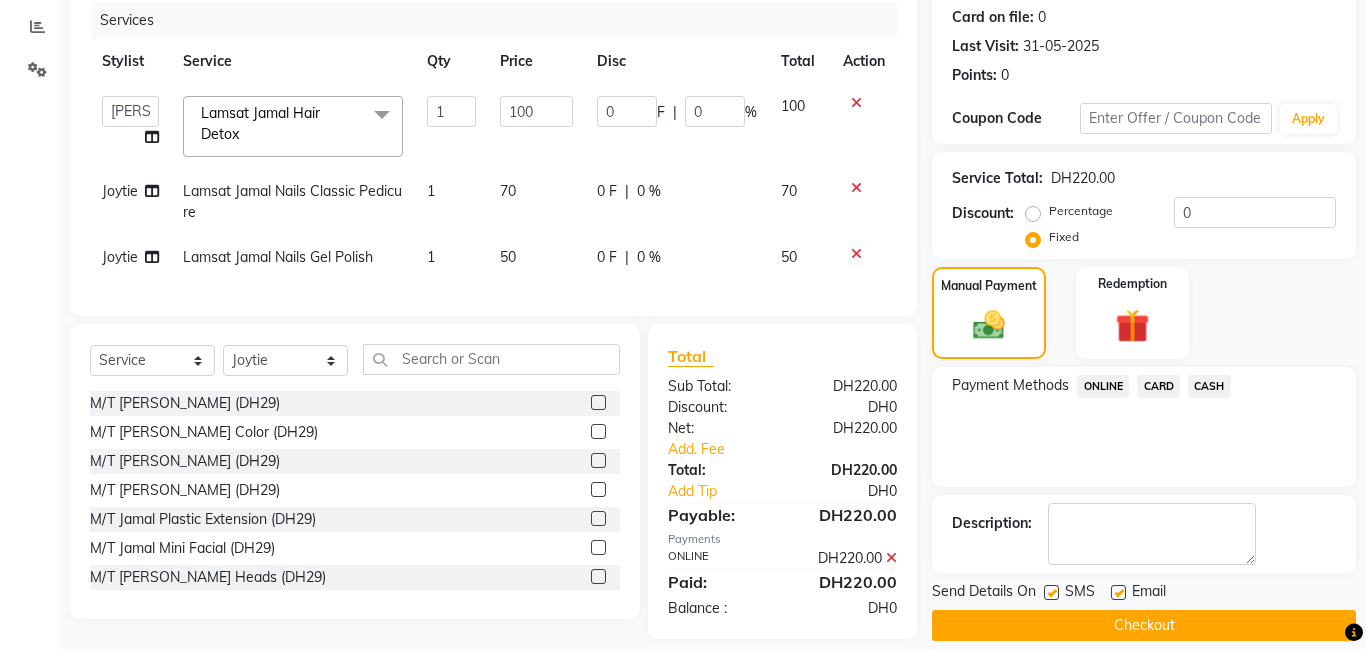 click on "Checkout" 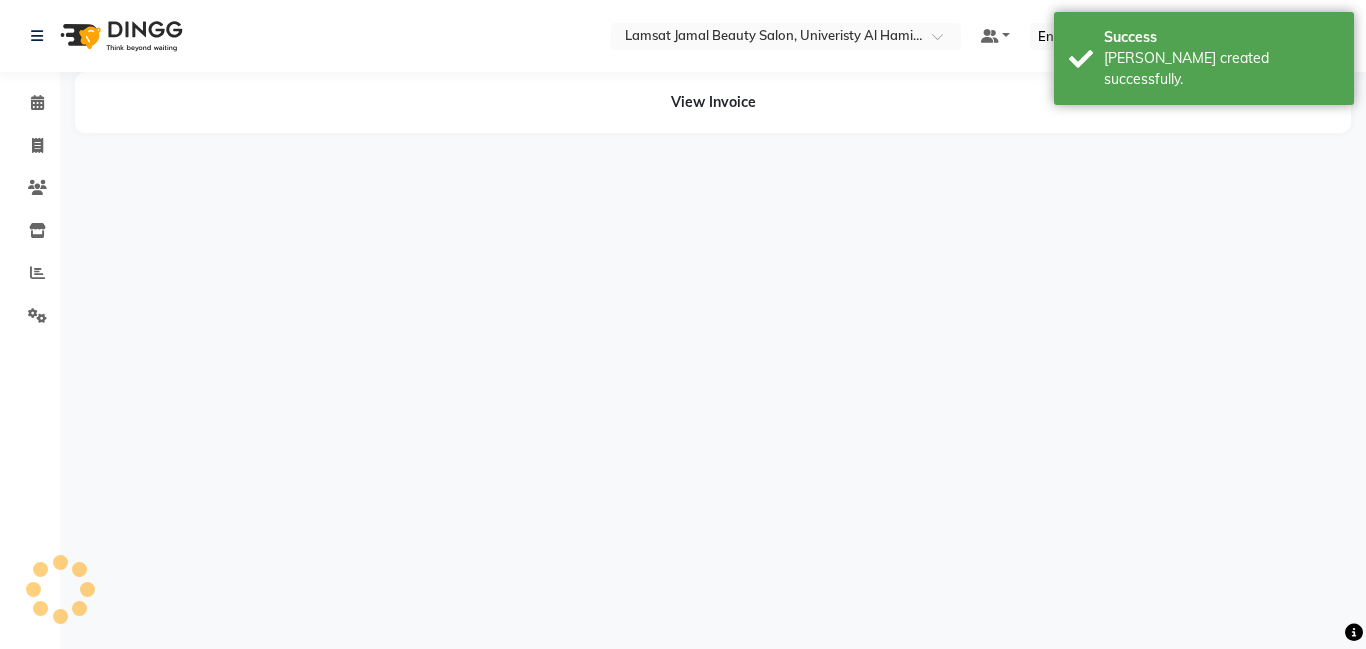 scroll, scrollTop: 0, scrollLeft: 0, axis: both 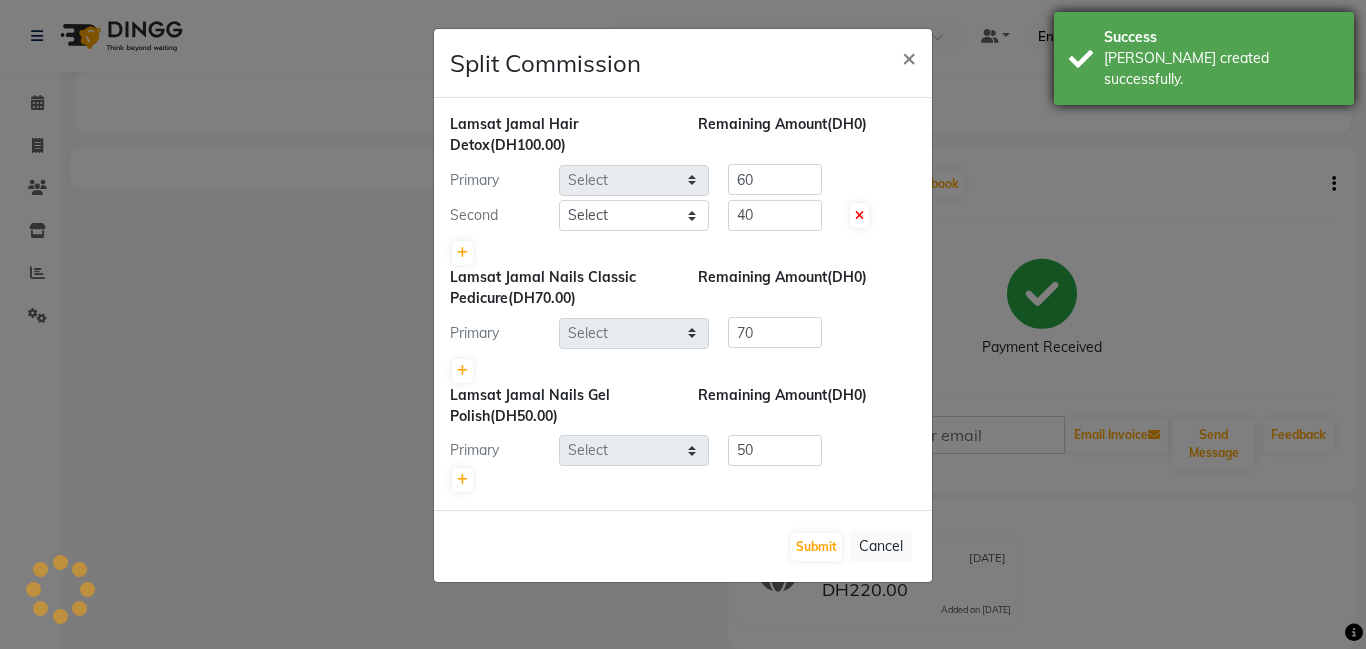 click on "Success   [PERSON_NAME] created successfully." at bounding box center [1204, 58] 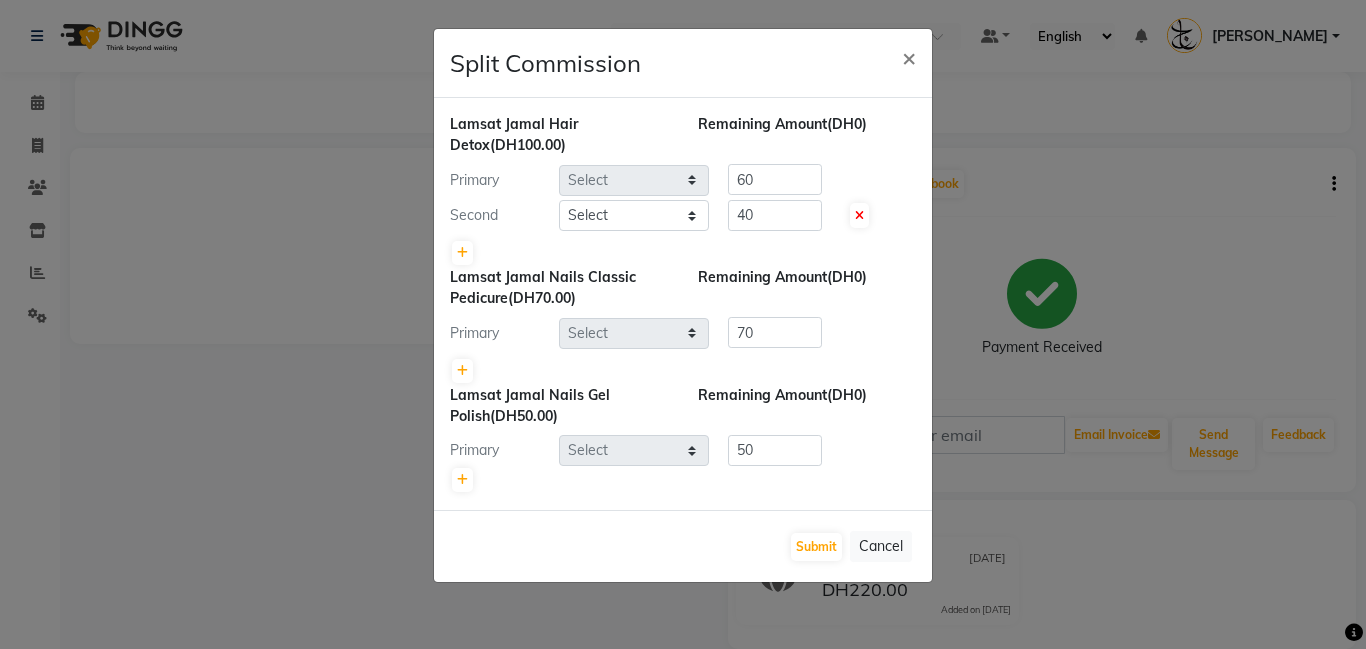 select on "79902" 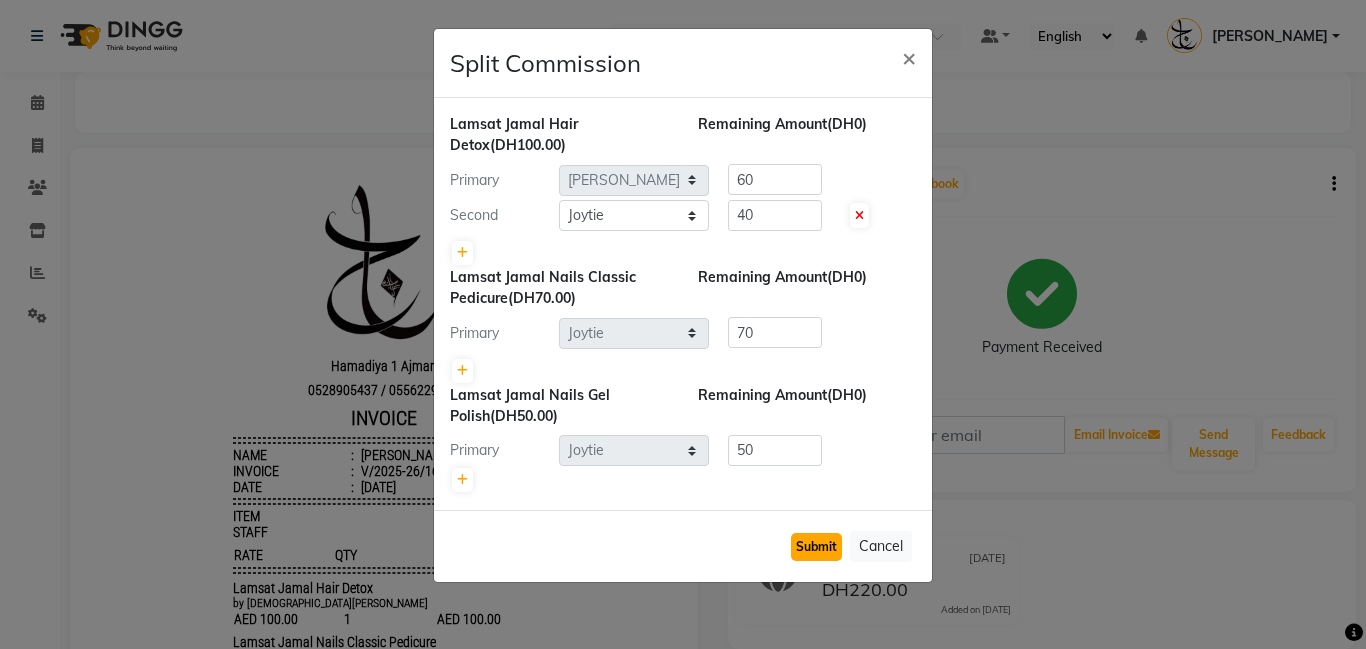 click on "Submit" 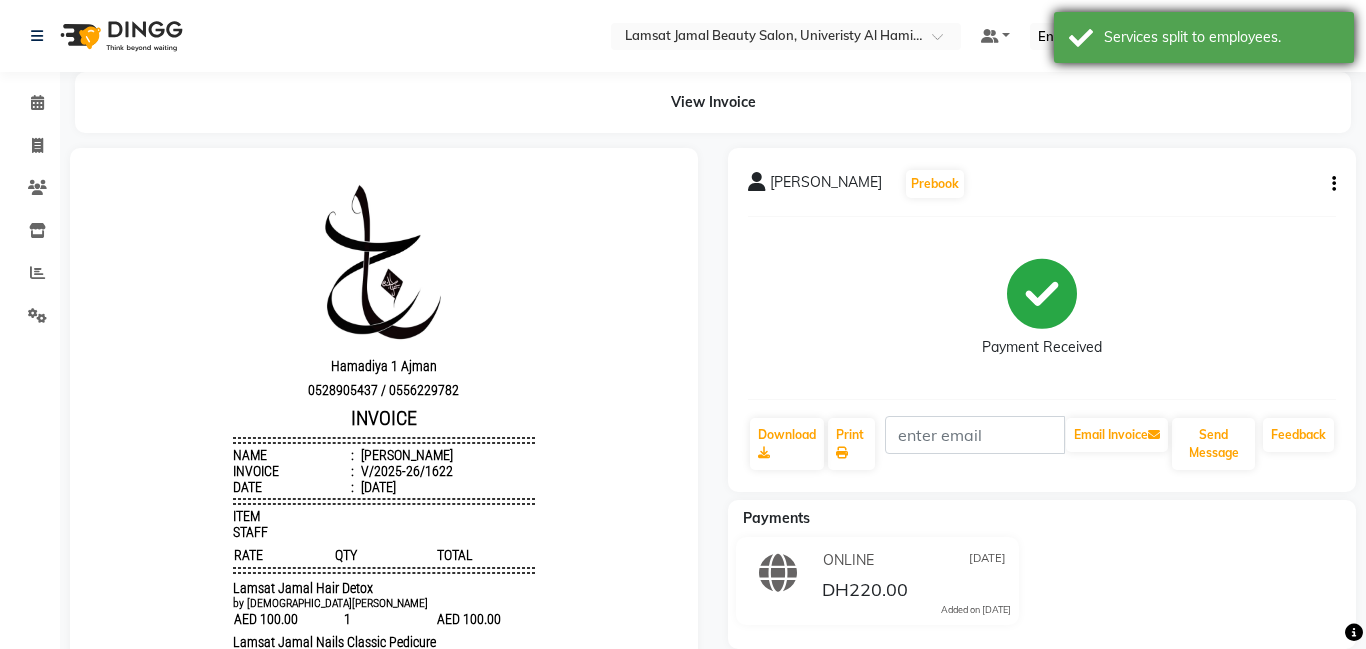 click on "Services split to employees." at bounding box center (1204, 37) 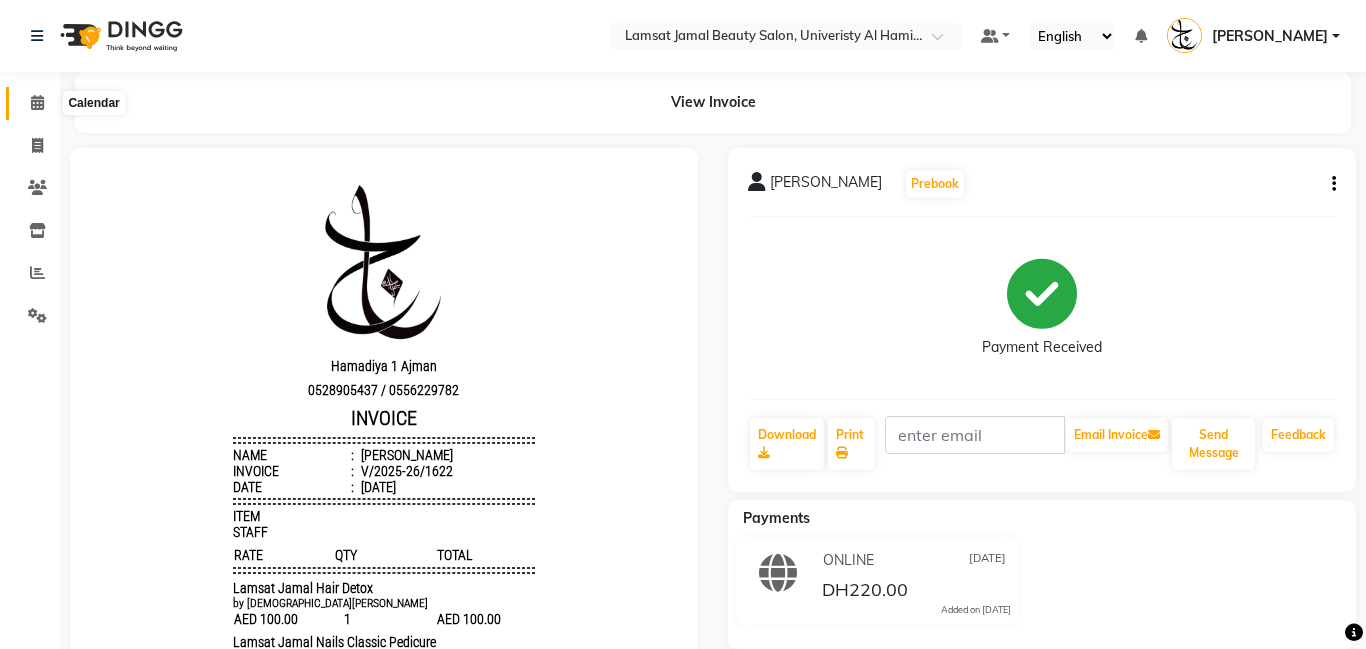 click 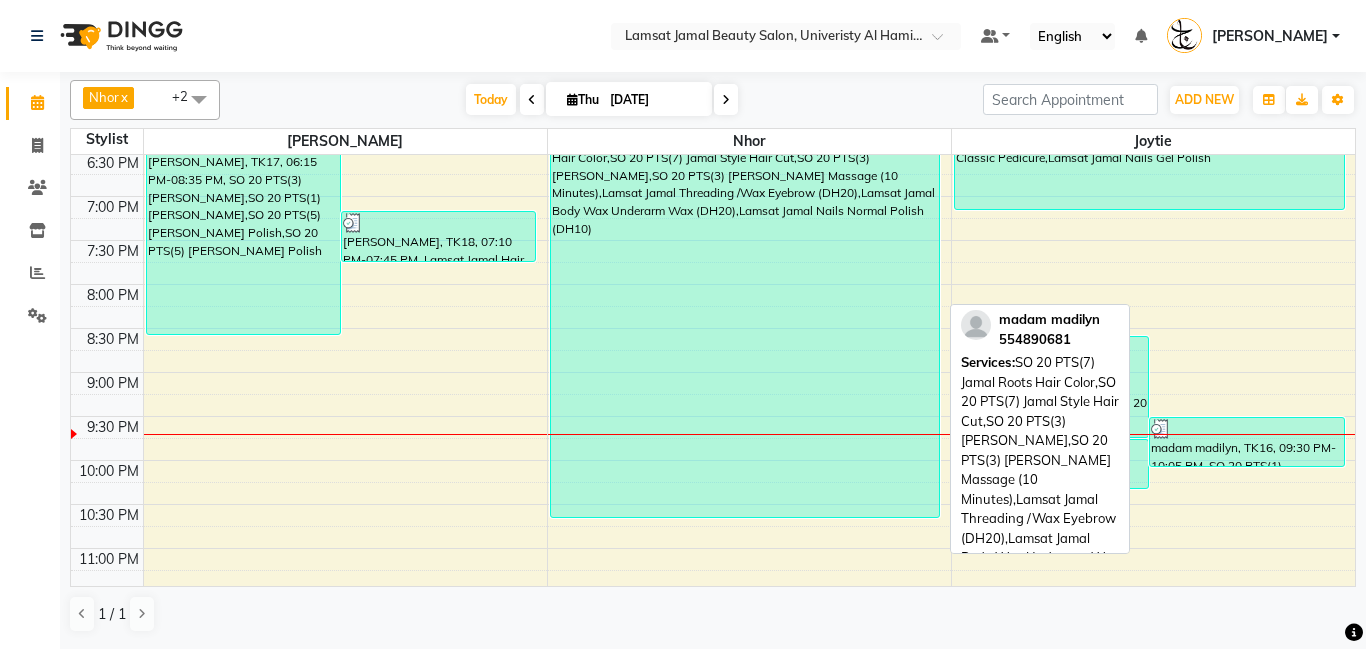scroll, scrollTop: 850, scrollLeft: 0, axis: vertical 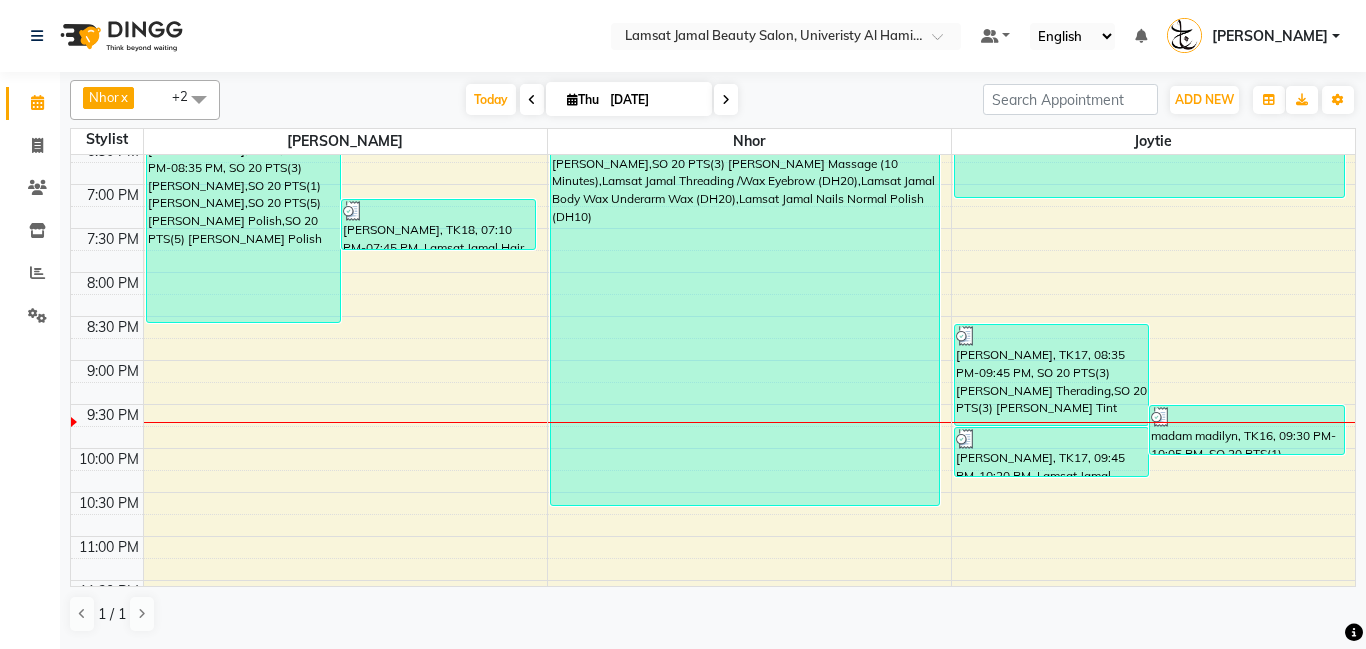 click on "9:00 AM 9:30 AM 10:00 AM 10:30 AM 11:00 AM 11:30 AM 12:00 PM 12:30 PM 1:00 PM 1:30 PM 2:00 PM 2:30 PM 3:00 PM 3:30 PM 4:00 PM 4:30 PM 5:00 PM 5:30 PM 6:00 PM 6:30 PM 7:00 PM 7:30 PM 8:00 PM 8:30 PM 9:00 PM 9:30 PM 10:00 PM 10:30 PM 11:00 PM 11:30 PM     [PERSON_NAME], TK17, 06:15 PM-08:35 PM, SO 20 PTS(3) [PERSON_NAME],SO 20 PTS(1) [PERSON_NAME],SO 20 PTS(5) [PERSON_NAME] Polish,SO 20 PTS(5) [PERSON_NAME] Polish     aysha alraeesl, TK18, 07:10 PM-07:45 PM, [PERSON_NAME]  Hair Detox     lily, TK03, 11:15 AM-11:50 AM, Lamsat Jamal Morrocan Bath/Massage Morrocan Bath Normal     um ebrahim, TK04, 01:30 PM-03:15 PM, Lamsat Jamal Body Wax Bikini Wax,Lamsat Jamal Body Wax Underarm Wax,Lamsat Jamal Hair Hair Trim     Madam Urroj, TK08, 03:00 PM-04:10 PM, Lamsat Jamal Hair Keratin Shoulder Length,Lamsat Jamal Hair Colors Full Color     lily, TK03, 11:50 AM-12:25 PM, [PERSON_NAME] Threading /Wax Eyebrow         [PERSON_NAME], TK17, 08:35 PM-09:45 PM, SO 20 PTS(3) [PERSON_NAME] Therading,SO 20 PTS(3) [PERSON_NAME] Tint" at bounding box center [713, -36] 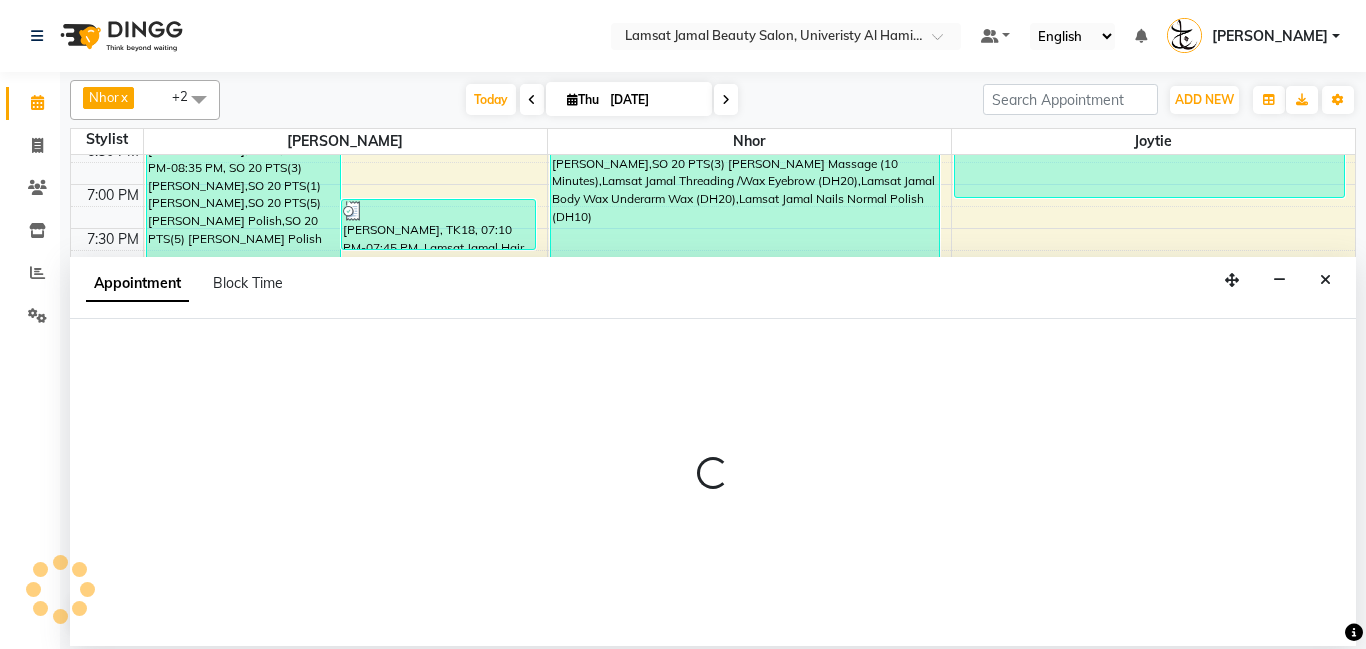 select on "79907" 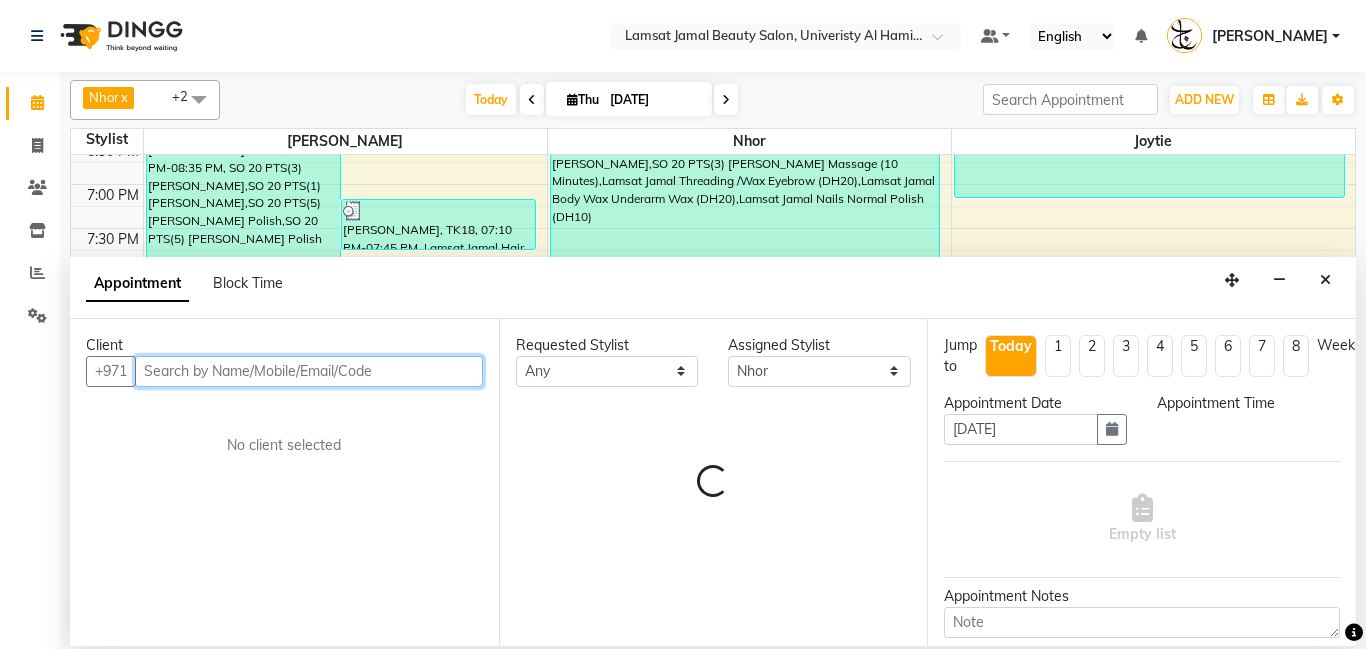 select on "1260" 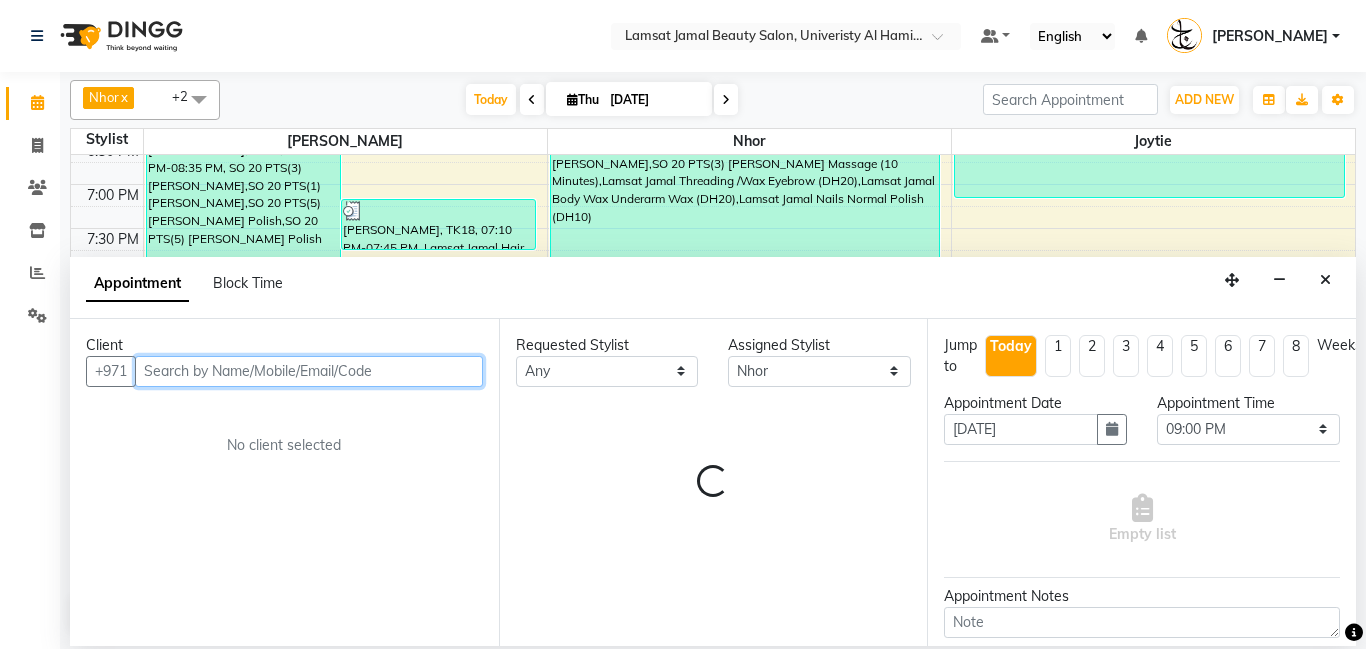 click at bounding box center [309, 371] 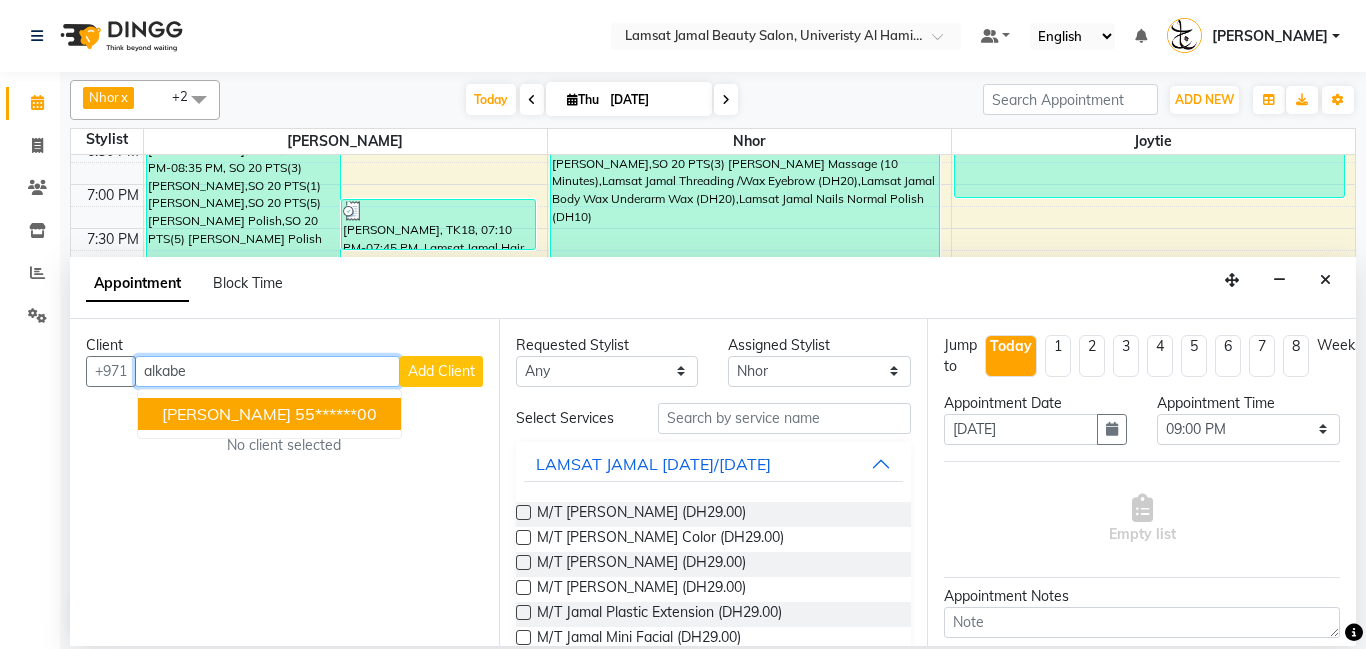 click on "55******00" at bounding box center [336, 414] 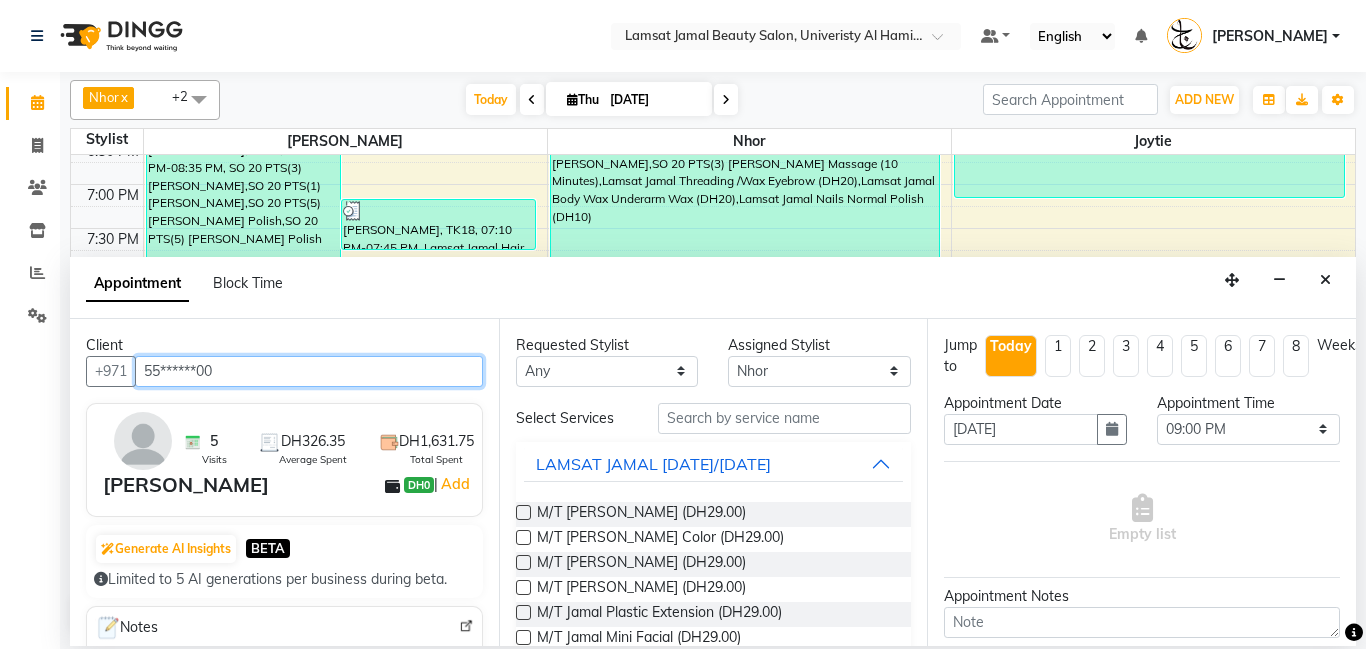 type on "55******00" 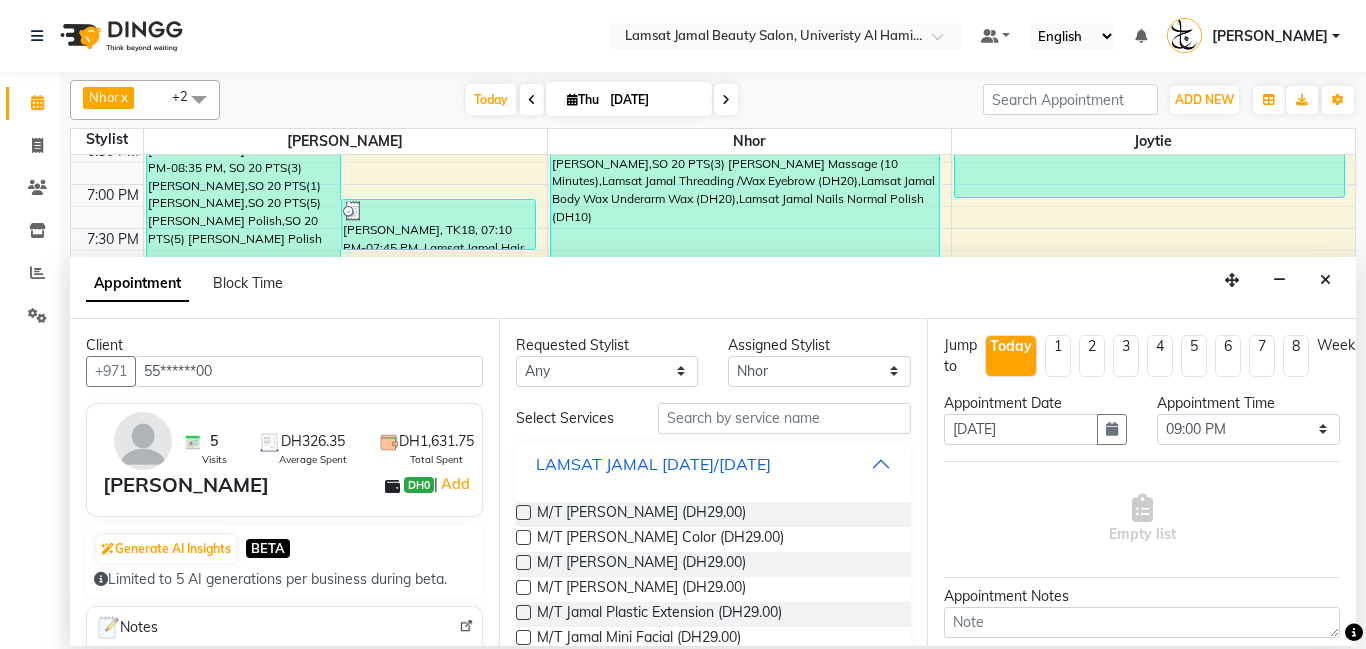 click on "LAMSAT JAMAL [DATE]/[DATE]" at bounding box center [714, 464] 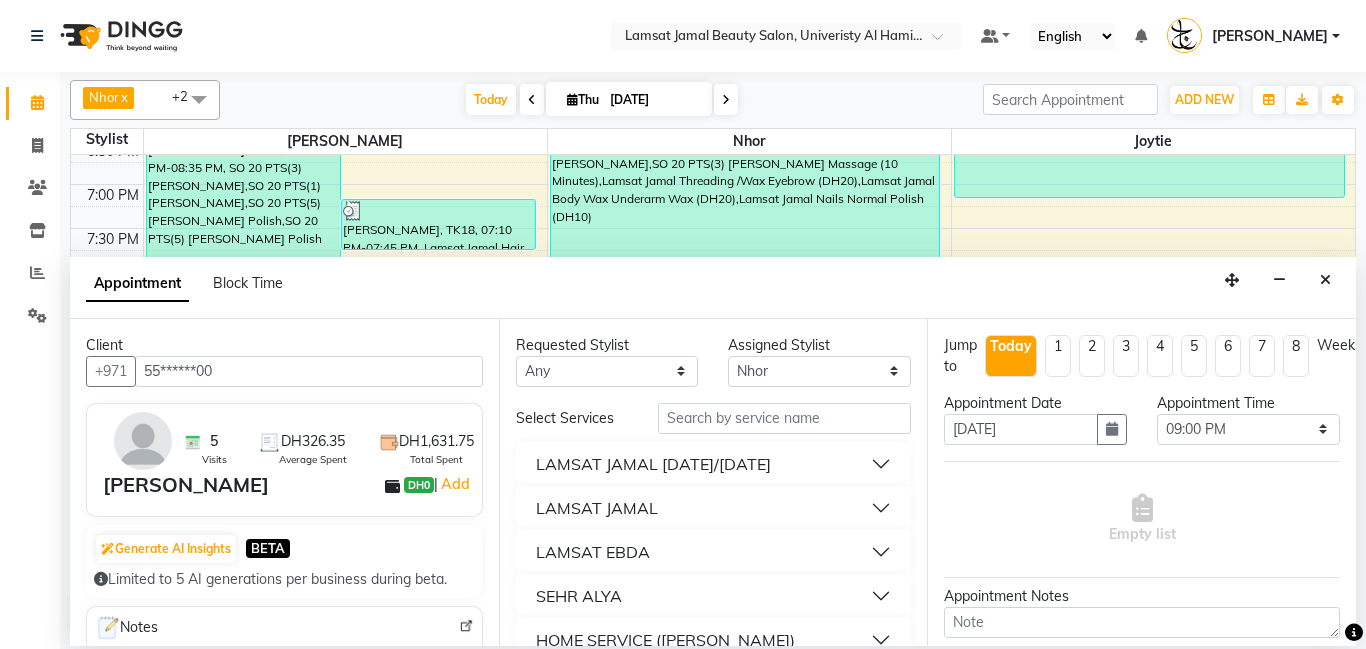 drag, startPoint x: 884, startPoint y: 505, endPoint x: 853, endPoint y: 446, distance: 66.64833 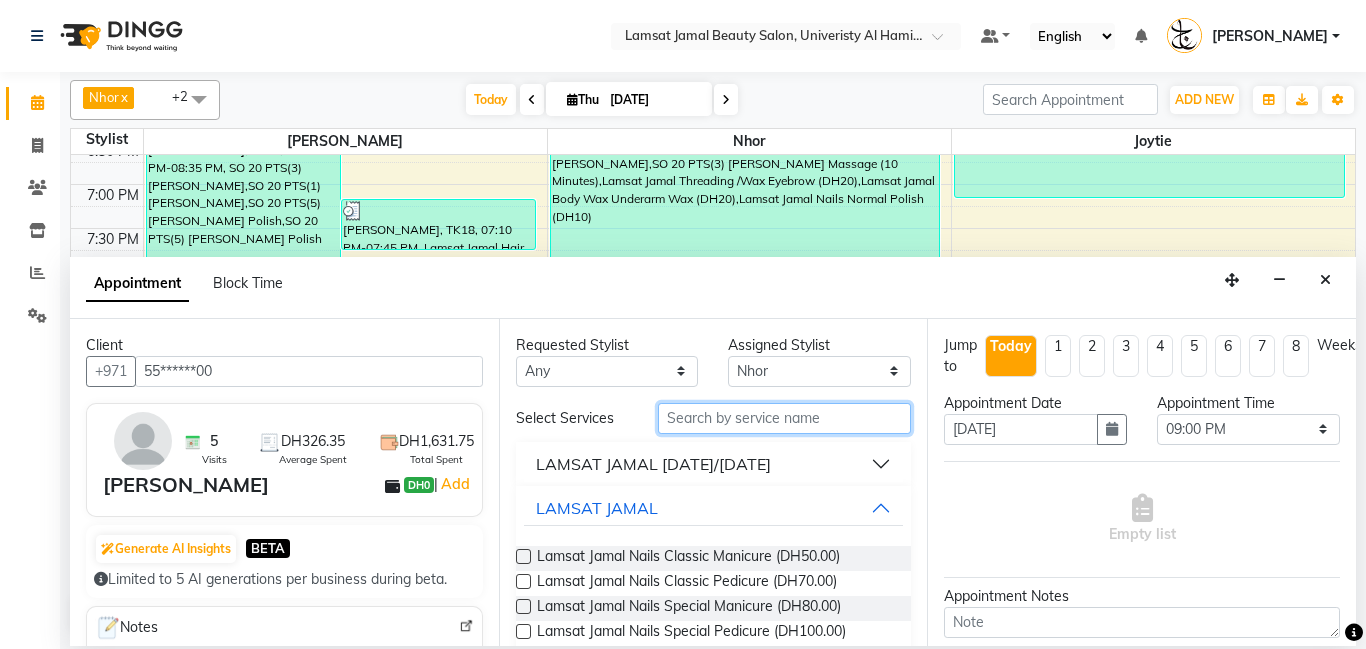 click at bounding box center (785, 418) 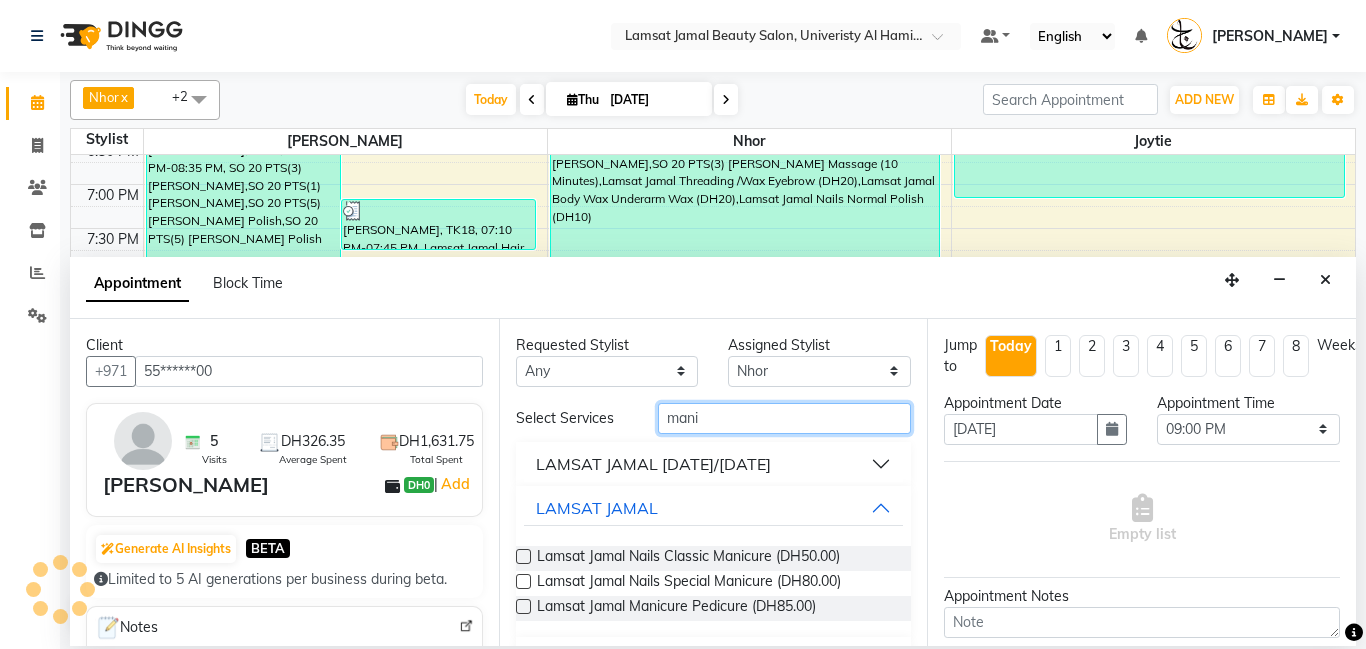 type on "mani" 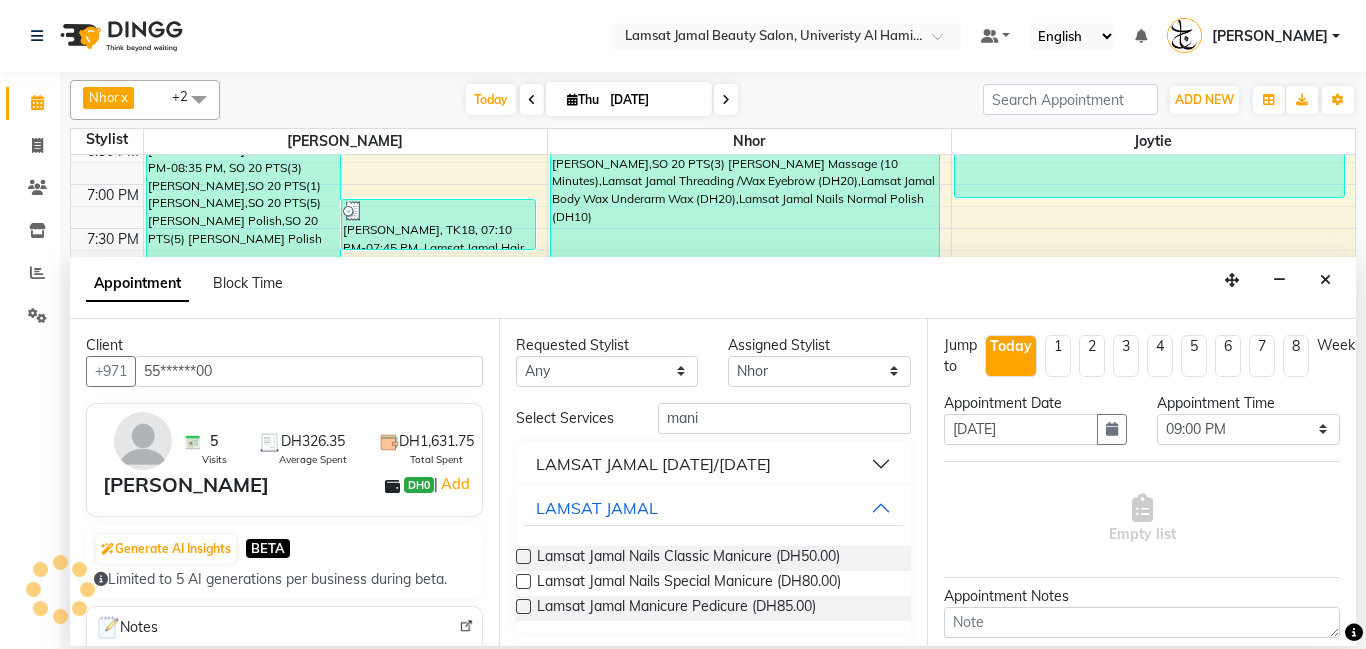 click at bounding box center [523, 556] 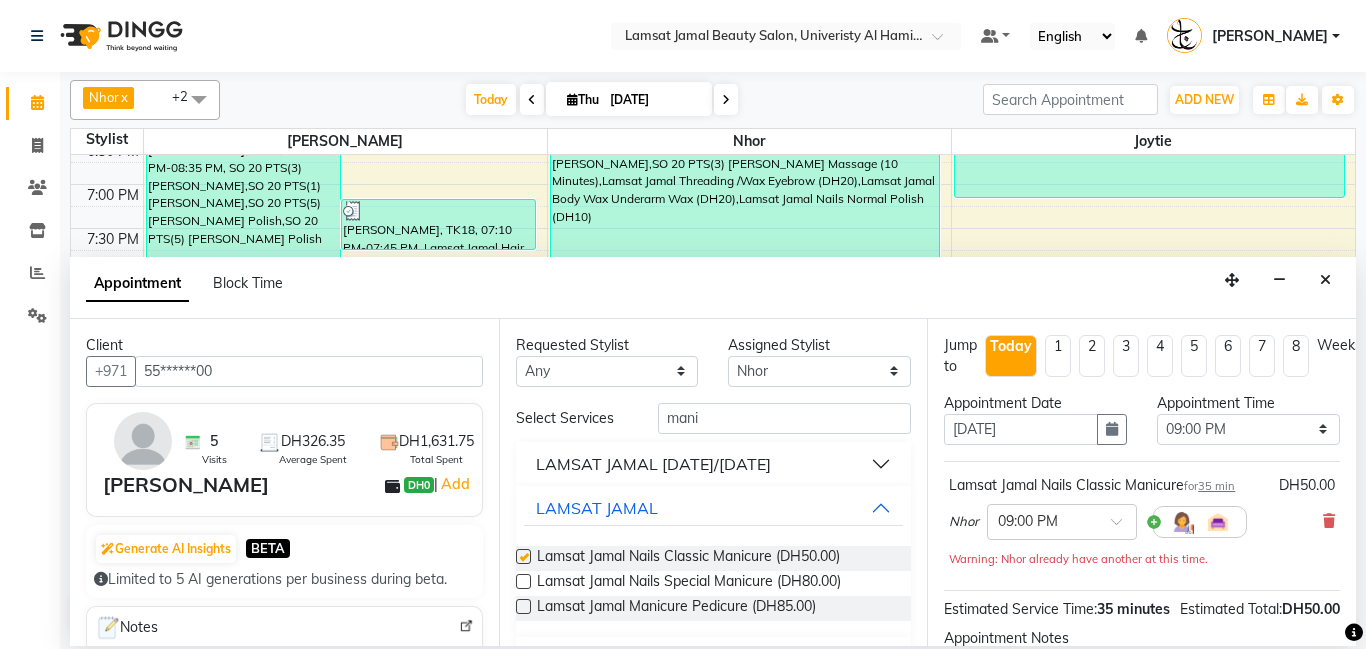 checkbox on "false" 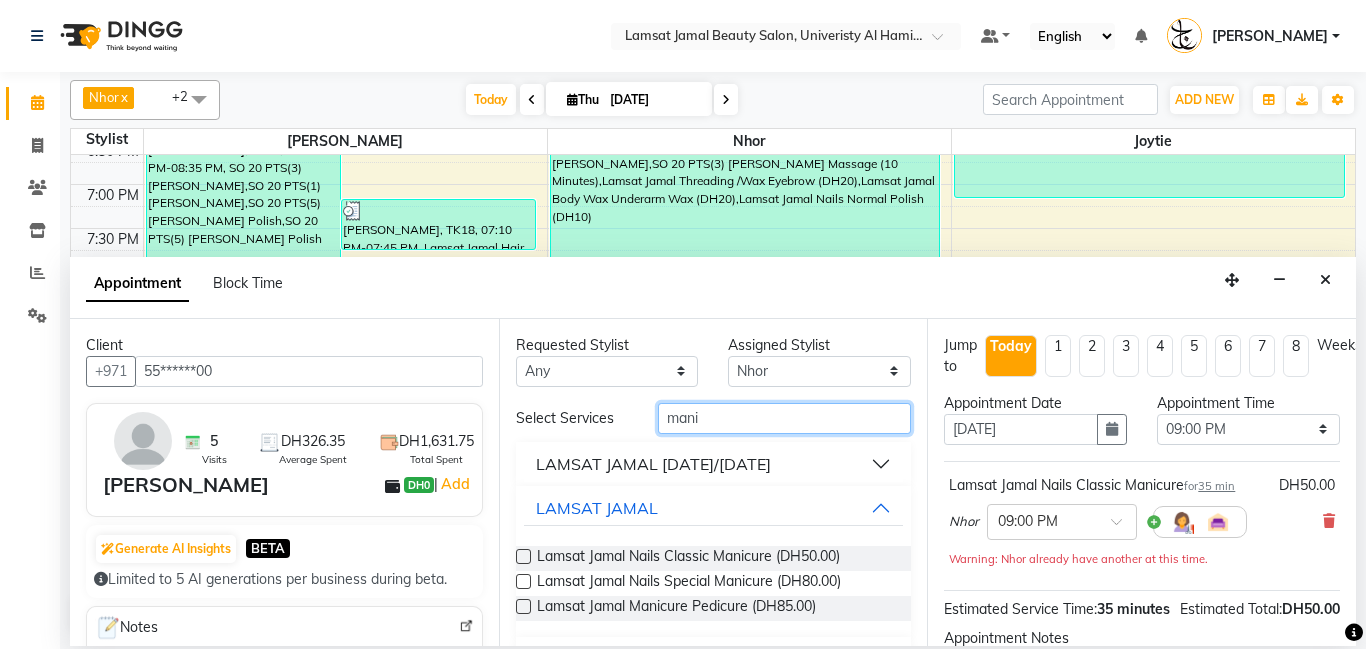 click on "mani" at bounding box center [785, 418] 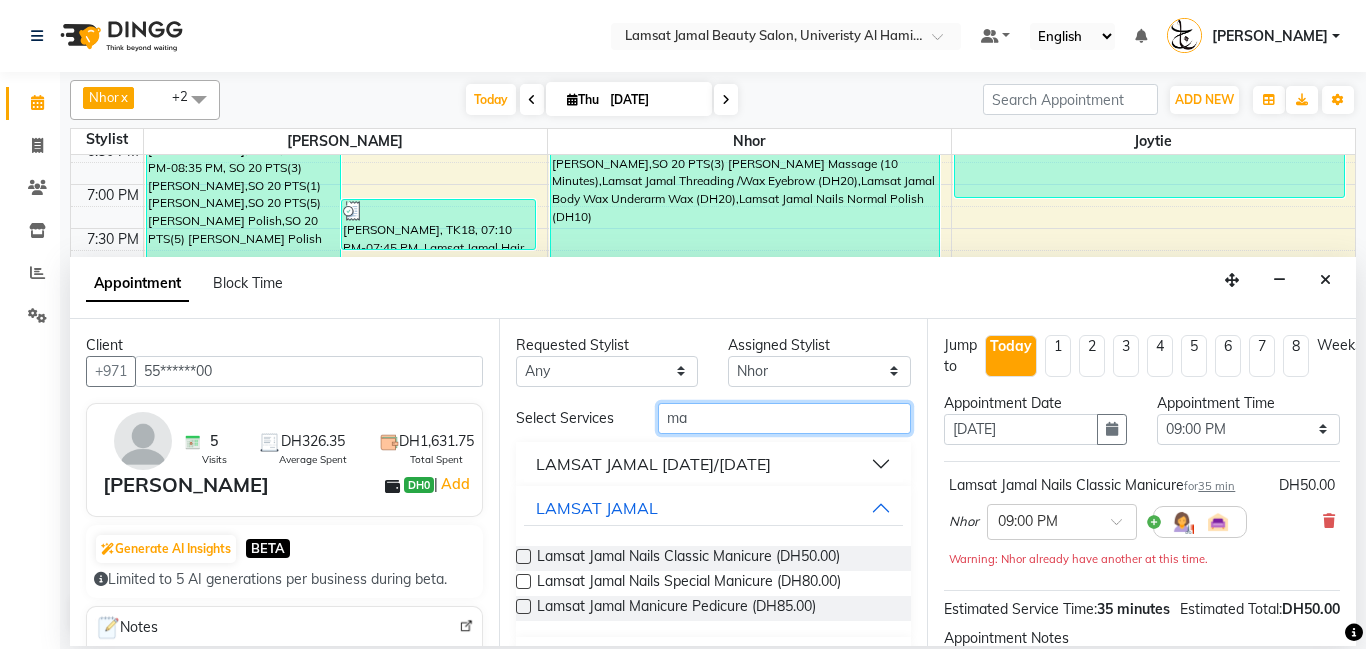 type on "m" 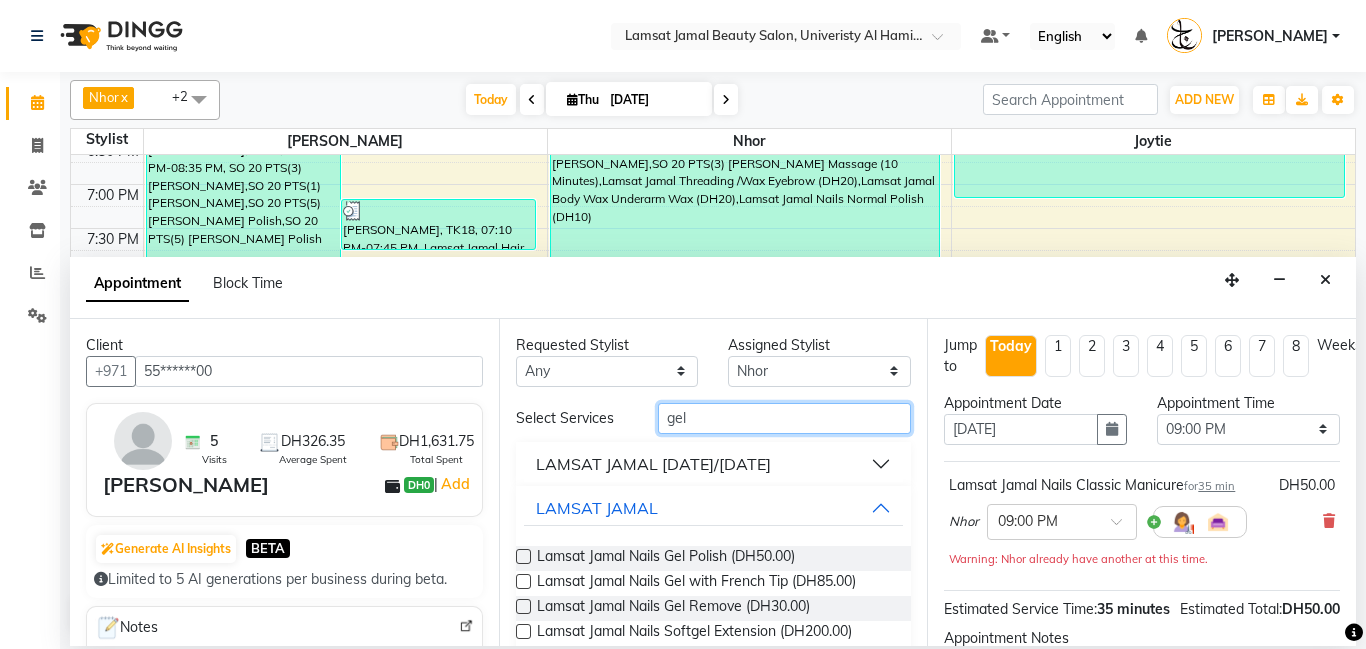 type on "gel" 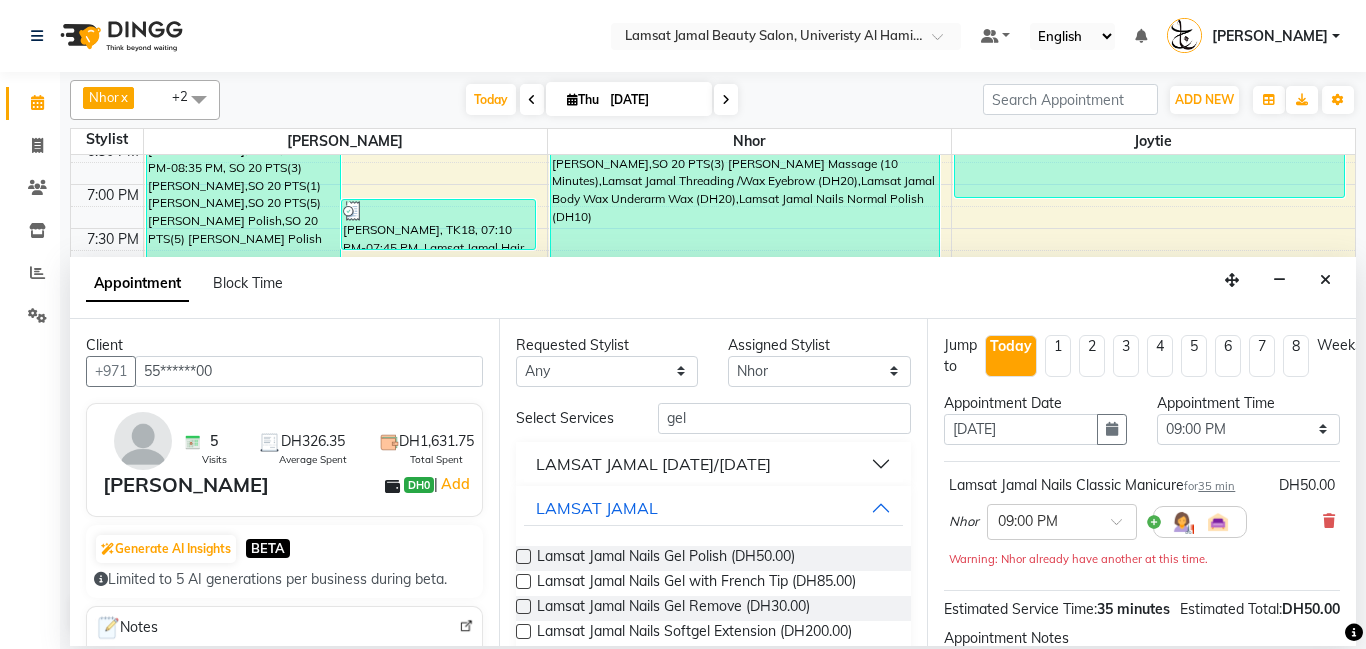 click at bounding box center [523, 556] 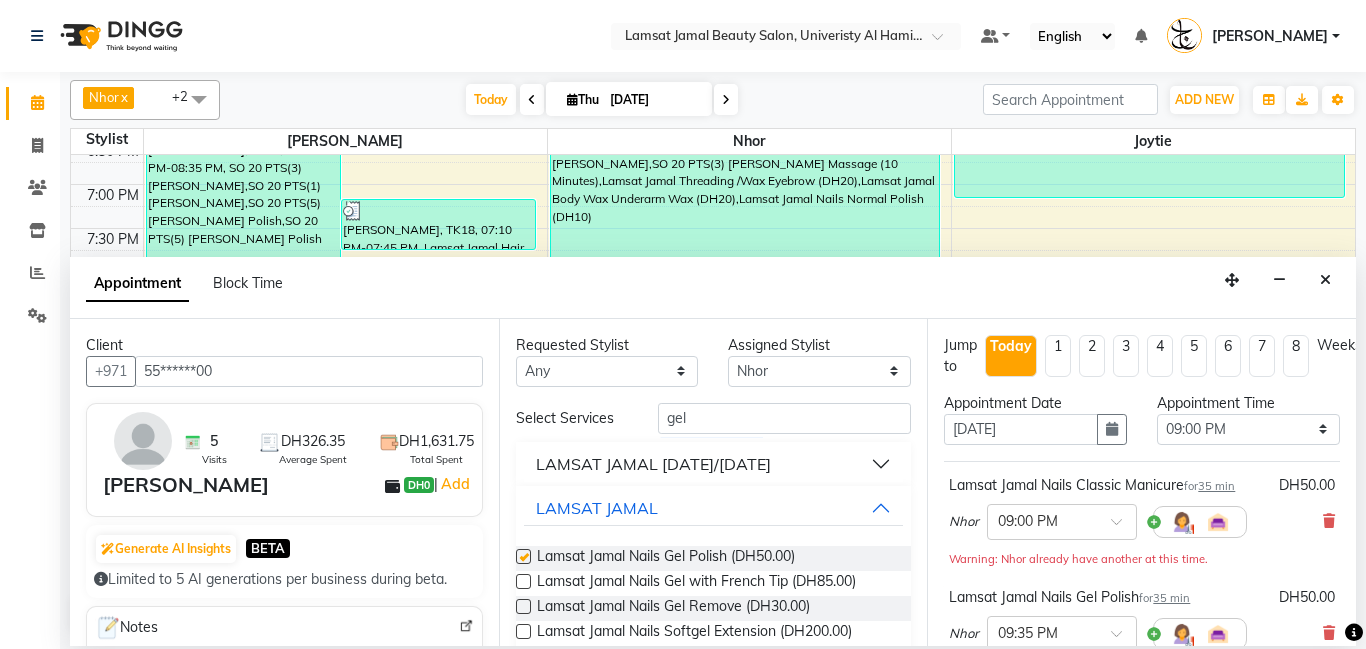 checkbox on "false" 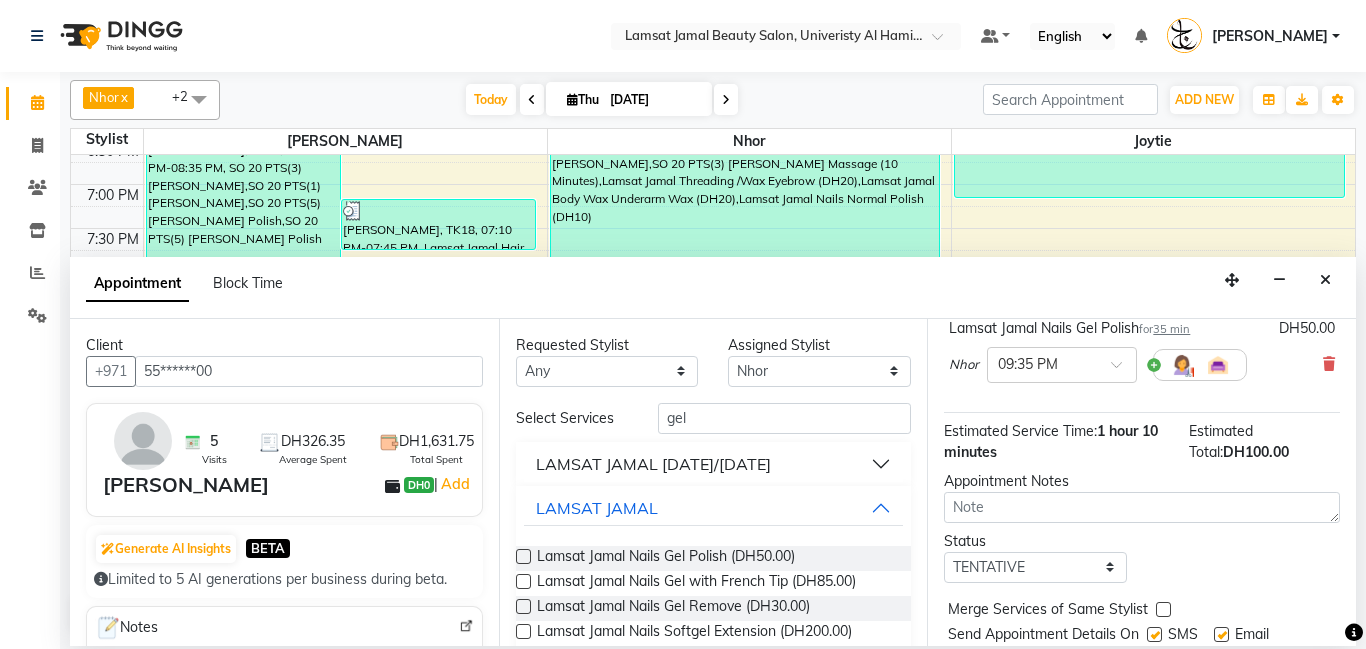 scroll, scrollTop: 332, scrollLeft: 0, axis: vertical 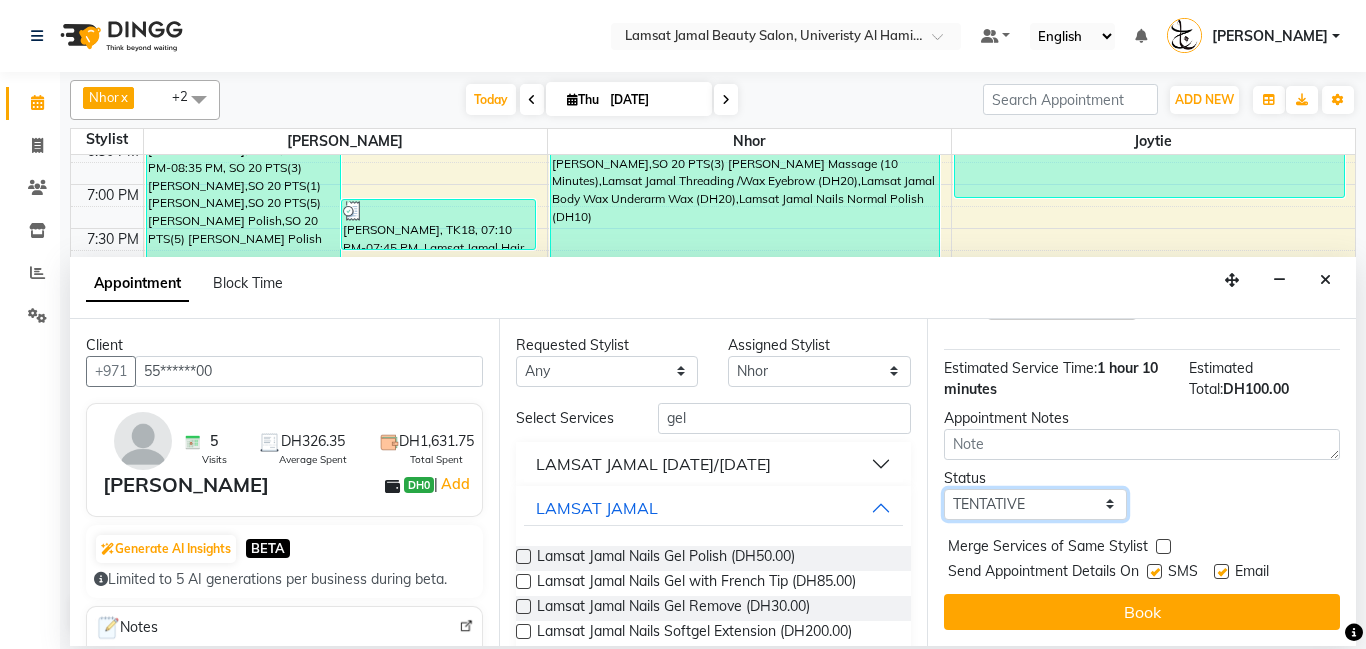 click on "Select TENTATIVE CONFIRM CHECK-IN UPCOMING" at bounding box center [1035, 504] 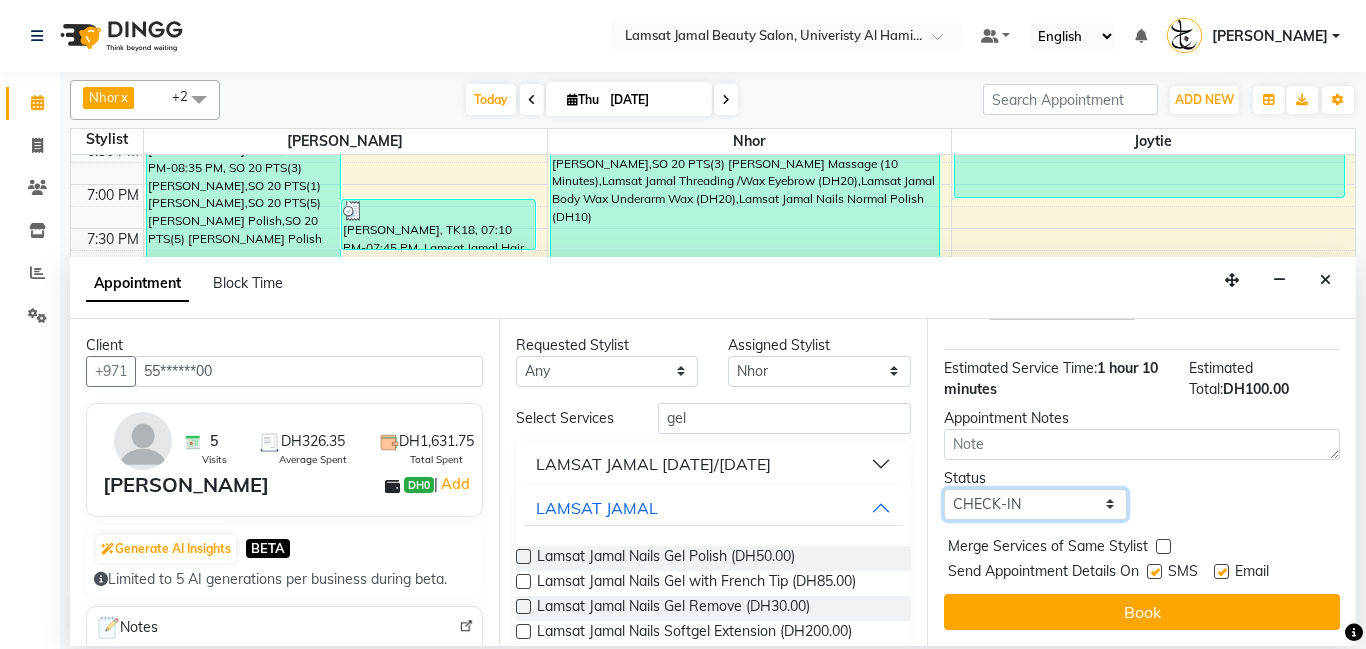 click on "Select TENTATIVE CONFIRM CHECK-IN UPCOMING" at bounding box center [1035, 504] 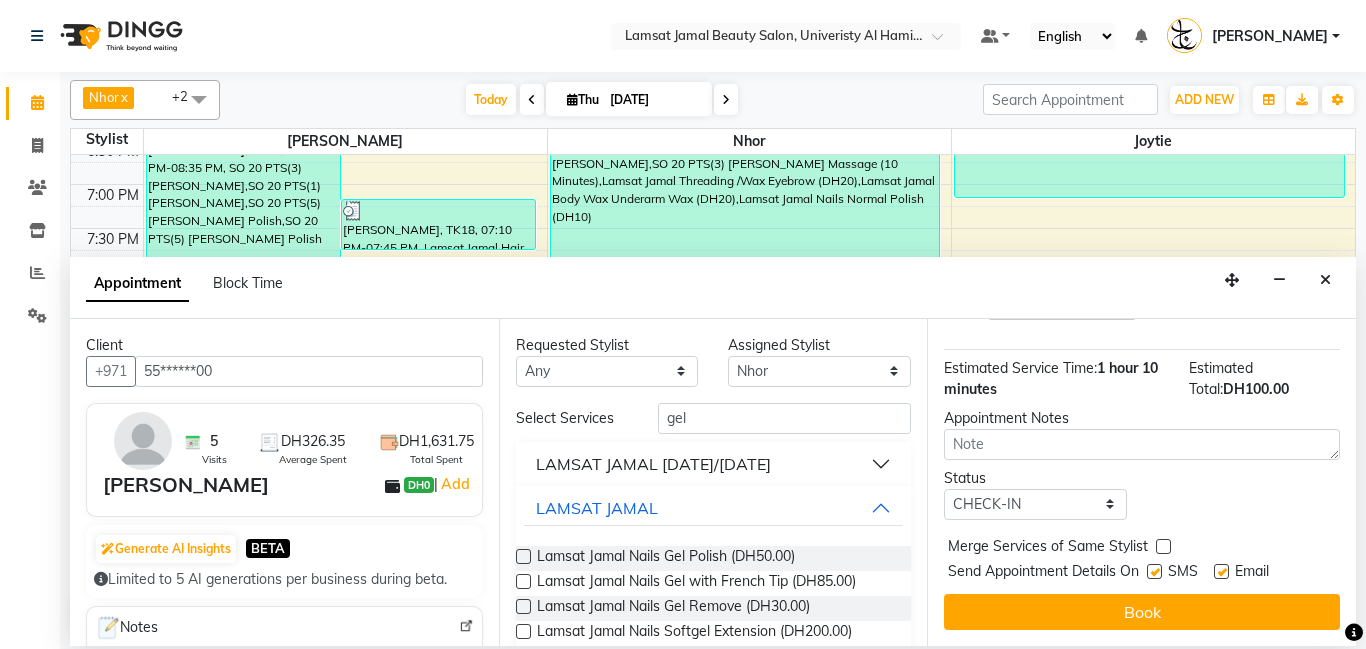 click at bounding box center [1163, 546] 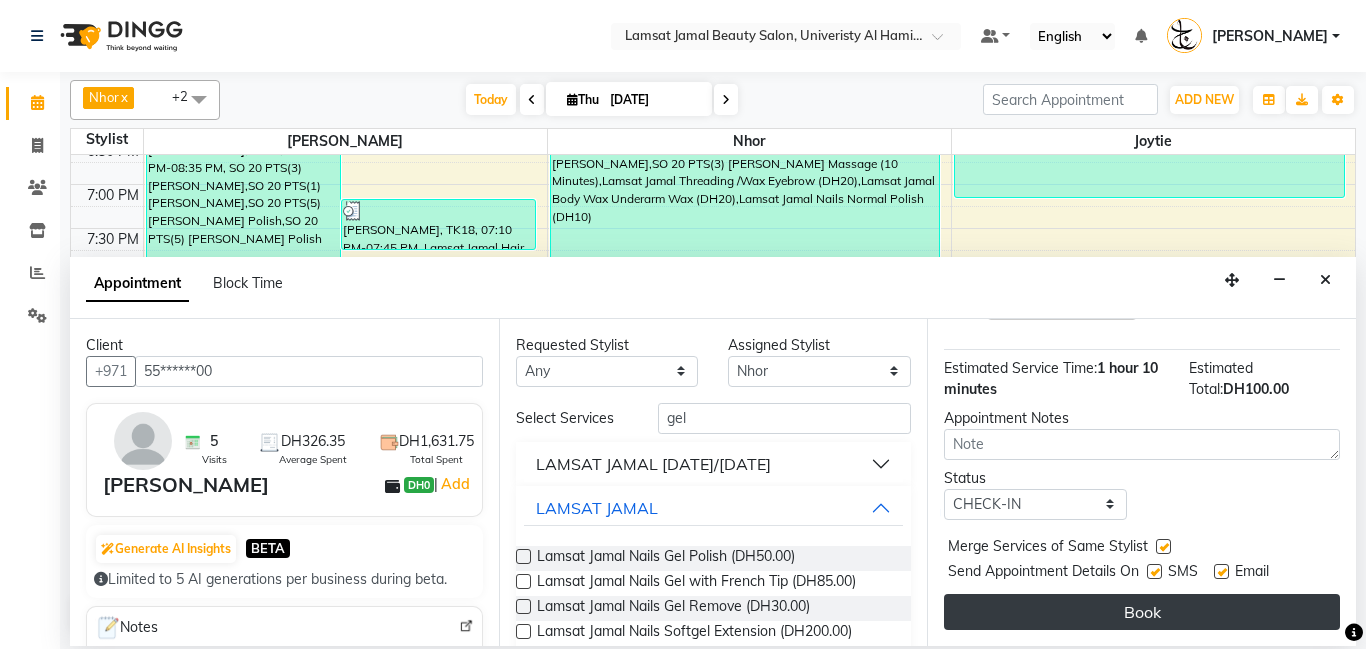 click on "Book" at bounding box center [1142, 612] 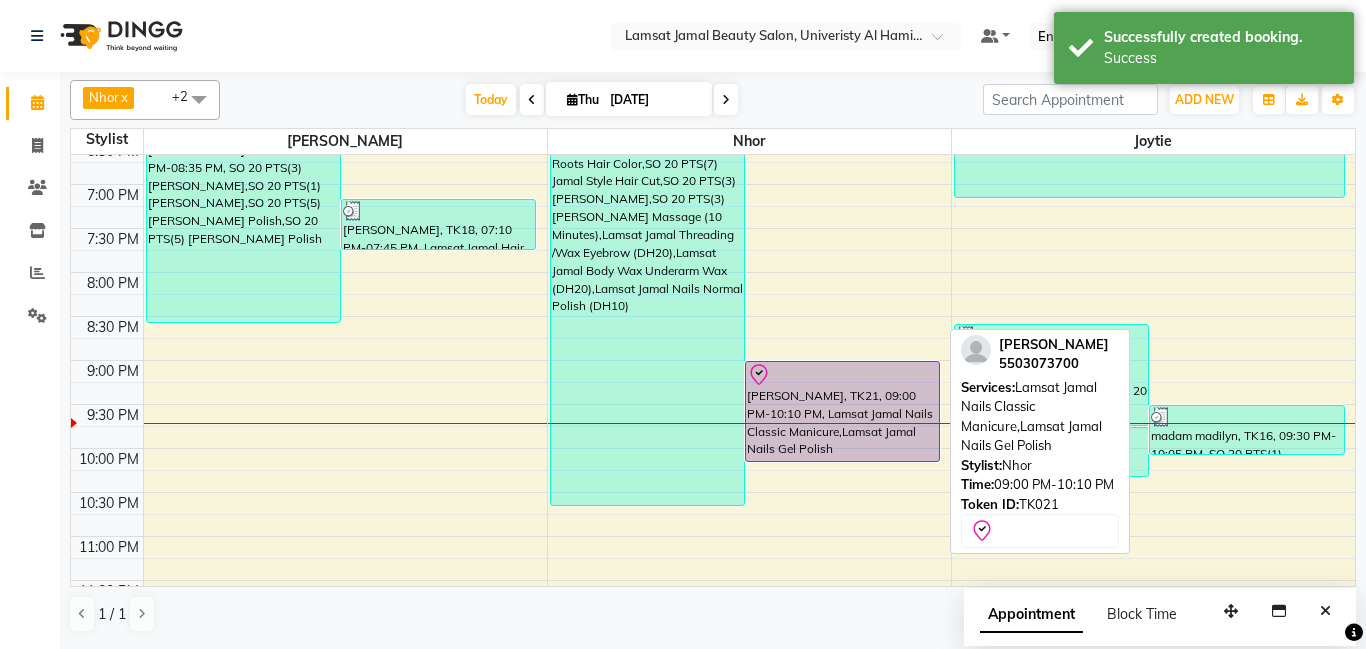click on "[PERSON_NAME], TK21, 09:00 PM-10:10 PM, Lamsat Jamal Nails Classic Manicure,Lamsat Jamal Nails Gel Polish" at bounding box center [842, 411] 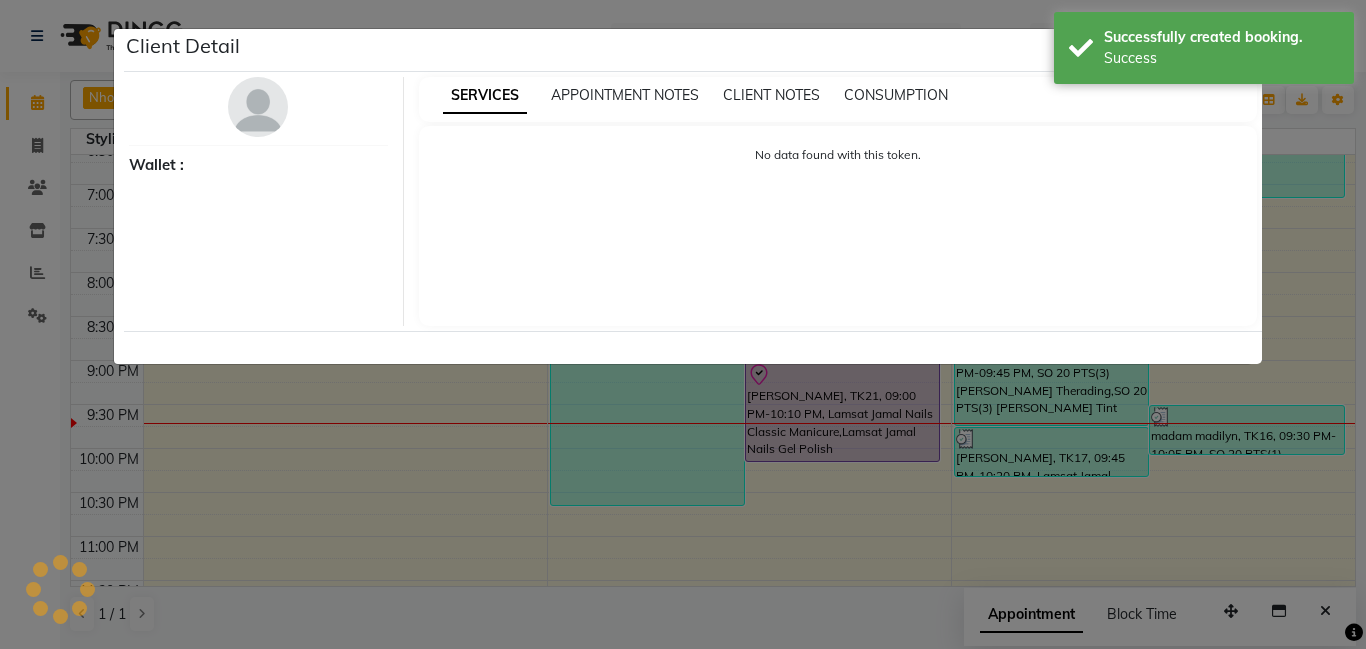 select on "8" 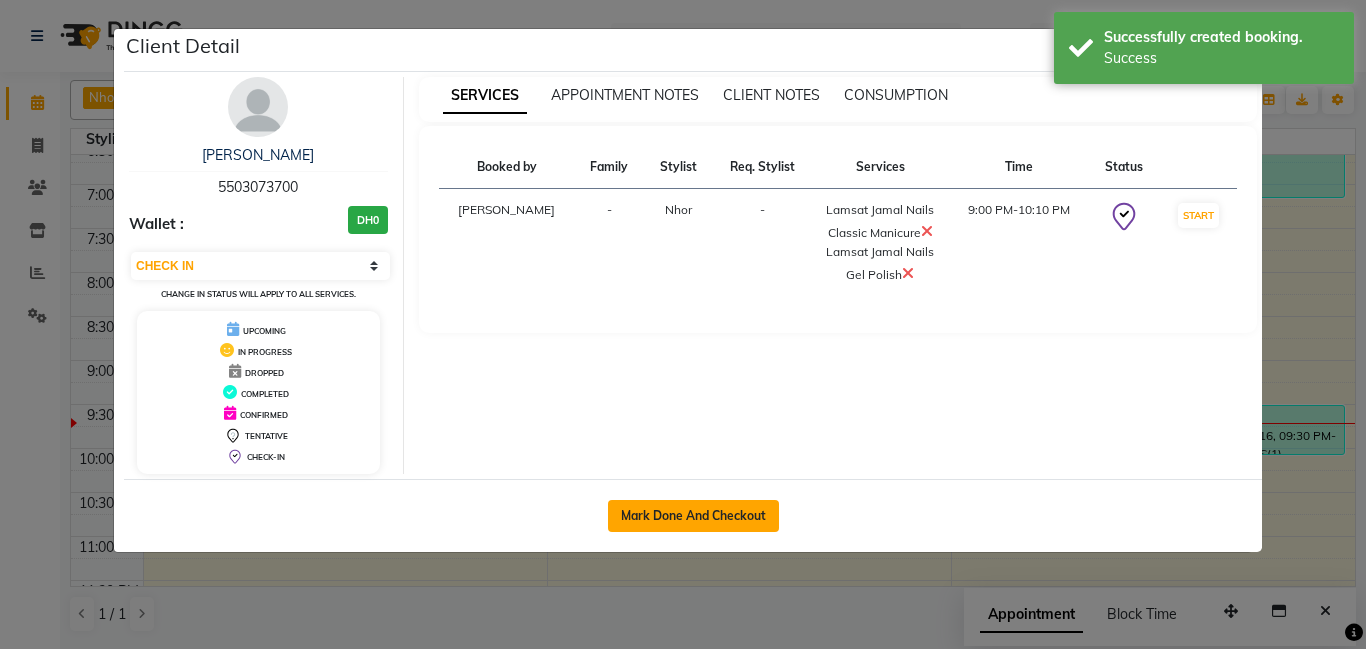 click on "Mark Done And Checkout" 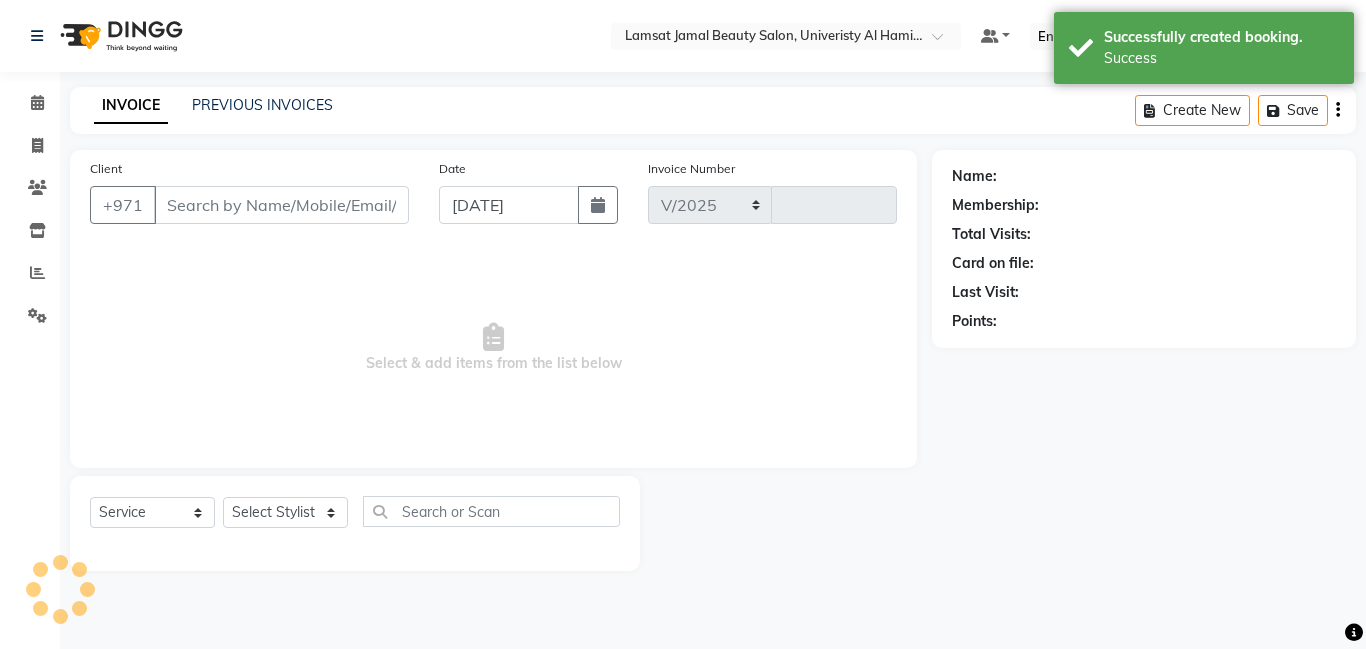 select on "8294" 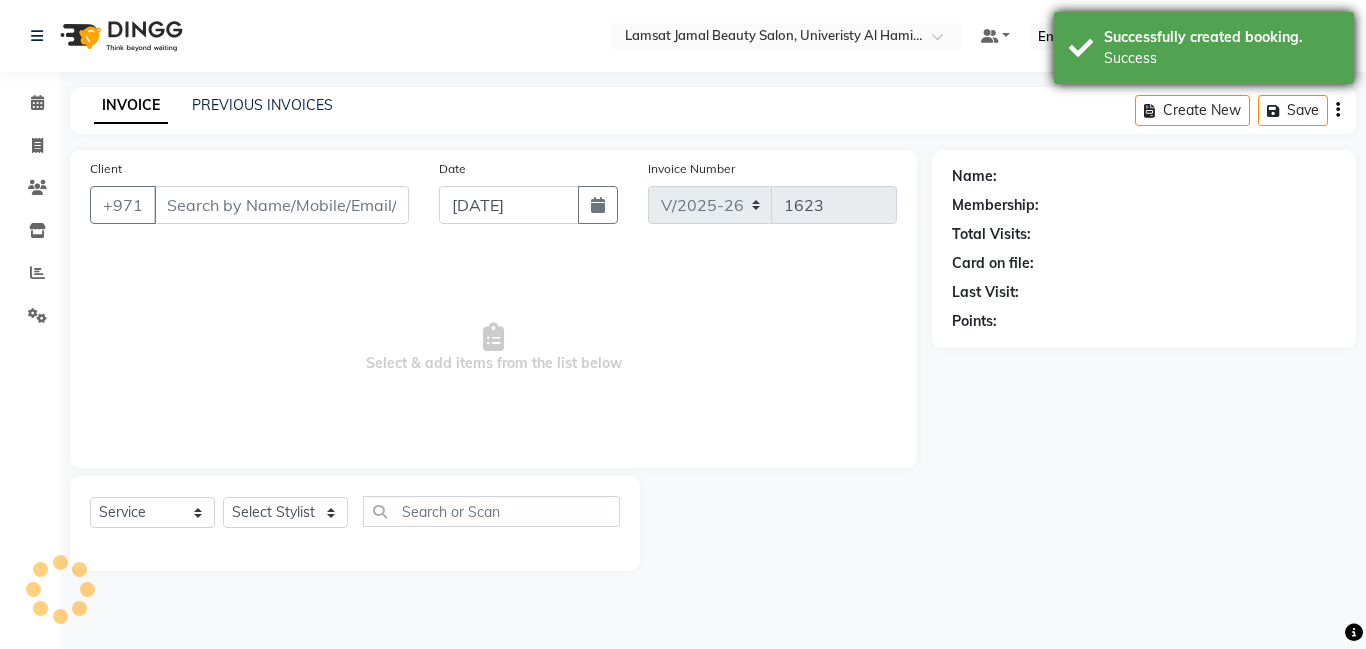 click on "Successfully created booking.   Success" at bounding box center (1204, 48) 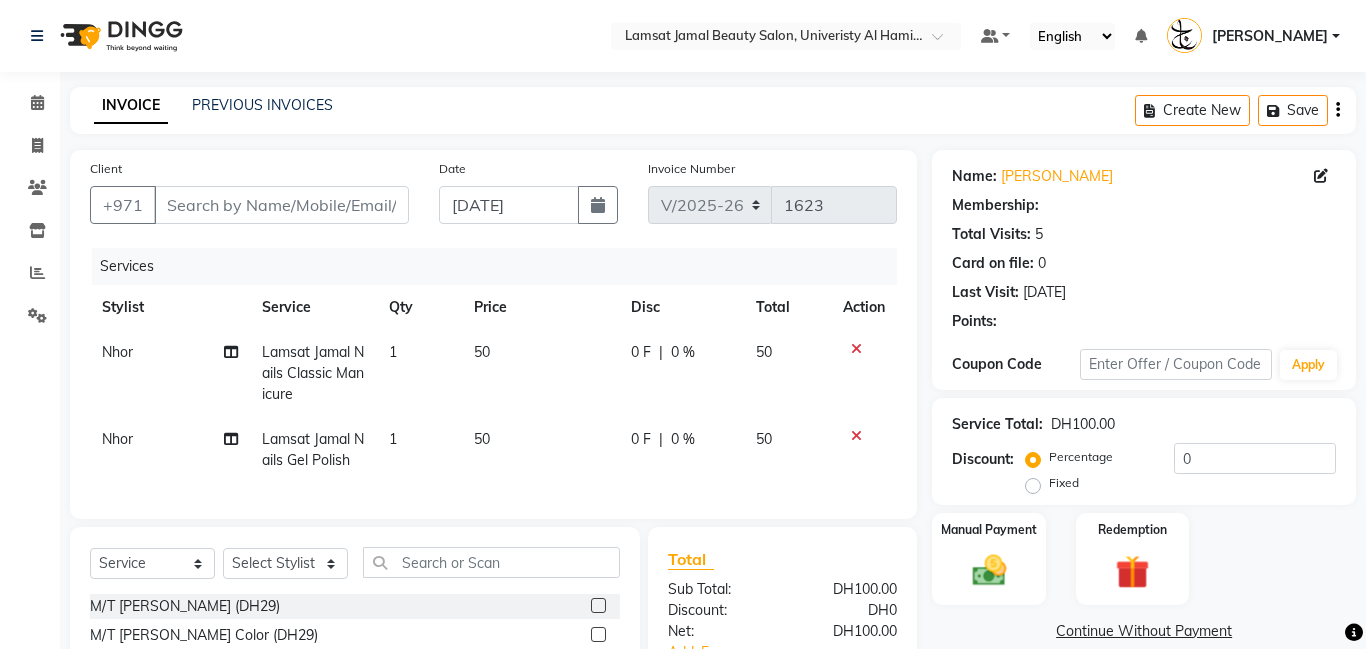 type on "55******00" 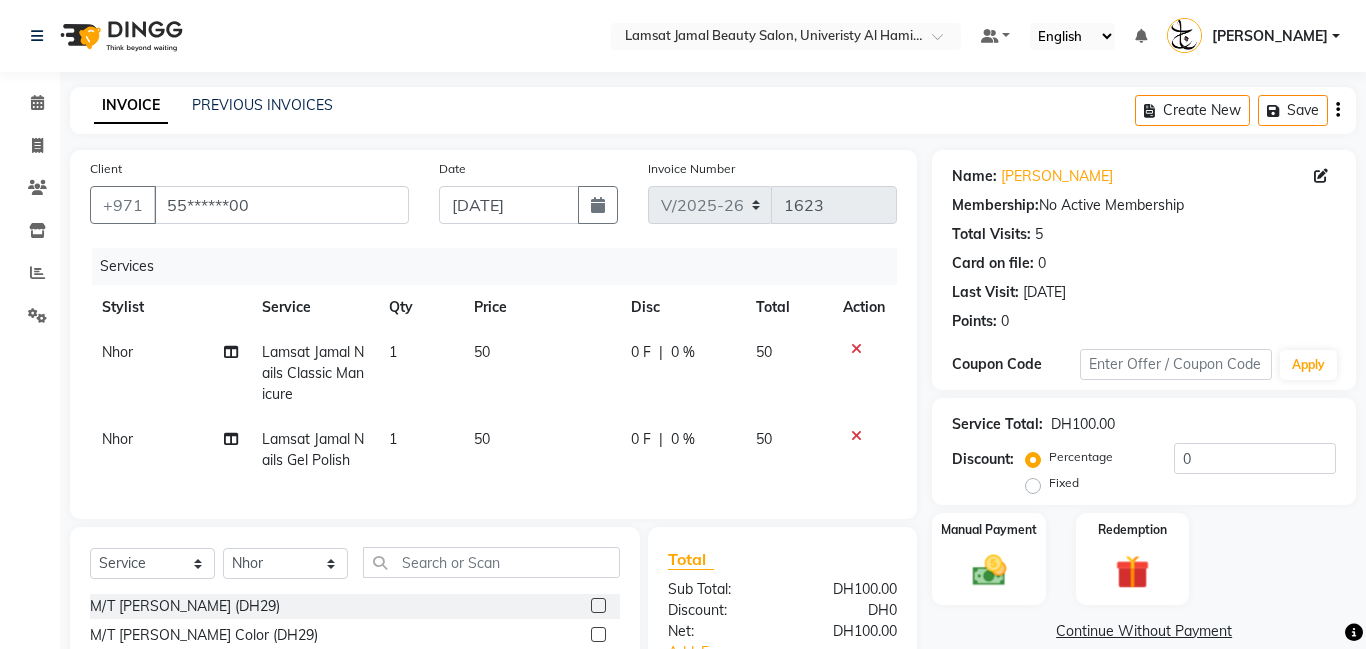 click on "50" 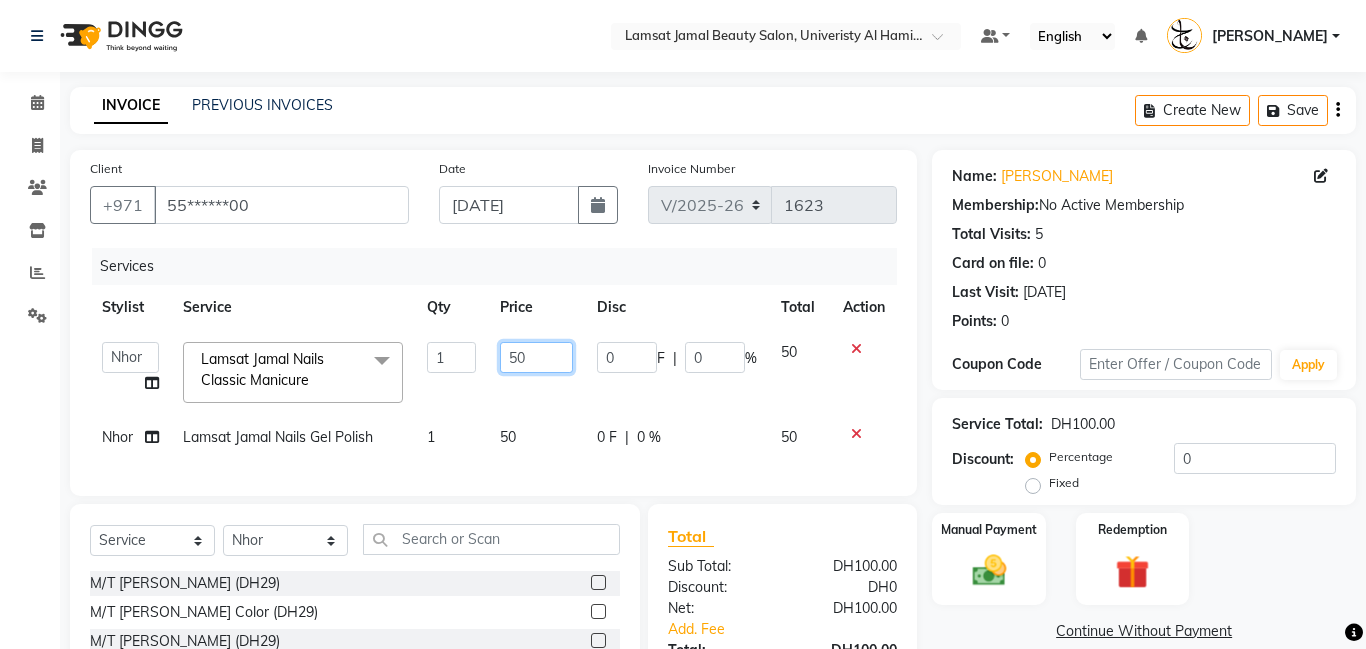click on "50" 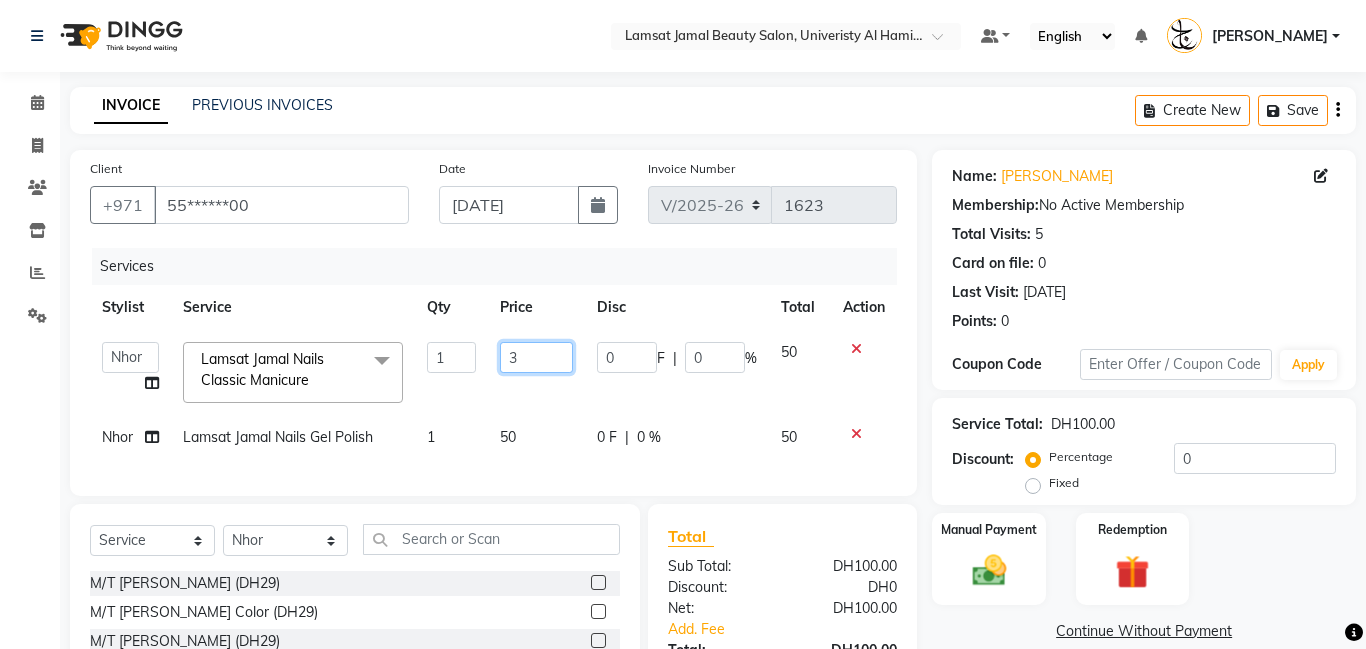 type on "35" 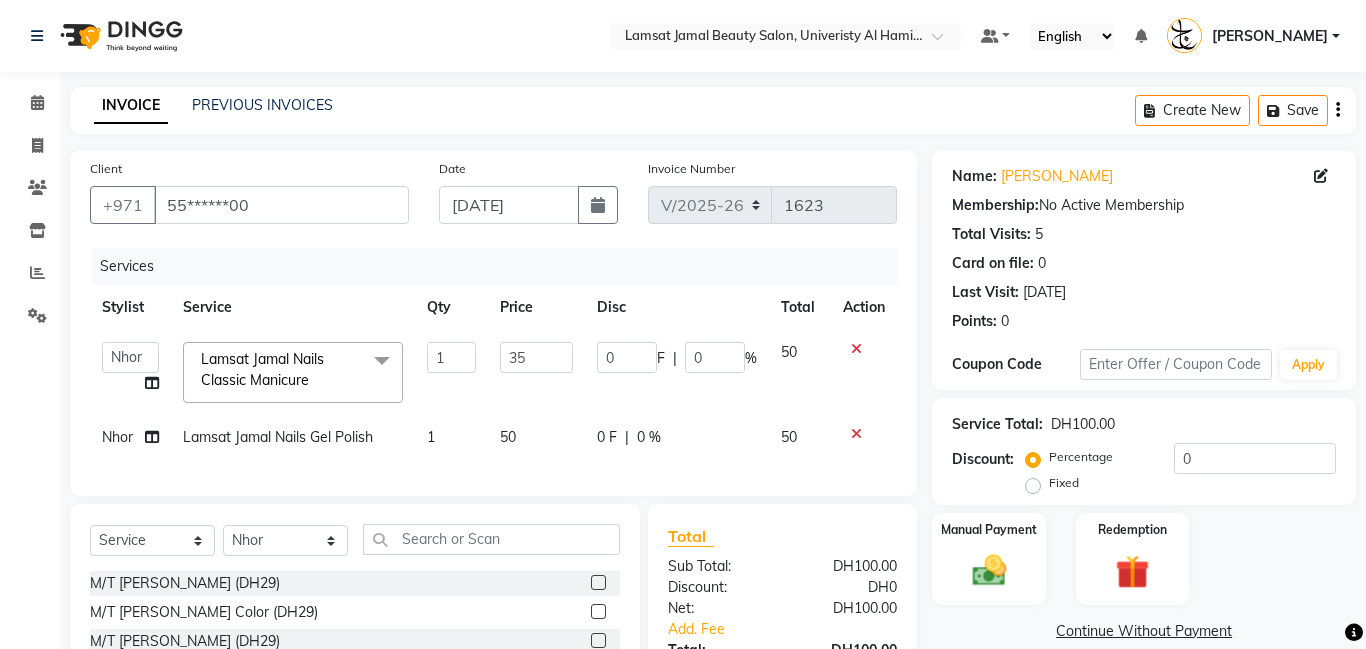 click on "Manual Payment Redemption" 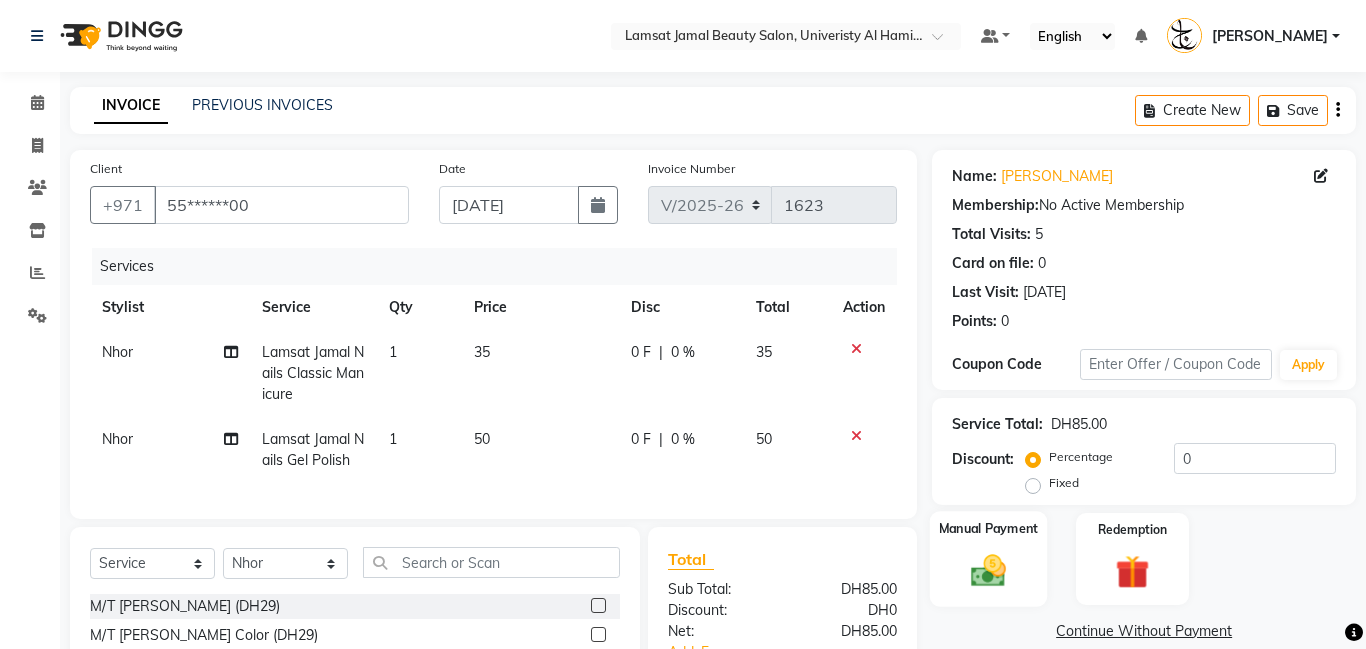 click 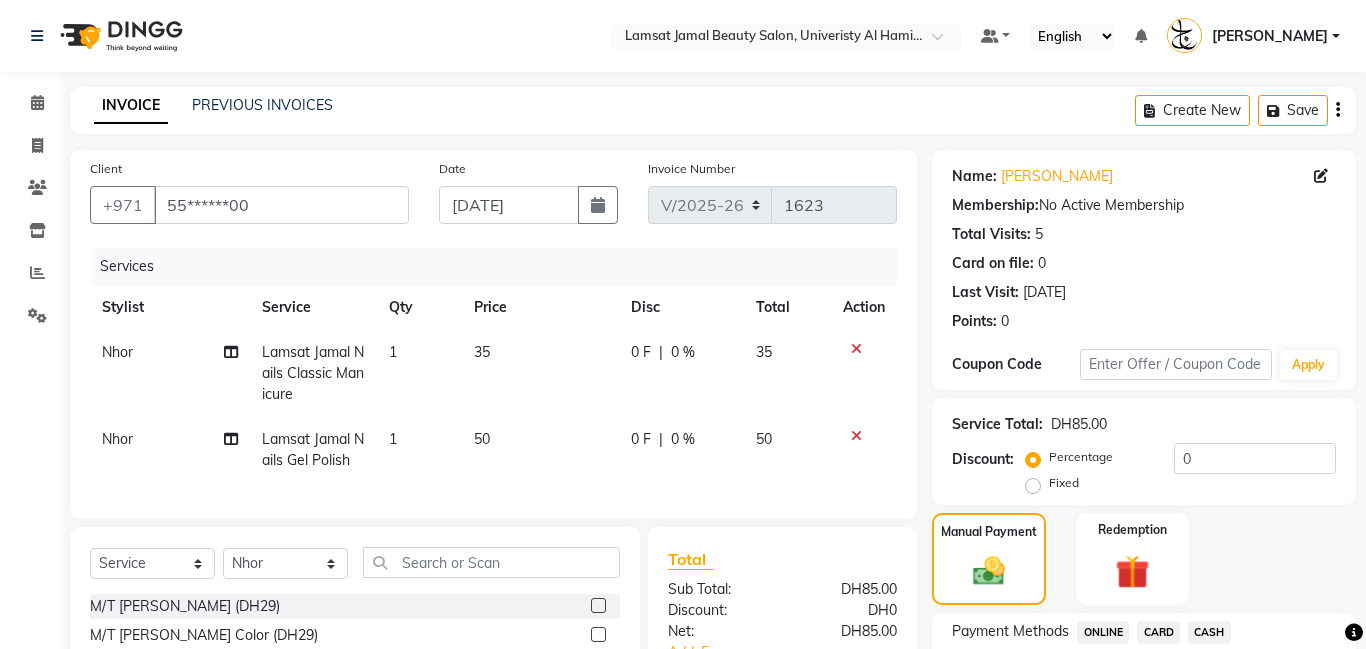 scroll, scrollTop: 203, scrollLeft: 0, axis: vertical 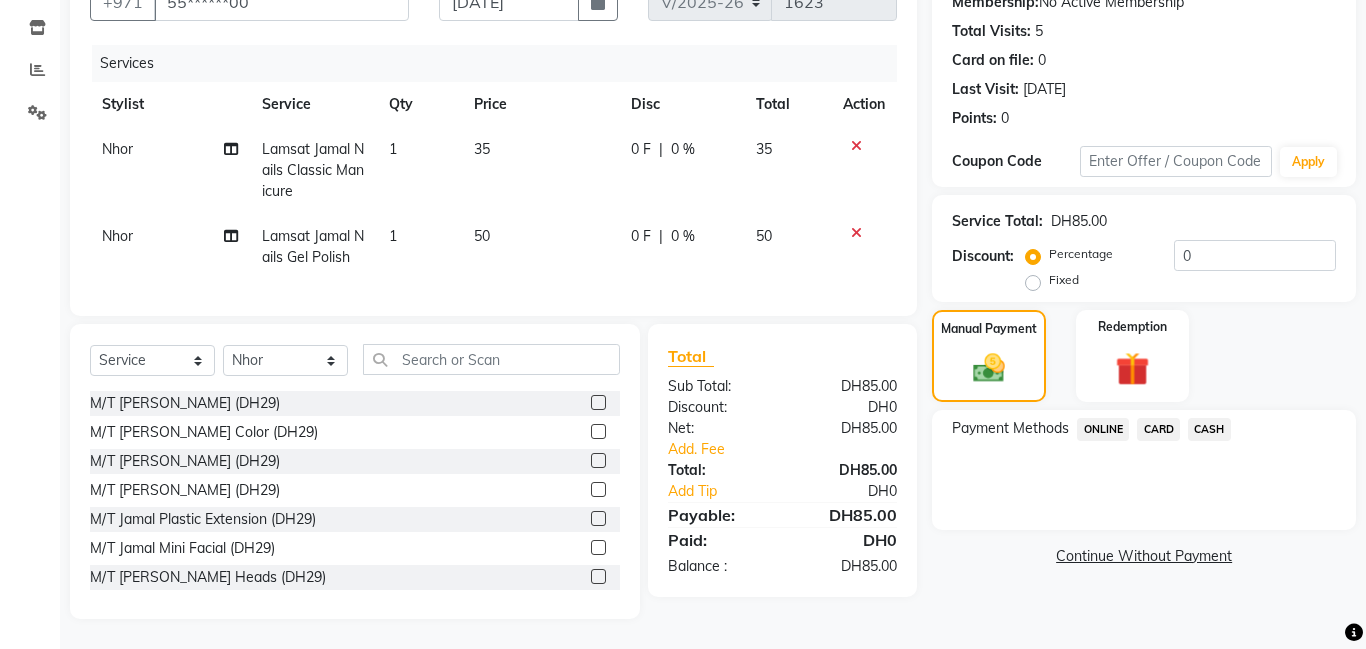 click on "ONLINE" 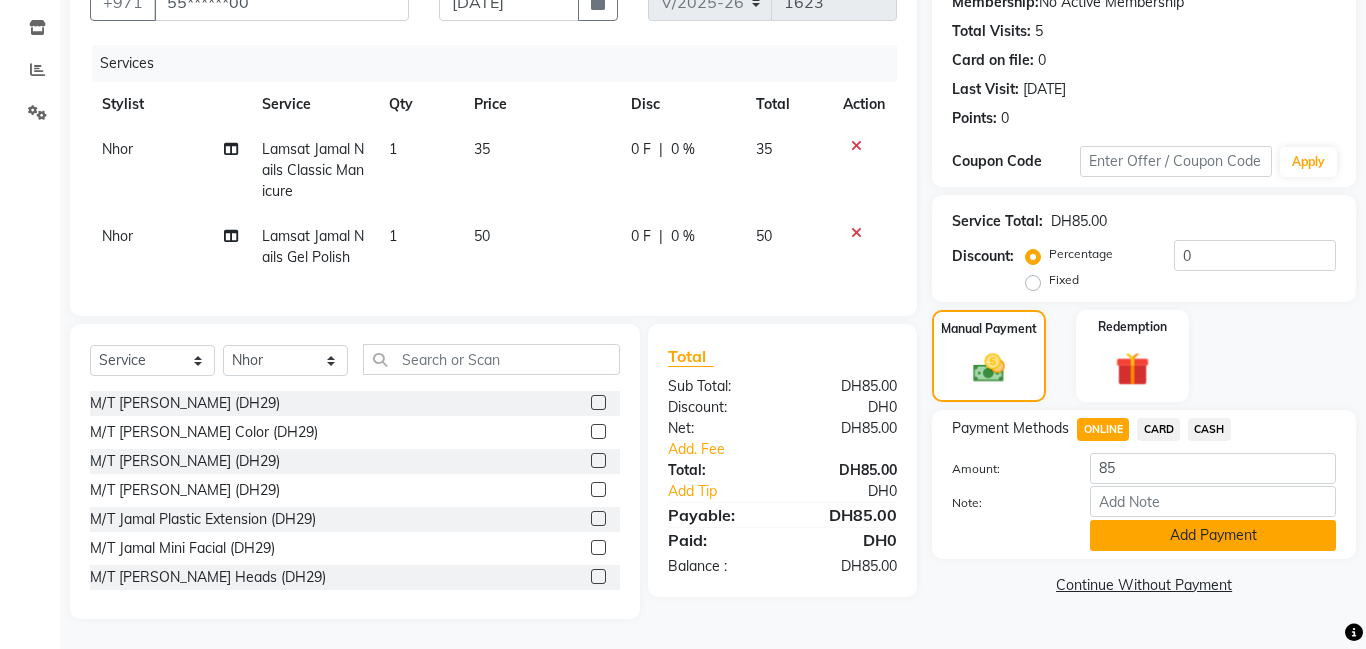 click on "Add Payment" 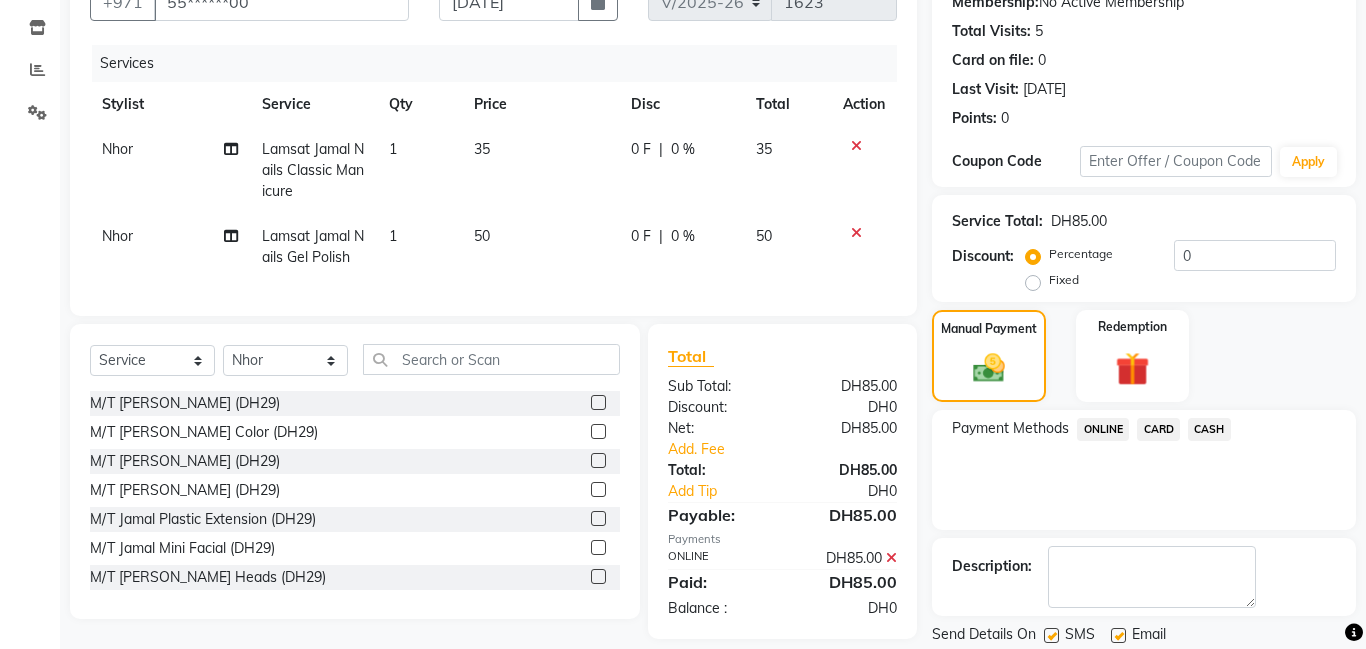scroll, scrollTop: 268, scrollLeft: 0, axis: vertical 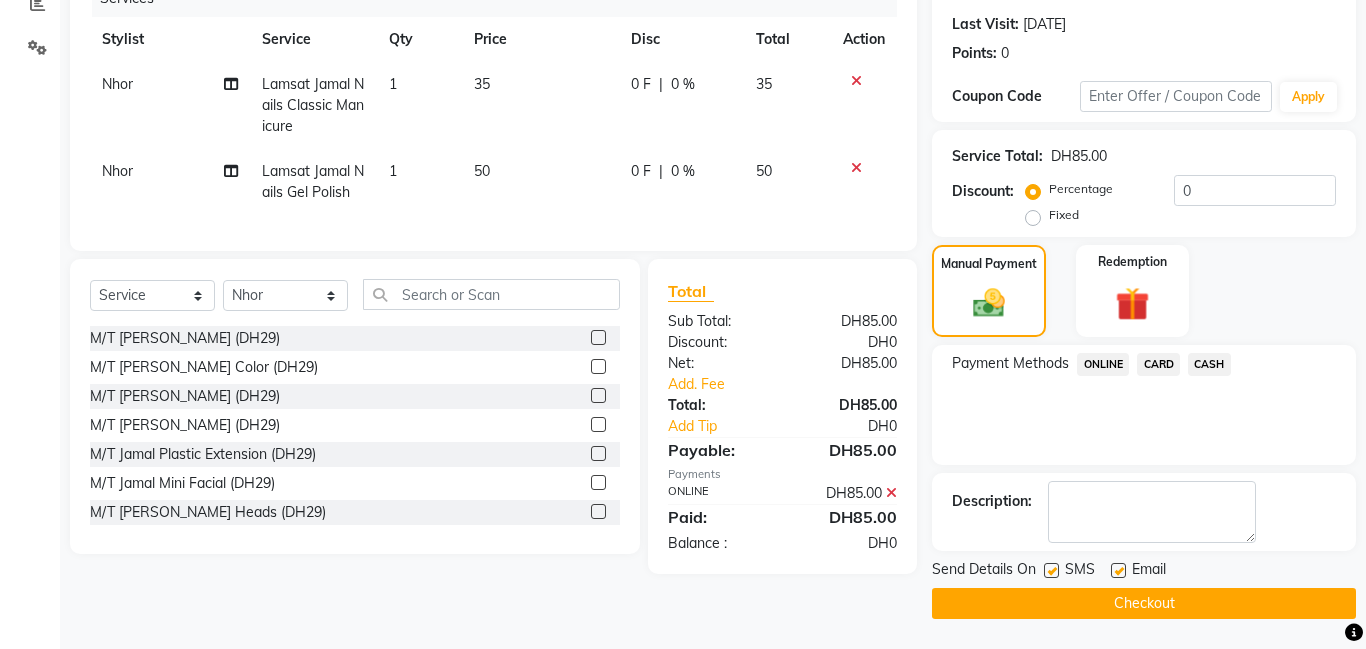 click on "Checkout" 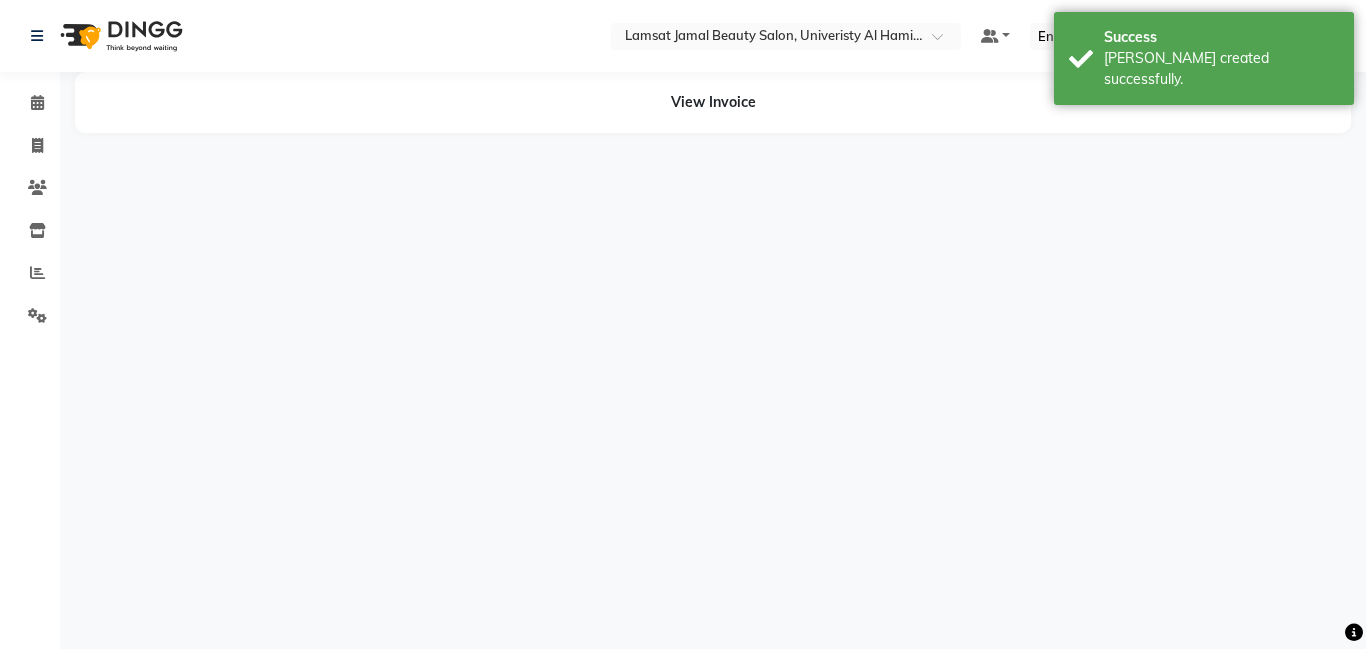 scroll, scrollTop: 0, scrollLeft: 0, axis: both 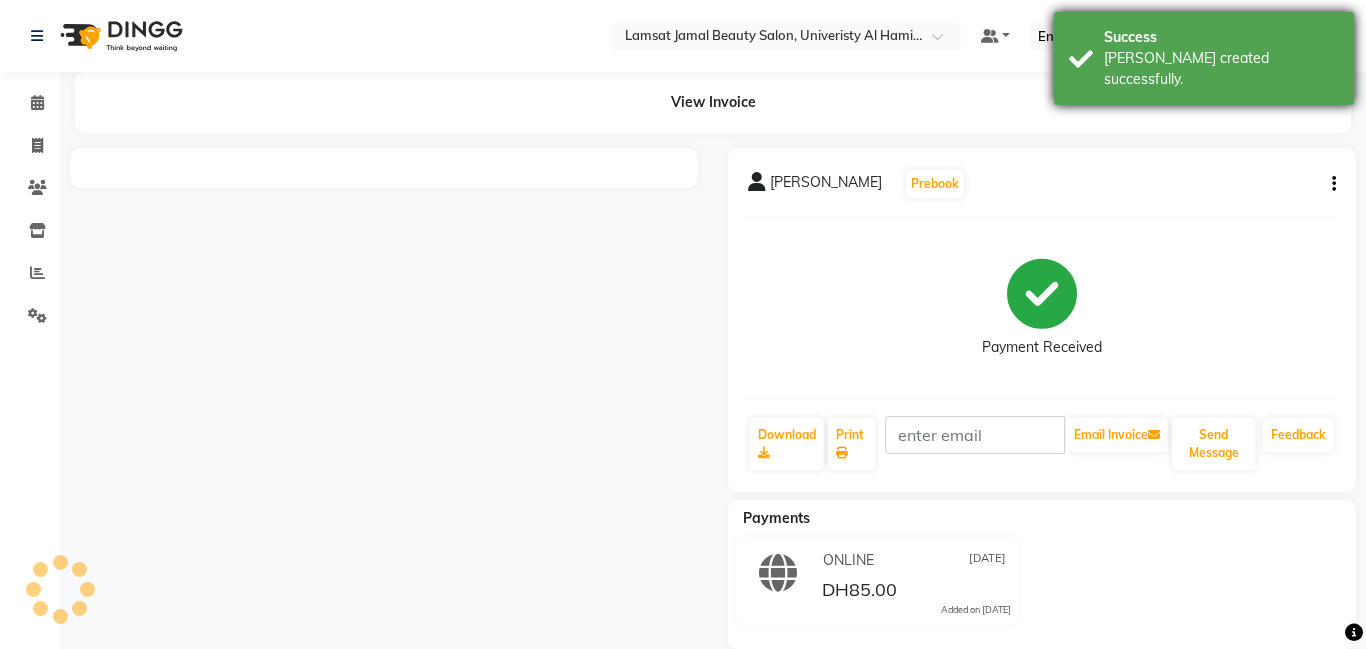 click on "[PERSON_NAME] created successfully." at bounding box center [1221, 69] 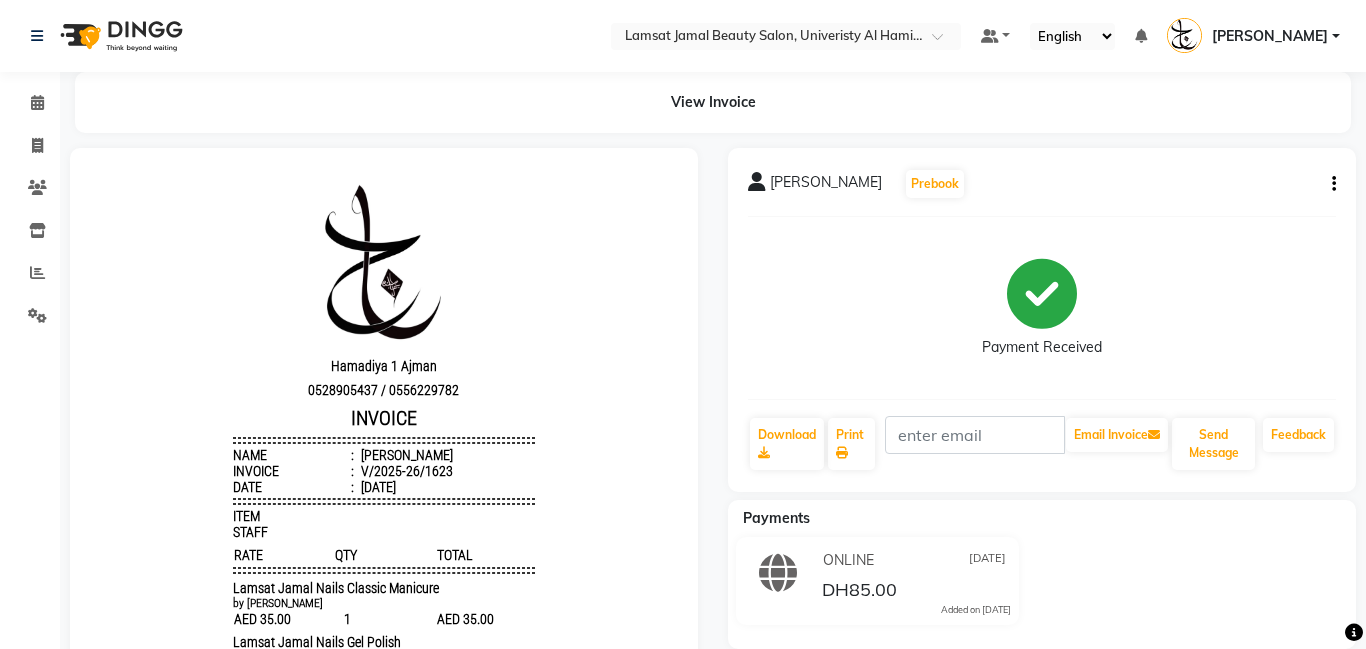 scroll, scrollTop: 0, scrollLeft: 0, axis: both 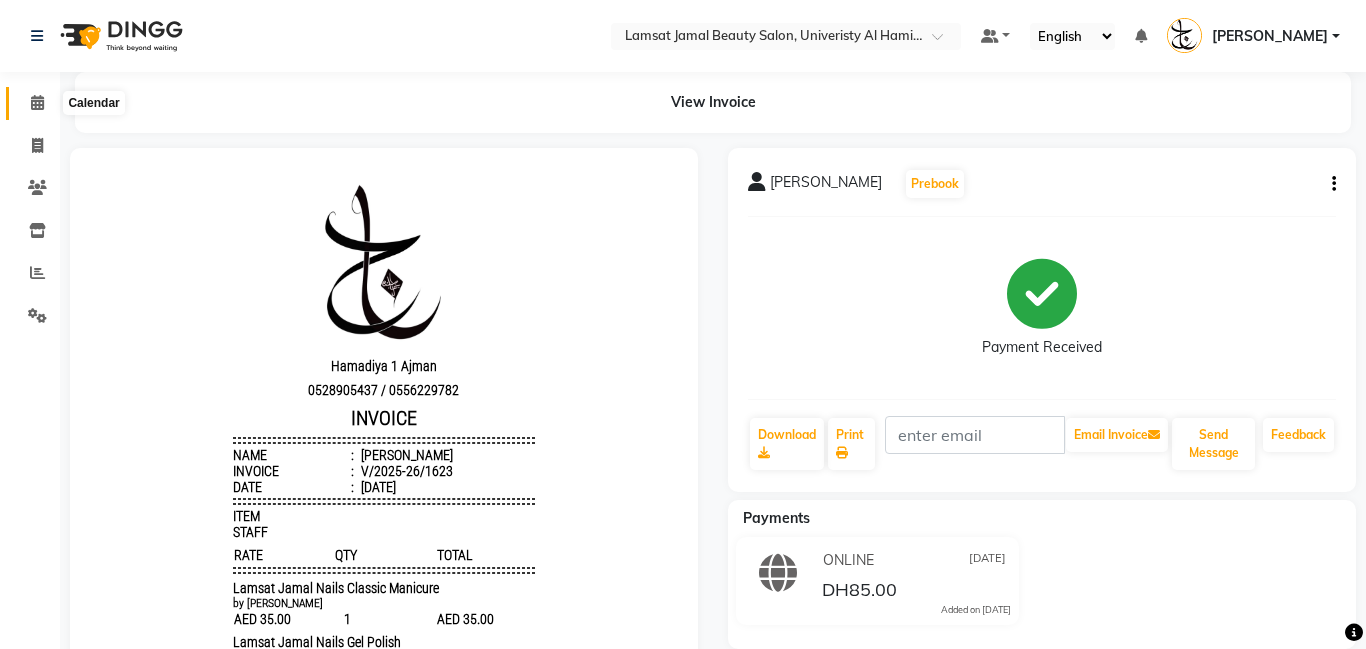 click 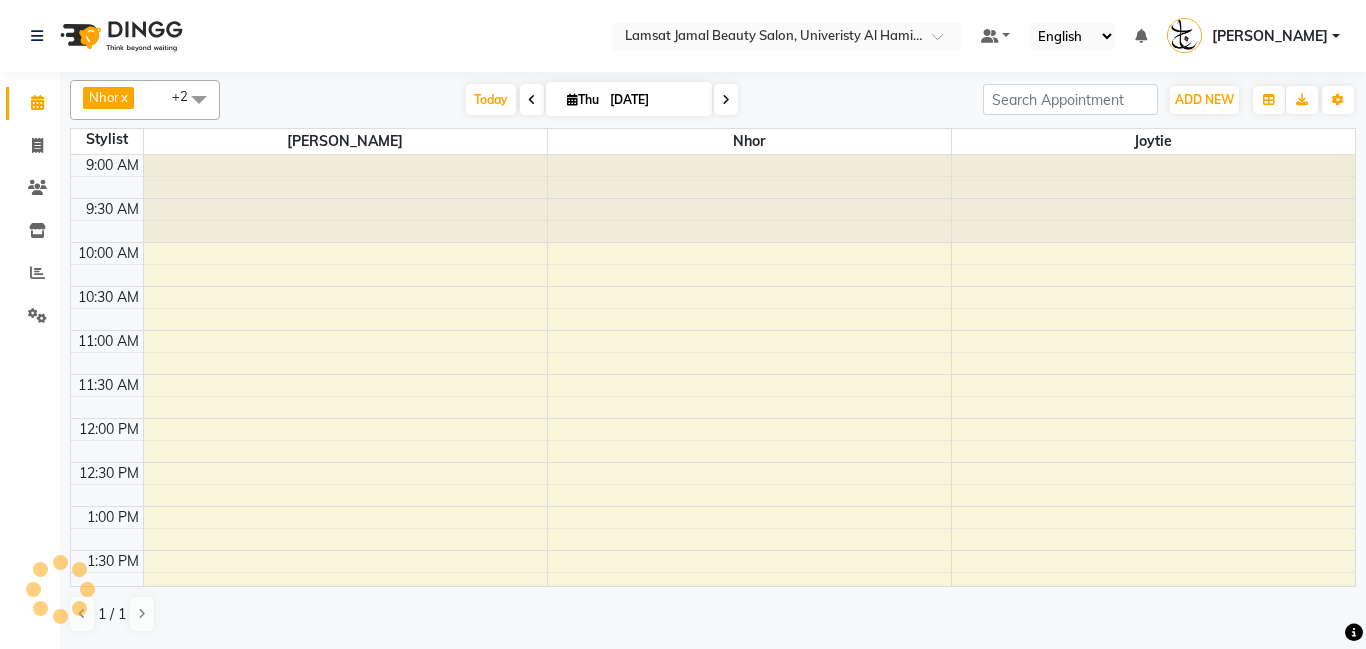 scroll, scrollTop: 0, scrollLeft: 0, axis: both 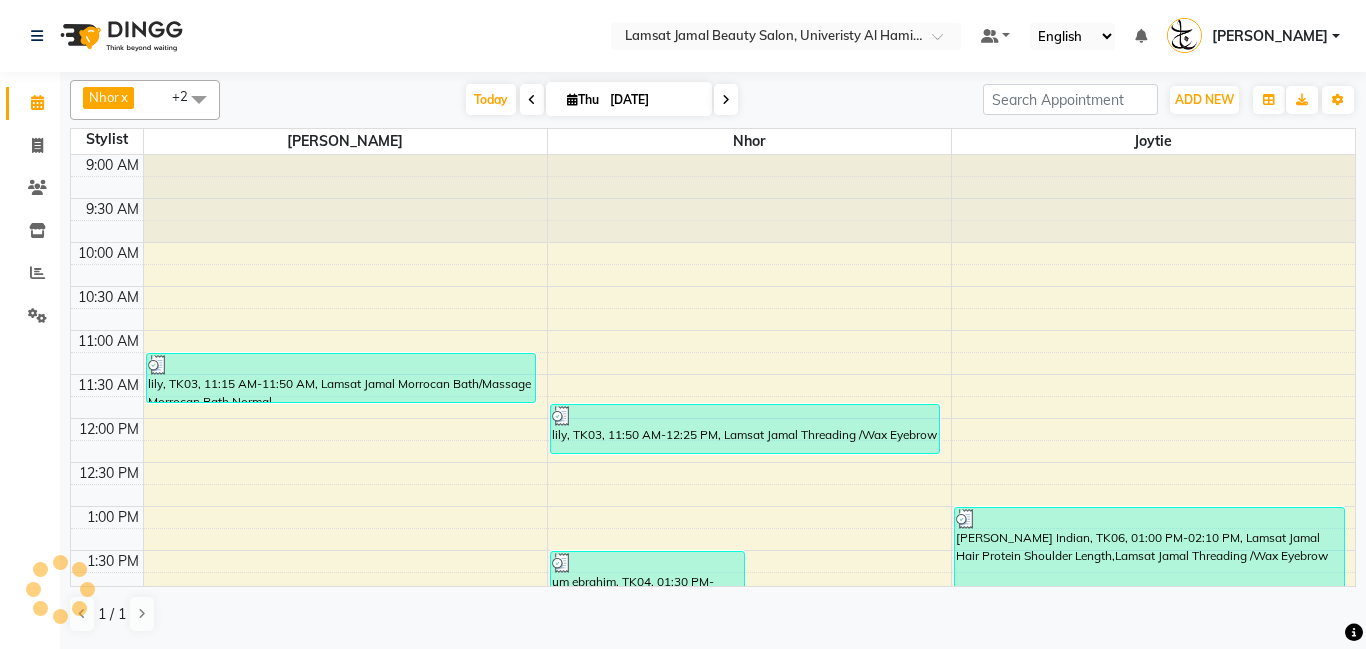 click at bounding box center [199, 99] 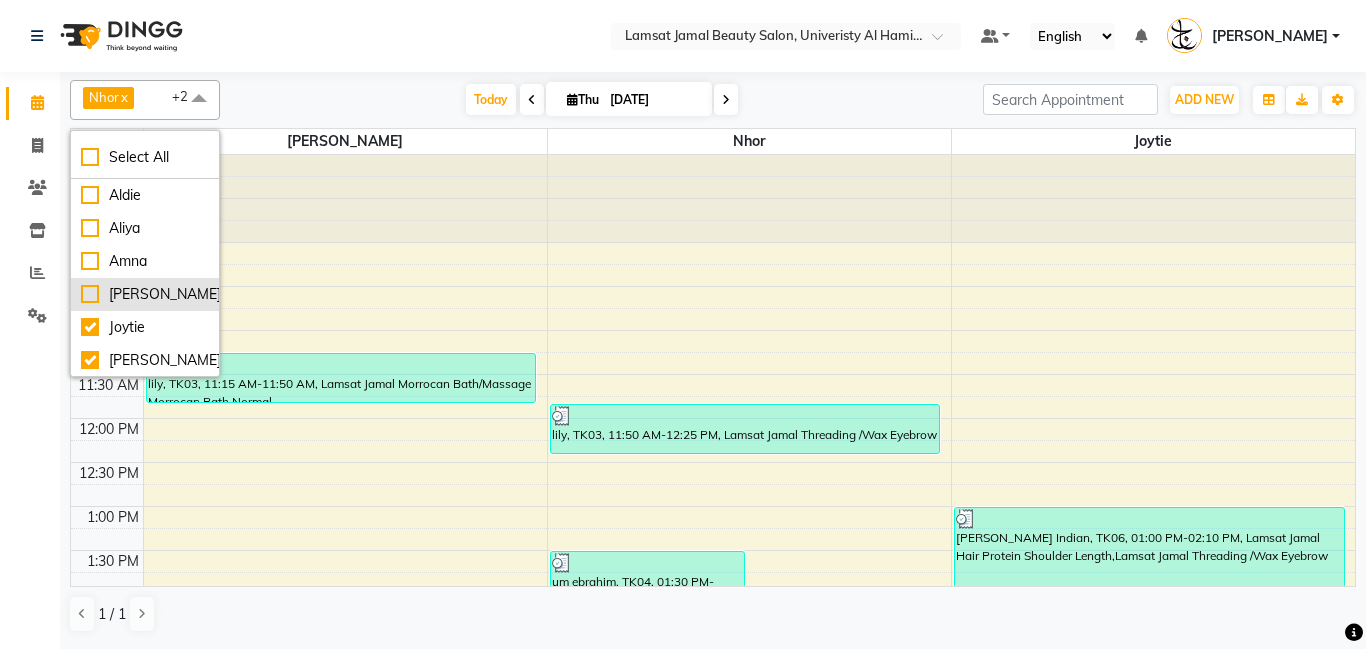 scroll, scrollTop: 496, scrollLeft: 0, axis: vertical 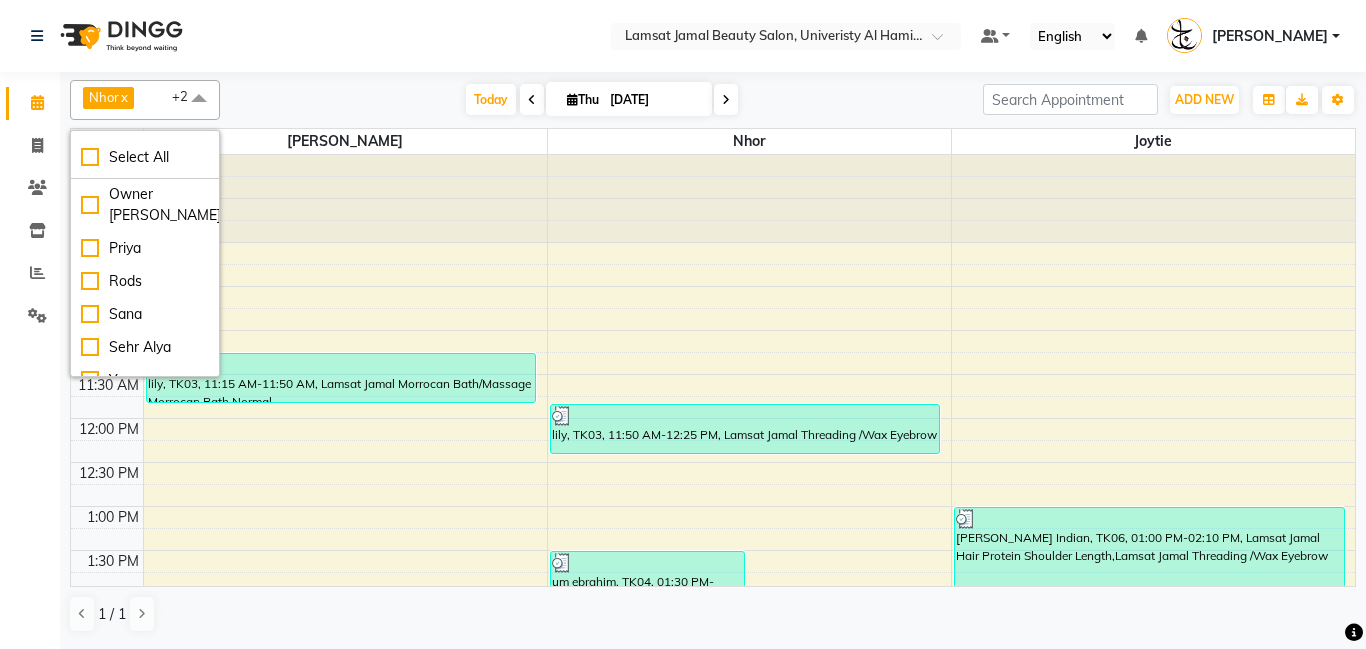 click on "Select All Aldie [PERSON_NAME] Amna [PERSON_NAME] Joytie [PERSON_NAME] Ebda Lamsat [PERSON_NAME] [PERSON_NAME] [PERSON_NAME] Neha Nhor Owner [PERSON_NAME] Rods [PERSON_NAME] [PERSON_NAME]" at bounding box center (145, 253) 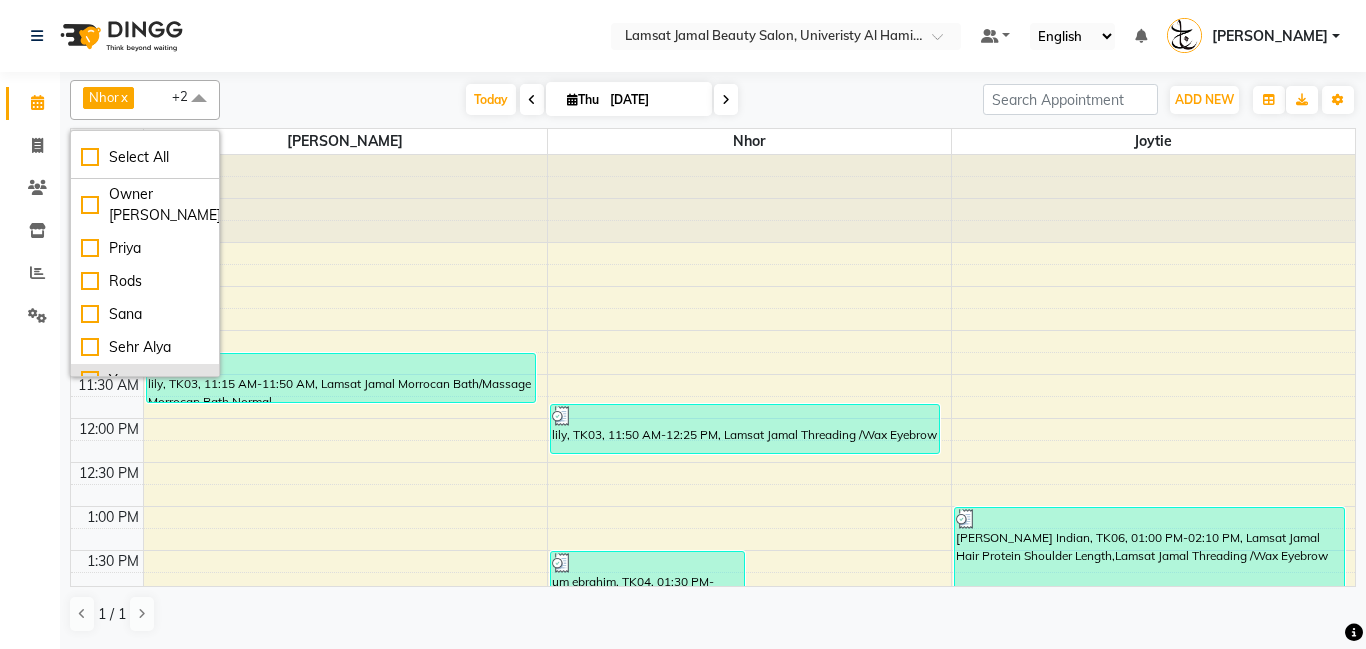 click on "Yeng" at bounding box center (145, 380) 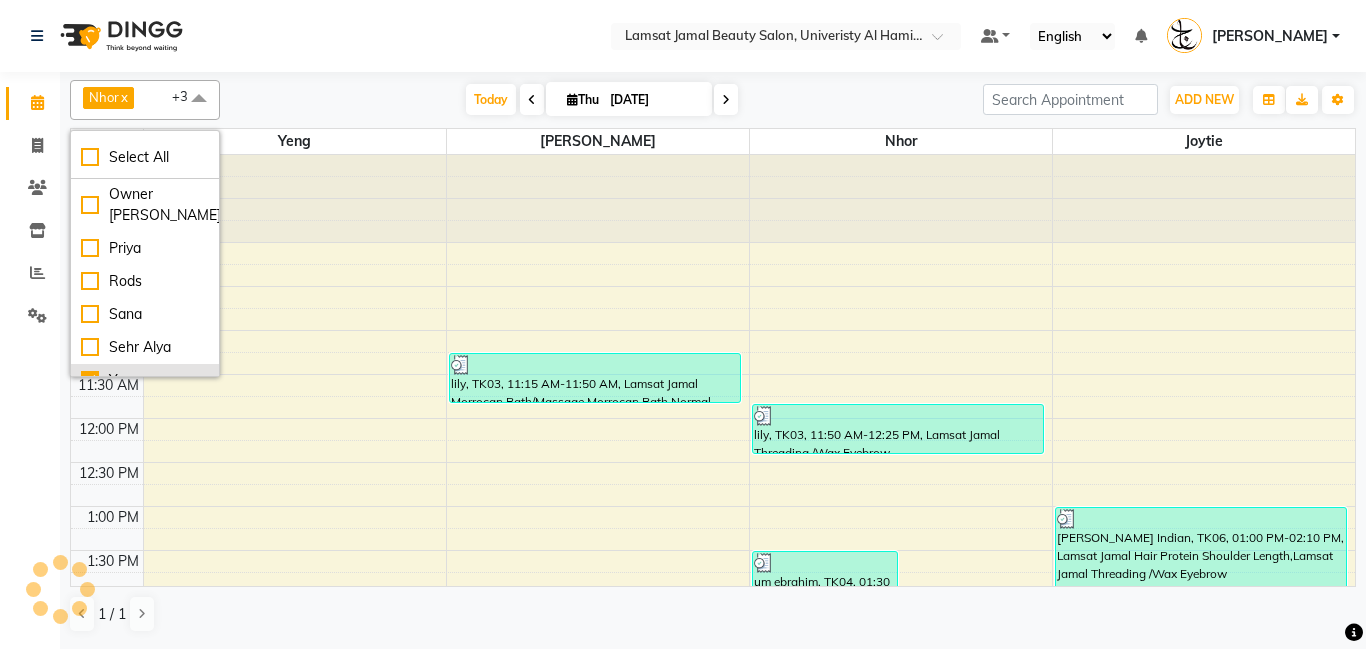 checkbox on "true" 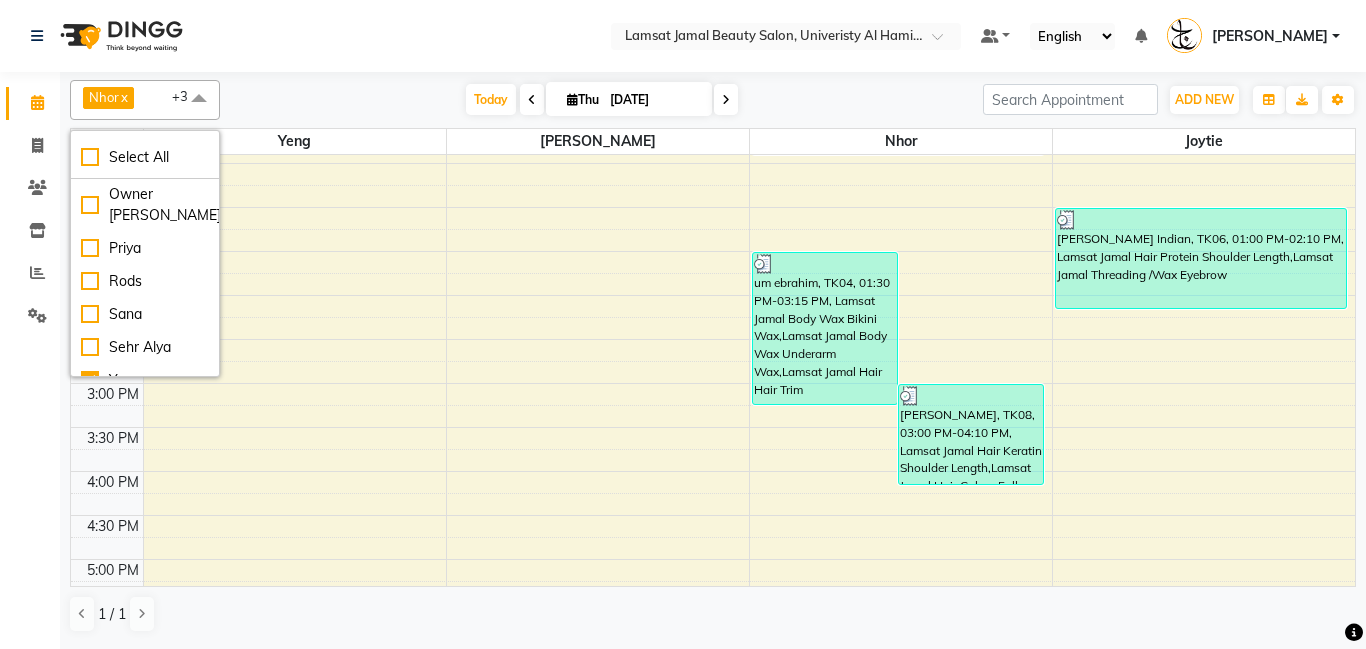scroll, scrollTop: 462, scrollLeft: 0, axis: vertical 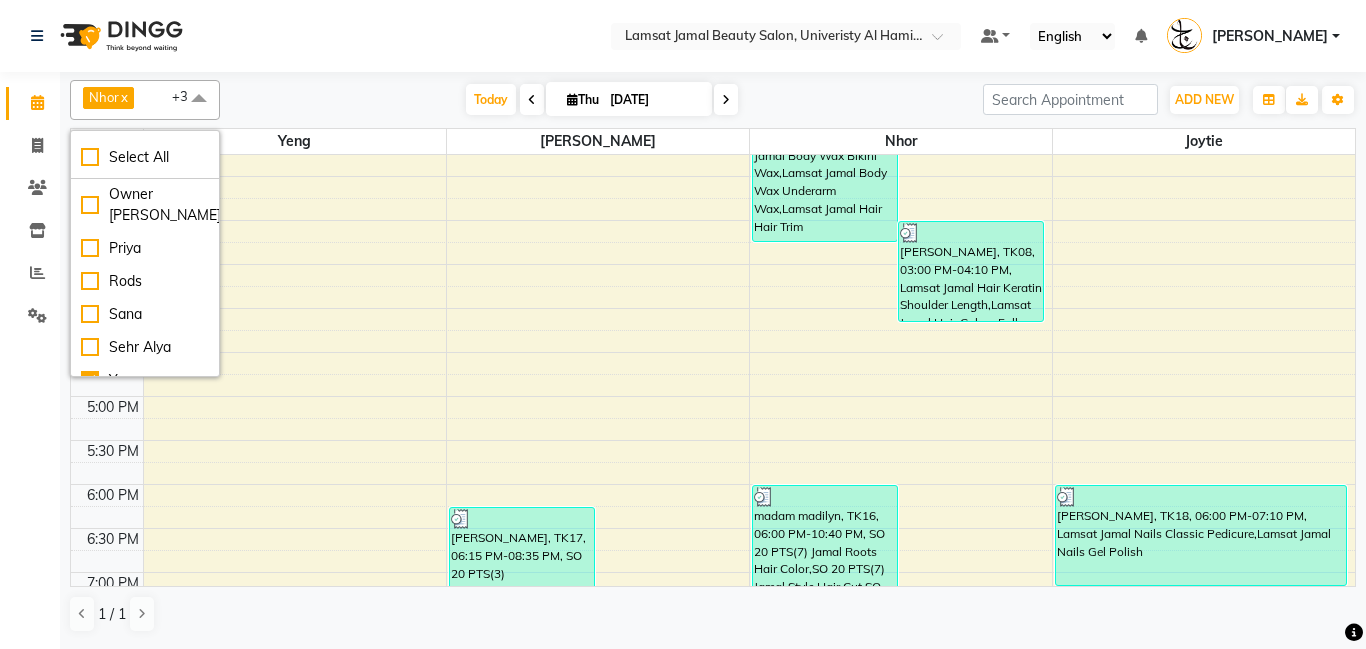 click on "9:00 AM 9:30 AM 10:00 AM 10:30 AM 11:00 AM 11:30 AM 12:00 PM 12:30 PM 1:00 PM 1:30 PM 2:00 PM 2:30 PM 3:00 PM 3:30 PM 4:00 PM 4:30 PM 5:00 PM 5:30 PM 6:00 PM 6:30 PM 7:00 PM 7:30 PM 8:00 PM 8:30 PM 9:00 PM 9:30 PM 10:00 PM 10:30 PM 11:00 PM 11:30 PM     [PERSON_NAME], TK17, 06:15 PM-08:35 PM, SO 20 PTS(3) [PERSON_NAME],SO 20 PTS(1) [PERSON_NAME],SO 20 PTS(5) [PERSON_NAME] Polish,SO 20 PTS(5) [PERSON_NAME] Polish     aysha alraeesl, TK18, 07:10 PM-07:45 PM, [PERSON_NAME]  Hair Detox     lily, TK03, 11:15 AM-11:50 AM, Lamsat Jamal Morrocan Bath/Massage Morrocan Bath Normal     um ebrahim, TK04, 01:30 PM-03:15 PM, Lamsat Jamal Body Wax Bikini Wax,Lamsat Jamal Body Wax Underarm Wax,Lamsat Jamal Hair Hair Trim     Madam Urroj, TK08, 03:00 PM-04:10 PM, Lamsat Jamal Hair Keratin Shoulder Length,Lamsat Jamal Hair Colors Full Color         Susu Alkabe, TK21, 09:00 PM-10:10 PM, Lamsat Jamal Nails Classic Manicure,Lamsat Jamal Nails Gel Polish     lily, TK03, 11:50 AM-12:25 PM, Lamsat Jamal Threading /Wax Eyebrow" at bounding box center (713, 352) 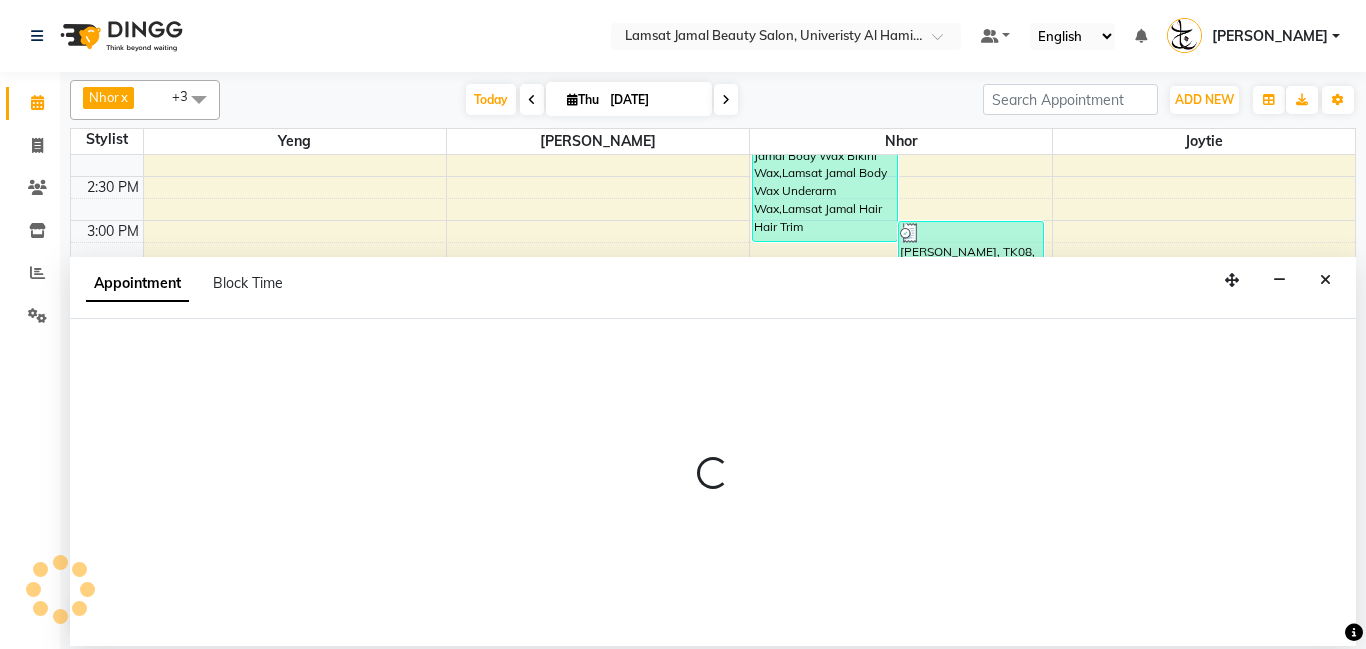 select on "79900" 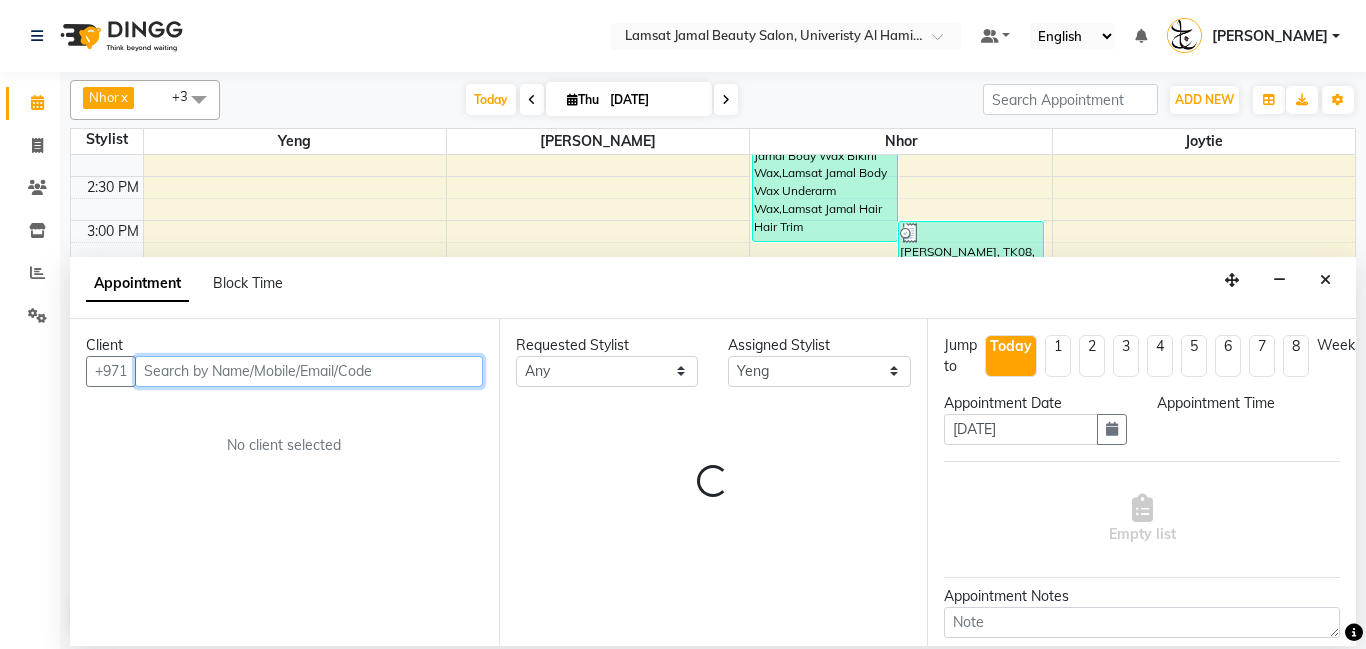 select on "1020" 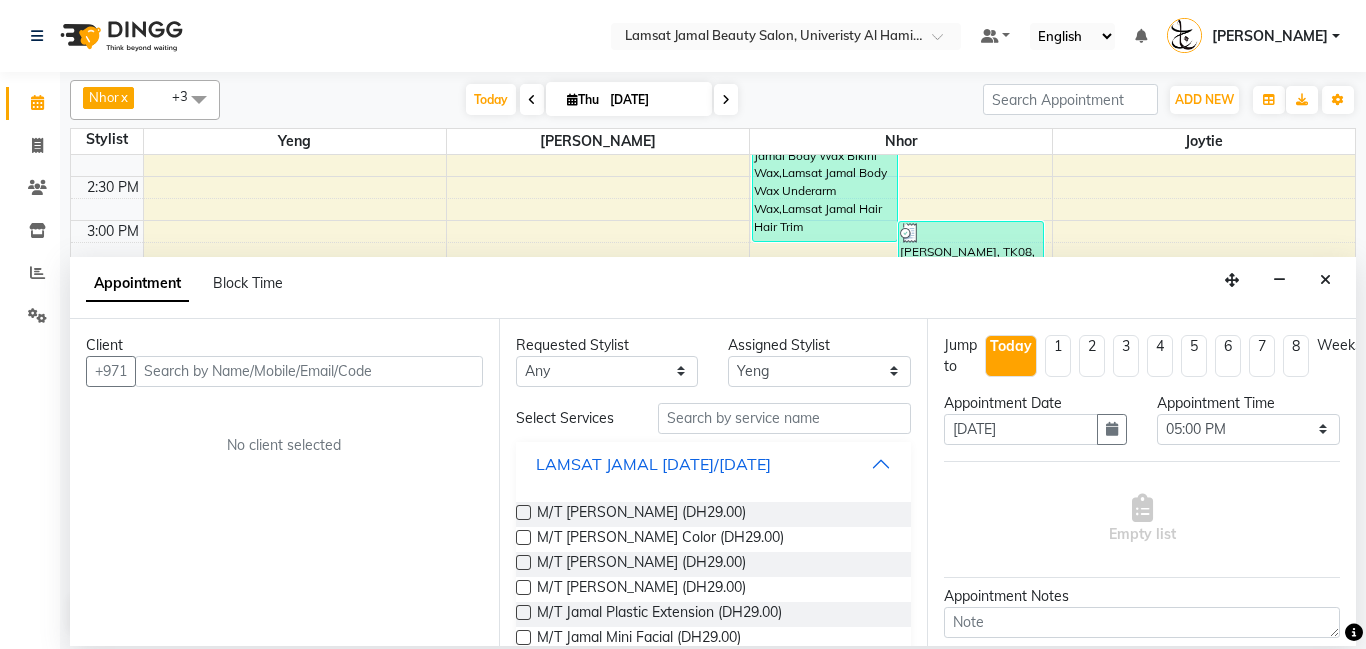 click on "LAMSAT JAMAL [DATE]/[DATE]" at bounding box center (714, 464) 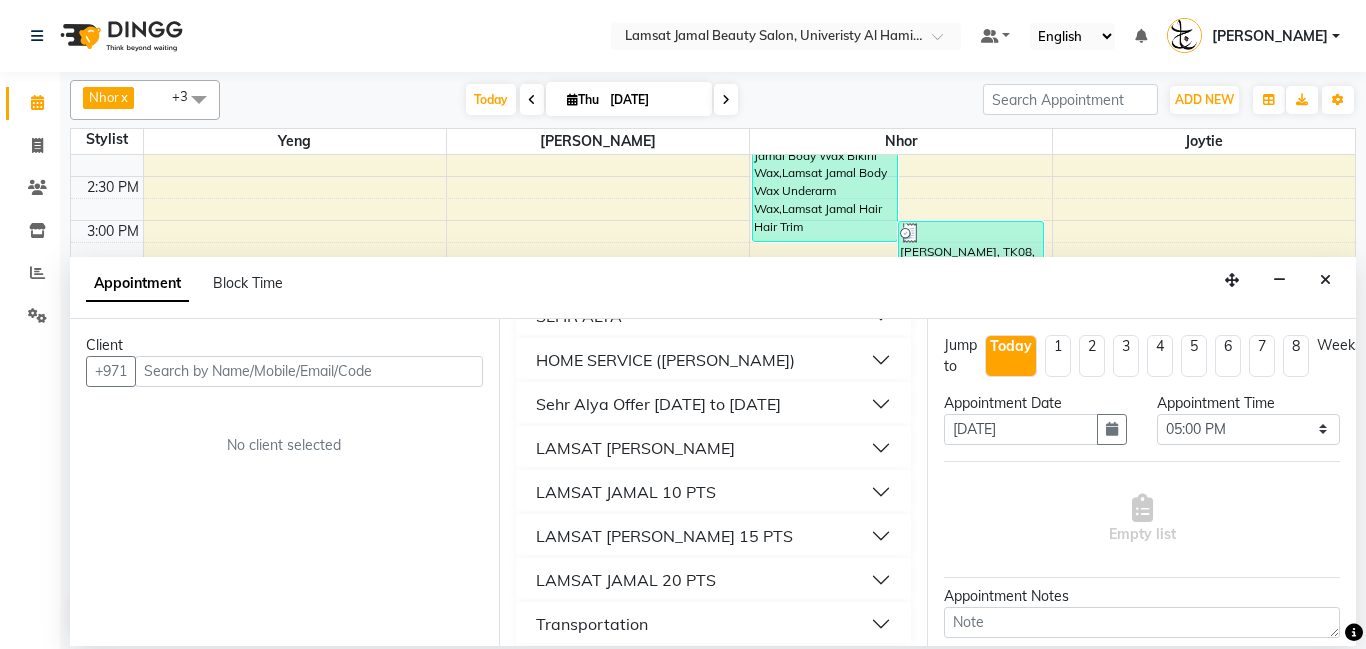 scroll, scrollTop: 298, scrollLeft: 0, axis: vertical 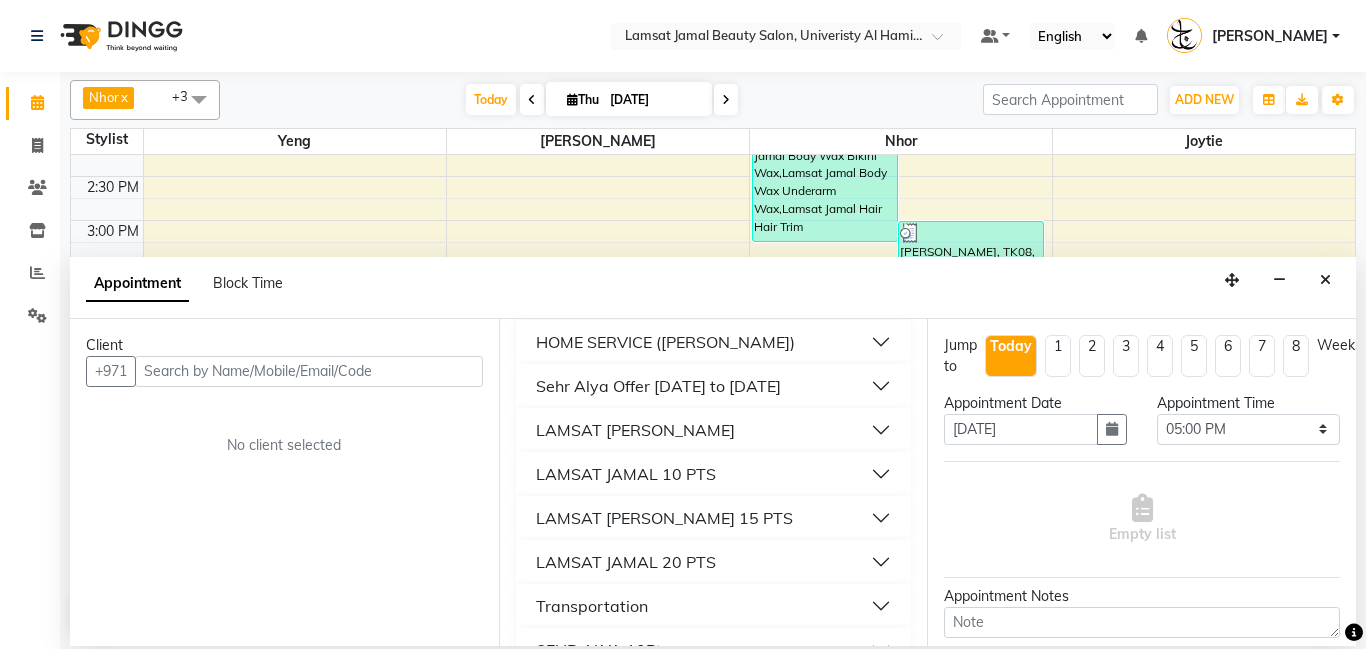 click on "HOME SERVICE ([PERSON_NAME])" at bounding box center [714, 342] 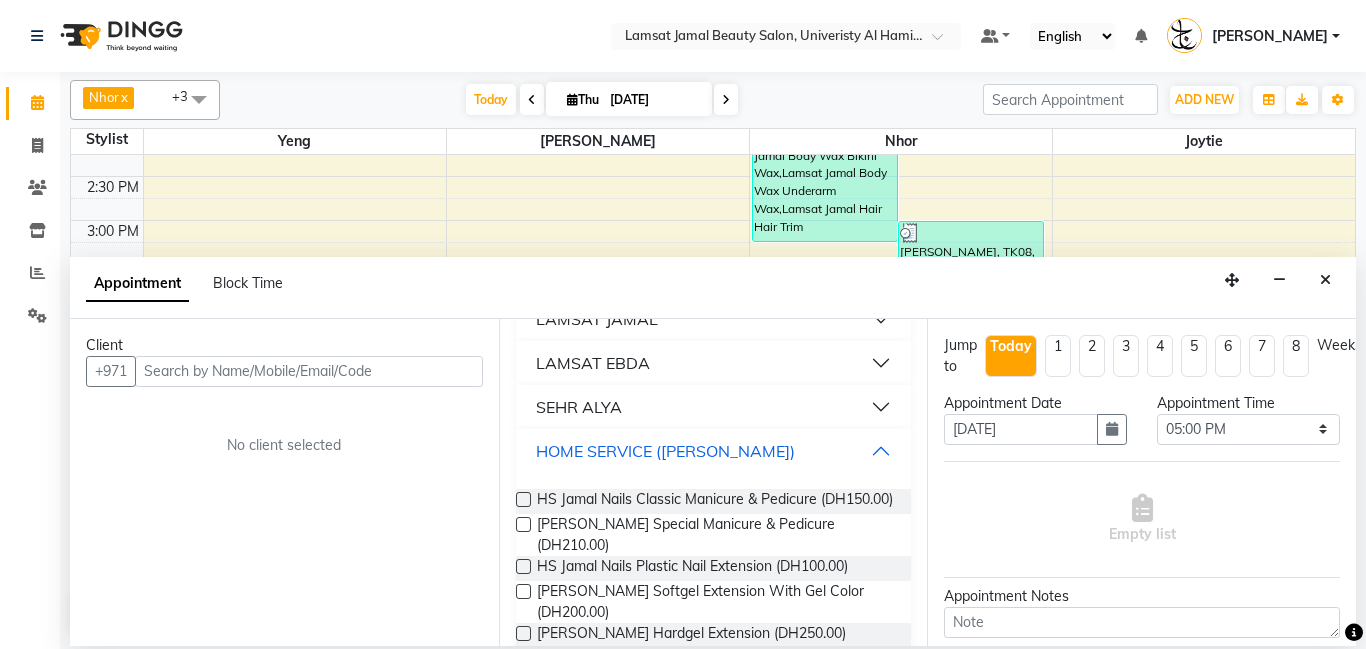 scroll, scrollTop: 0, scrollLeft: 0, axis: both 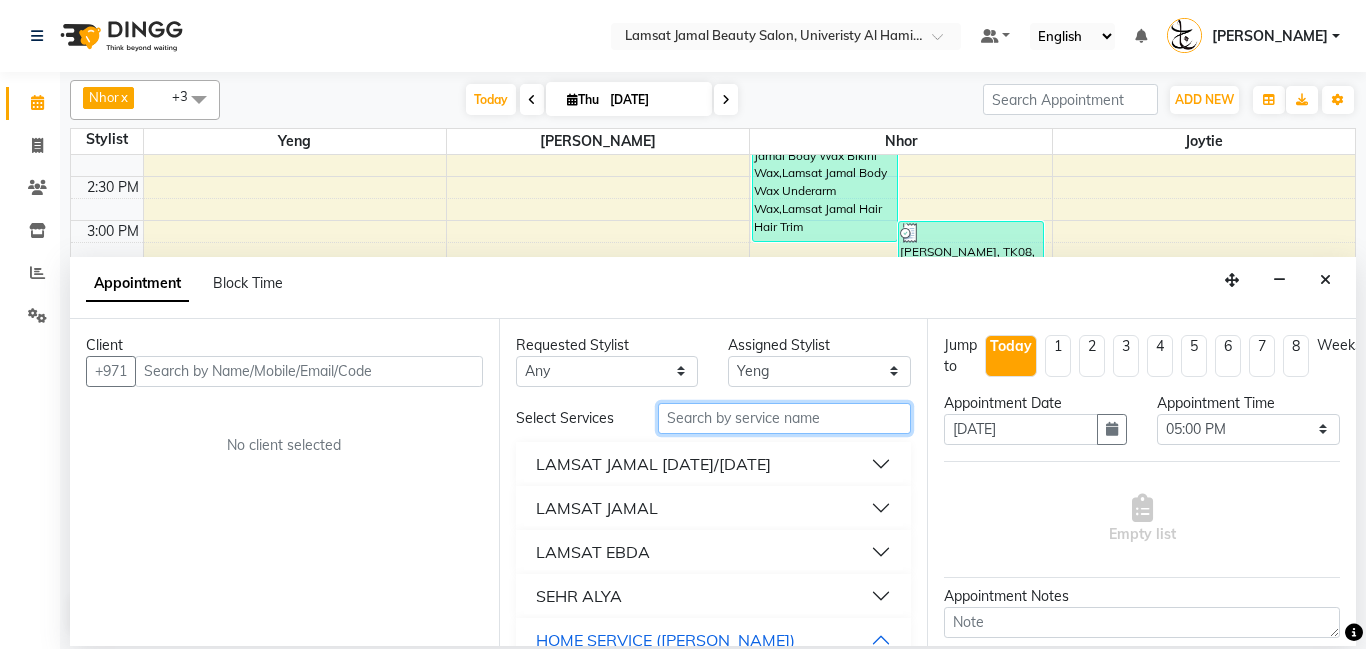 click at bounding box center [785, 418] 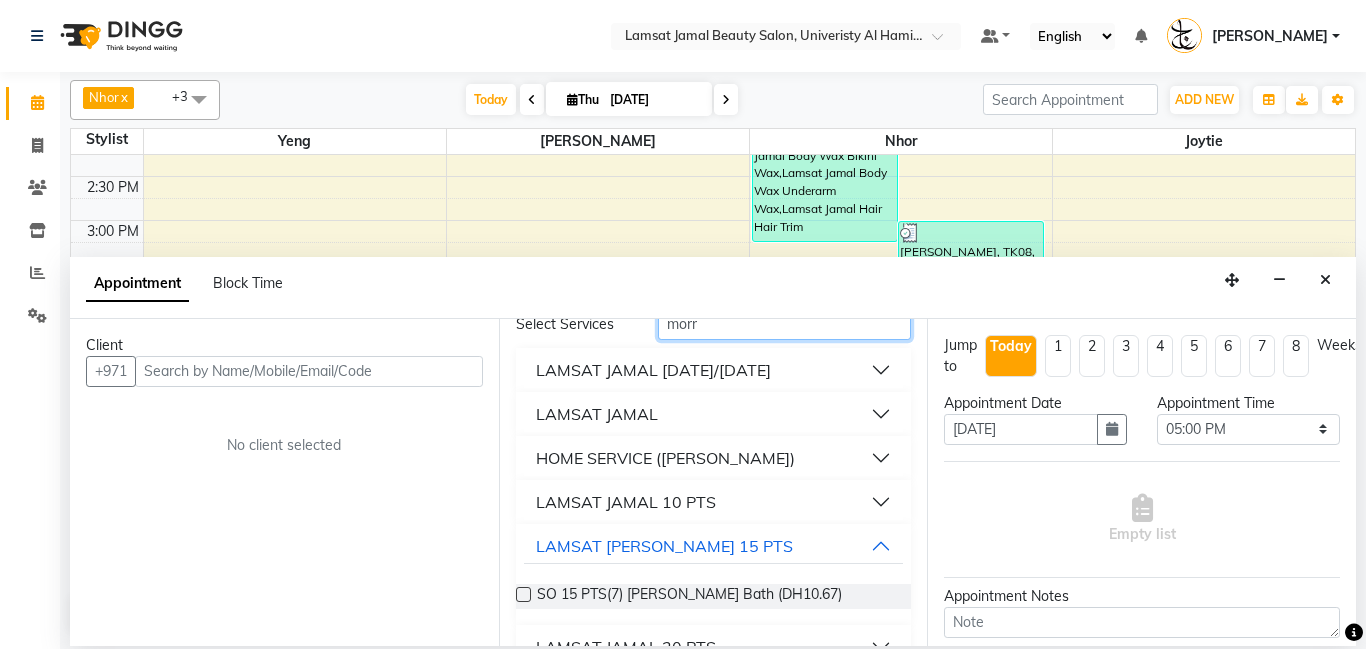 scroll, scrollTop: 133, scrollLeft: 0, axis: vertical 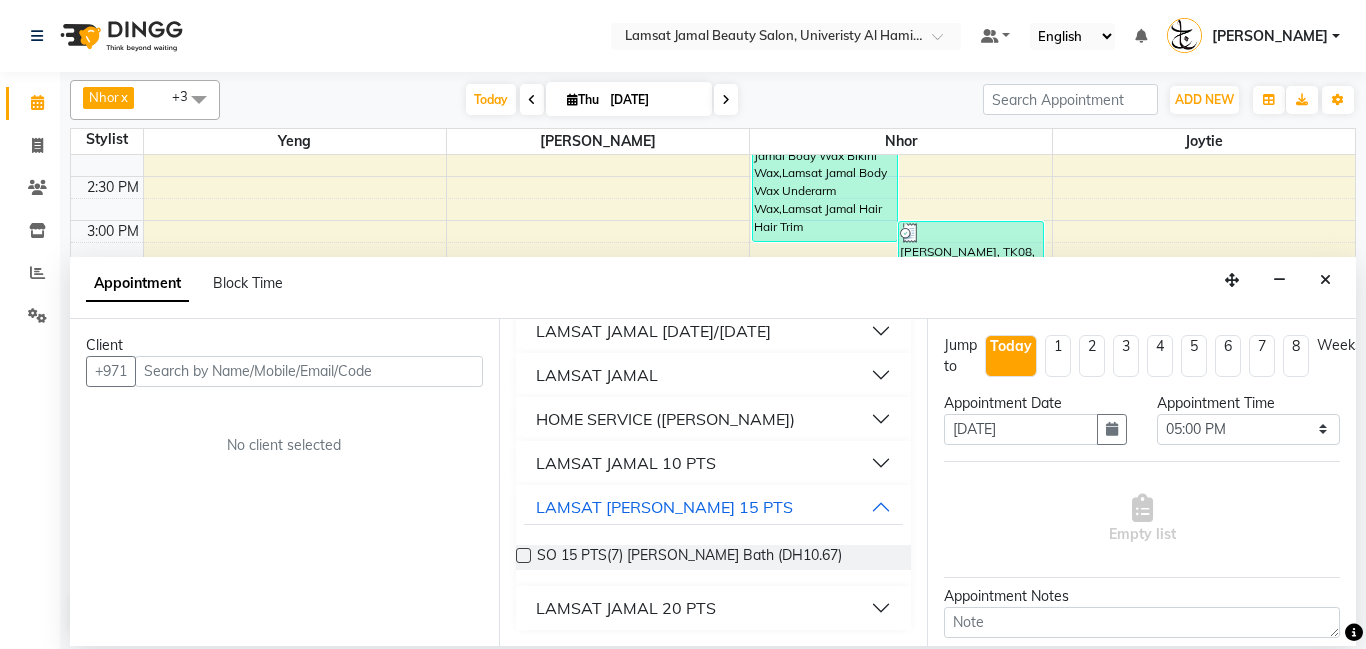 type on "morr" 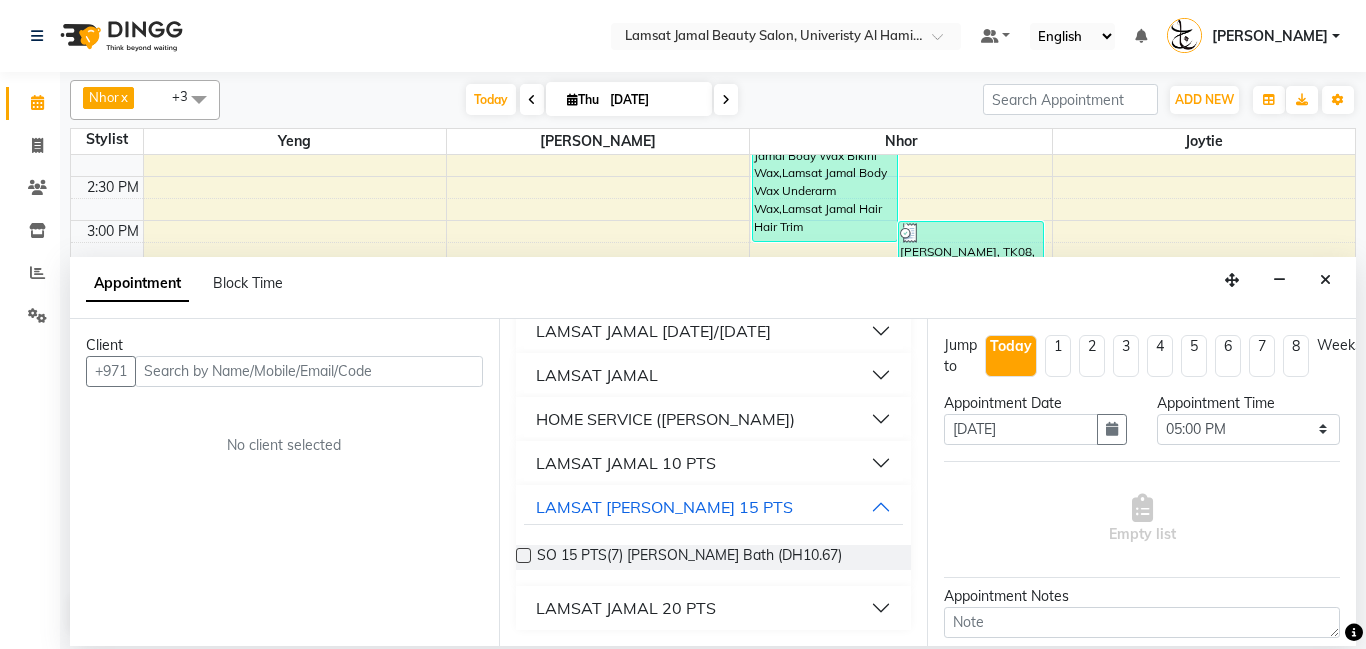 click on "HOME SERVICE ([PERSON_NAME])" at bounding box center [714, 419] 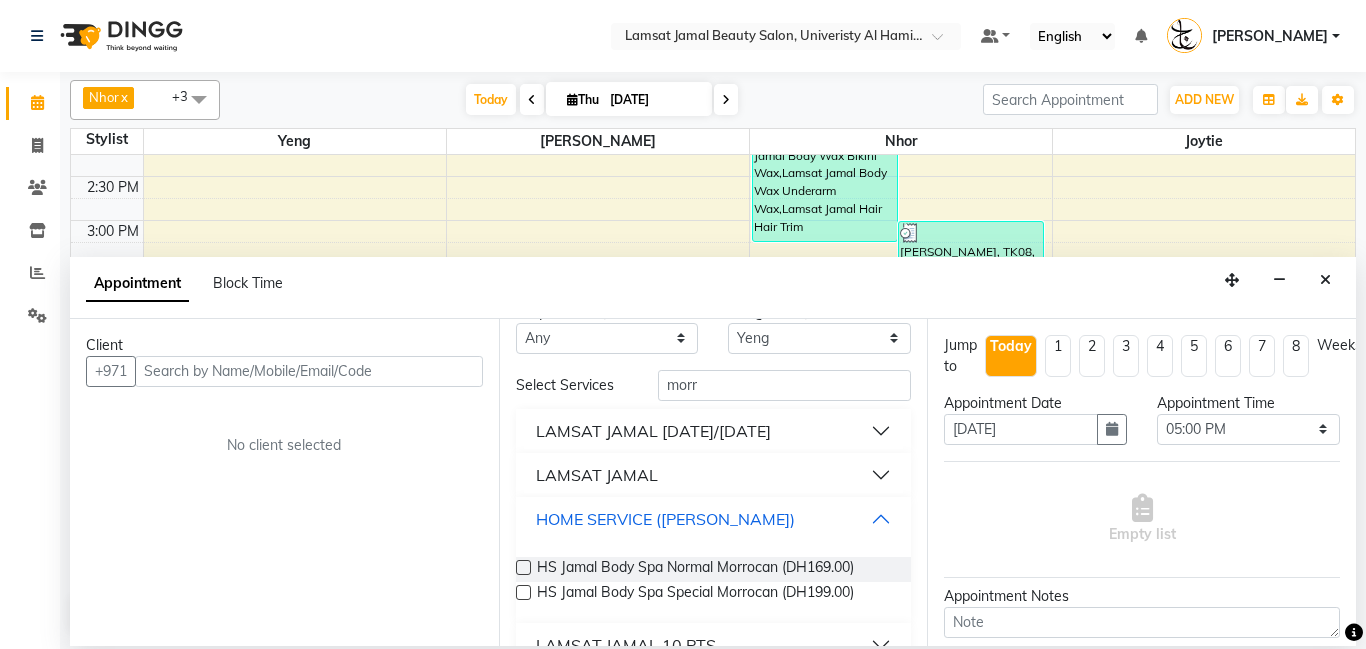 scroll, scrollTop: 7, scrollLeft: 0, axis: vertical 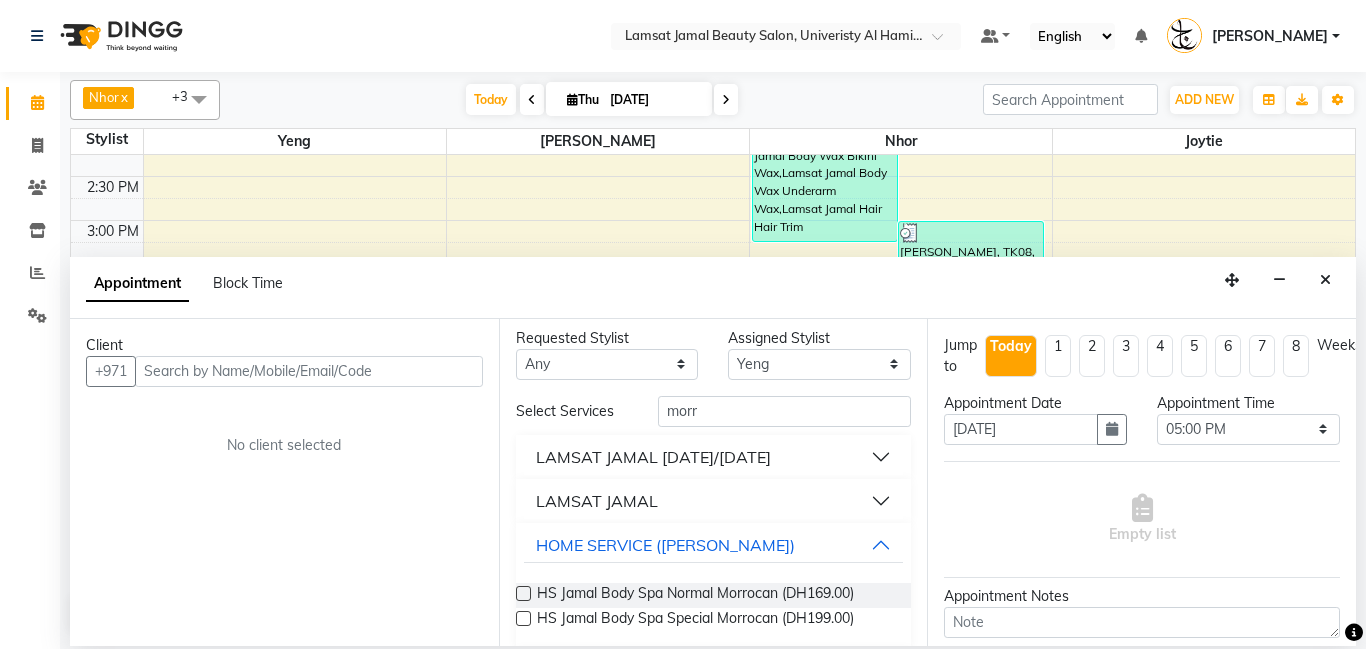 click on "LAMSAT JAMAL [DATE]/[DATE]" at bounding box center [714, 457] 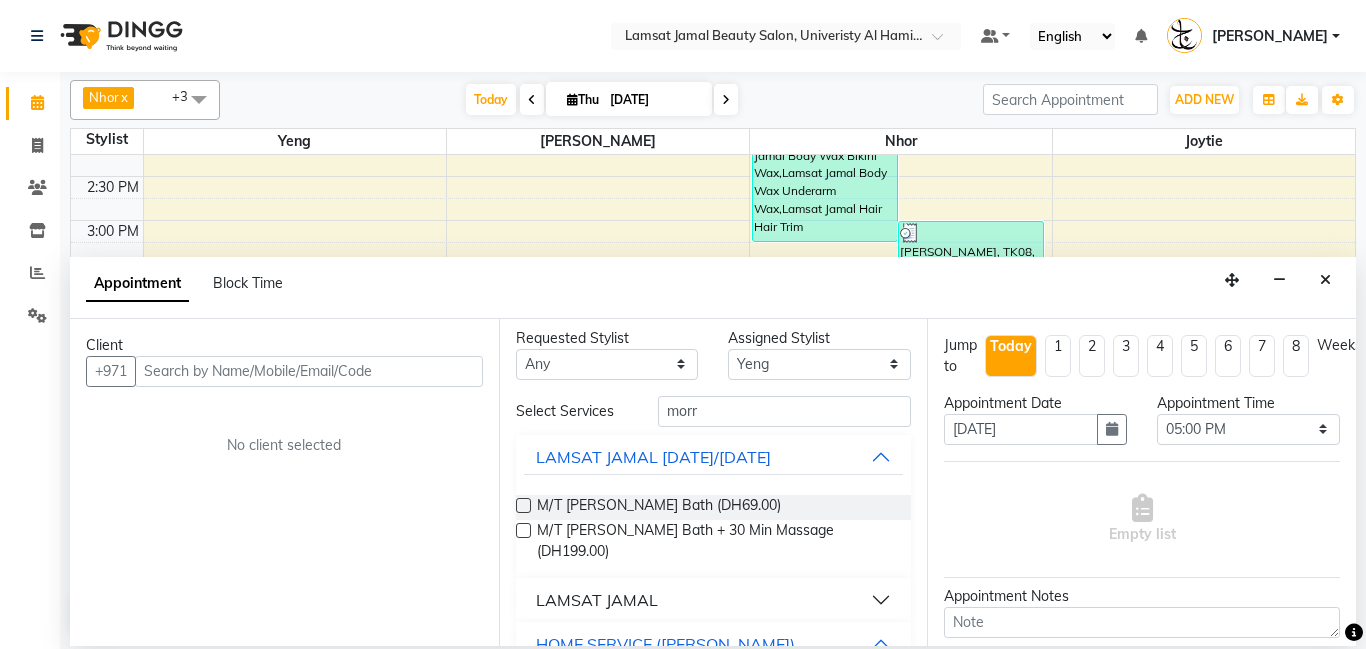 click at bounding box center [523, 530] 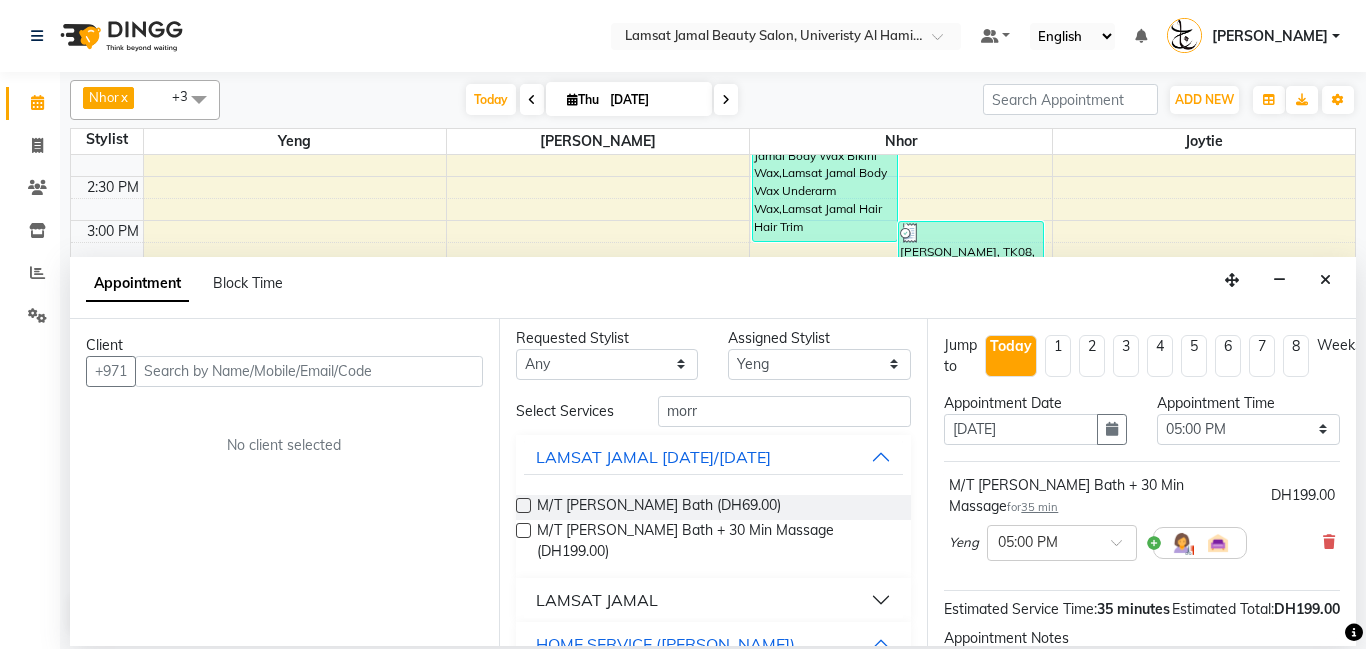 click at bounding box center [523, 530] 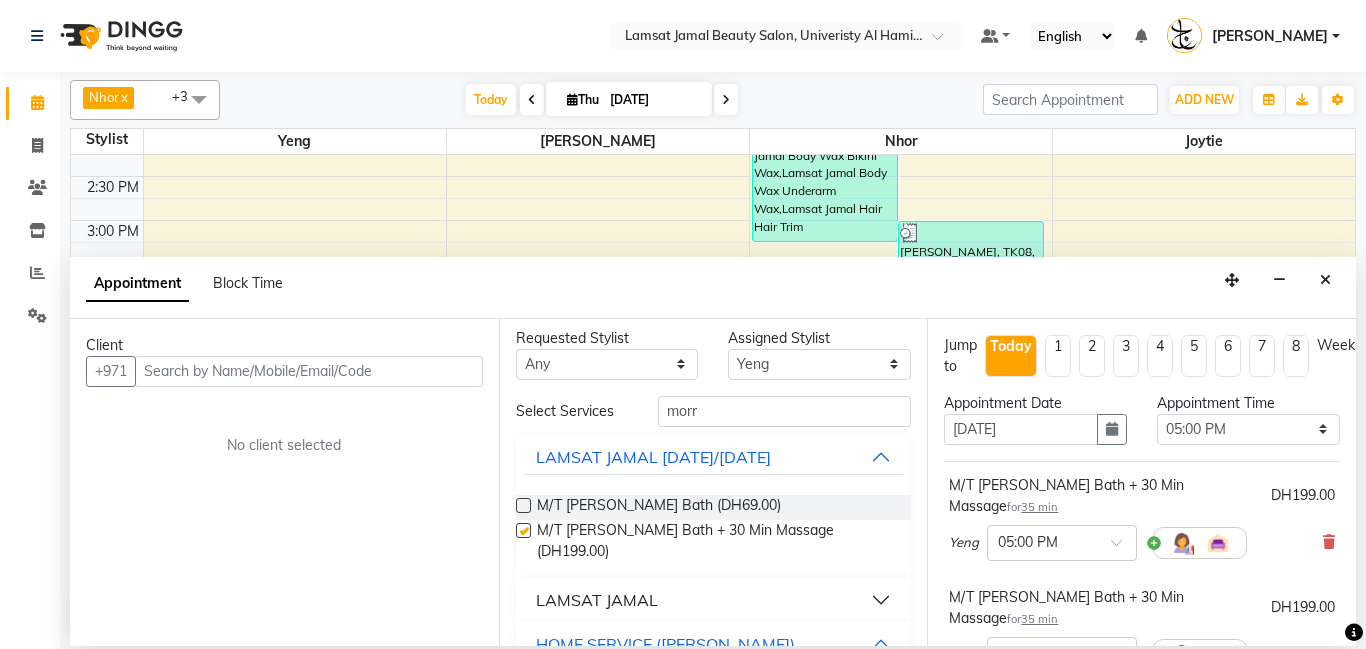 checkbox on "false" 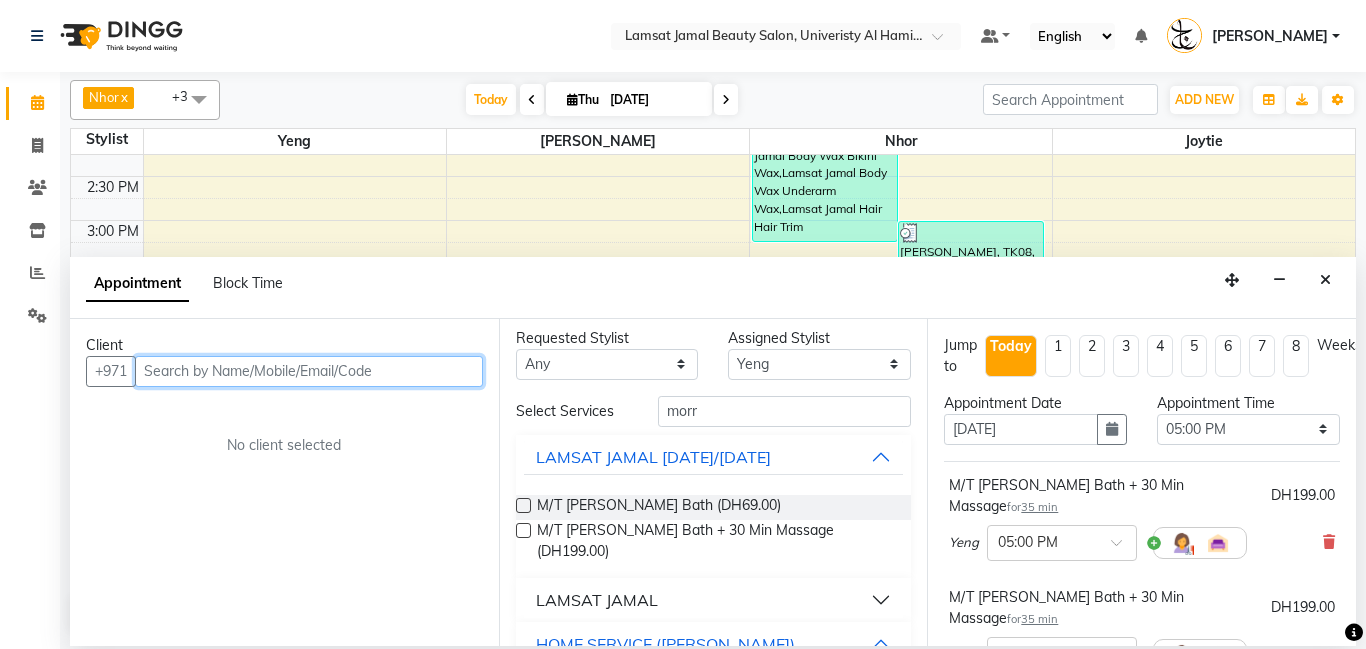 click at bounding box center [309, 371] 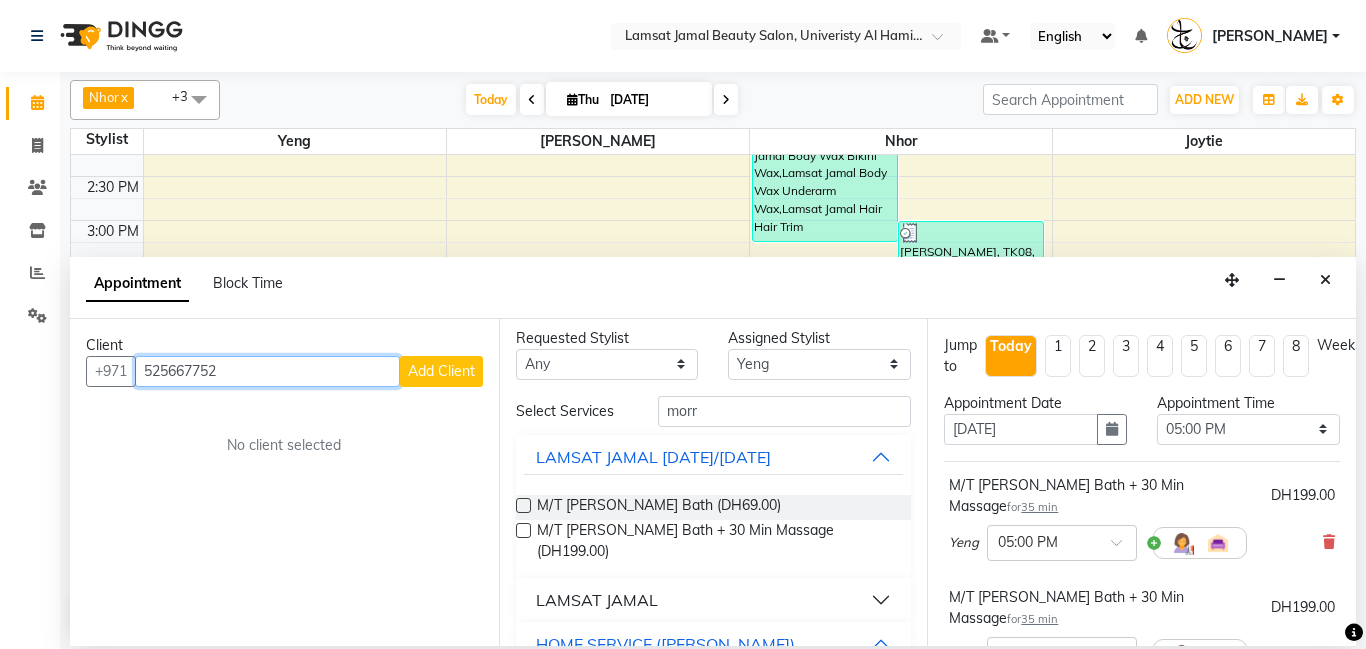 type on "525667752" 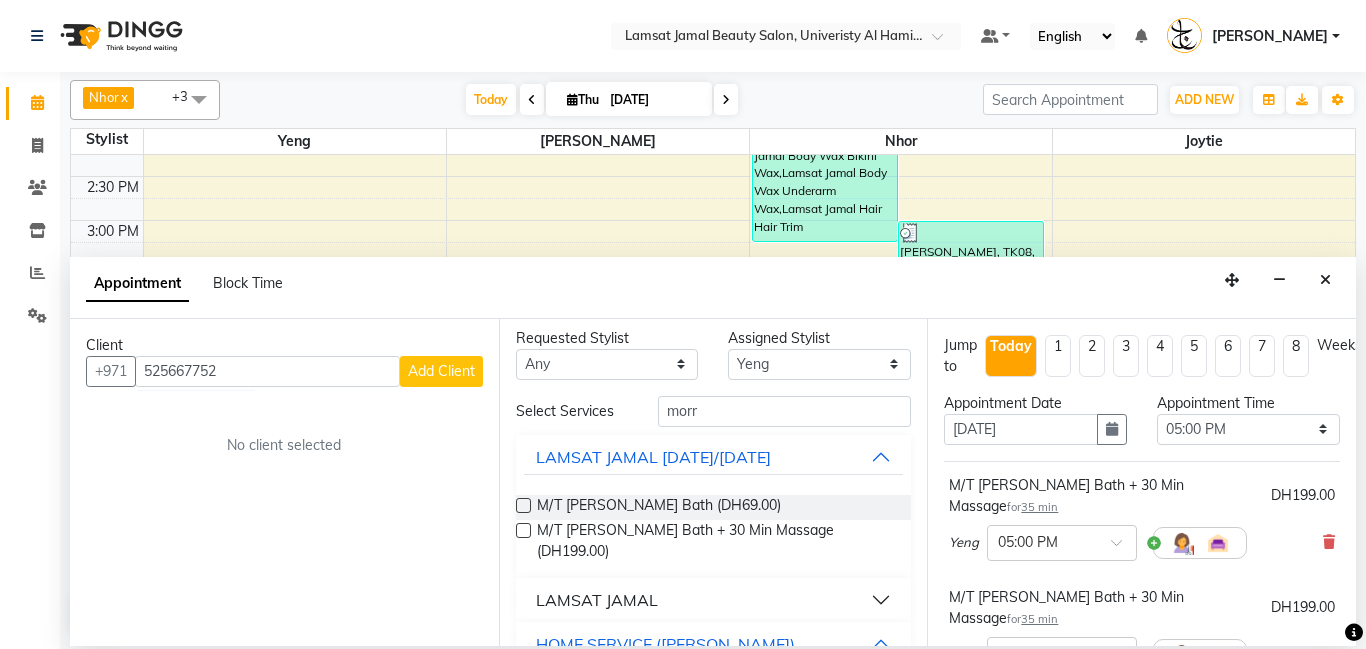 click on "Add Client" at bounding box center [441, 371] 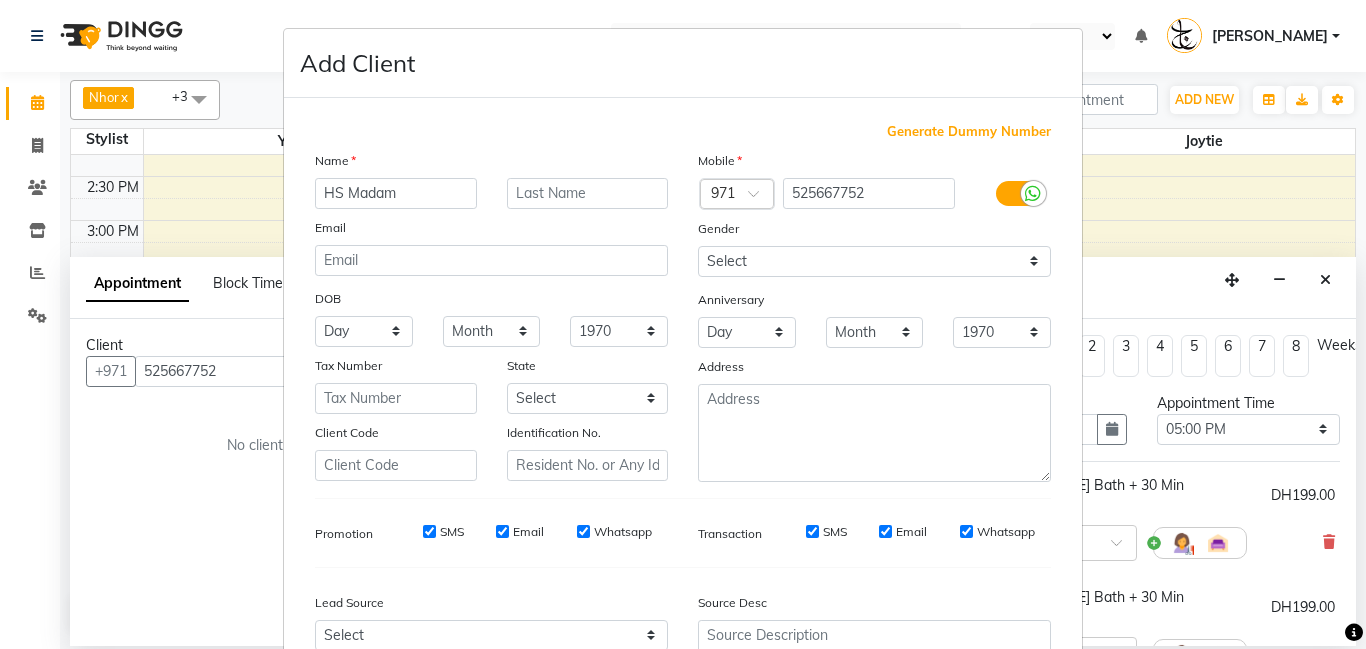 type on "HS Madam" 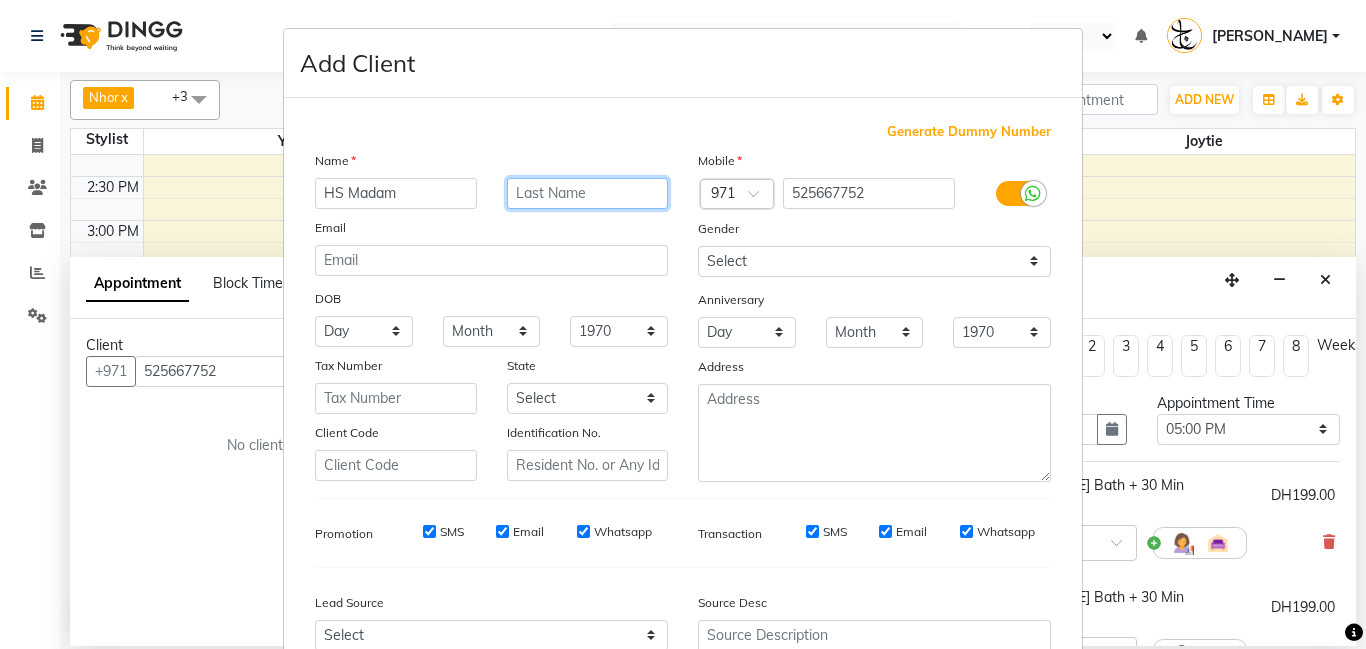 click at bounding box center [588, 193] 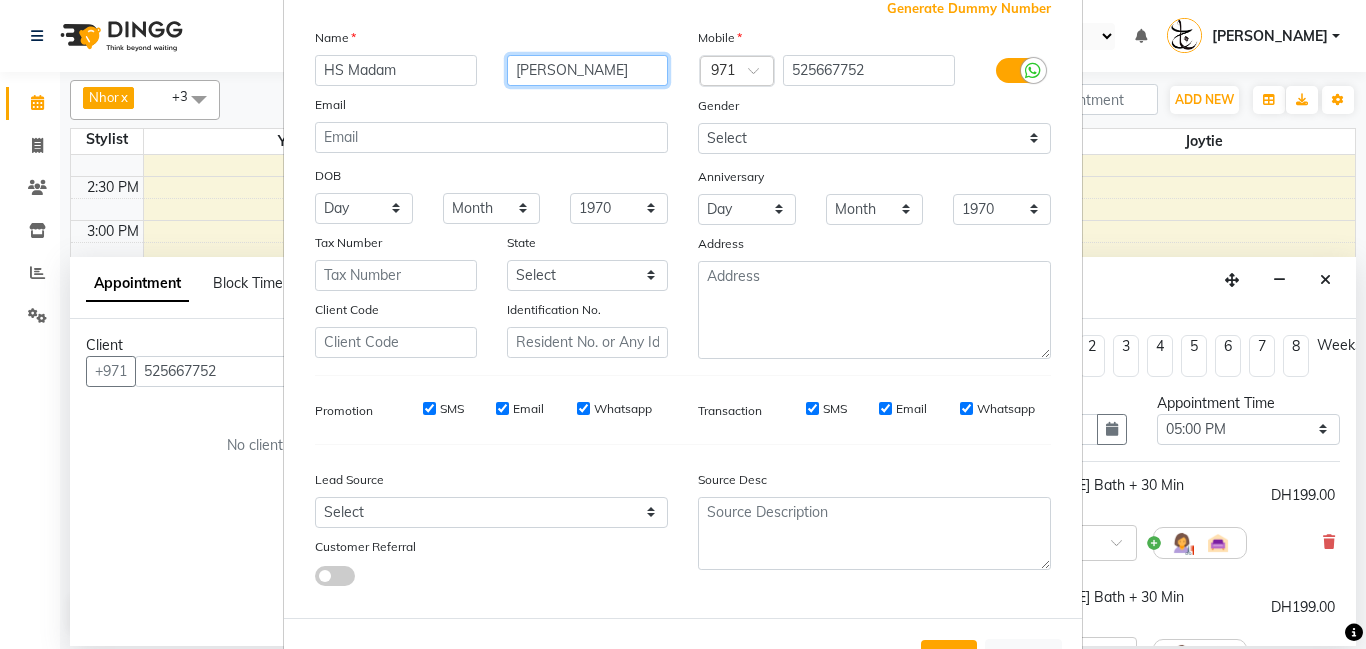 scroll, scrollTop: 200, scrollLeft: 0, axis: vertical 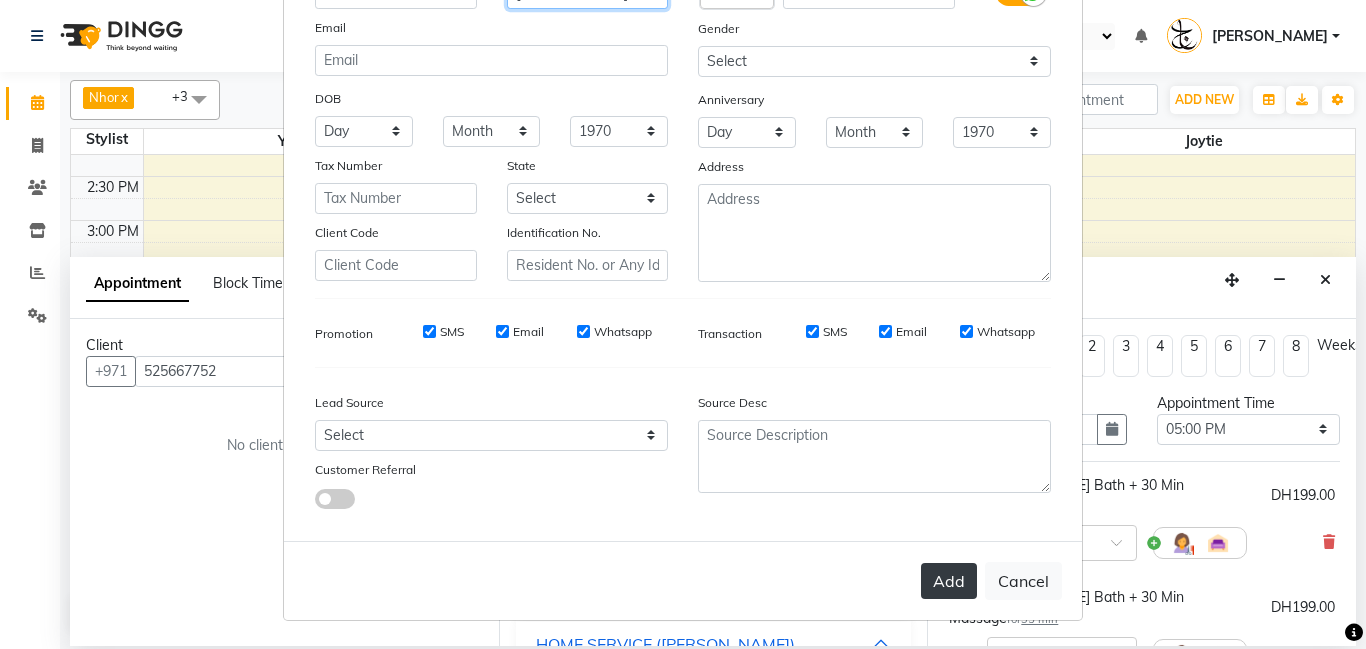 type on "[PERSON_NAME]" 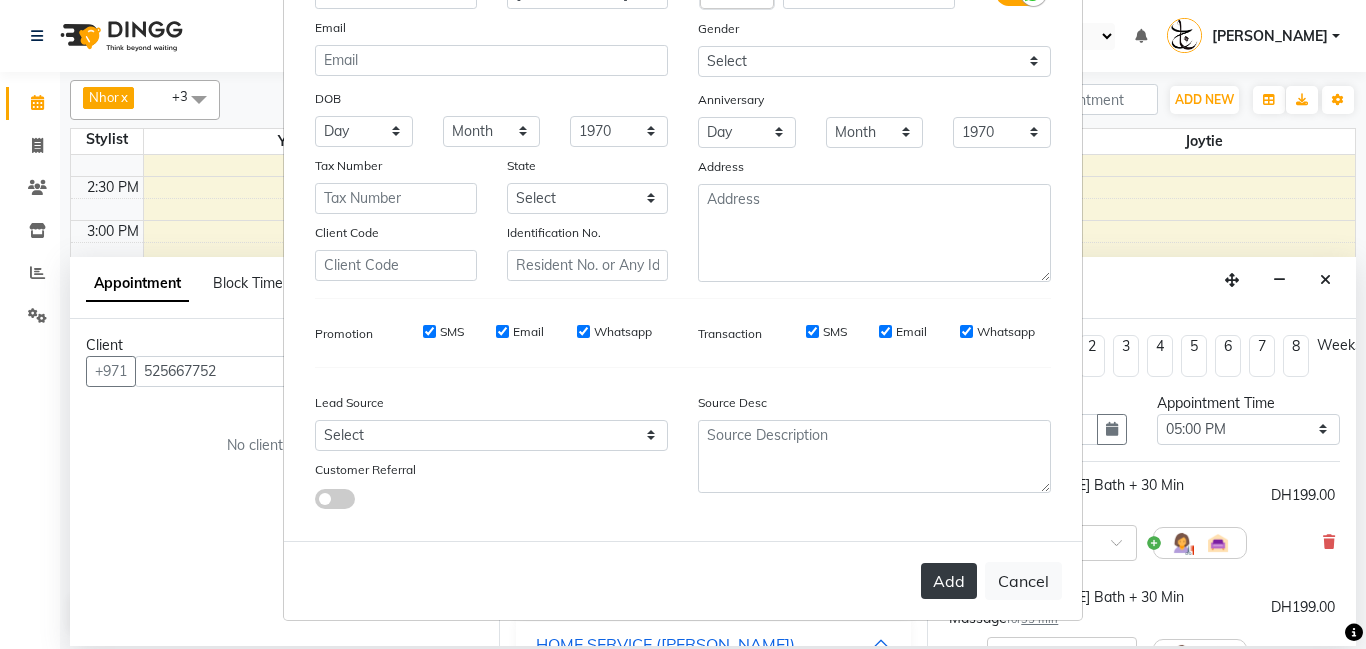 click on "Add" at bounding box center (949, 581) 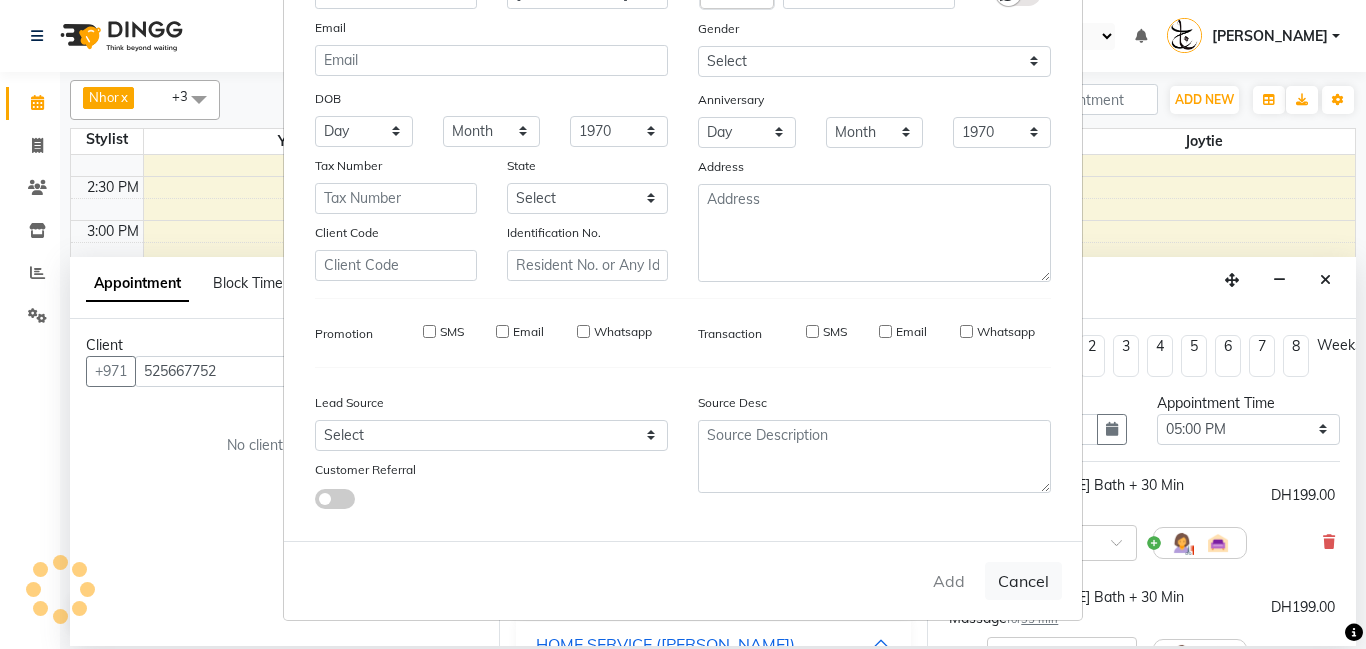 type on "52*****52" 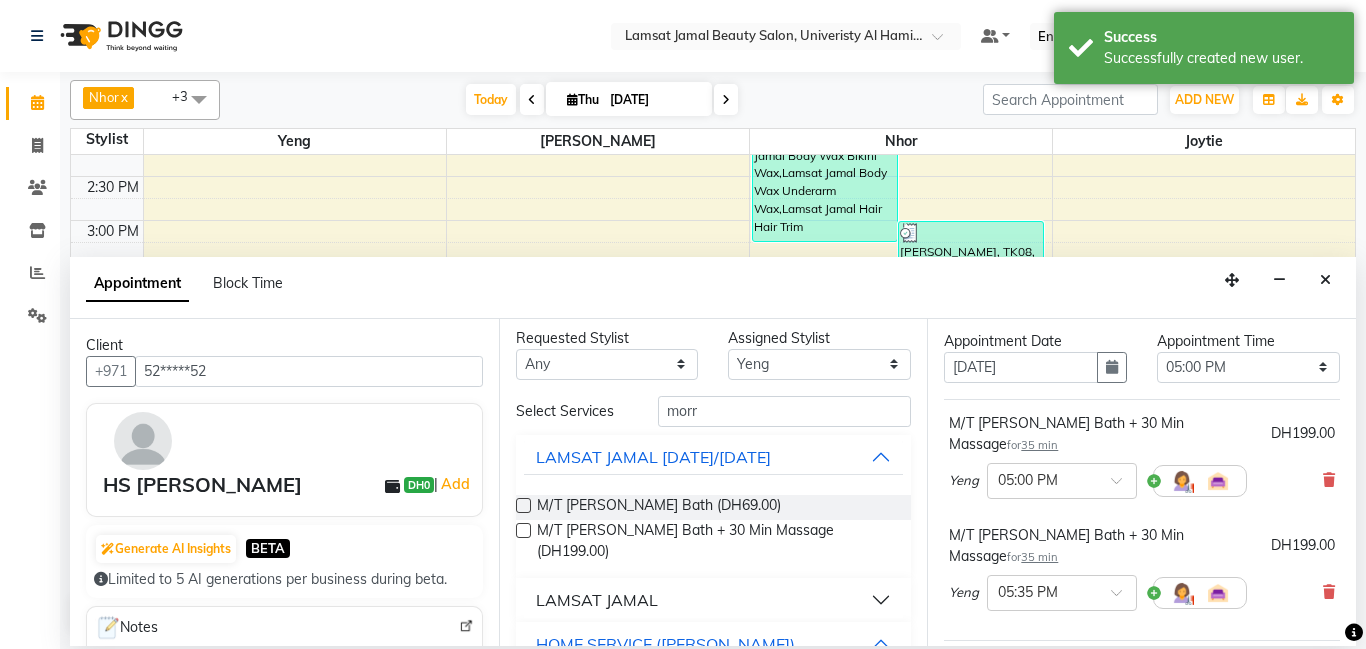 scroll, scrollTop: 114, scrollLeft: 0, axis: vertical 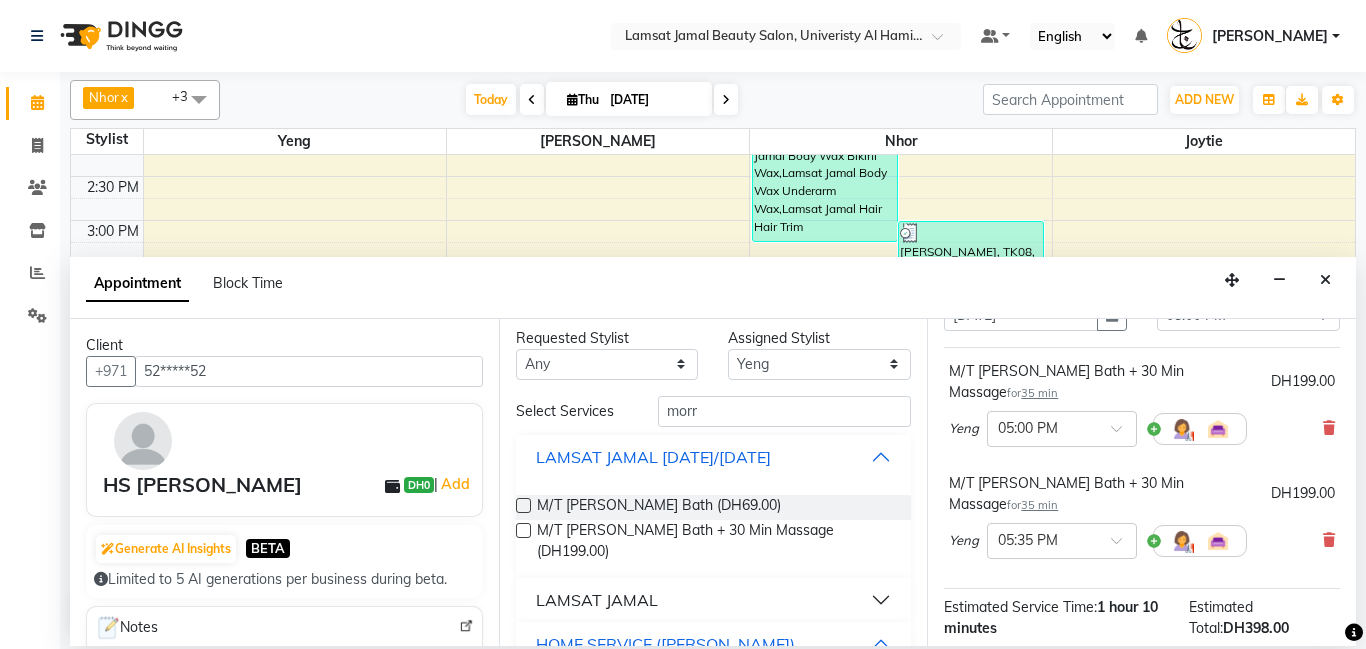 click on "LAMSAT JAMAL [DATE]/[DATE]" at bounding box center (714, 457) 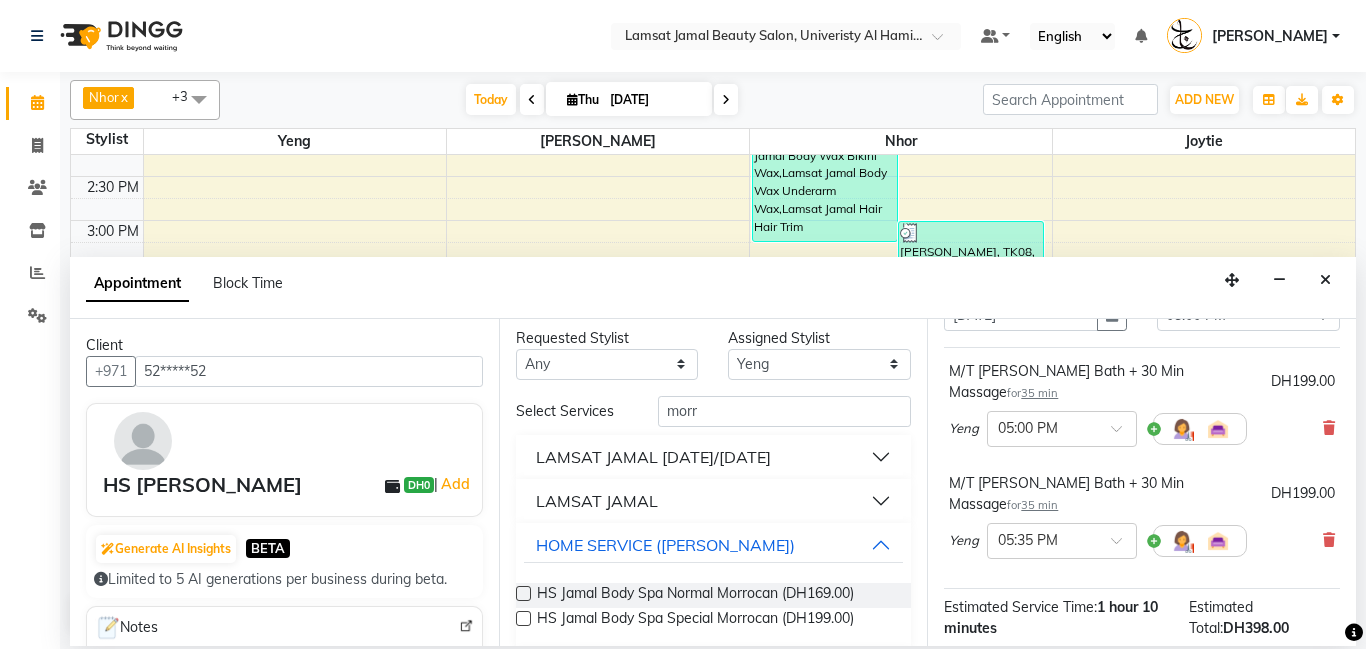 click on "LAMSAT JAMAL" at bounding box center [714, 501] 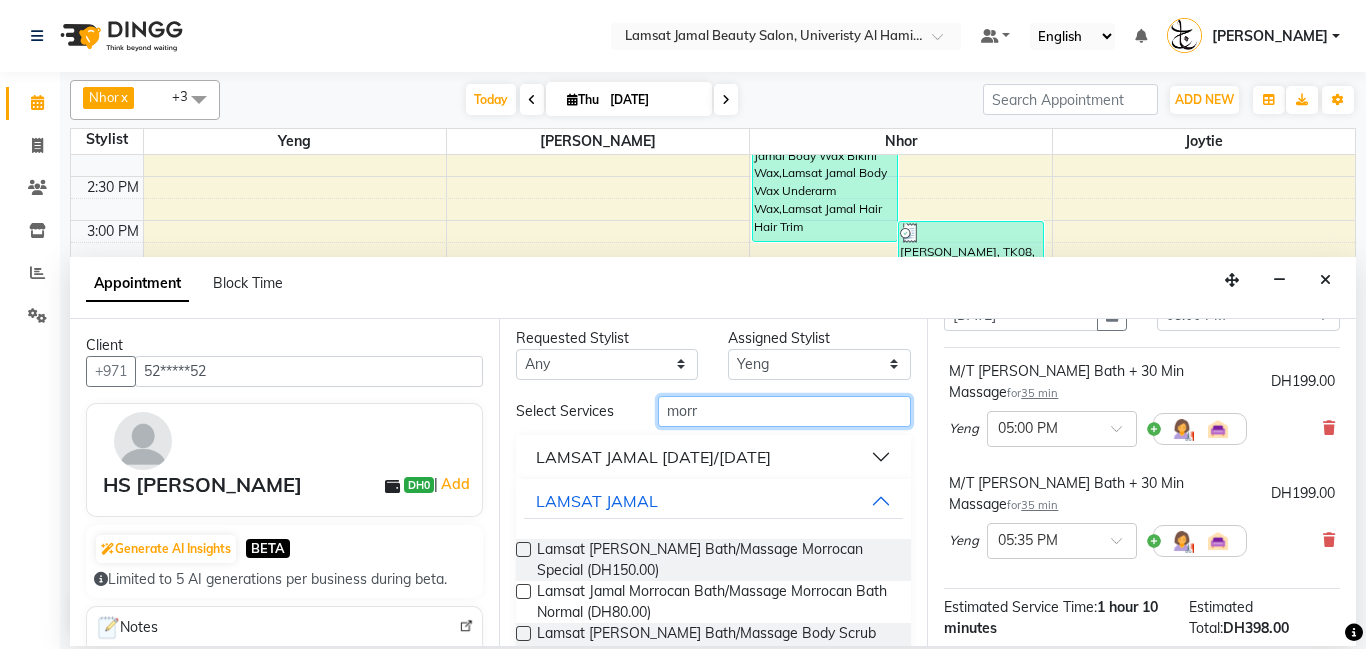click on "morr" at bounding box center (785, 411) 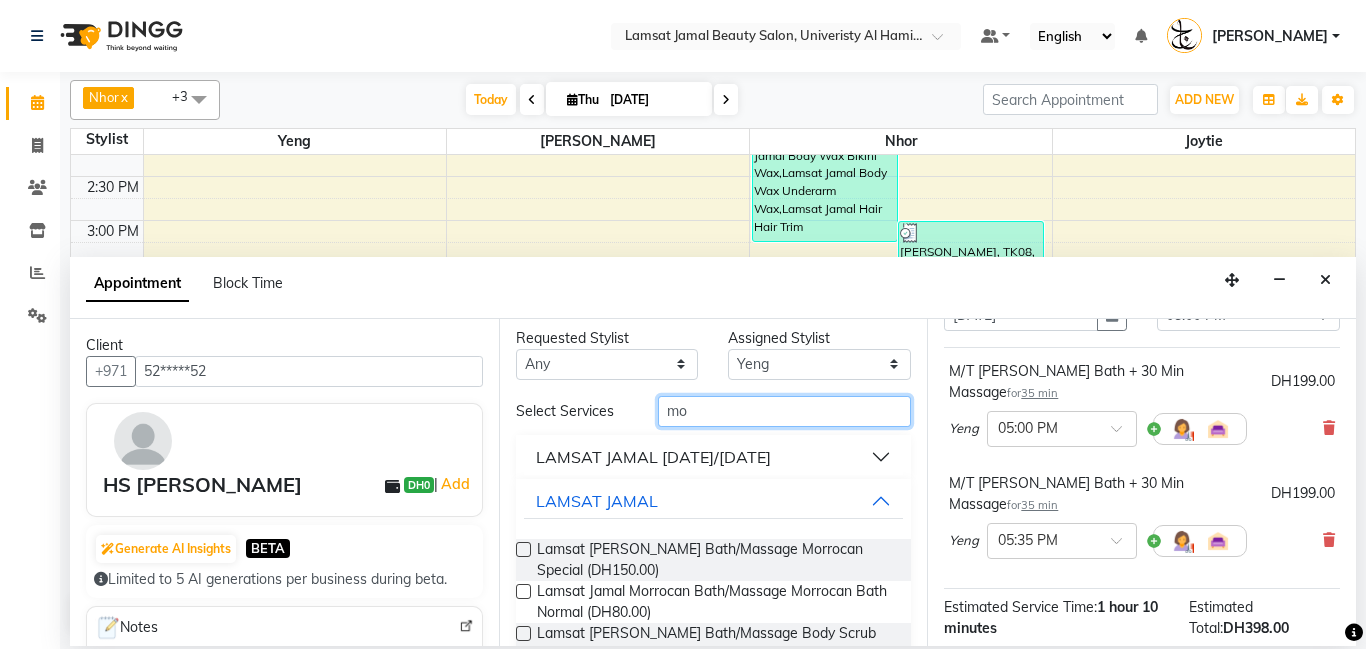 type on "m" 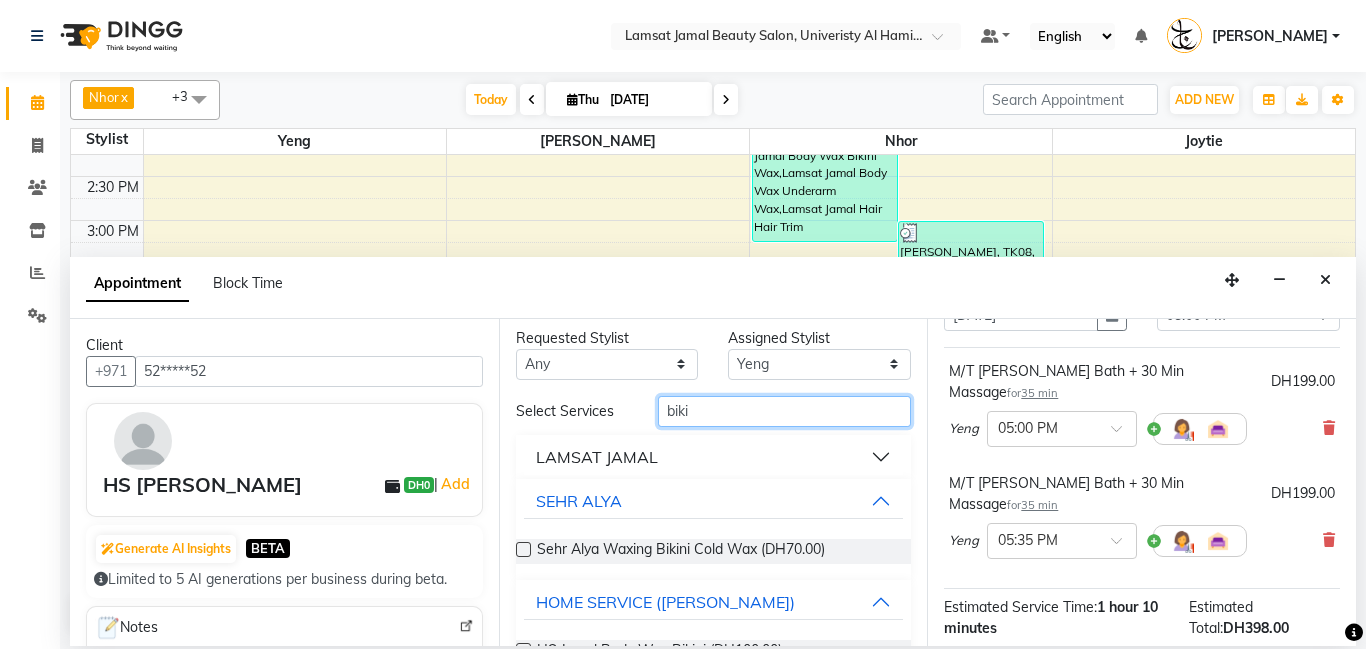 type on "biki" 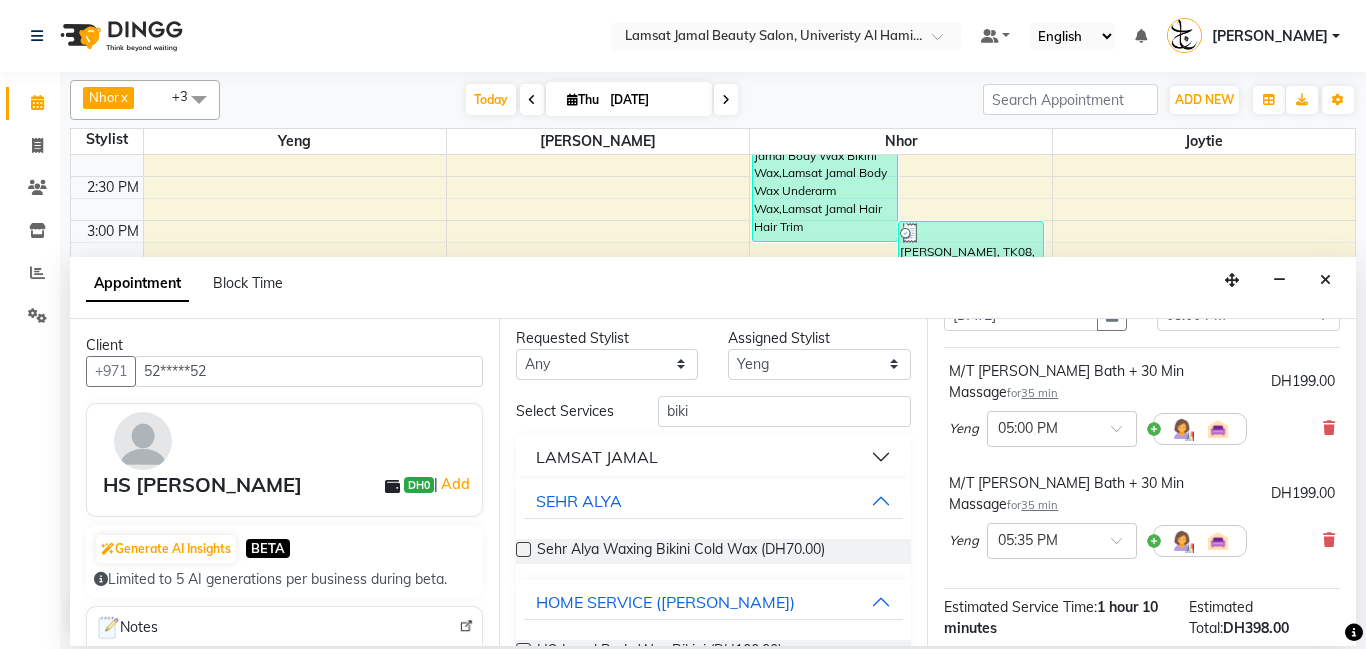 click on "LAMSAT JAMAL" at bounding box center [714, 457] 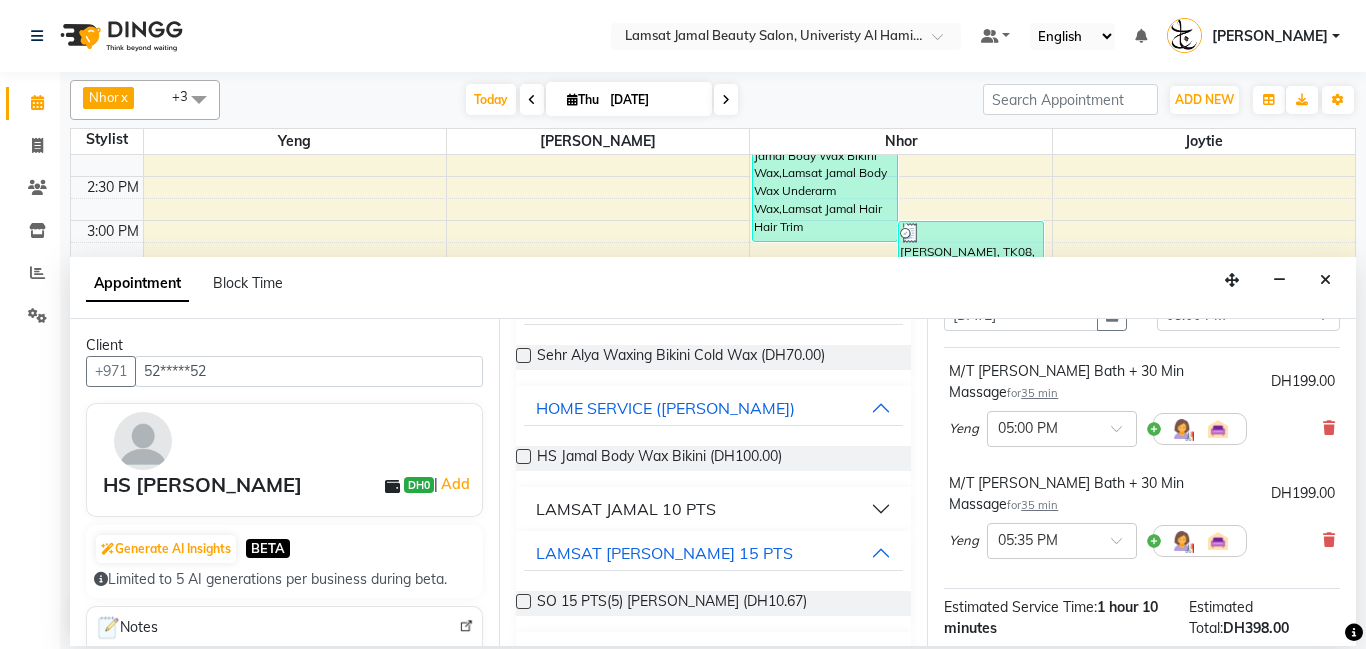 scroll, scrollTop: 248, scrollLeft: 0, axis: vertical 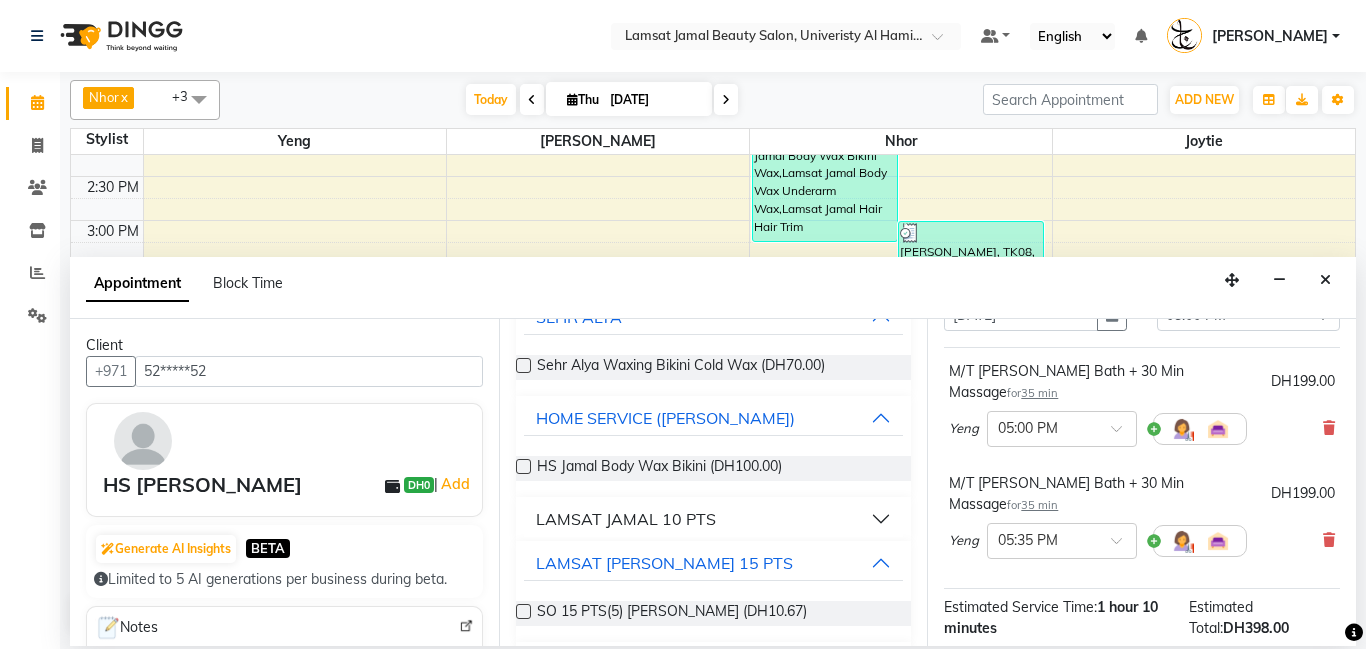 click at bounding box center (523, 466) 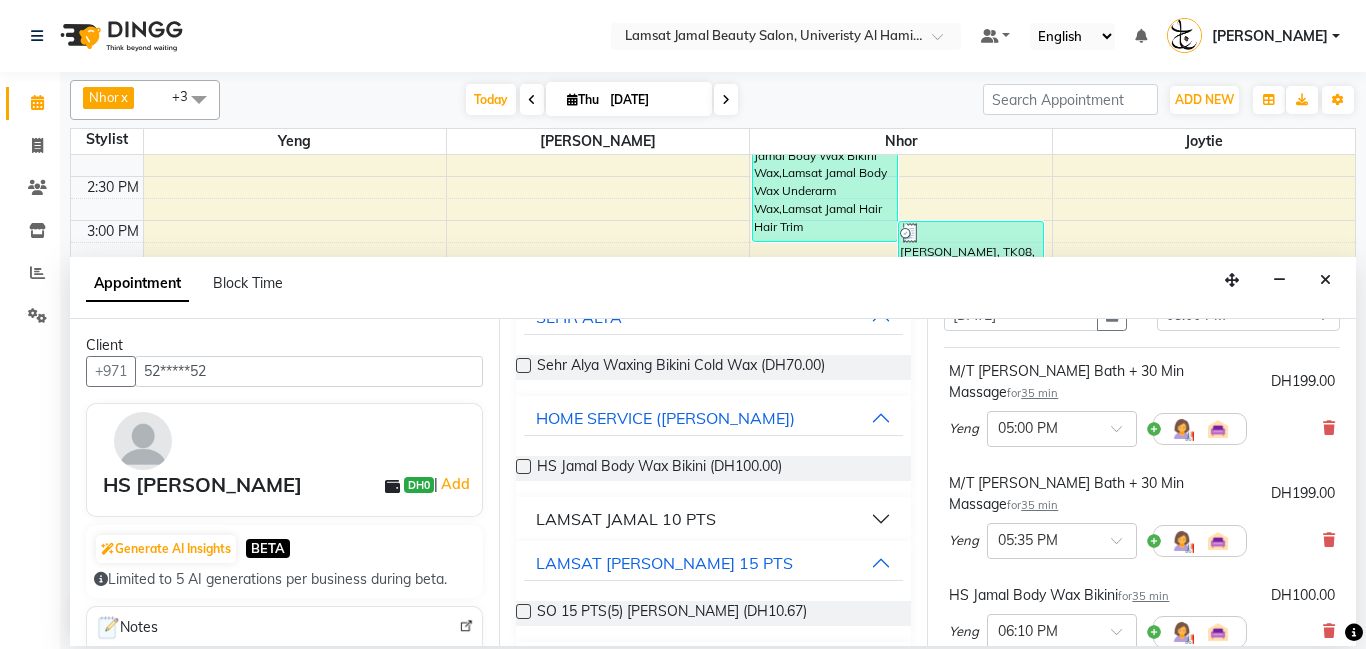 click at bounding box center (523, 466) 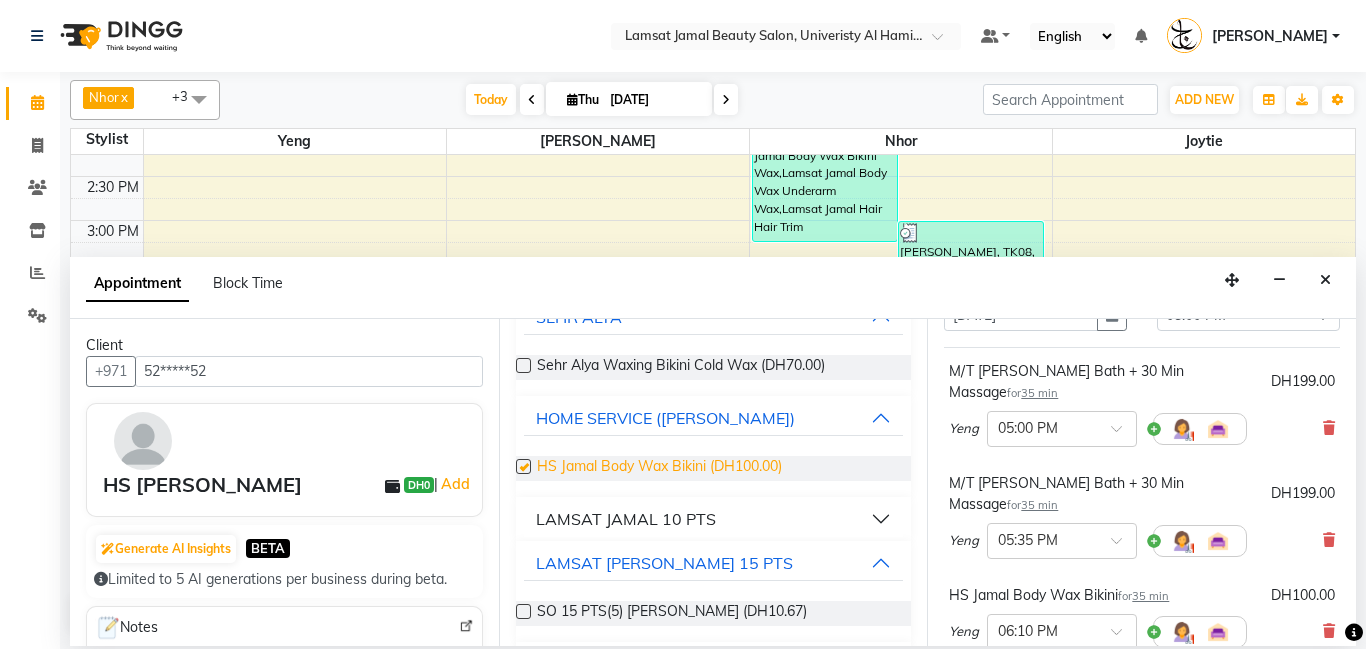 checkbox on "false" 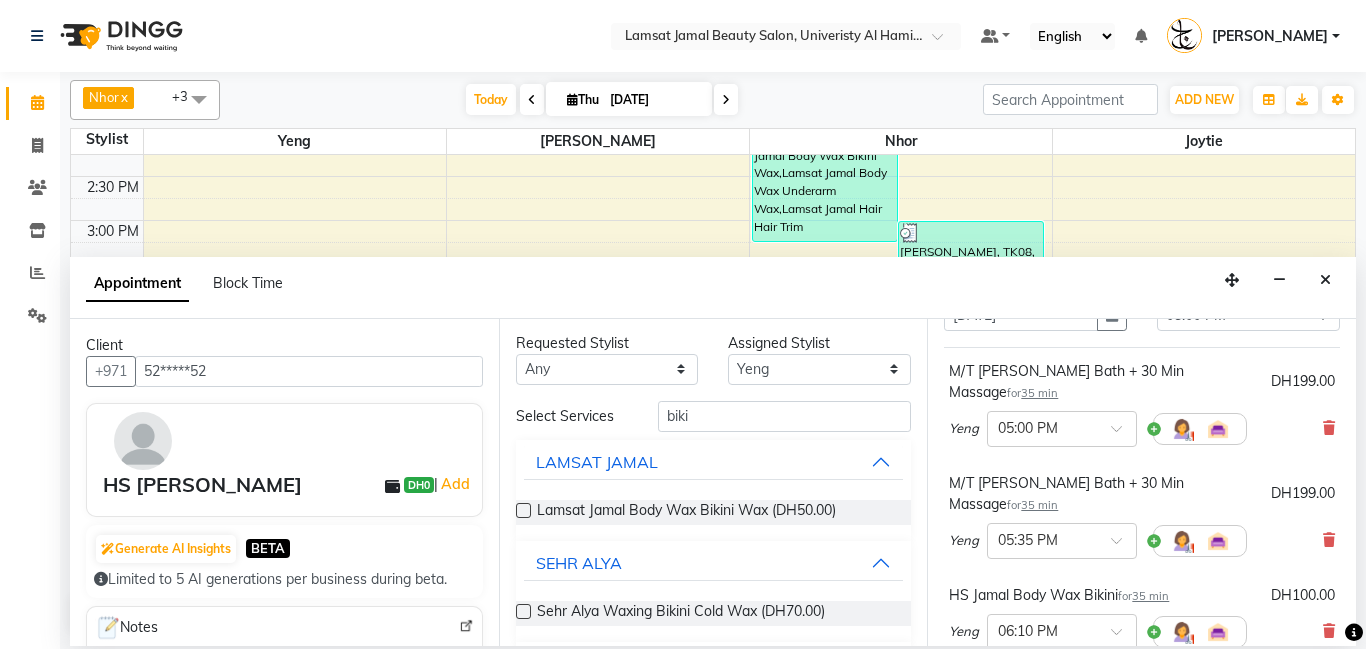 scroll, scrollTop: 0, scrollLeft: 0, axis: both 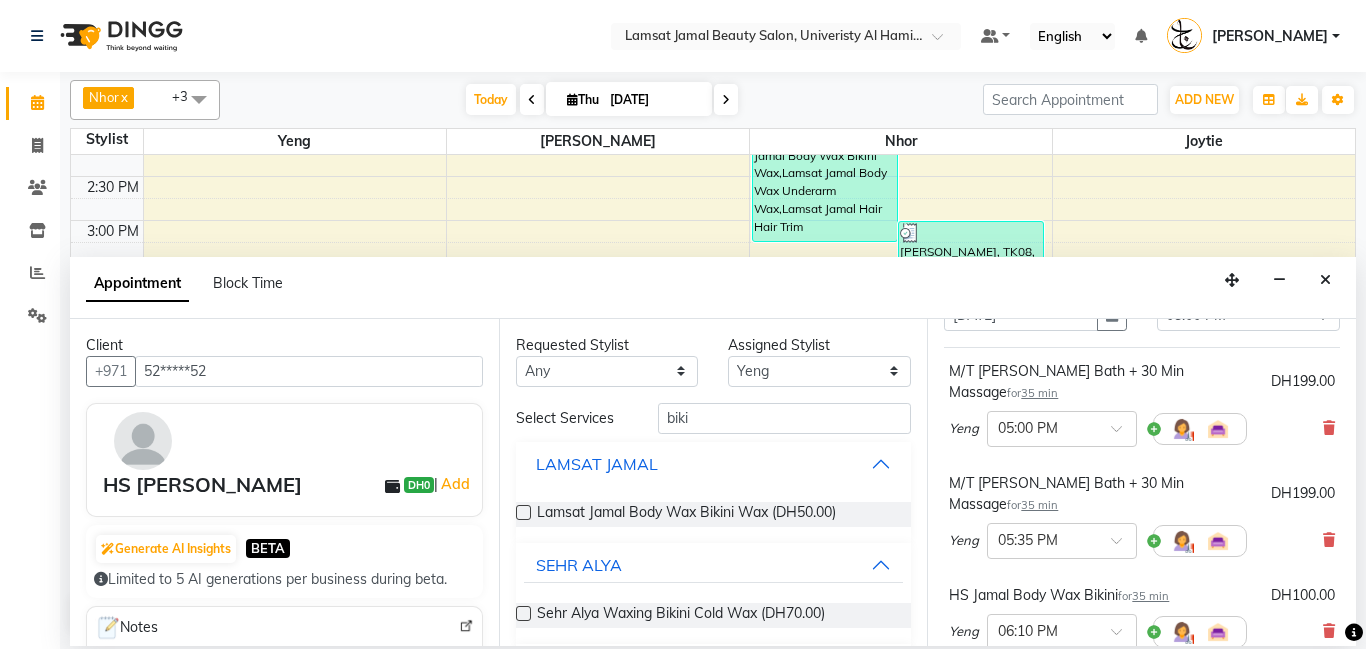drag, startPoint x: 886, startPoint y: 464, endPoint x: 887, endPoint y: 482, distance: 18.027756 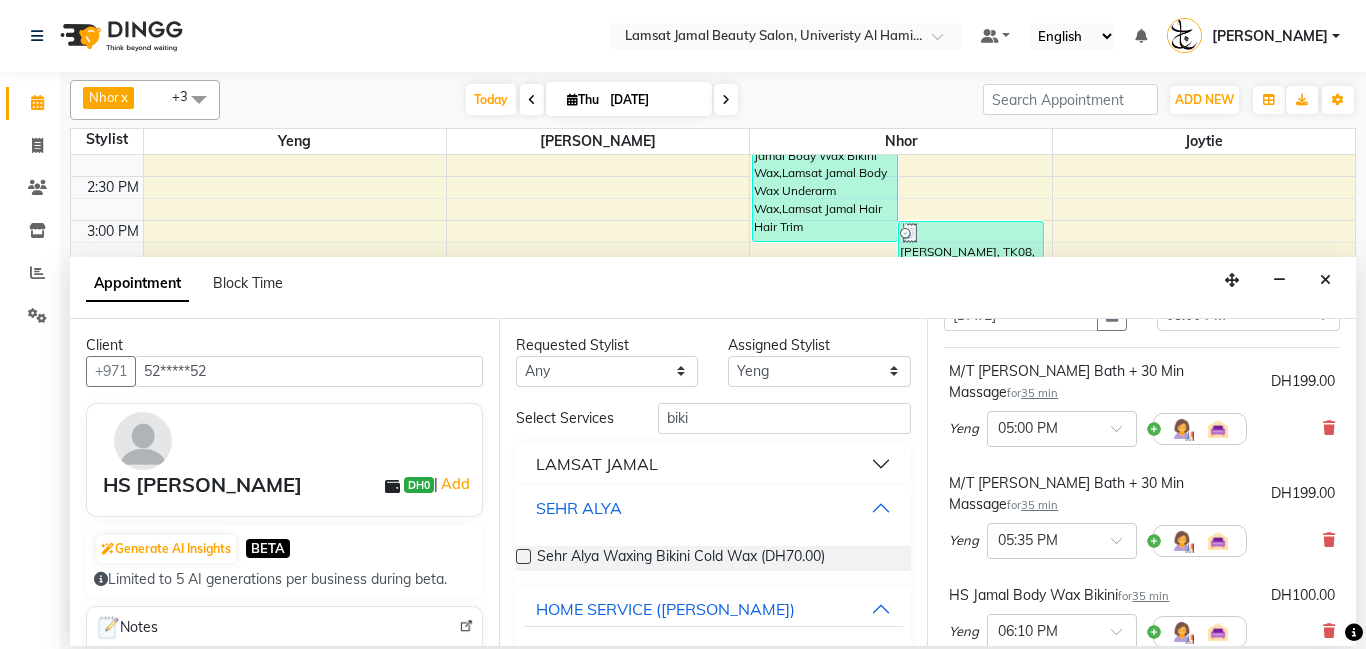 click on "SEHR ALYA" at bounding box center [714, 508] 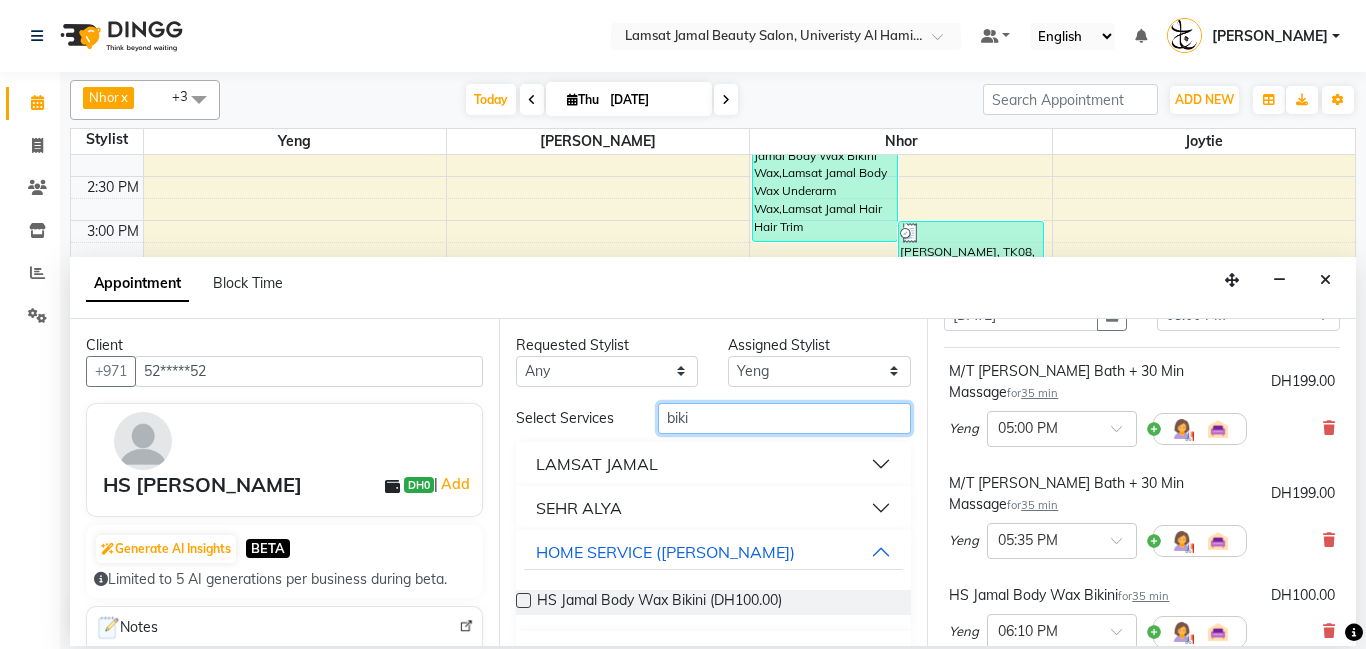 click on "biki" at bounding box center [785, 418] 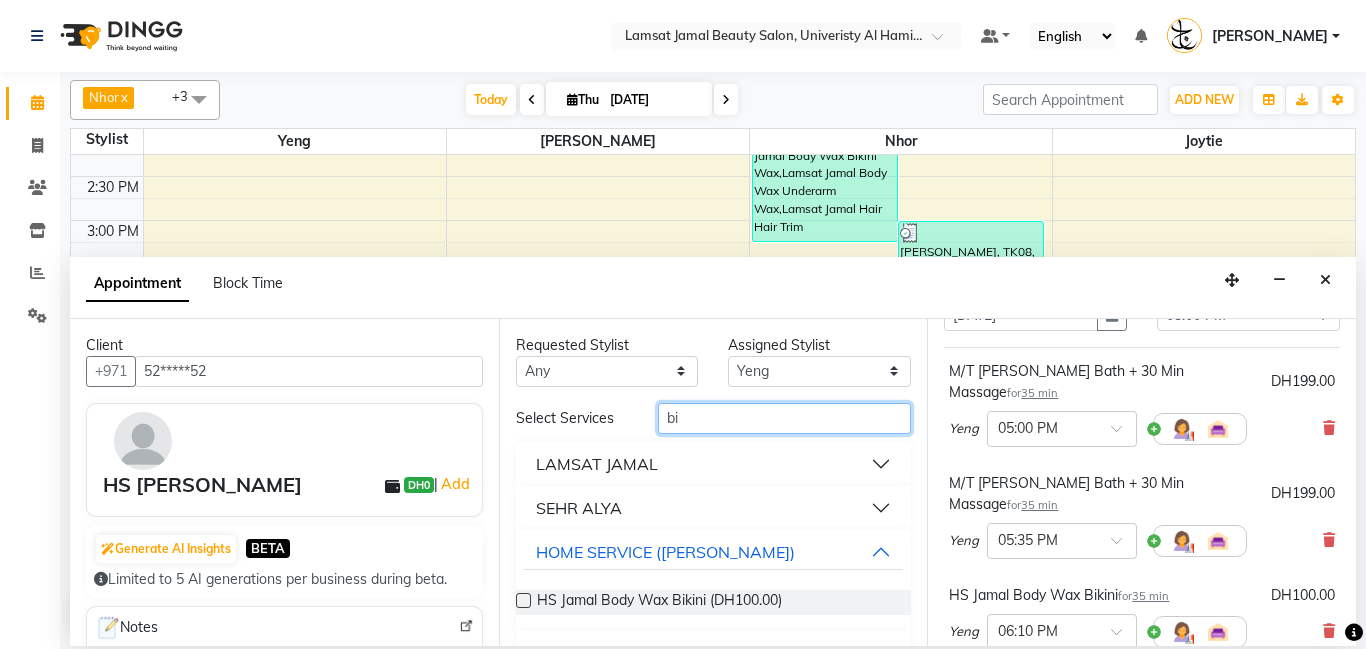type on "b" 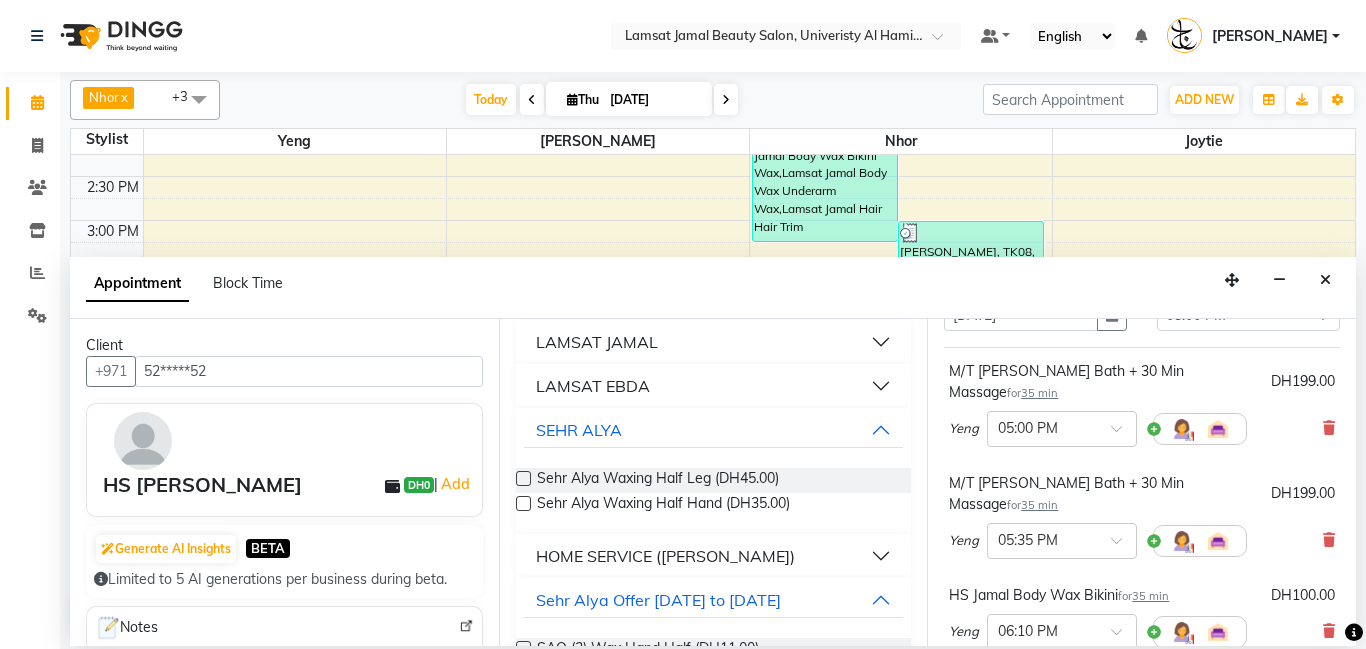 scroll, scrollTop: 203, scrollLeft: 0, axis: vertical 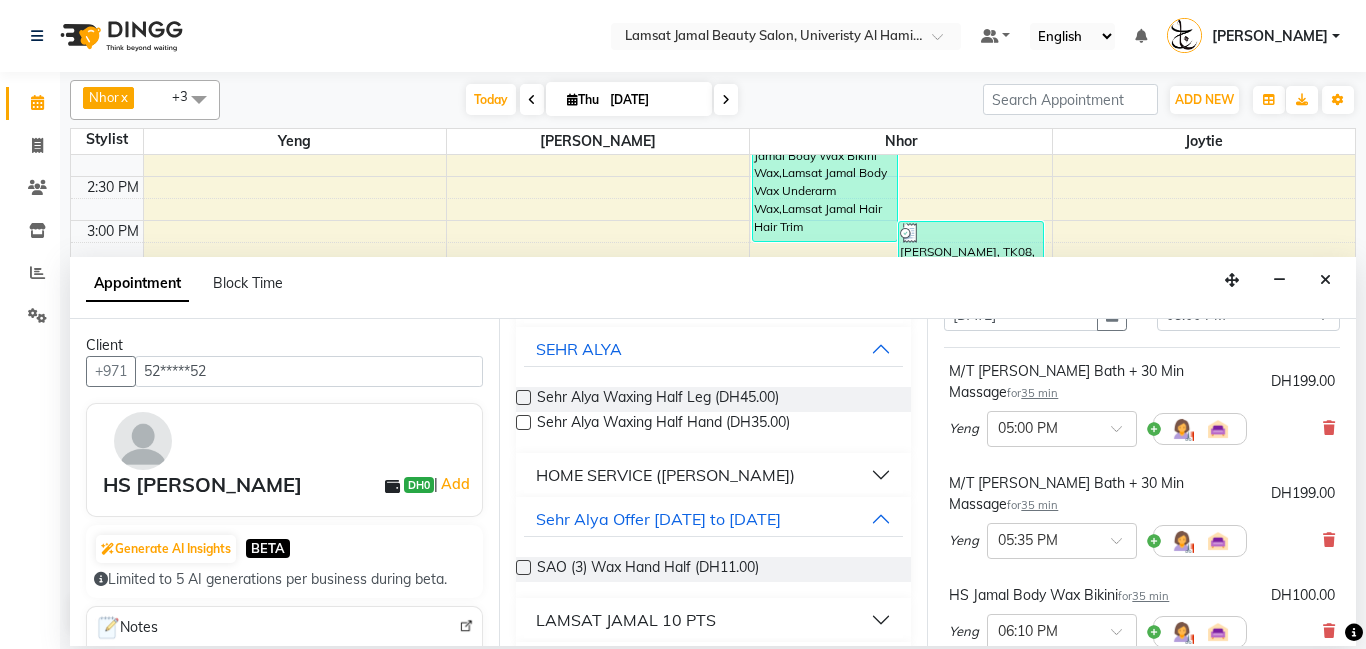 type on "half" 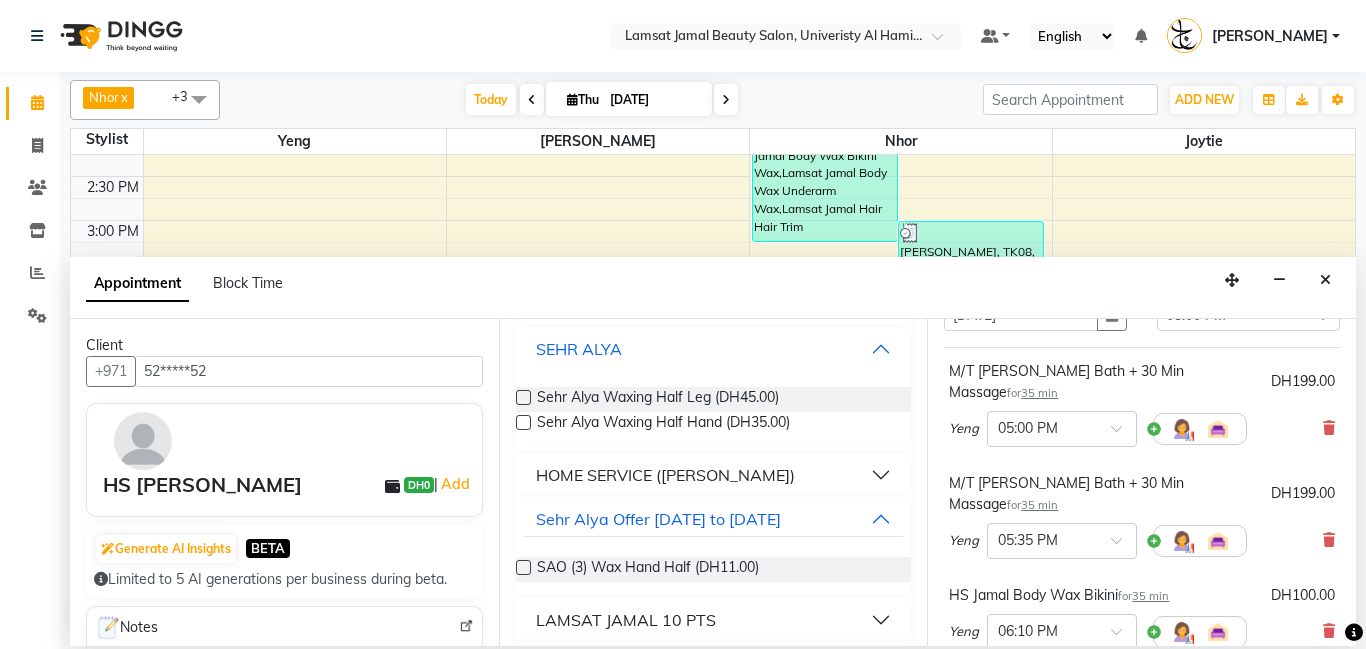 click on "SEHR ALYA" at bounding box center (714, 349) 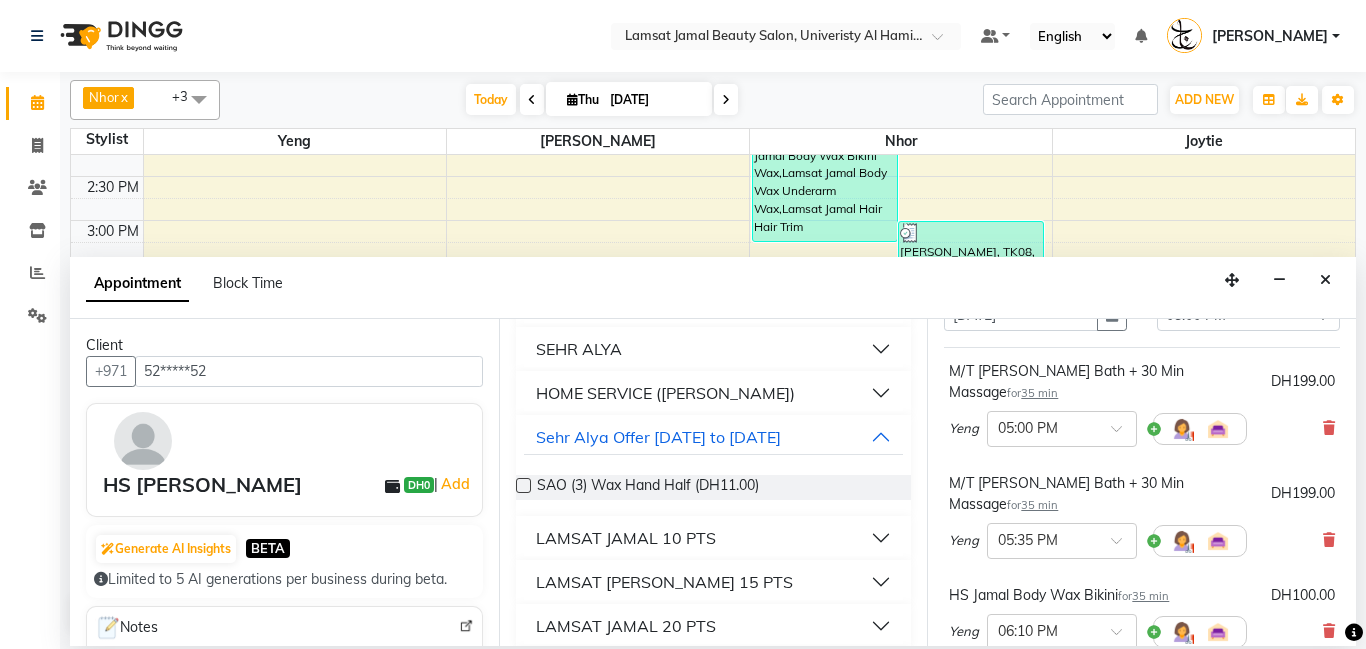 click on "HOME SERVICE ([PERSON_NAME])" at bounding box center [714, 393] 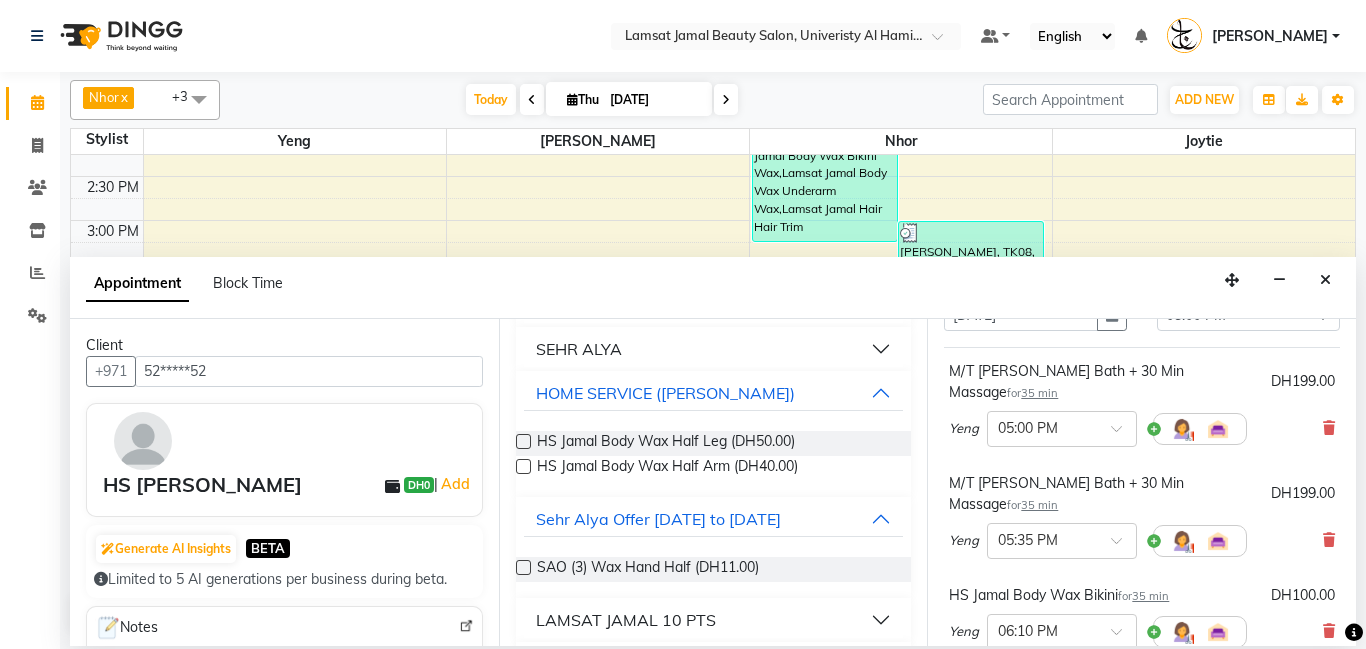 click at bounding box center (523, 441) 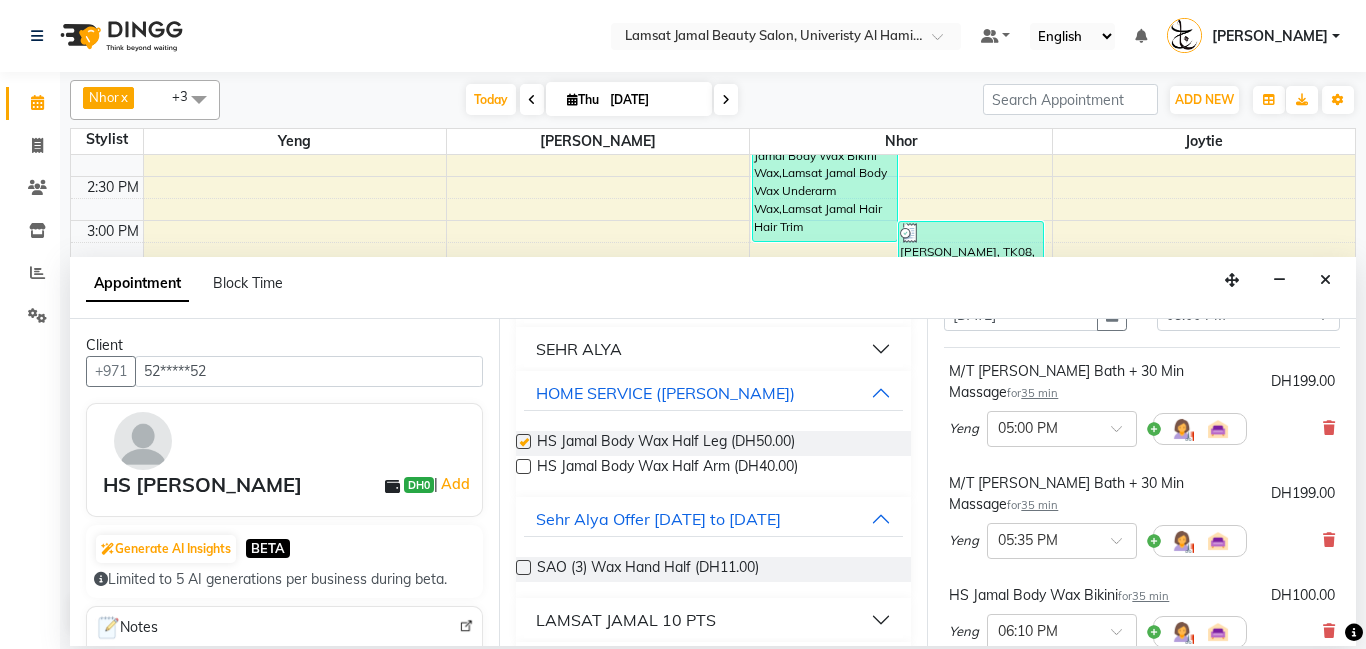 checkbox on "false" 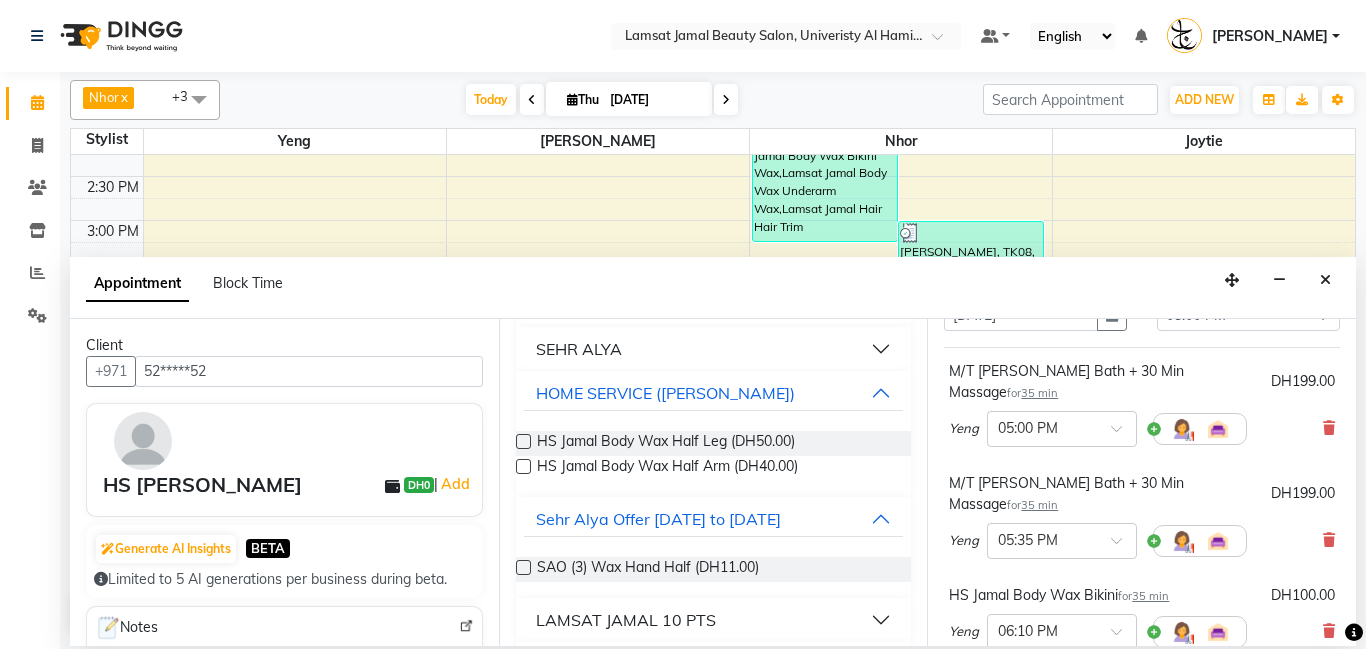 click at bounding box center [523, 466] 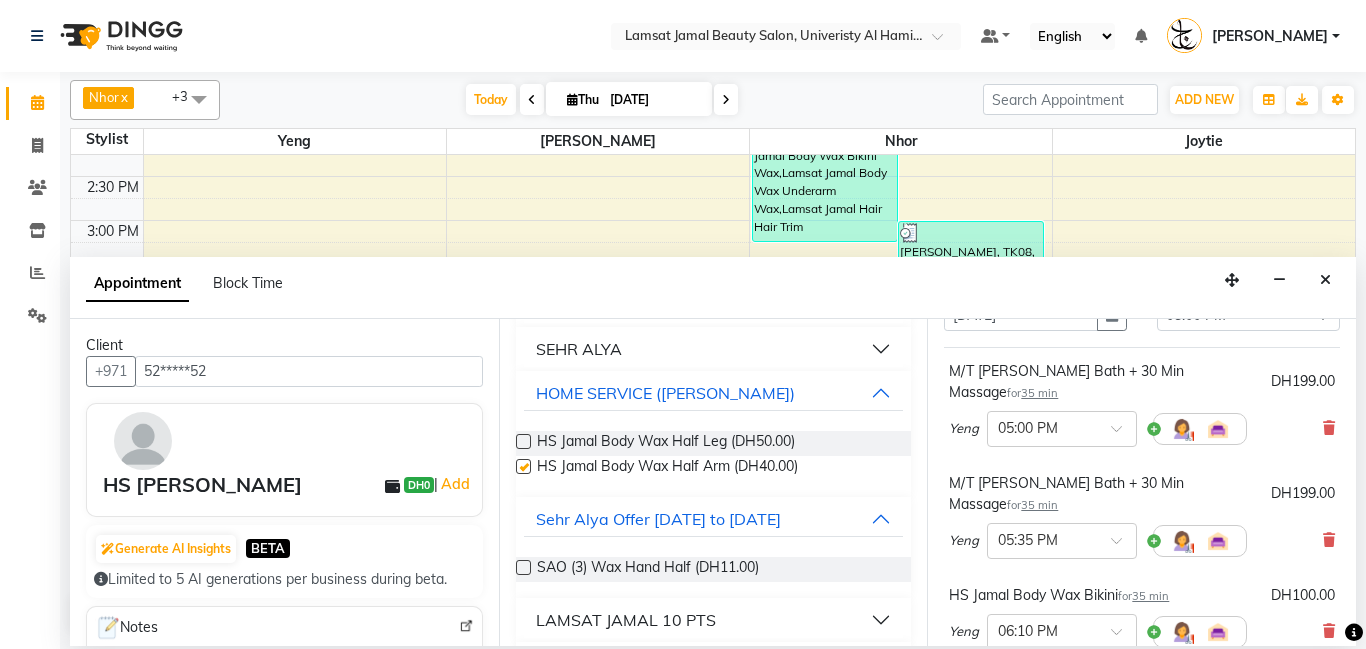 checkbox on "false" 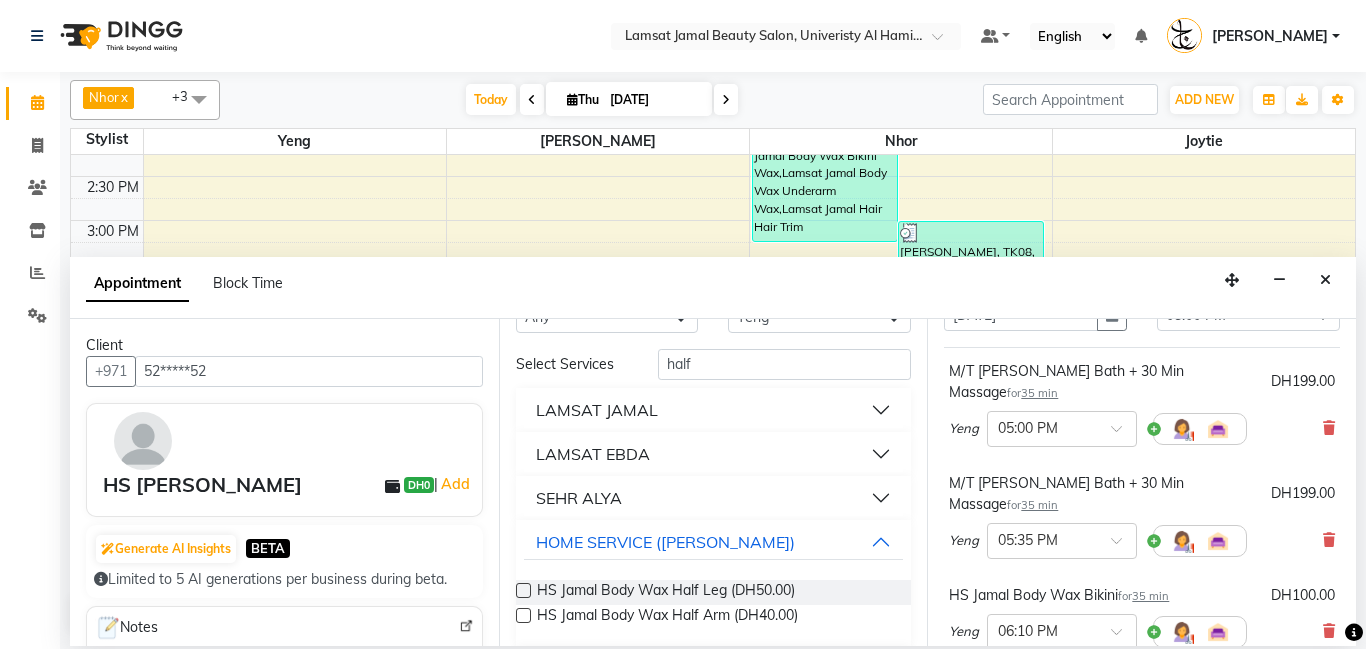 scroll, scrollTop: 0, scrollLeft: 0, axis: both 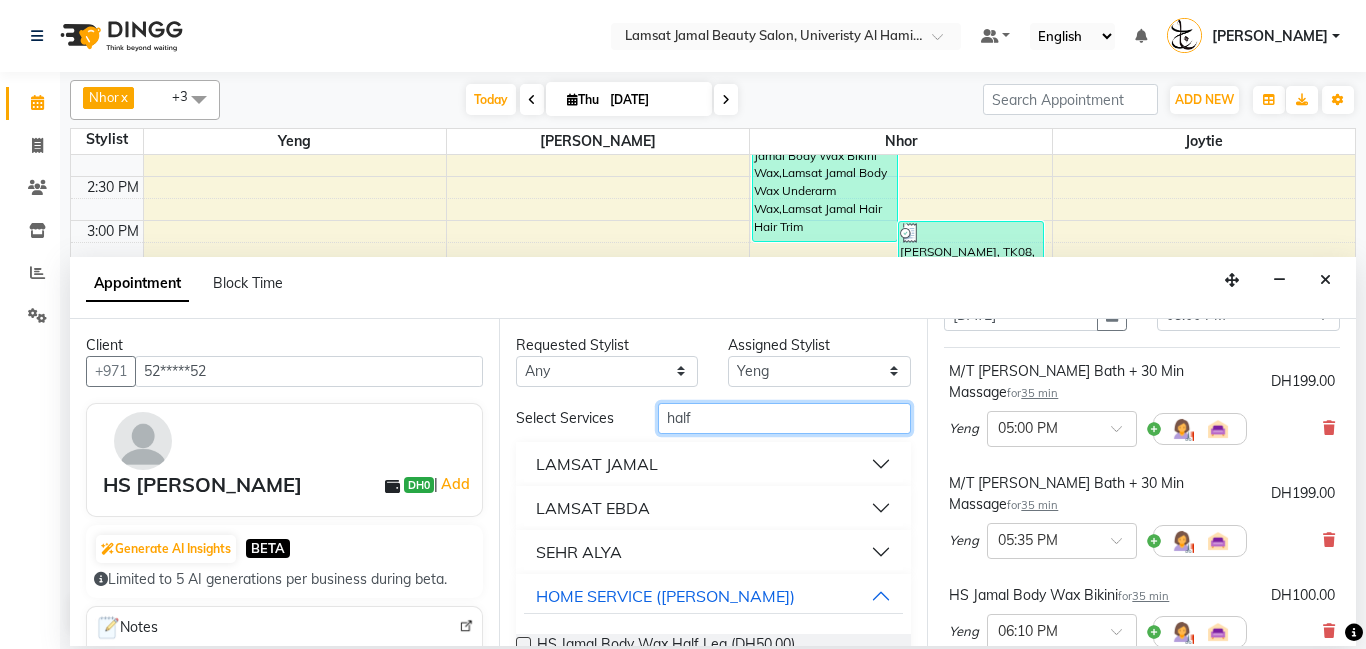 click on "half" at bounding box center (785, 418) 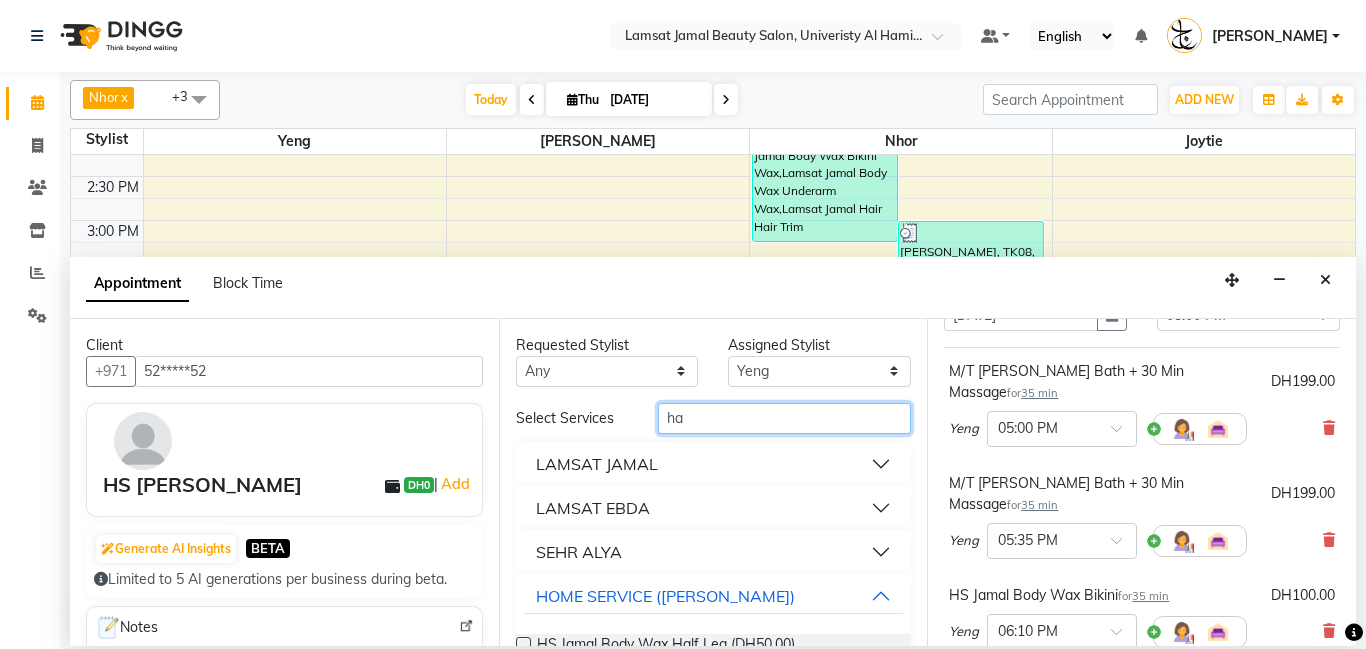 type on "h" 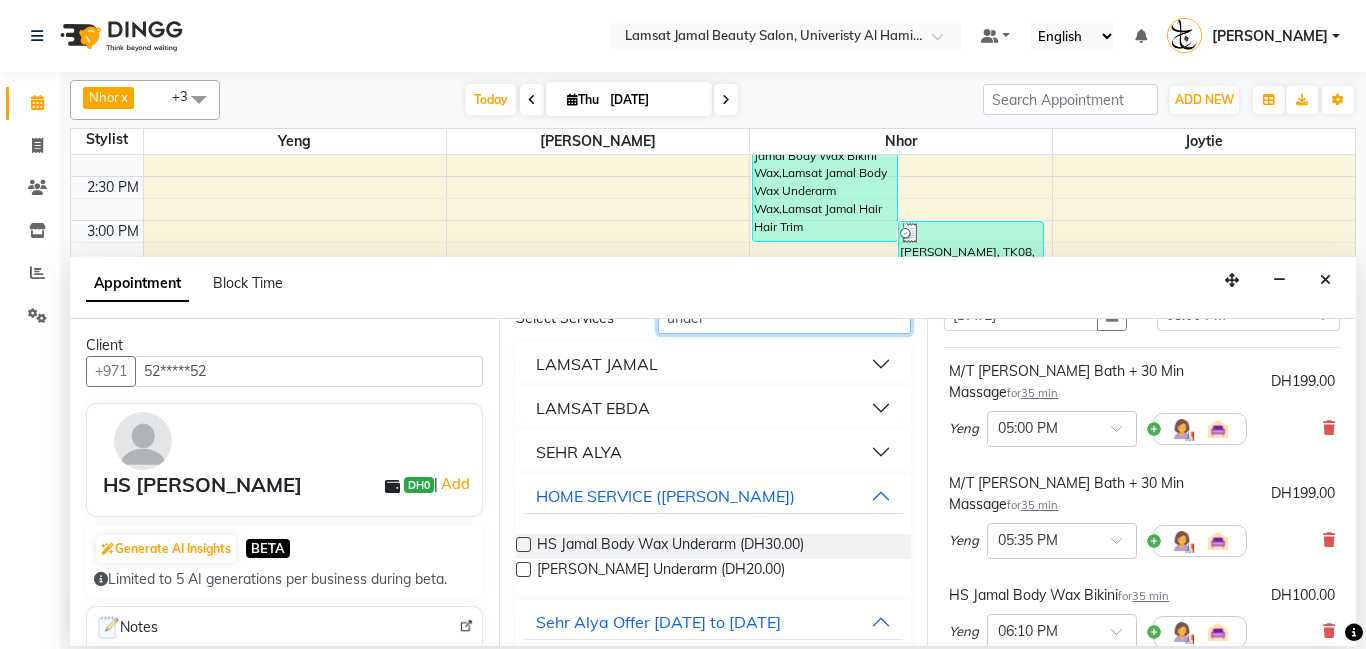 scroll, scrollTop: 150, scrollLeft: 0, axis: vertical 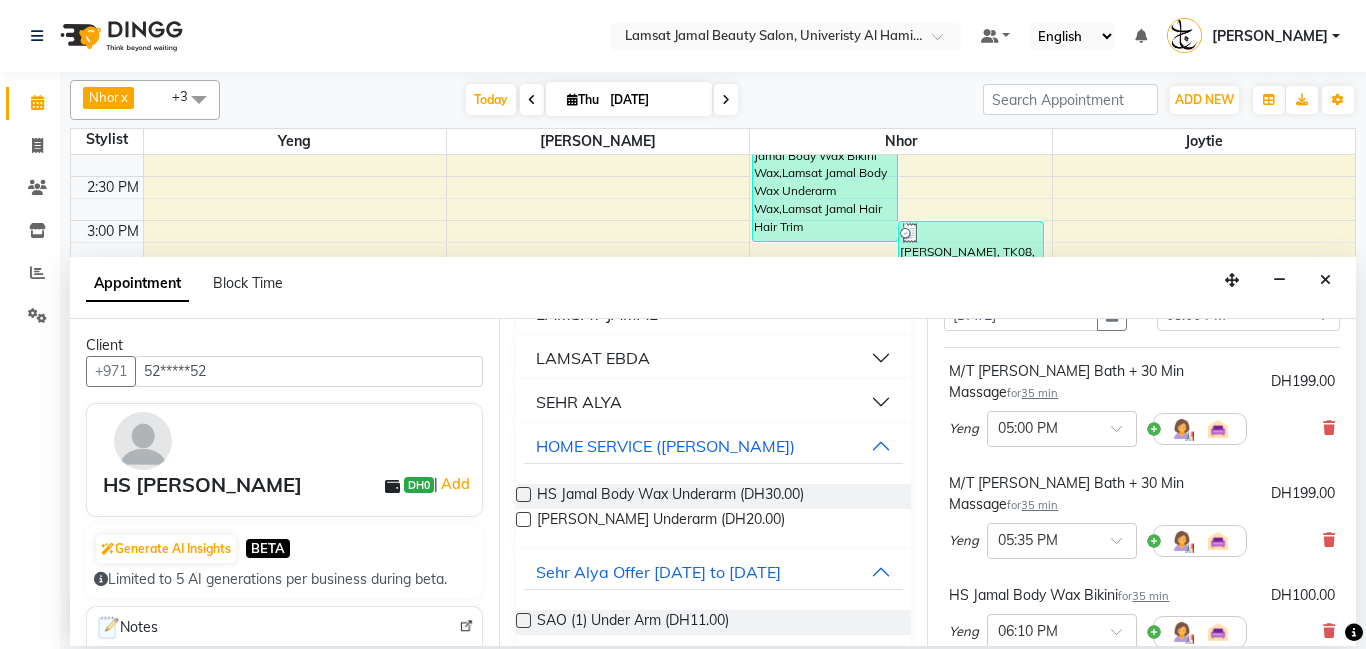 type on "under" 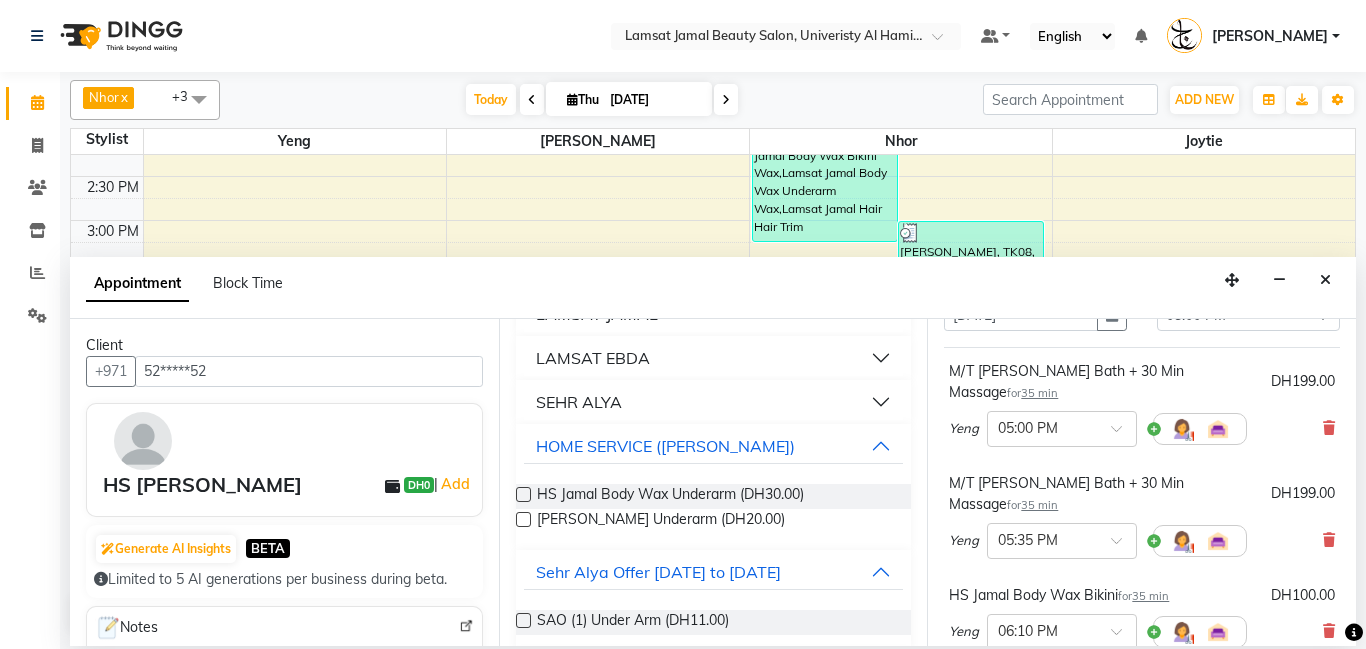 click at bounding box center (523, 494) 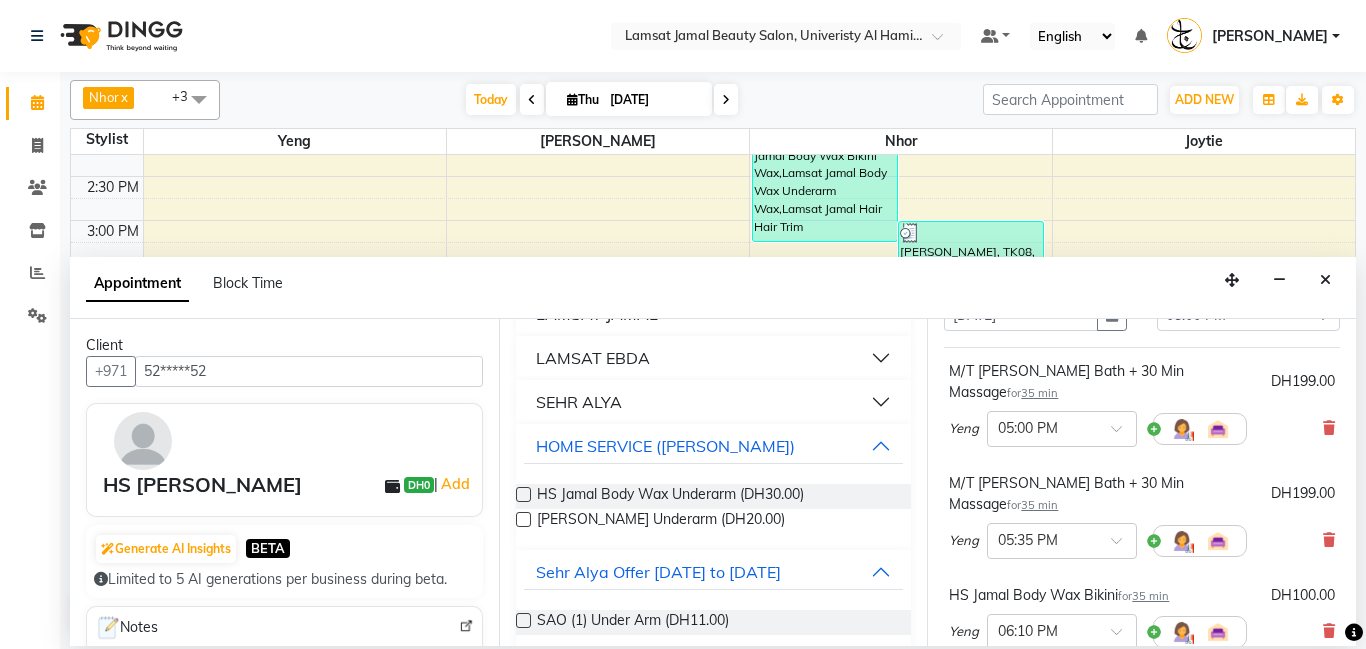 click at bounding box center (523, 494) 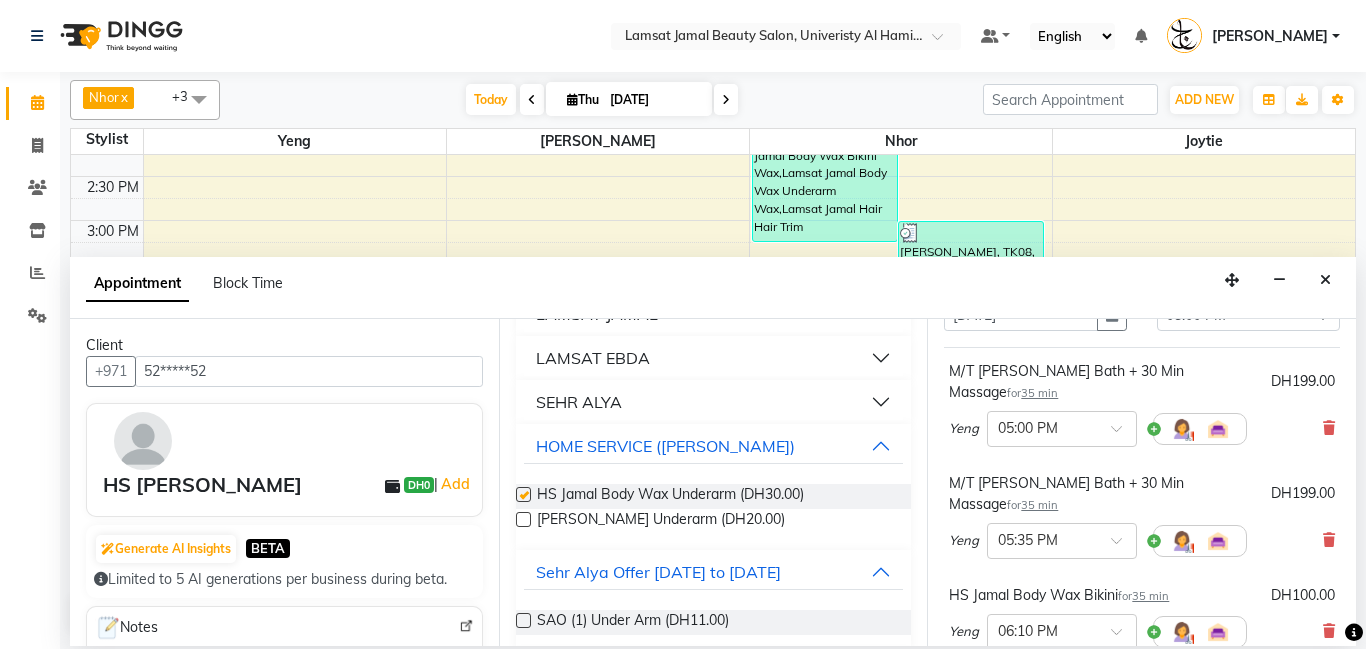 checkbox on "false" 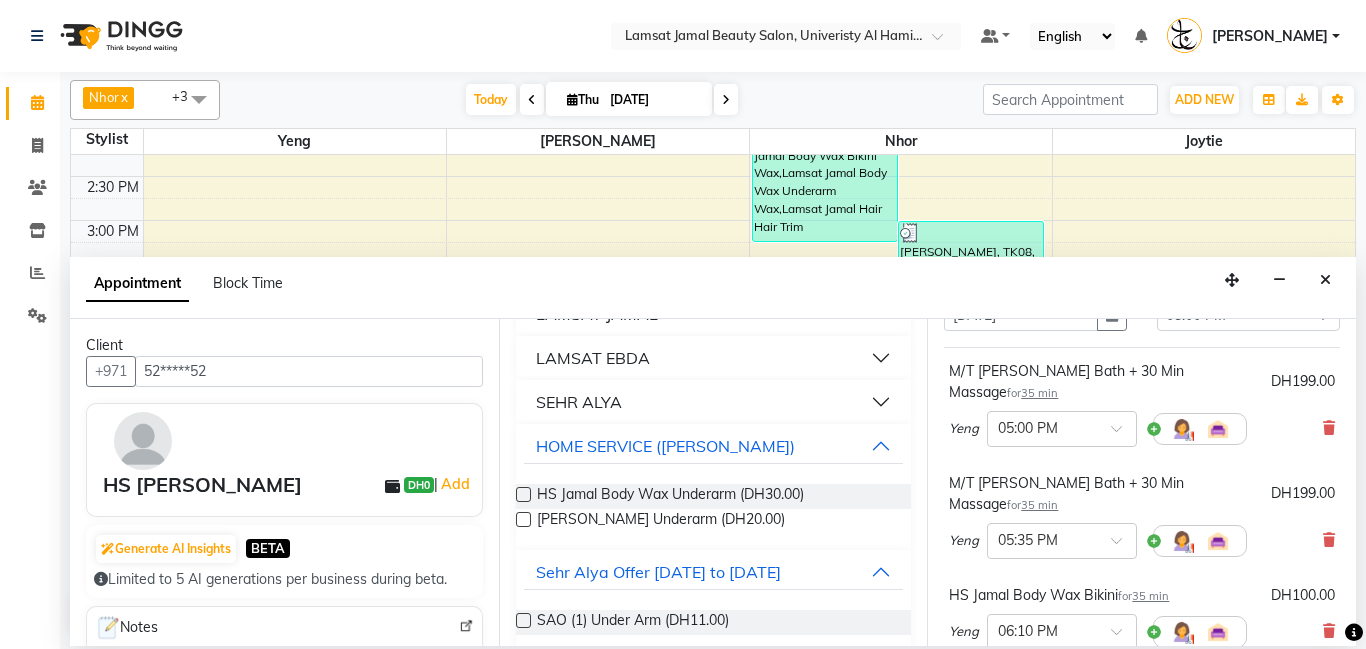 scroll, scrollTop: 0, scrollLeft: 0, axis: both 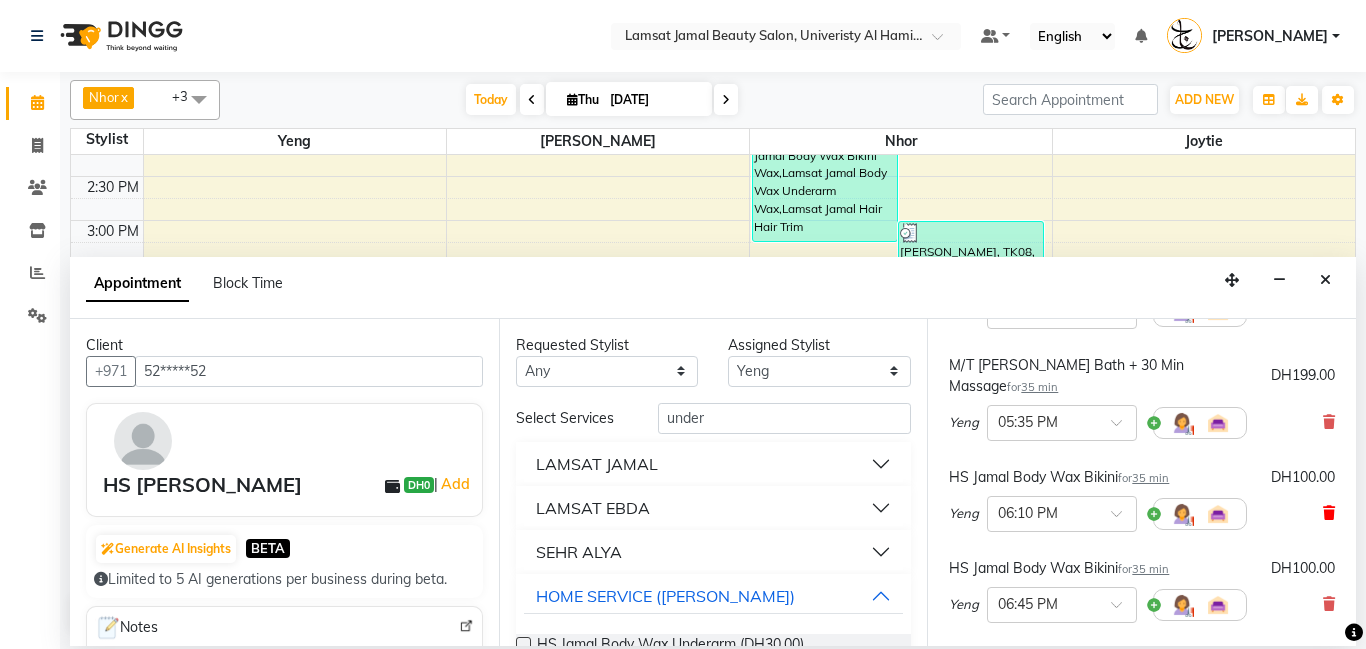 click at bounding box center [1329, 513] 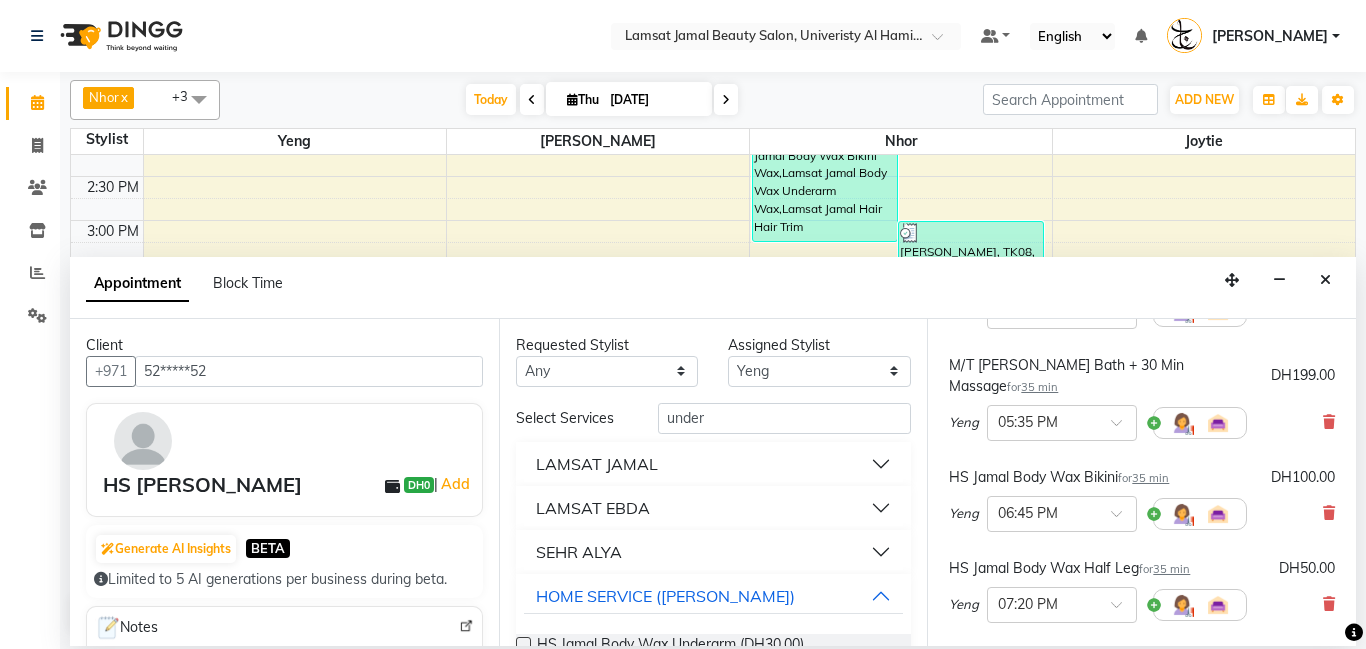 click at bounding box center (1329, 513) 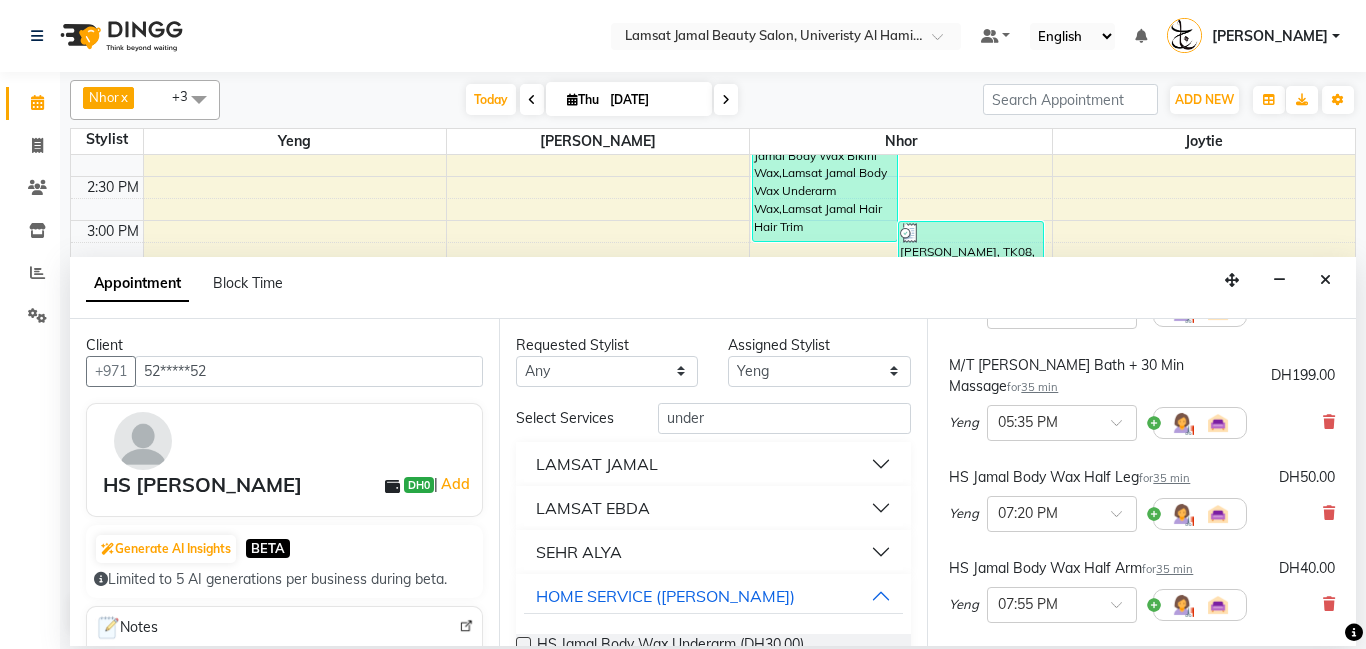 click at bounding box center [1329, 513] 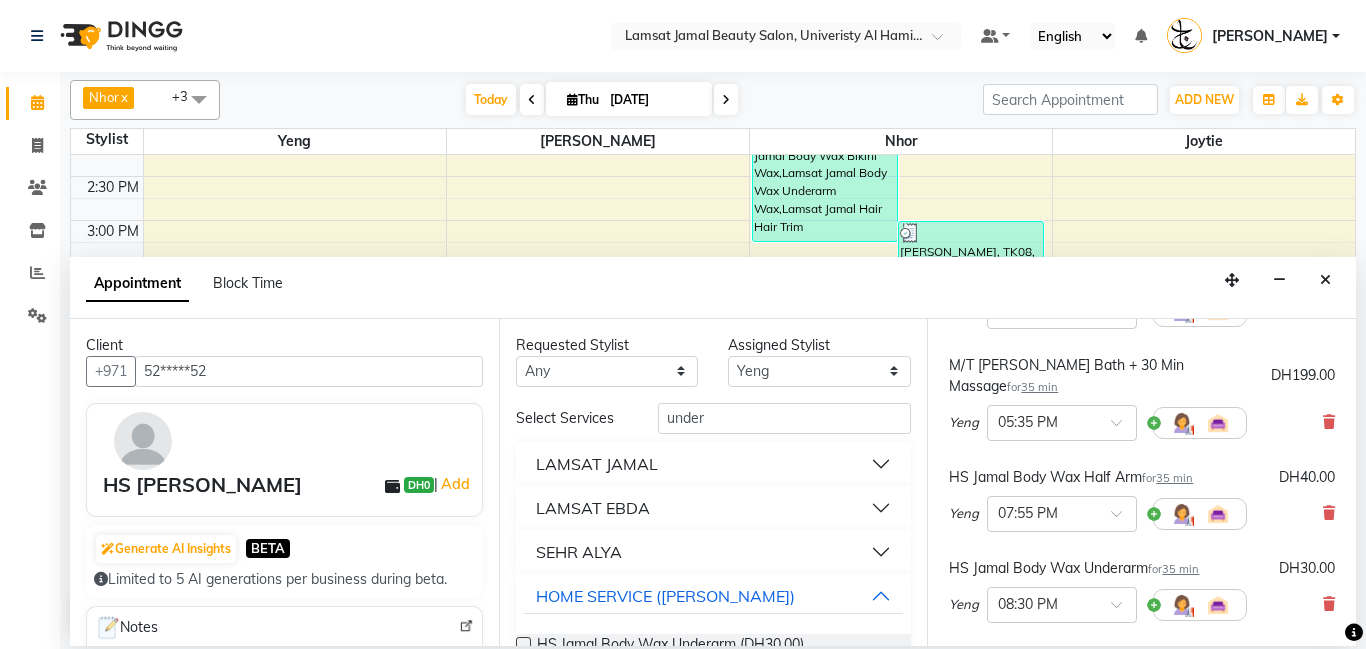 click at bounding box center (1329, 513) 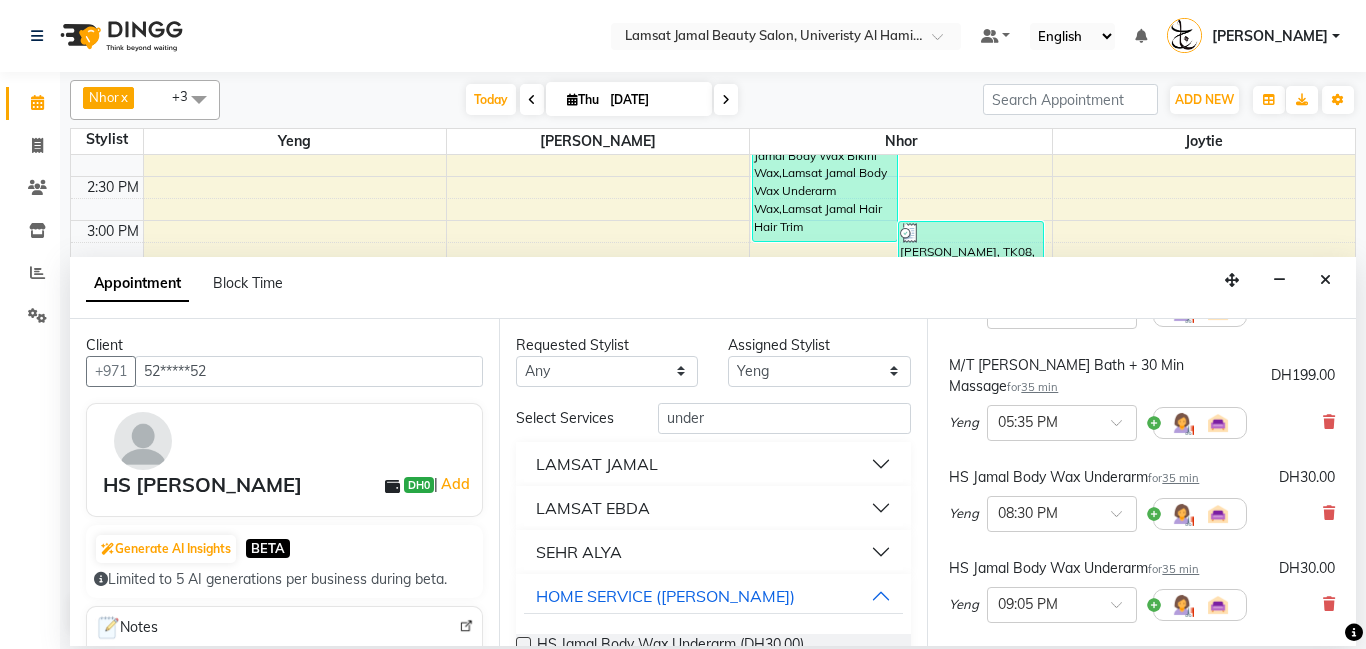 click at bounding box center (1329, 513) 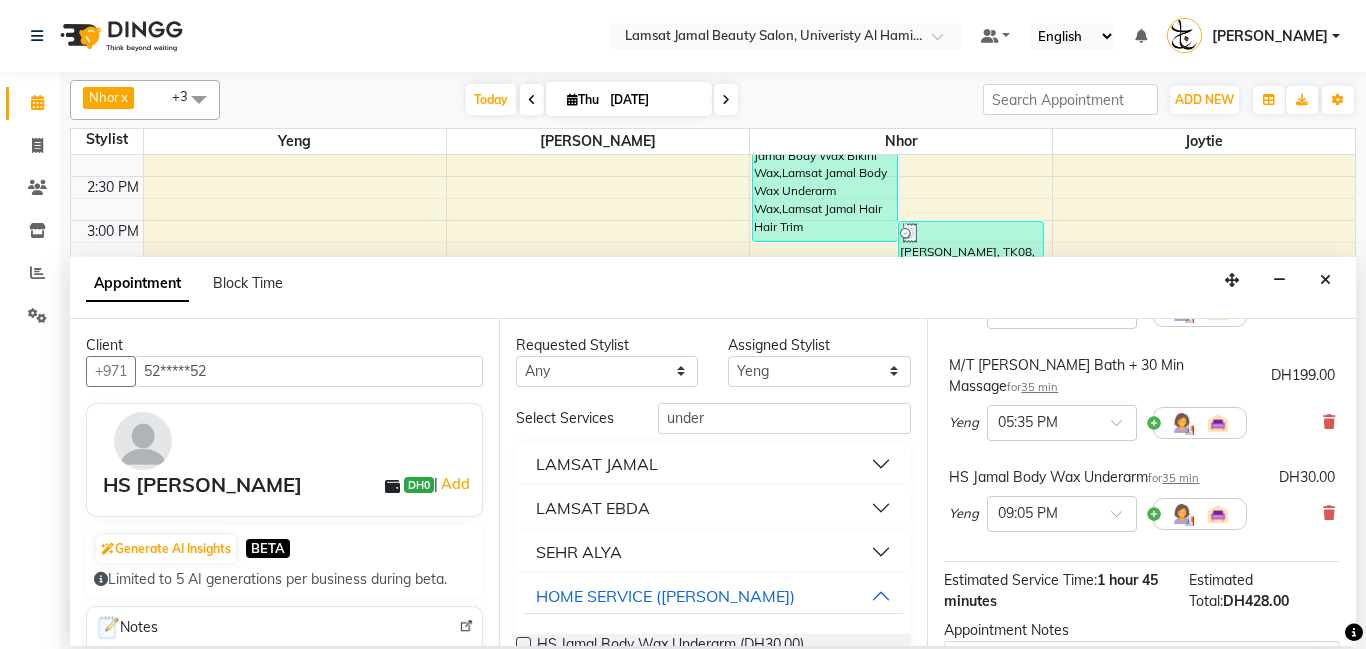 click at bounding box center (1329, 513) 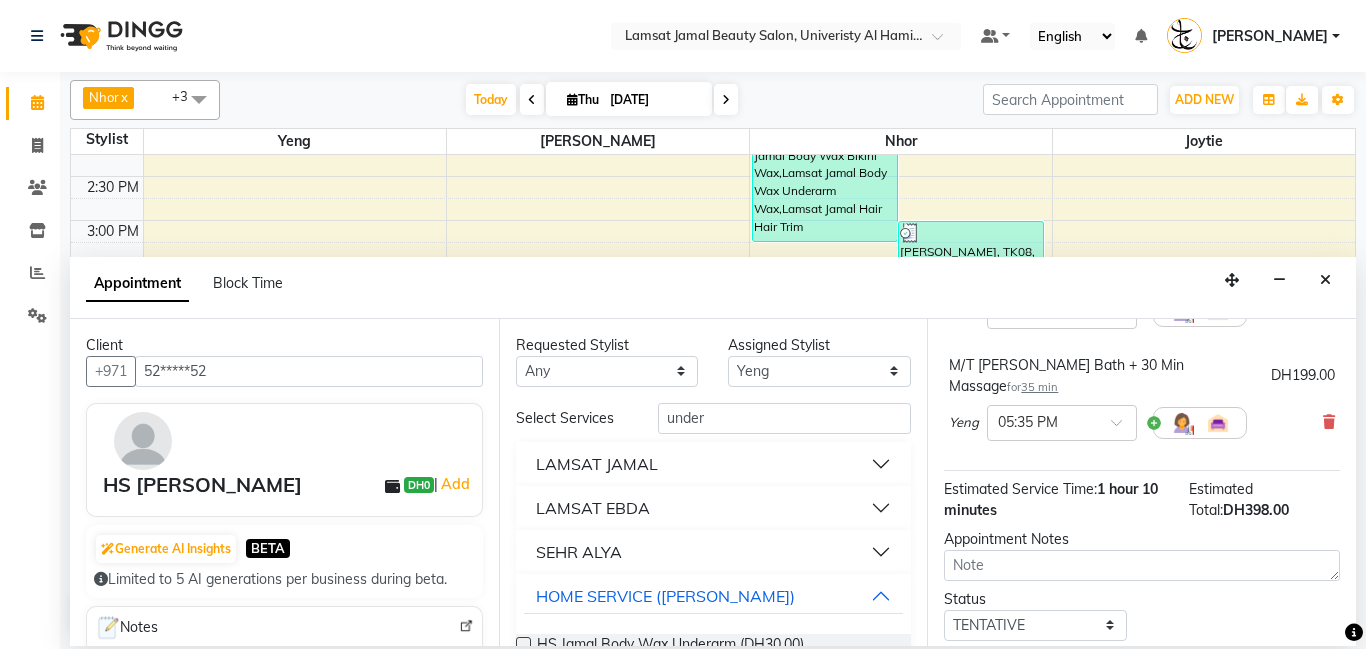 click on "Estimated Total:  DH398.00" at bounding box center [1264, 500] 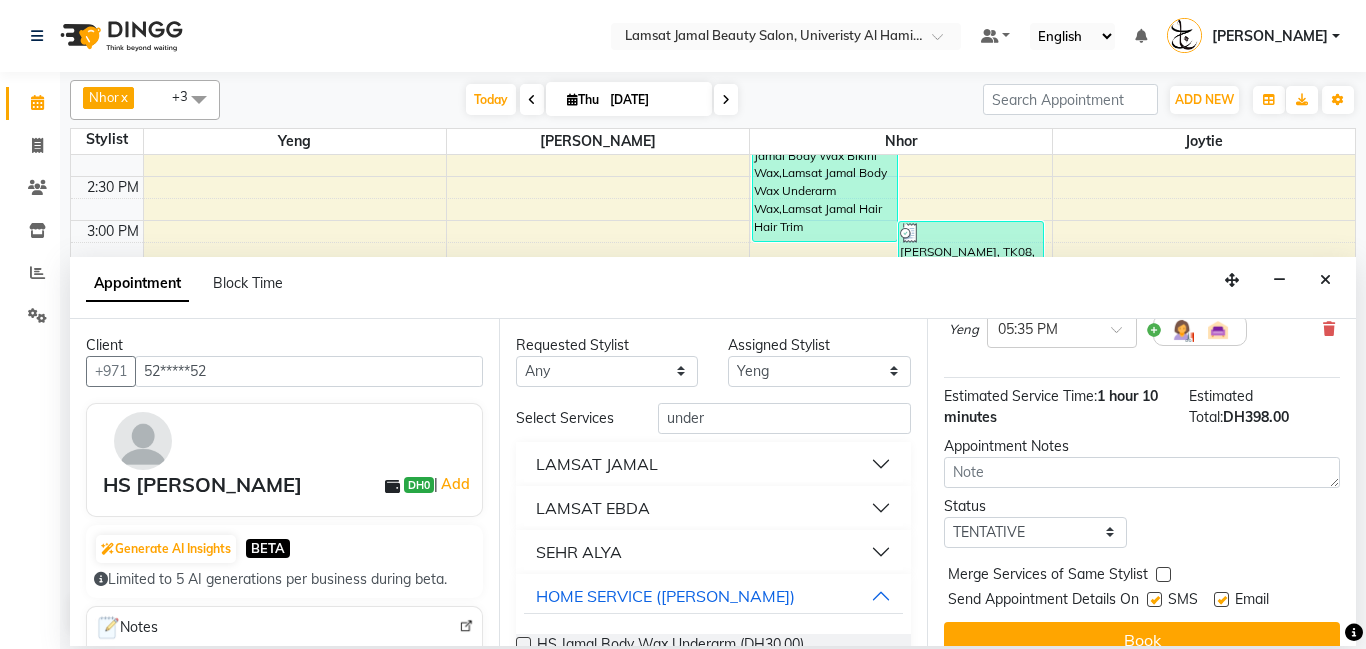 scroll, scrollTop: 329, scrollLeft: 0, axis: vertical 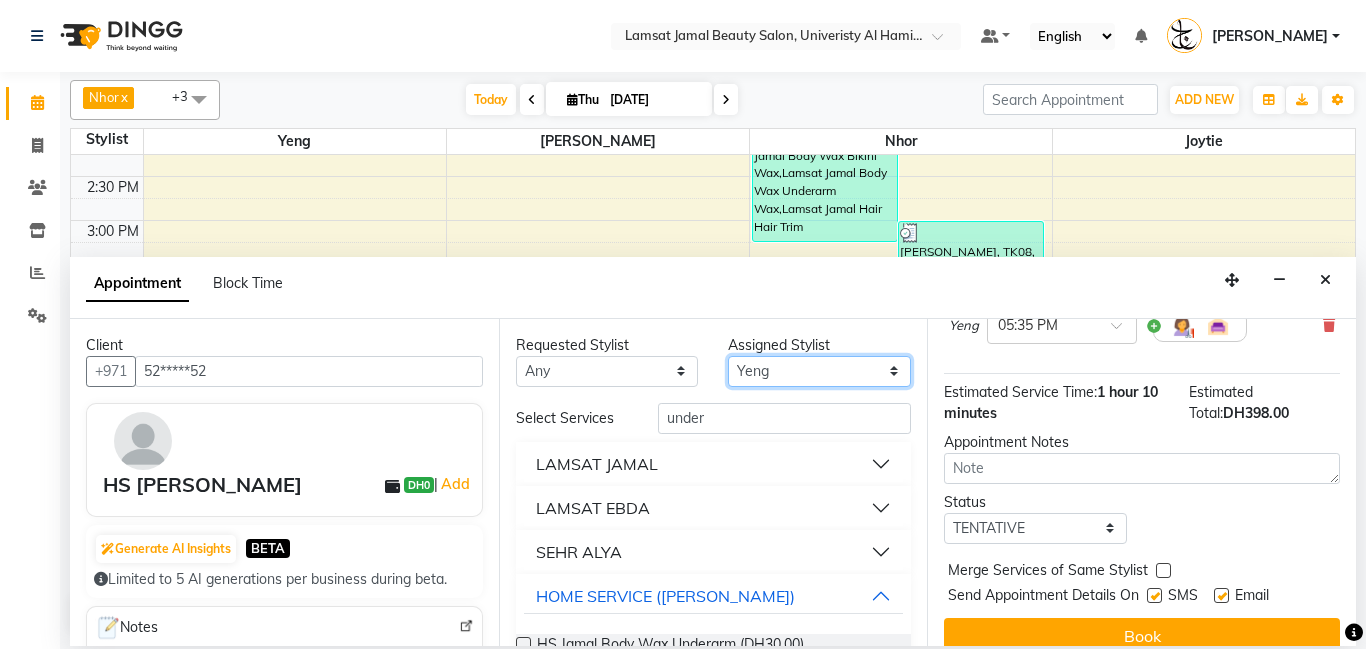 click on "Select [PERSON_NAME] Amna [PERSON_NAME] [PERSON_NAME] Ebda Lamsat [PERSON_NAME] [PERSON_NAME] [PERSON_NAME] Neha Nhor Owner [PERSON_NAME] Rods [PERSON_NAME] [PERSON_NAME]" at bounding box center [819, 371] 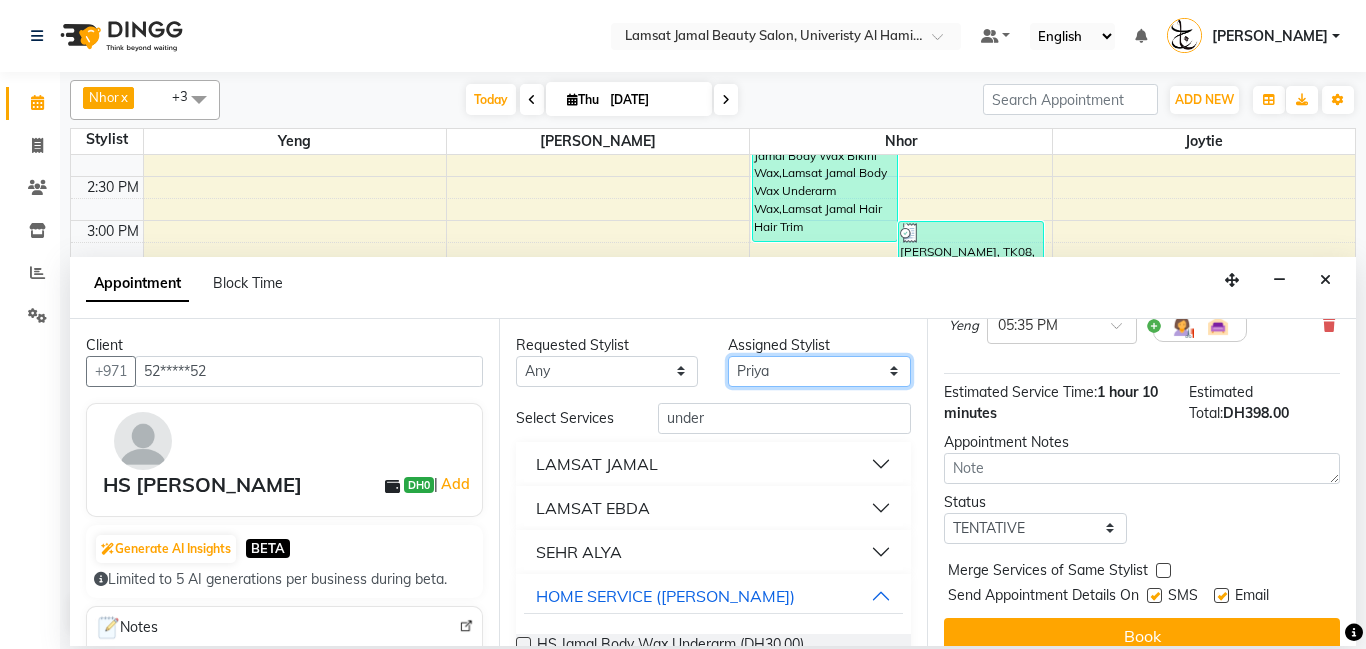 click on "Select [PERSON_NAME] Amna [PERSON_NAME] [PERSON_NAME] Ebda Lamsat [PERSON_NAME] [PERSON_NAME] [PERSON_NAME] Neha Nhor Owner [PERSON_NAME] Rods [PERSON_NAME] [PERSON_NAME]" at bounding box center (819, 371) 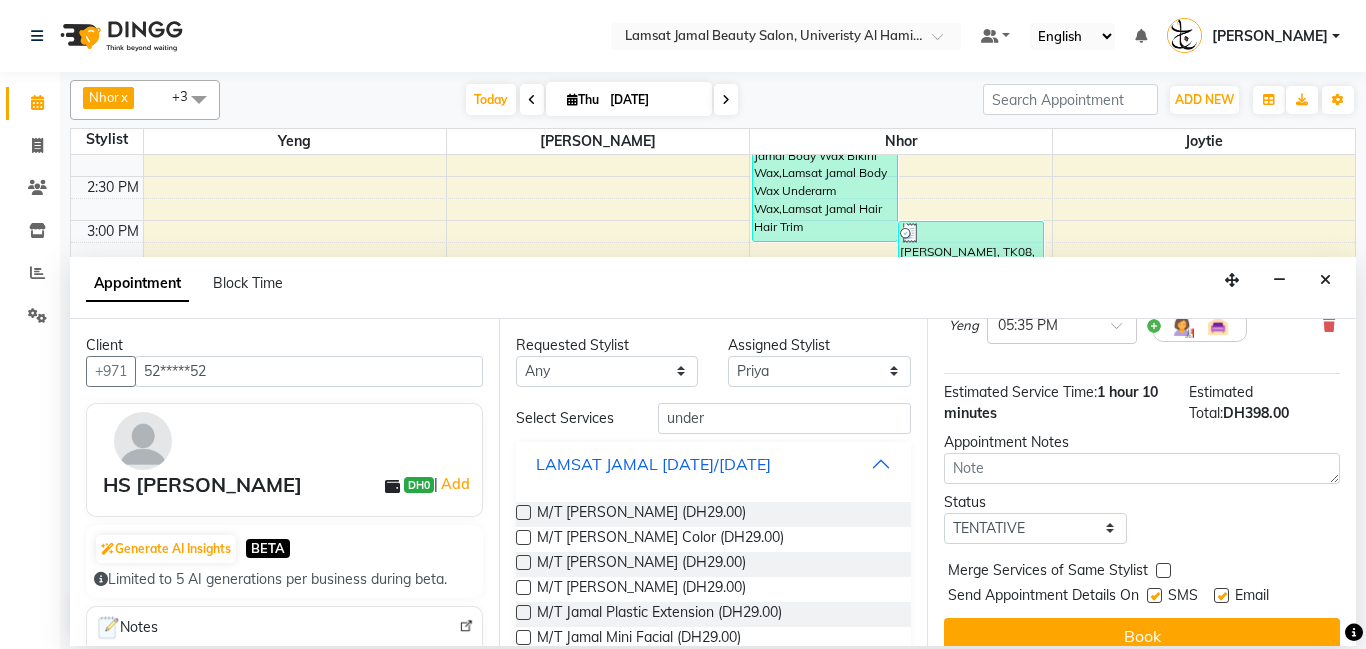 click on "LAMSAT JAMAL [DATE]/[DATE]" at bounding box center [714, 464] 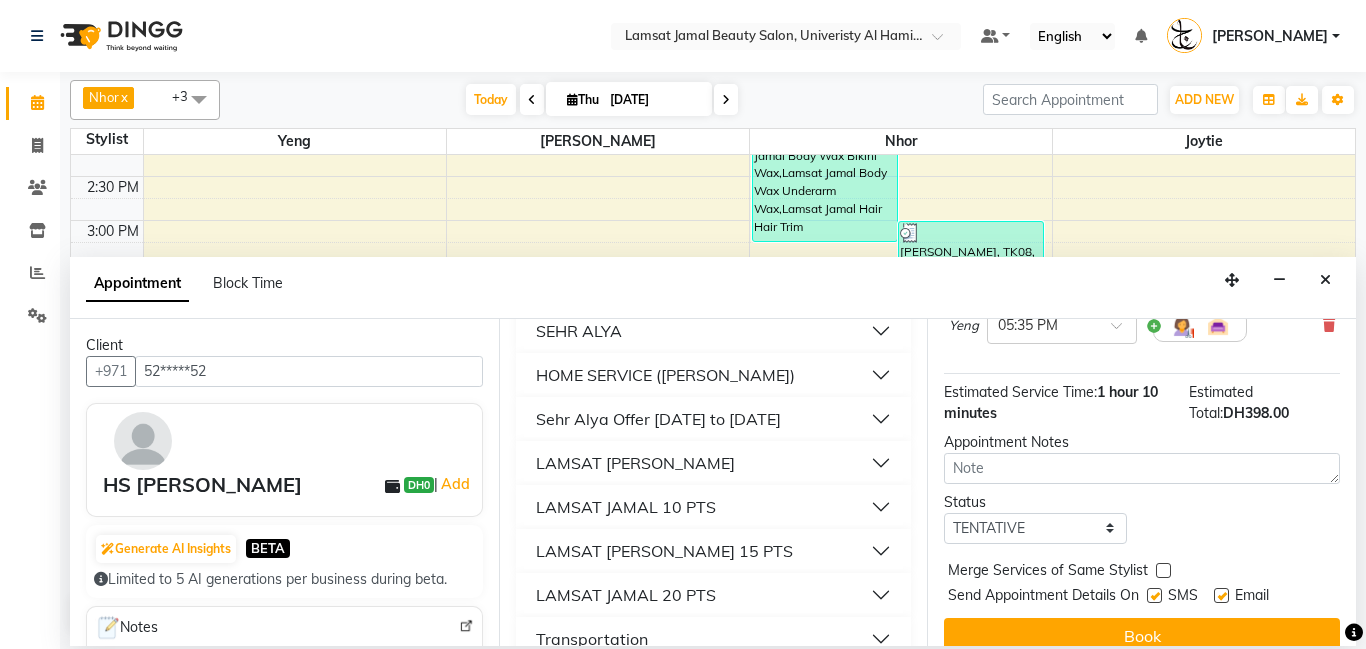 scroll, scrollTop: 289, scrollLeft: 0, axis: vertical 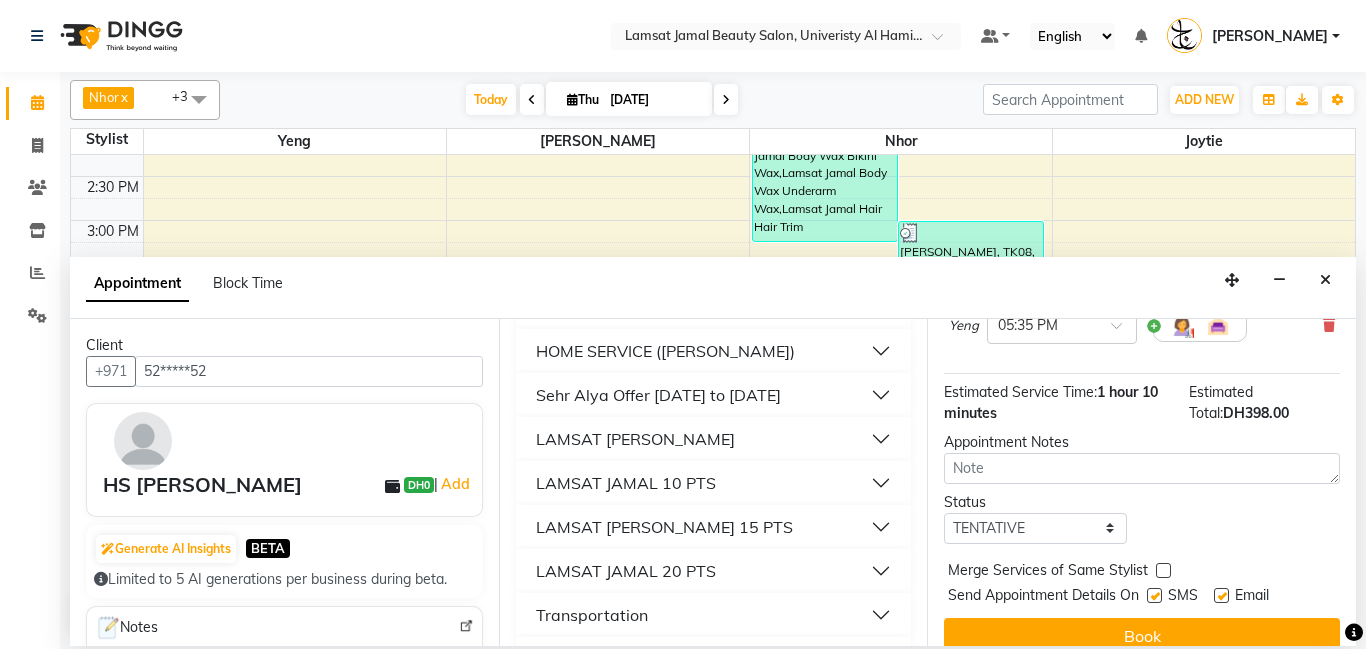 click on "HOME SERVICE ([PERSON_NAME])" at bounding box center (714, 351) 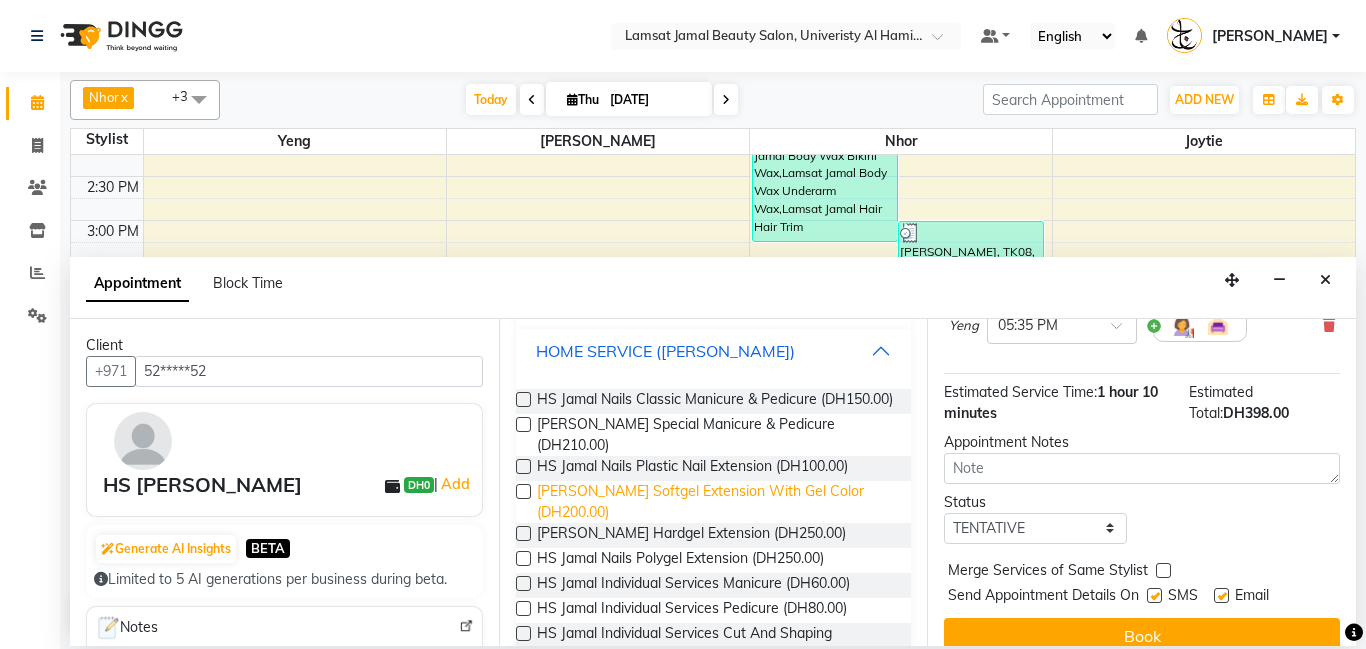 scroll, scrollTop: 0, scrollLeft: 0, axis: both 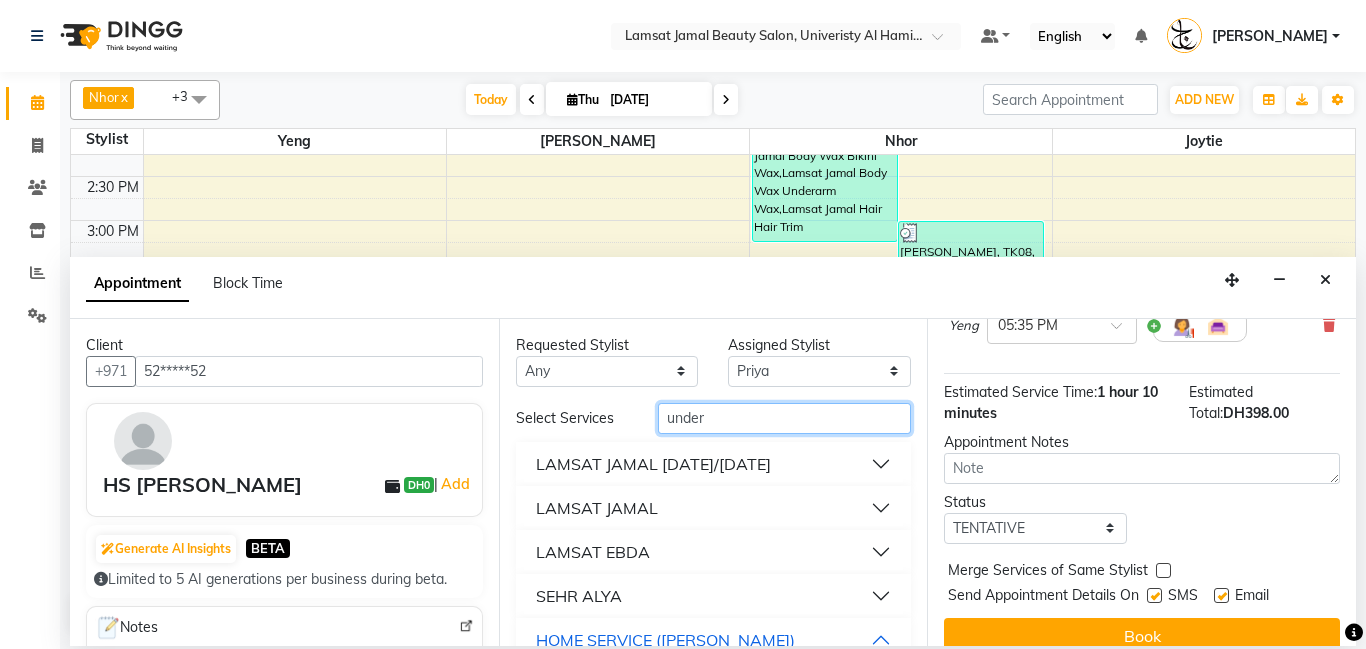 click on "under" at bounding box center (785, 418) 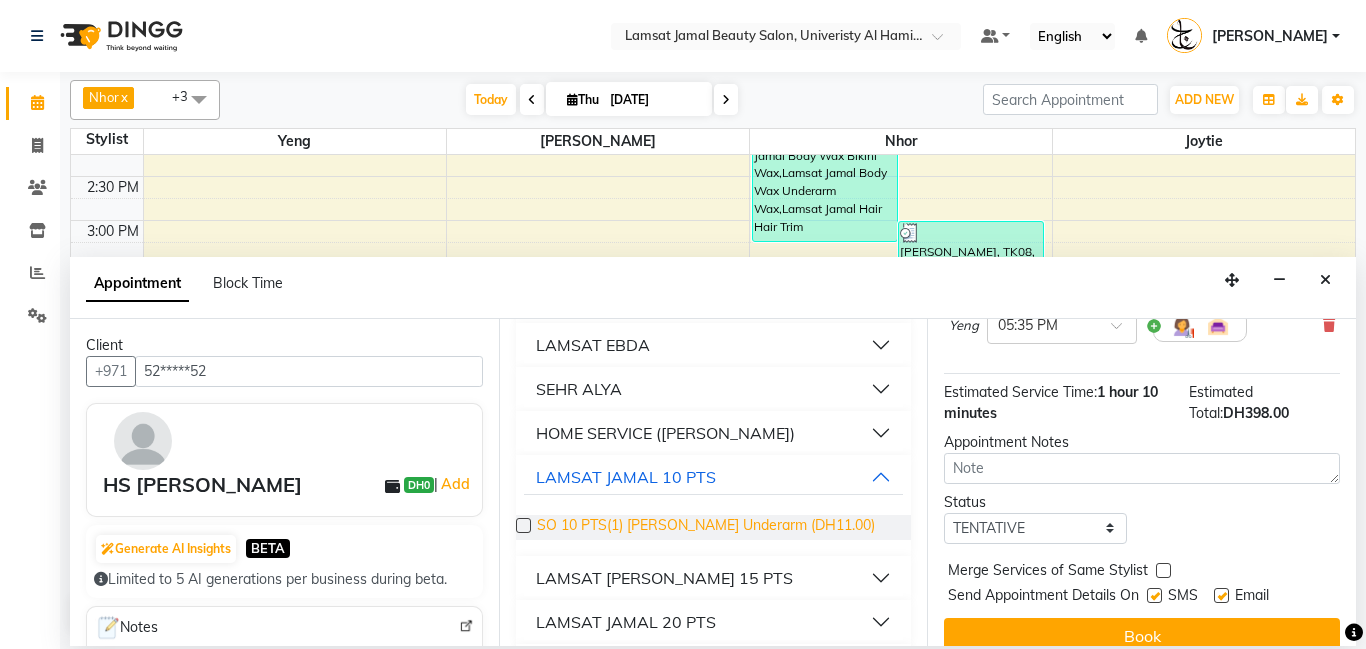 scroll, scrollTop: 255, scrollLeft: 0, axis: vertical 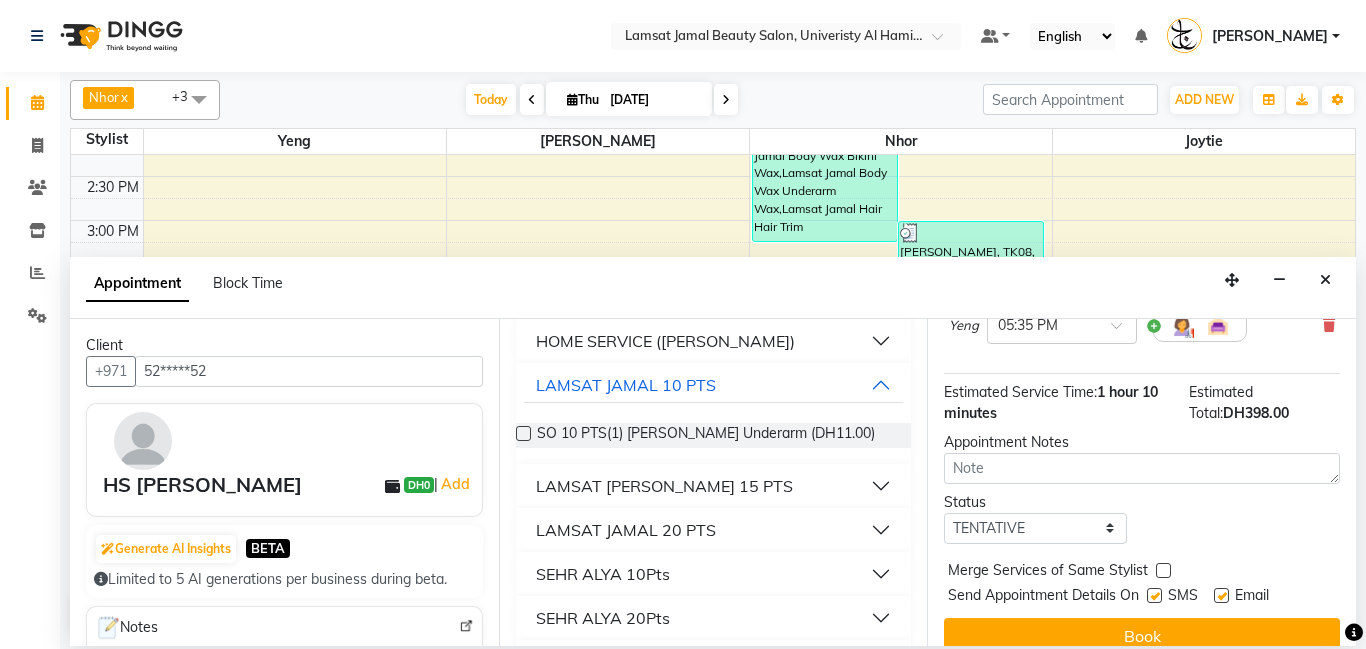type on "underar" 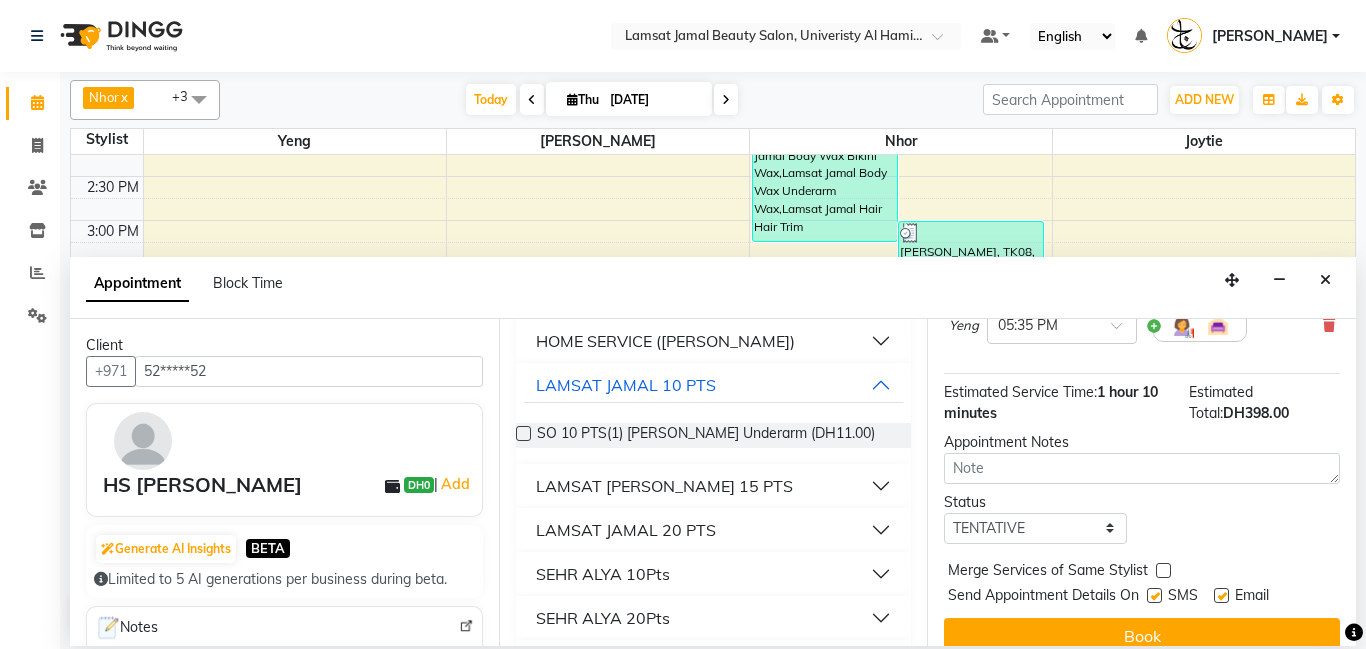 click on "HOME SERVICE ([PERSON_NAME])" at bounding box center [714, 341] 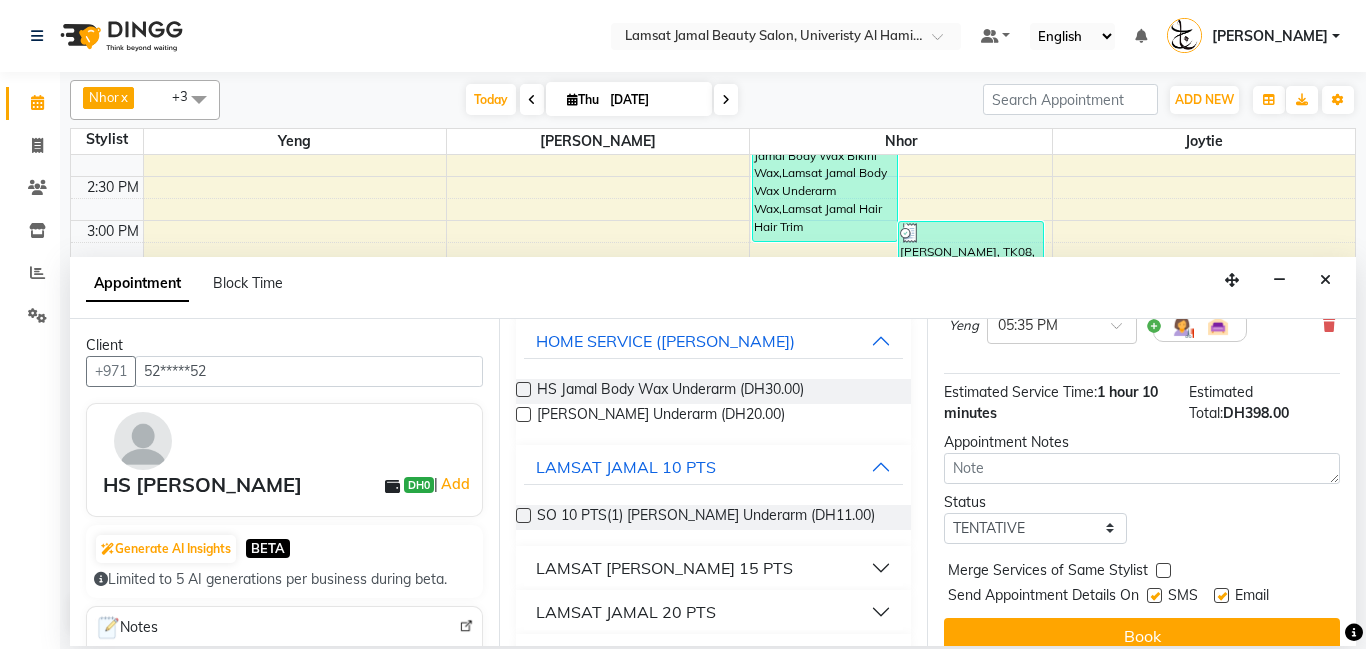 click at bounding box center [523, 389] 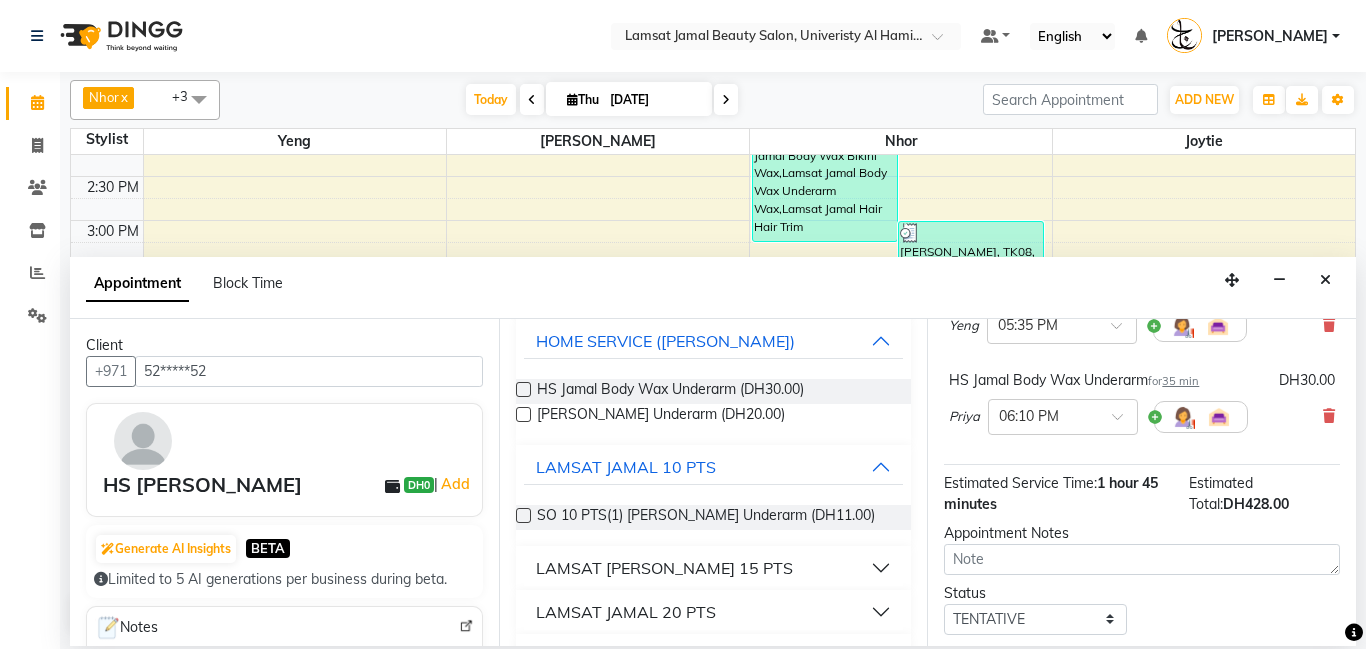 click at bounding box center (523, 389) 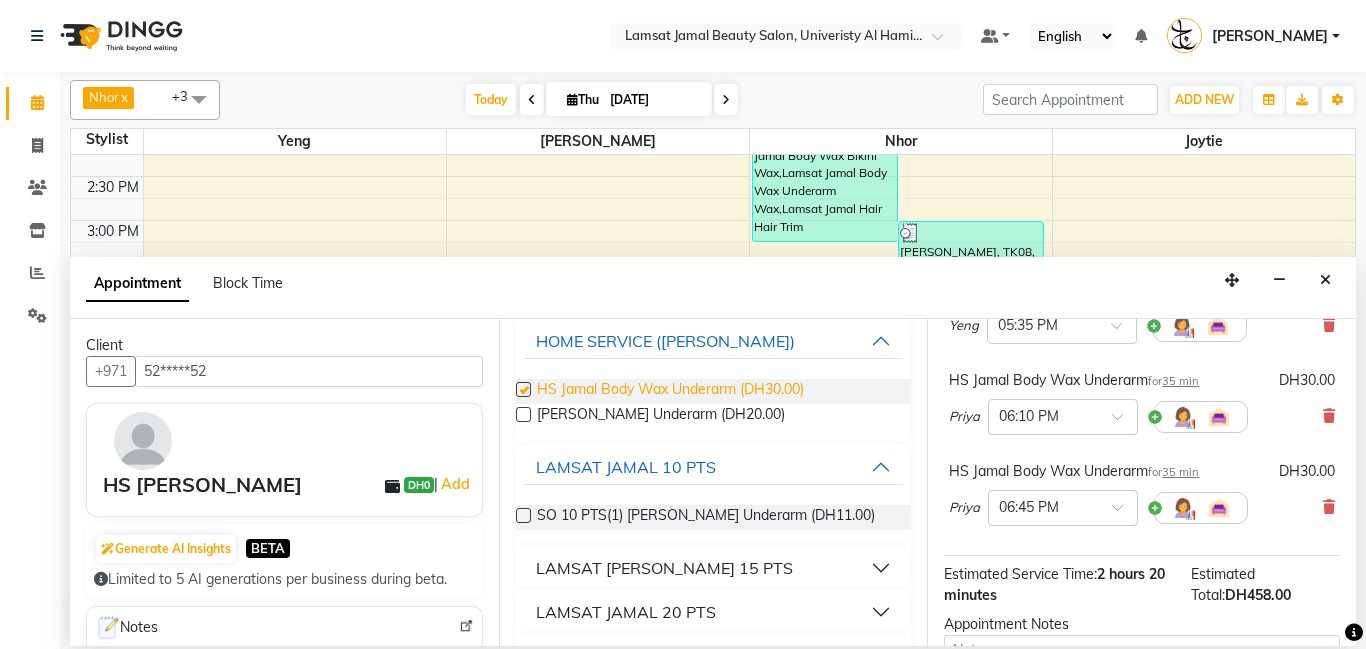 checkbox on "false" 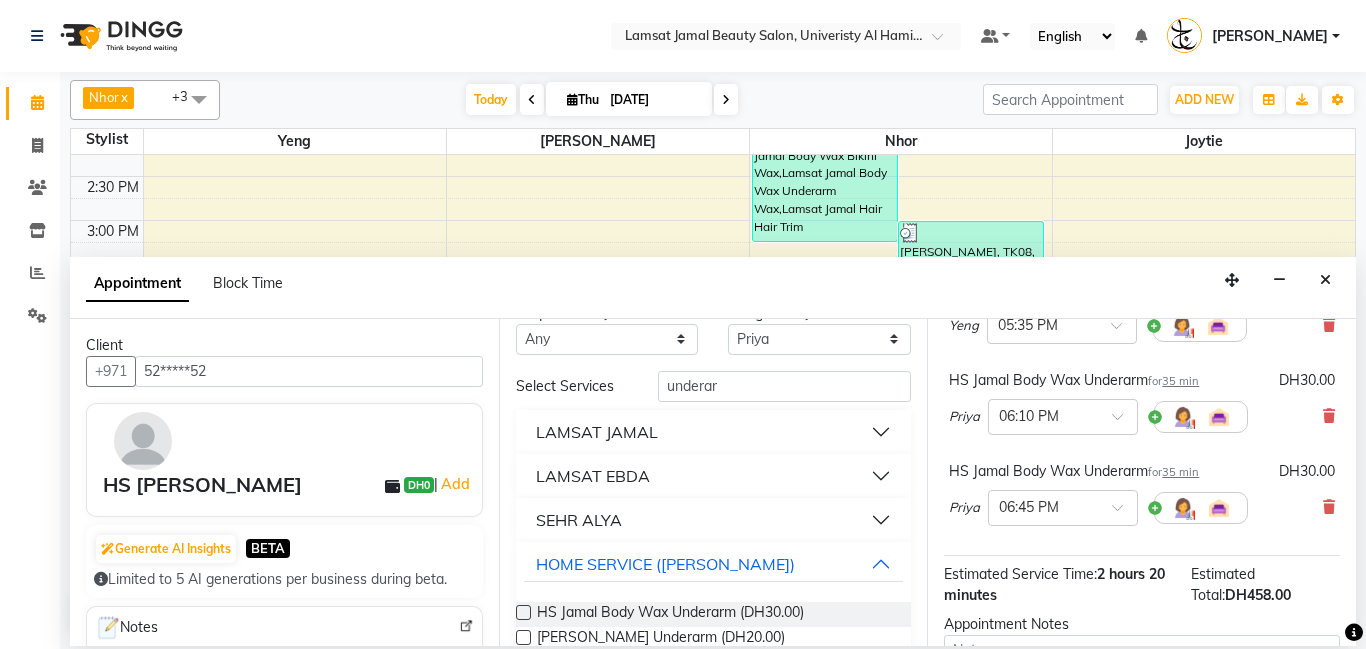 scroll, scrollTop: 0, scrollLeft: 0, axis: both 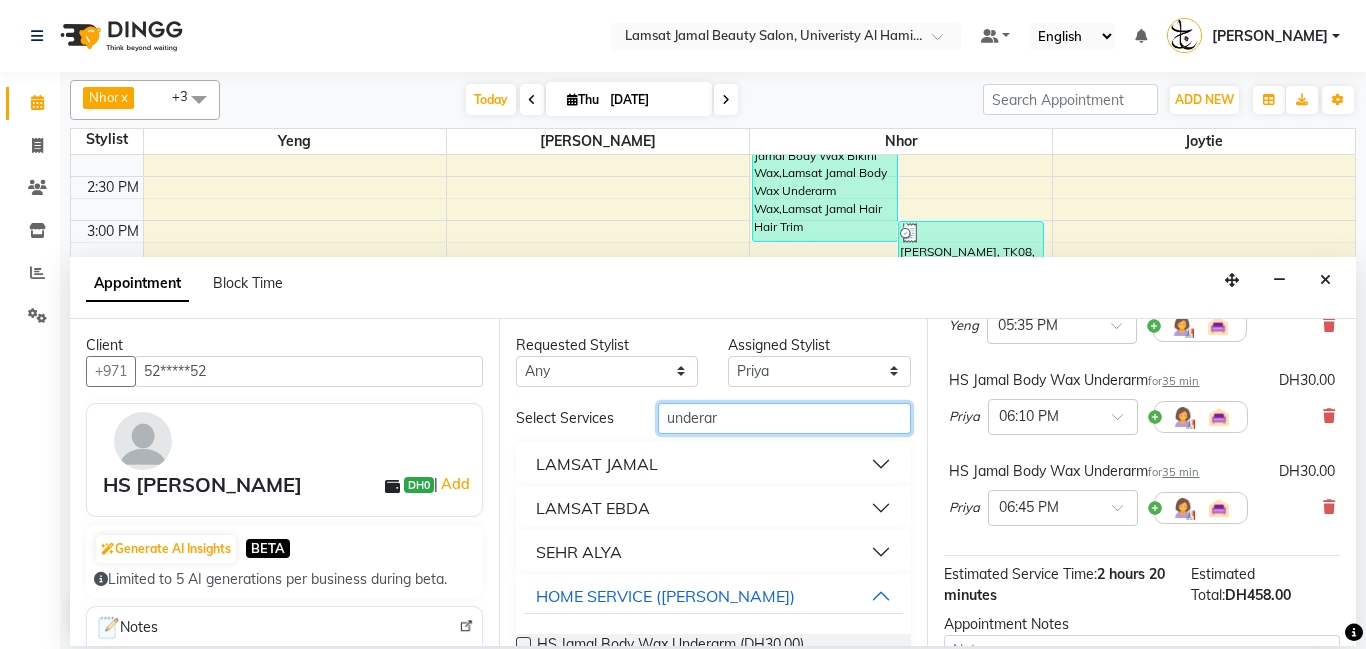 click on "underar" at bounding box center [785, 418] 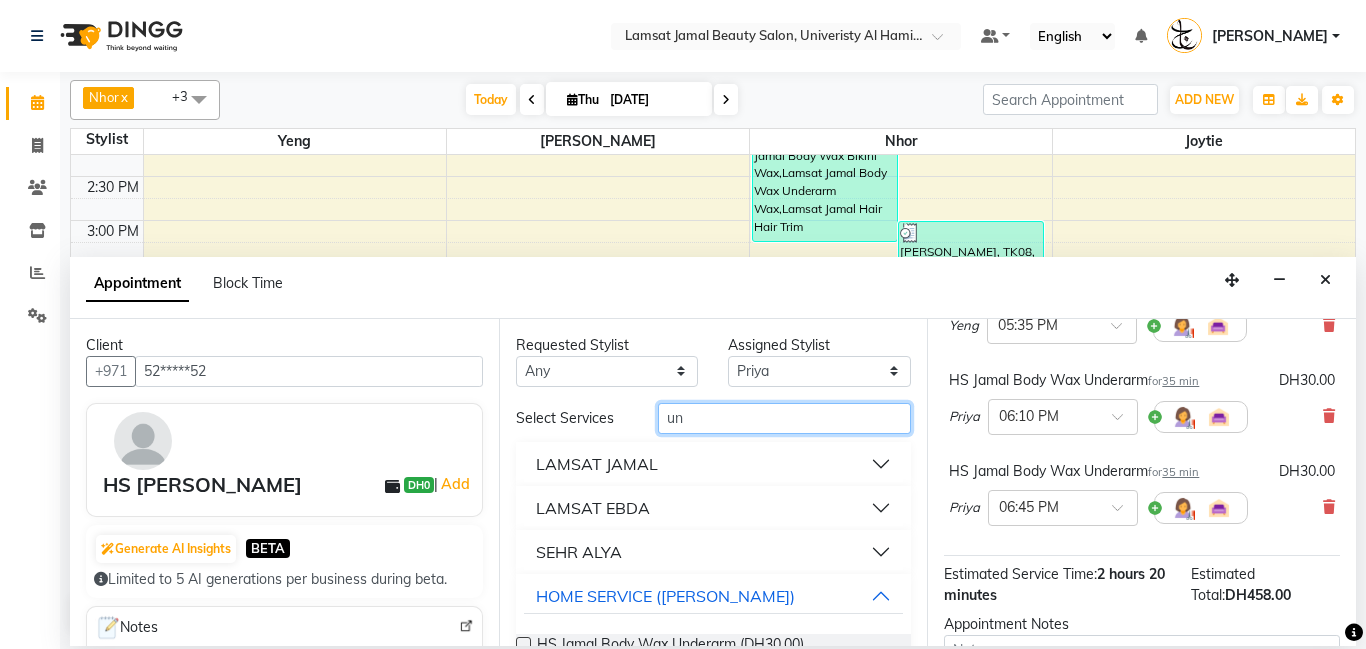 type on "u" 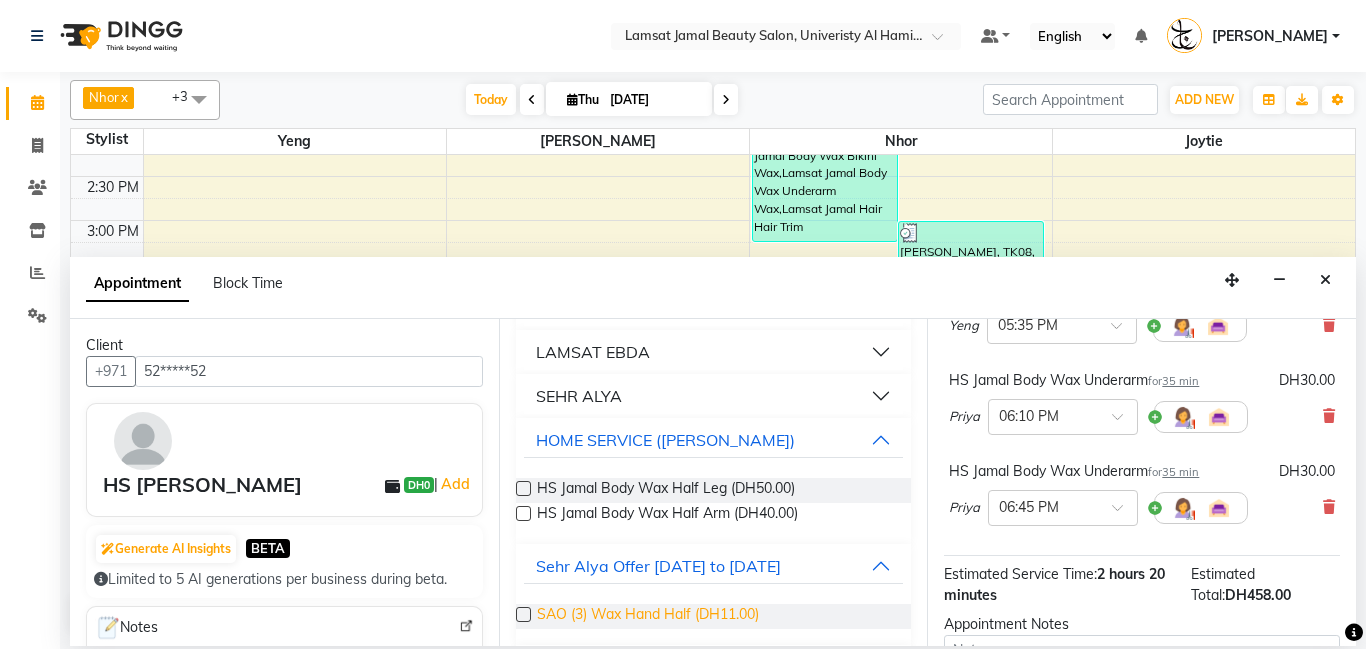 scroll, scrollTop: 255, scrollLeft: 0, axis: vertical 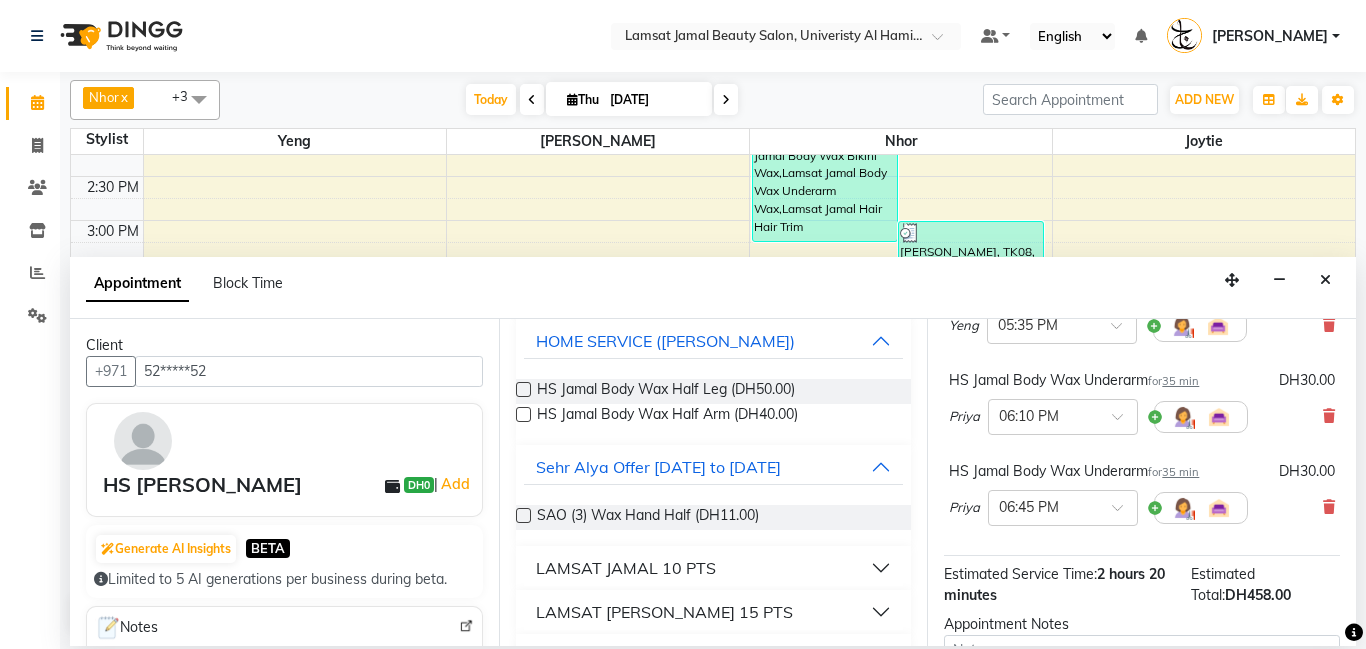 type on "half" 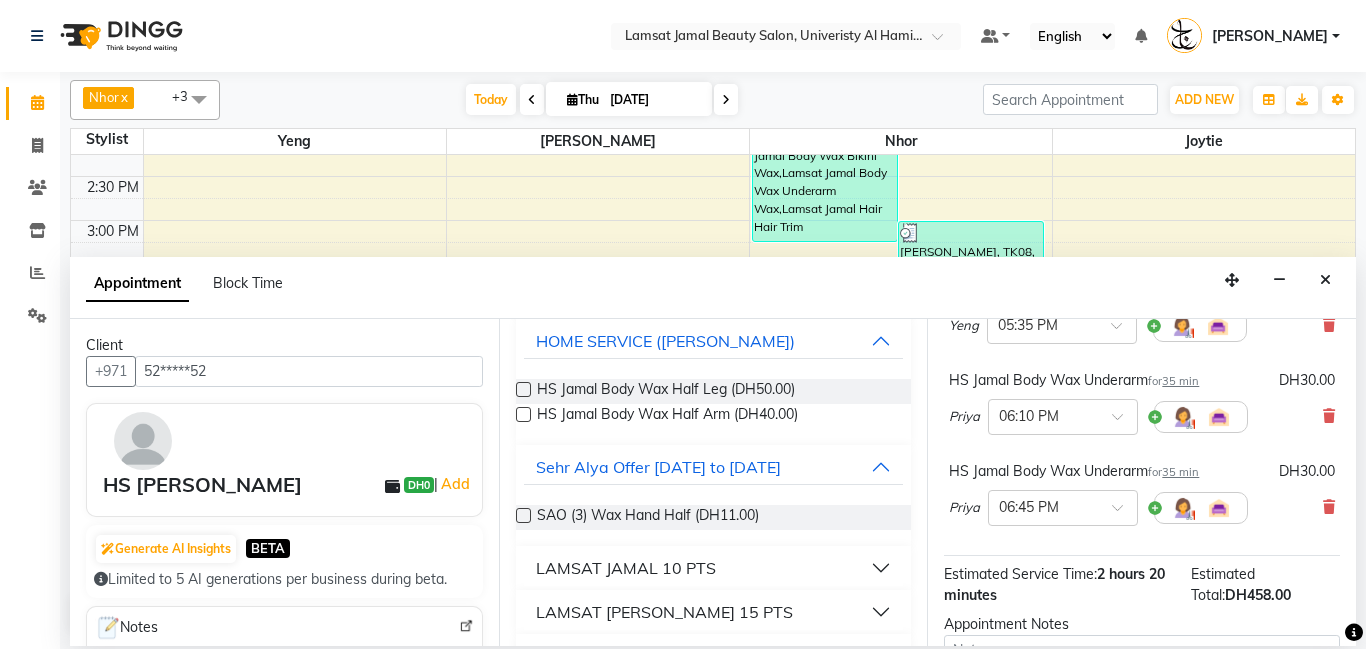 click at bounding box center [523, 389] 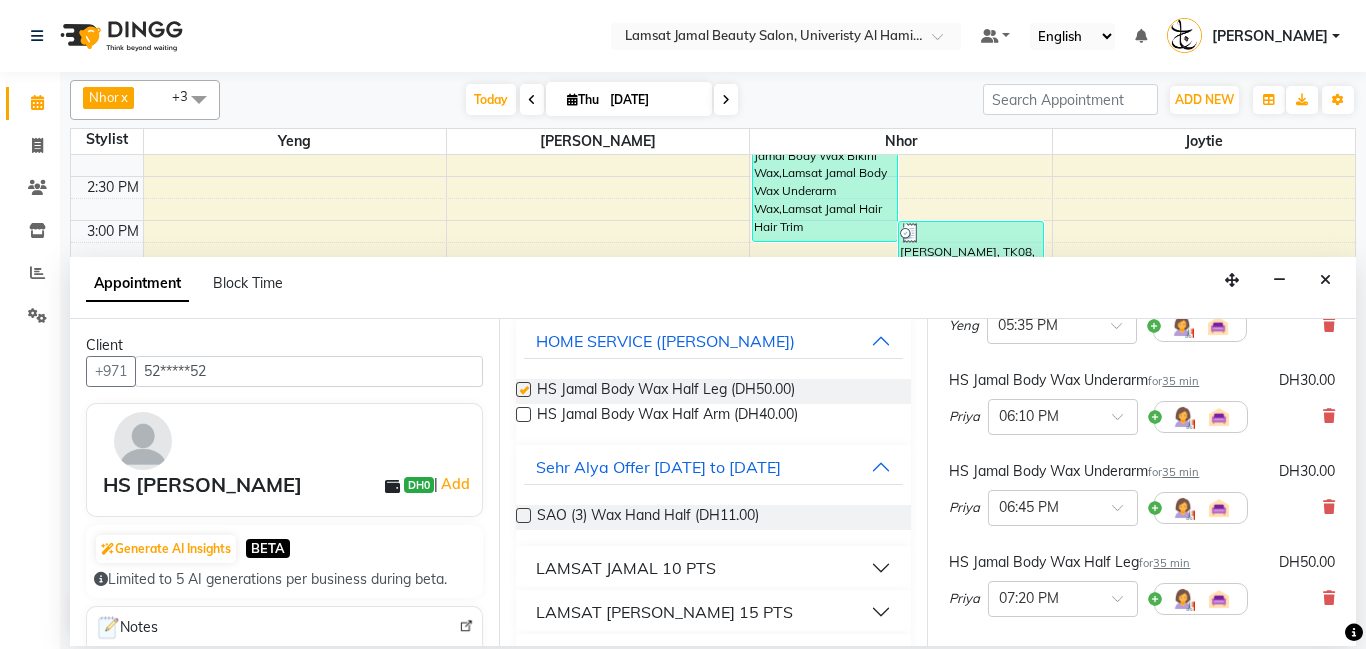 checkbox on "false" 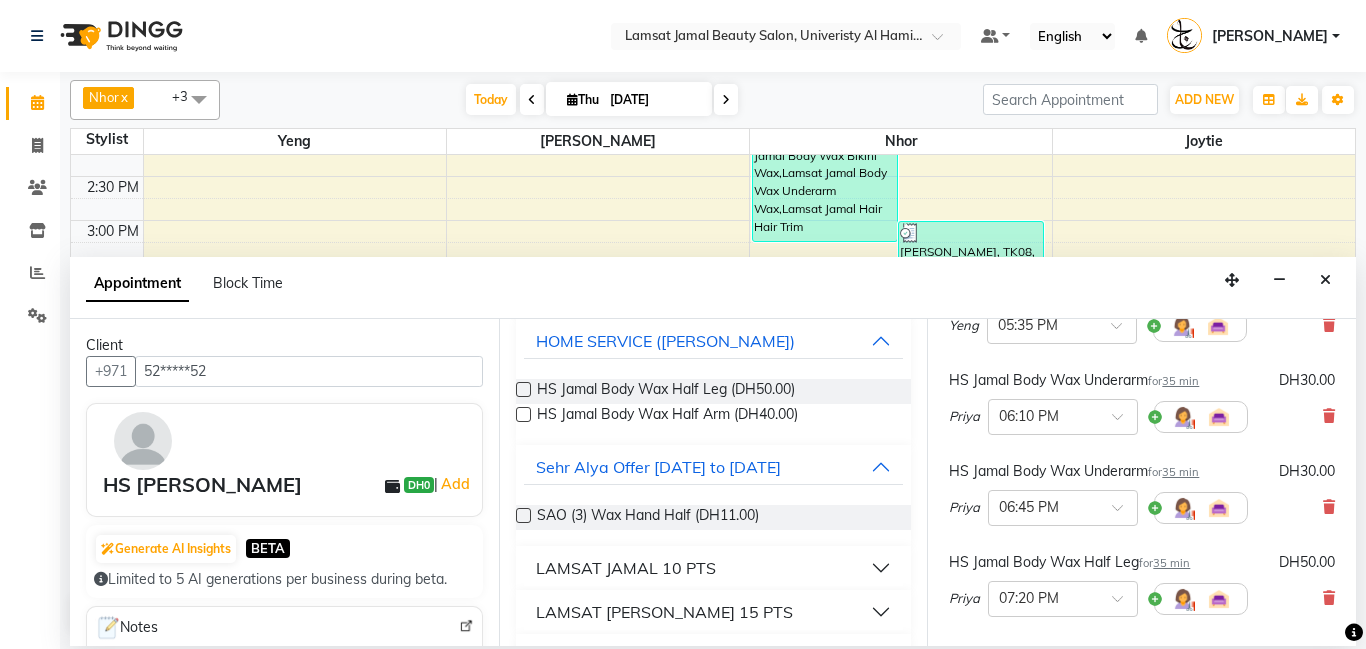 click at bounding box center (523, 414) 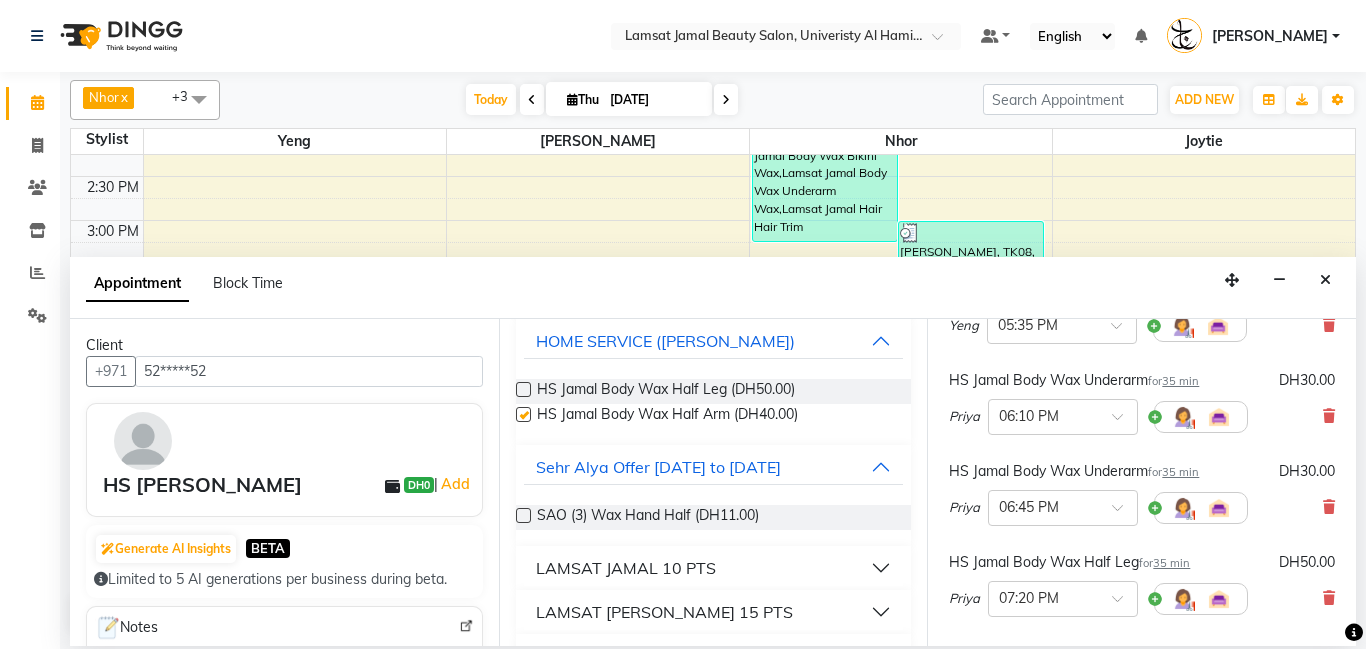 checkbox on "false" 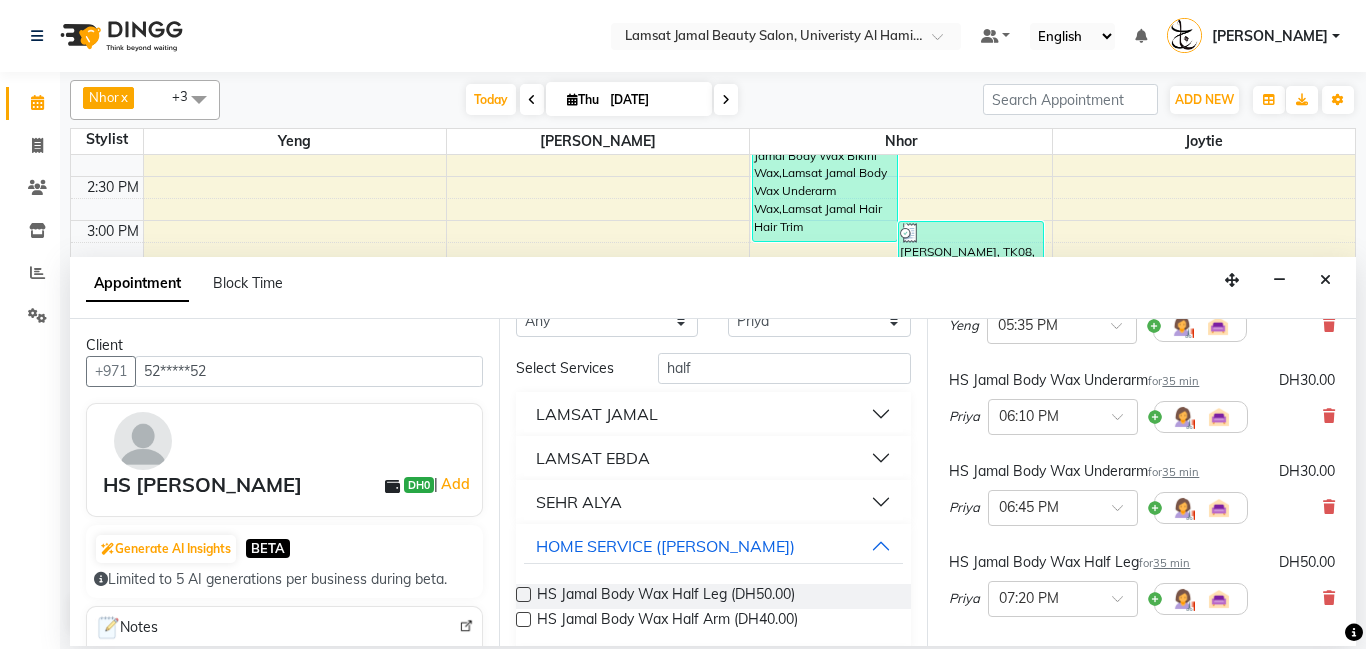 scroll, scrollTop: 0, scrollLeft: 0, axis: both 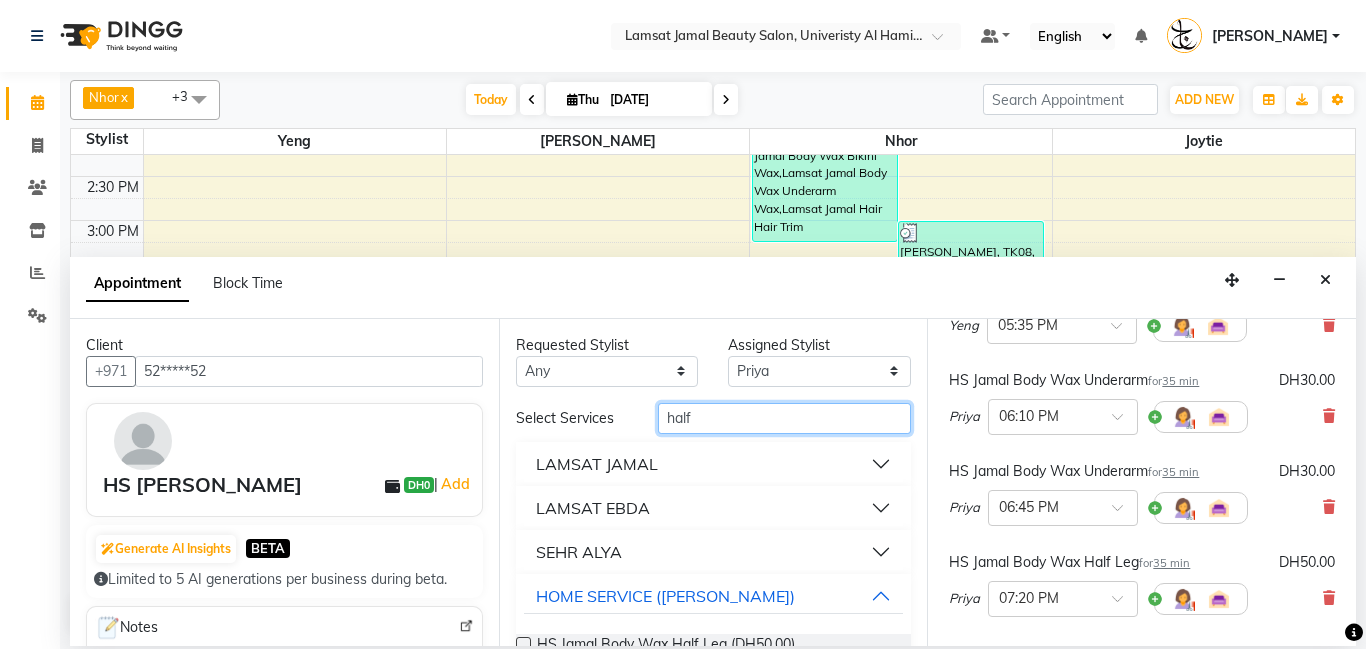 click on "half" at bounding box center [785, 418] 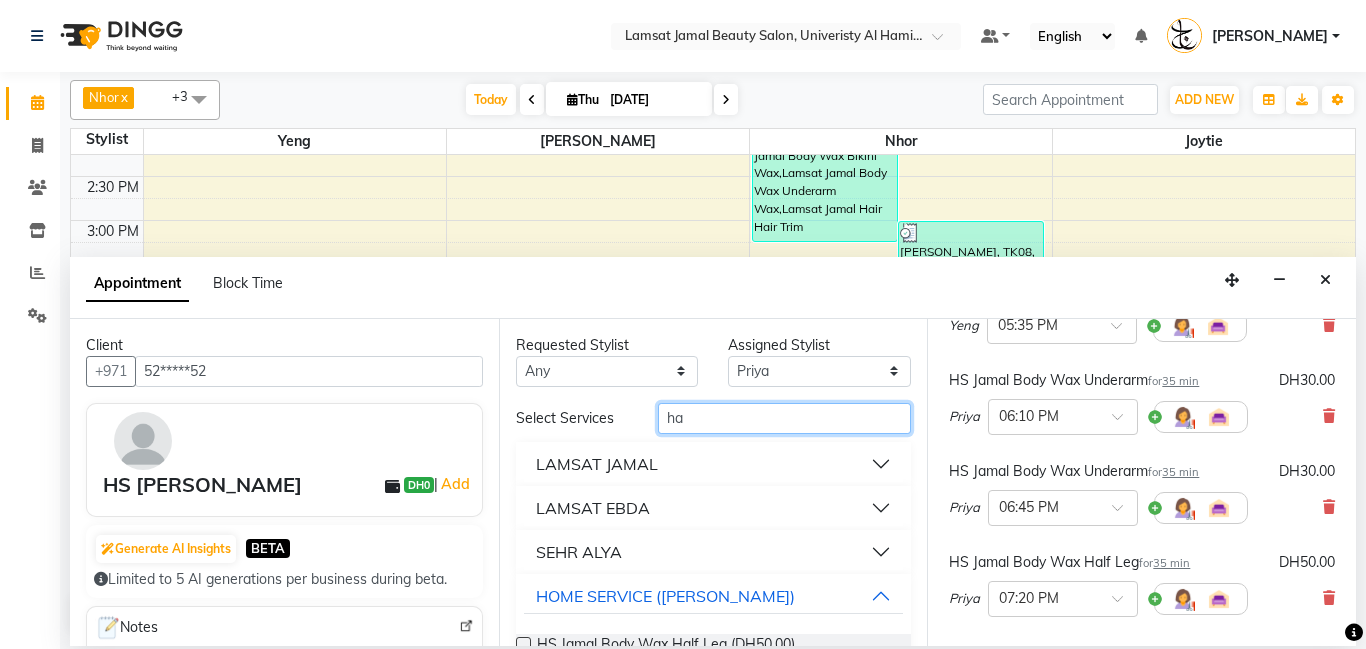type on "h" 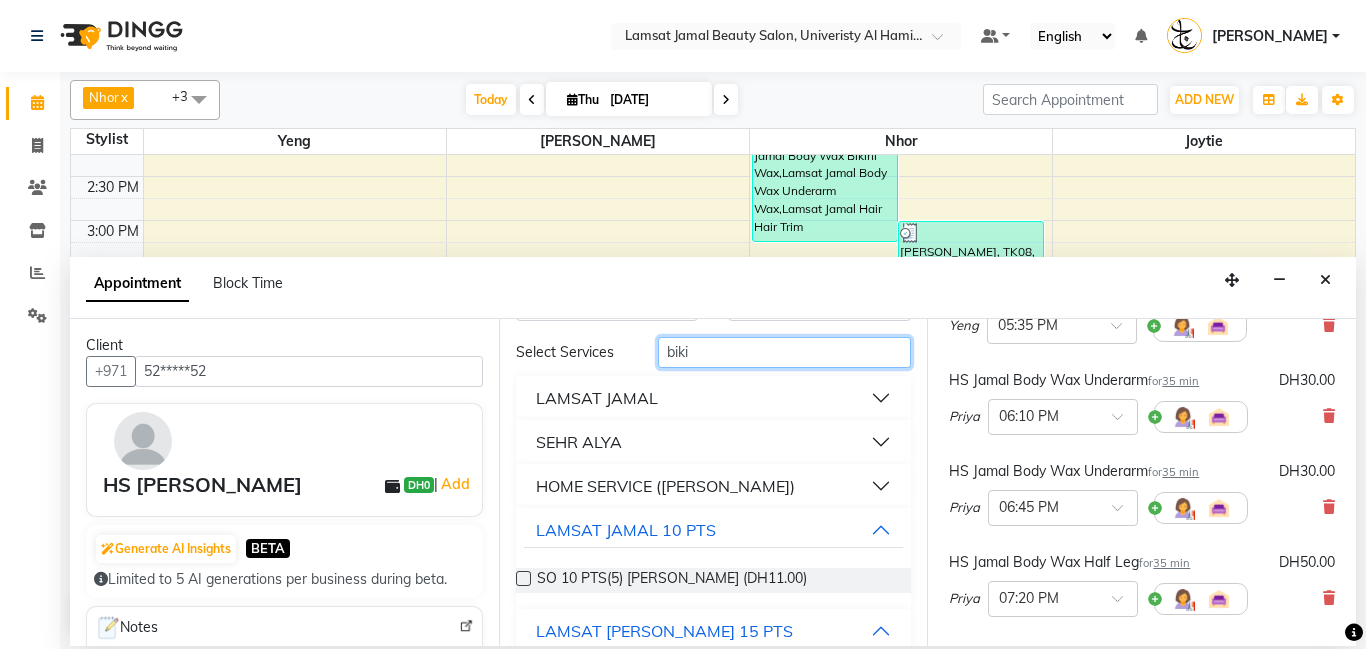 scroll, scrollTop: 71, scrollLeft: 0, axis: vertical 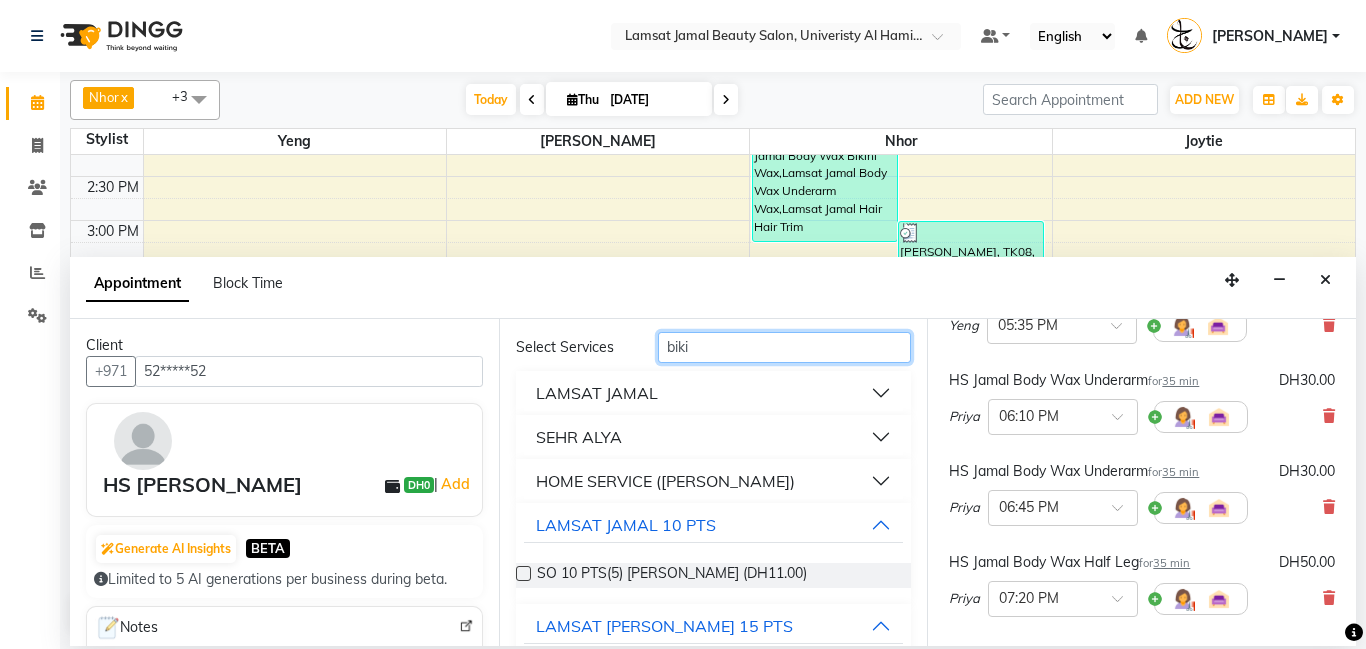 type on "biki" 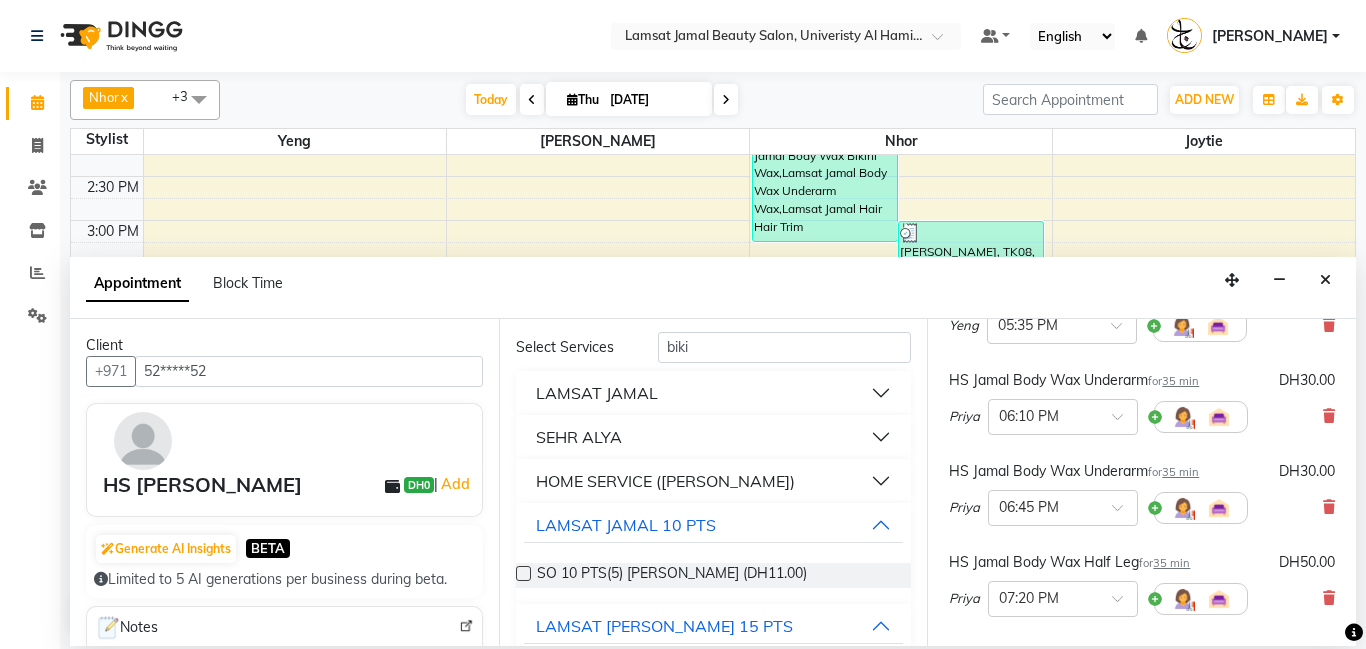click on "HOME SERVICE ([PERSON_NAME])" at bounding box center (714, 481) 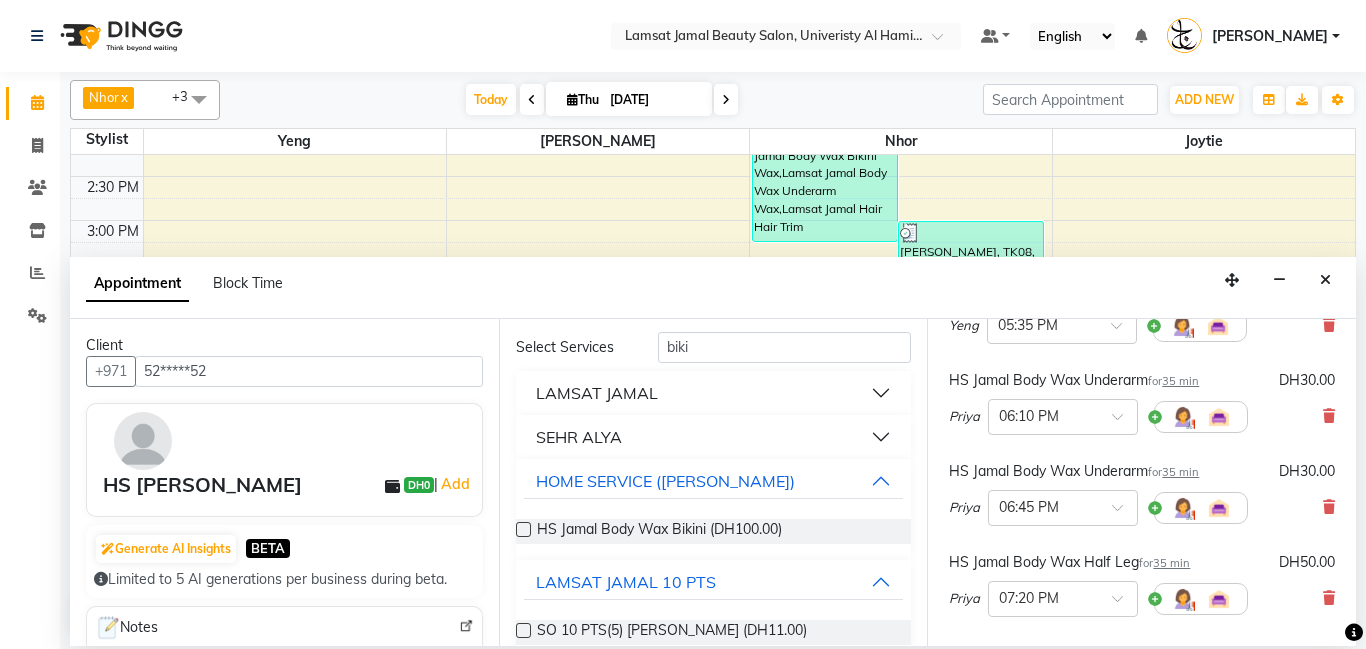 click at bounding box center (523, 529) 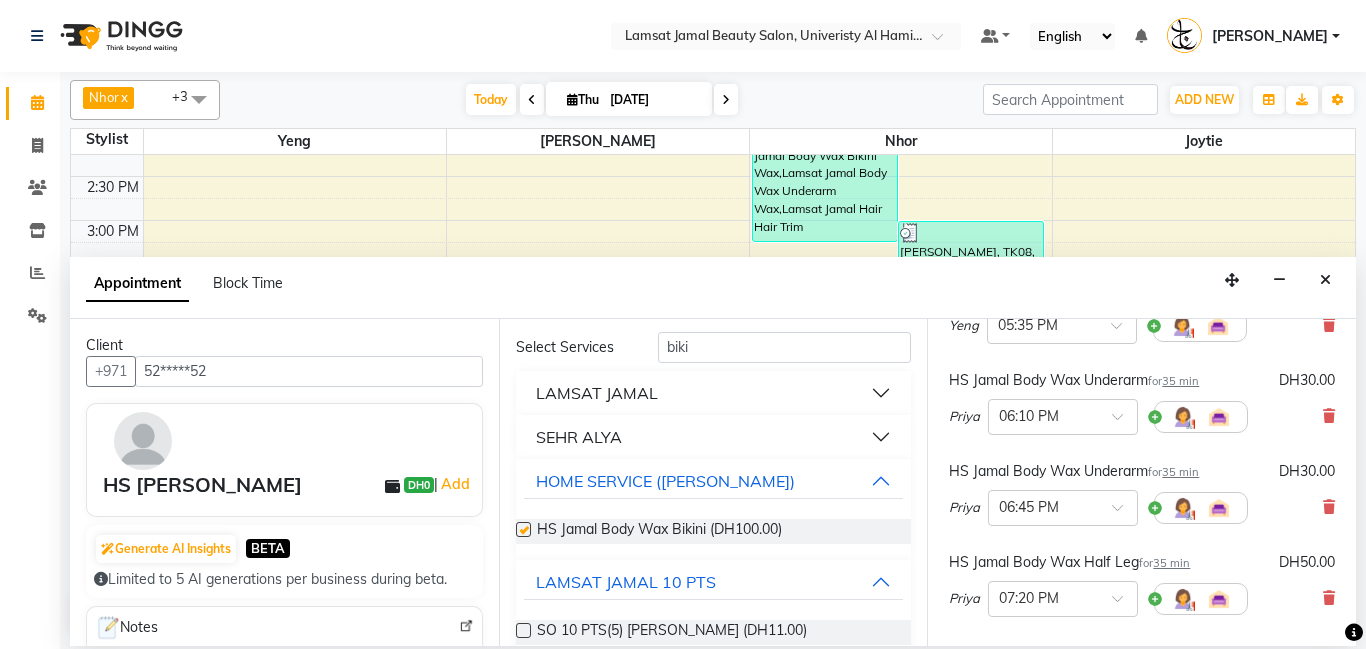 checkbox on "false" 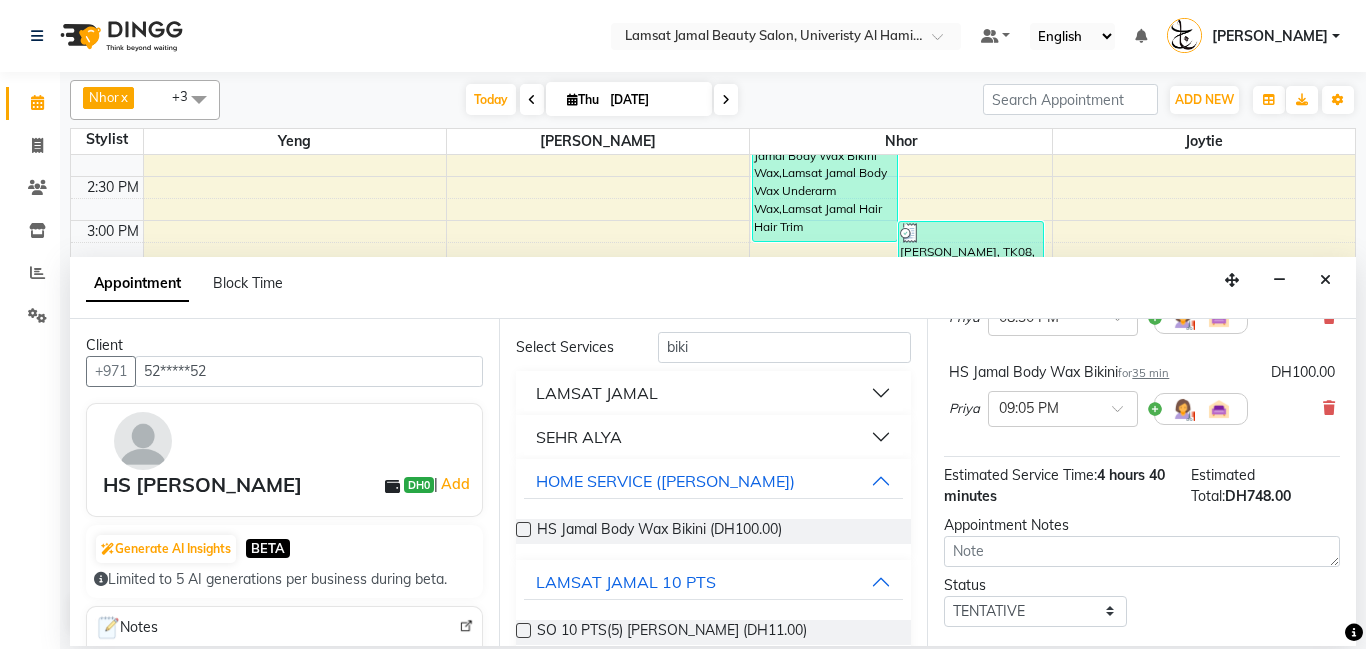 scroll, scrollTop: 899, scrollLeft: 0, axis: vertical 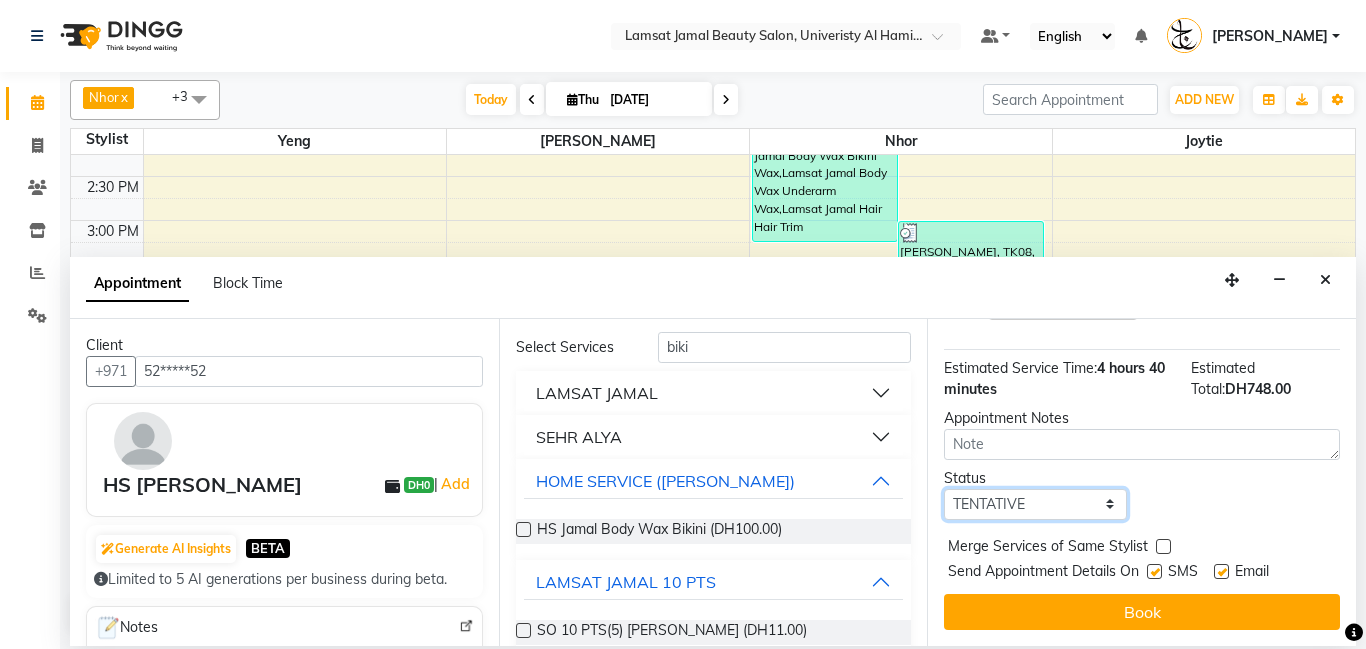 click on "Select TENTATIVE CONFIRM CHECK-IN UPCOMING" at bounding box center (1035, 504) 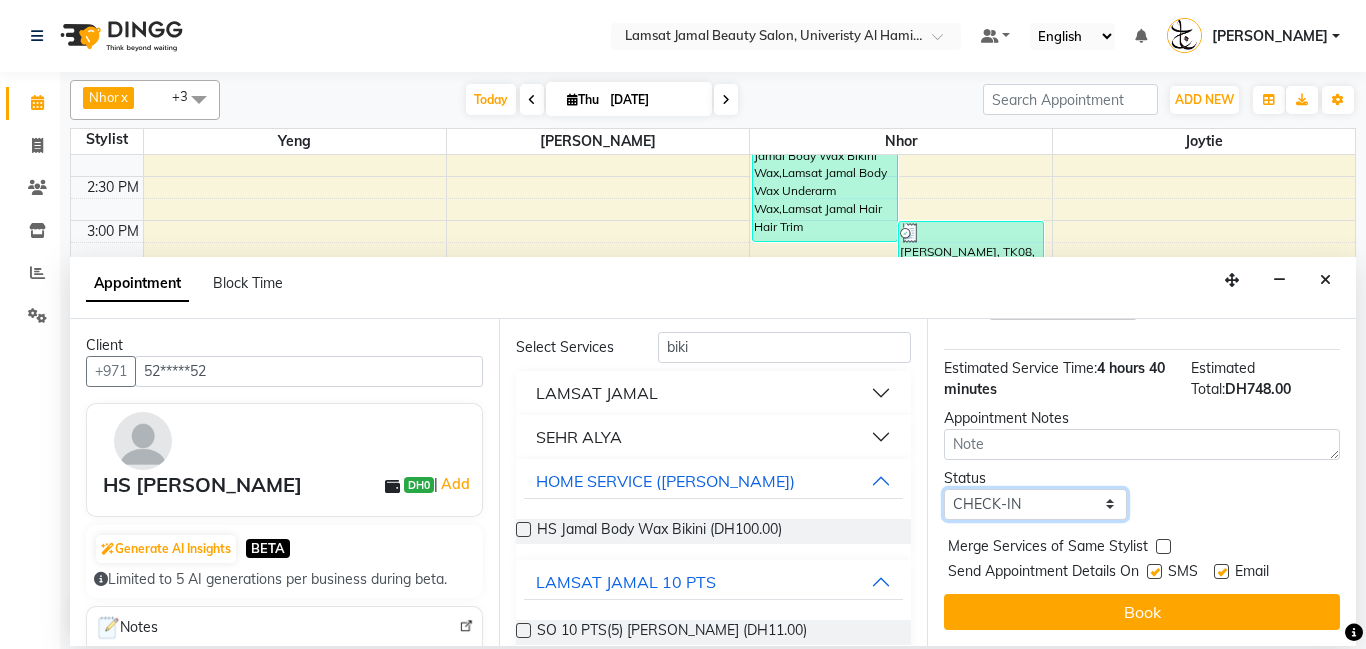 click on "Select TENTATIVE CONFIRM CHECK-IN UPCOMING" at bounding box center [1035, 504] 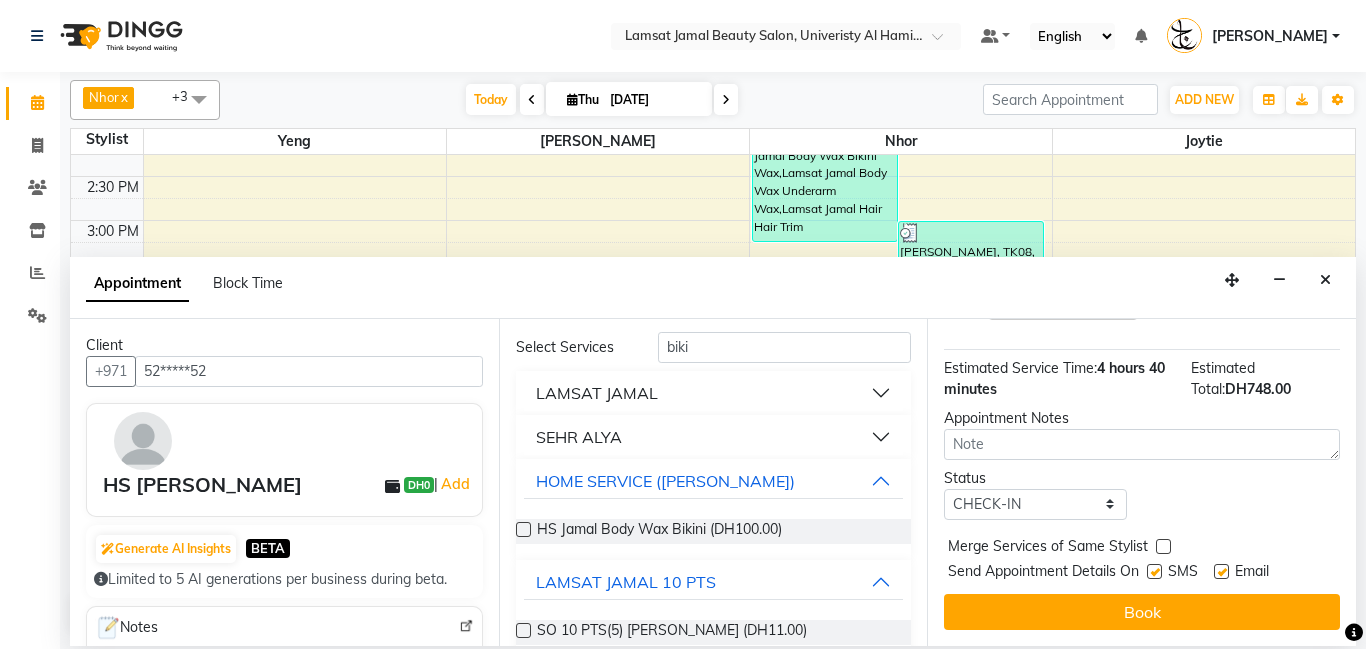 click at bounding box center [1163, 546] 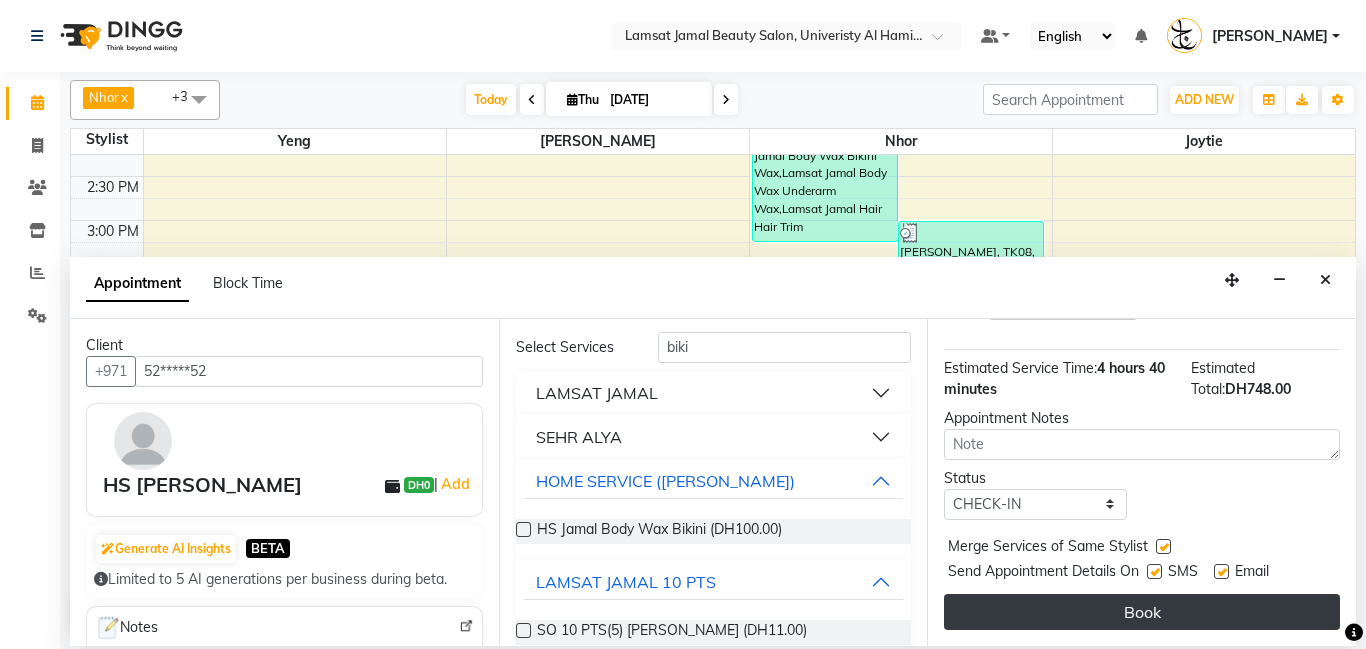 click on "Book" at bounding box center [1142, 612] 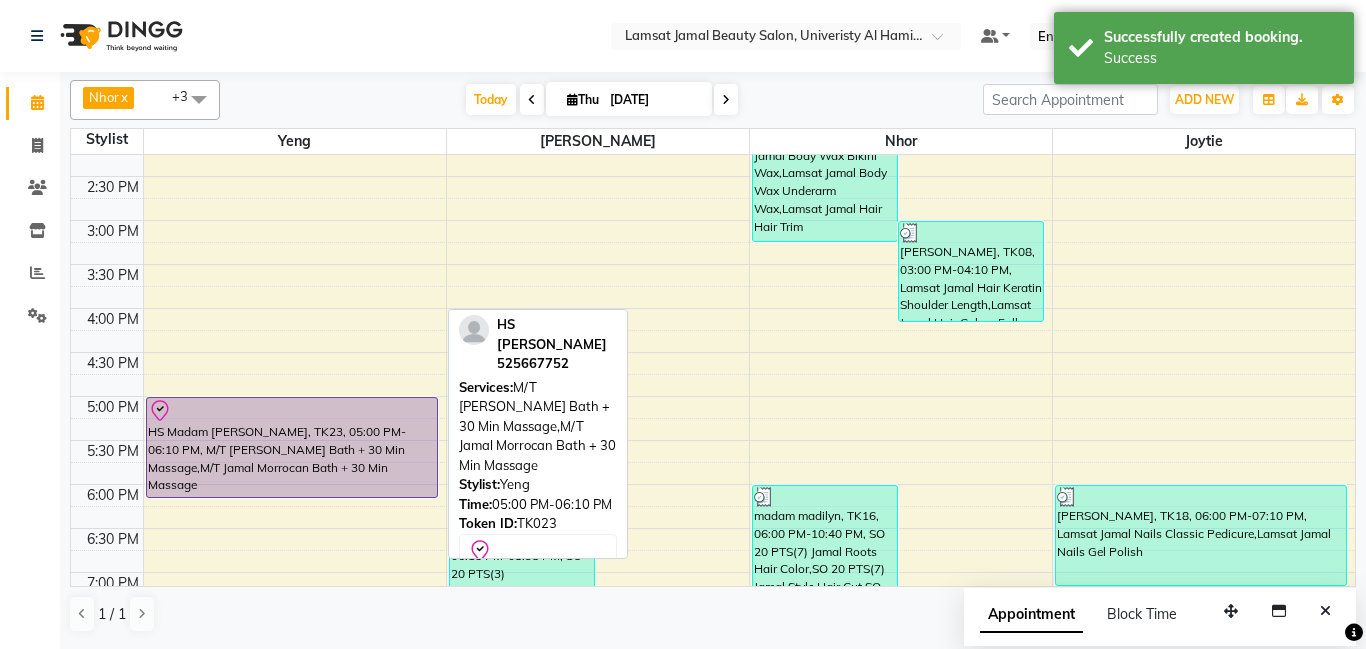 click on "HS Madam [PERSON_NAME], TK23, 05:00 PM-06:10 PM, M/T [PERSON_NAME] Bath + 30 Min Massage,M/T Jamal Morrocan Bath + 30 Min Massage" at bounding box center [292, 447] 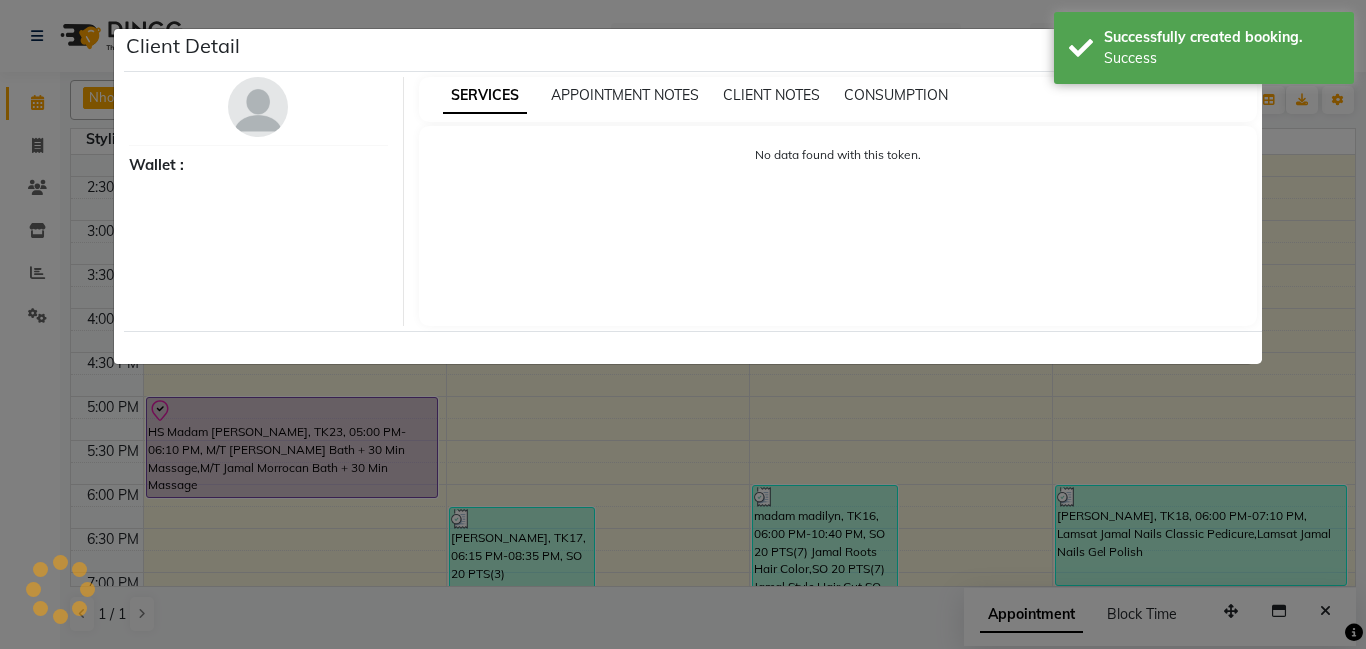 select on "8" 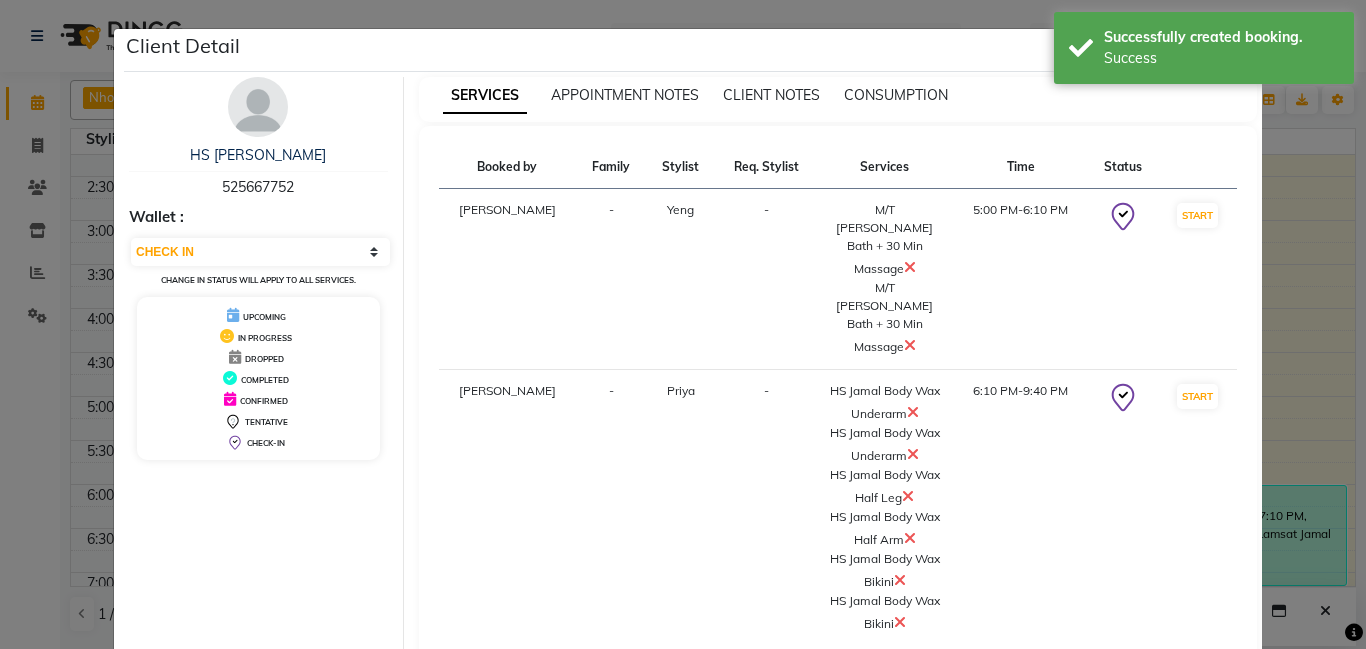 scroll, scrollTop: 104, scrollLeft: 0, axis: vertical 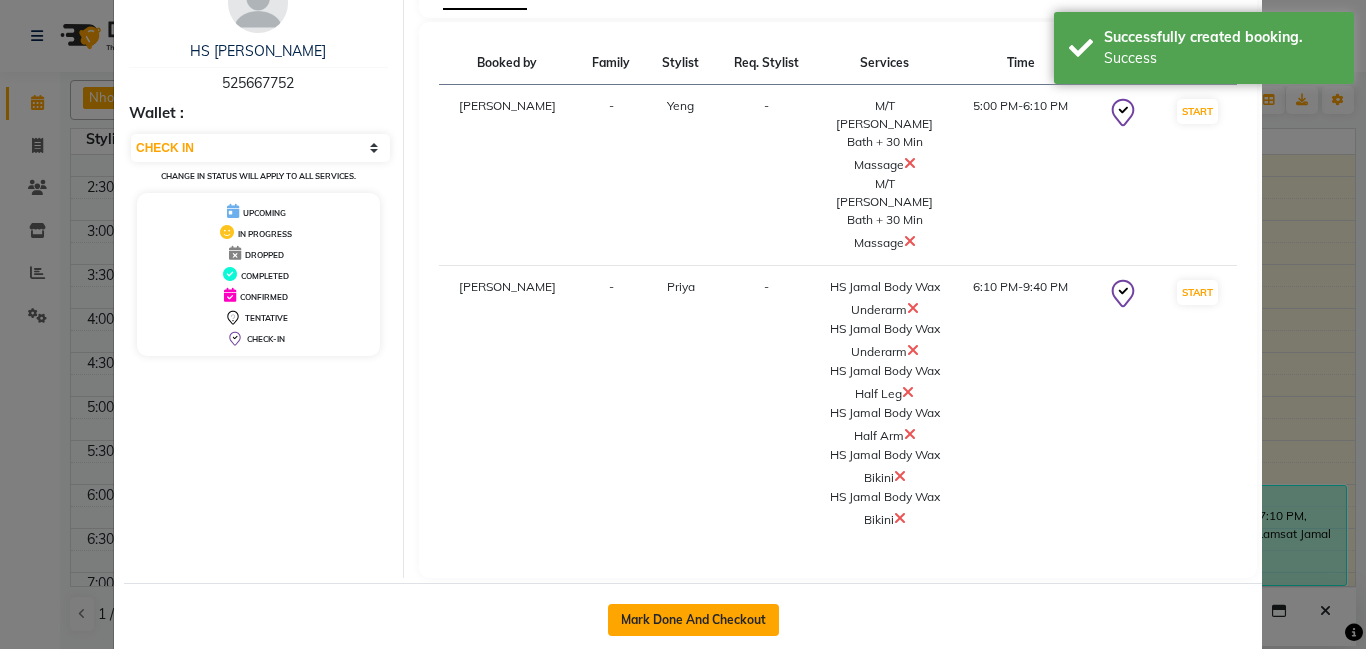 click on "Mark Done And Checkout" 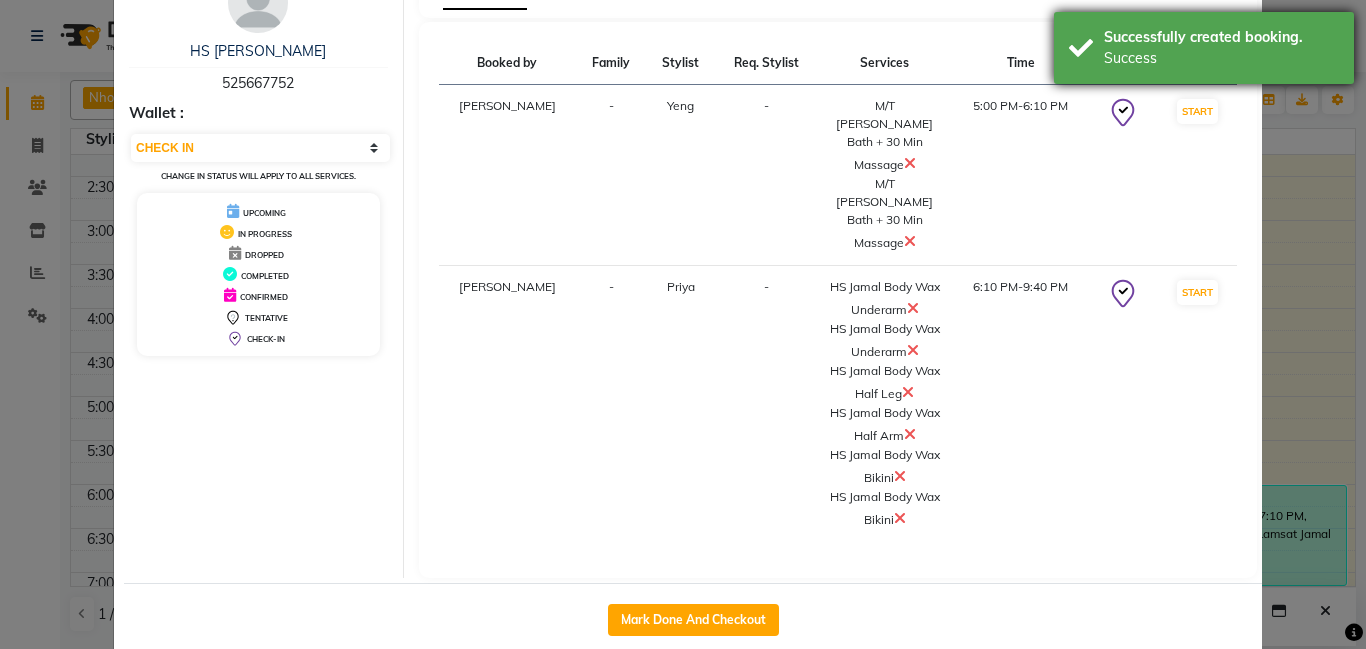 select on "service" 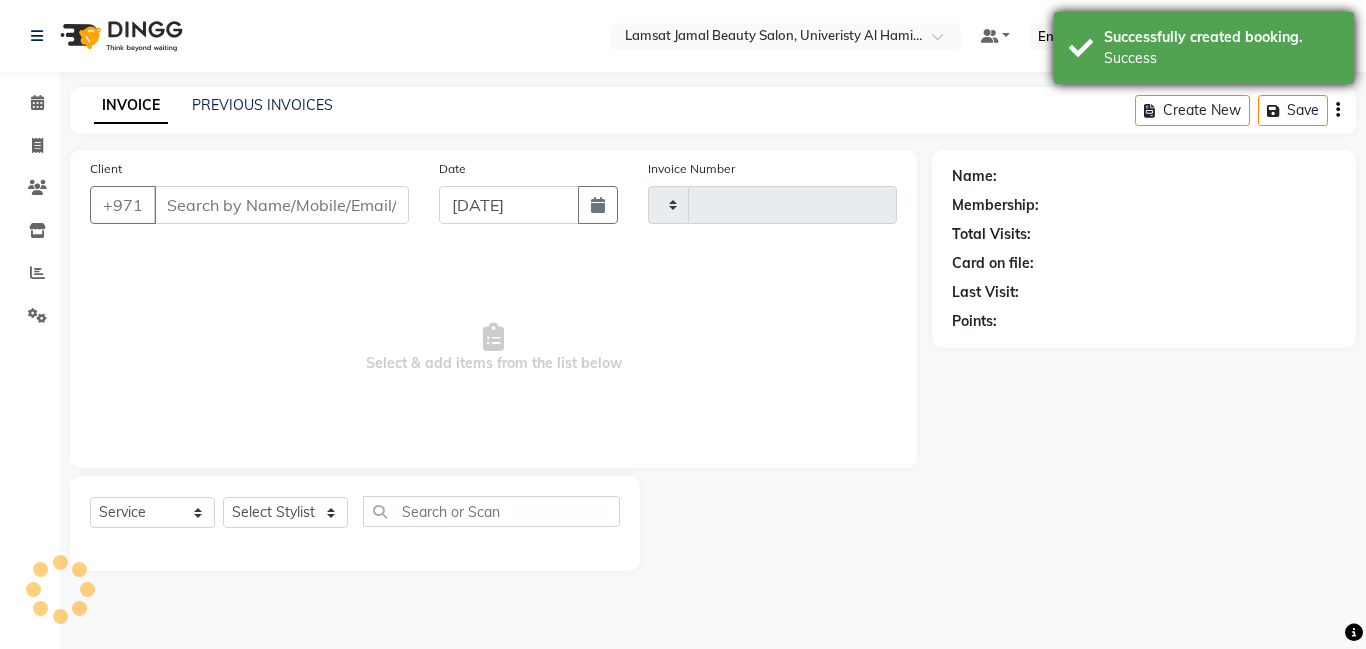 click on "Success" at bounding box center (1221, 58) 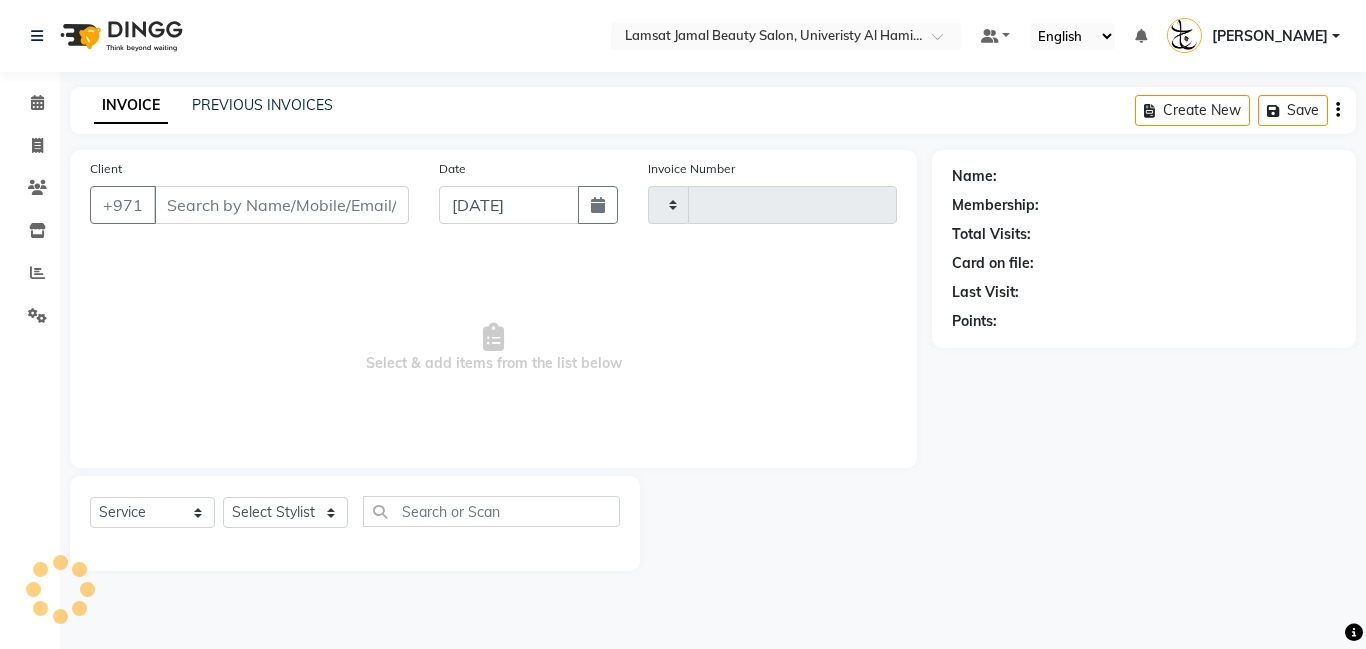 type 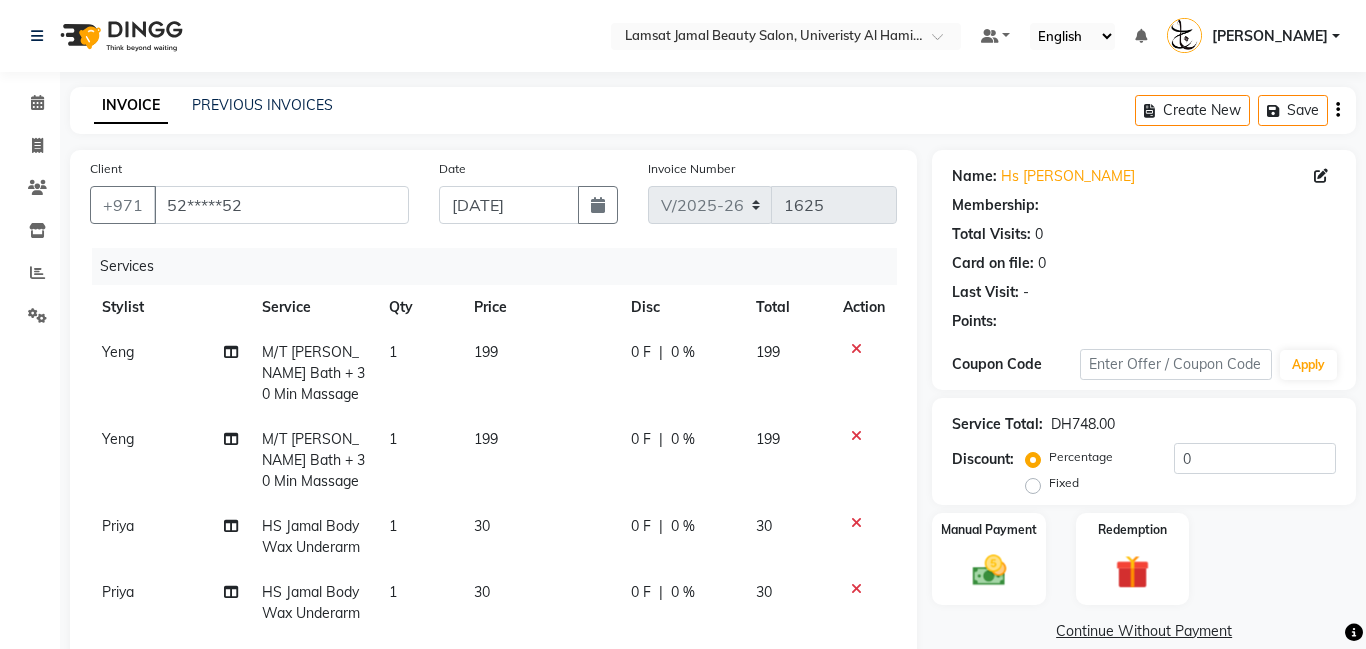 scroll, scrollTop: 44, scrollLeft: 0, axis: vertical 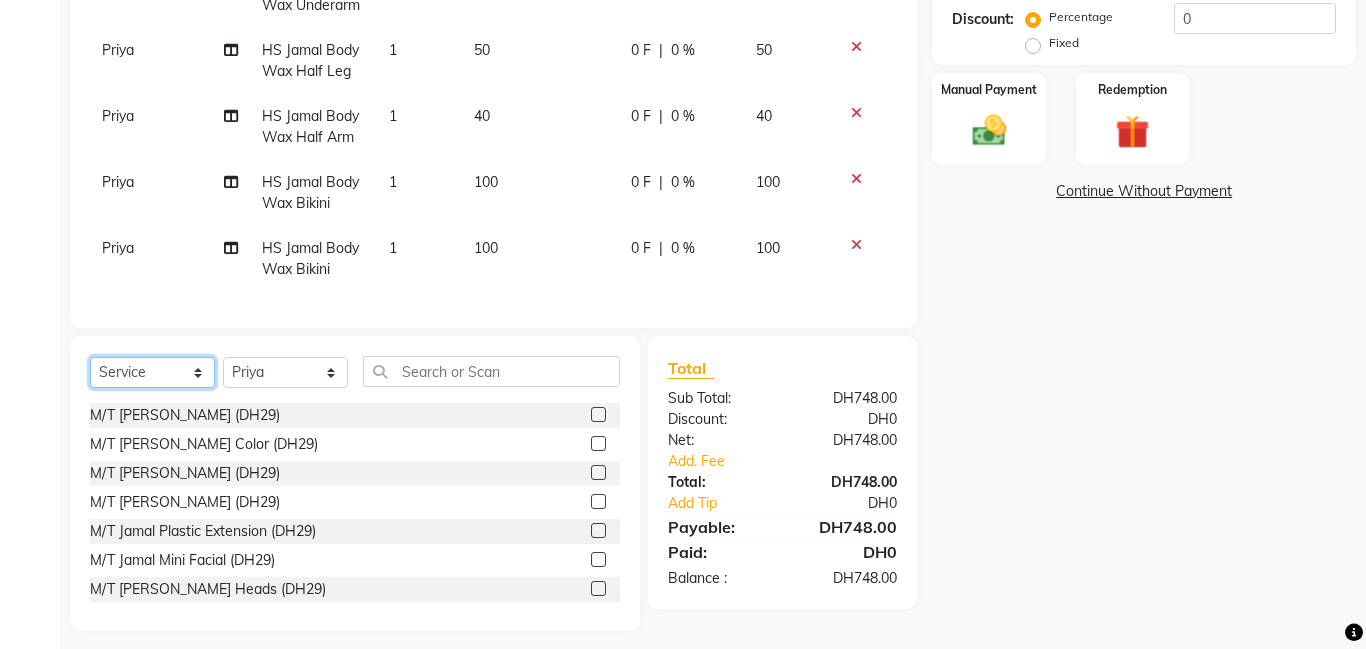 click on "Select  Service  Product  Membership  Package Voucher Prepaid Gift Card" 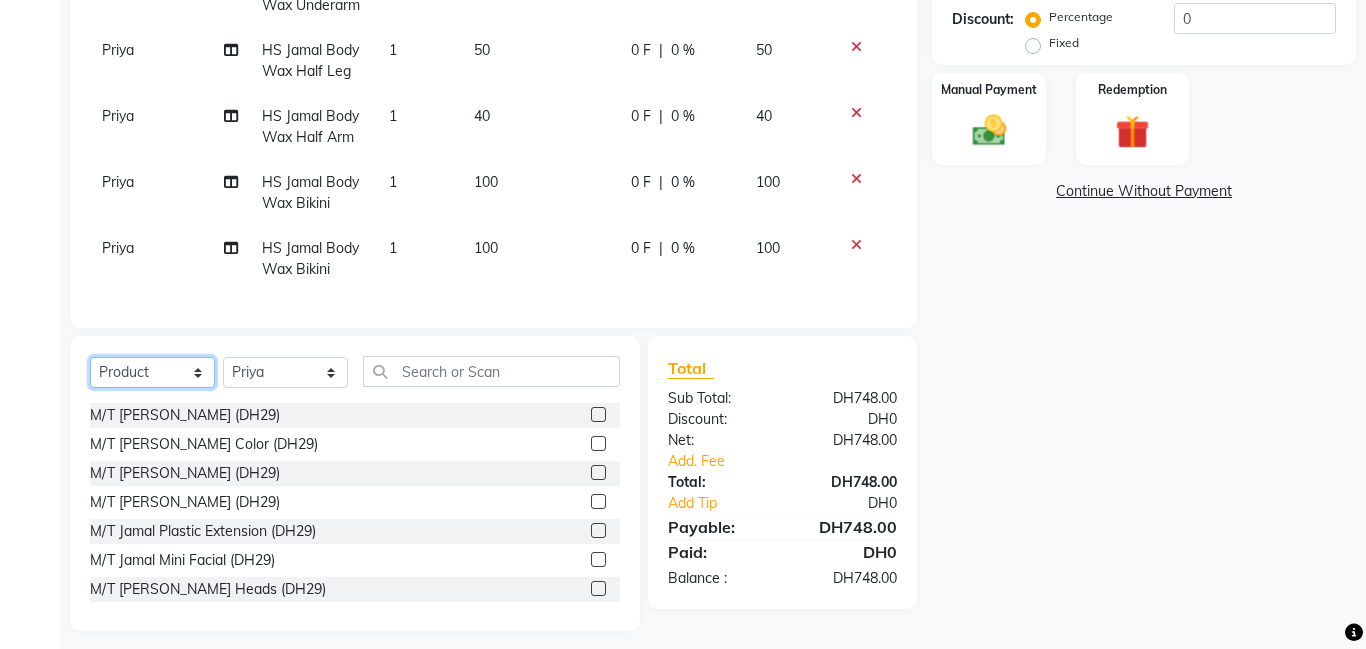 click on "Select  Service  Product  Membership  Package Voucher Prepaid Gift Card" 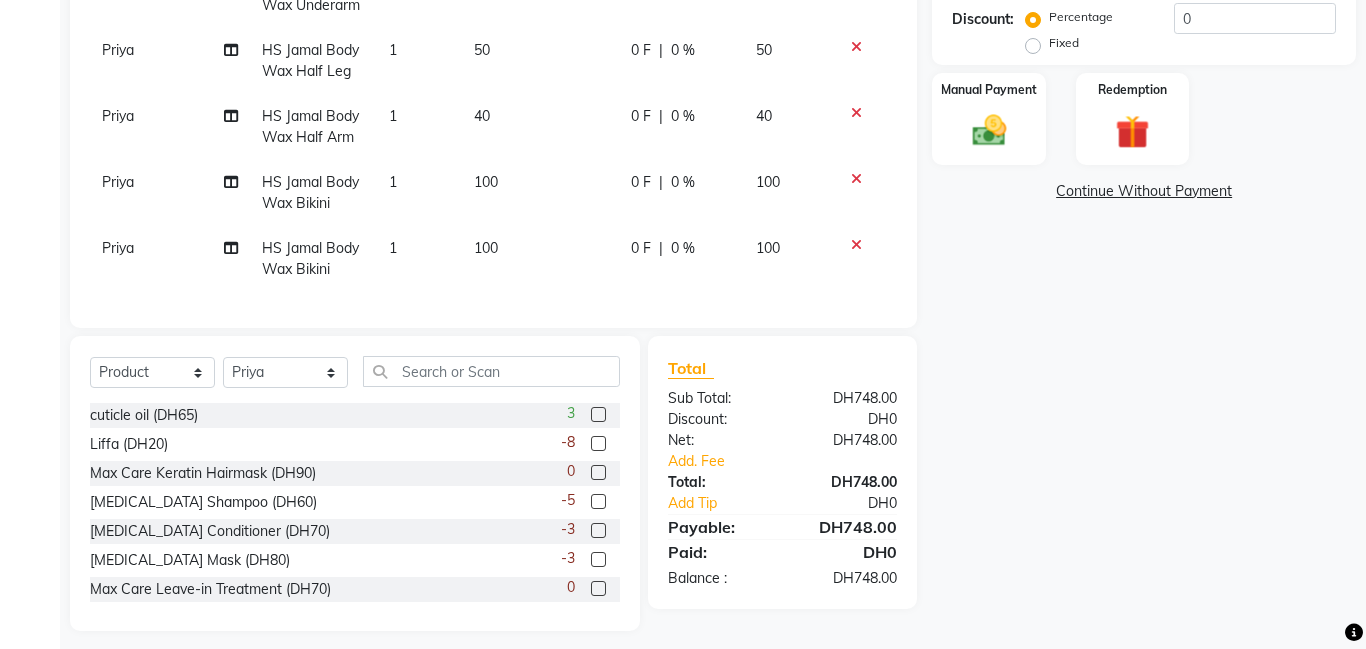 click 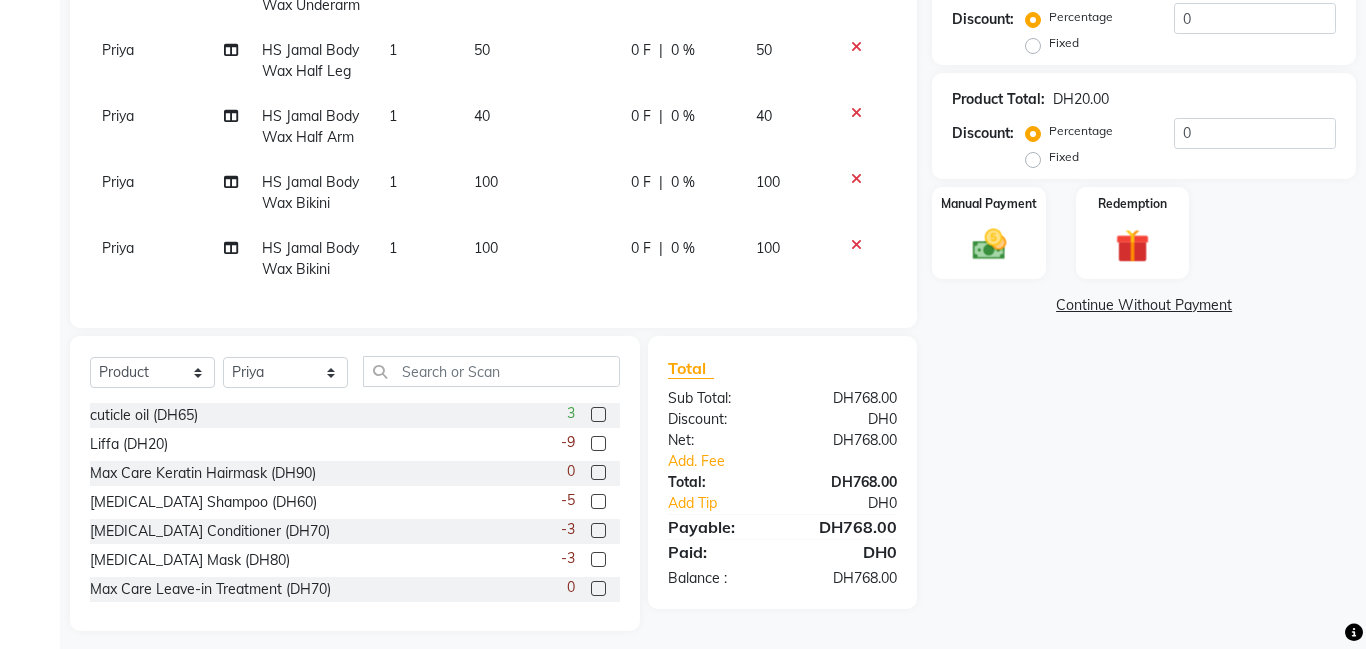 click 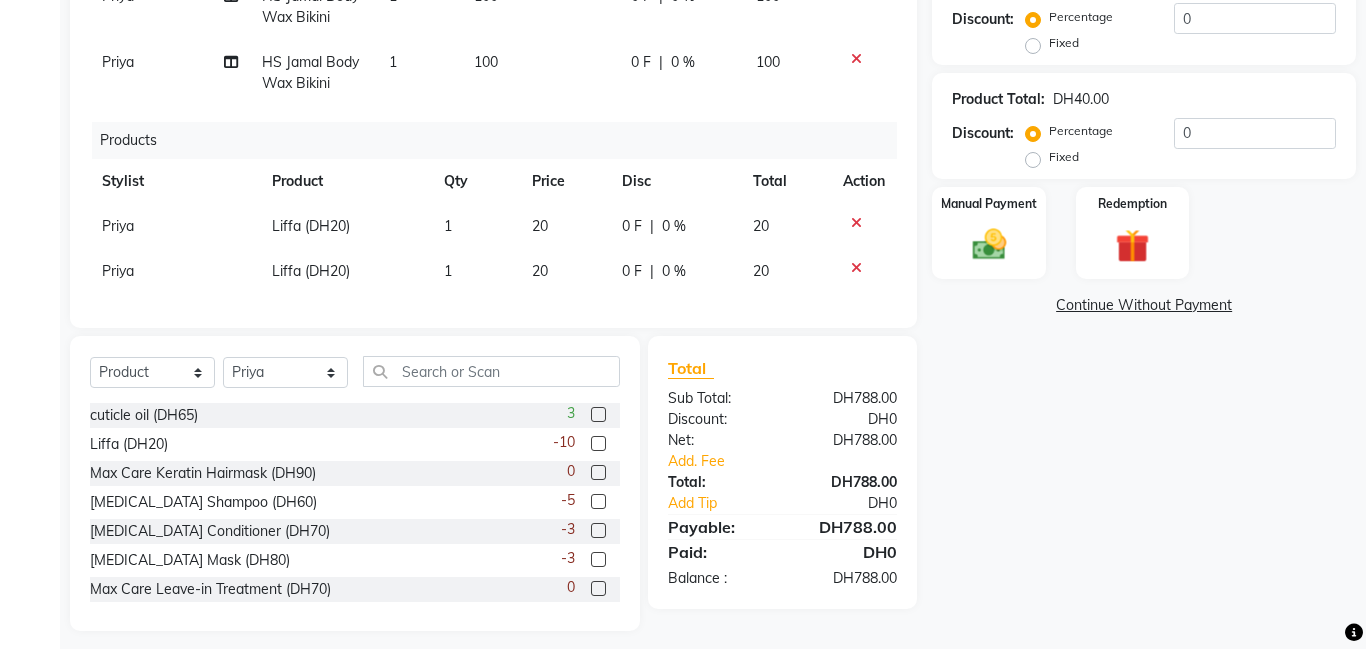 scroll, scrollTop: 356, scrollLeft: 0, axis: vertical 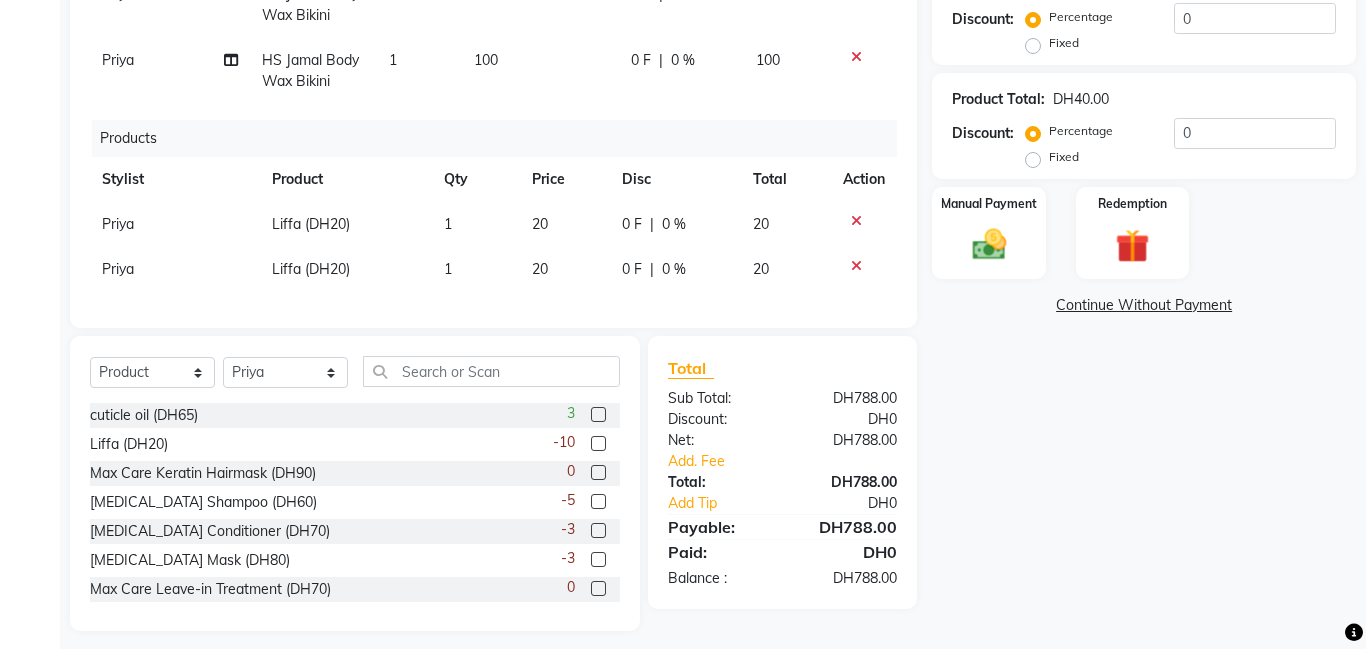 click 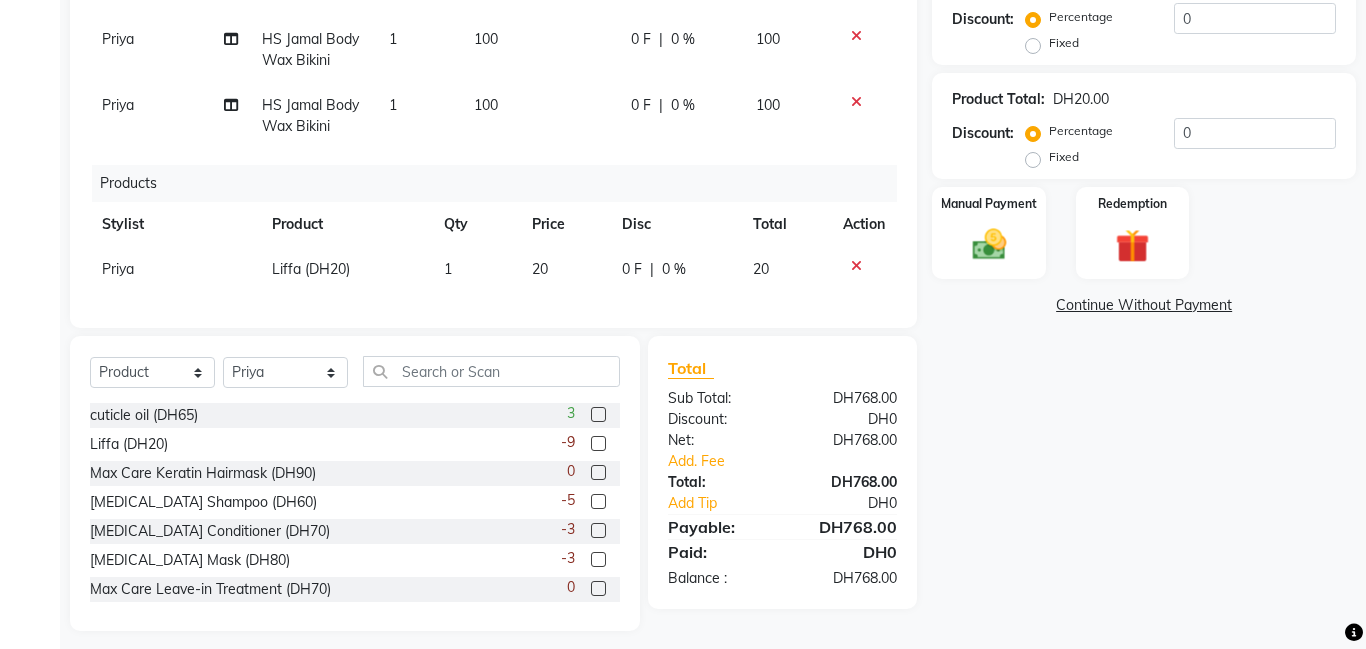 scroll, scrollTop: 311, scrollLeft: 0, axis: vertical 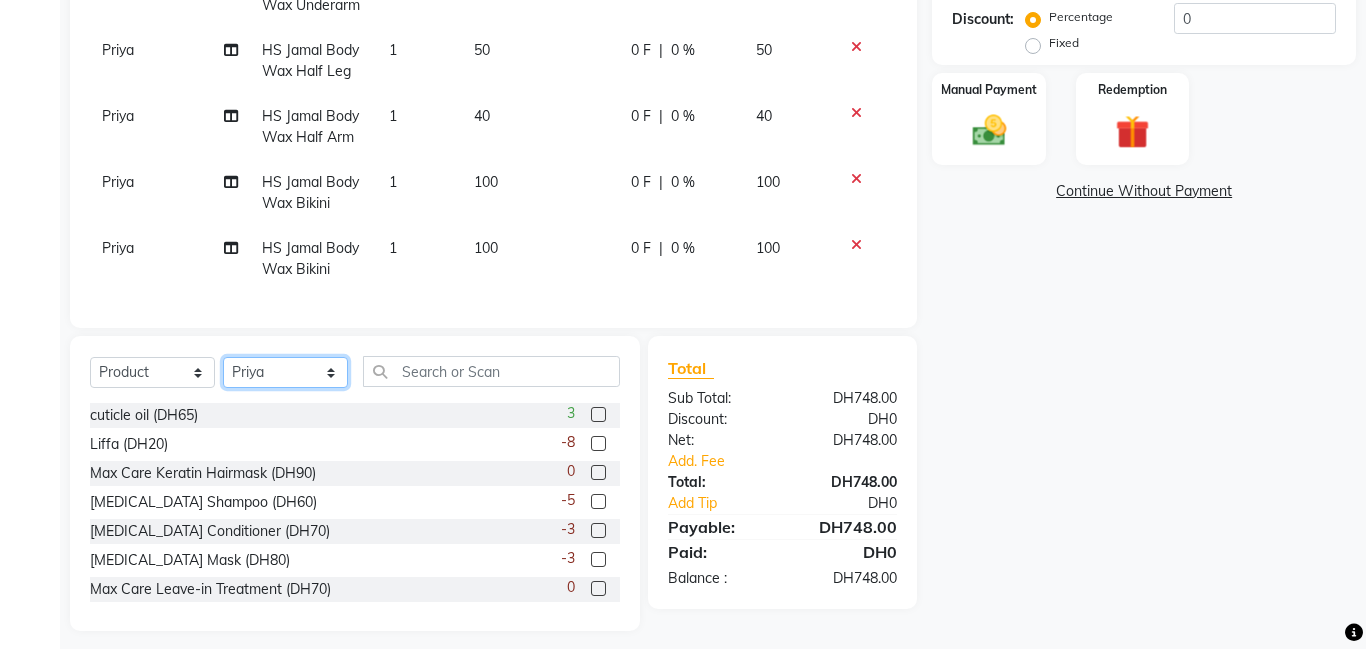 click on "Select Stylist [PERSON_NAME] [PERSON_NAME] [PERSON_NAME] Ebda Lamsat [PERSON_NAME] [PERSON_NAME] [PERSON_NAME] Neha Nhor Owner [PERSON_NAME] Rods [PERSON_NAME] [PERSON_NAME]" 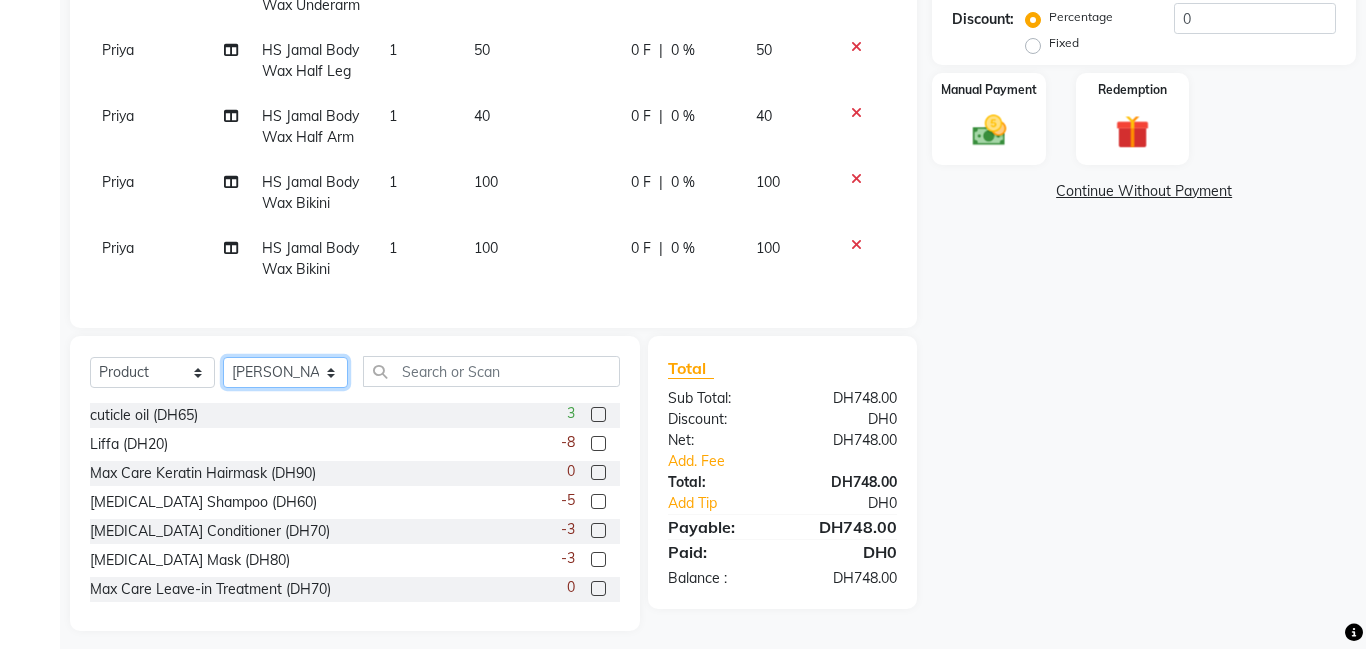 click on "Select Stylist [PERSON_NAME] [PERSON_NAME] [PERSON_NAME] Ebda Lamsat [PERSON_NAME] [PERSON_NAME] [PERSON_NAME] Neha Nhor Owner [PERSON_NAME] Rods [PERSON_NAME] [PERSON_NAME]" 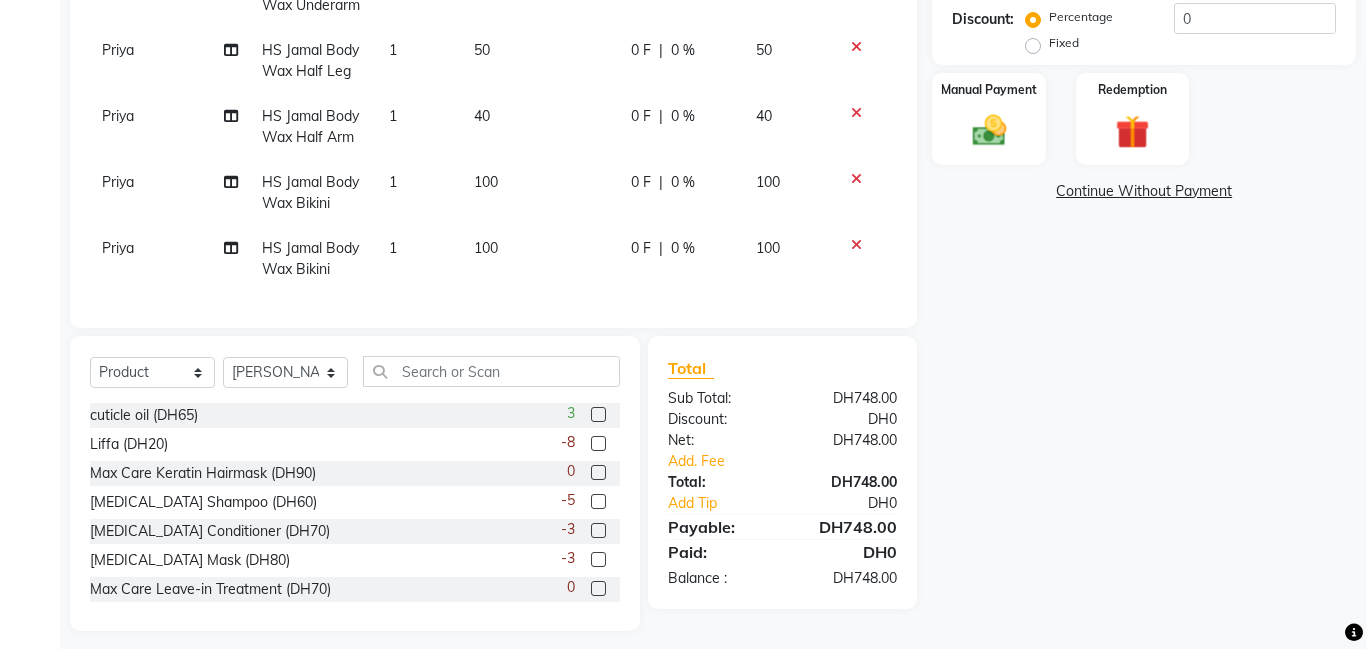 click 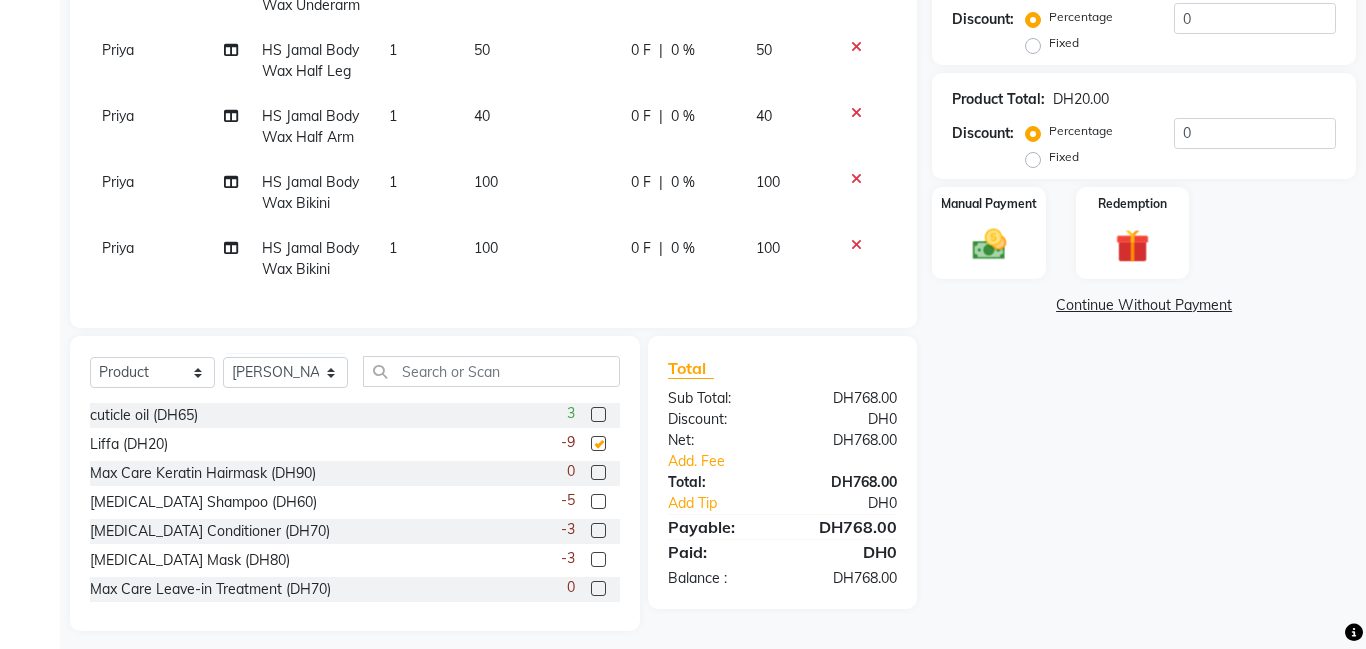 scroll, scrollTop: 311, scrollLeft: 0, axis: vertical 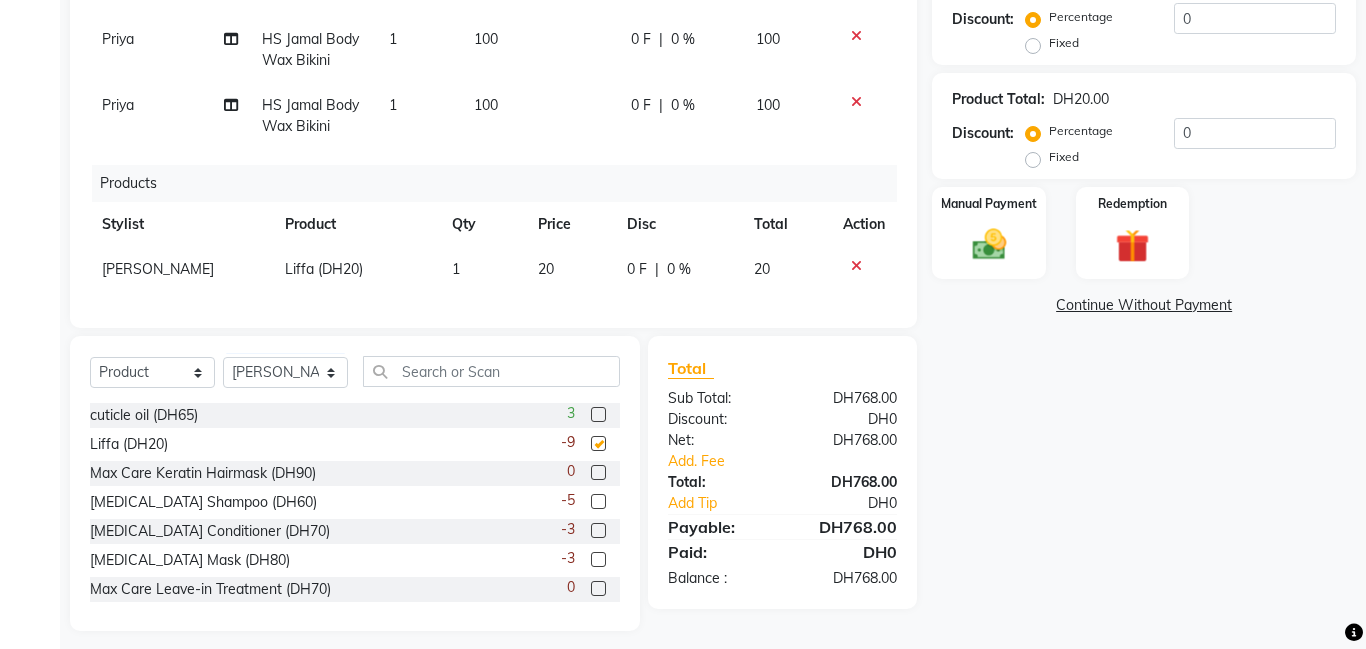 click 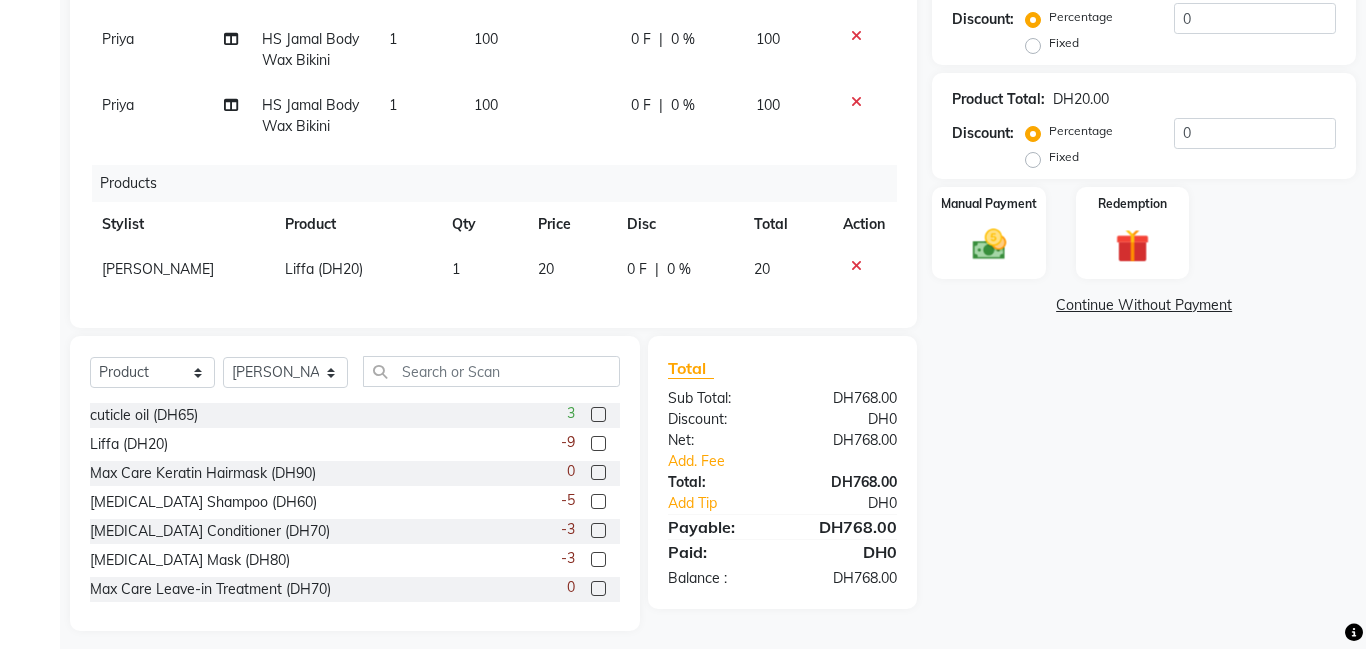 scroll, scrollTop: 452, scrollLeft: 0, axis: vertical 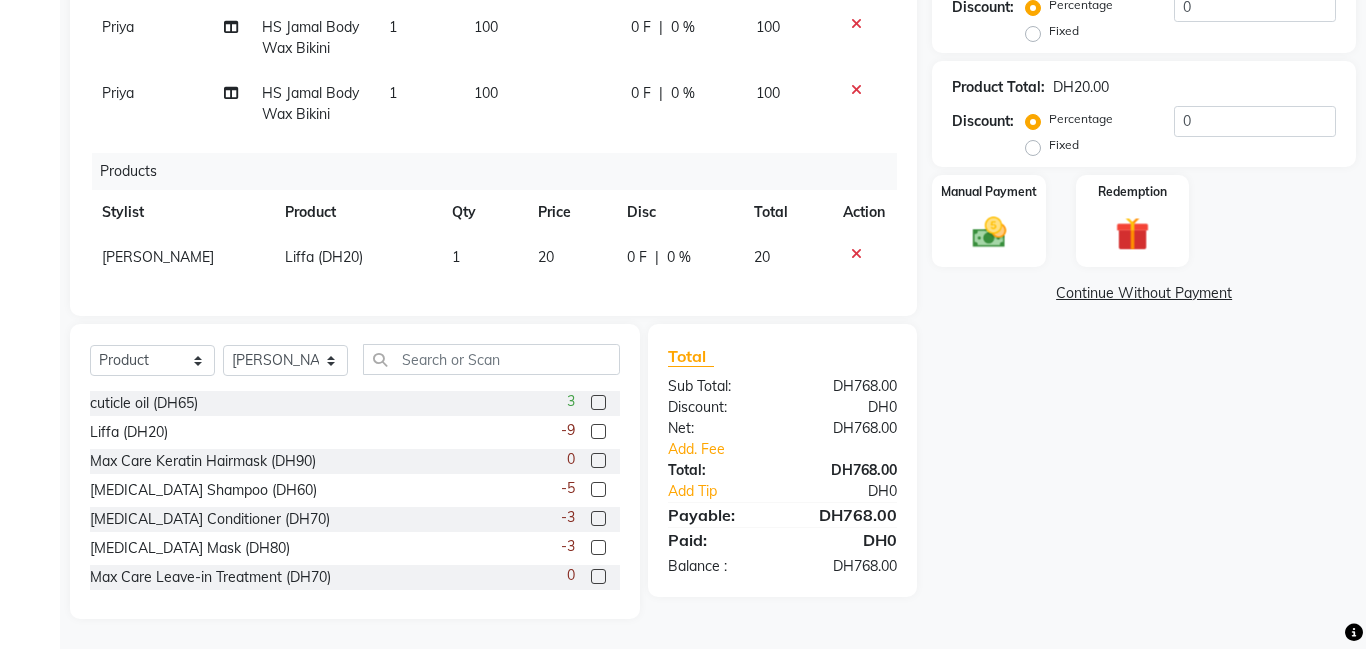 click 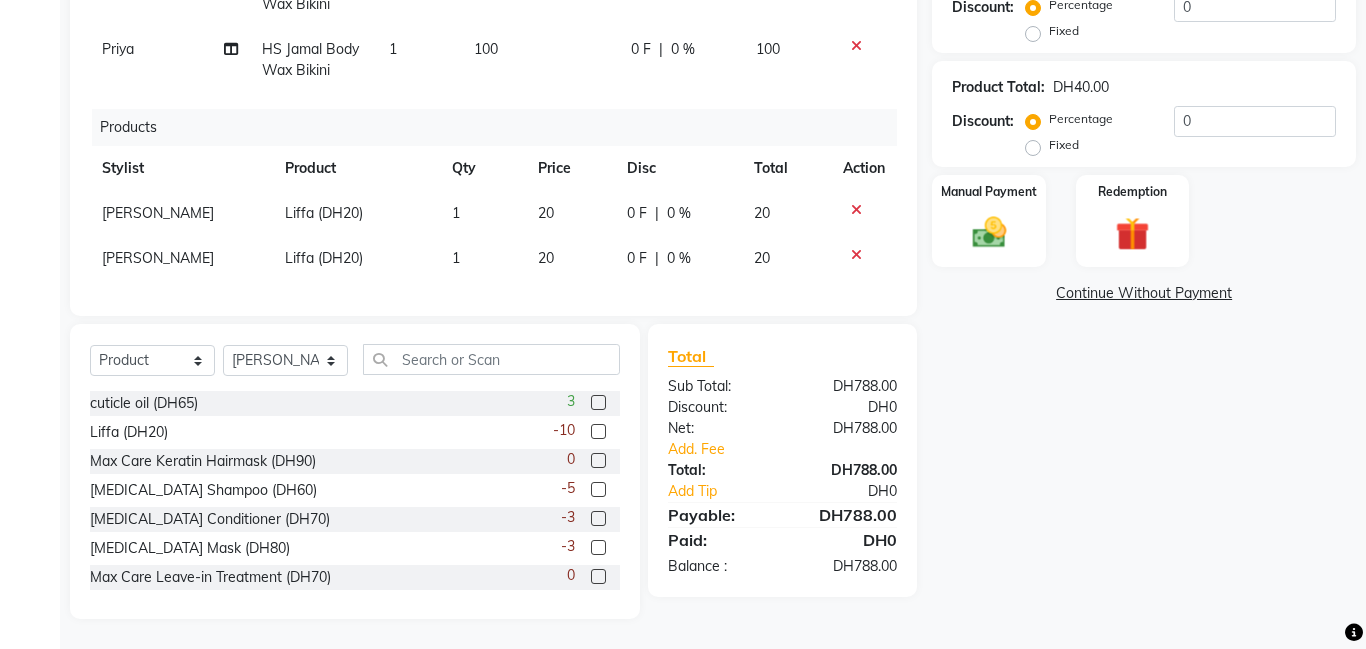 scroll, scrollTop: 356, scrollLeft: 0, axis: vertical 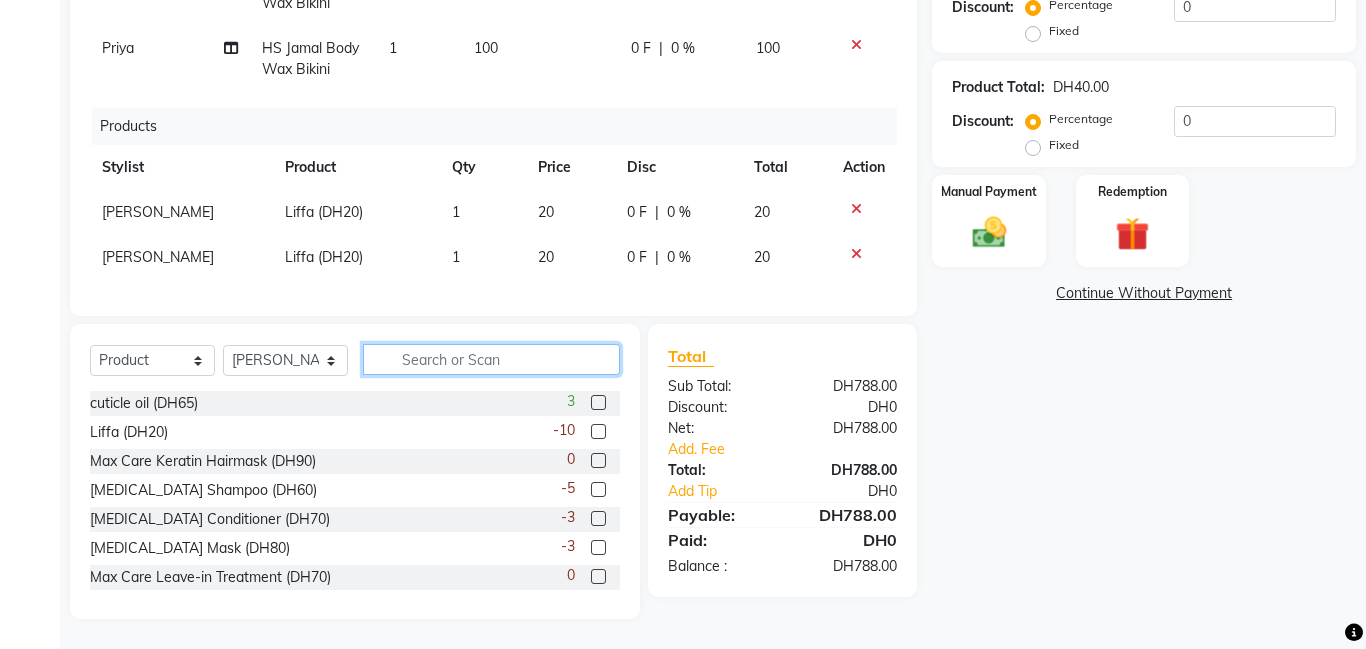 click 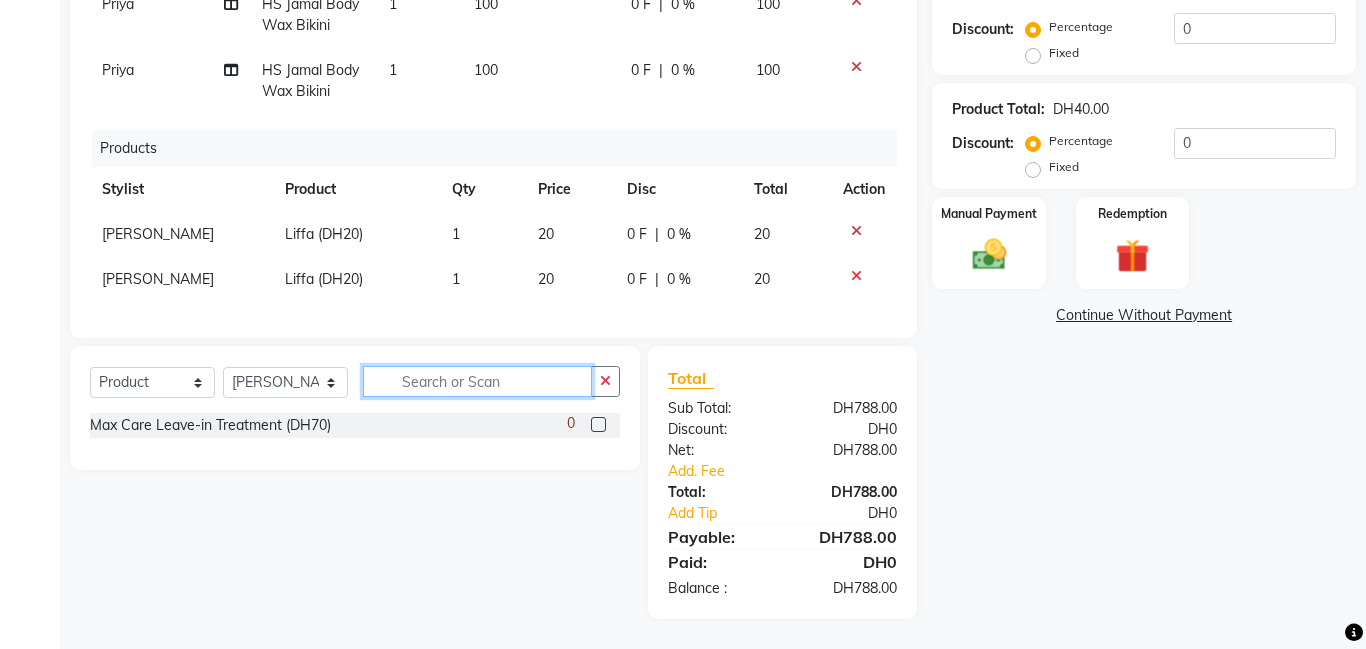 scroll, scrollTop: 452, scrollLeft: 0, axis: vertical 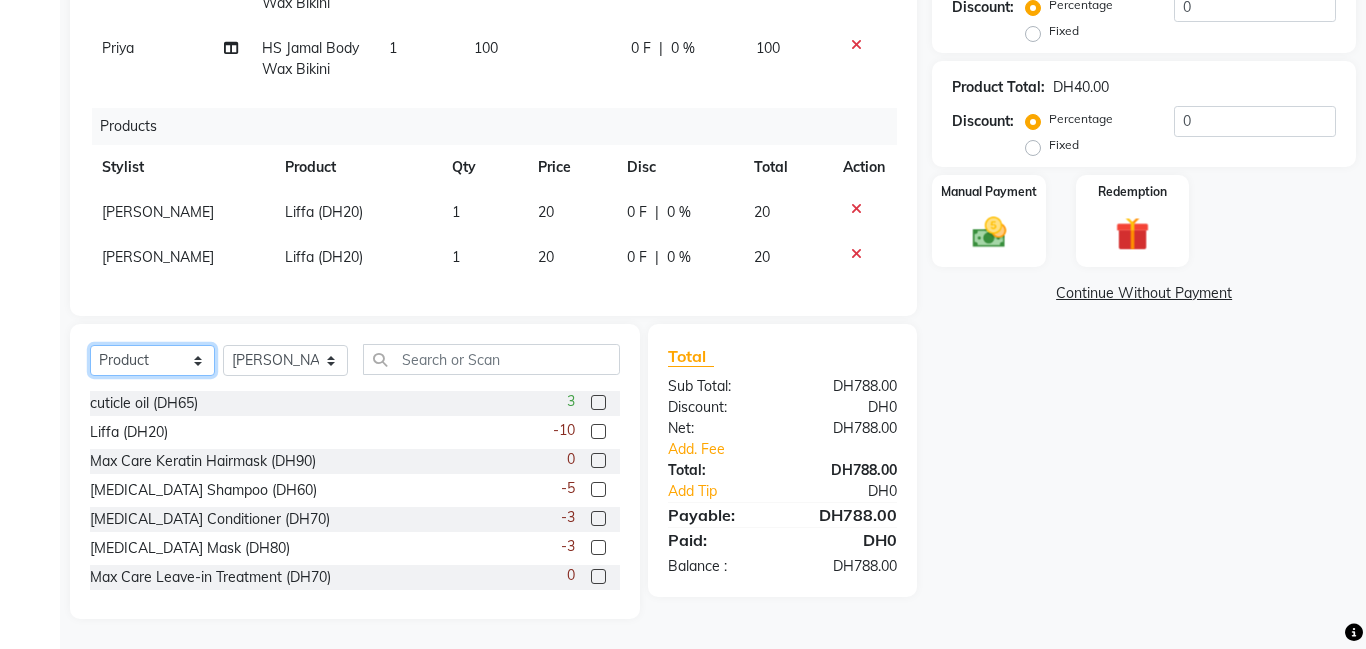click on "Select  Service  Product  Membership  Package Voucher Prepaid Gift Card" 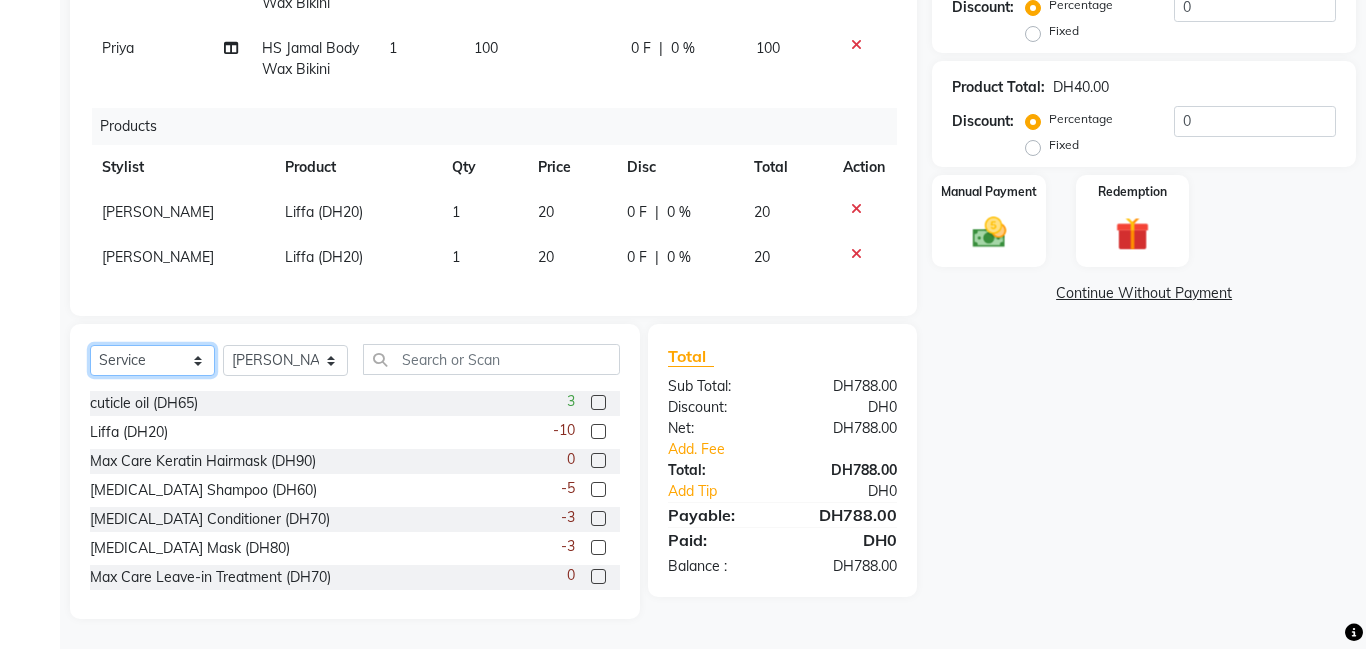 click on "Select  Service  Product  Membership  Package Voucher Prepaid Gift Card" 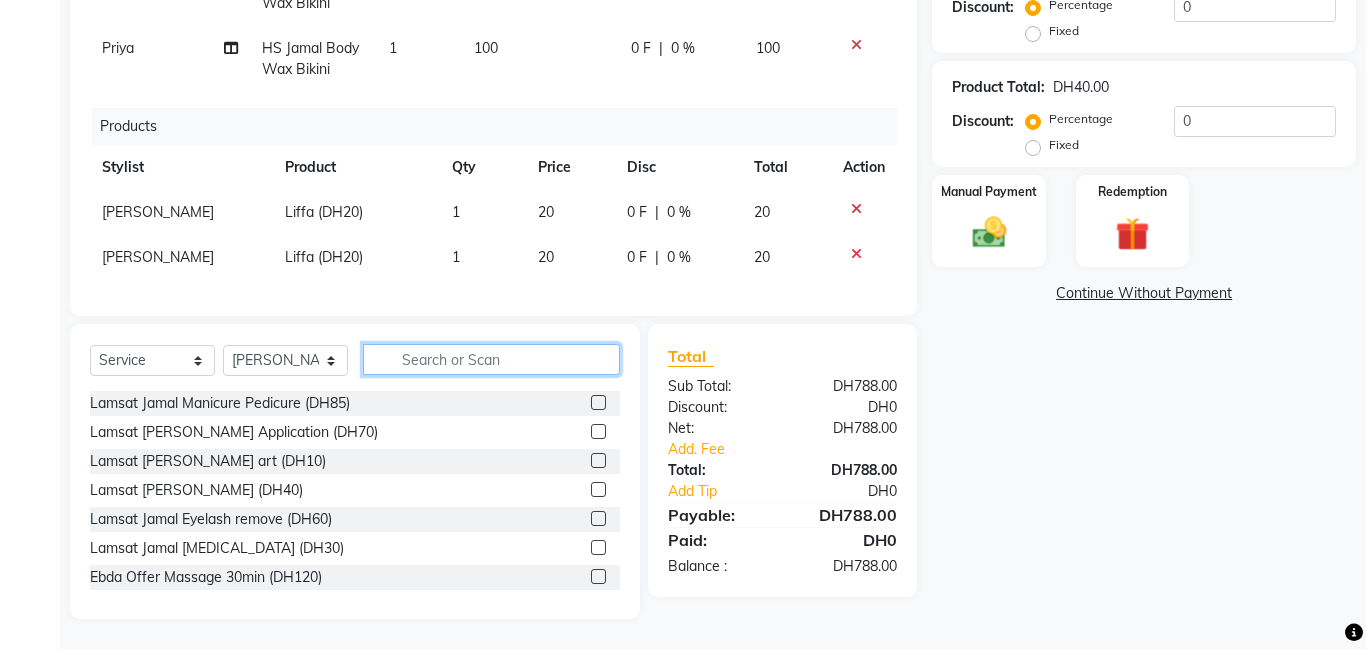 click 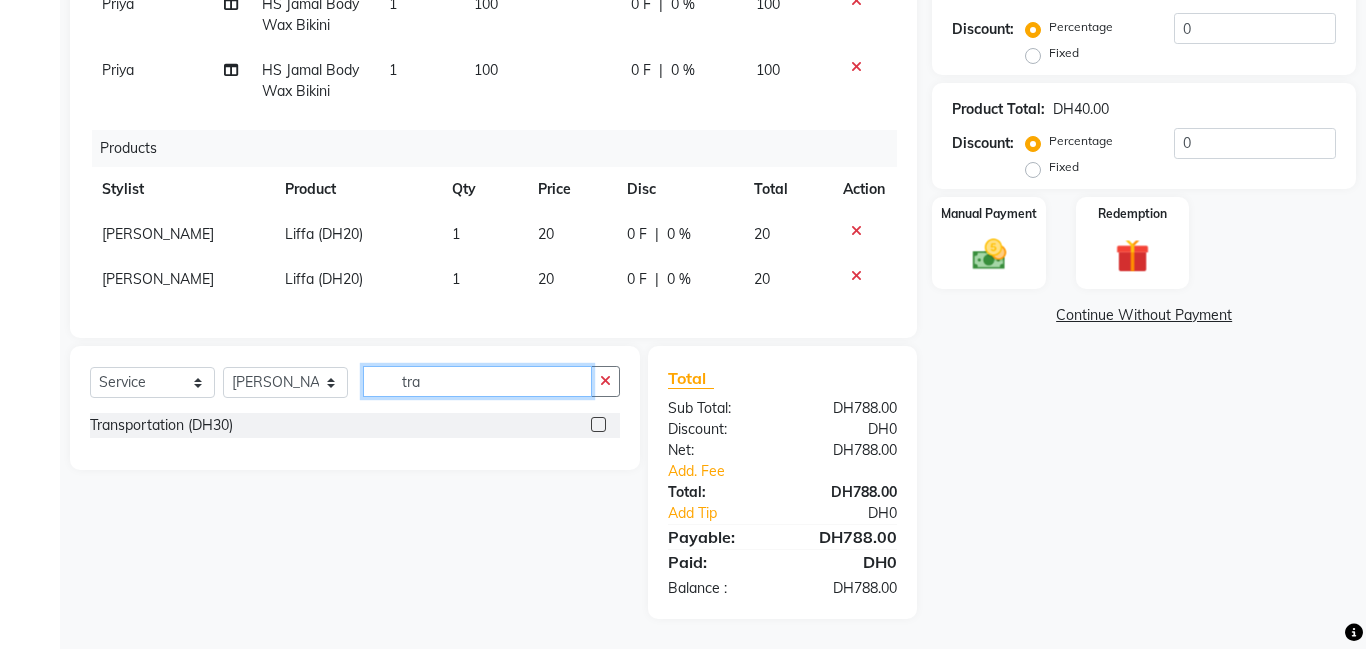 scroll, scrollTop: 430, scrollLeft: 0, axis: vertical 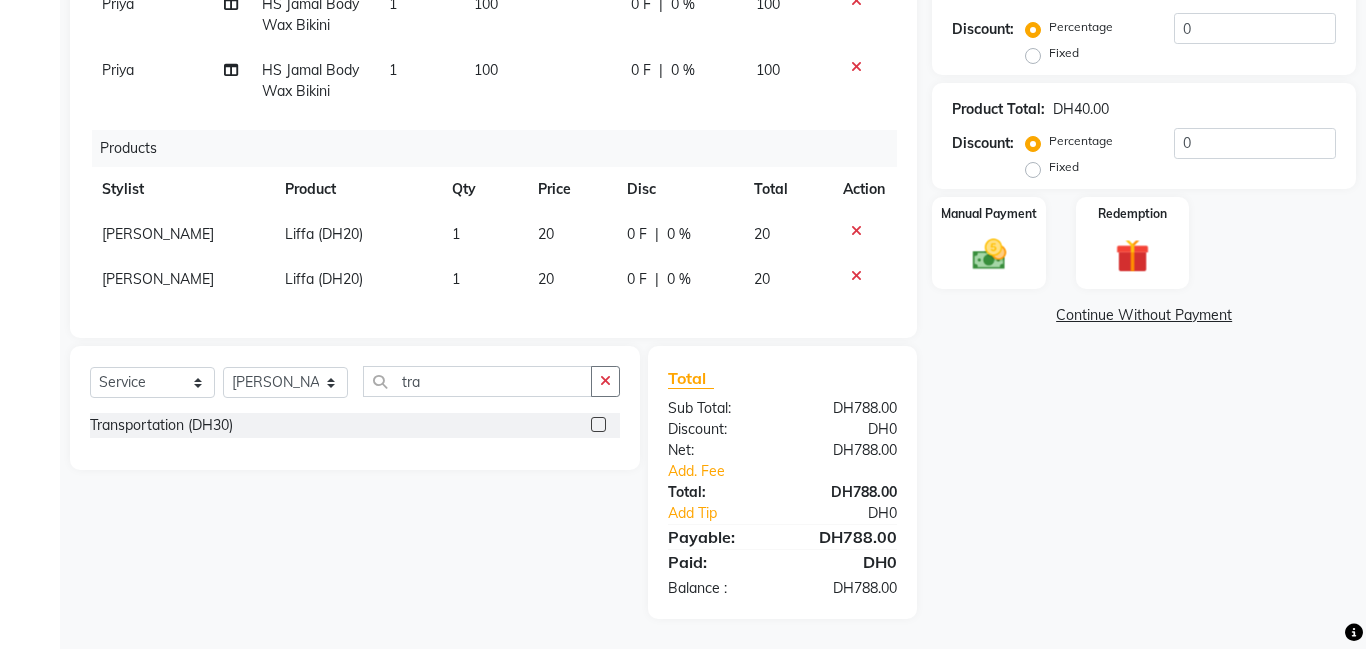 click 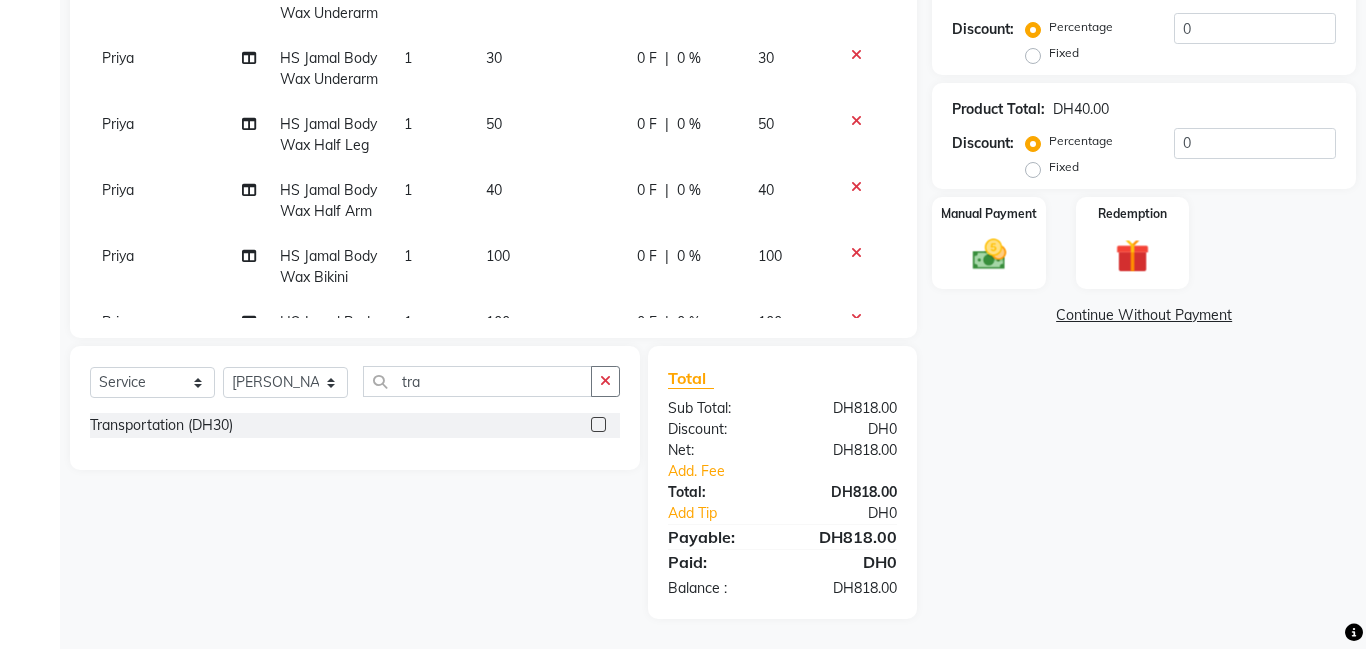 scroll, scrollTop: 120, scrollLeft: 0, axis: vertical 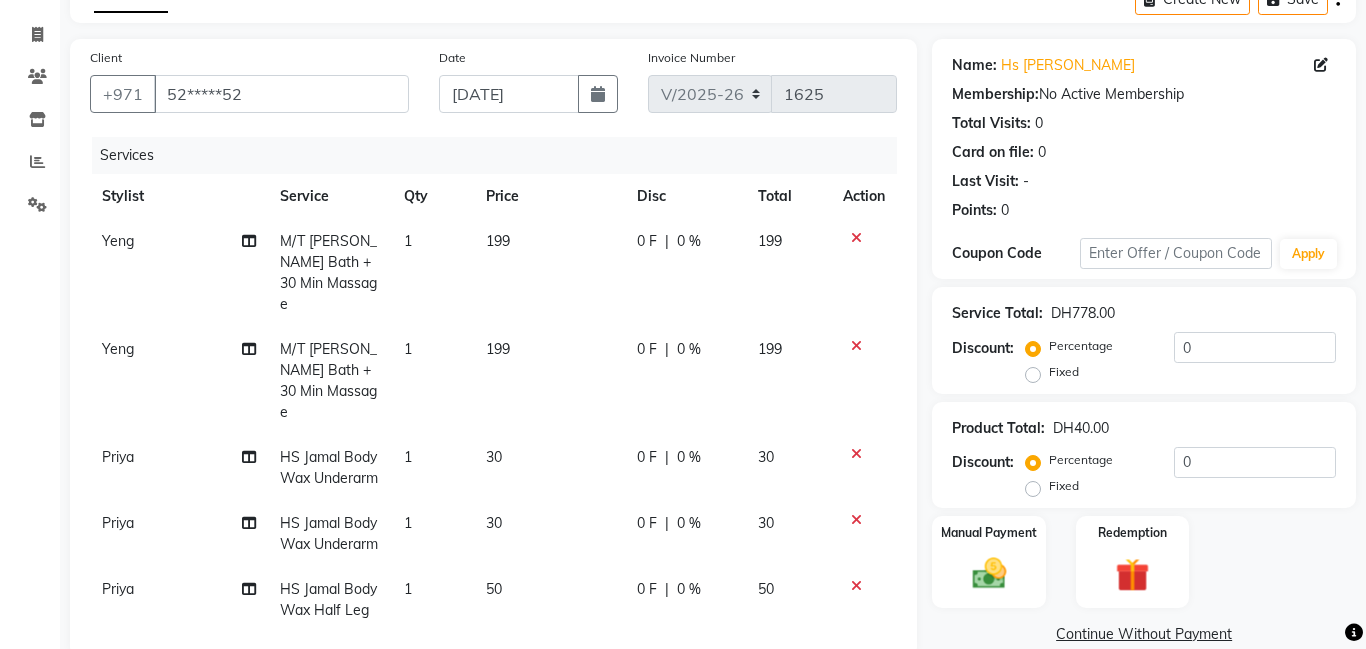 click on "30" 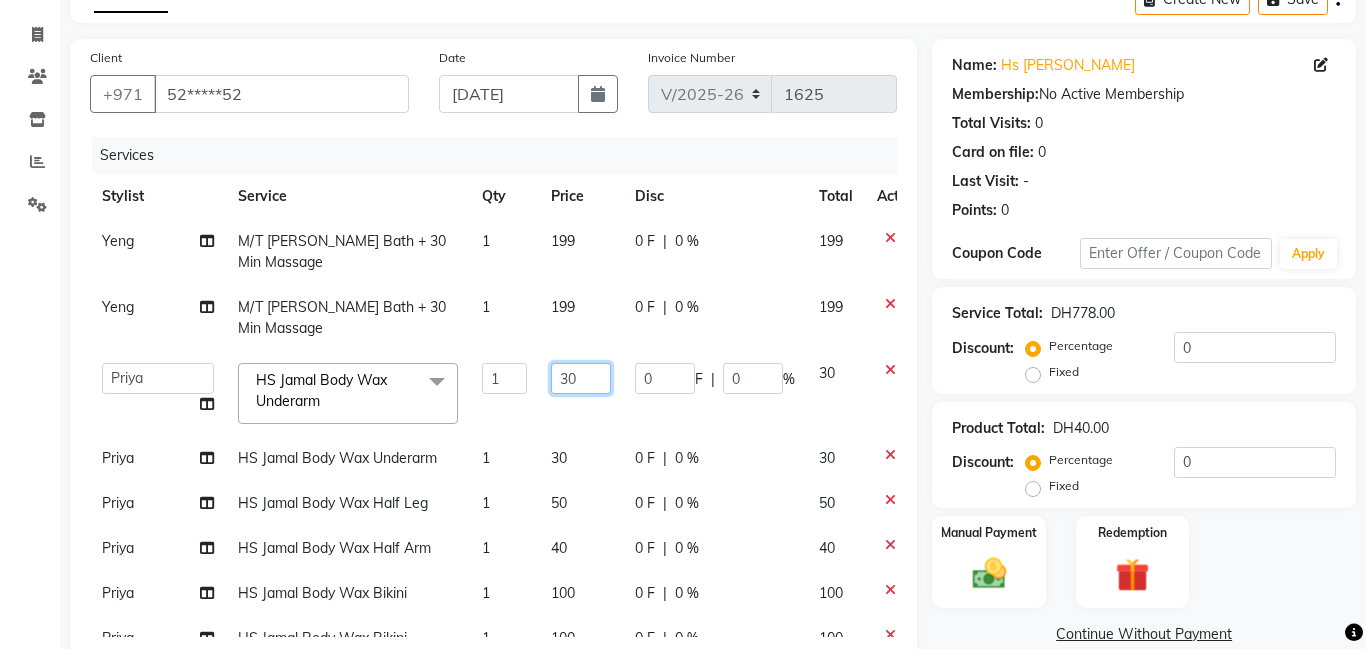 click on "30" 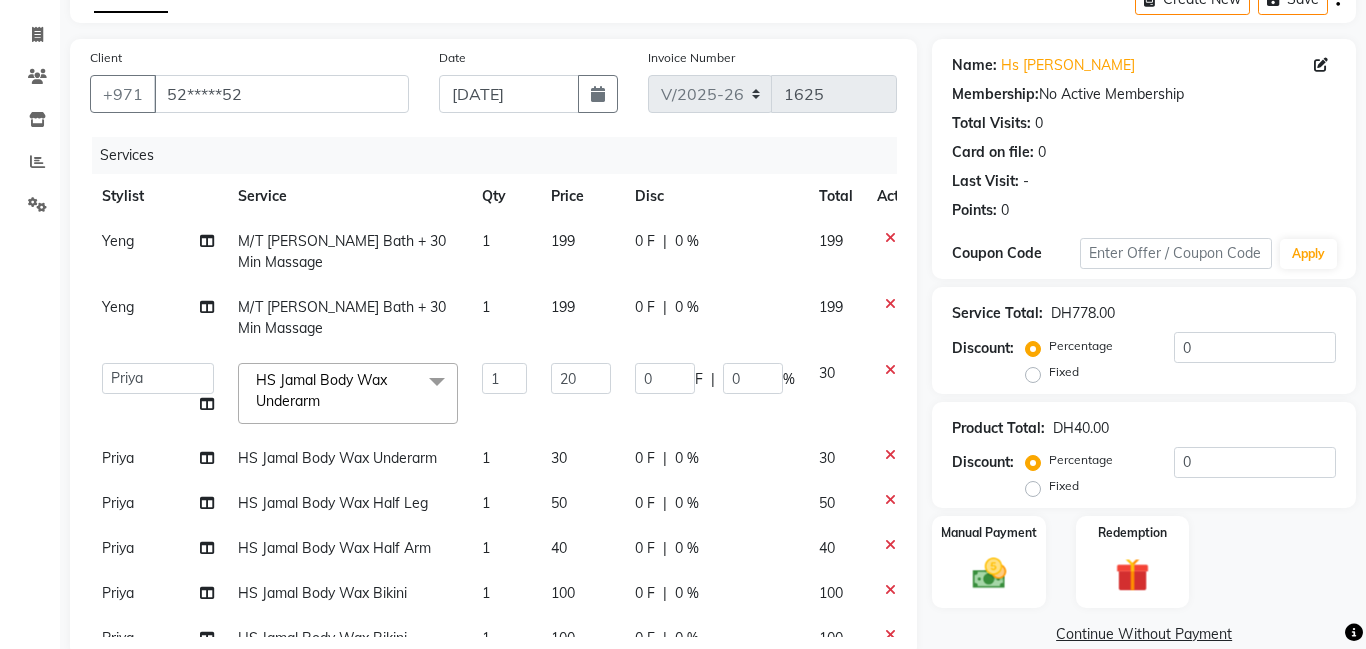 click on "30" 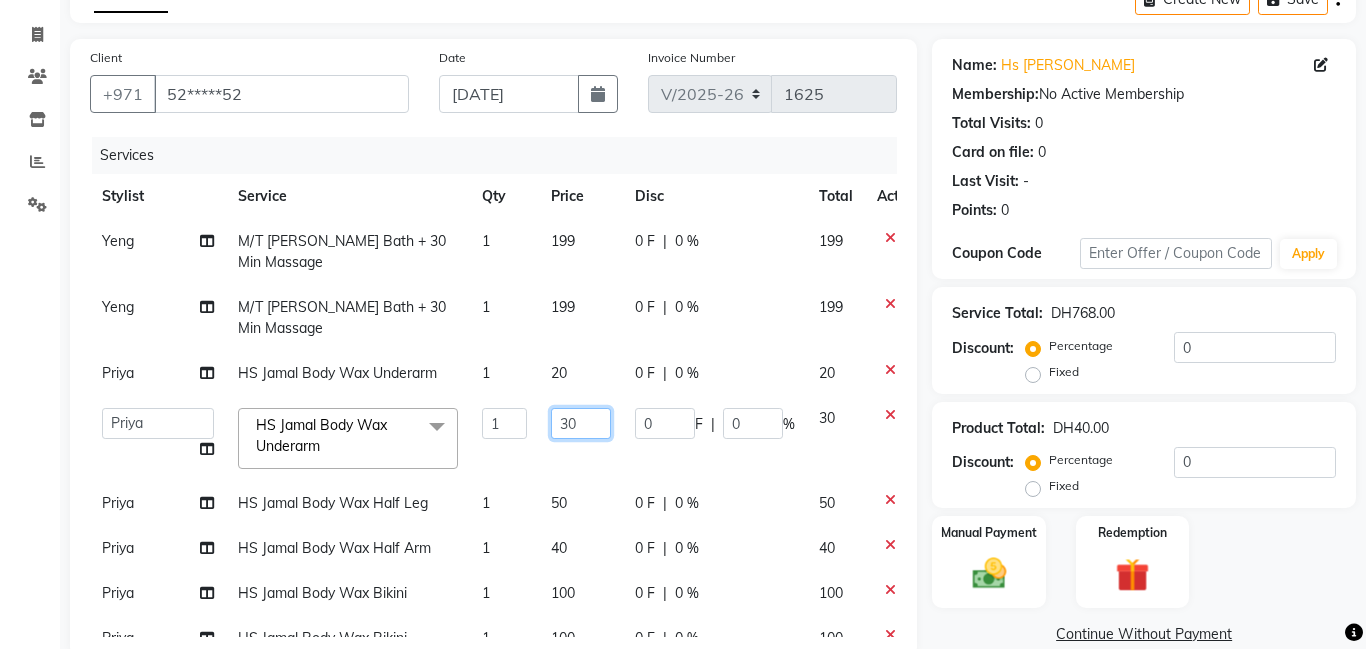 click on "30" 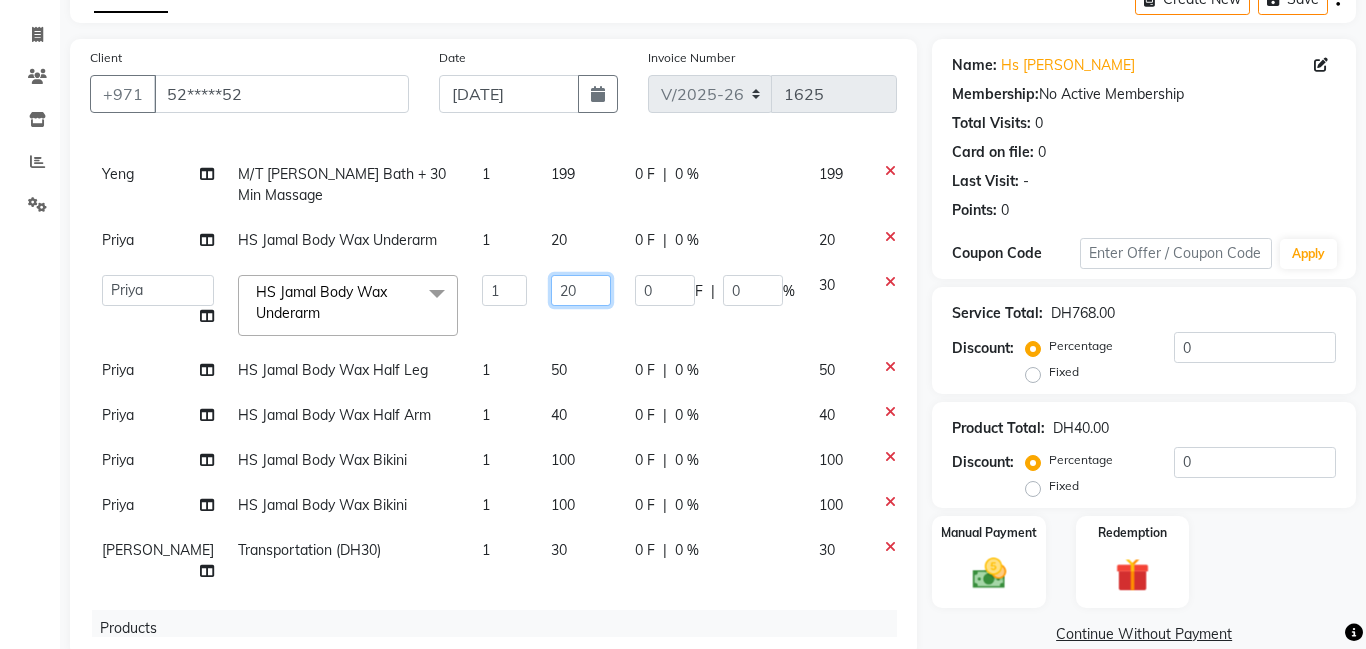scroll, scrollTop: 139, scrollLeft: 0, axis: vertical 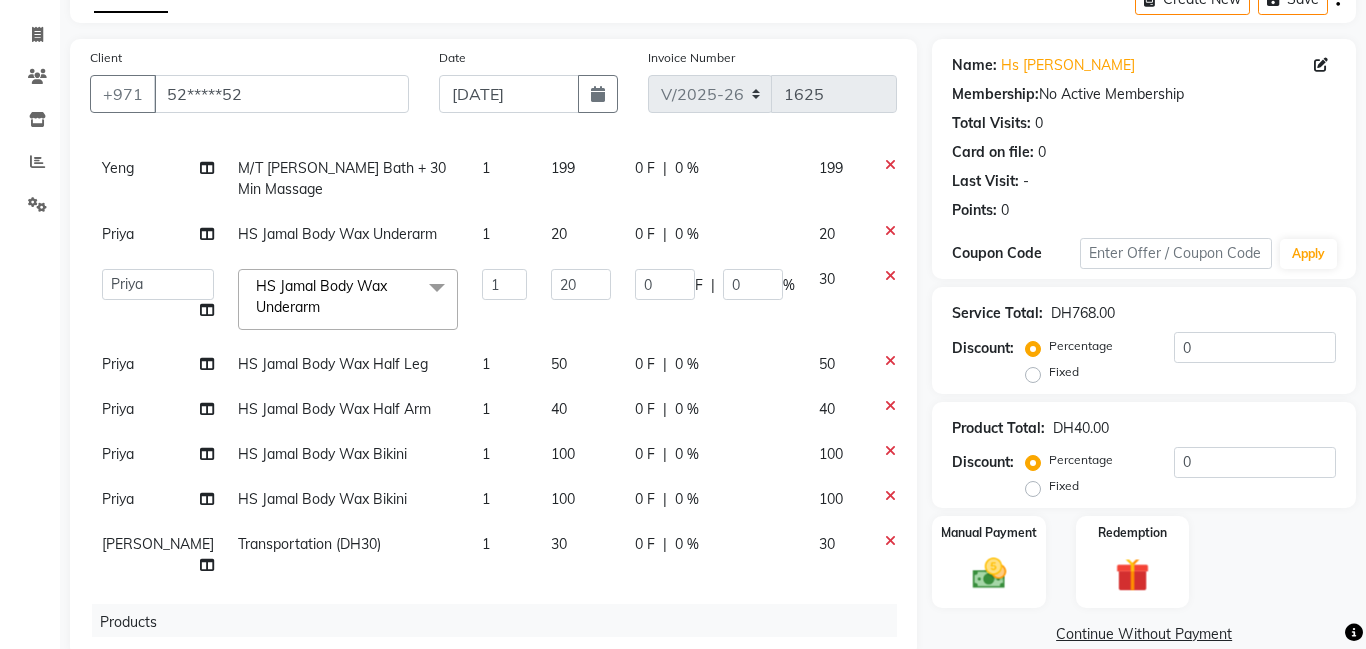 click on "Yeng M/T [PERSON_NAME] Bath + 30 Min Massage 1 199 0 F | 0 % 199 Yeng M/T [PERSON_NAME] Bath + 30 Min Massage 1 199 0 F | 0 % 199 Priya HS Jamal Body Wax Underarm 1 20 0 F | 0 % 20  [PERSON_NAME]   [PERSON_NAME]   [PERSON_NAME] Ebda   Lamsat [PERSON_NAME]   [PERSON_NAME]   [PERSON_NAME]   [PERSON_NAME]   Owner [PERSON_NAME]   Rods   Sana   Sehr [PERSON_NAME]  [PERSON_NAME] Body Wax Underarm  x M/T Jamal Manicure (DH29) M/T Jamal Gel Color (DH29) M/T Jamal Pedicure (DH29) M/T [PERSON_NAME] (DH29) M/T [PERSON_NAME] Plastic Extension (DH29) M/T [PERSON_NAME] Mini Facial (DH29) M/T [PERSON_NAME] Heads (DH29) M/T Jamal  Face Bleach (DH29) M/T Jamal Eyebrow Tint (DH29) M/T Jamal Hair Trim (DH29) M/T Jamal Morrocan Bath (DH69) M/T Jamal Soft Gel (DH69) M/T Jamal Roots Color With Hair Trim (DH69) M/T Jamal Hair Spa With Hair Trim (DH69) M/T Jamal Hot Oil With Hair Trim (DH69) M/T Jamal Manicure & Pedicure for 2 Pax (DH199) M/T [PERSON_NAME] Bath + 30 Min Massage (DH199) M/T Jamal Normal Facial, Manicure, Pedicure (DH199) 1" 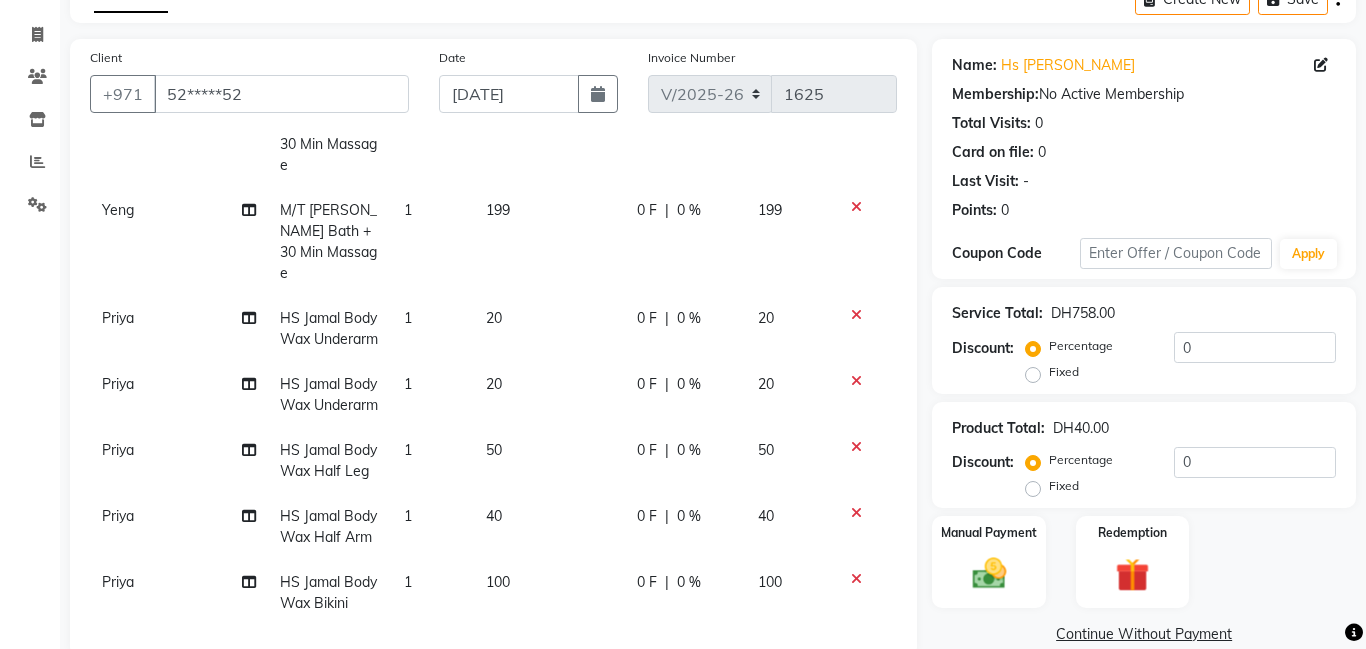 click on "100" 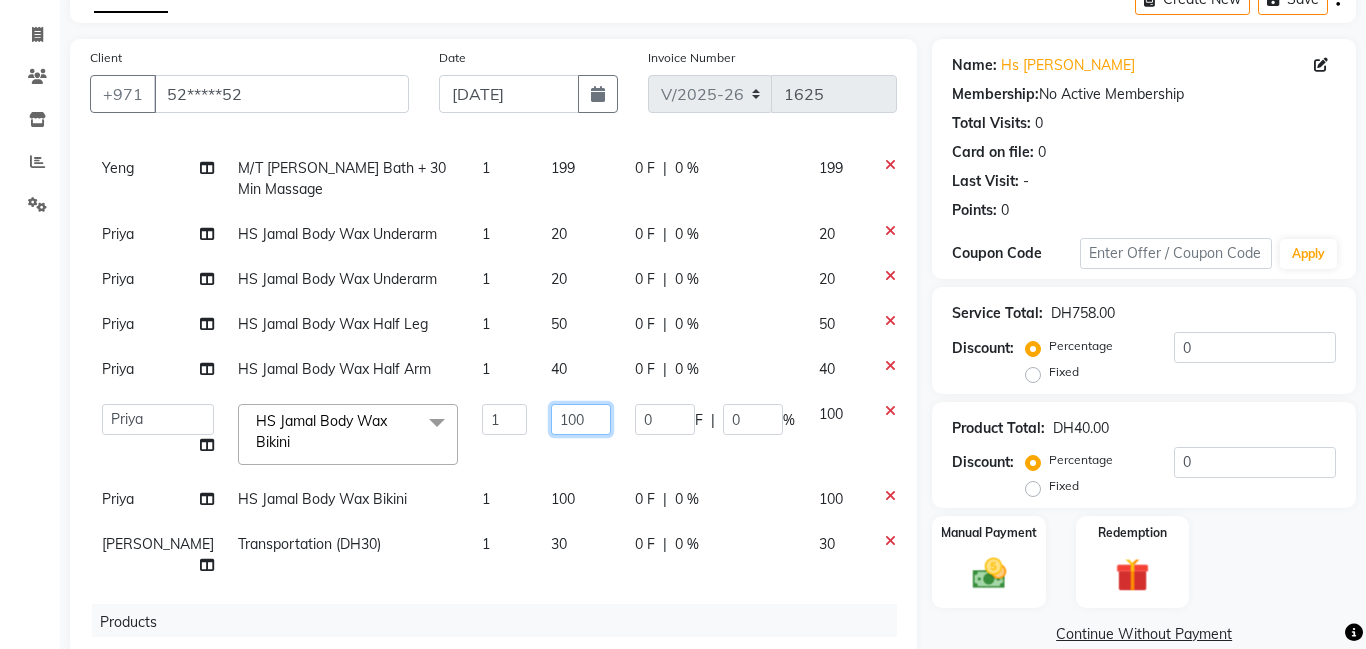 click on "100" 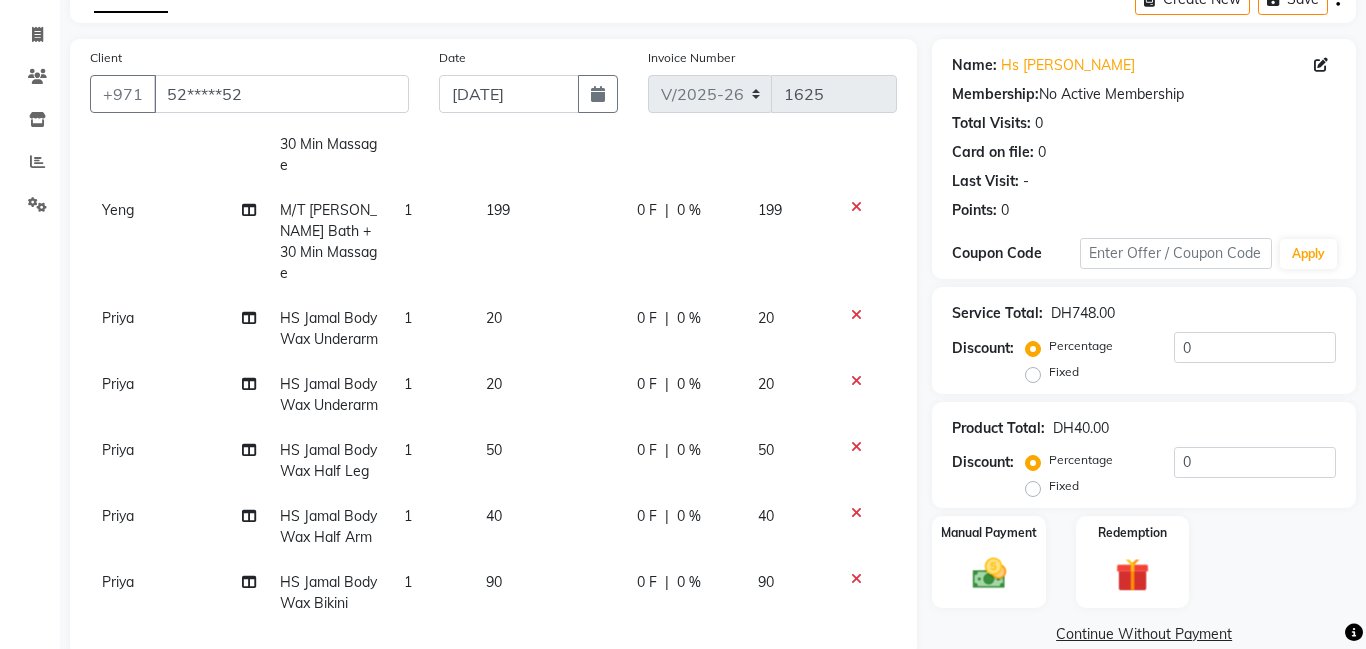 click on "Yeng M/T [PERSON_NAME] Bath + 30 Min Massage 1 199 0 F | 0 % 199 Yeng M/T Jamal Morrocan Bath + 30 Min Massage 1 199 0 F | 0 % 199 Priya HS Jamal Body Wax Underarm 1 20 0 F | 0 % 20 Priya HS Jamal Body Wax Underarm 1 20 0 F | 0 % 20 Priya HS Jamal Body Wax Half Leg 1 50 0 F | 0 % 50 Priya HS Jamal Body Wax Half Arm 1 40 0 F | 0 % 40 Priya HS Jamal Body Wax Bikini 1 90 0 F | 0 % 90 Priya HS Jamal Body Wax Bikini 1 100 0 F | 0 % 100 Lamsat Jamal Transportation (DH30) 1 30 0 F | 0 % 30" 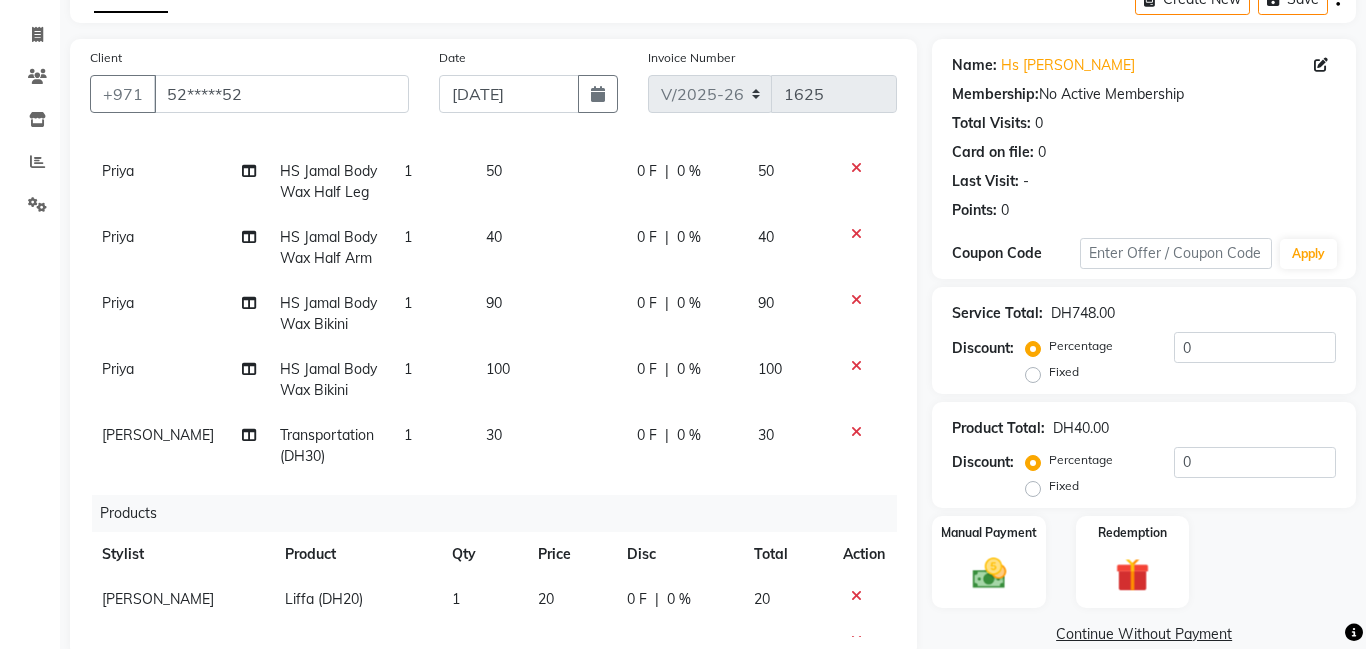 scroll, scrollTop: 422, scrollLeft: 0, axis: vertical 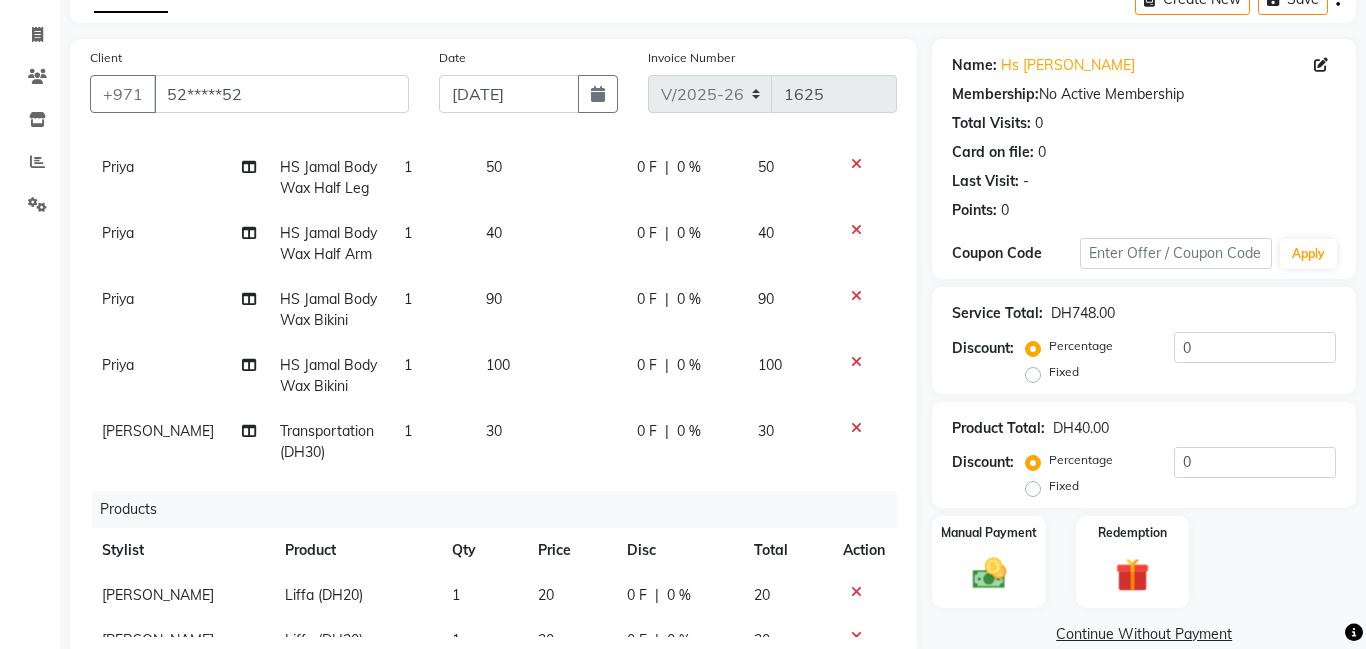 click on "100" 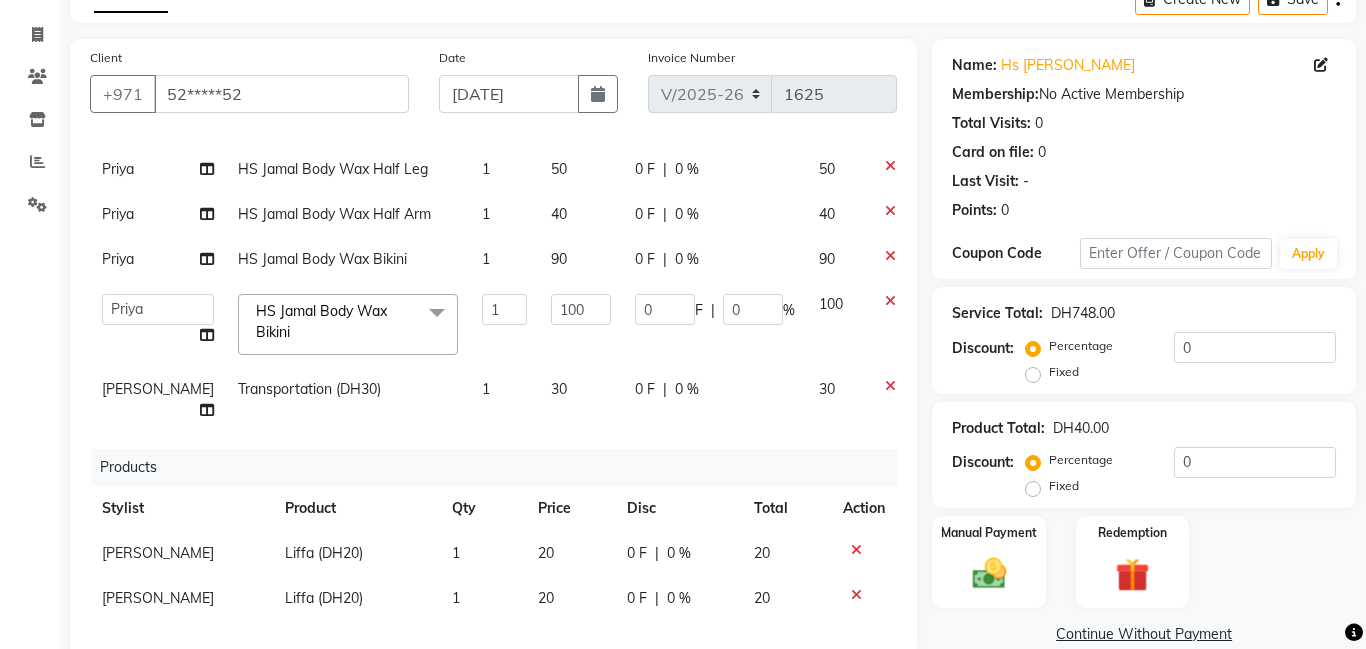 scroll, scrollTop: 294, scrollLeft: 0, axis: vertical 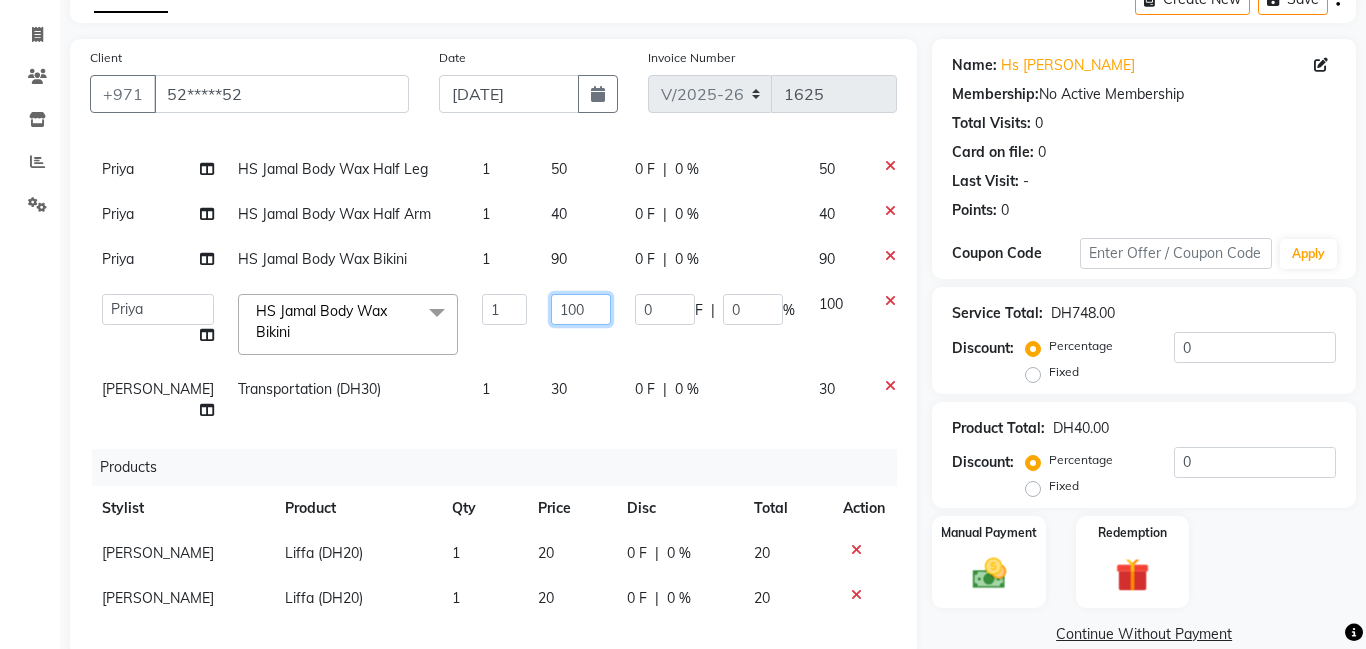 click on "100" 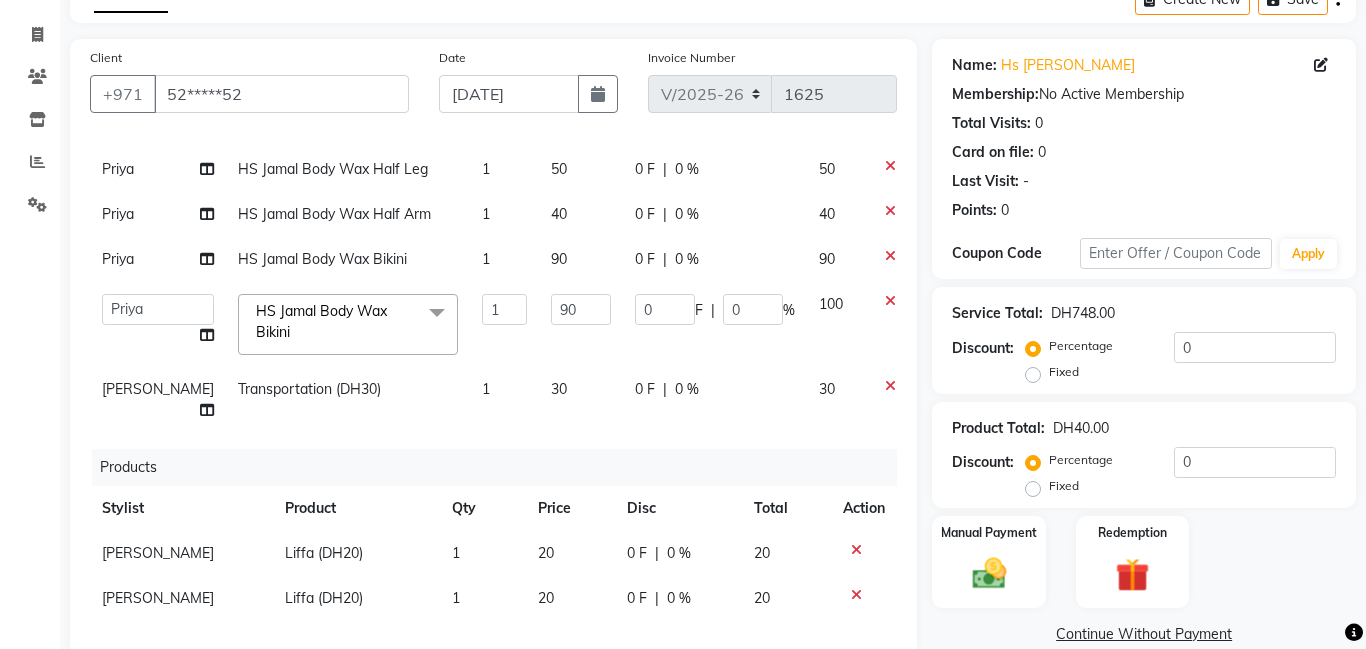 click on "Client +971 52*****52 Date [DATE] Invoice Number V/2025 V/[PHONE_NUMBER] Services Stylist Service Qty Price Disc Total Action Yeng M/T Jamal Morrocan Bath + 30 Min Massage 1 199 0 F | 0 % 199 Yeng M/T Jamal Morrocan Bath + 30 Min Massage 1 199 0 F | 0 % 199 Priya HS Jamal Body Wax Underarm 1 20 0 F | 0 % 20 Priya HS Jamal Body Wax Underarm 1 20 0 F | 0 % 20 Priya HS Jamal Body Wax Half Leg 1 50 0 F | 0 % 50 Priya HS Jamal Body Wax Half Arm 1 40 0 F | 0 % 40 Priya HS Jamal Body Wax Bikini 1 90 0 F | 0 % 90  Aldie   [PERSON_NAME]   Amna   [PERSON_NAME]   Joytie   [PERSON_NAME] Ebda   Lamsat [PERSON_NAME]   [PERSON_NAME]   [PERSON_NAME]   Owner [PERSON_NAME]   [PERSON_NAME] [PERSON_NAME]  [PERSON_NAME] Body Wax Bikini  x M/T Jamal Manicure (DH29) M/T Jamal Gel Color (DH29) M/T Jamal Pedicure (DH29) M/T [PERSON_NAME] (DH29) M/T [PERSON_NAME] Plastic Extension (DH29) M/T [PERSON_NAME] Mini Facial (DH29) M/T [PERSON_NAME] Heads (DH29) M/T Jamal  Face Bleach (DH29) M/T Jamal Eyebrow Tint (DH29) M/T Jamal Hair Trim (DH29) 1 90" 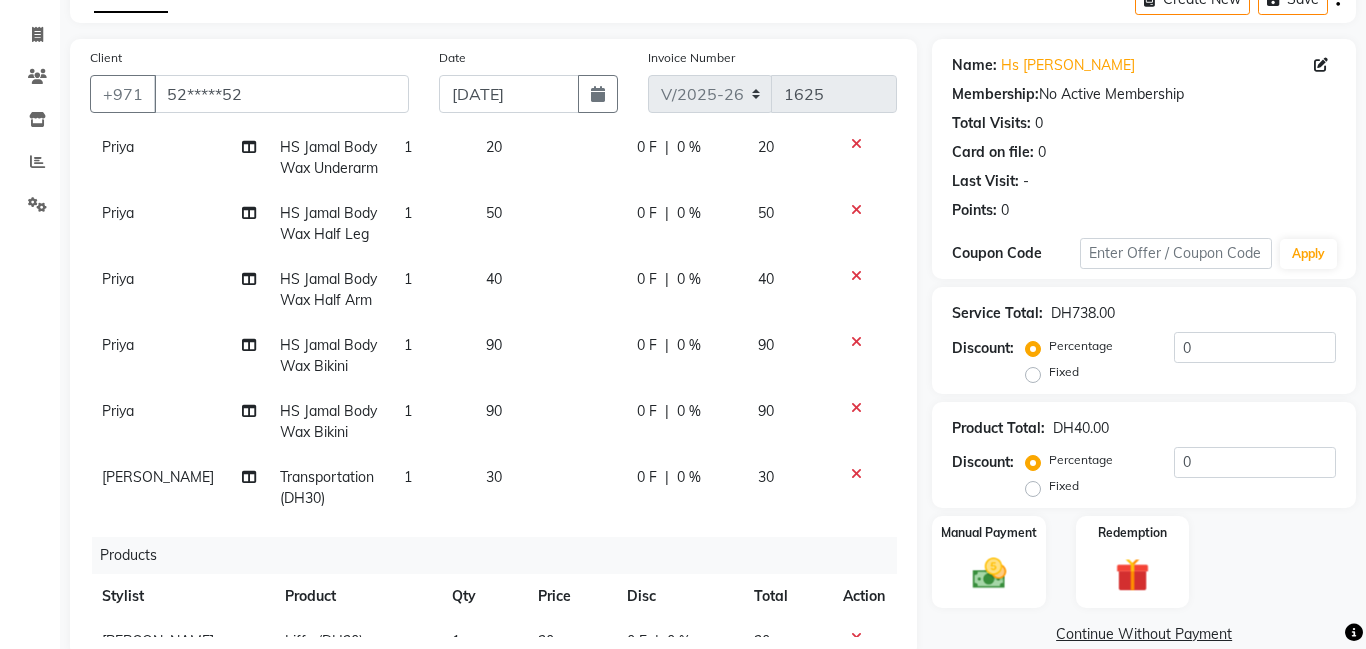 scroll, scrollTop: 422, scrollLeft: 0, axis: vertical 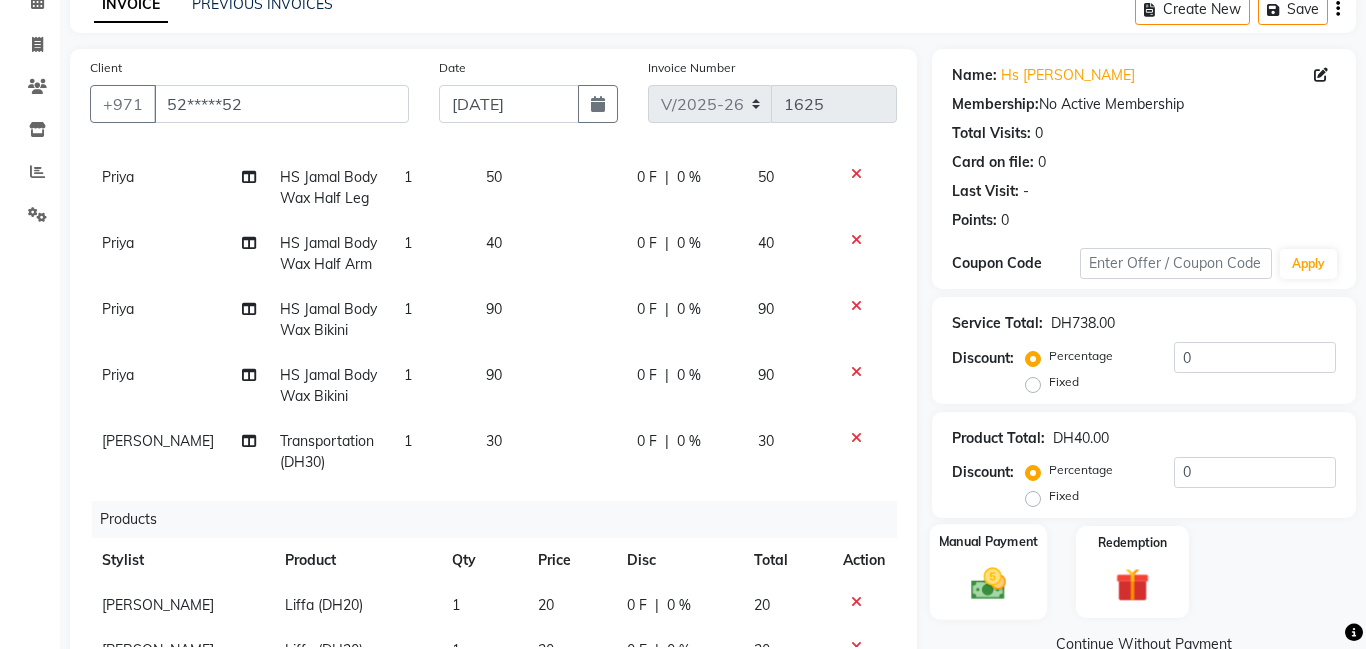 click on "Manual Payment" 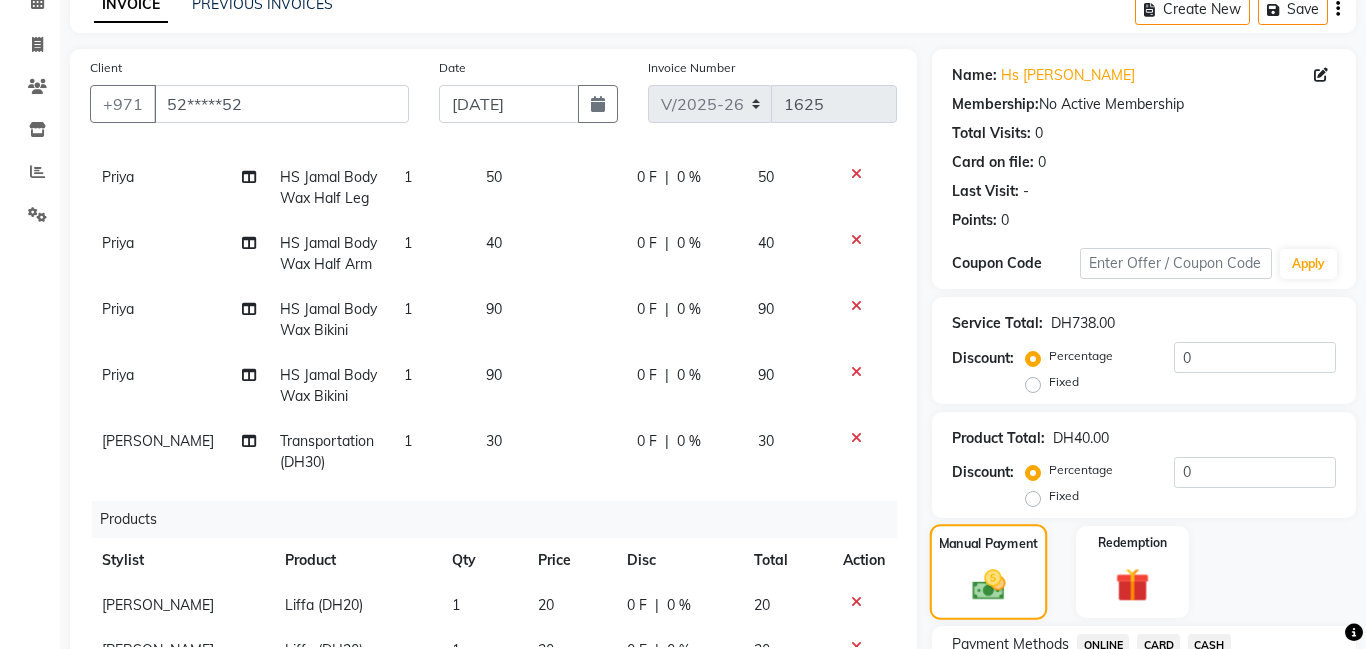 scroll, scrollTop: 294, scrollLeft: 0, axis: vertical 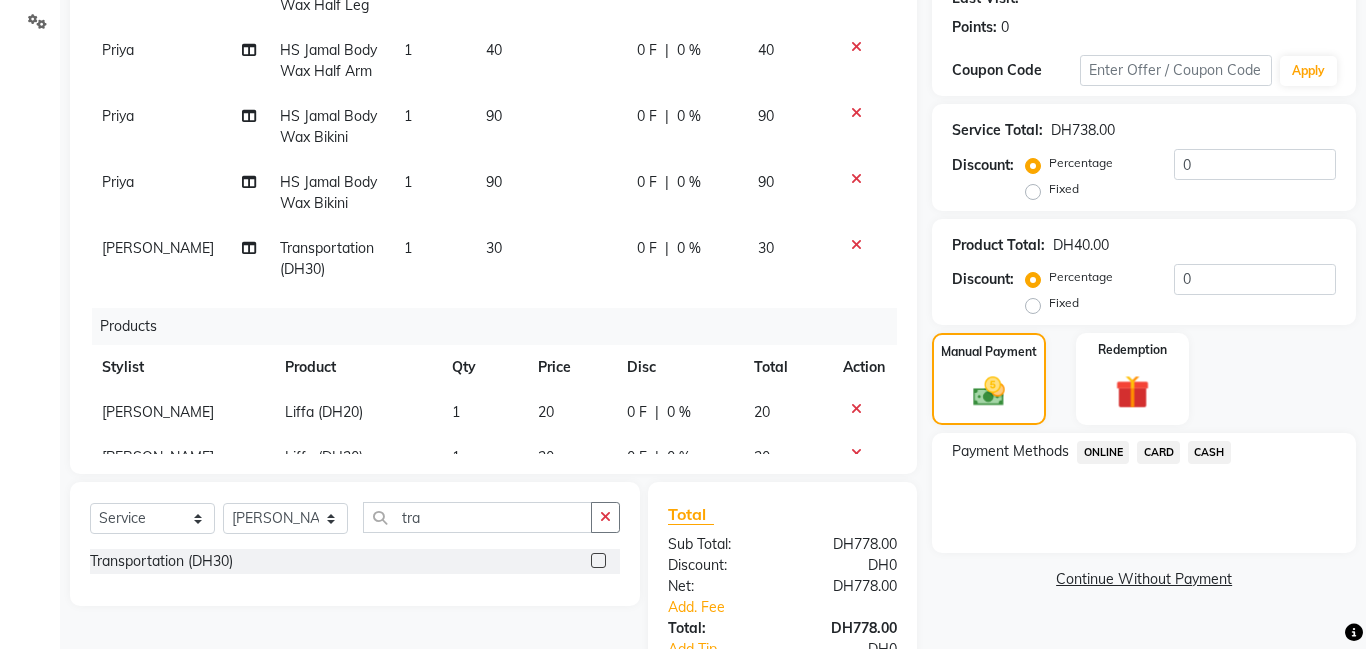 click on "CASH" 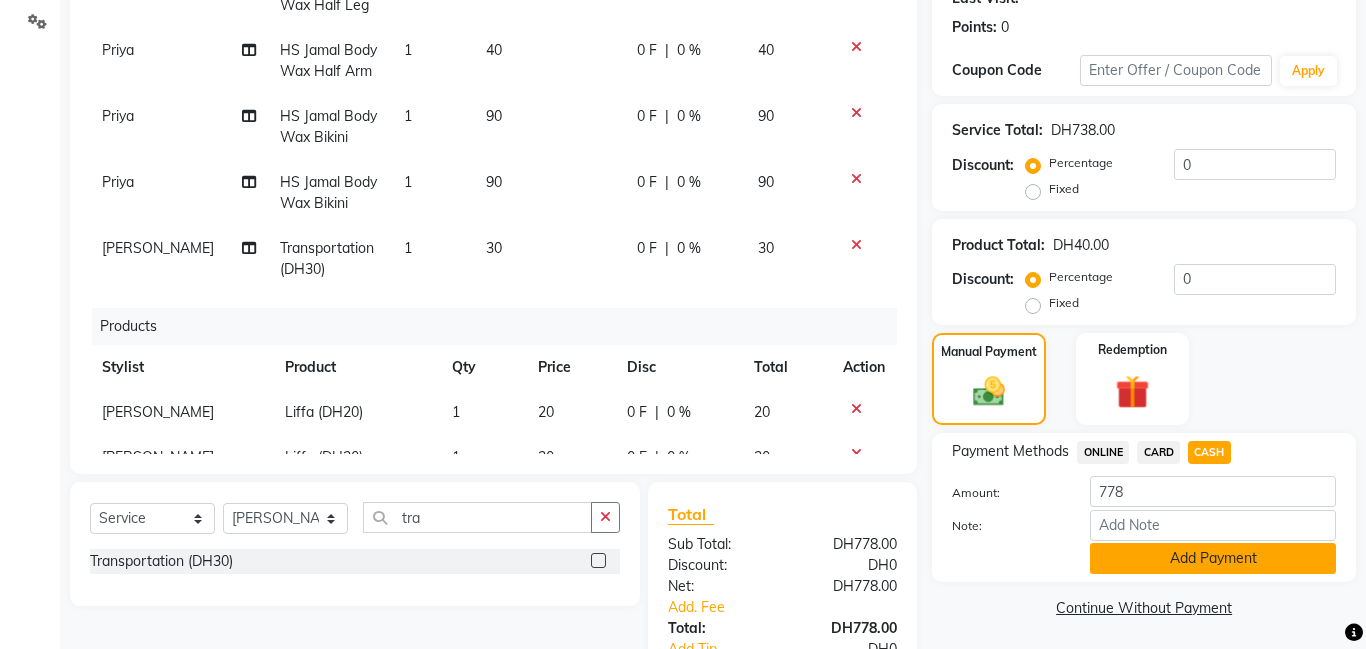 click on "Add Payment" 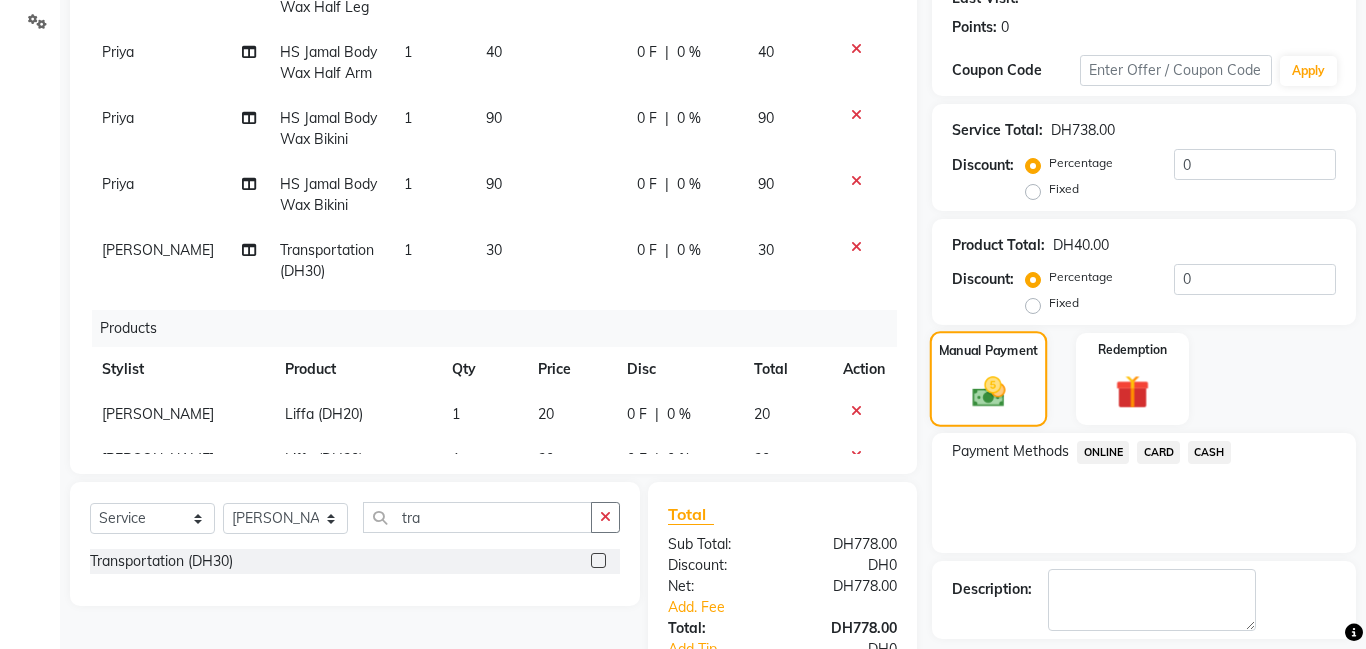 scroll, scrollTop: 422, scrollLeft: 0, axis: vertical 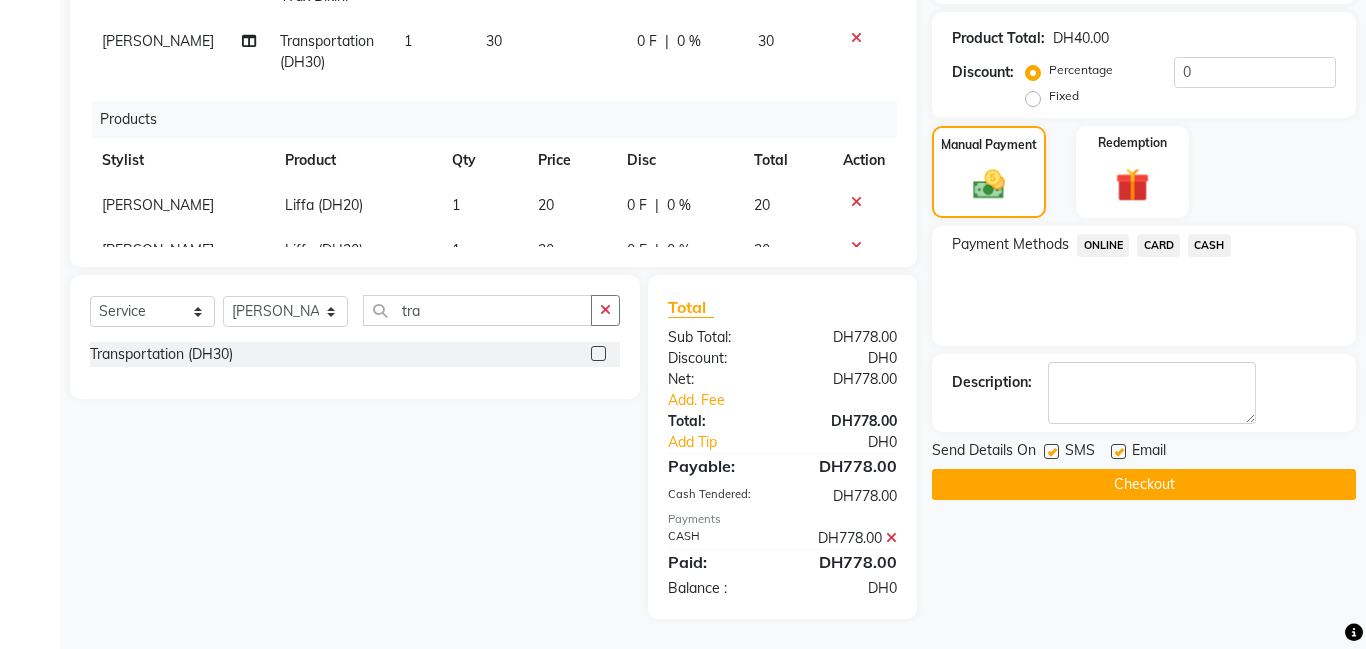 click on "Checkout" 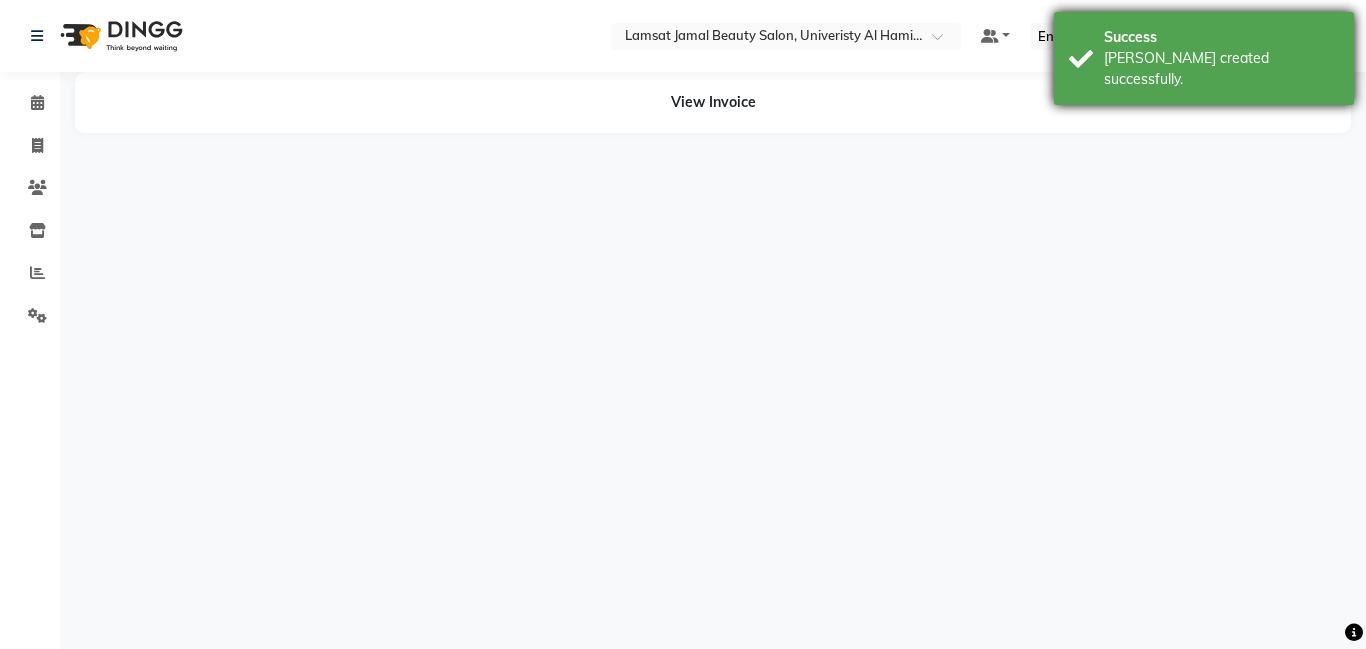 scroll, scrollTop: 0, scrollLeft: 0, axis: both 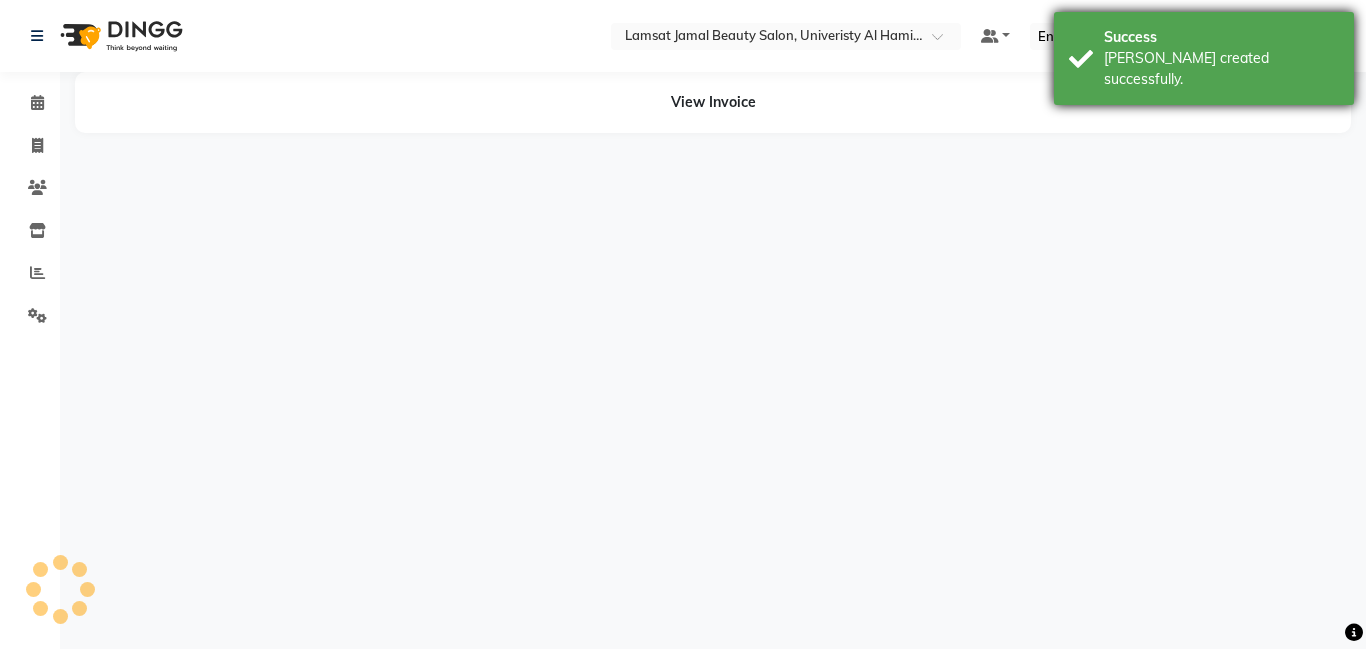 click on "Success   [PERSON_NAME] created successfully." at bounding box center (1204, 58) 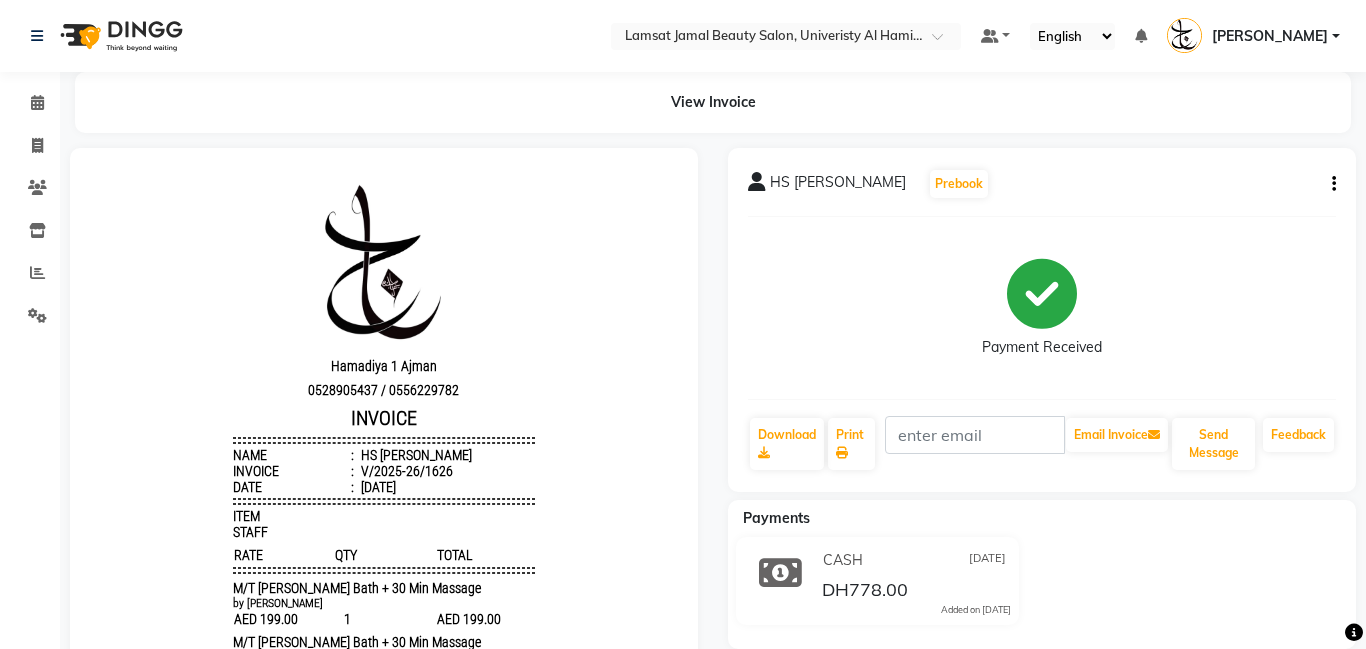 scroll, scrollTop: 0, scrollLeft: 0, axis: both 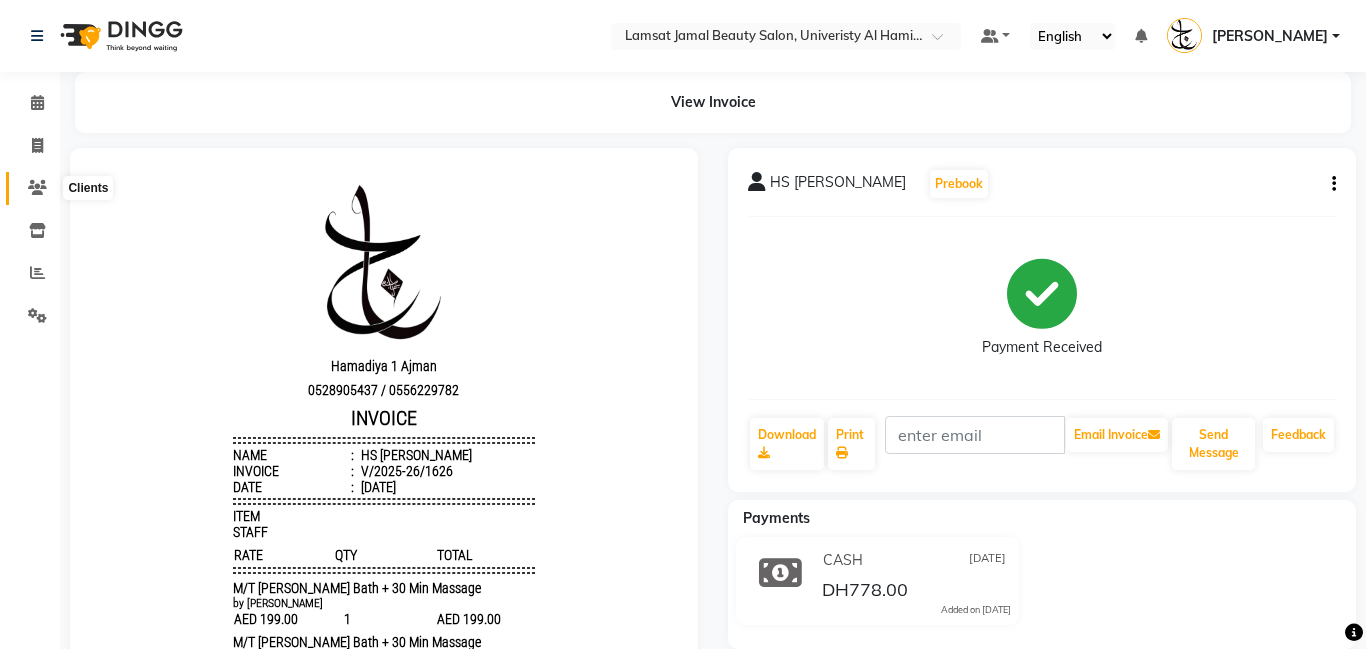 click 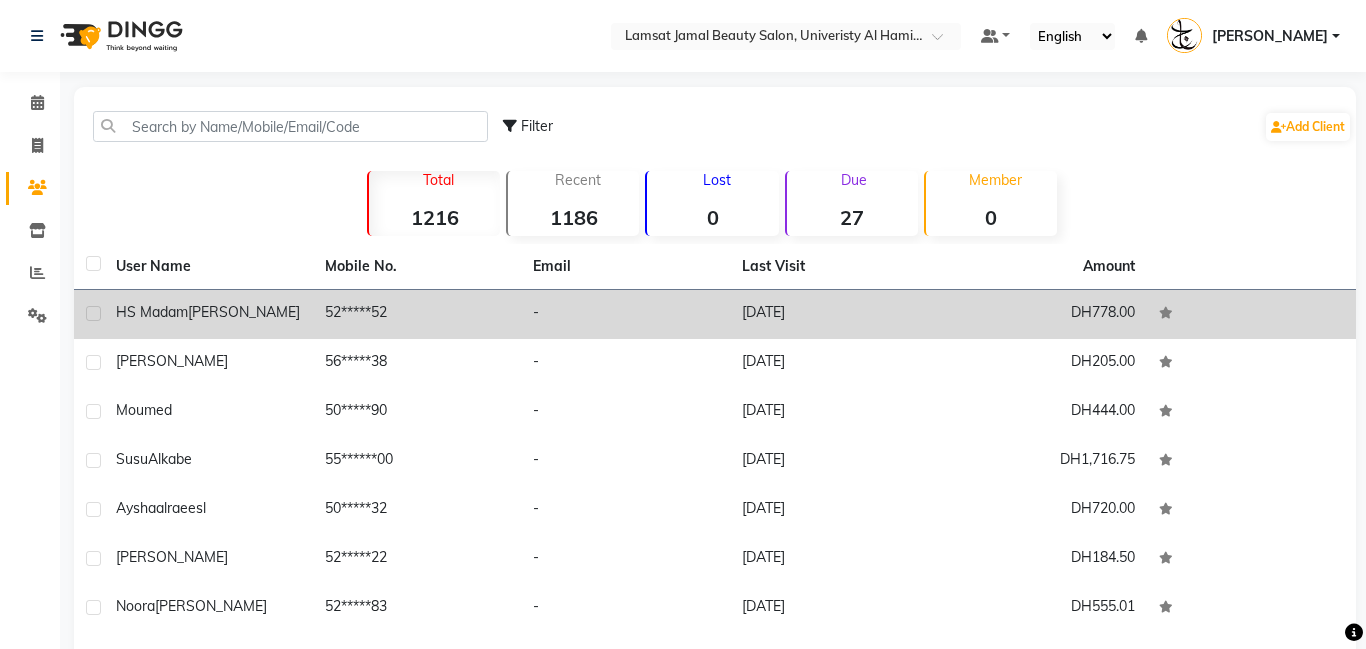 click on "-" 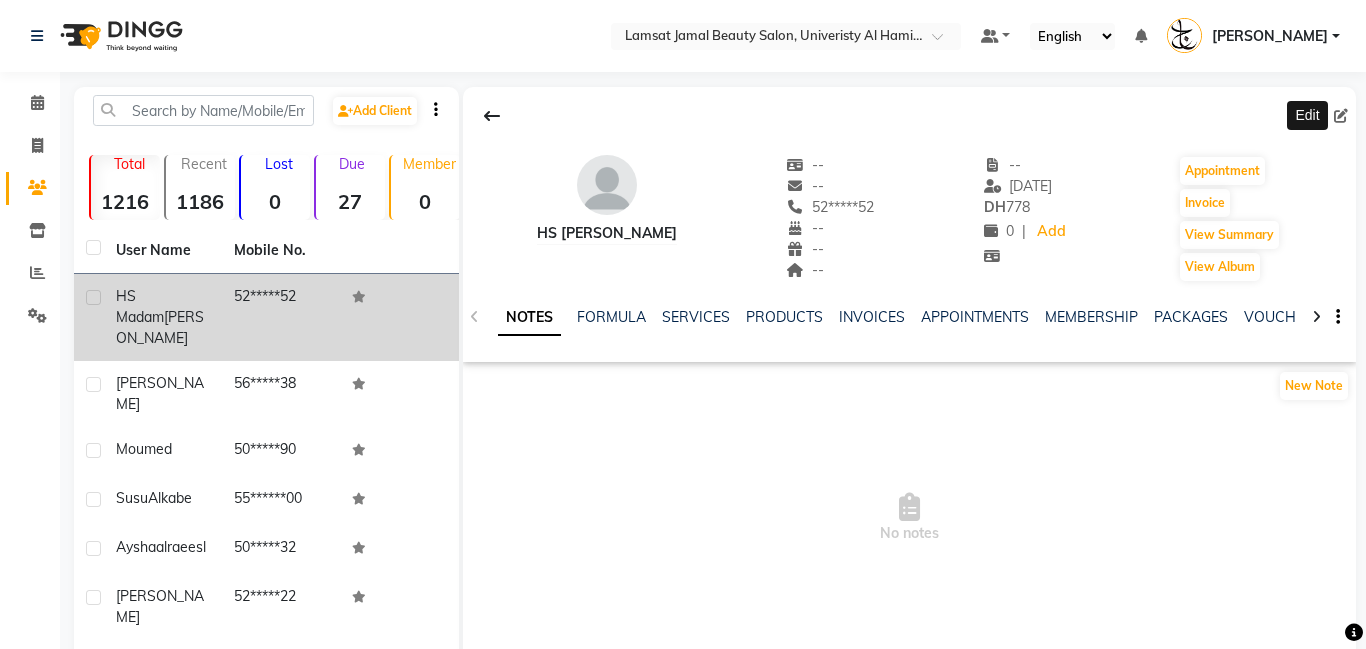 click 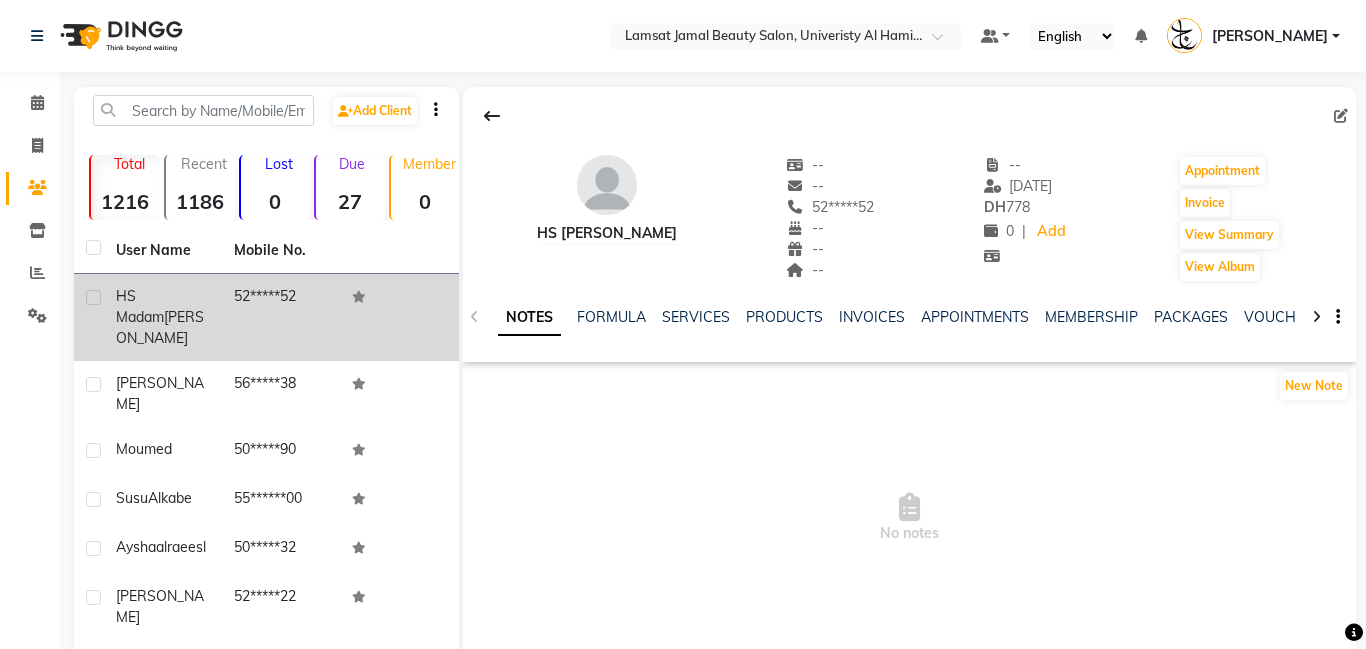 click 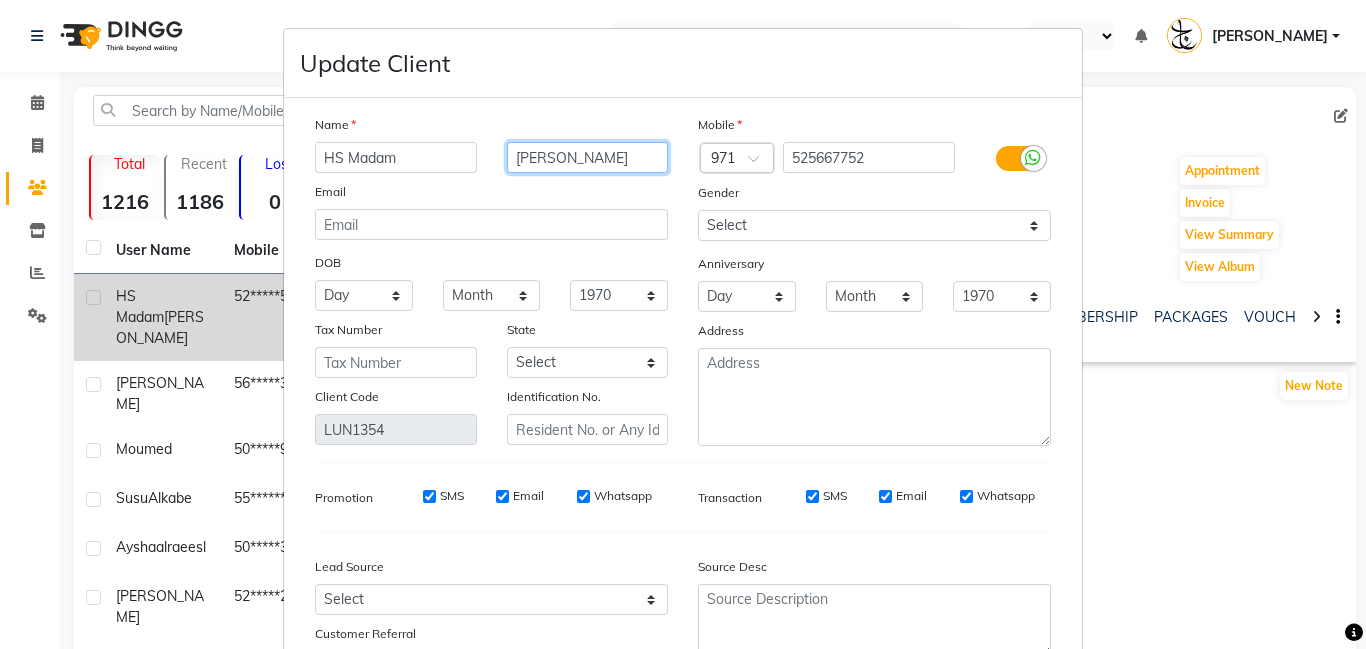 click on "[PERSON_NAME]" at bounding box center (588, 157) 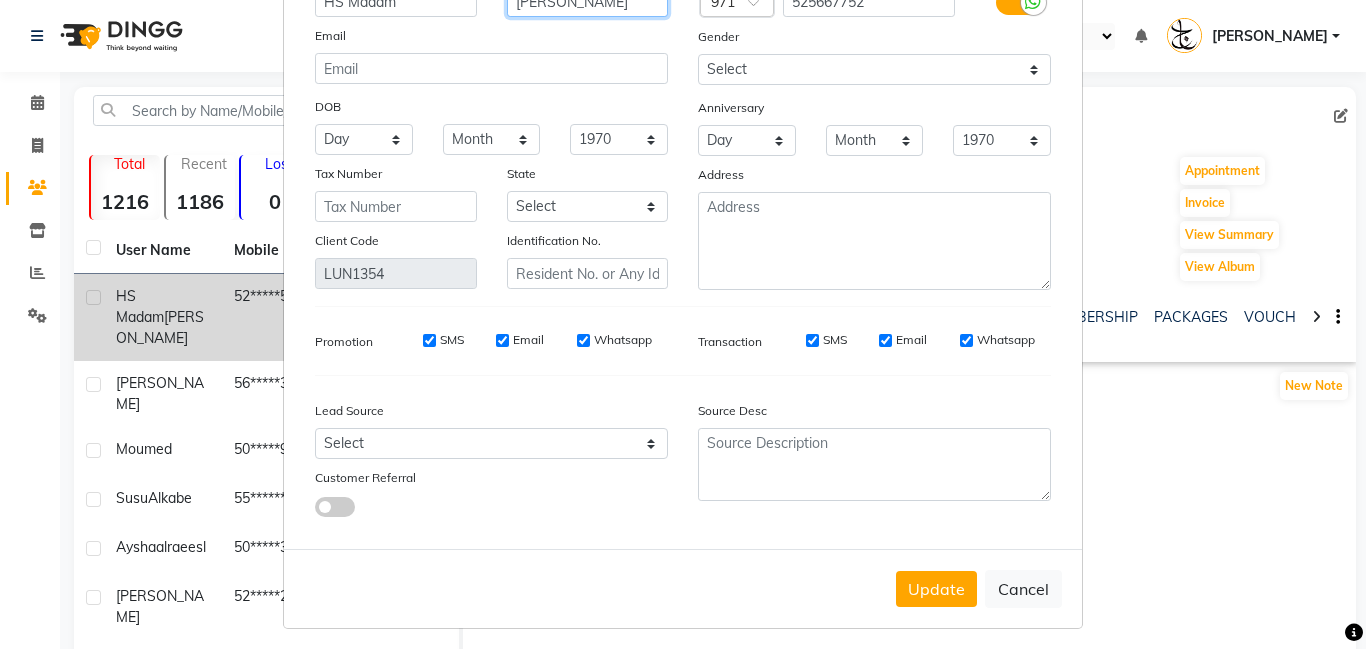 scroll, scrollTop: 164, scrollLeft: 0, axis: vertical 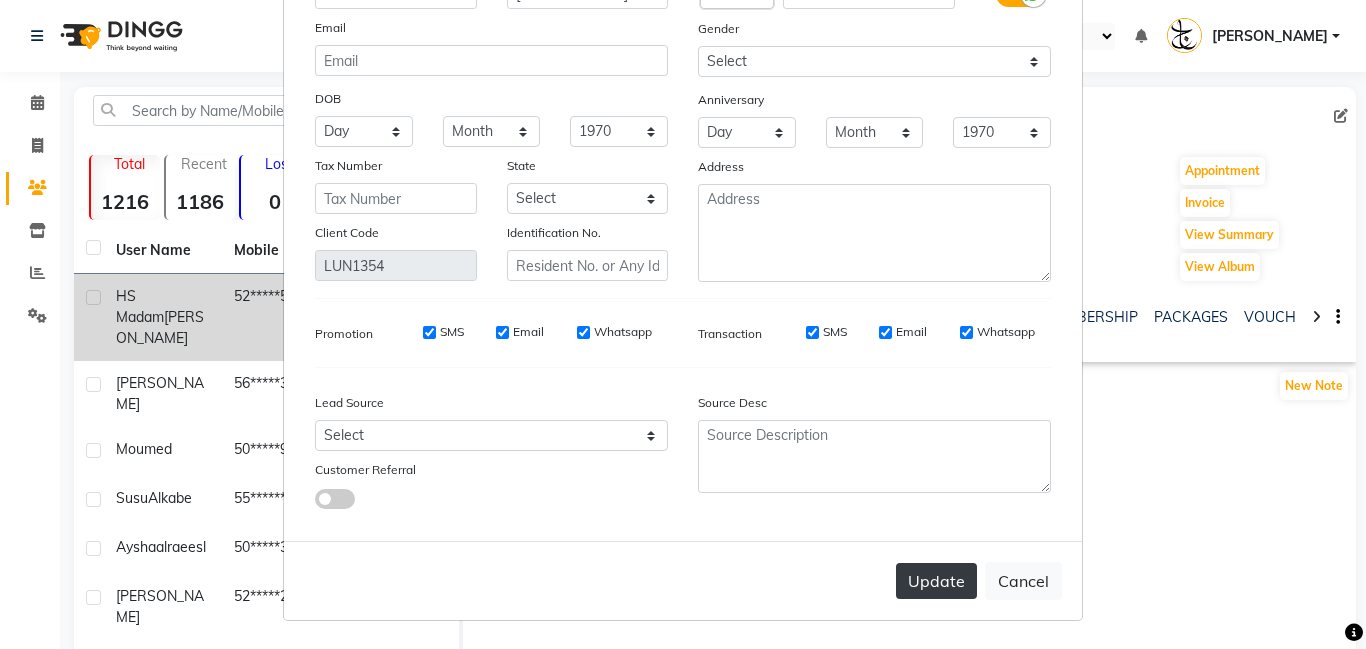 click on "Update" at bounding box center [936, 581] 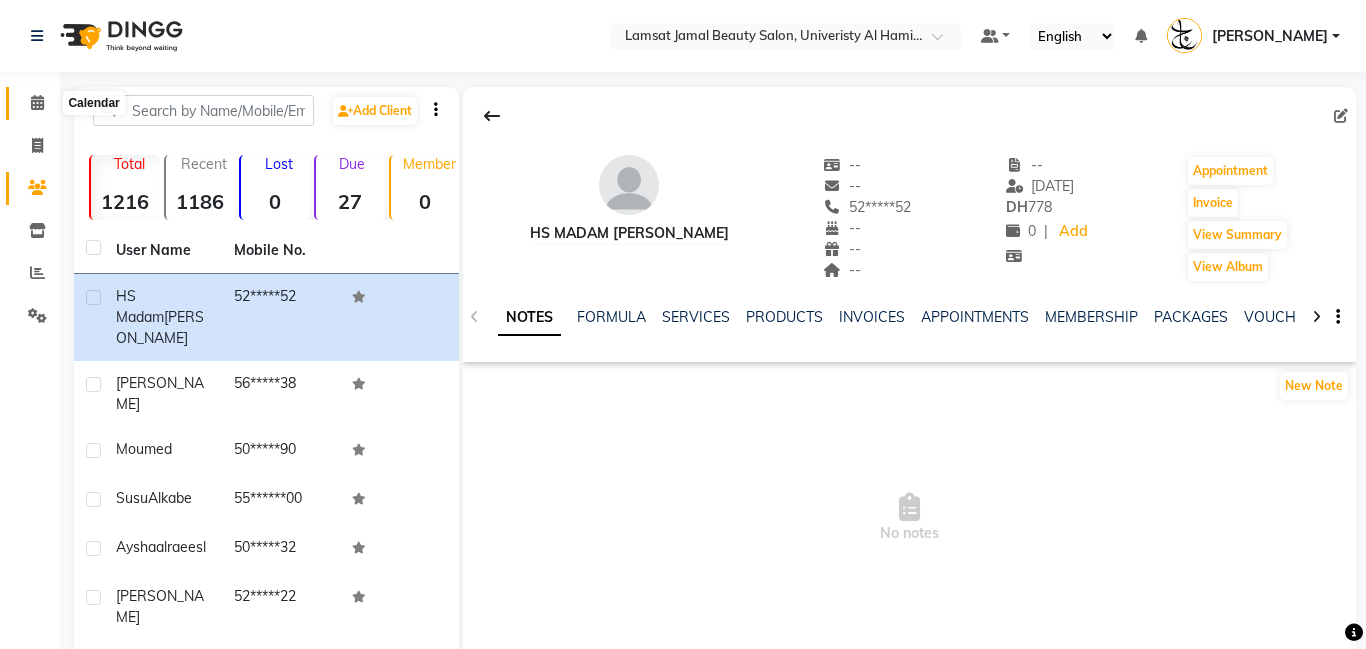click 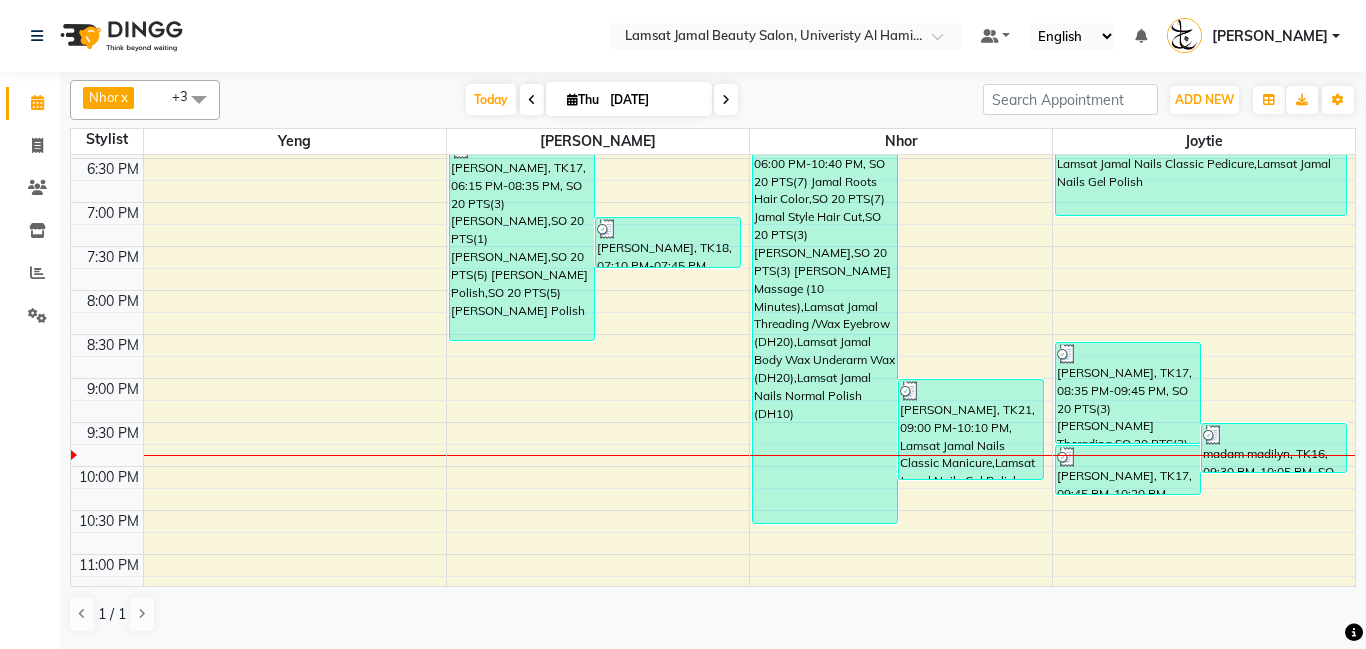 scroll, scrollTop: 0, scrollLeft: 0, axis: both 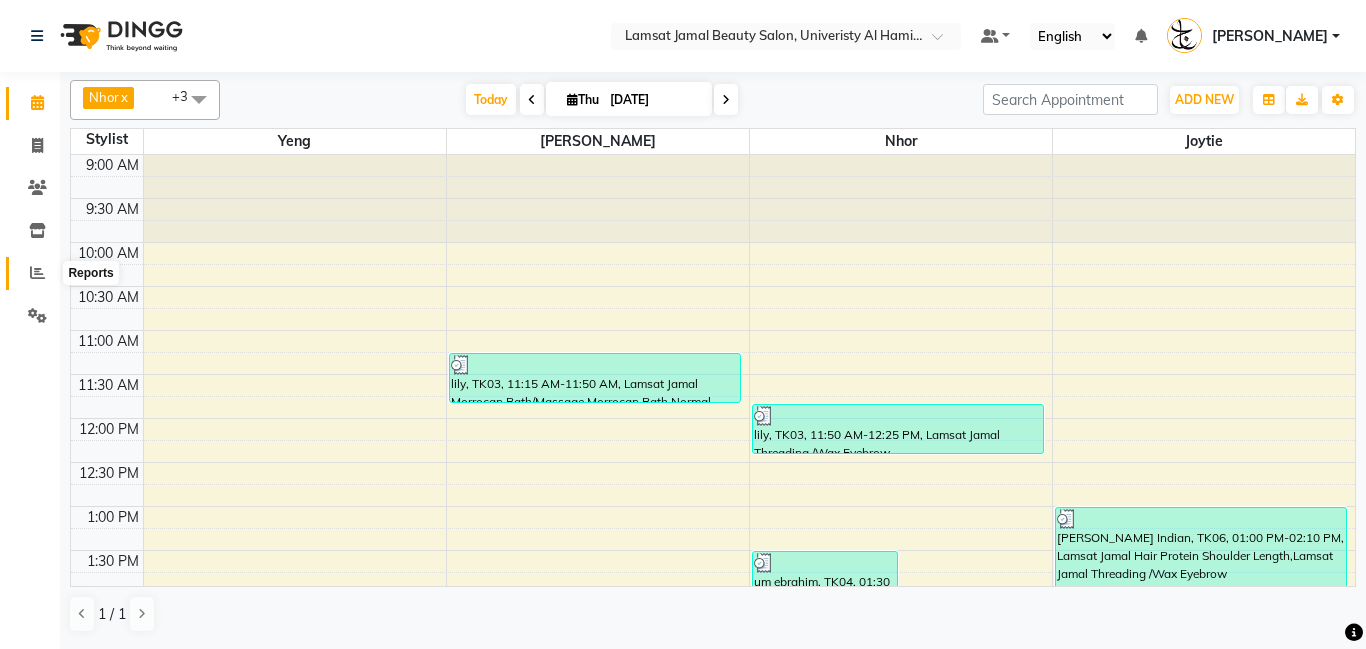 click 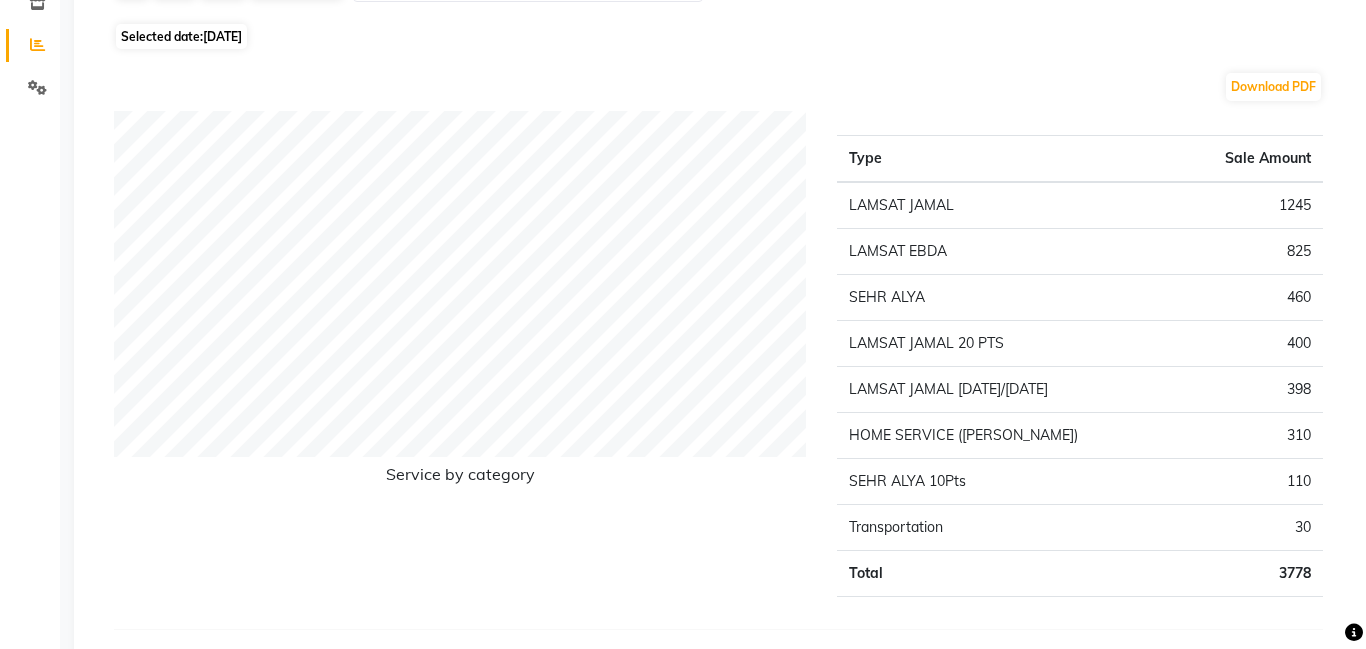 scroll, scrollTop: 0, scrollLeft: 0, axis: both 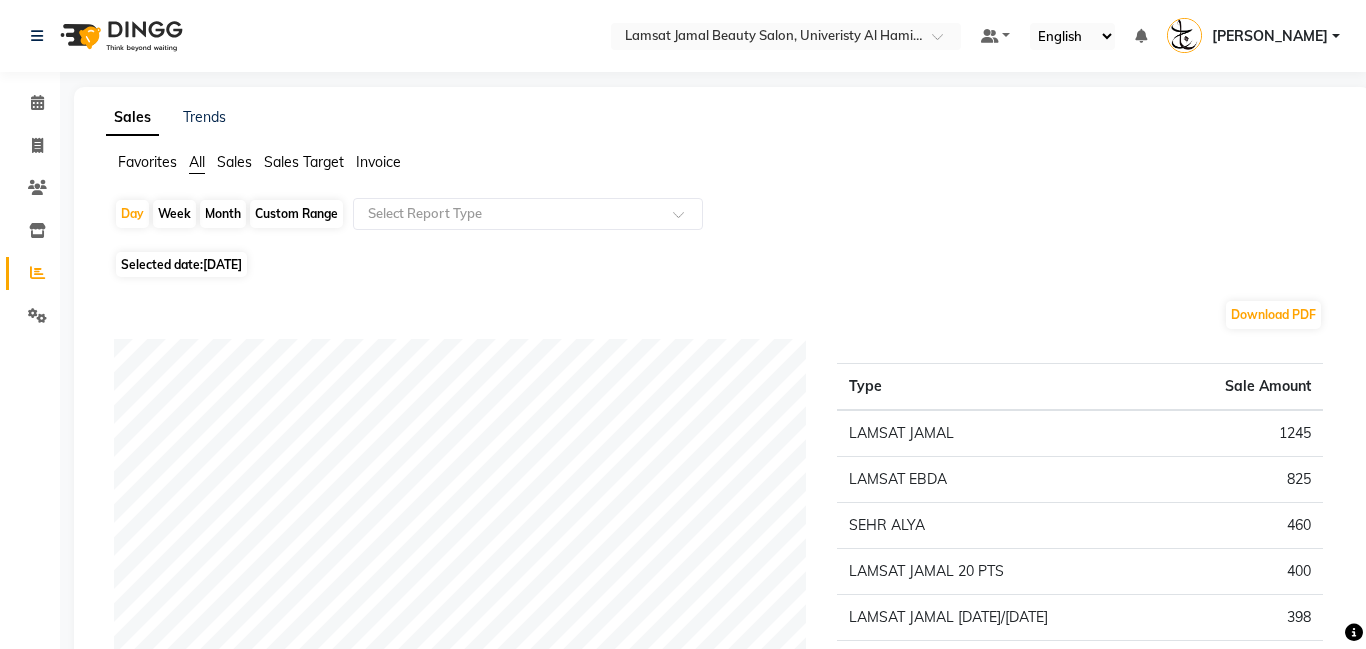 click on "Calendar" 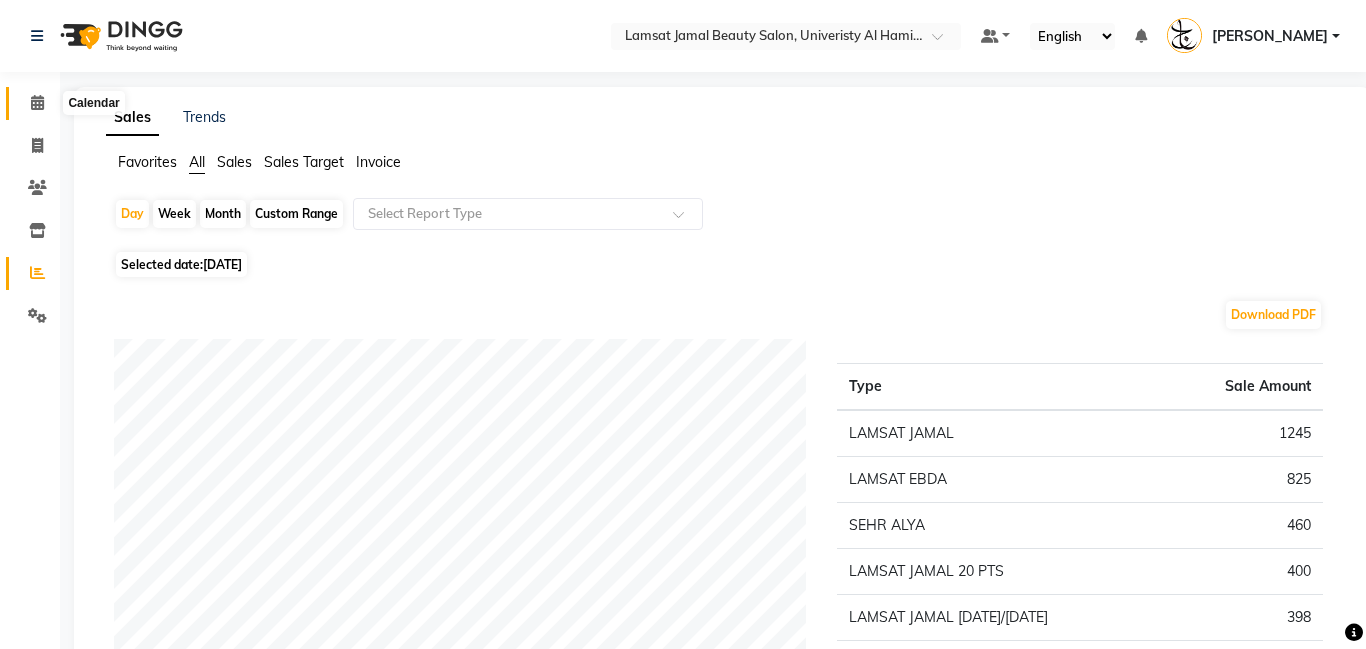 click 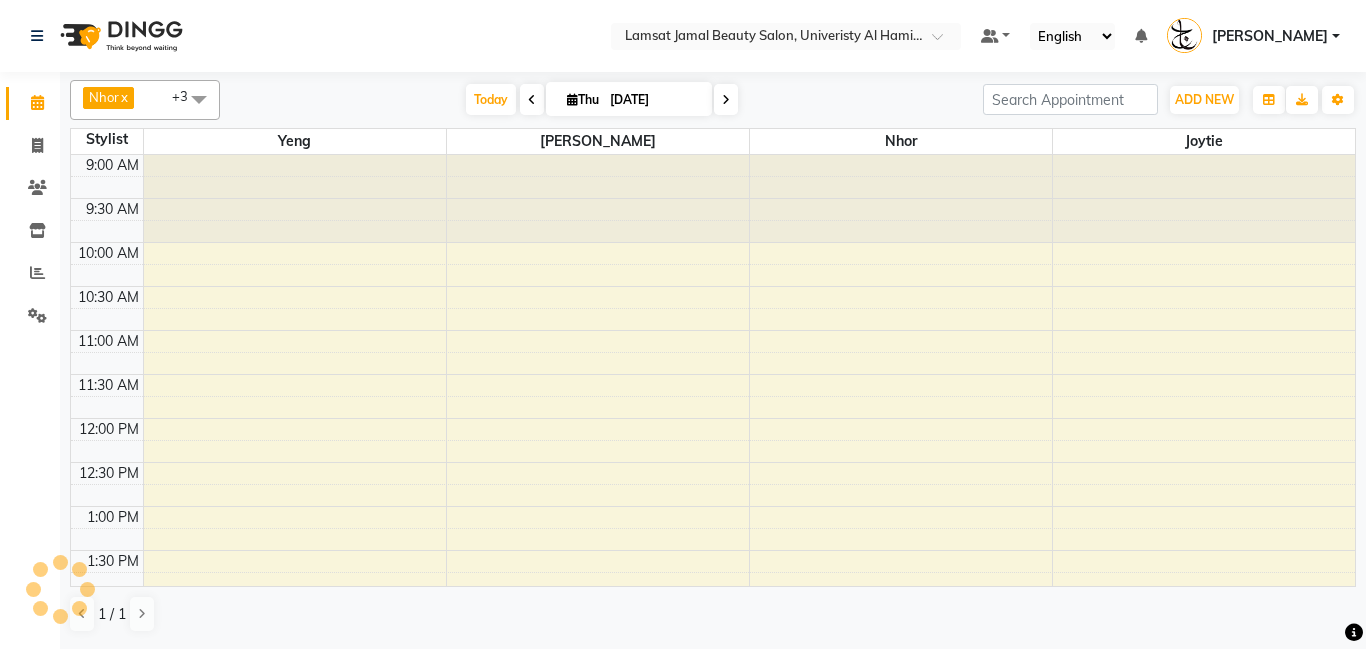 scroll, scrollTop: 0, scrollLeft: 0, axis: both 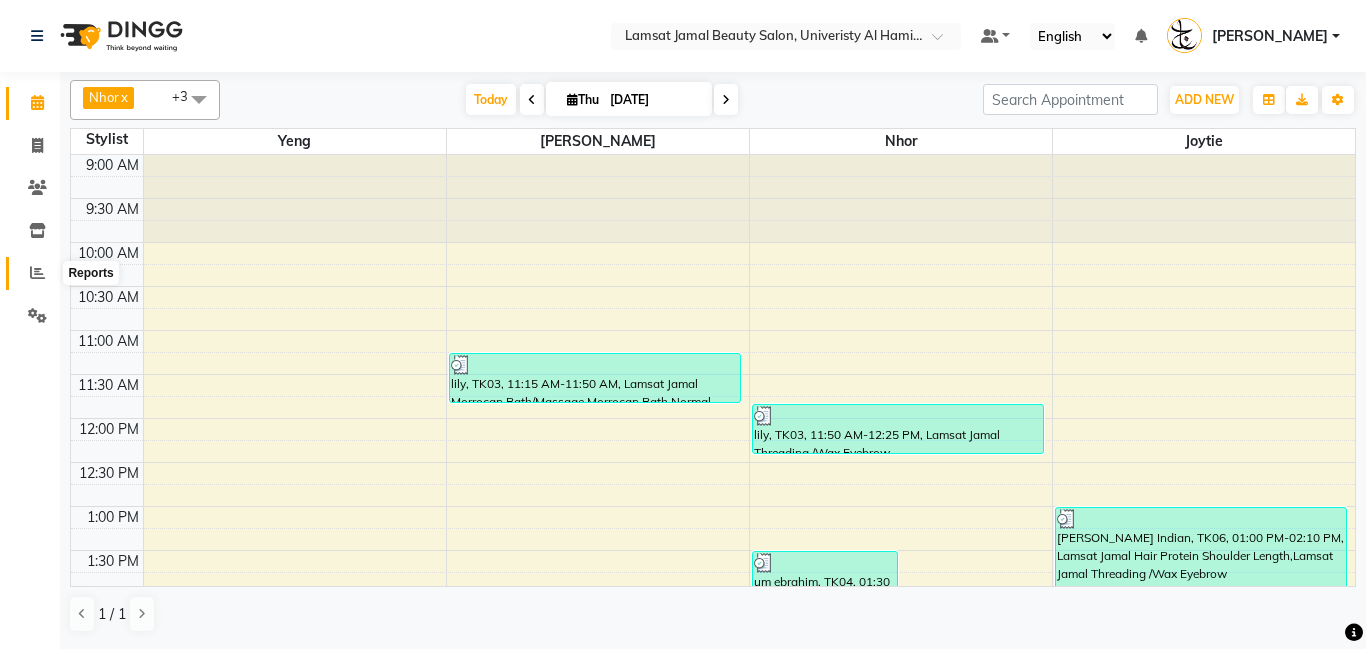 click 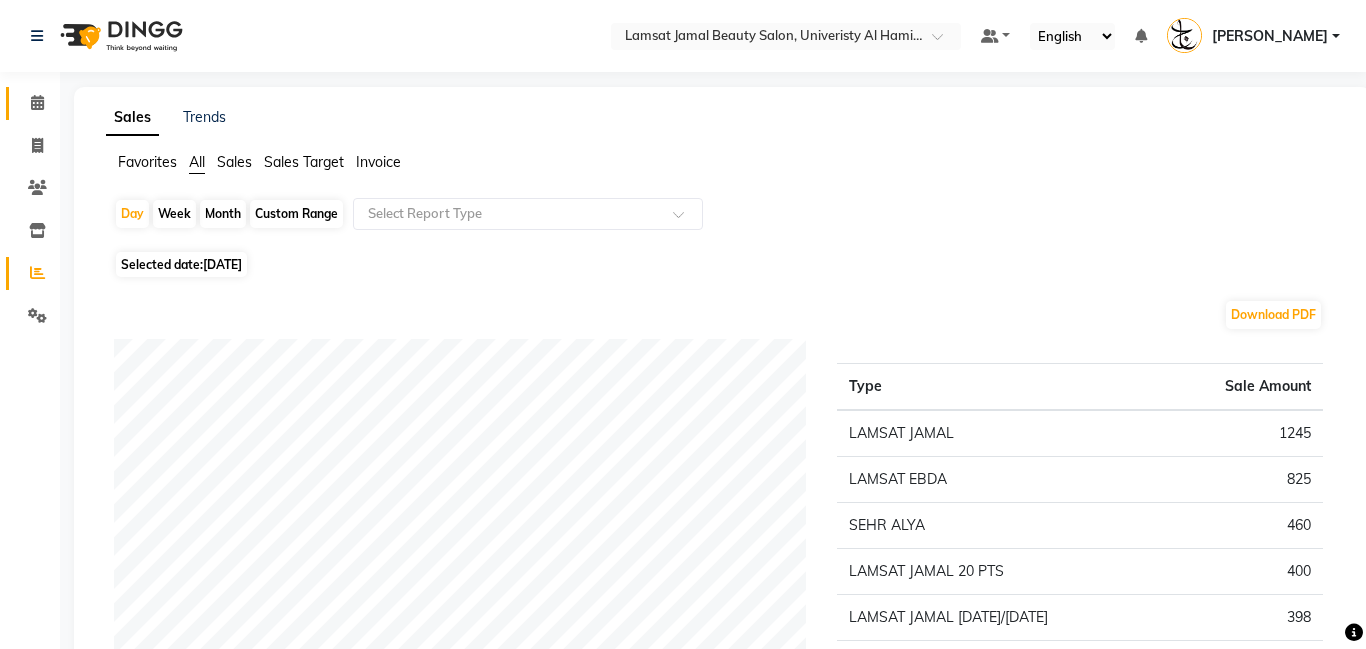 scroll, scrollTop: 147, scrollLeft: 0, axis: vertical 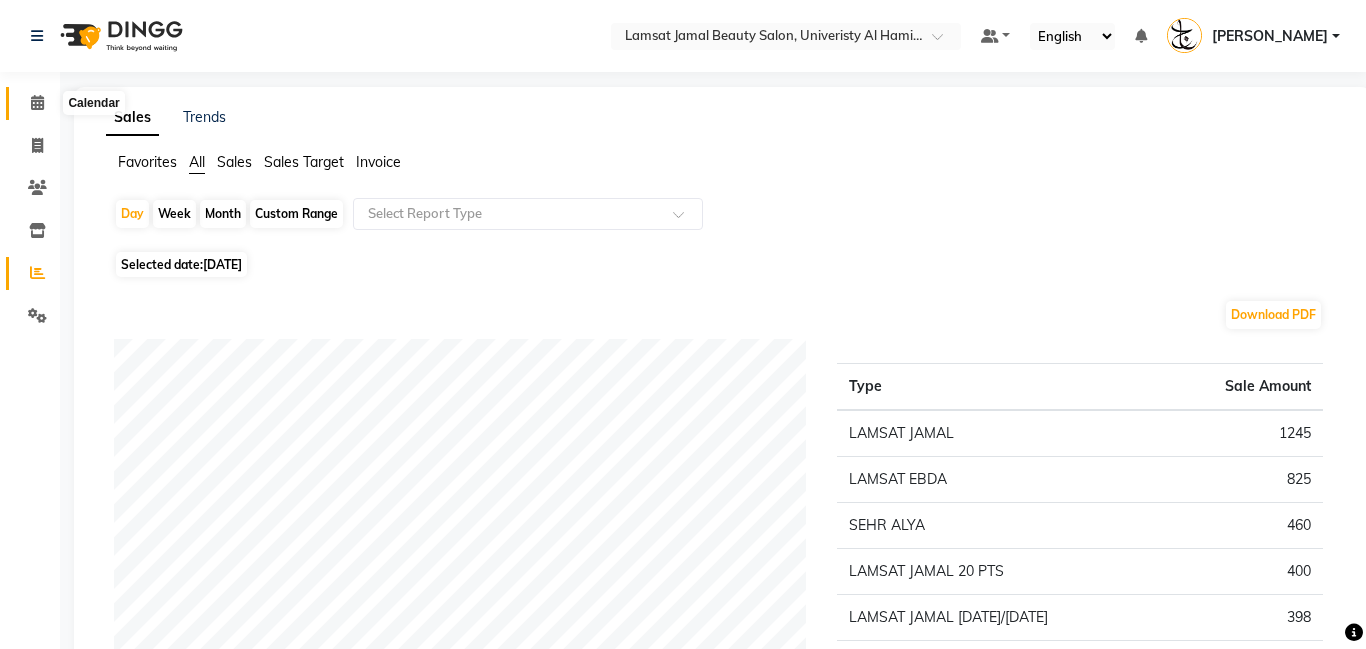 click 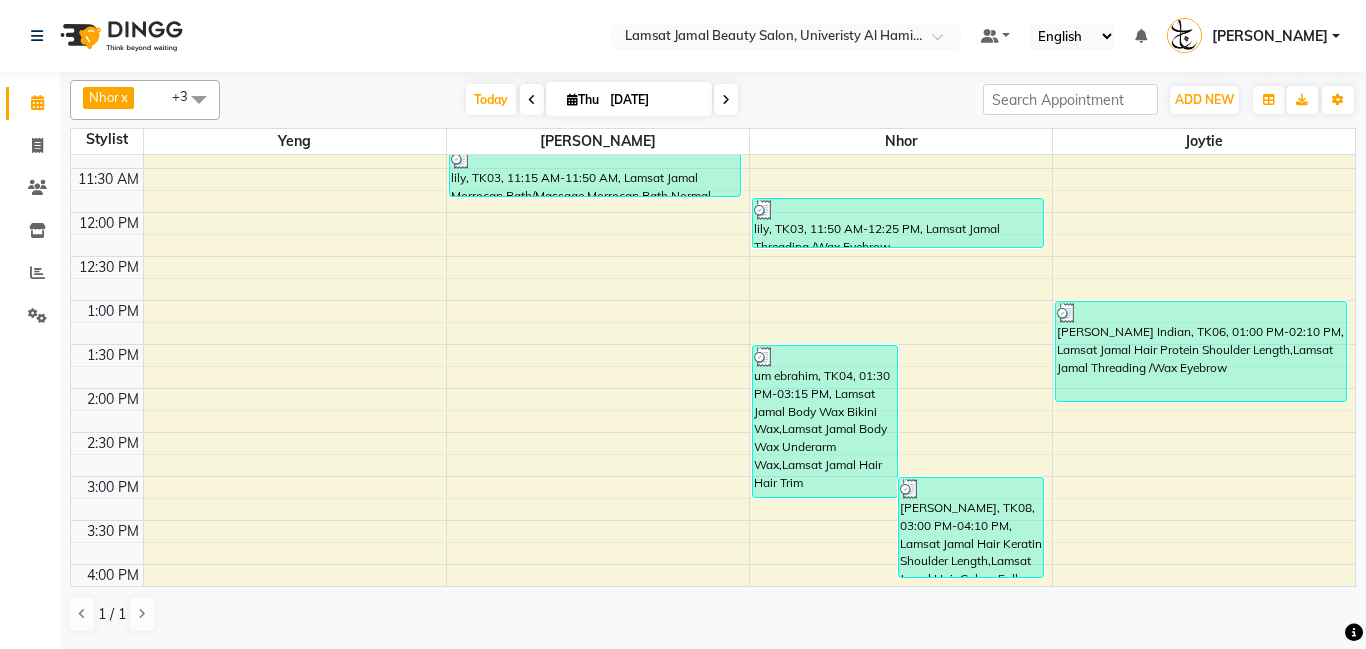 scroll, scrollTop: 0, scrollLeft: 0, axis: both 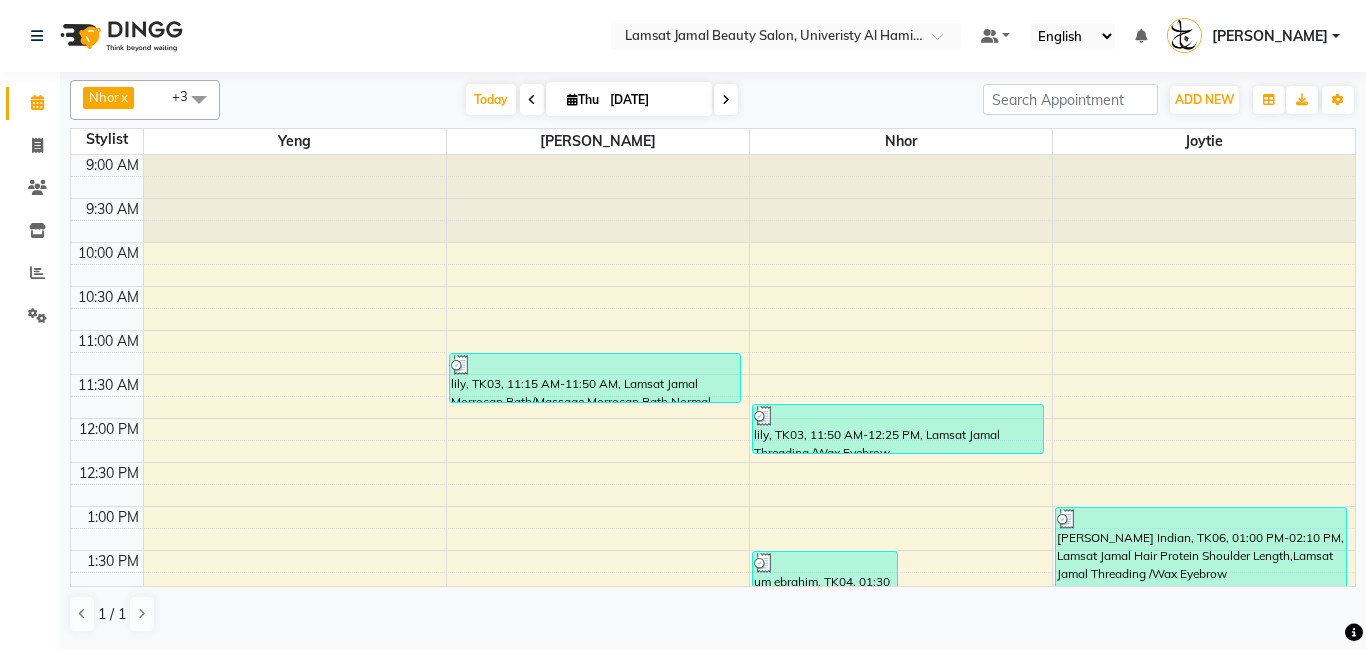 click on "Reports" 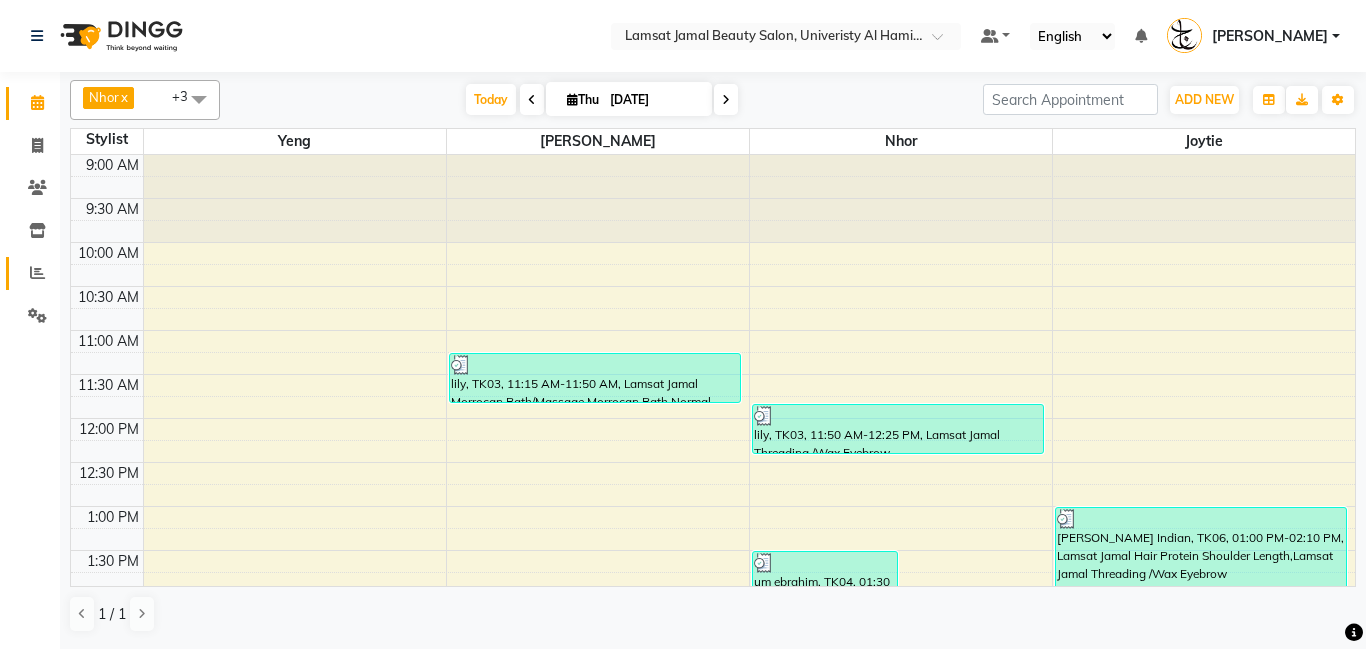 click 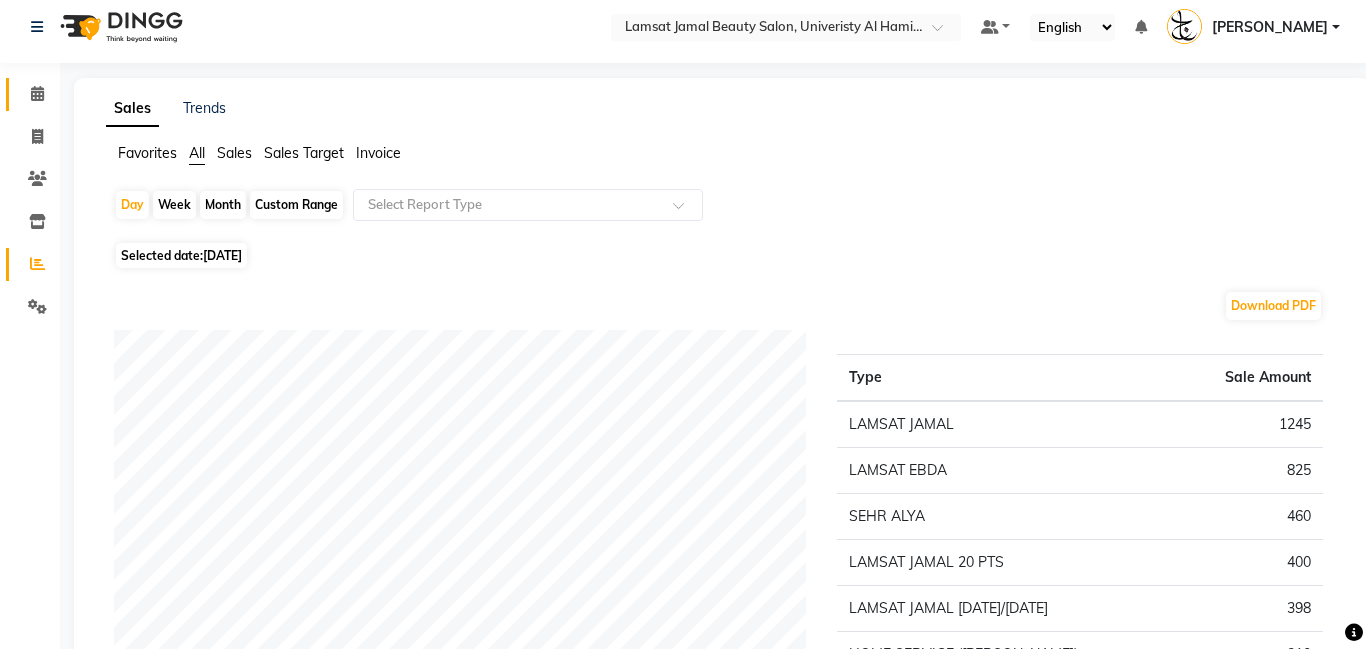 scroll, scrollTop: 210, scrollLeft: 0, axis: vertical 